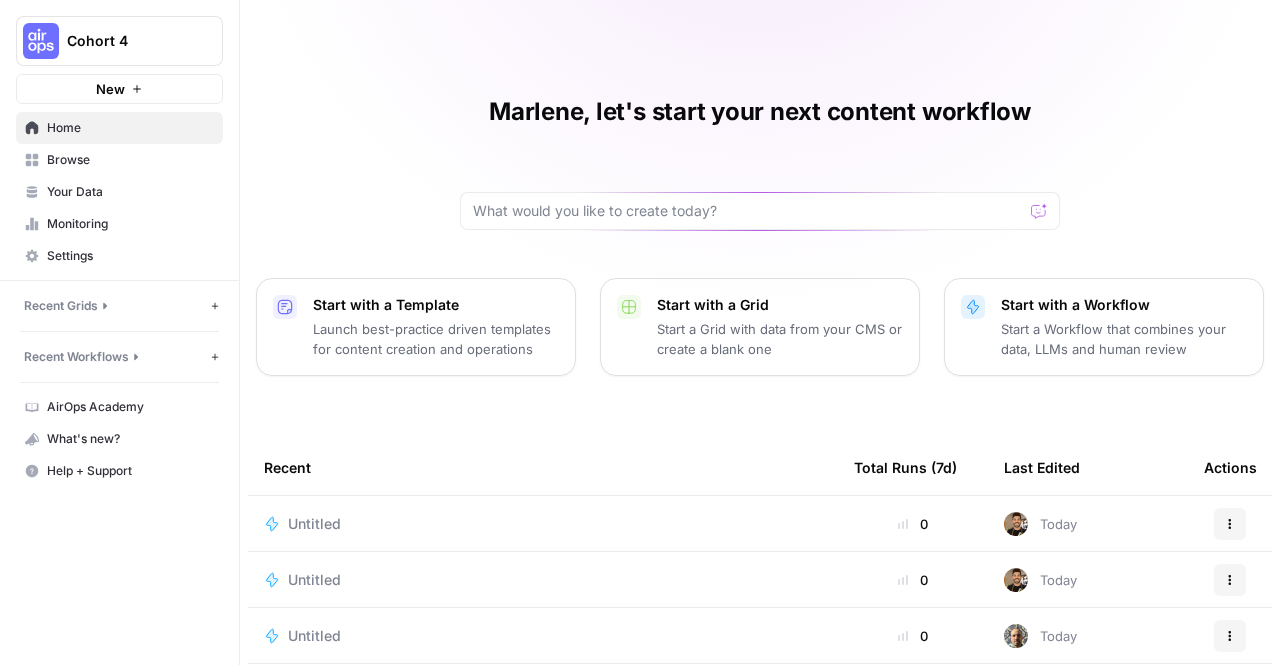 scroll, scrollTop: 0, scrollLeft: 0, axis: both 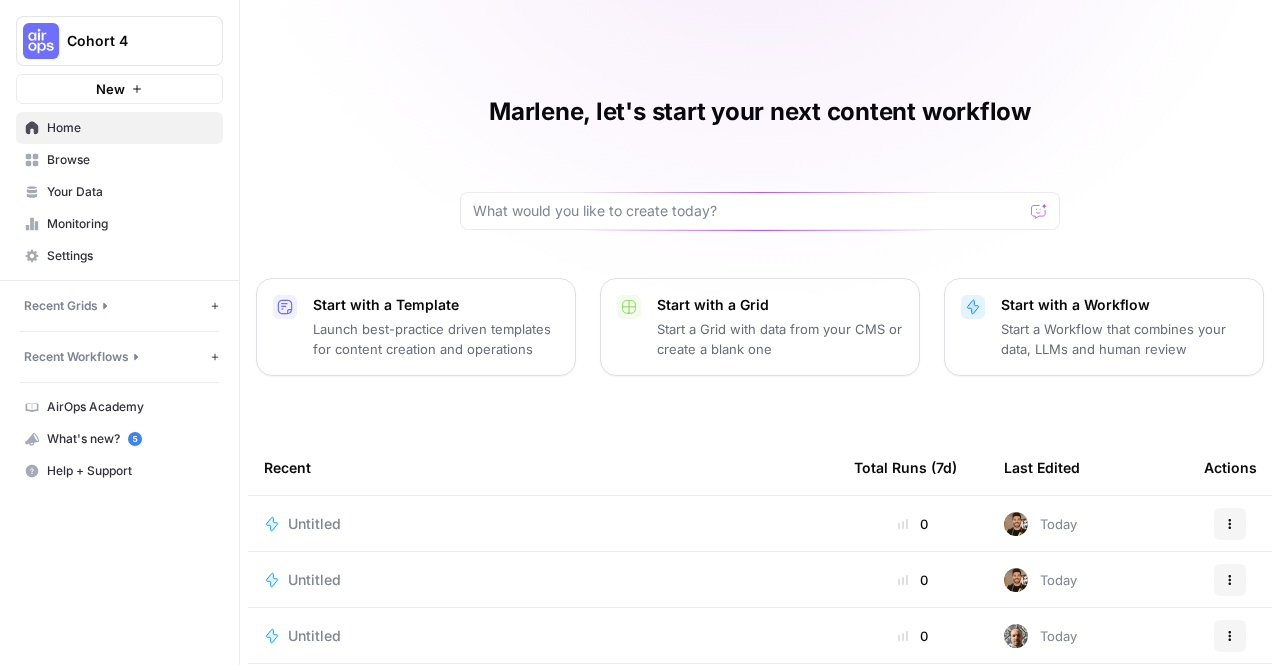 click on "Your Data" at bounding box center [130, 192] 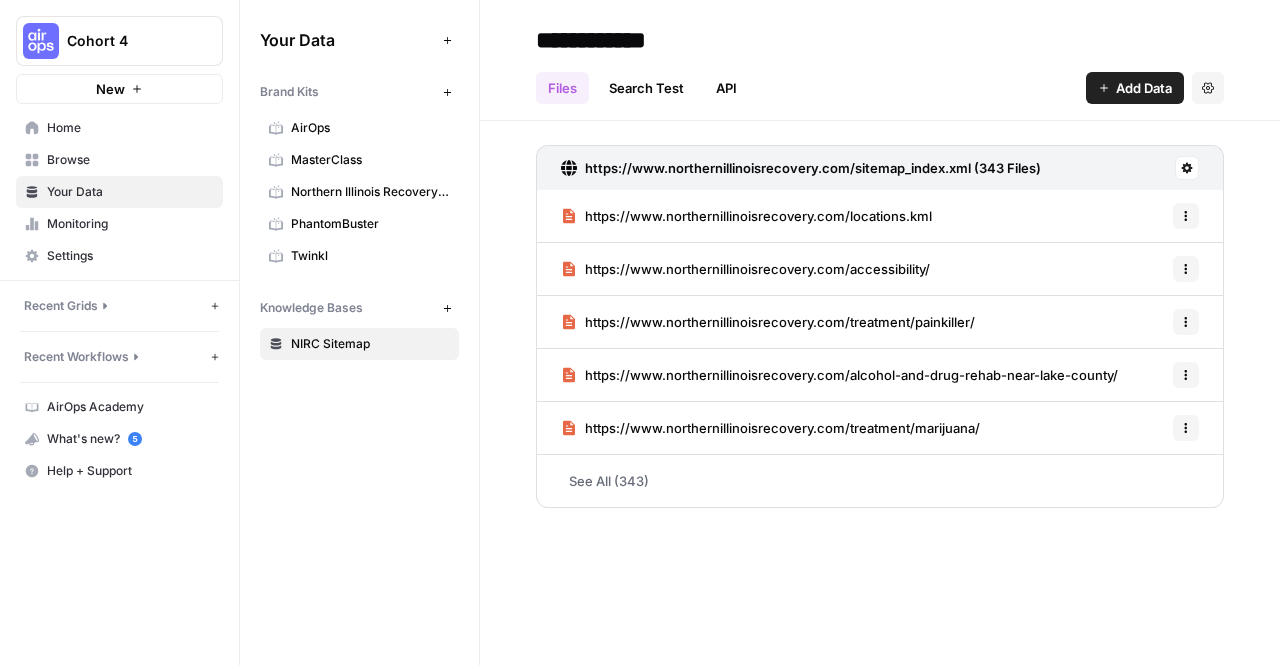 click on "Browse" at bounding box center [130, 160] 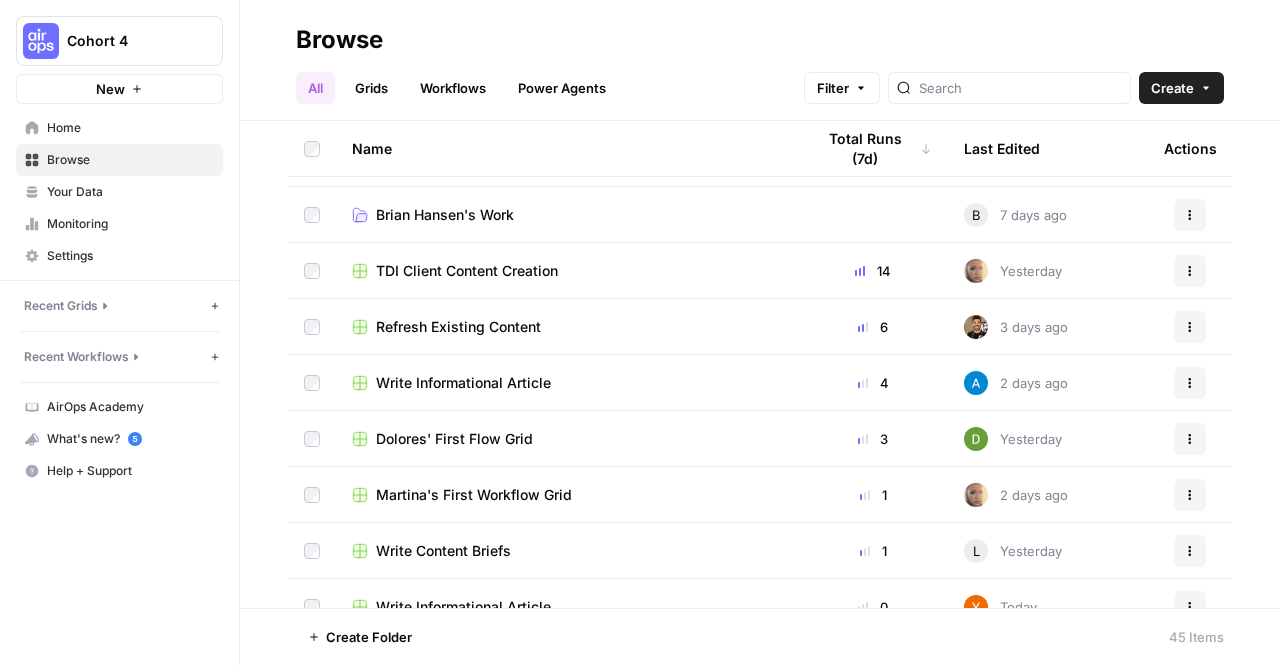 scroll, scrollTop: 1559, scrollLeft: 0, axis: vertical 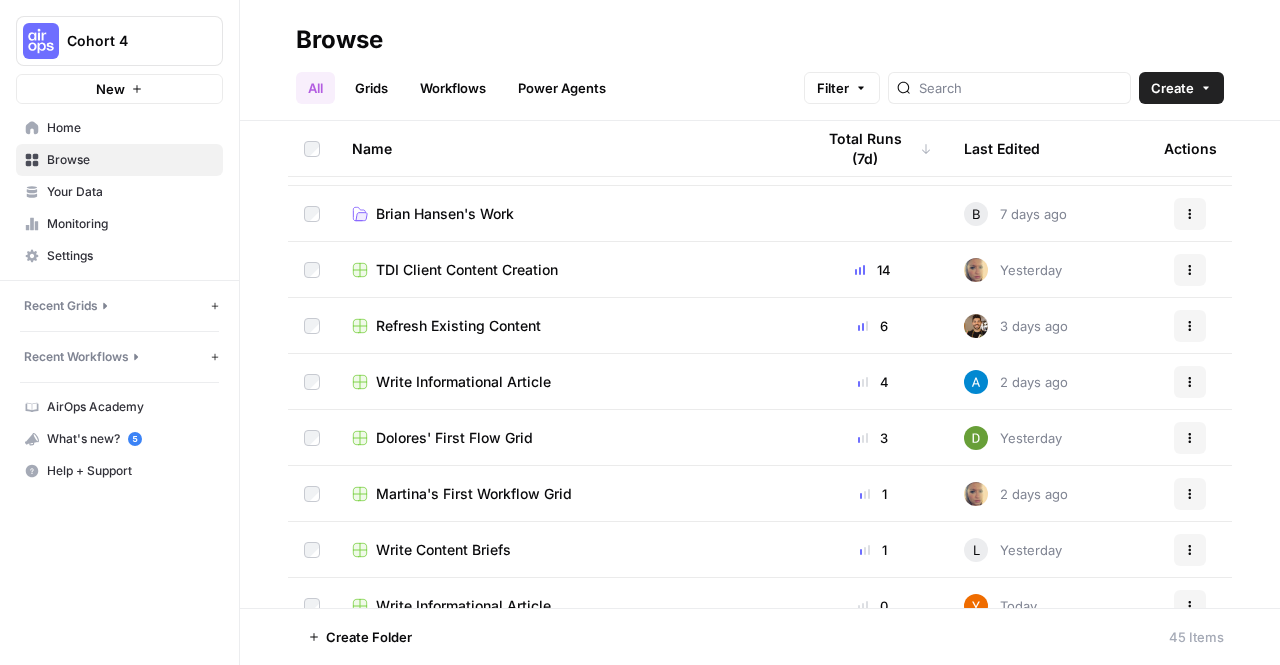 click on "Brian Hansen's Work" at bounding box center (445, 214) 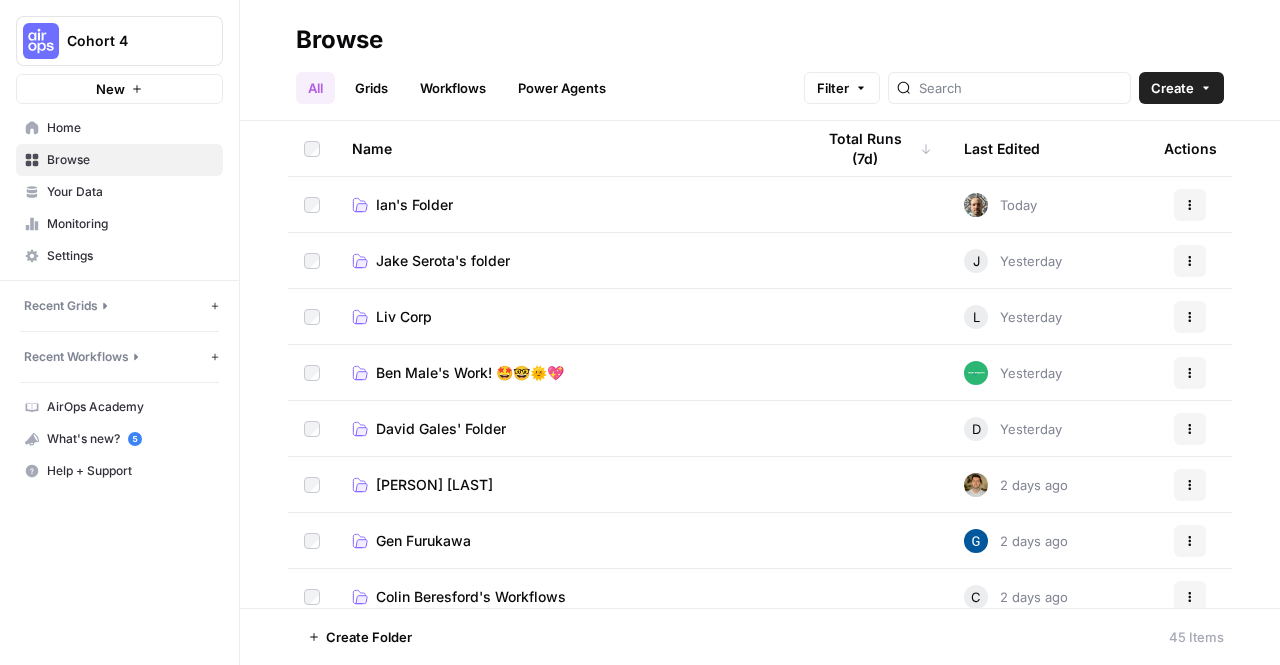 click on "Jake Serota's folder" at bounding box center [443, 261] 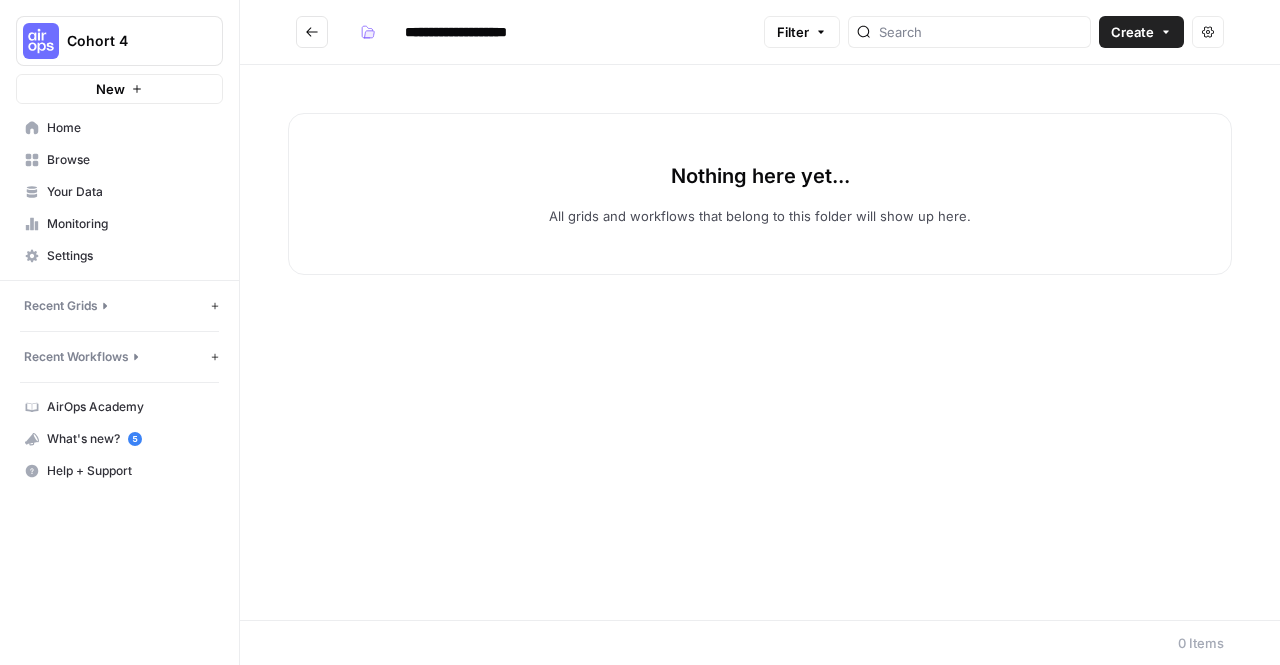 click 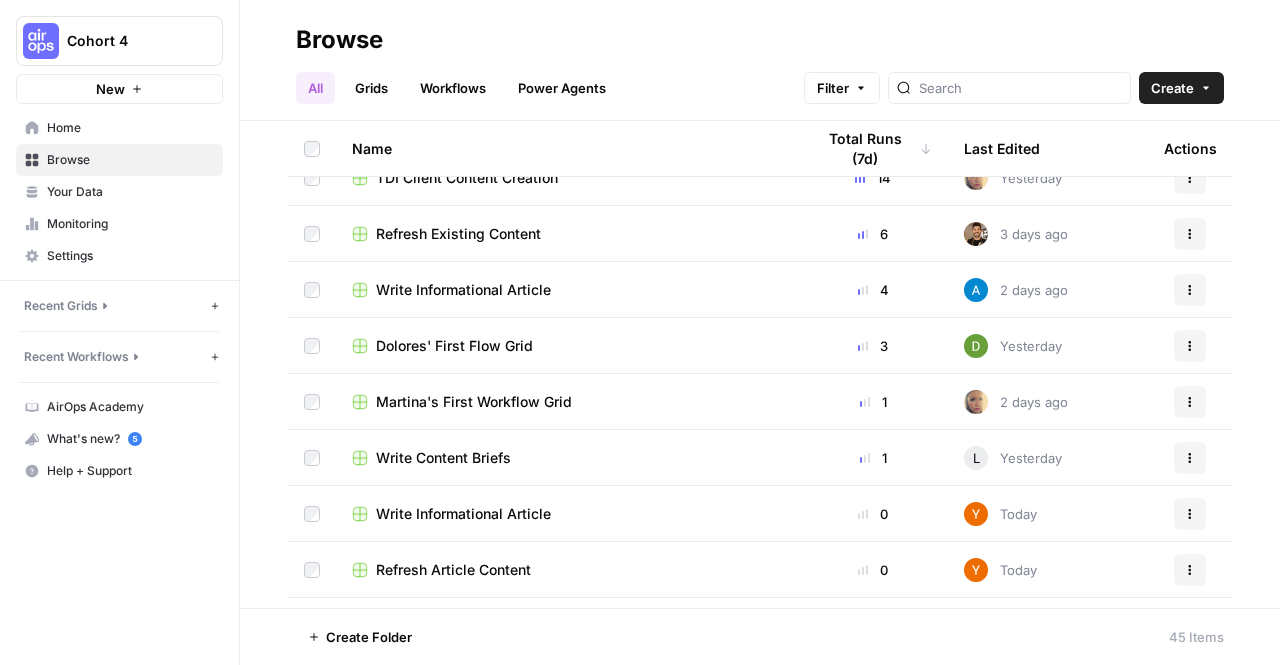 scroll, scrollTop: 1542, scrollLeft: 0, axis: vertical 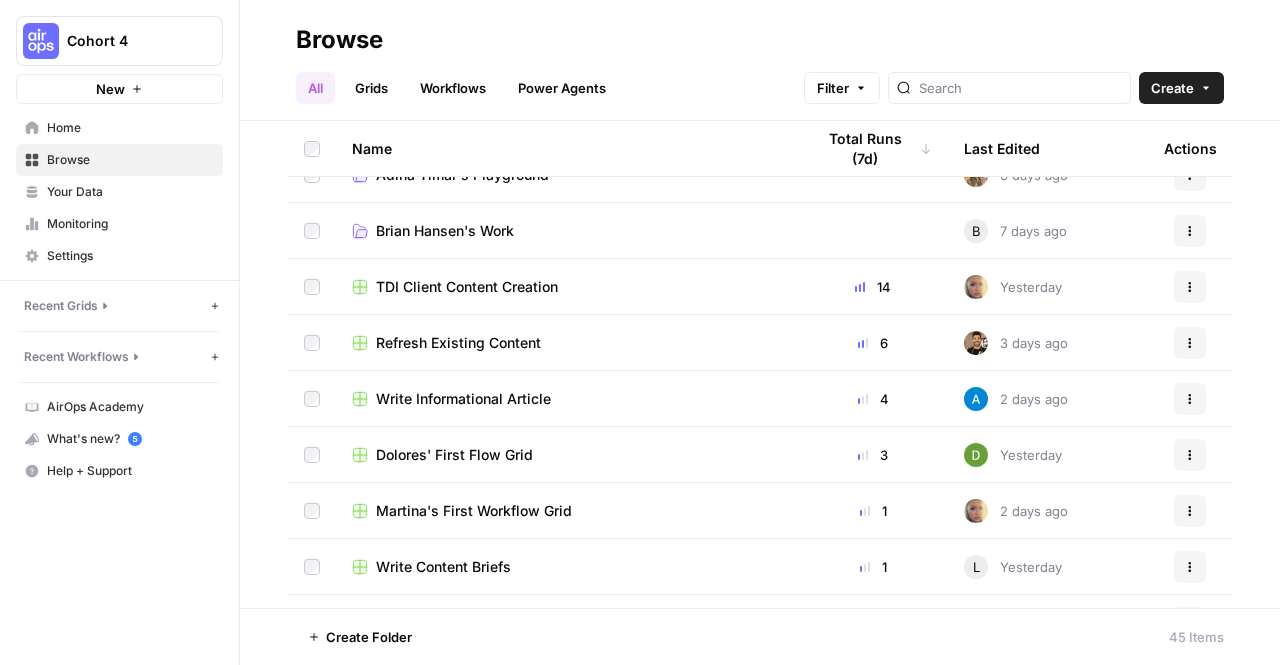 click on "TDI Client Content Creation" at bounding box center [467, 287] 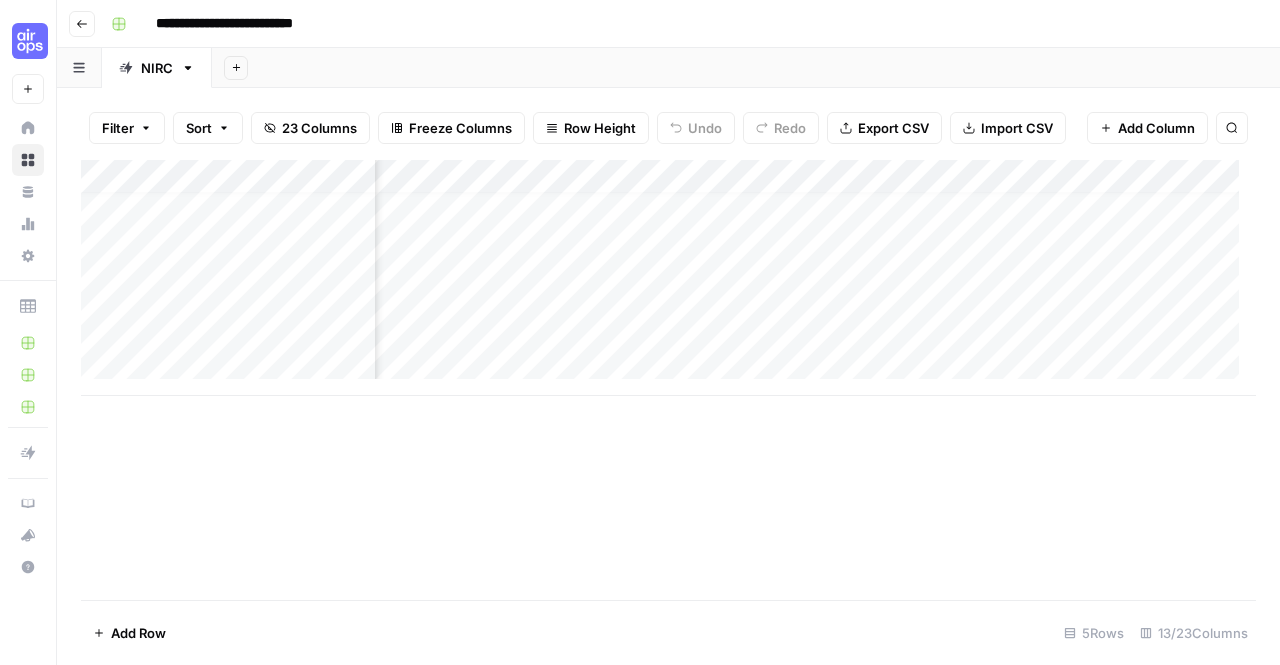 scroll, scrollTop: 16, scrollLeft: 1812, axis: both 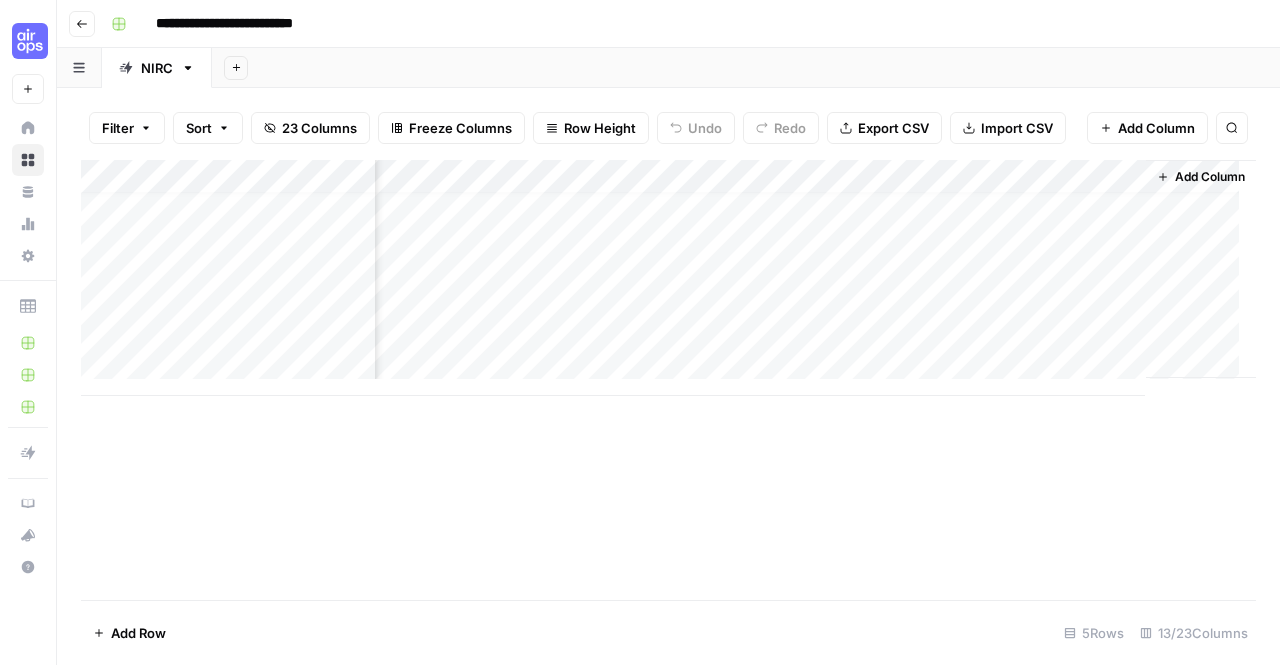 click on "Go back" at bounding box center [82, 24] 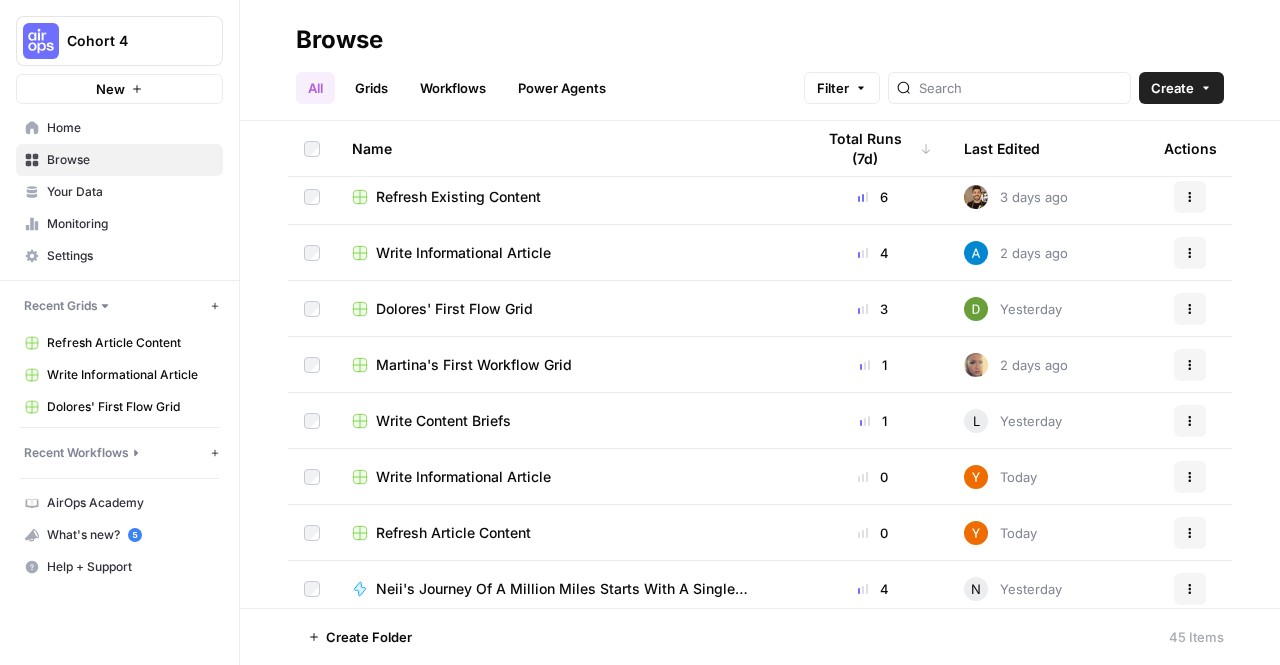 scroll, scrollTop: 1691, scrollLeft: 0, axis: vertical 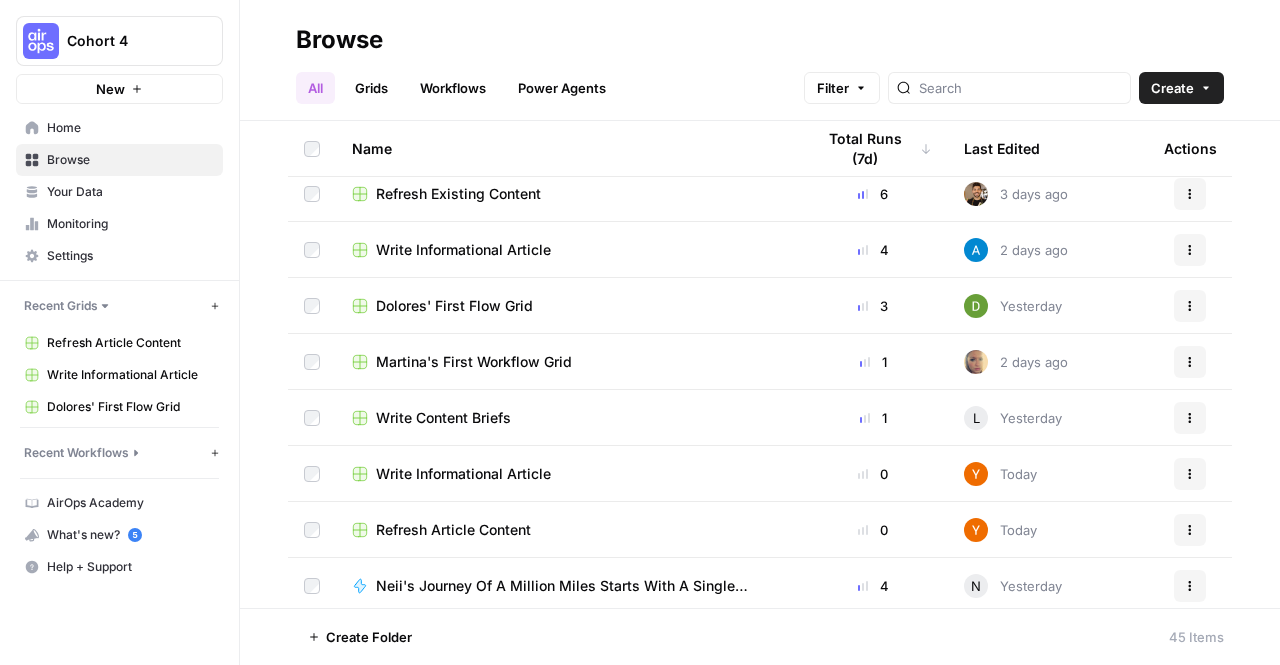 click on "Grids" at bounding box center [371, 88] 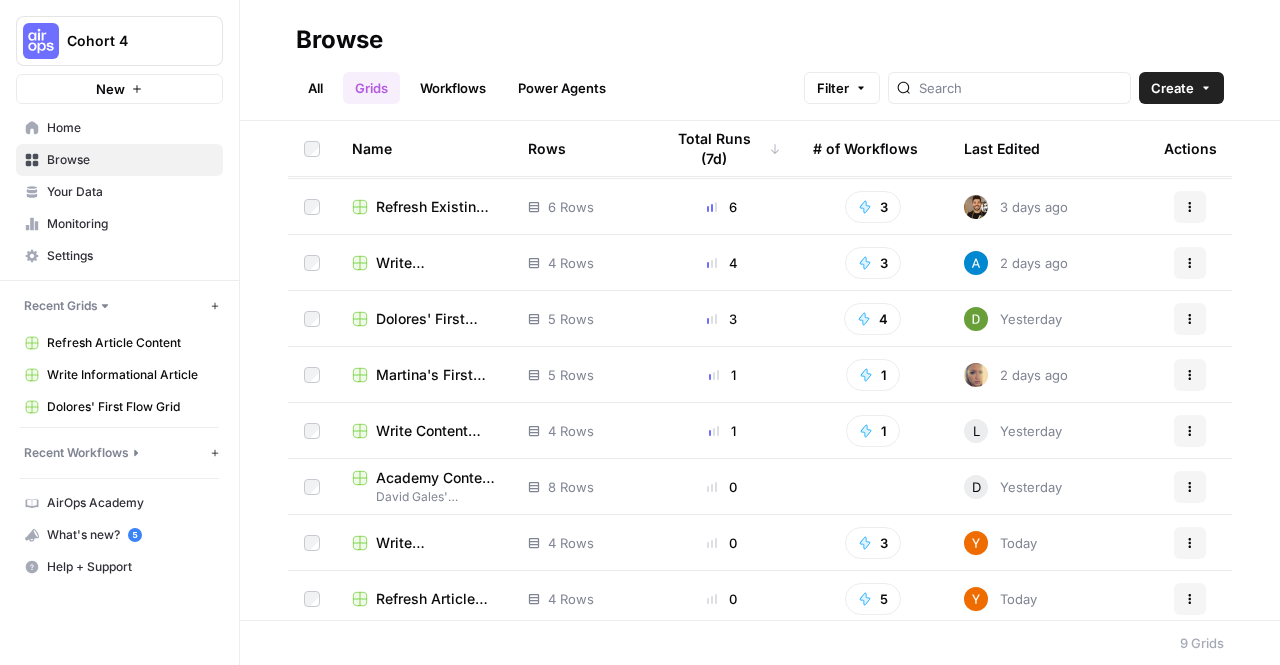 scroll, scrollTop: 60, scrollLeft: 0, axis: vertical 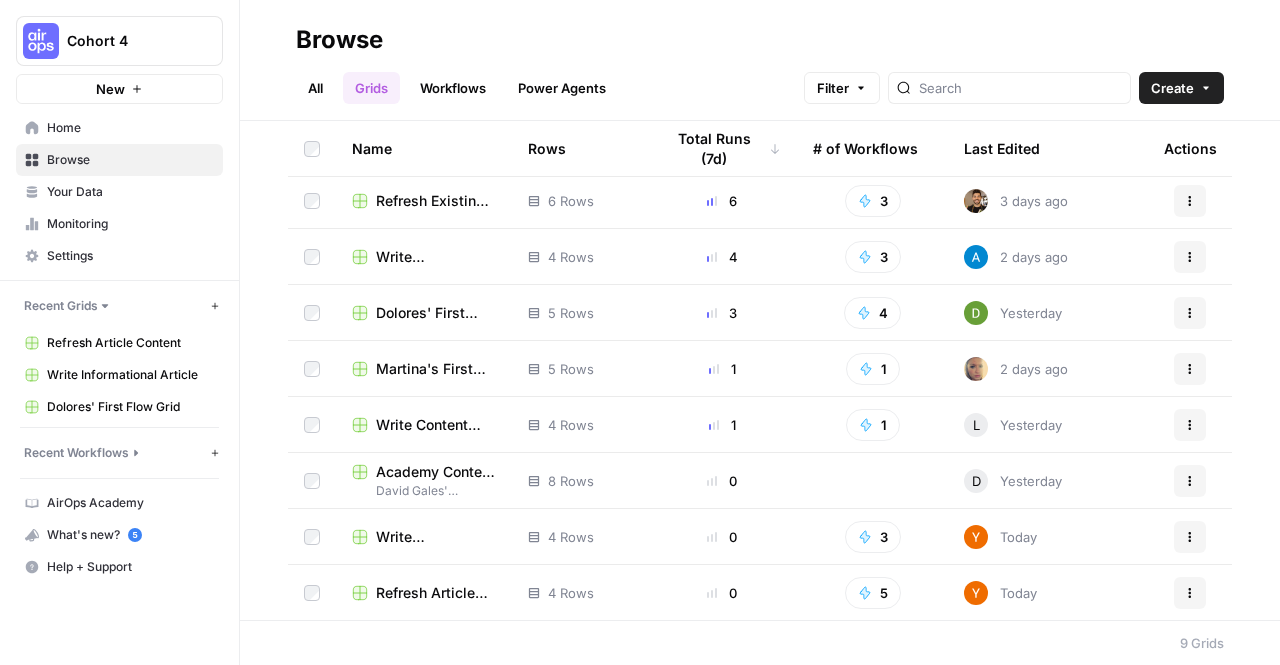 click on "Workflows" at bounding box center [453, 88] 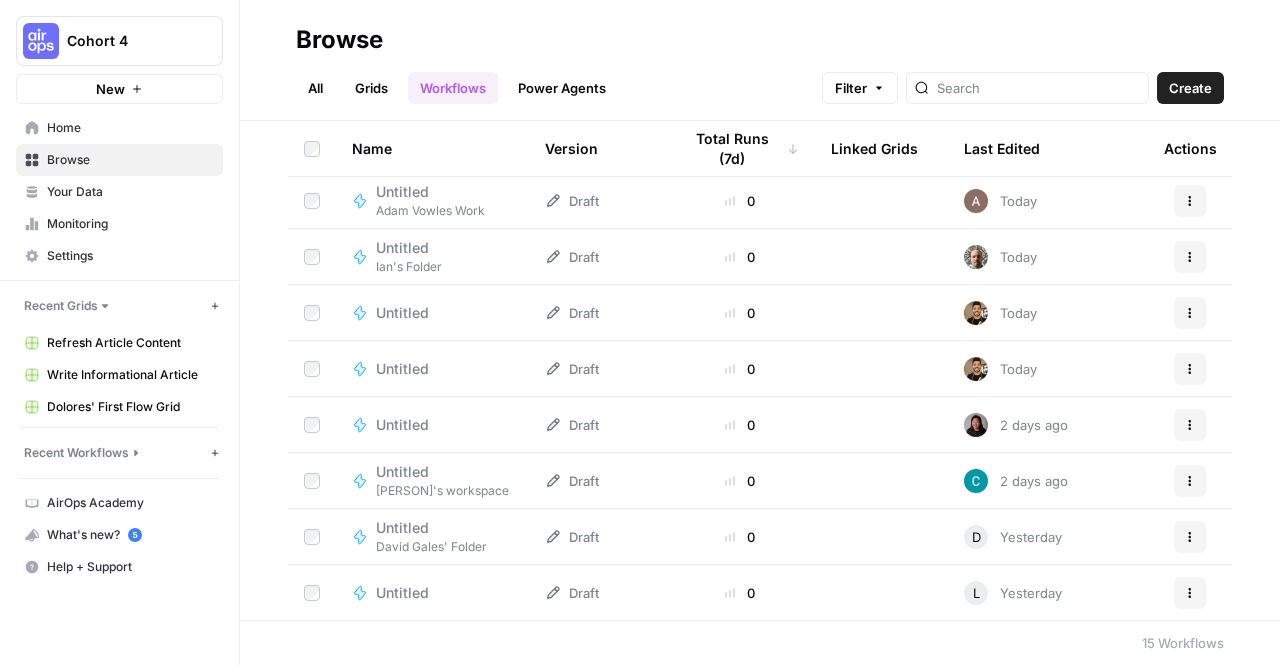 scroll, scrollTop: 0, scrollLeft: 0, axis: both 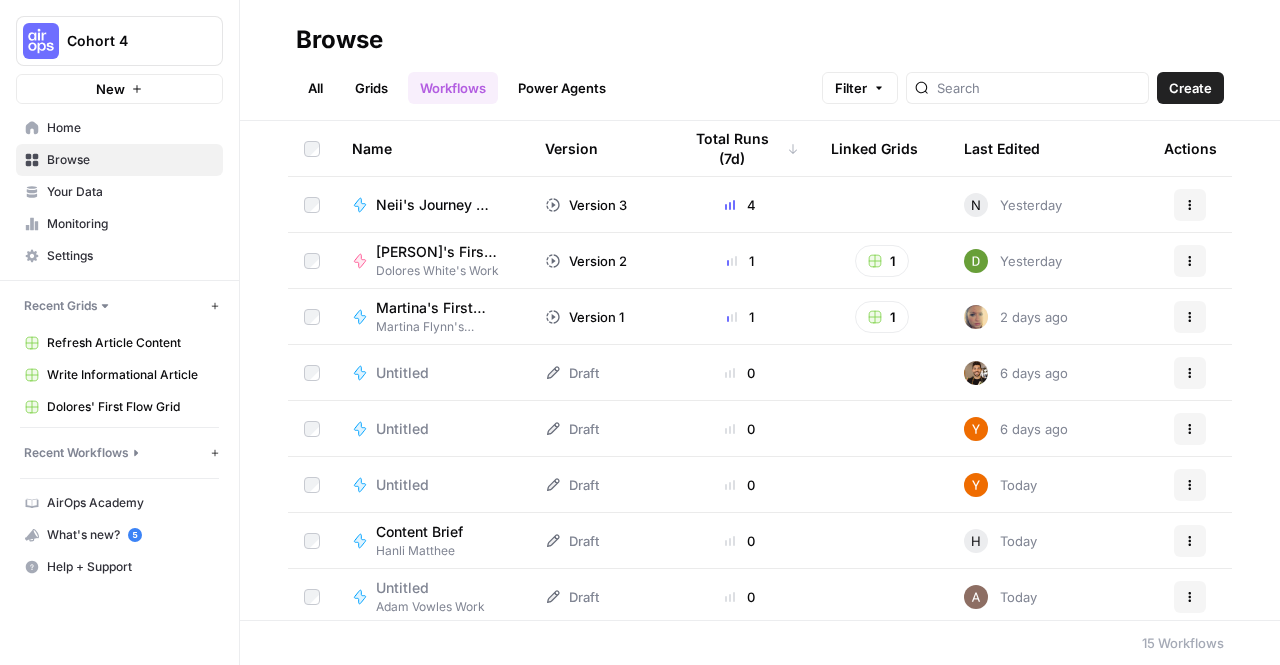 click on "Browse All Grids Workflows Power Agents Filter Create" at bounding box center (760, 60) 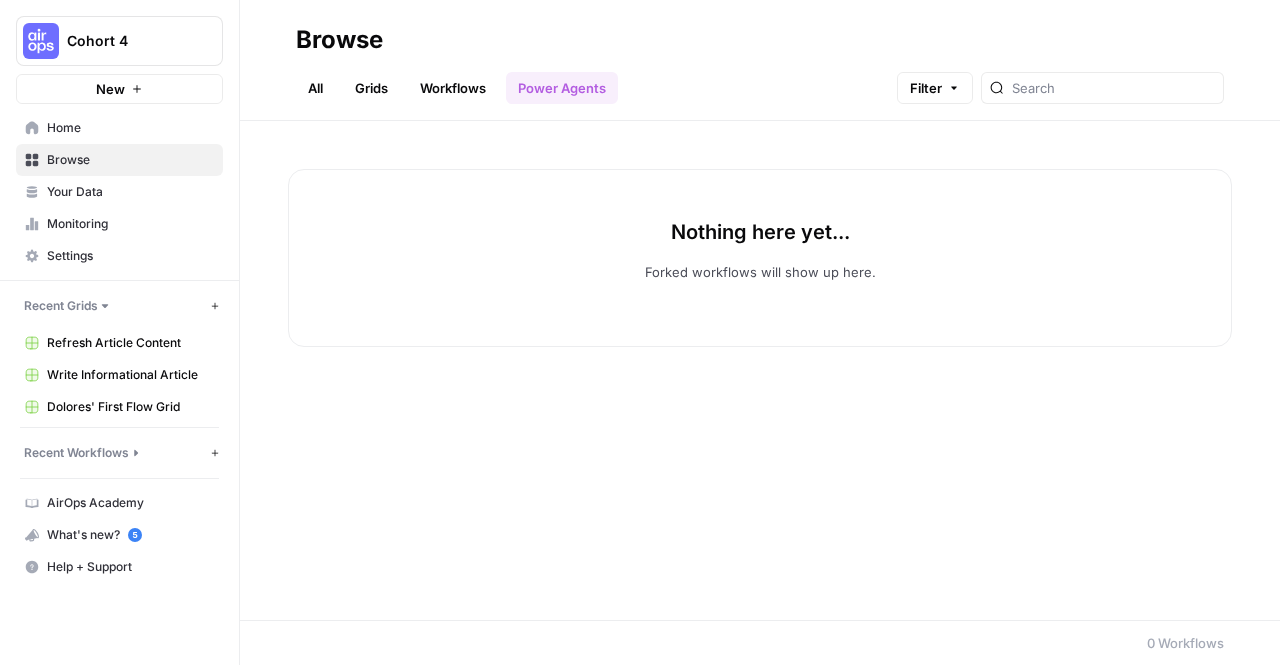 click on "Grids" at bounding box center (371, 88) 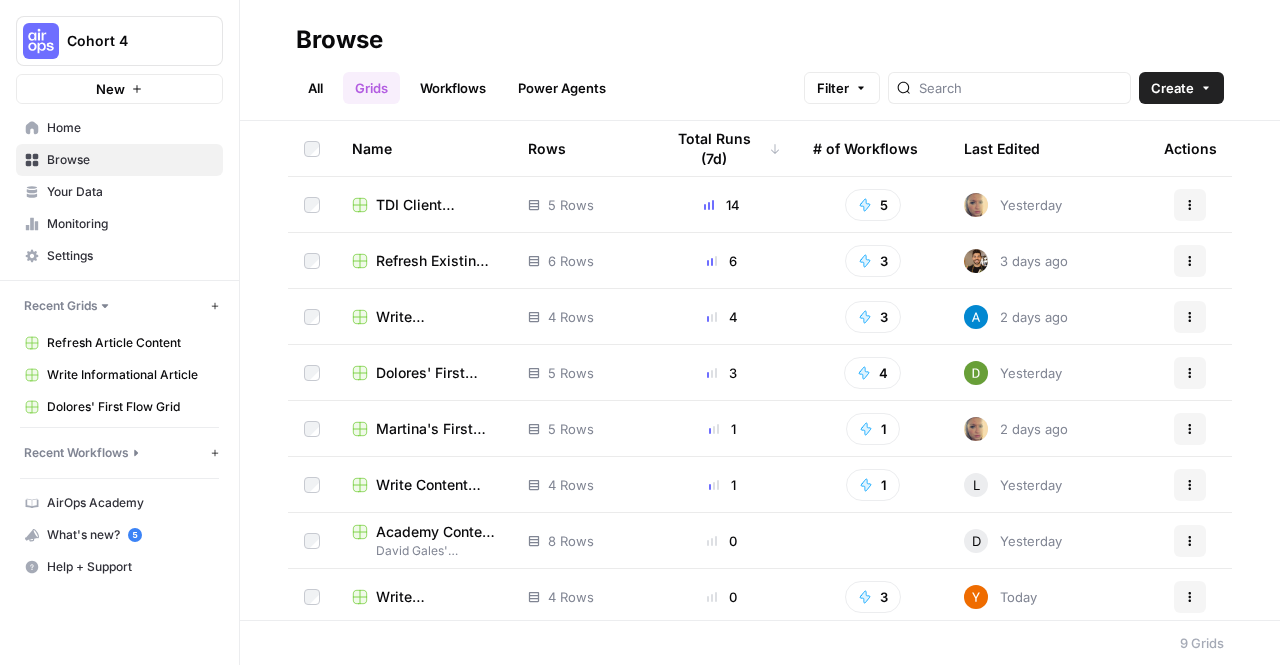 click on "All" at bounding box center (315, 88) 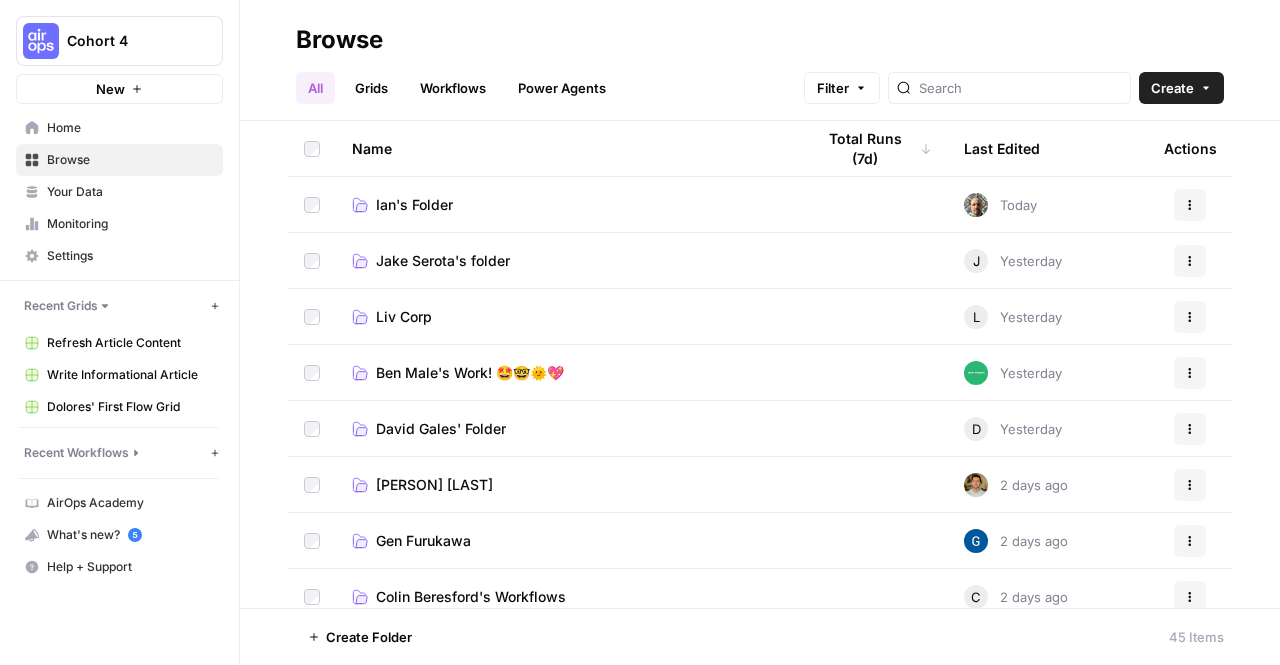 click on "New" at bounding box center [110, 89] 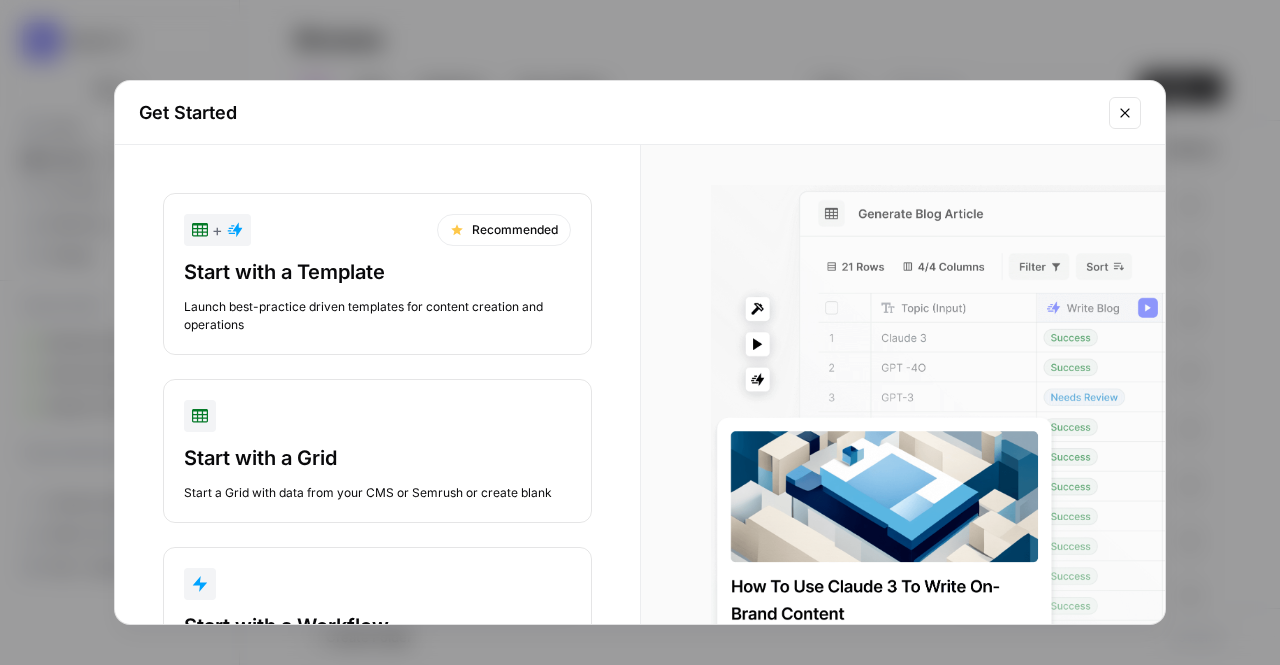 click 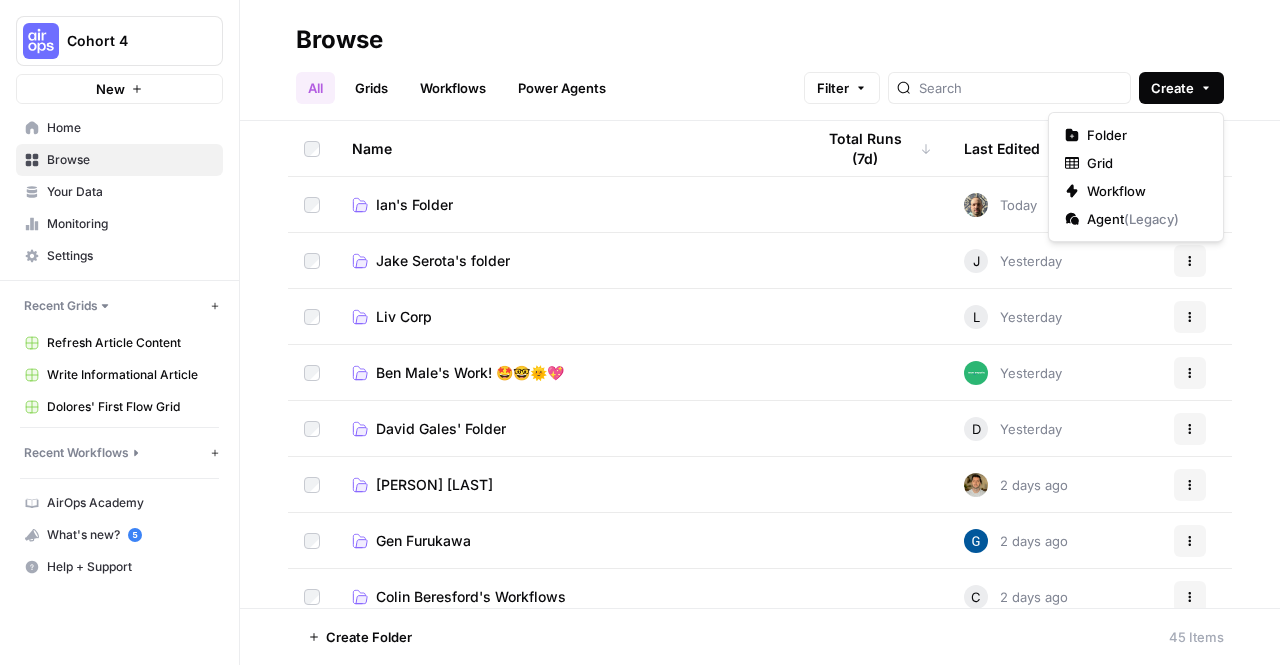 click on "Create" at bounding box center [1172, 88] 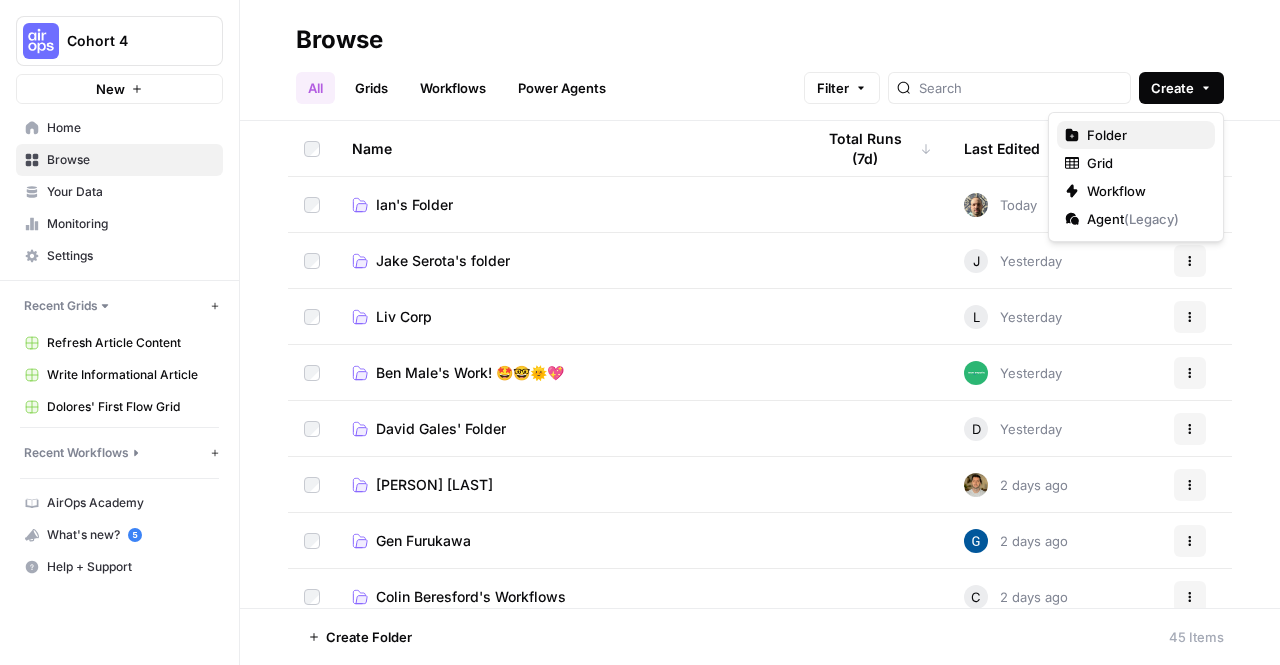 click on "Folder" at bounding box center [1143, 135] 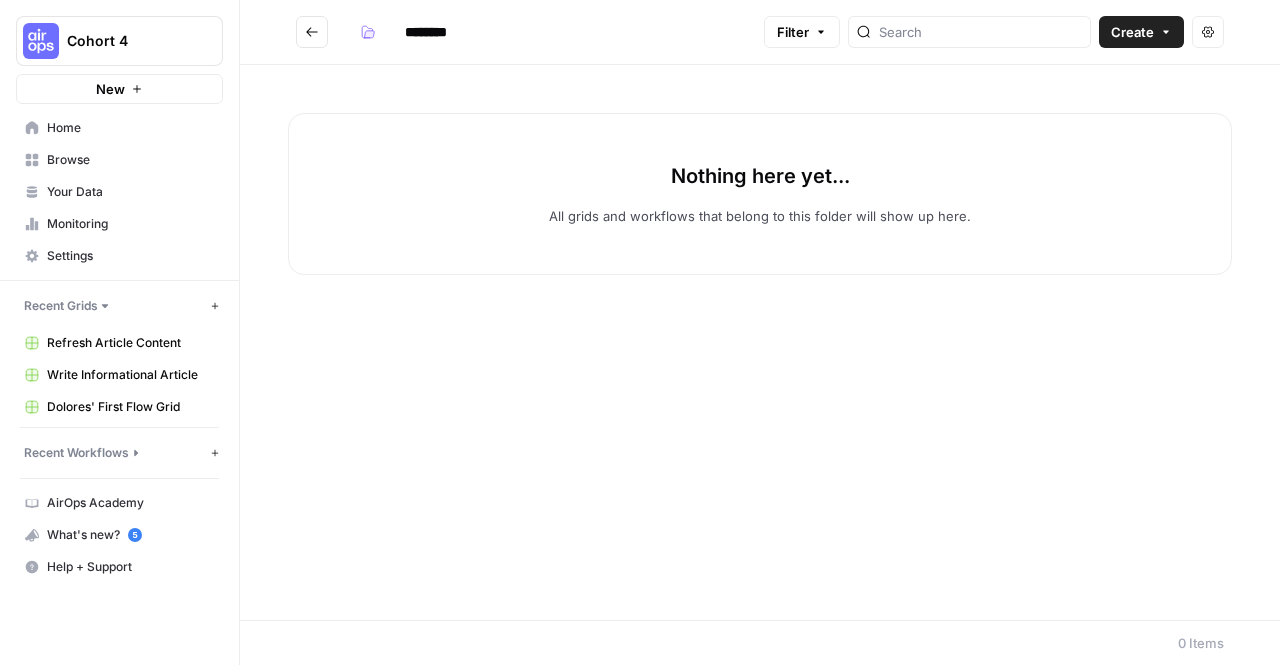 click on "********" at bounding box center (452, 32) 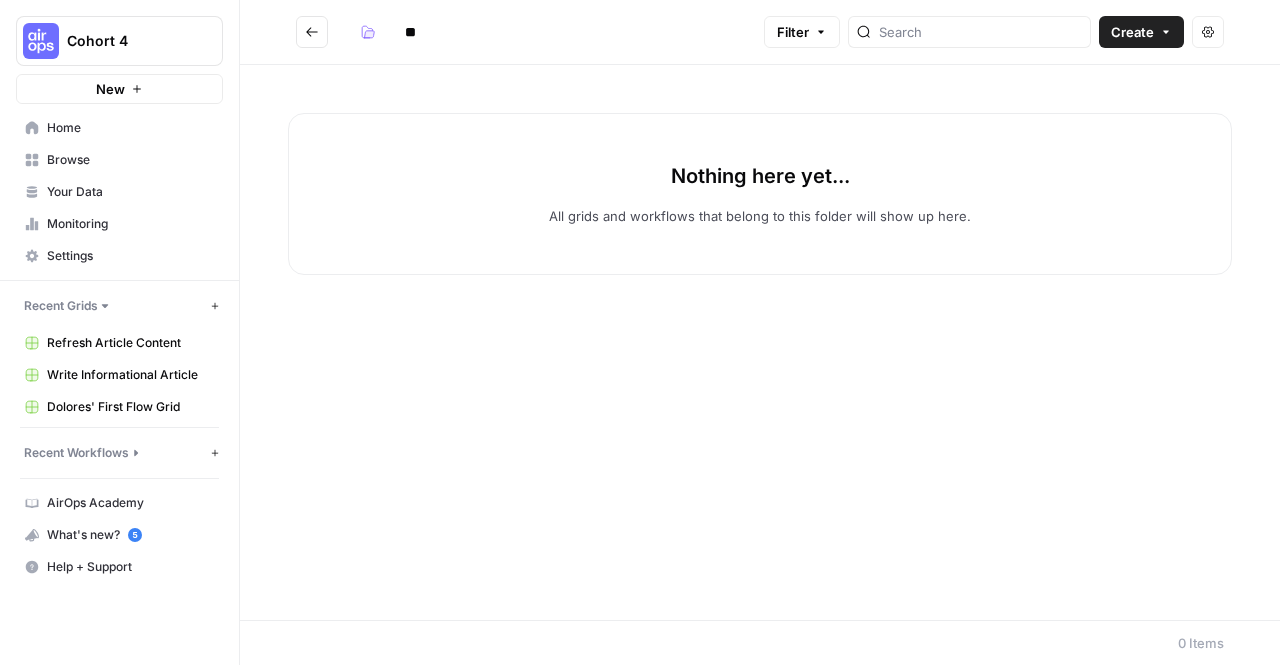 type on "*" 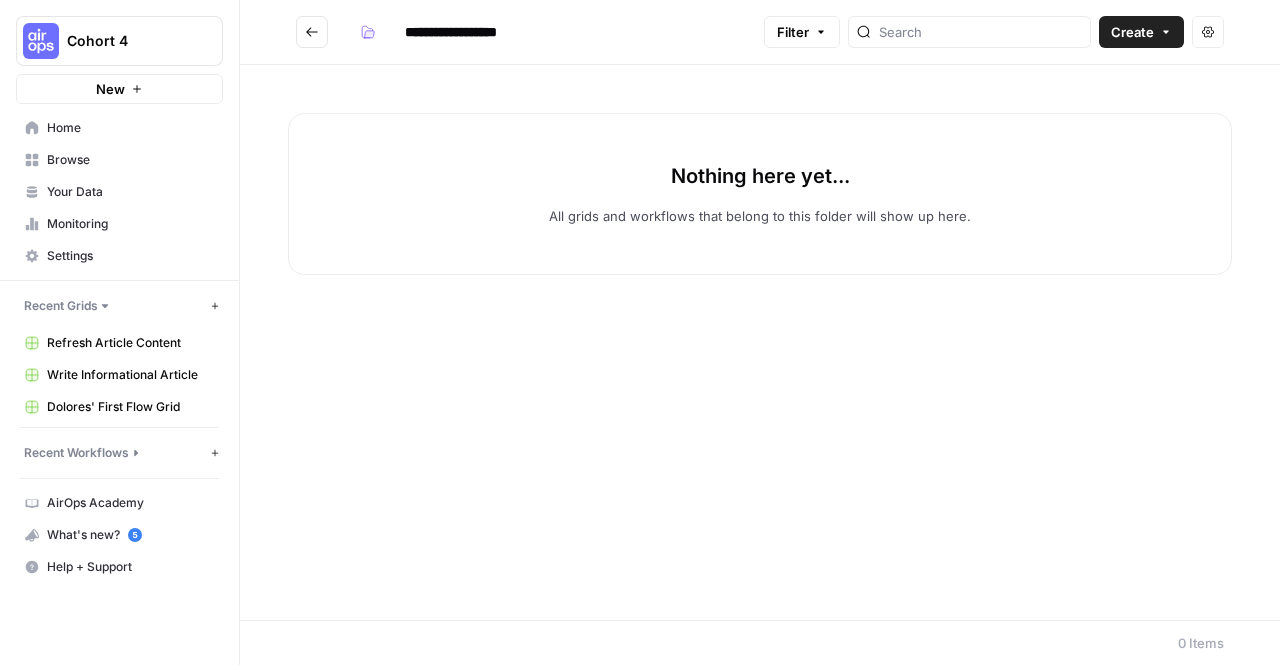 type on "**********" 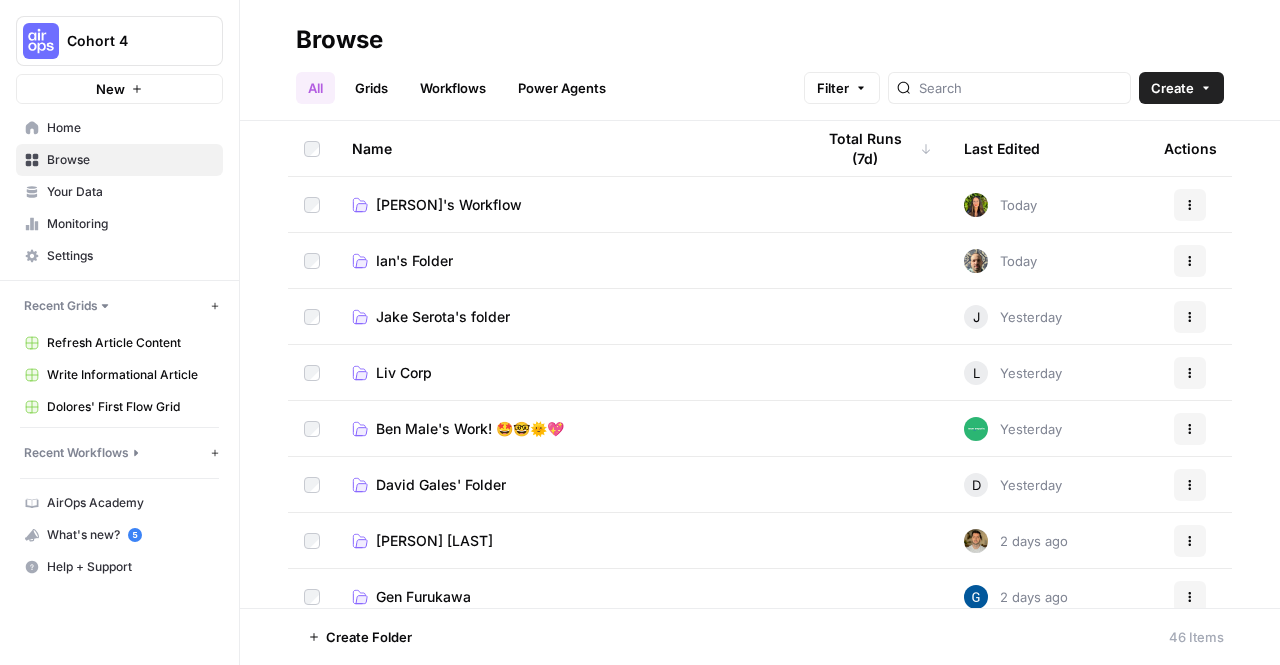 click on "New" at bounding box center (119, 89) 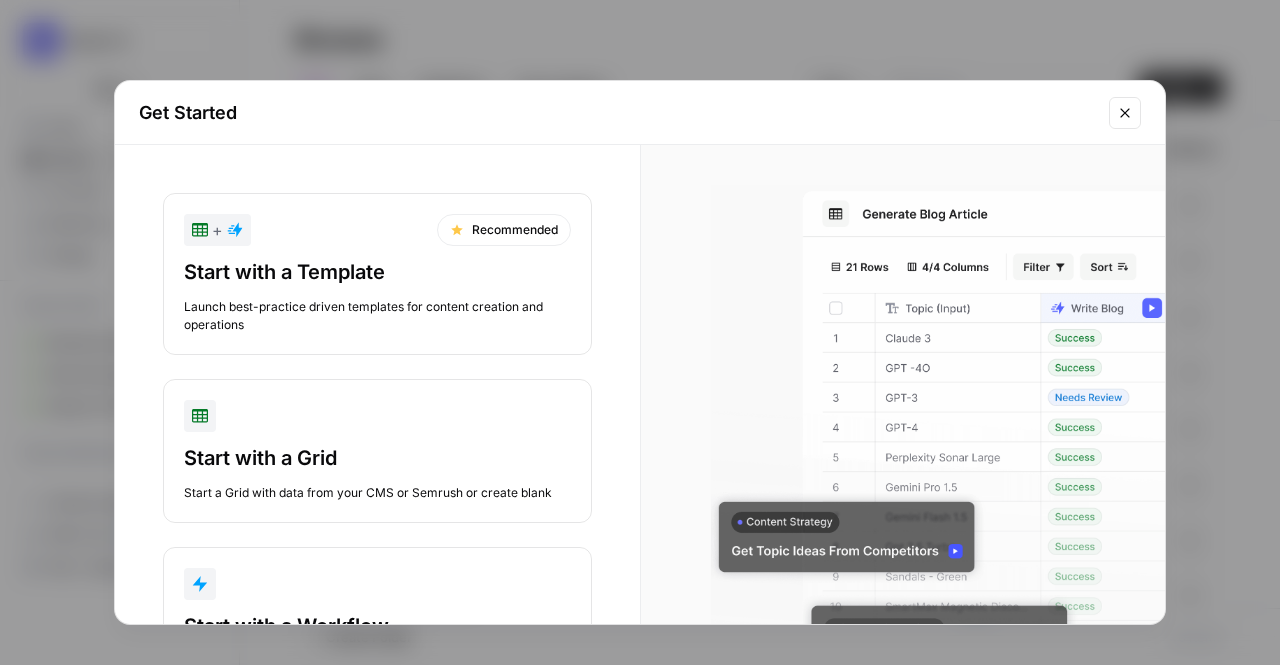 scroll, scrollTop: 130, scrollLeft: 0, axis: vertical 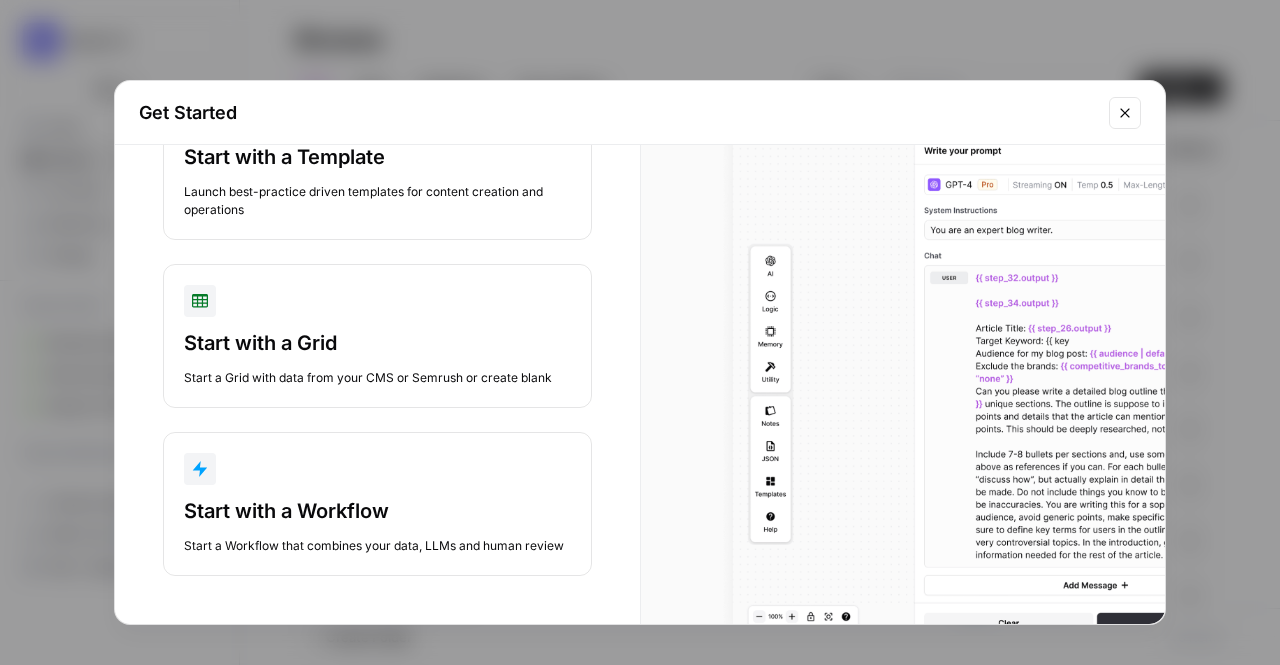 click on "Start with a Workflow" at bounding box center (377, 511) 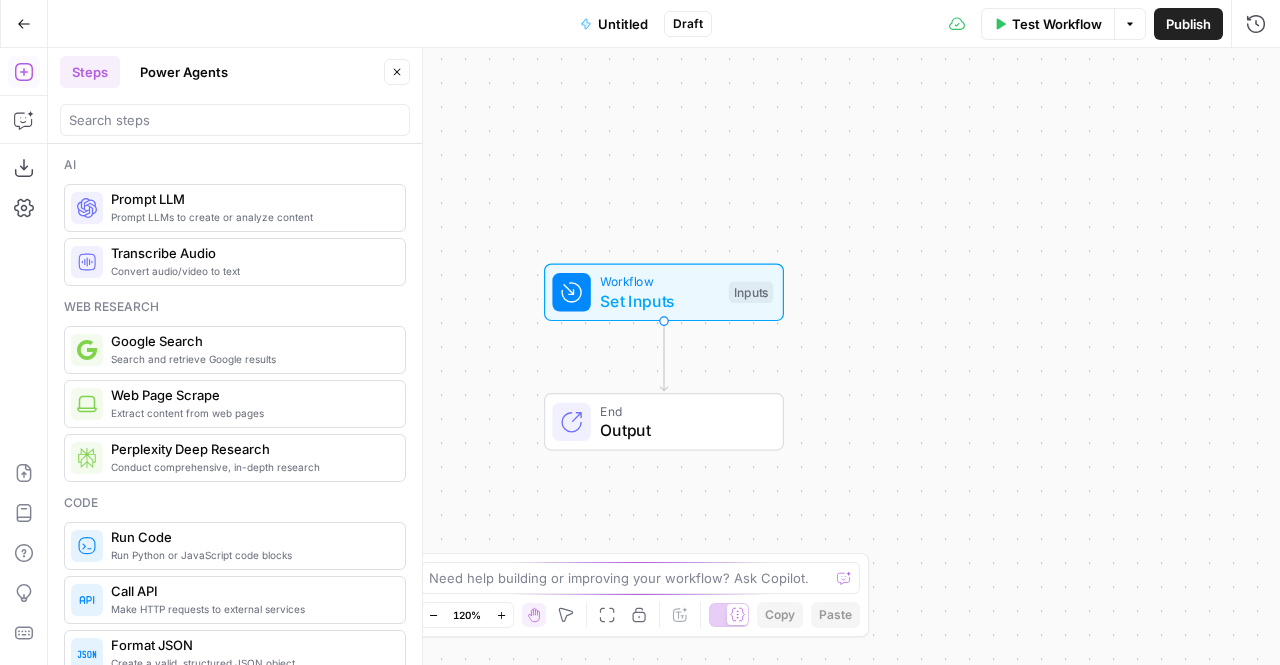 click on "Untitled" at bounding box center (623, 24) 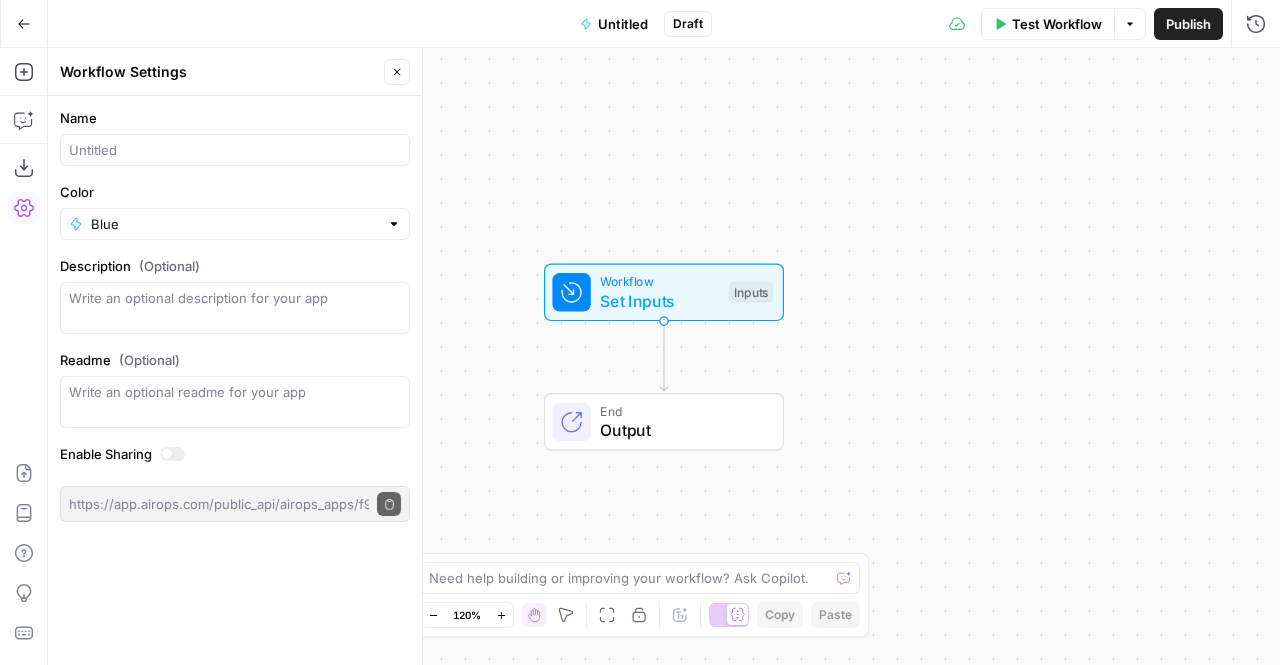 click 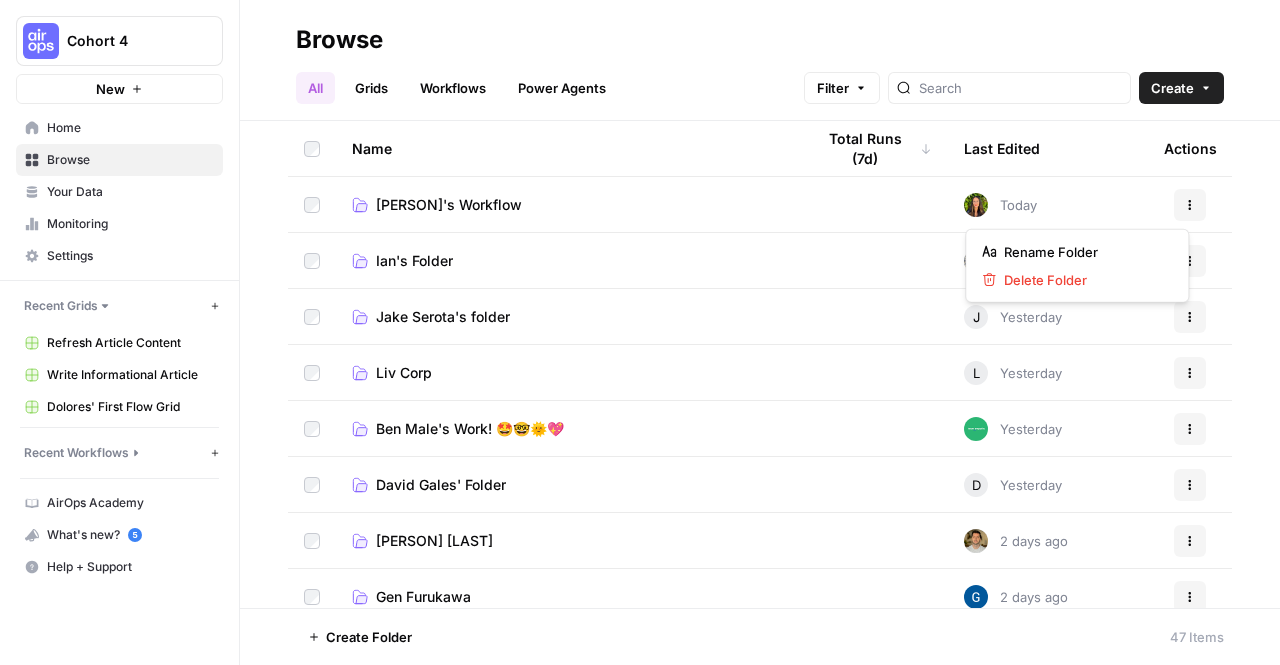 click 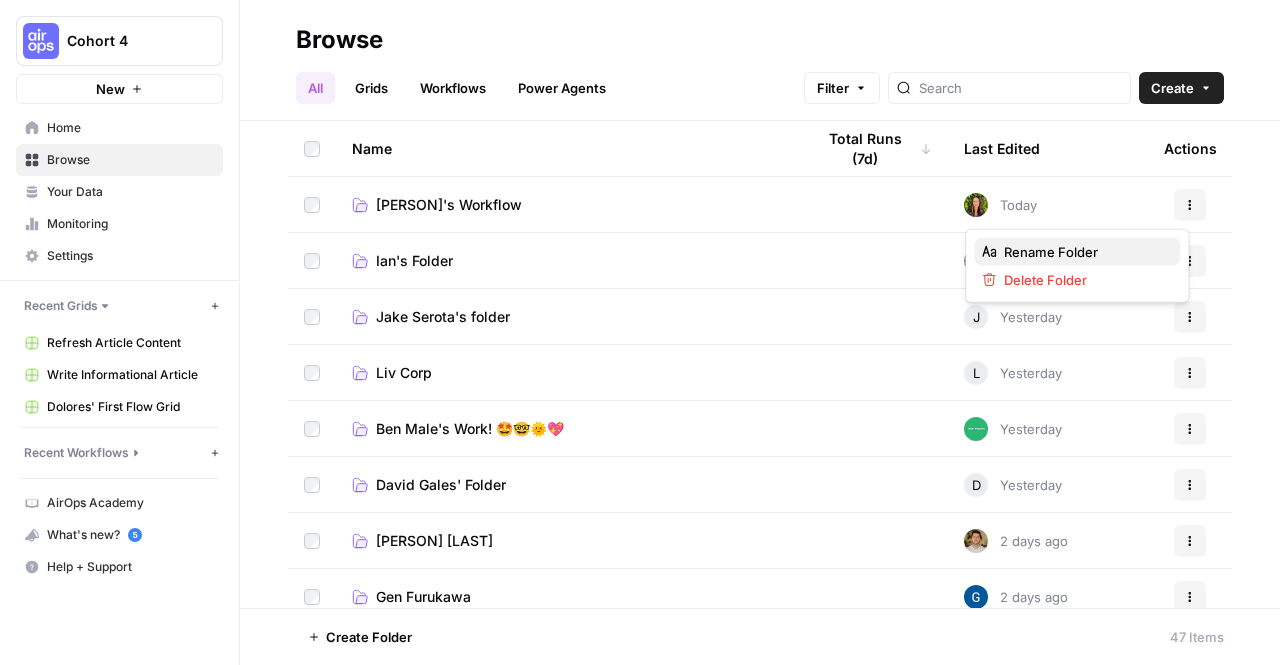 click on "Rename Folder" at bounding box center [1084, 252] 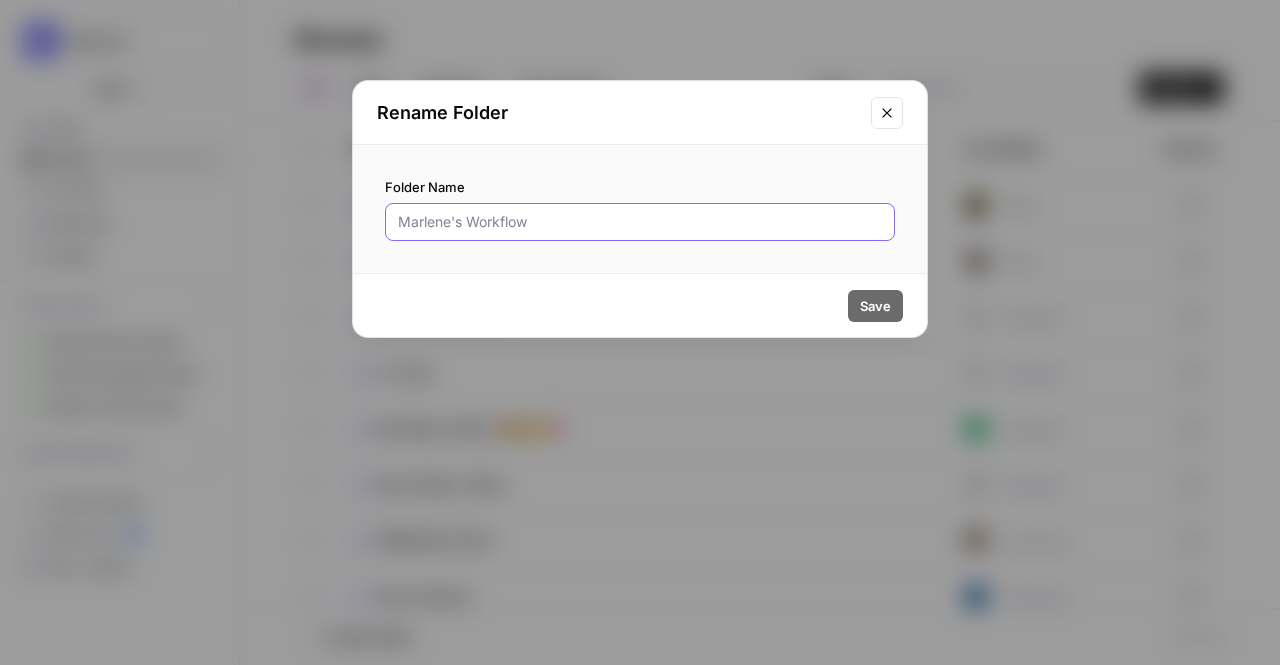click on "Folder Name" at bounding box center (640, 222) 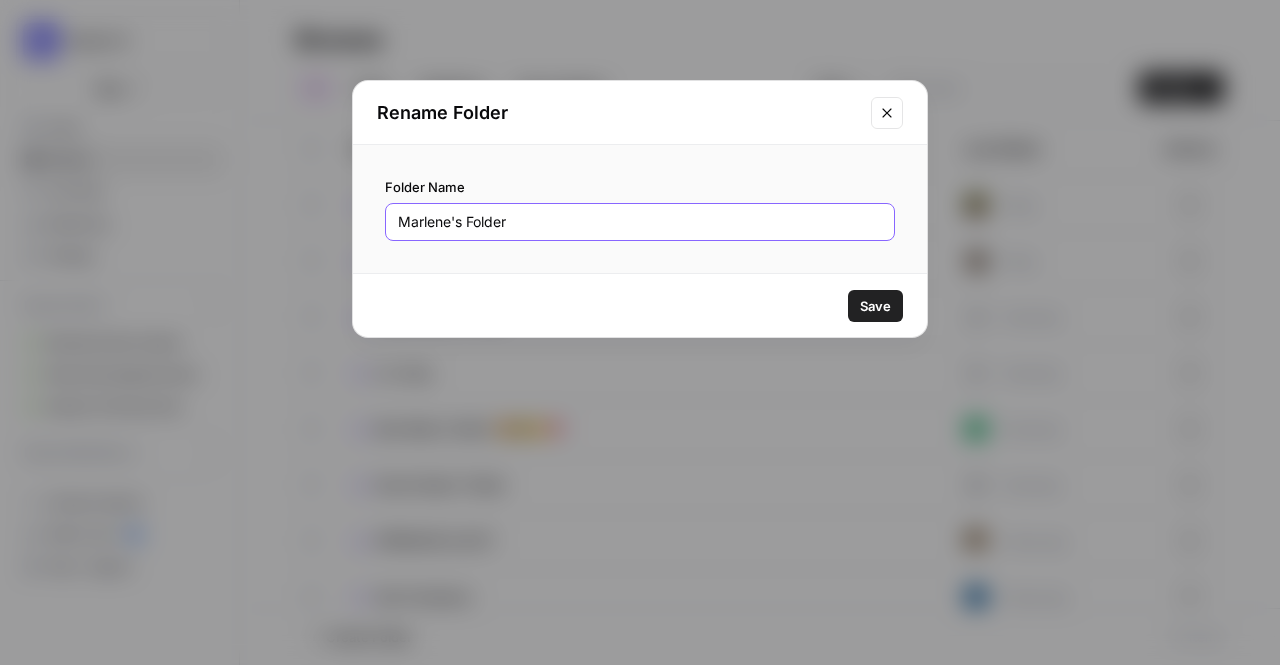 type on "Marlene's Folder" 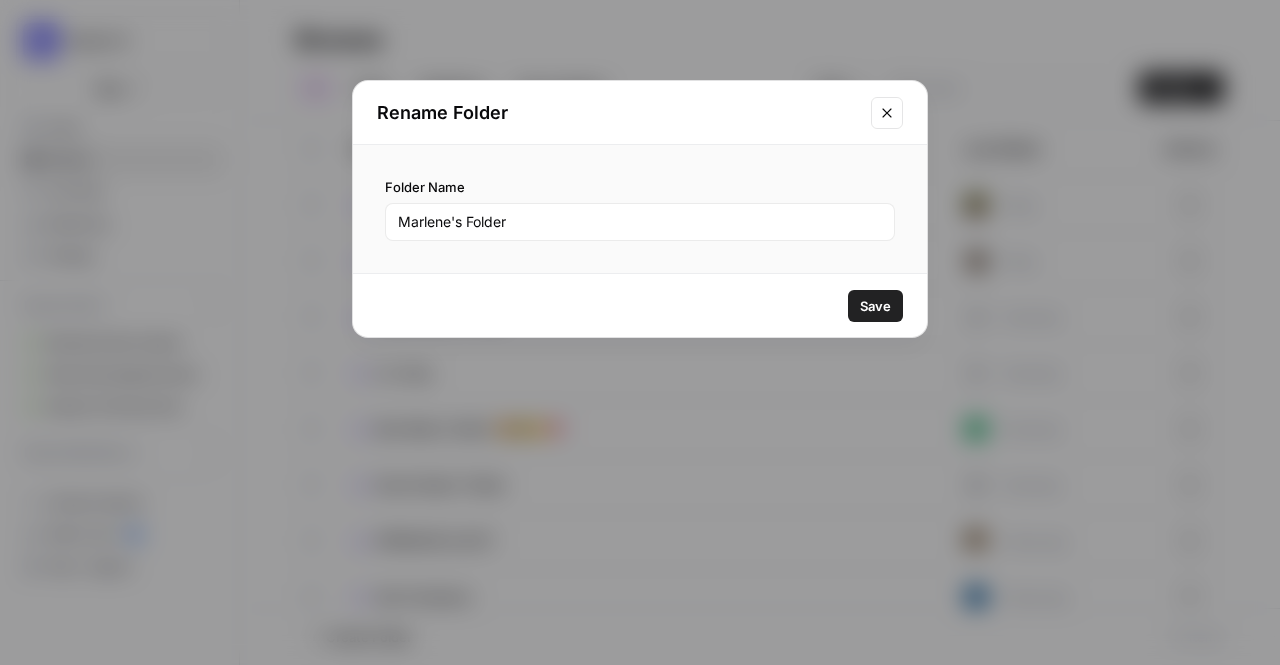 click on "Save" at bounding box center [875, 306] 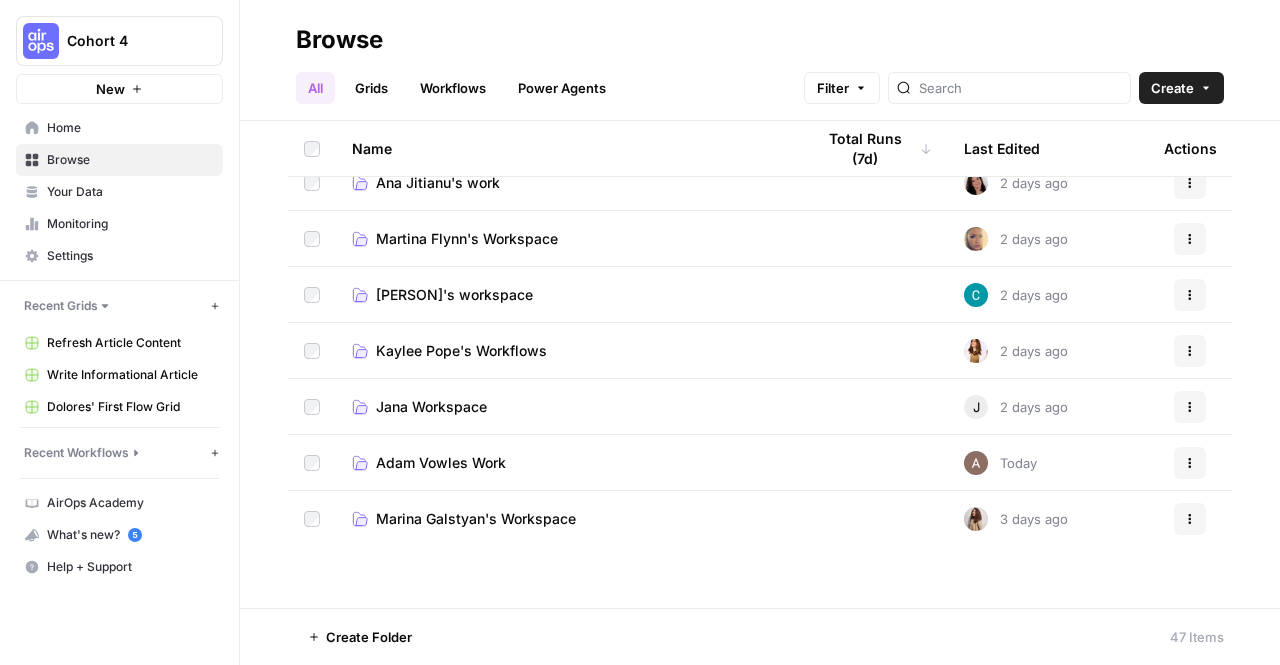 scroll, scrollTop: 0, scrollLeft: 0, axis: both 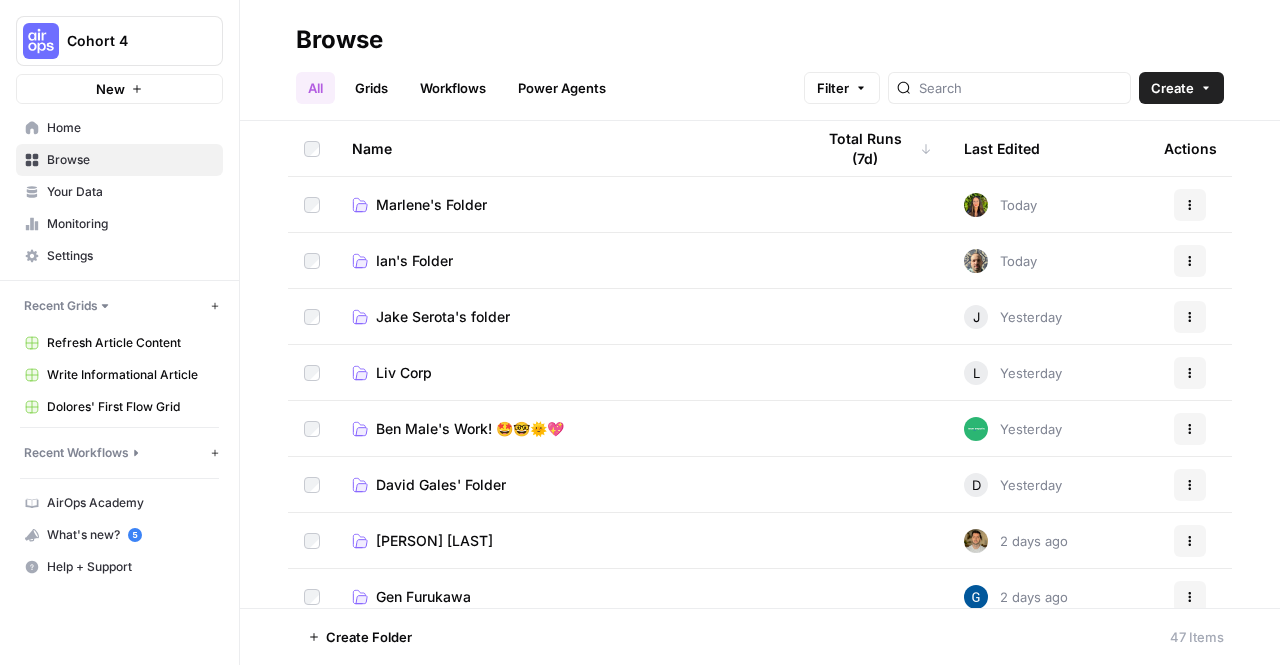 click on "New" at bounding box center [110, 89] 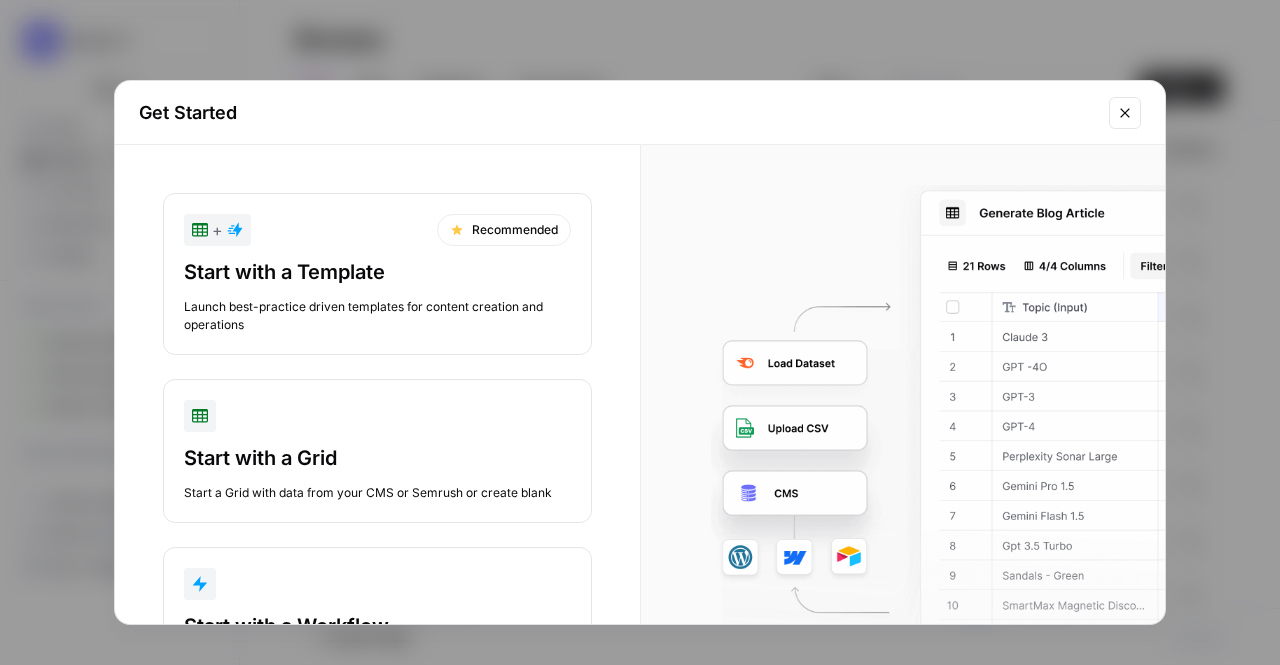 scroll, scrollTop: 130, scrollLeft: 0, axis: vertical 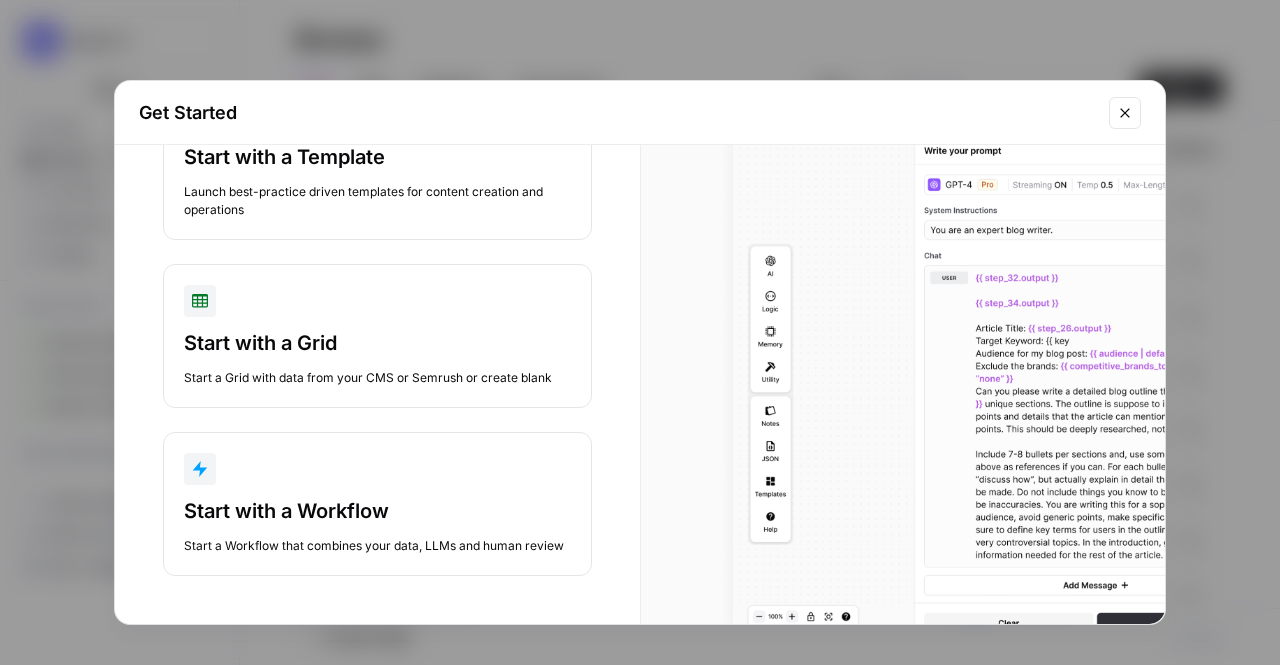 click on "Start with a Workflow" at bounding box center (377, 511) 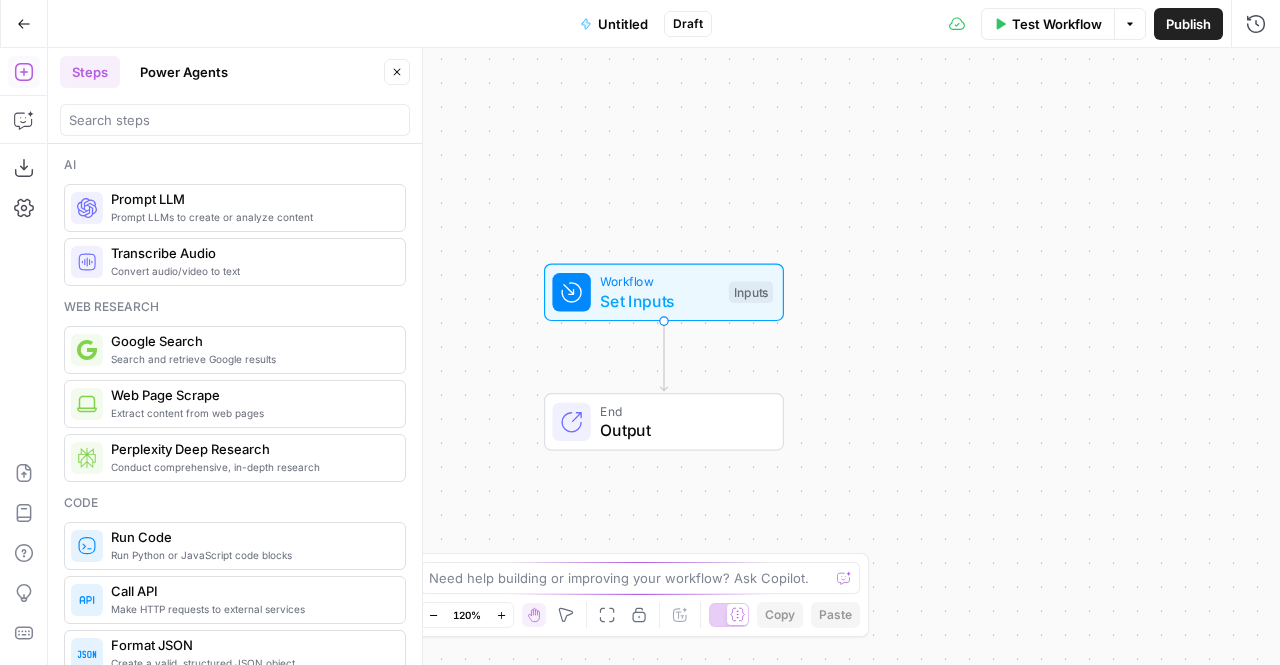 click on "Untitled" at bounding box center [614, 24] 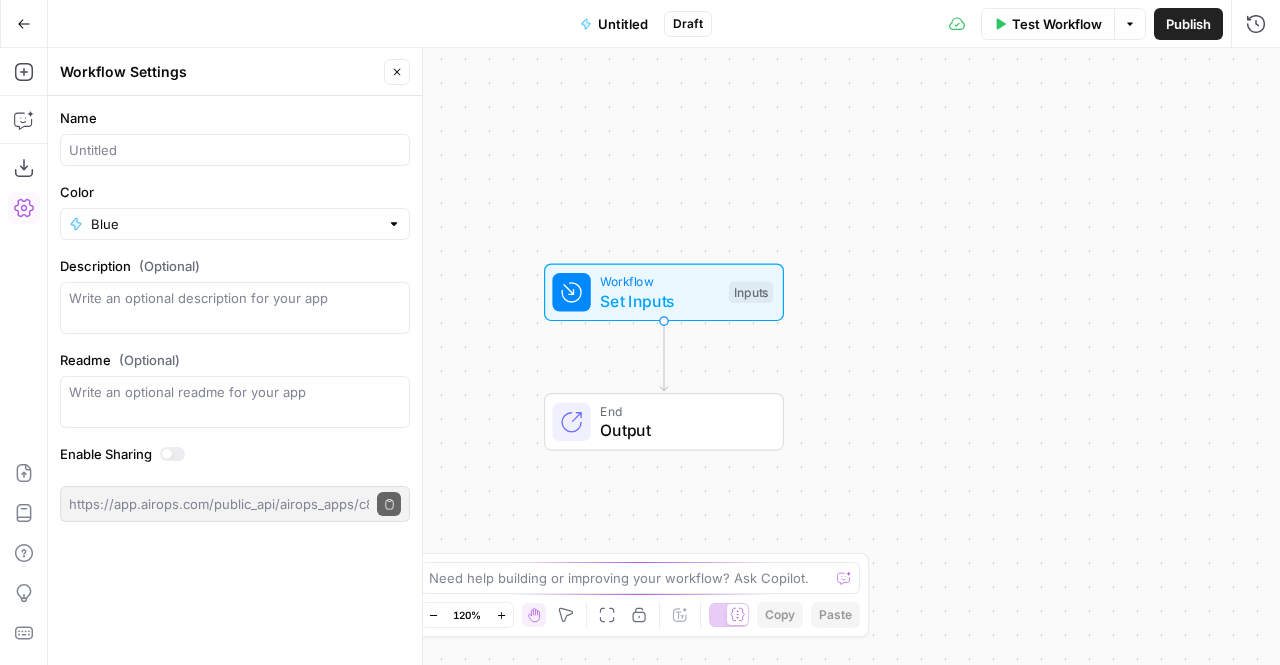 click on "Untitled" at bounding box center (614, 24) 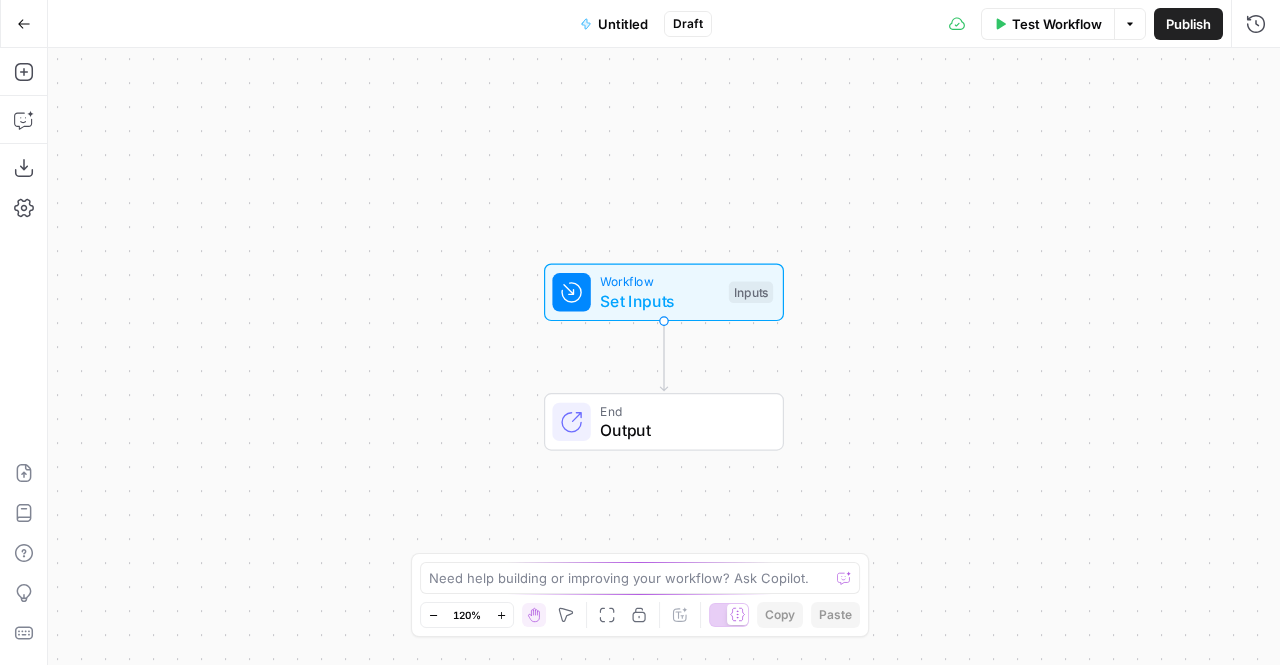 click on "Untitled" at bounding box center (623, 24) 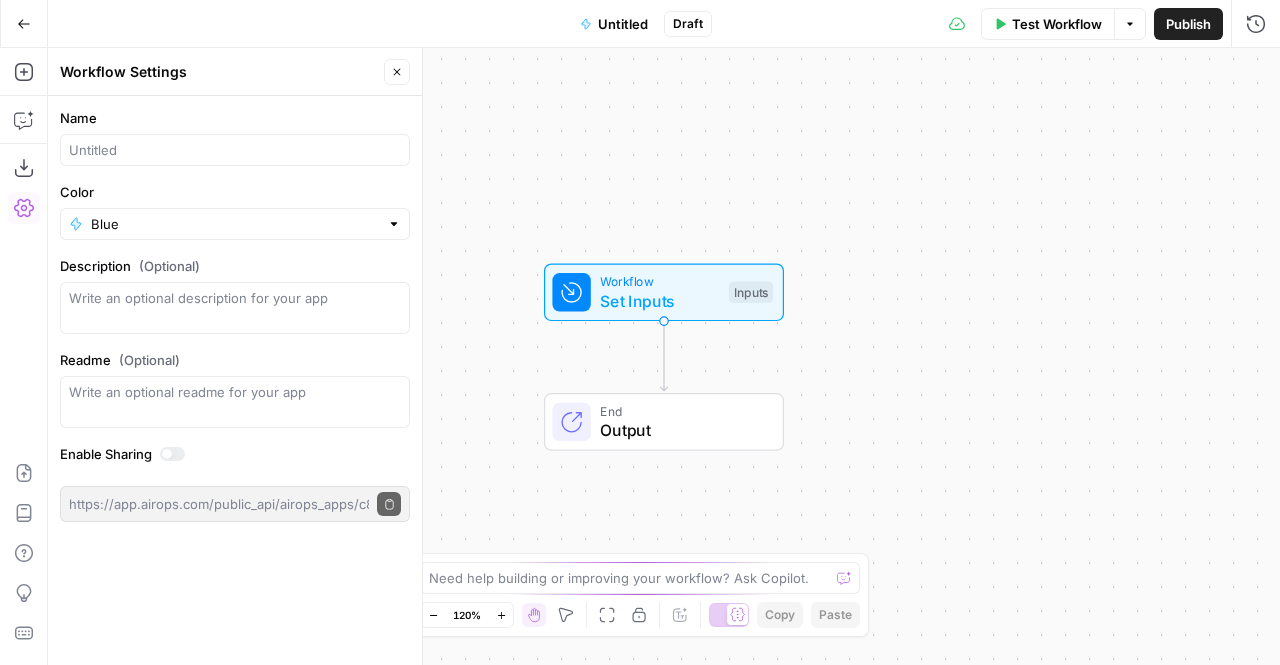 click on "Untitled" at bounding box center [623, 24] 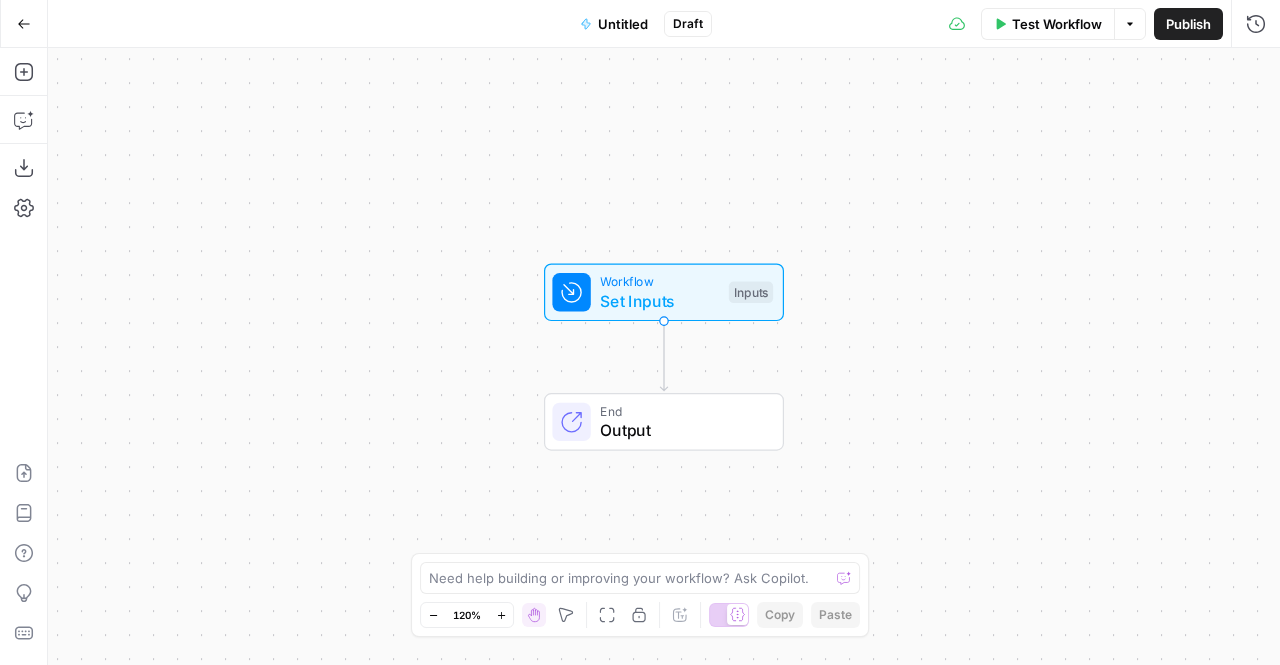 click on "Untitled" at bounding box center [623, 24] 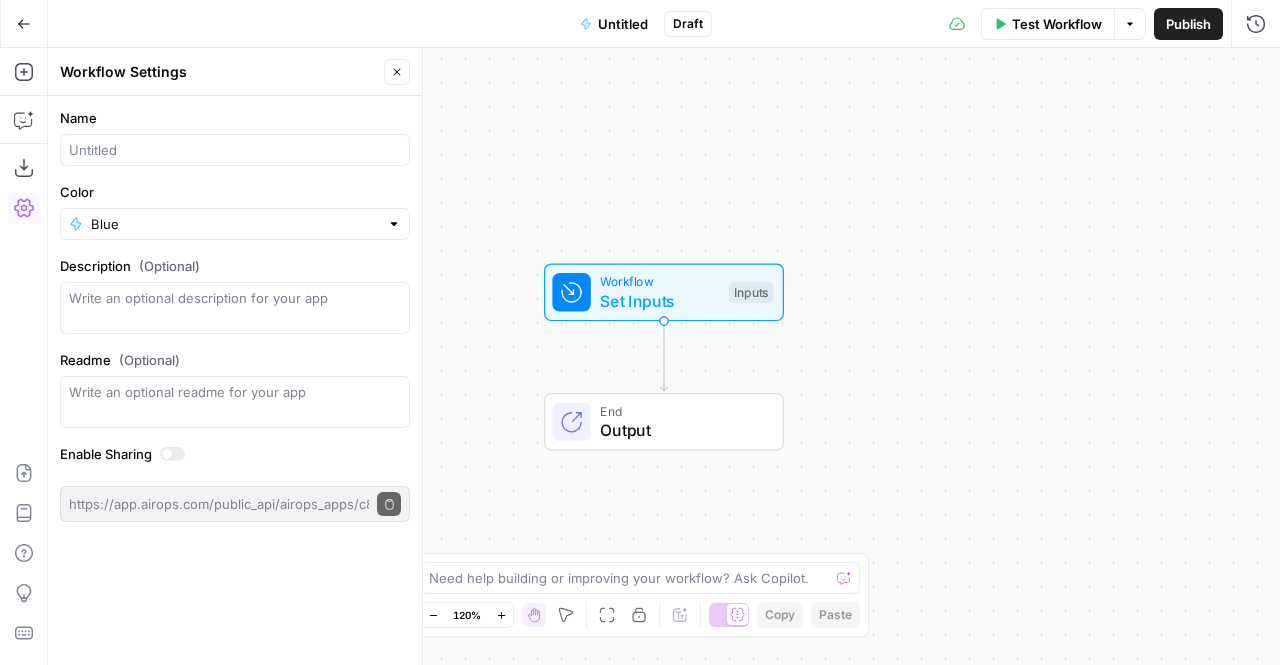 click at bounding box center [235, 150] 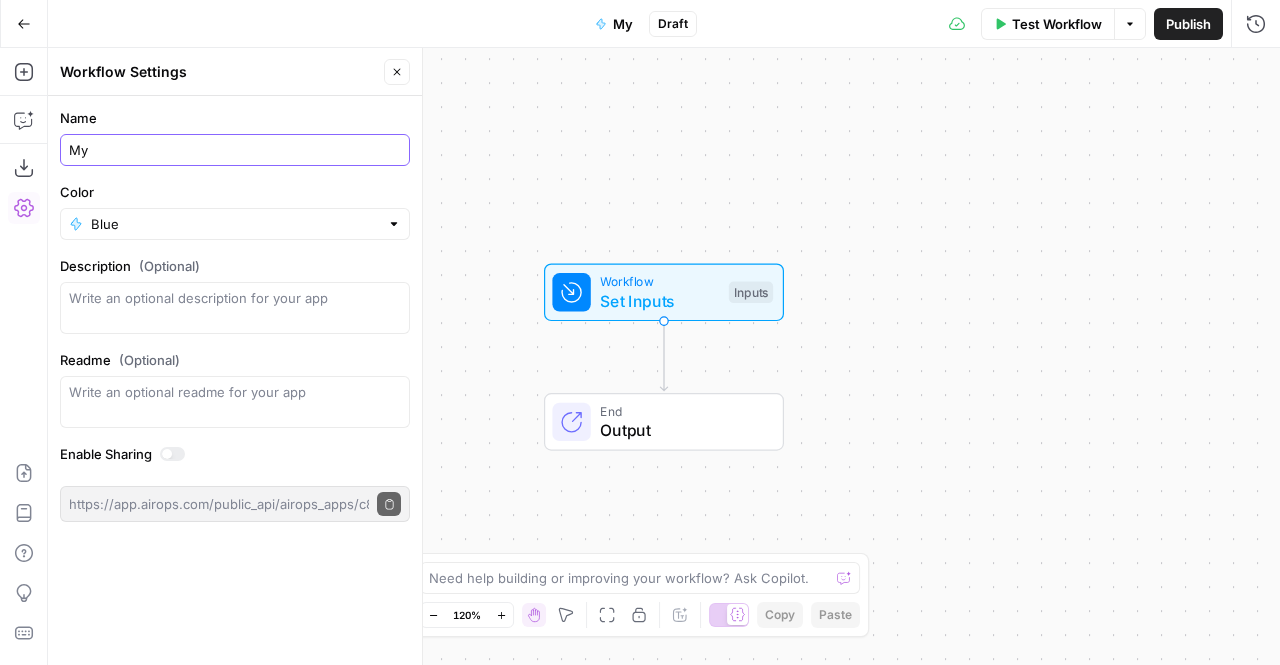 type on "M" 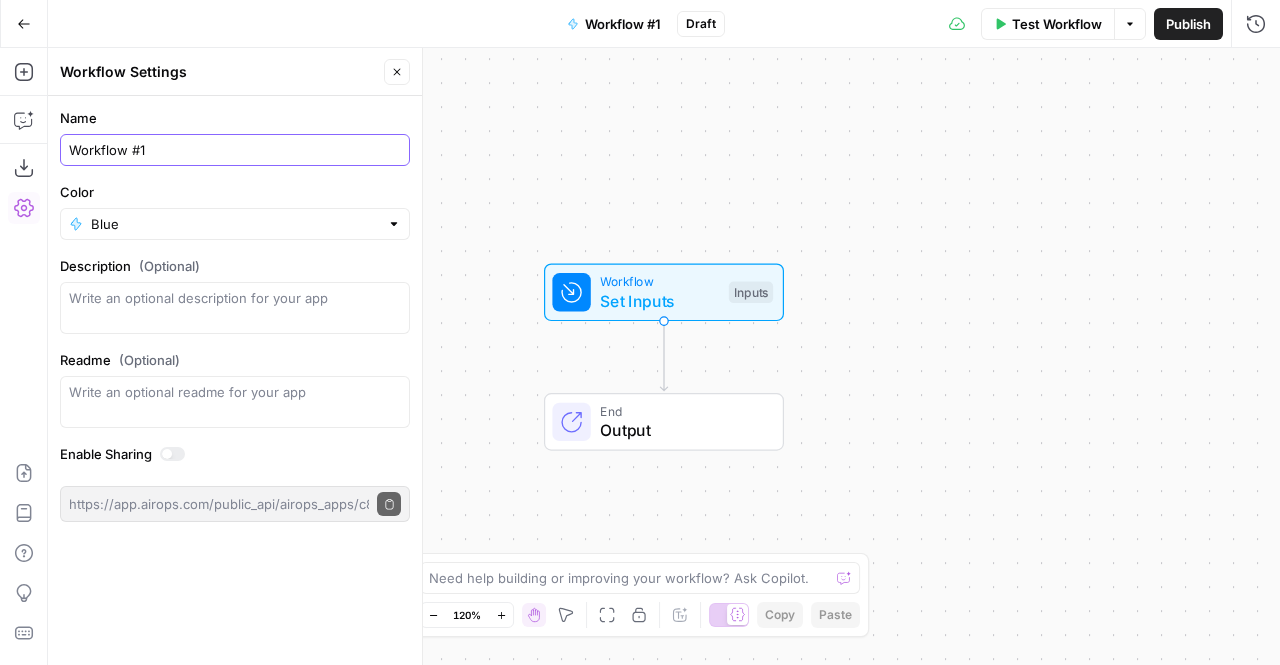 click on "Workflow #1" at bounding box center (235, 150) 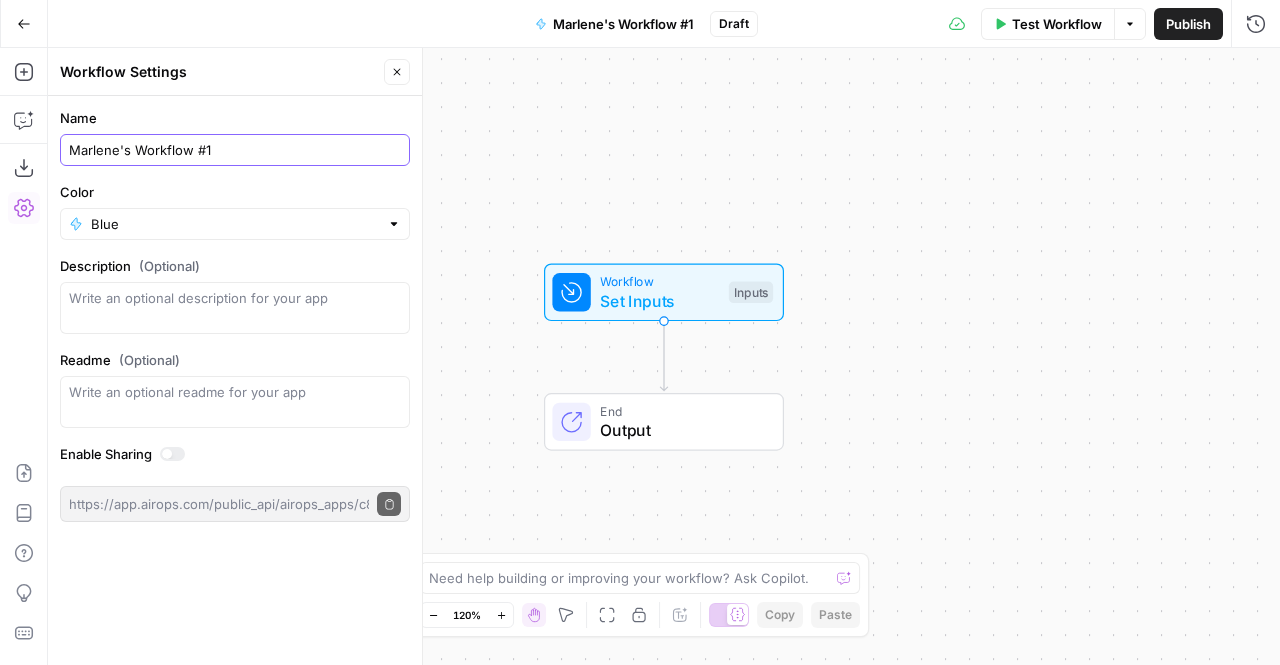 type on "Marlene's Workflow #1" 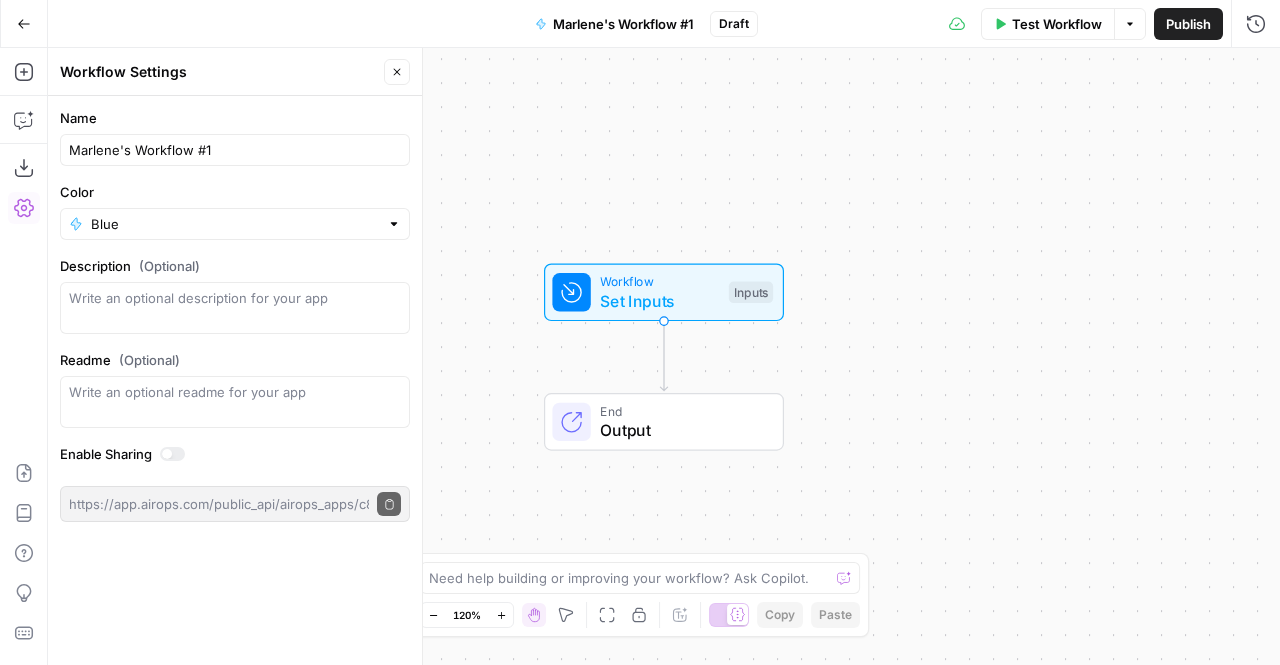 click 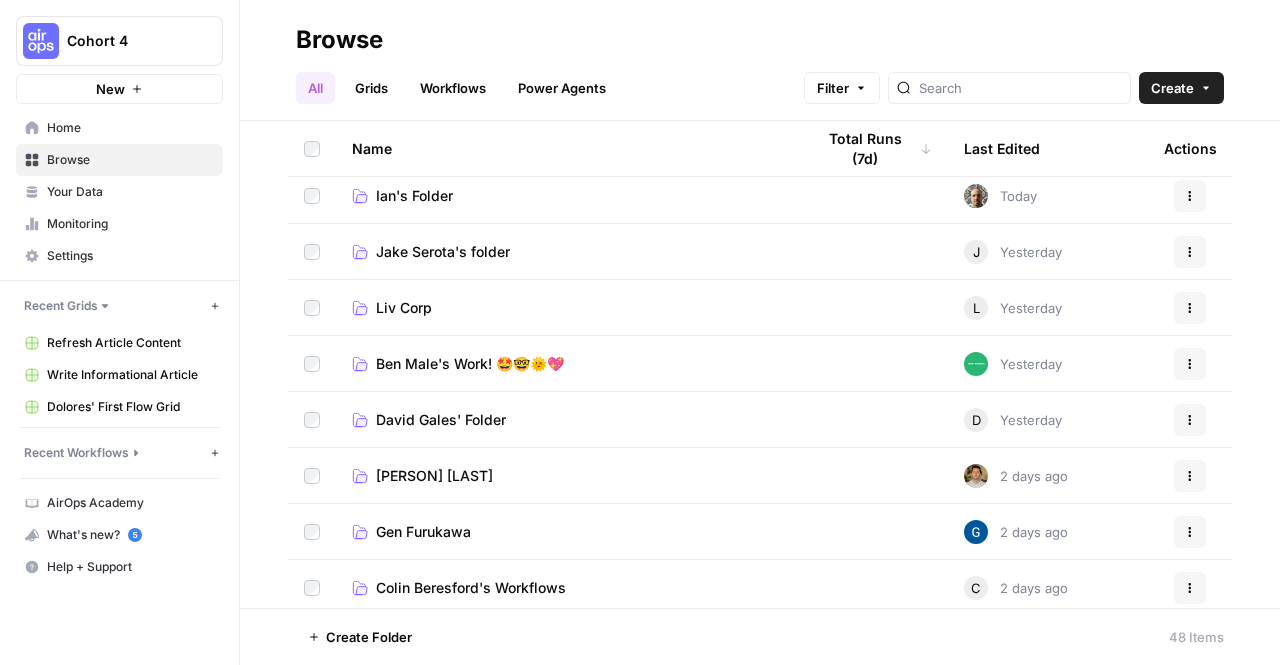 scroll, scrollTop: 0, scrollLeft: 0, axis: both 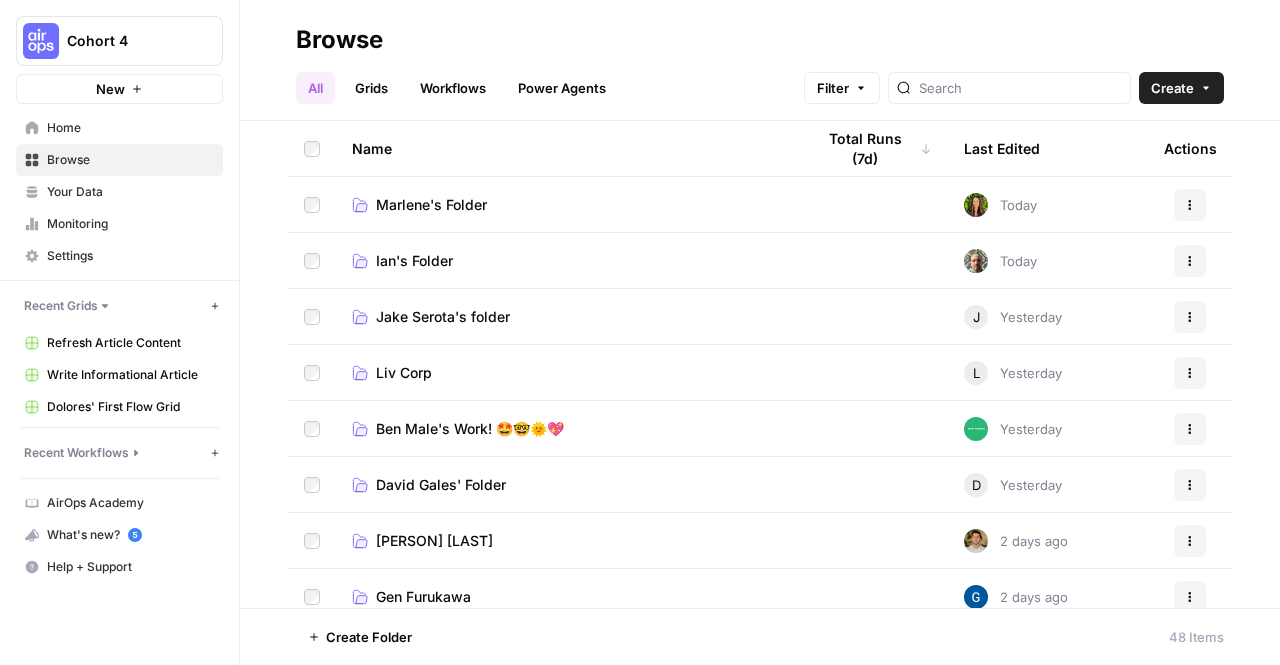 click on "Marlene's Folder" at bounding box center (431, 205) 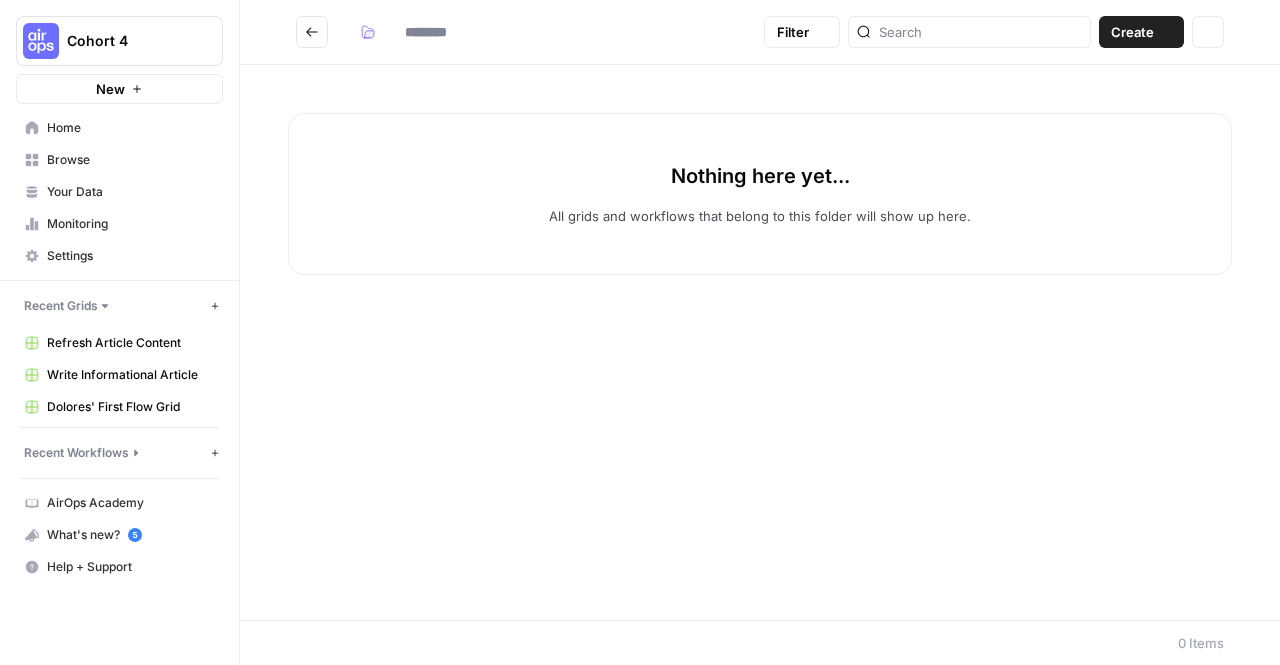 type on "**********" 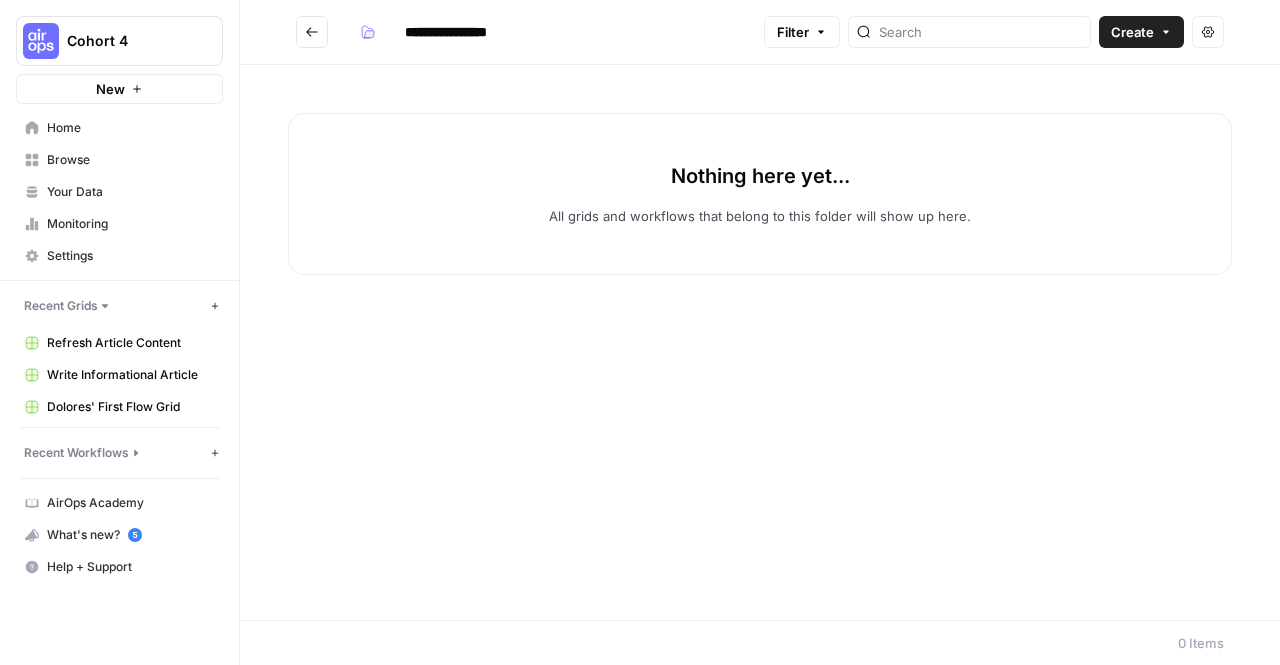 click on "**********" at bounding box center [760, 32] 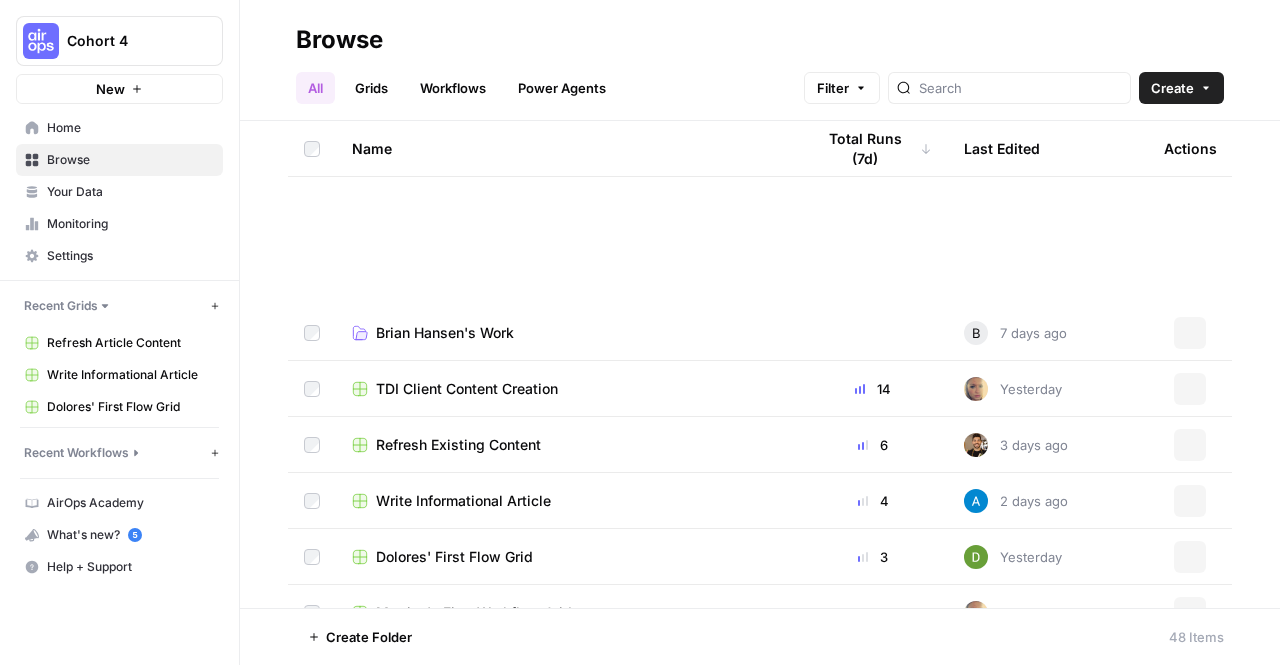 scroll, scrollTop: 2256, scrollLeft: 0, axis: vertical 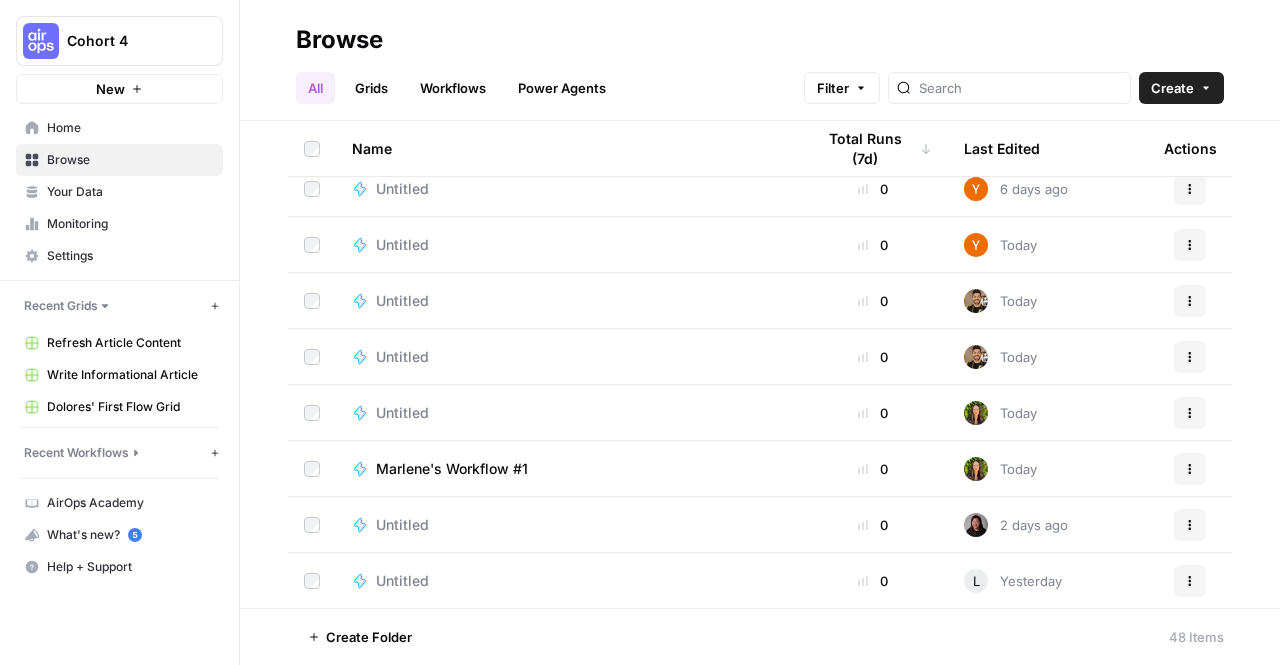 click on "Actions" at bounding box center (1190, 469) 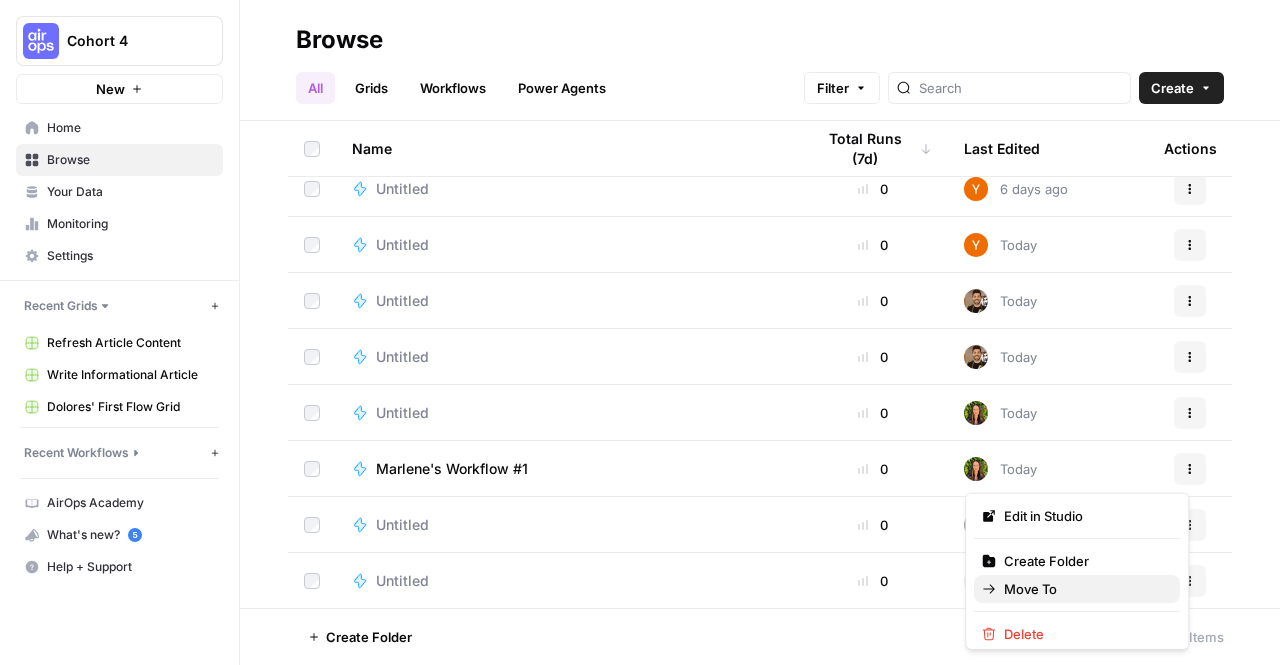 click on "Move To" at bounding box center [1084, 589] 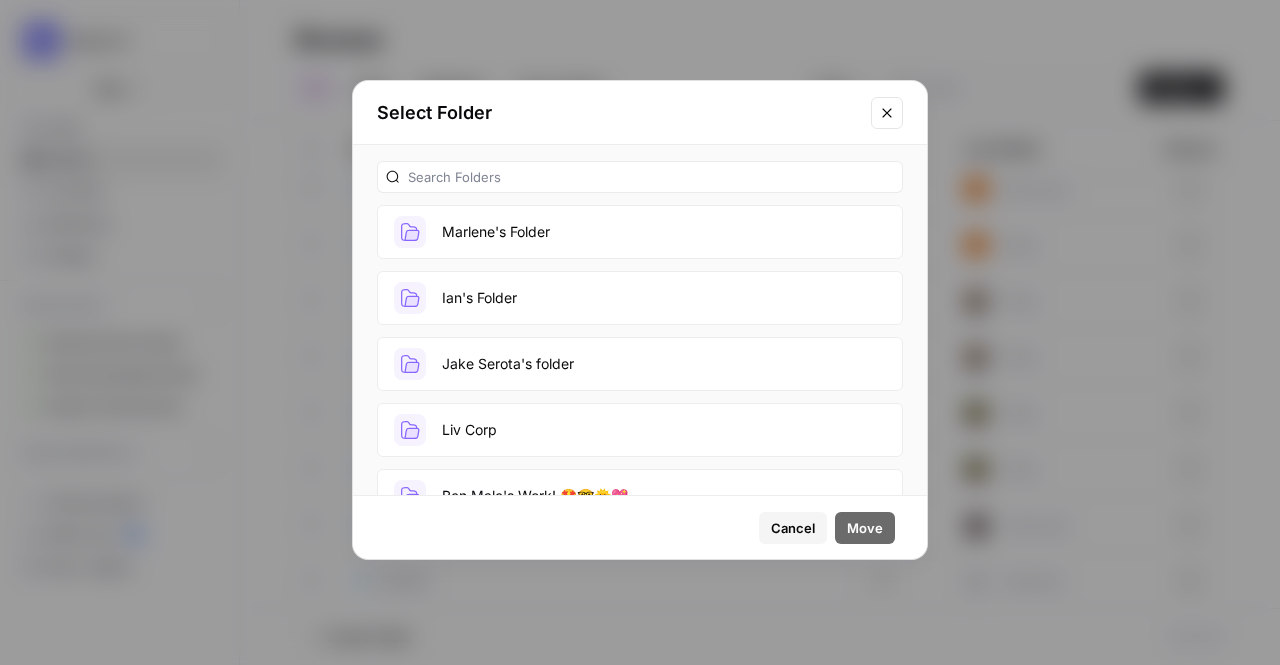 click on "Marlene's Folder" at bounding box center (640, 232) 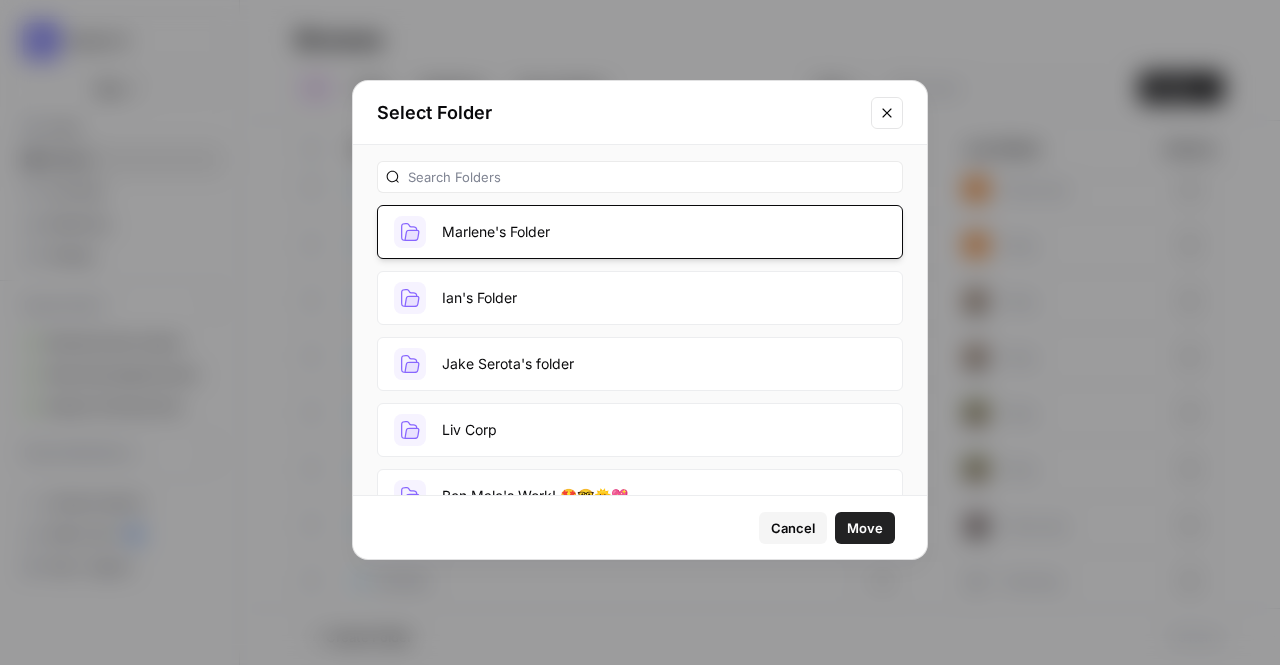 click on "Move" at bounding box center (865, 528) 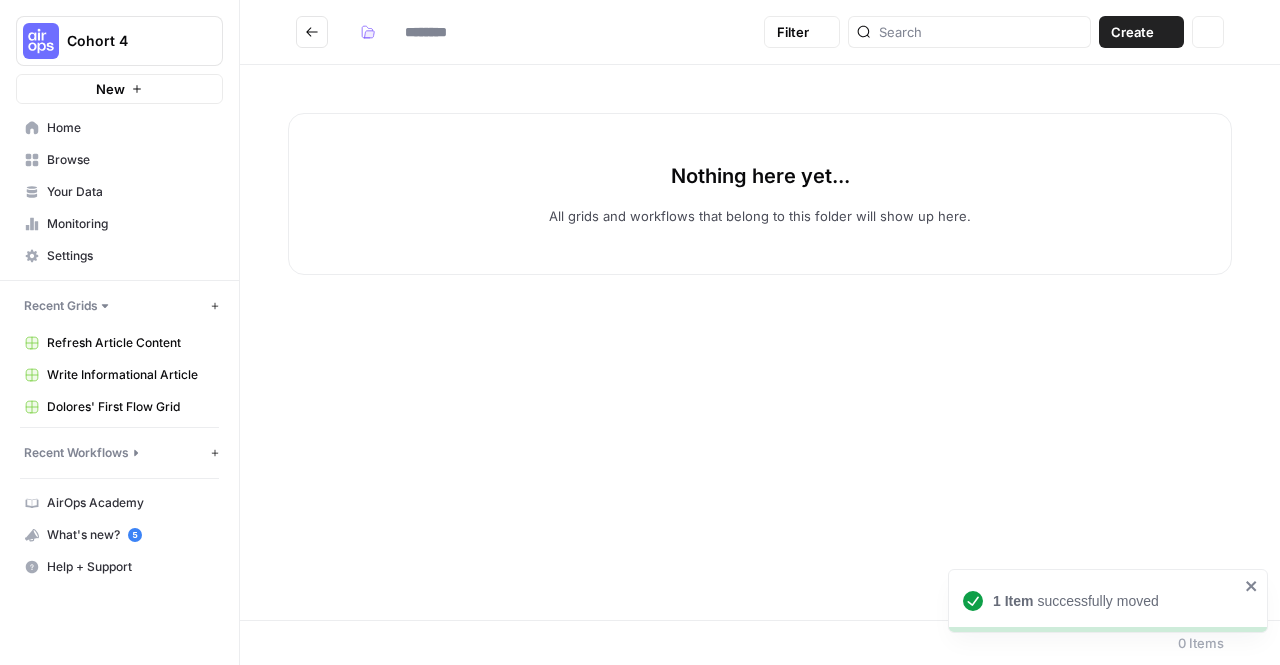 type on "**********" 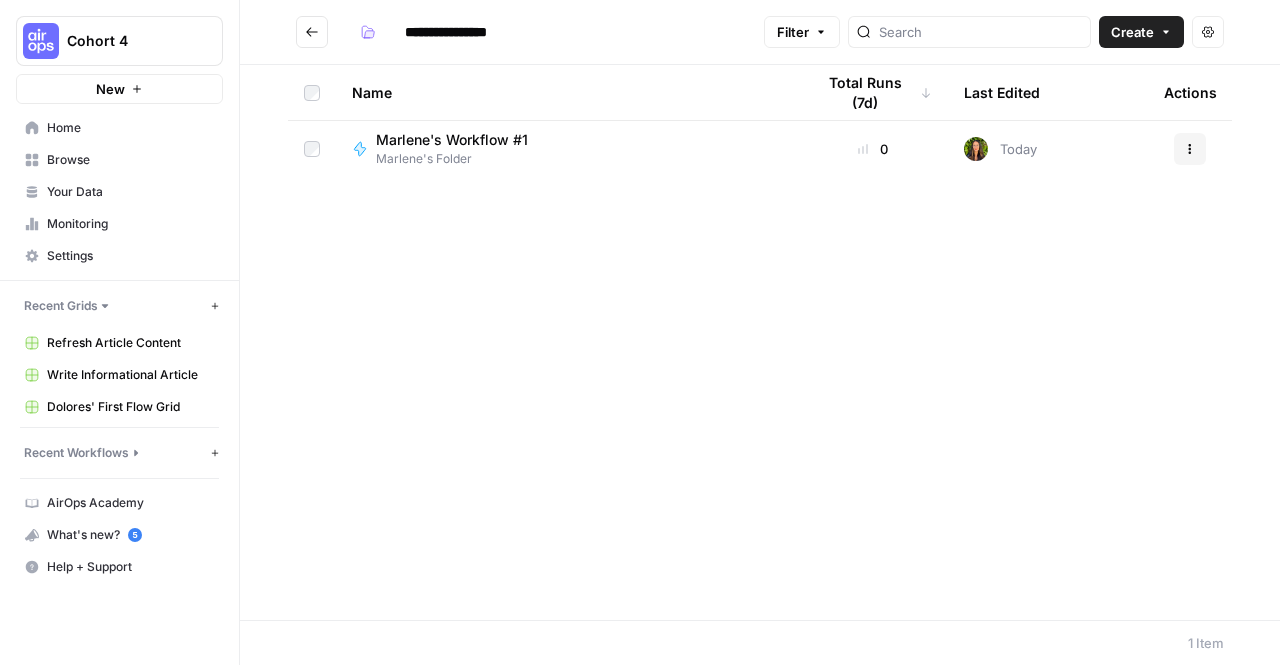 click on "**********" at bounding box center [760, 32] 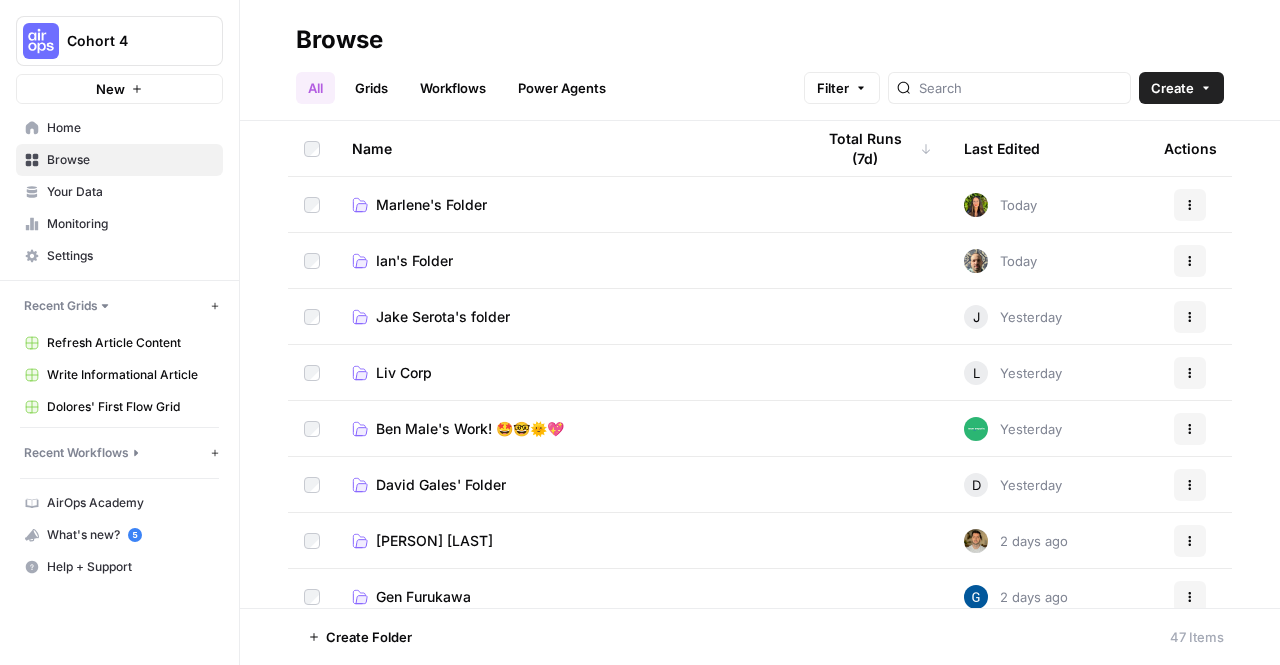click on "Marlene's Folder" at bounding box center [567, 205] 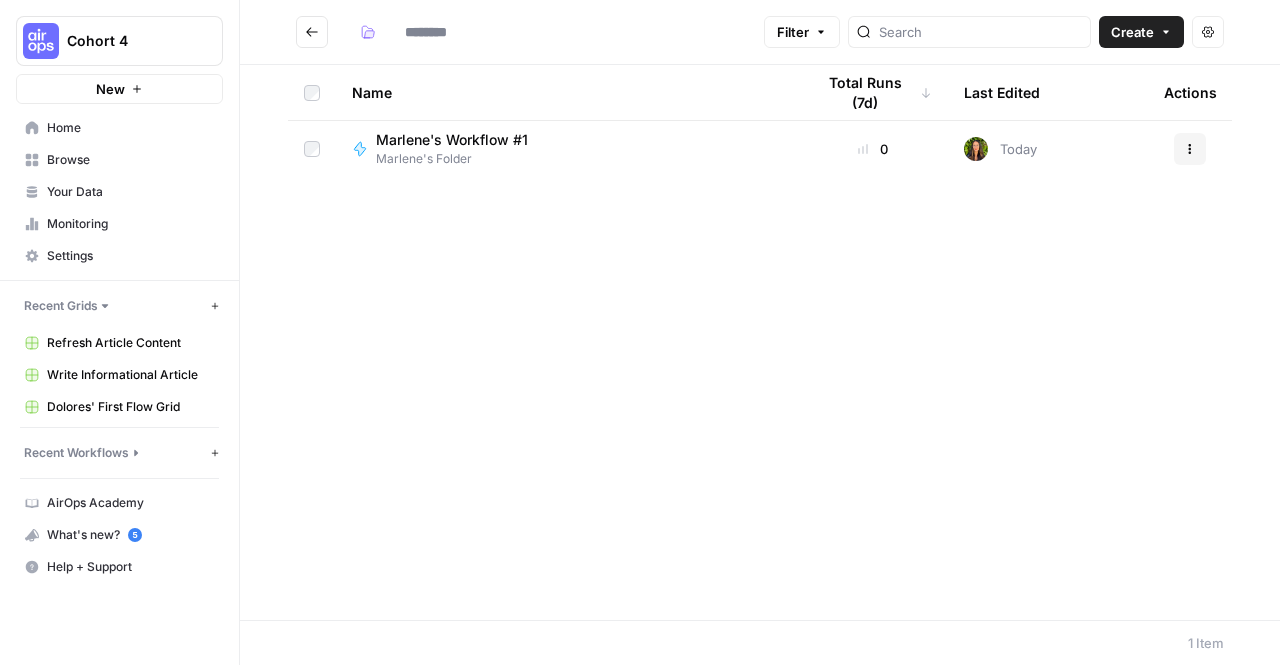 type on "**********" 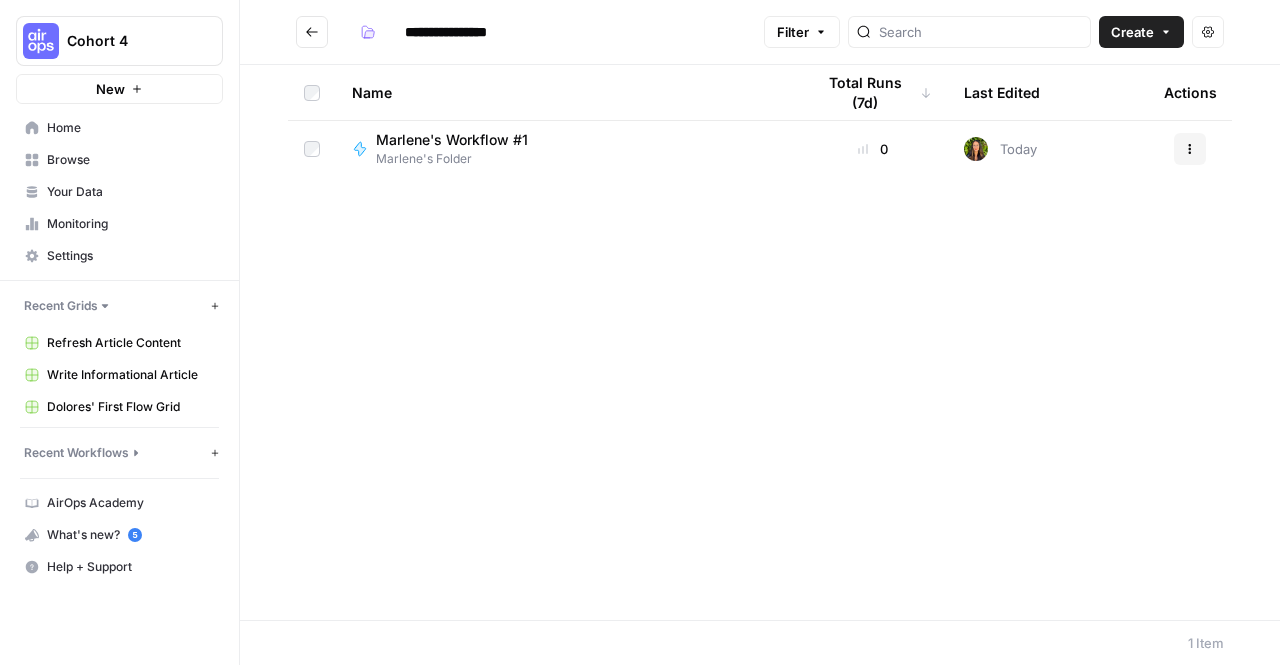 click 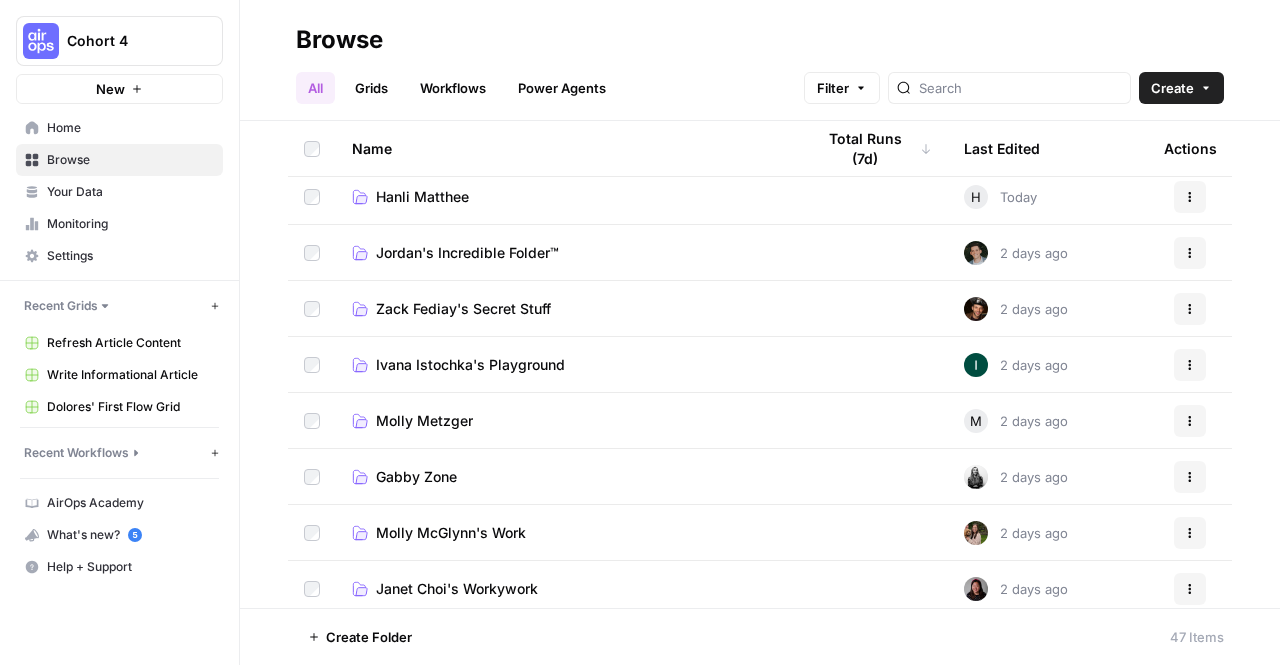 scroll, scrollTop: 0, scrollLeft: 0, axis: both 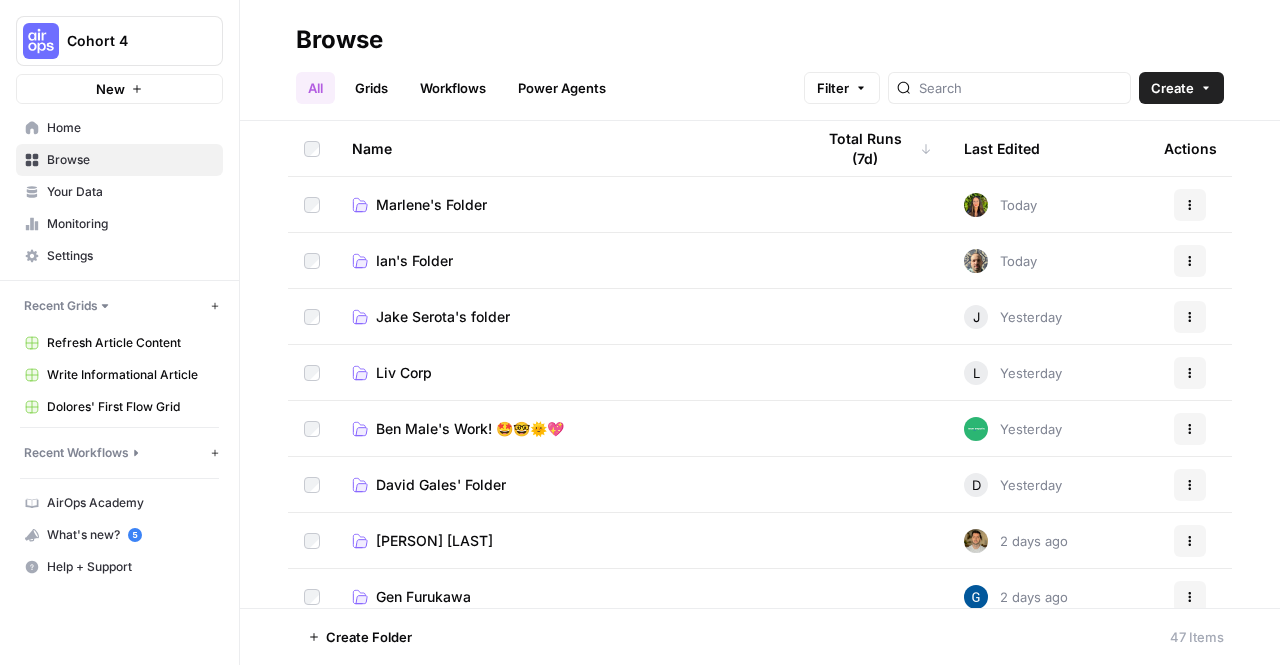 click on "Marlene's Folder" at bounding box center (567, 205) 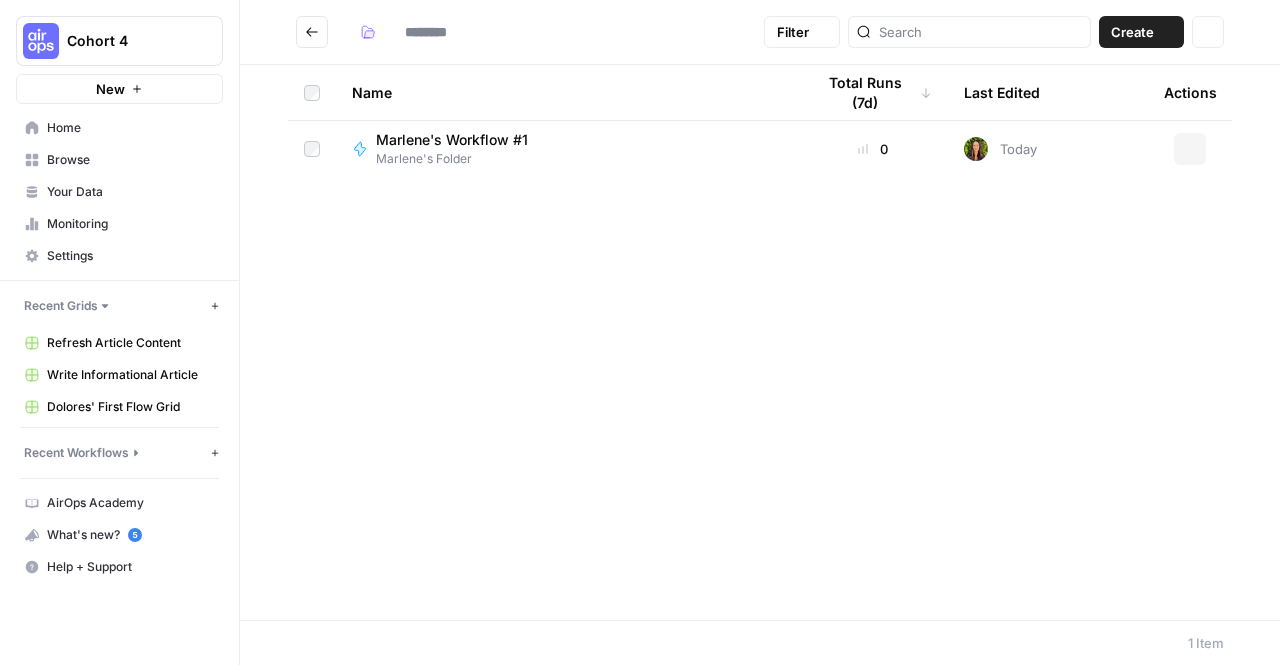 type on "**********" 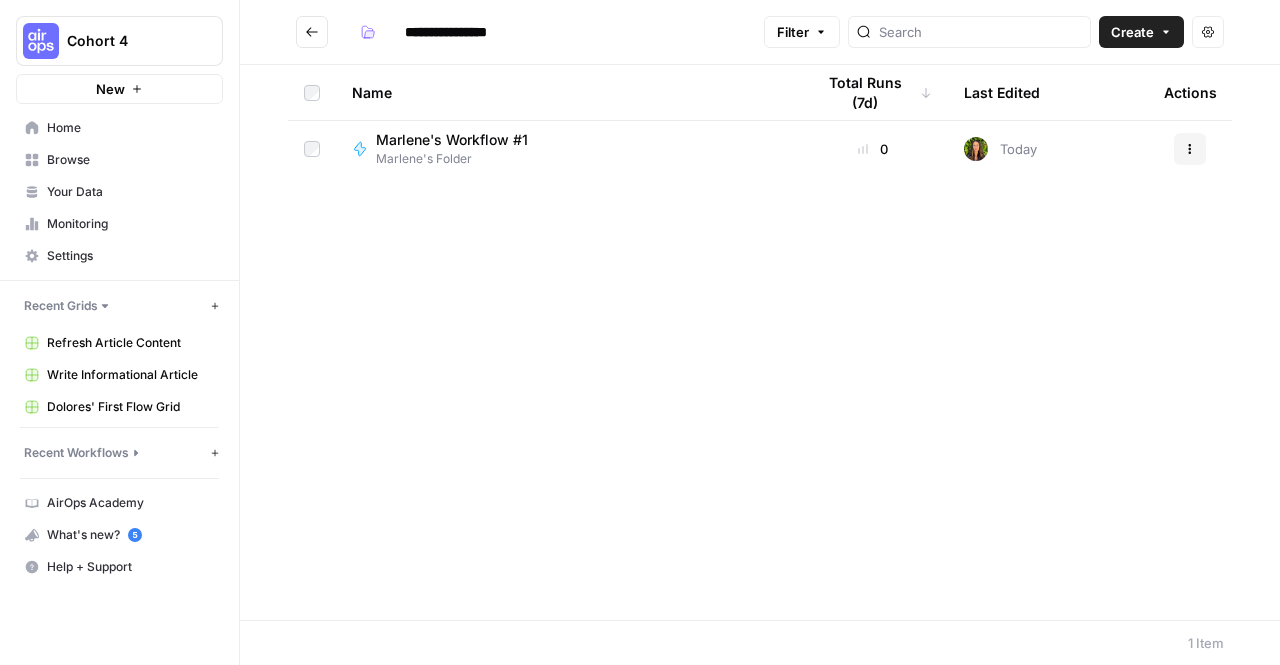 click at bounding box center [312, 32] 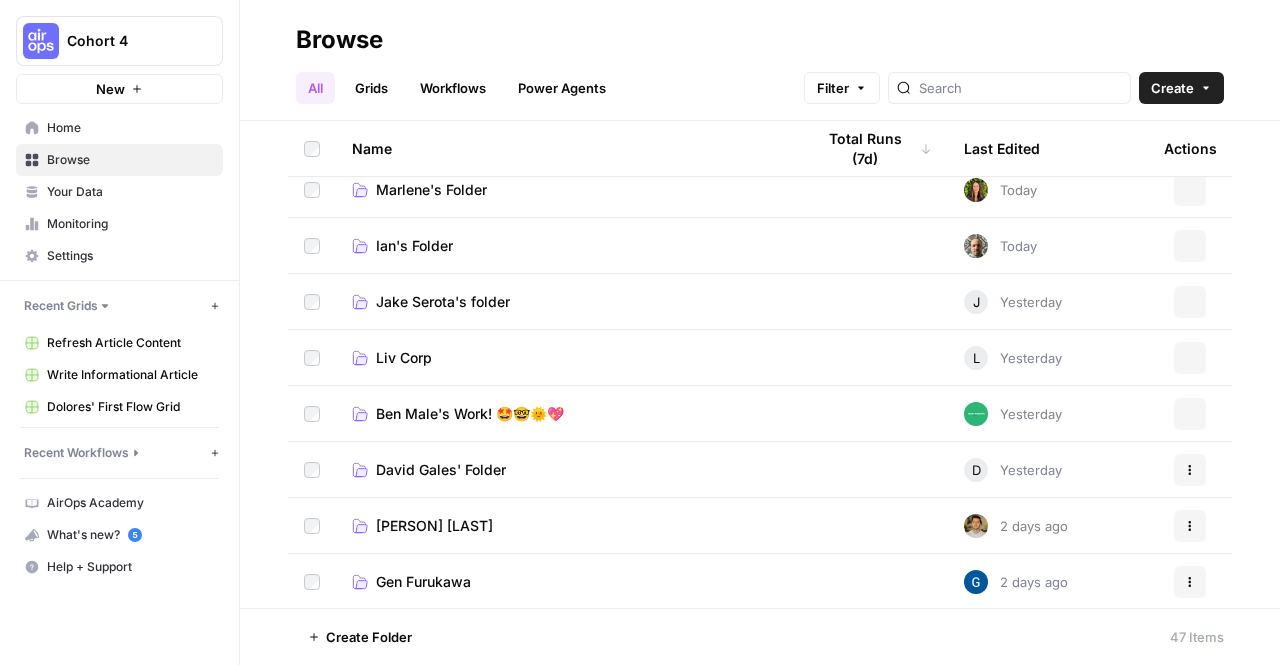 scroll, scrollTop: 0, scrollLeft: 0, axis: both 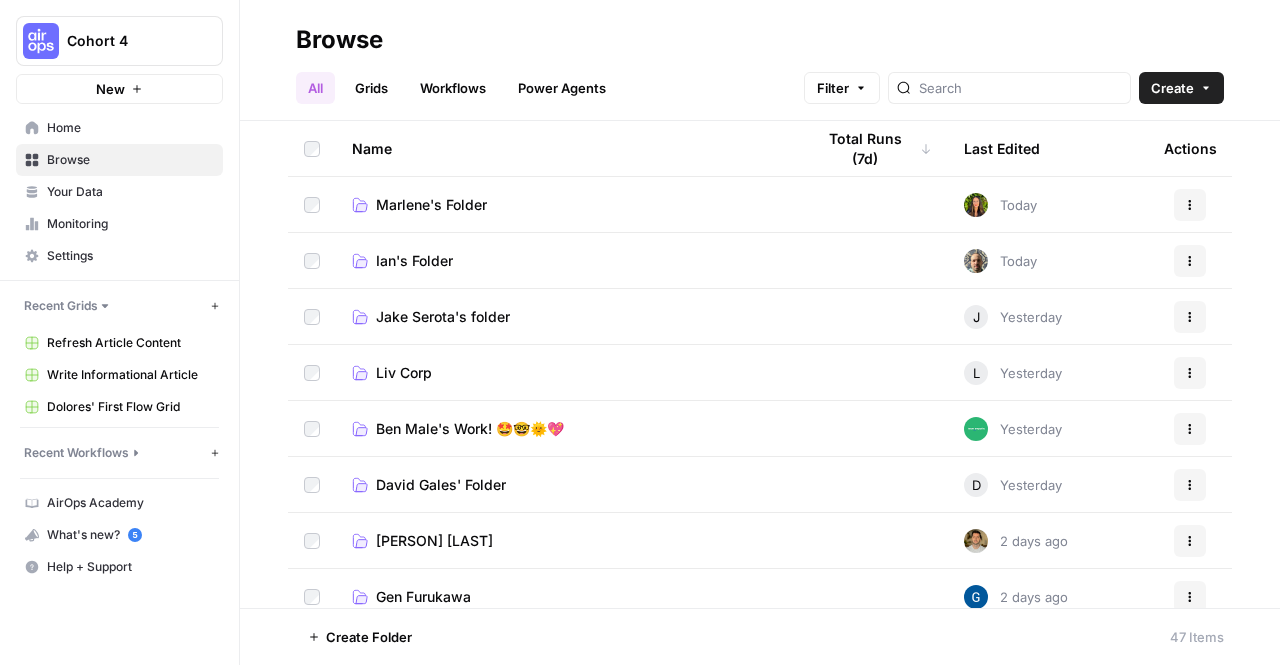click on "Ian's Folder" at bounding box center [567, 260] 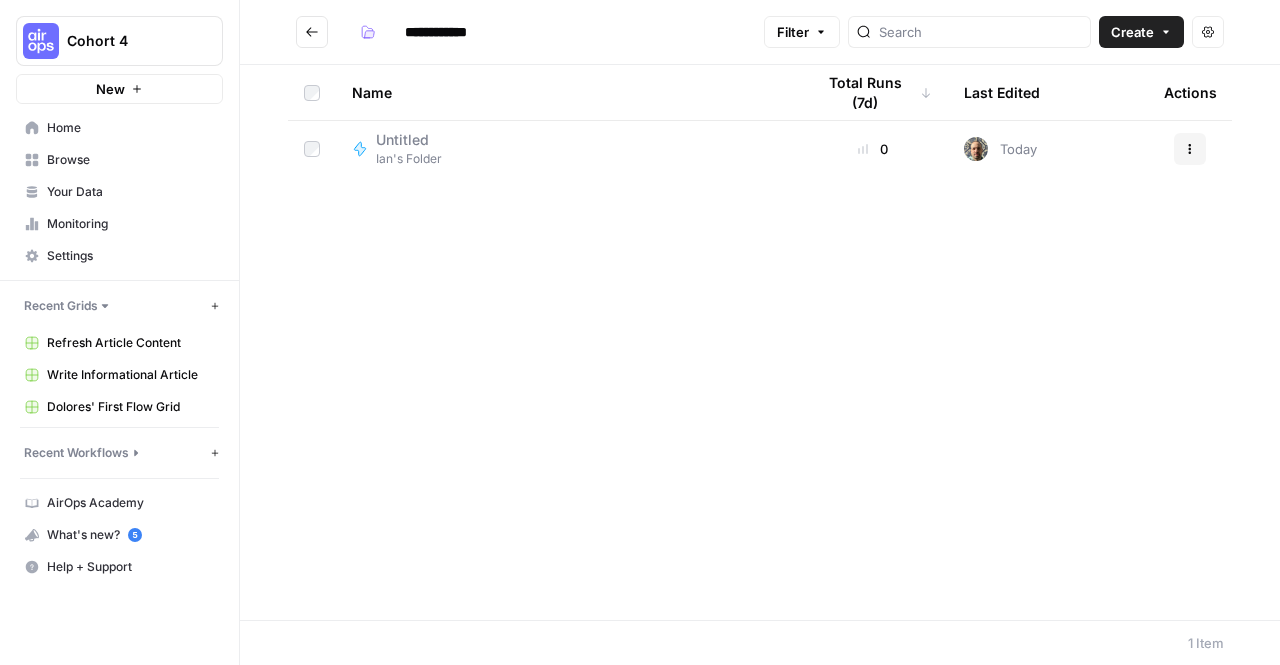 click 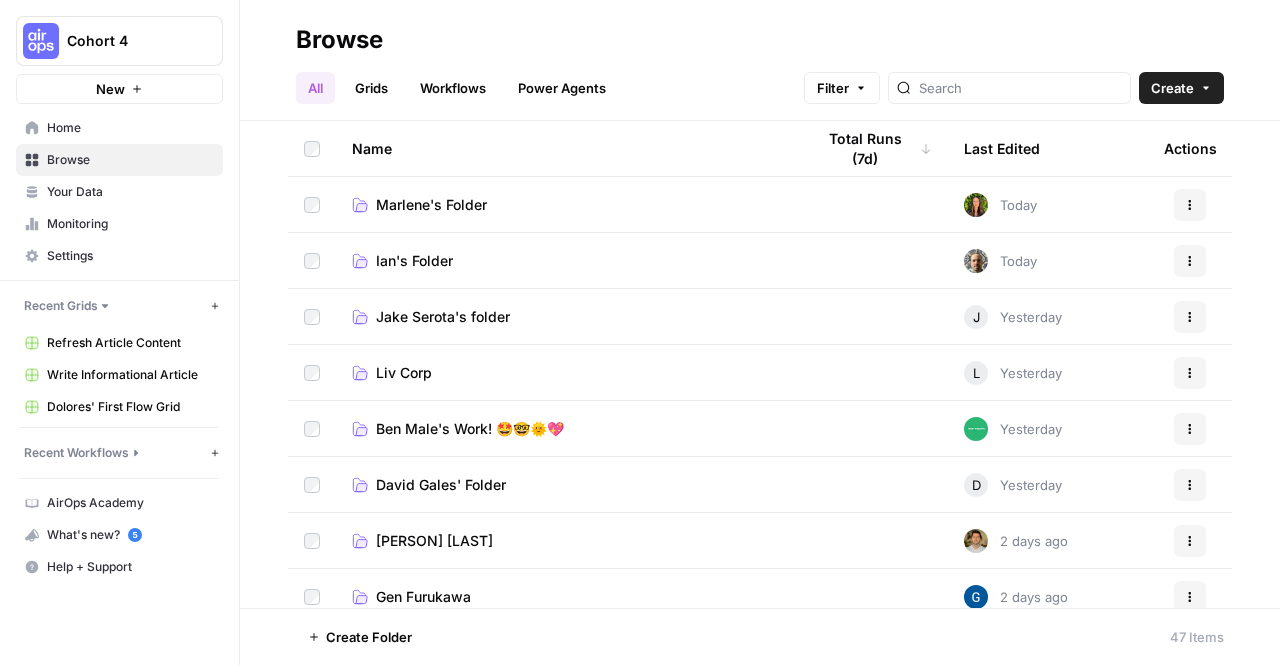 click on "Marlene's Folder" at bounding box center [567, 205] 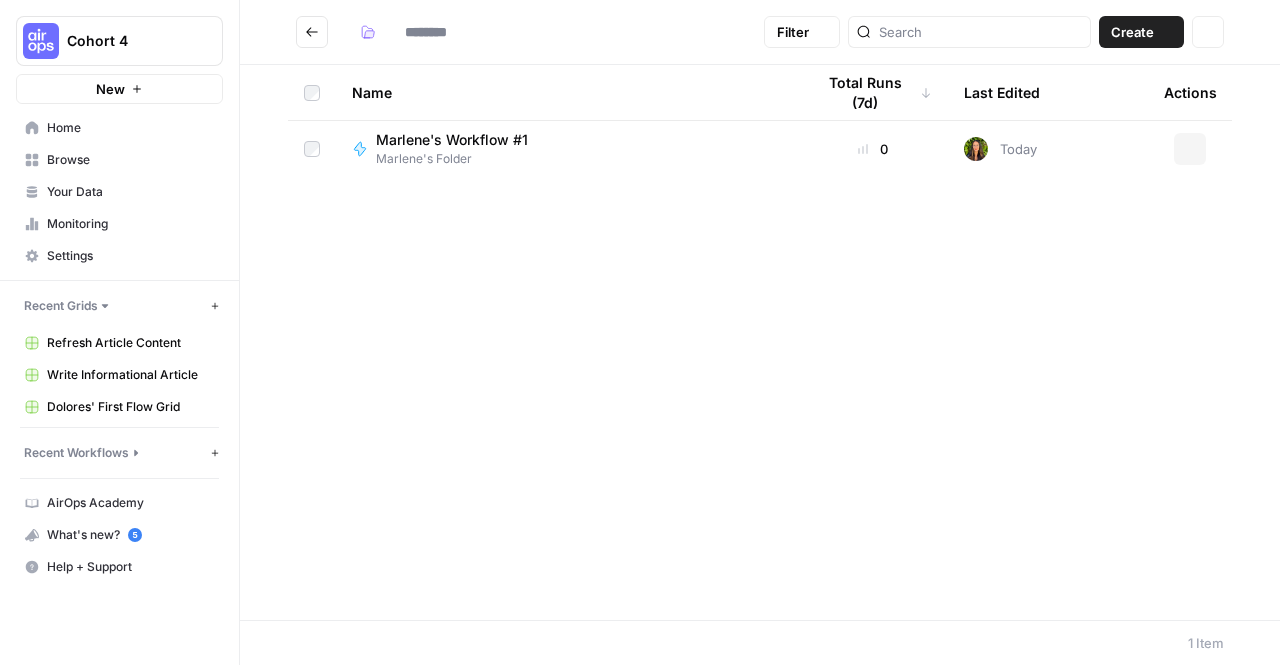 type on "**********" 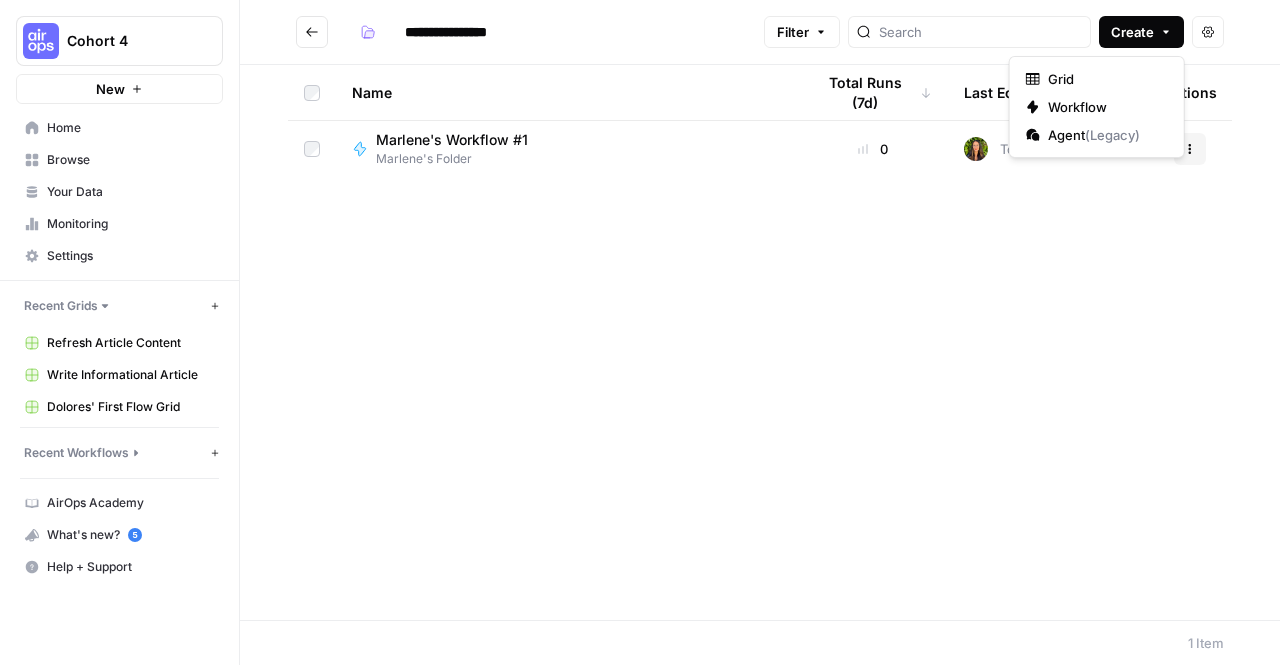 click on "Create" at bounding box center (1132, 32) 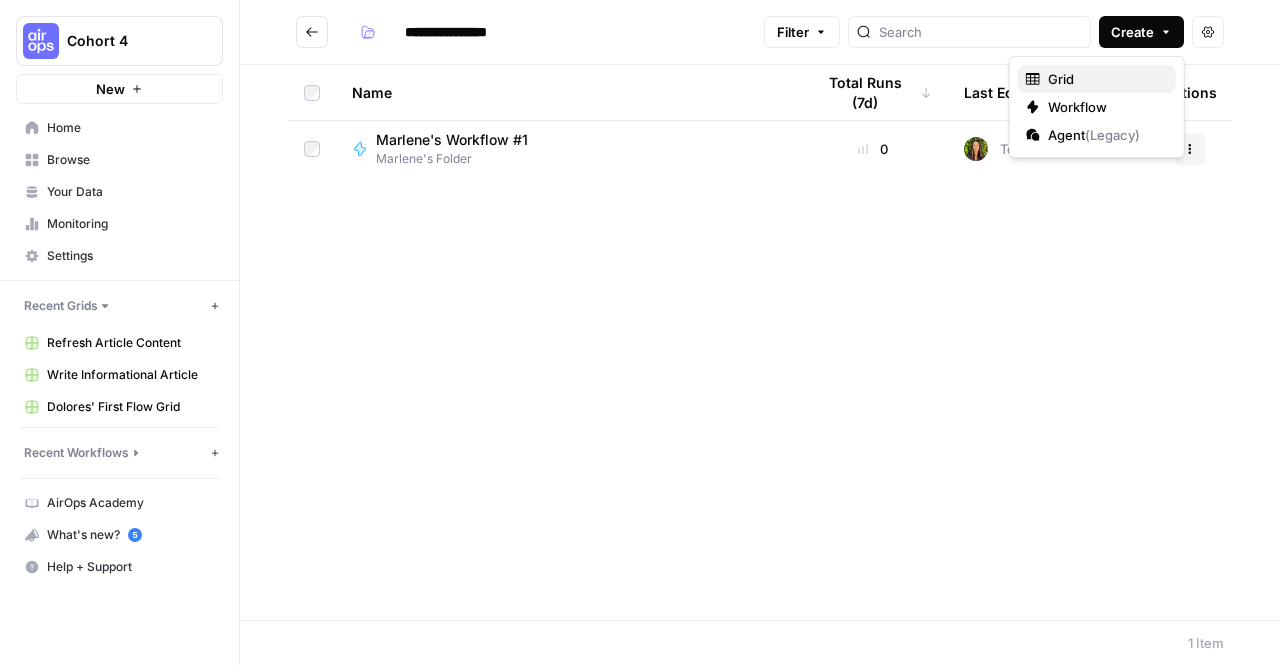click on "Grid" at bounding box center [1104, 79] 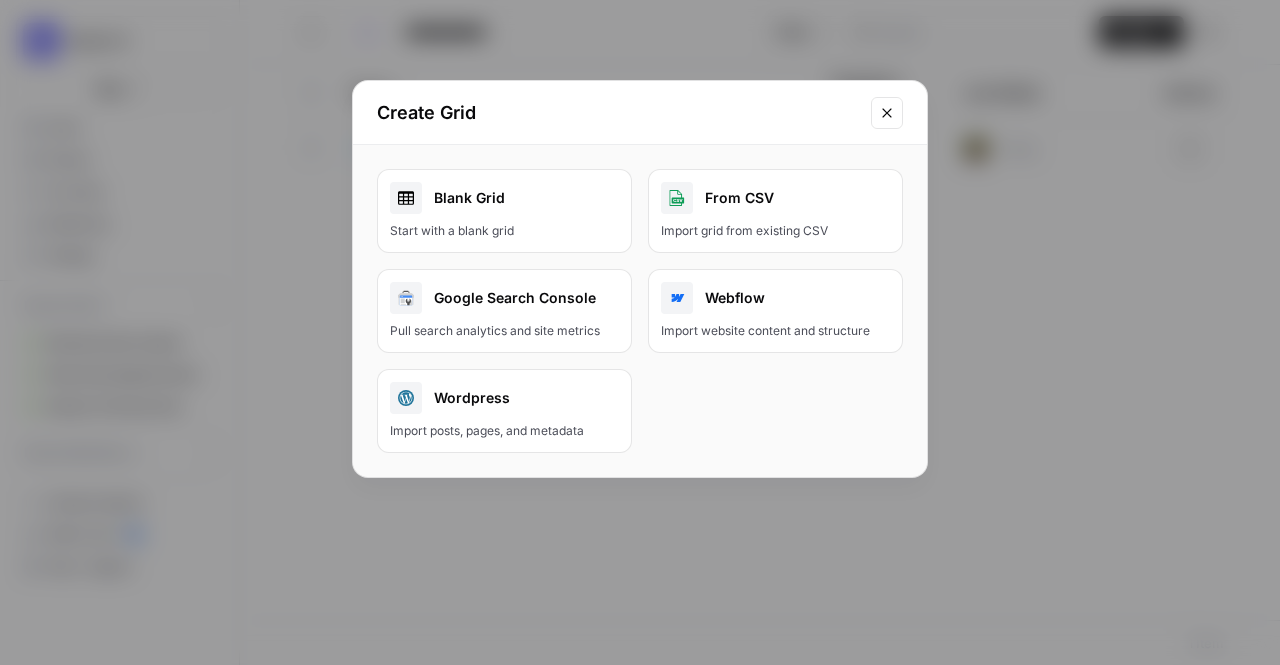click on "Blank Grid Start with a blank grid" at bounding box center (504, 211) 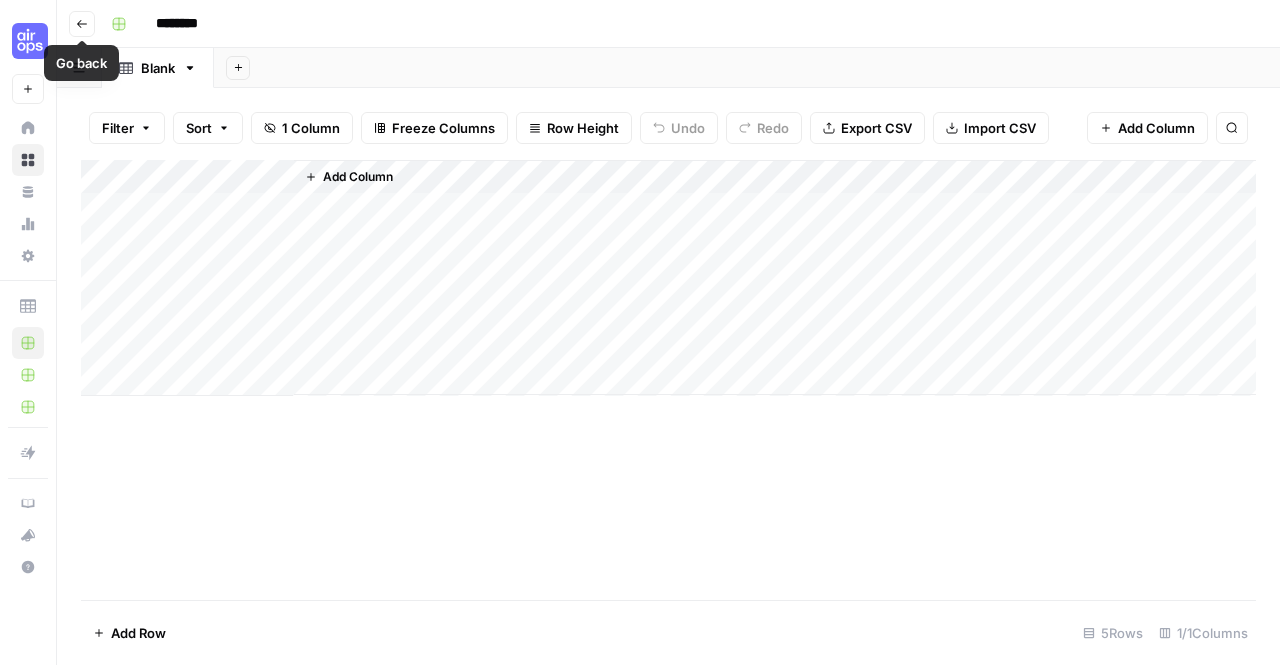 click on "********" at bounding box center (203, 24) 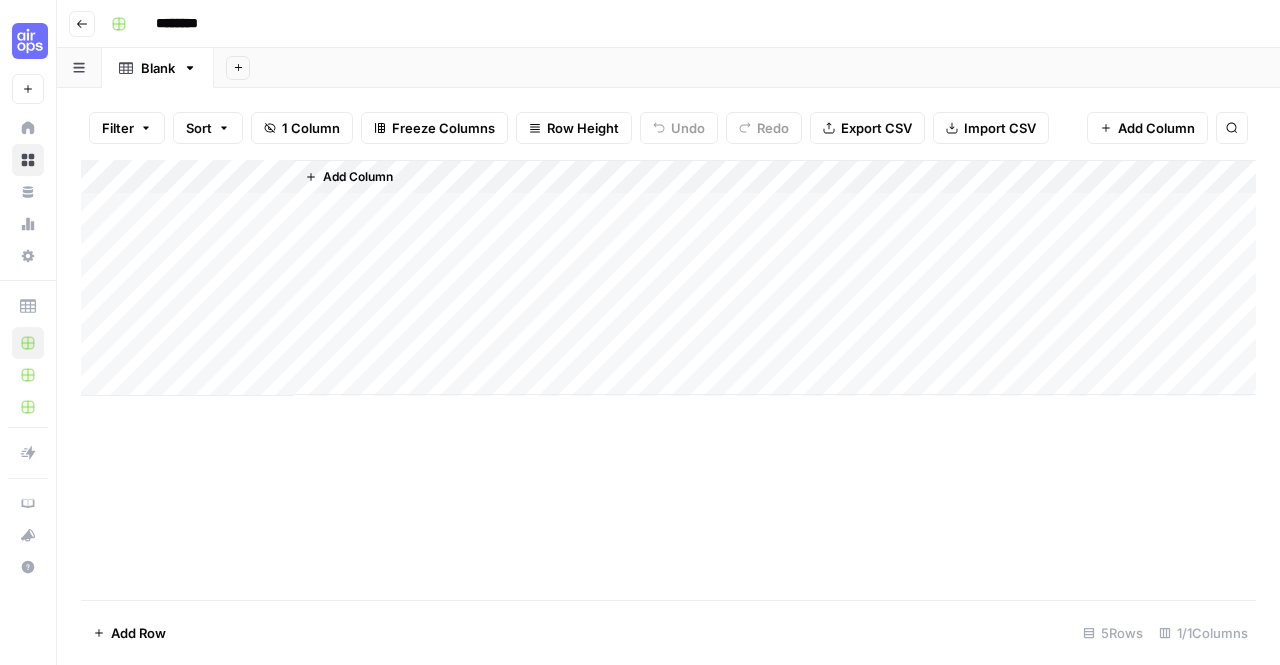 click on "********" at bounding box center (203, 24) 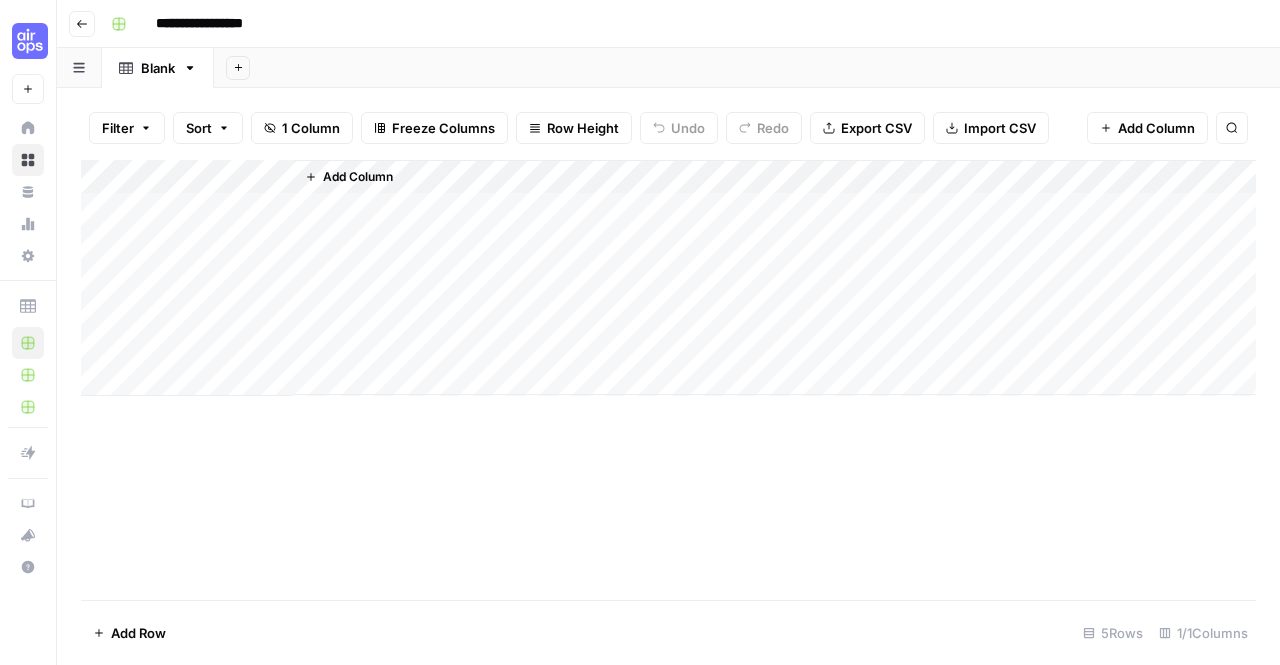 type on "**********" 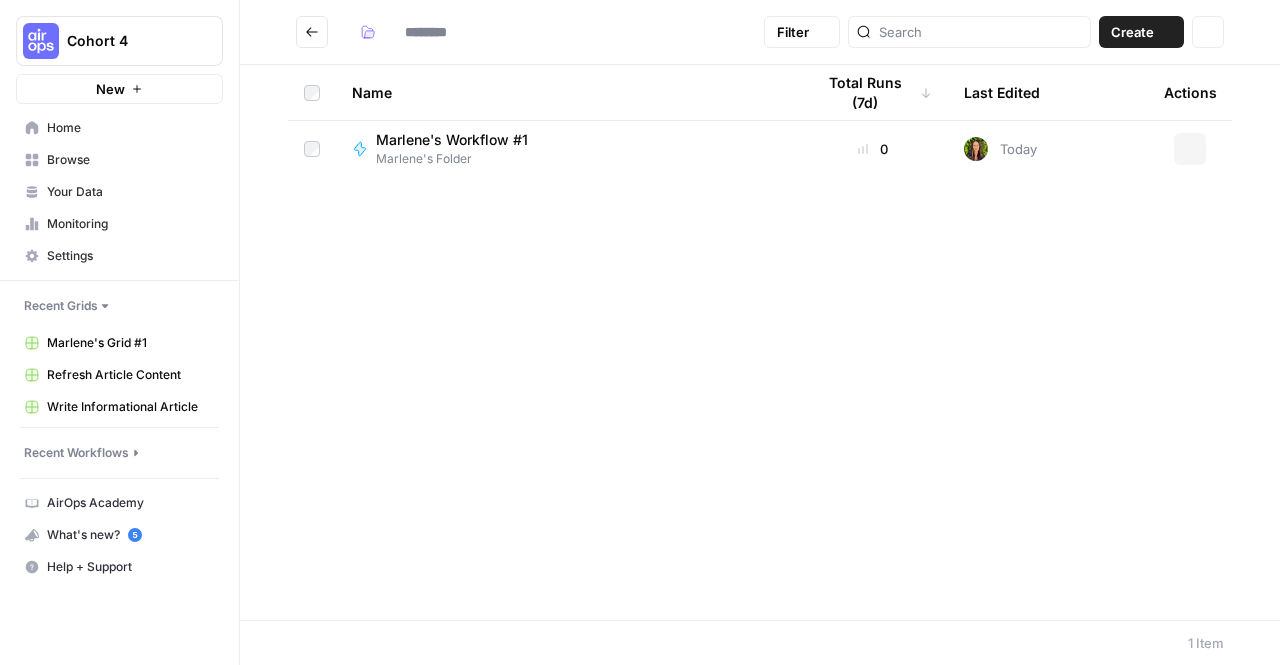 type on "**********" 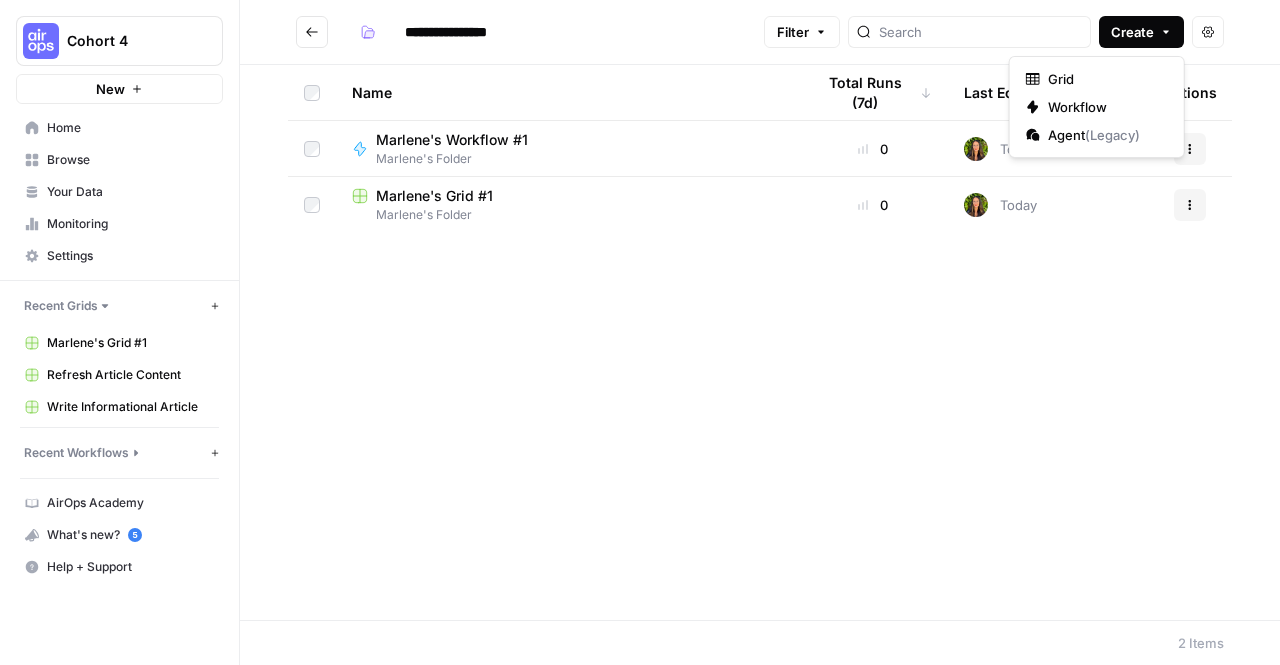click on "Create" at bounding box center [1132, 32] 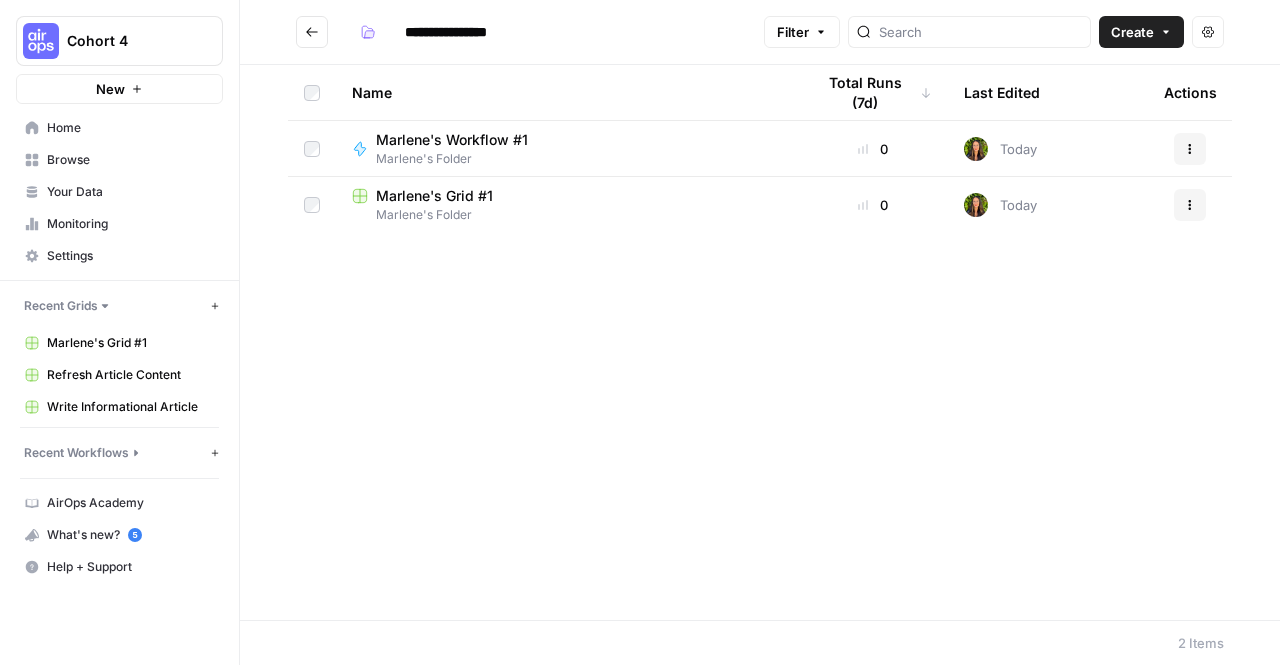 click on "**********" at bounding box center (526, 32) 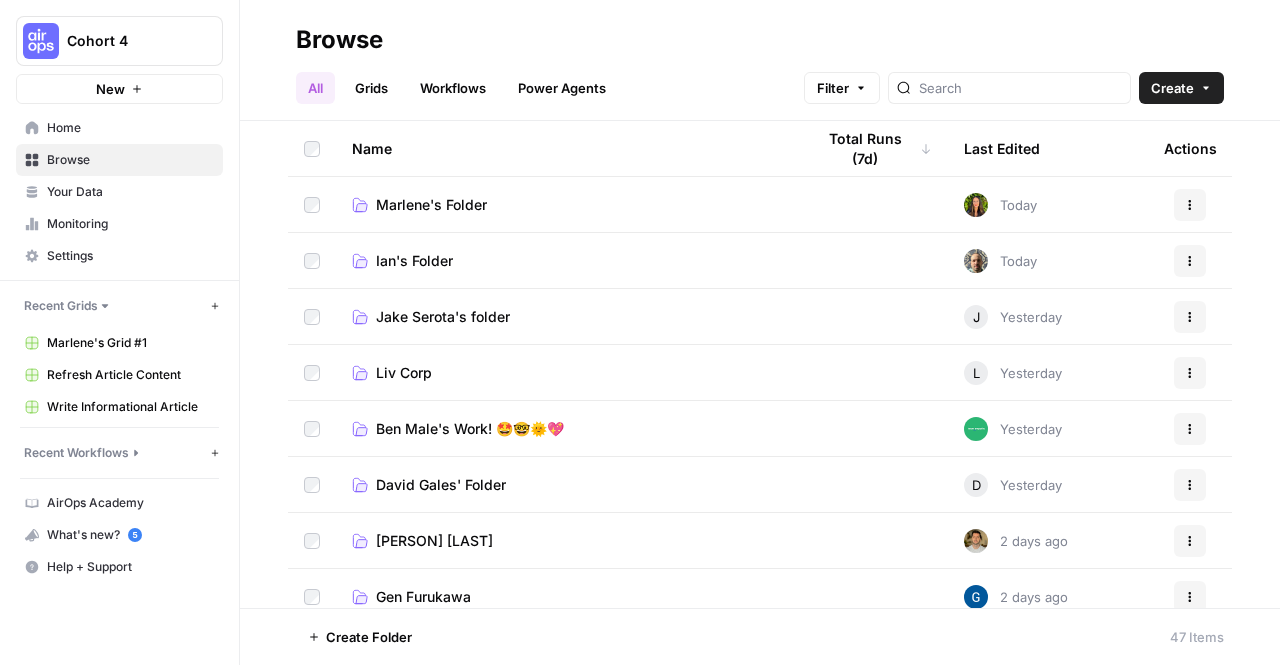 click on "Marlene's Folder" at bounding box center (431, 205) 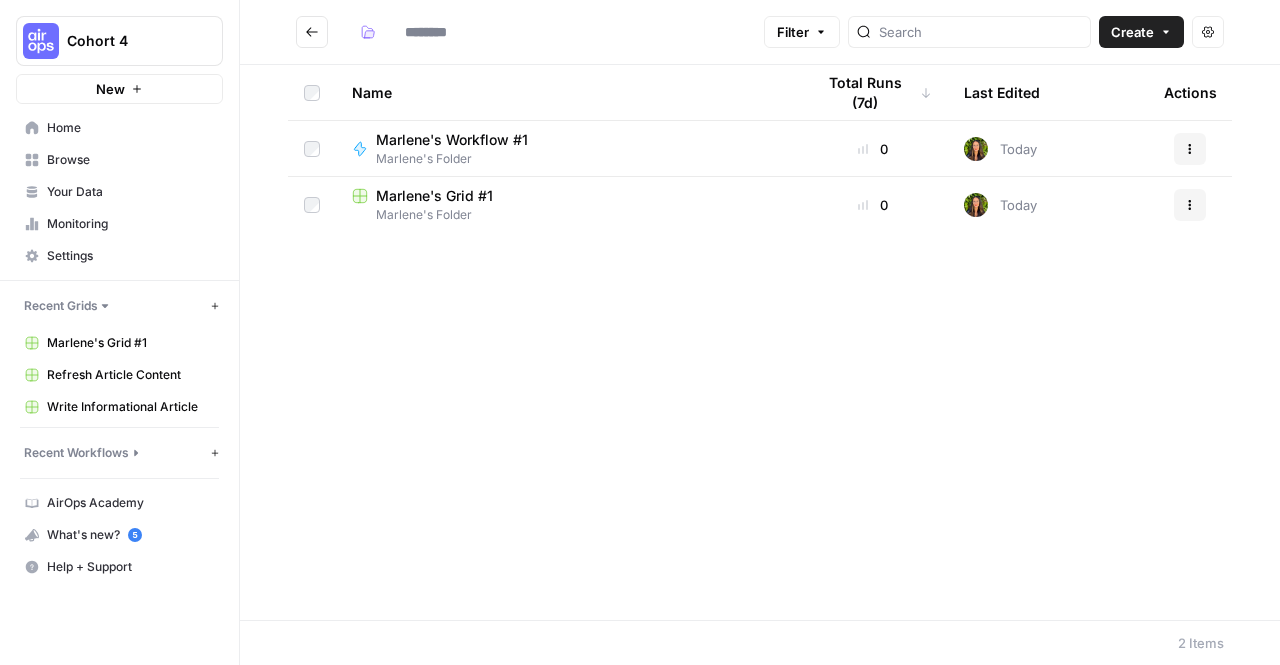type on "**********" 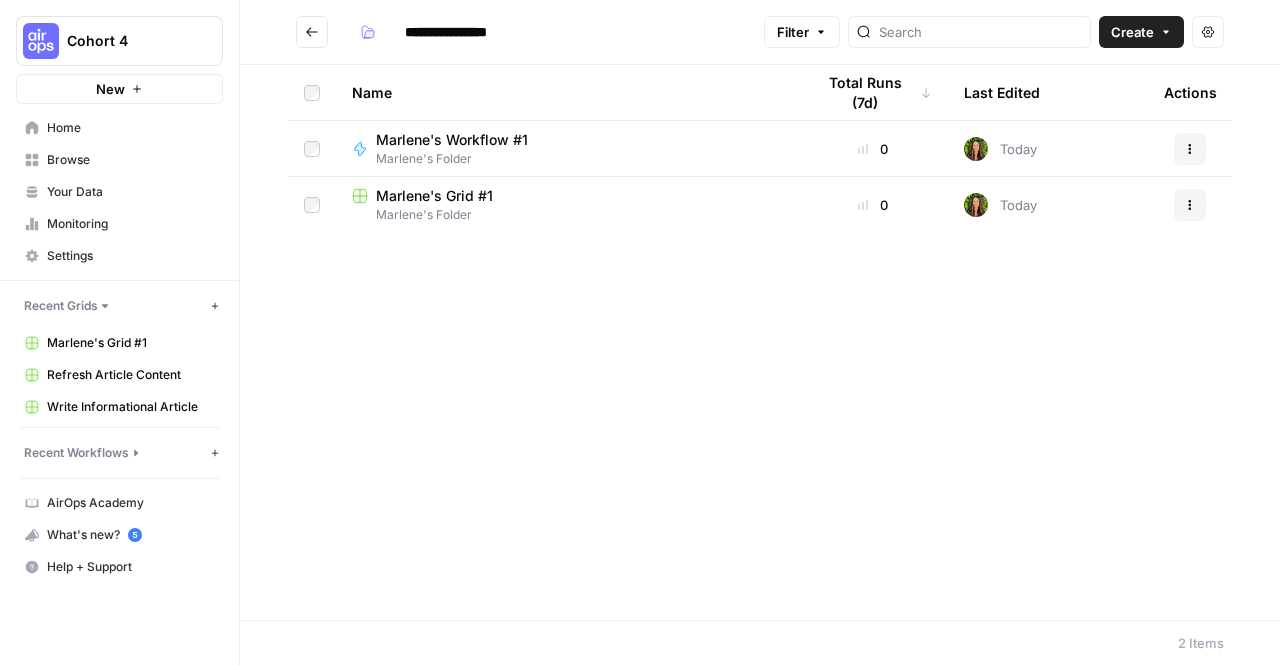 click on "[FIRST]'s Workflow #1 [FIRST]'s Folder" at bounding box center [567, 149] 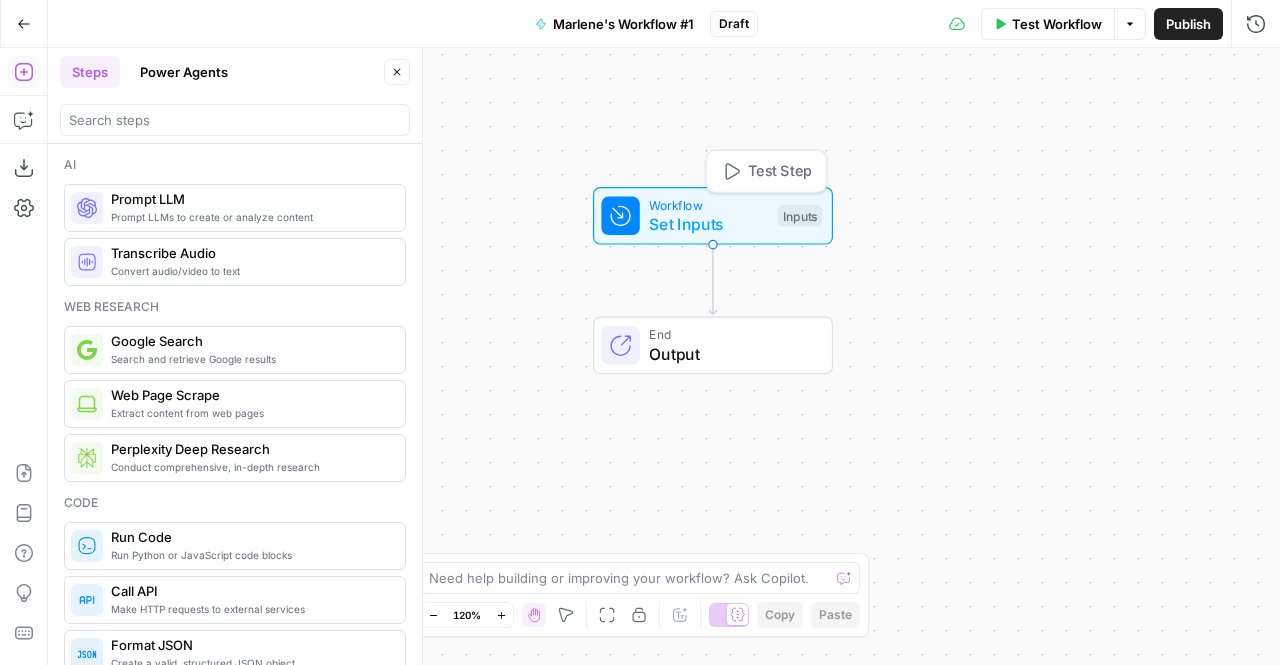 click on "Workflow" at bounding box center [708, 204] 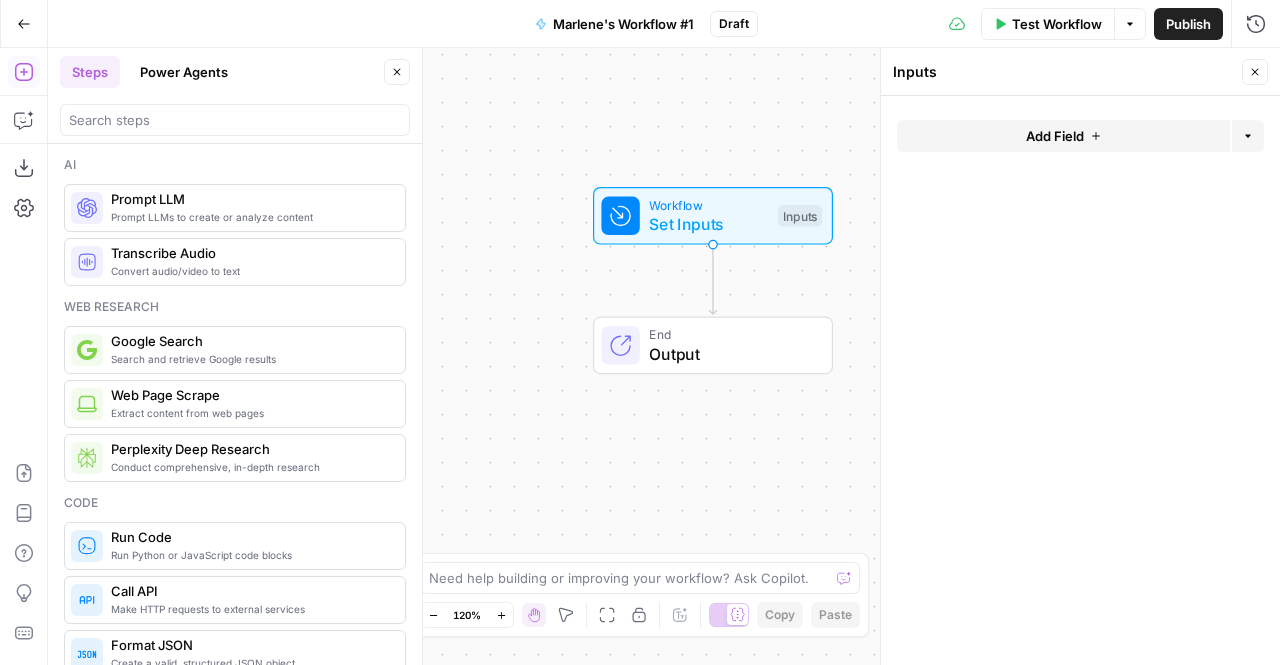 click on "Add Field" at bounding box center (1055, 136) 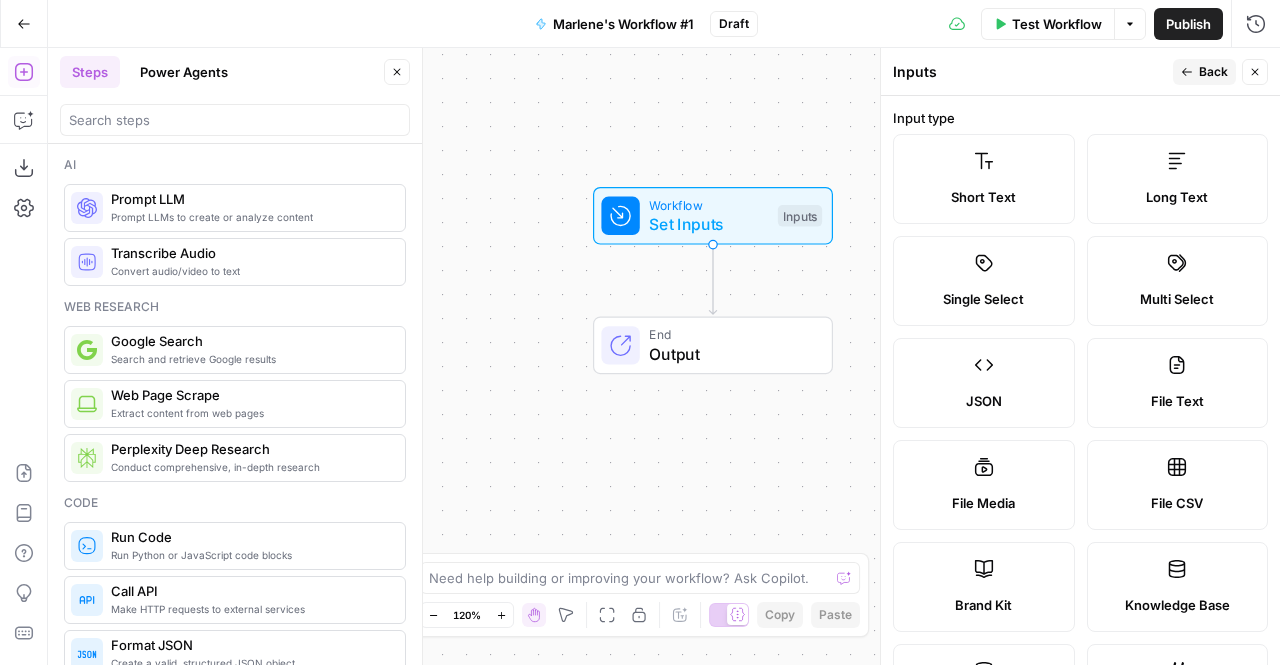 click on "Short Text" at bounding box center [984, 179] 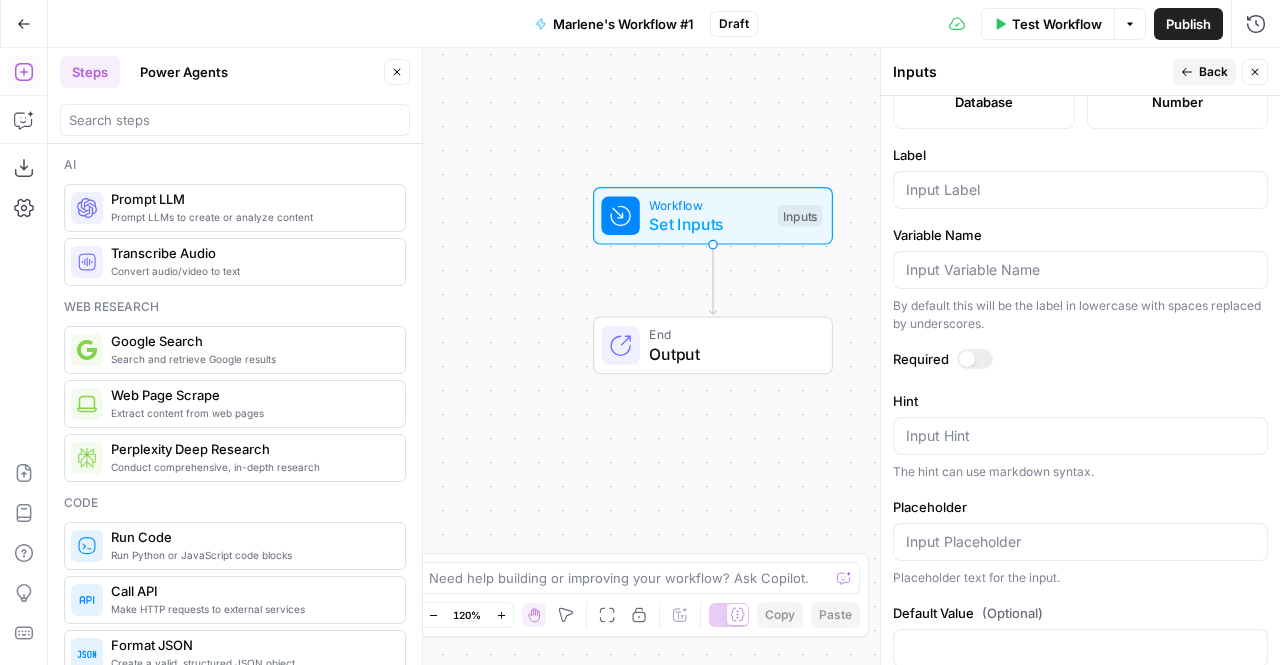 scroll, scrollTop: 651, scrollLeft: 0, axis: vertical 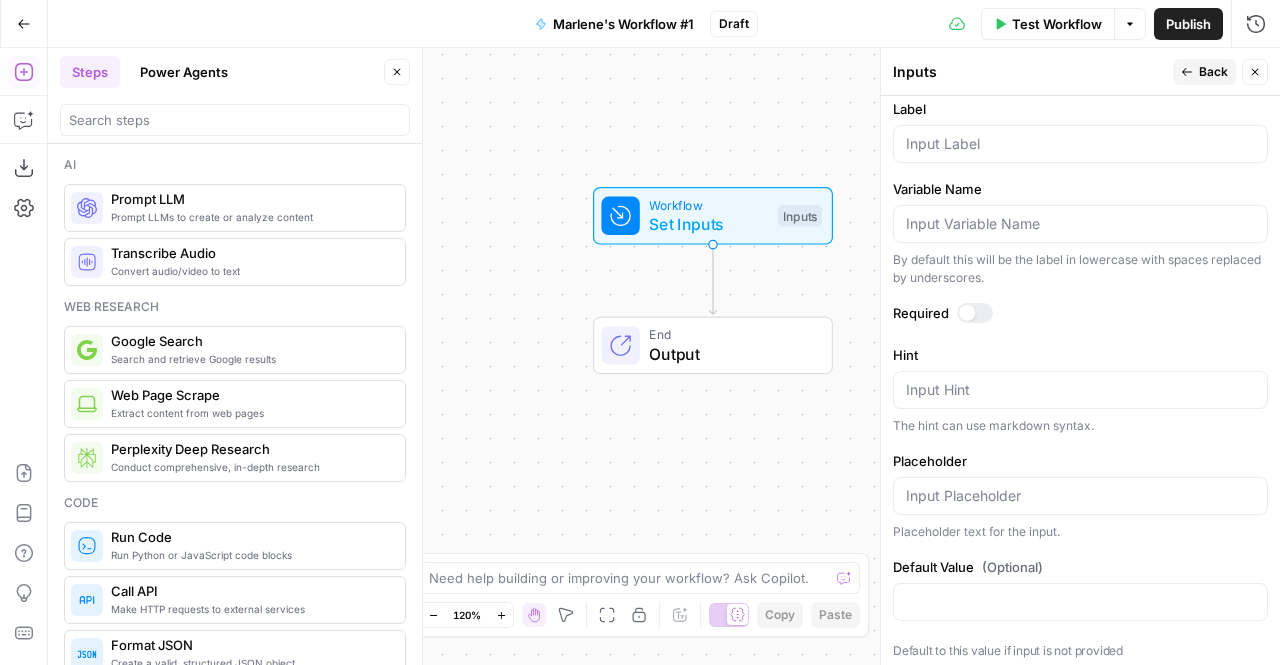 click at bounding box center [975, 313] 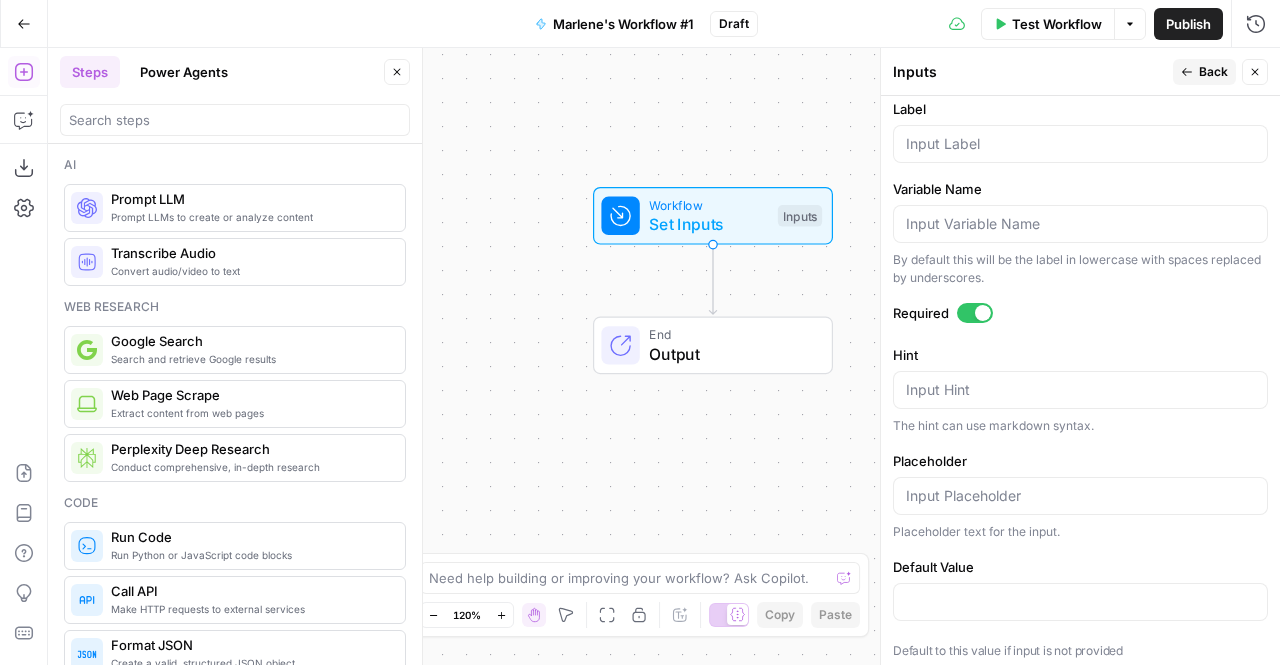click on "Back" at bounding box center (1213, 72) 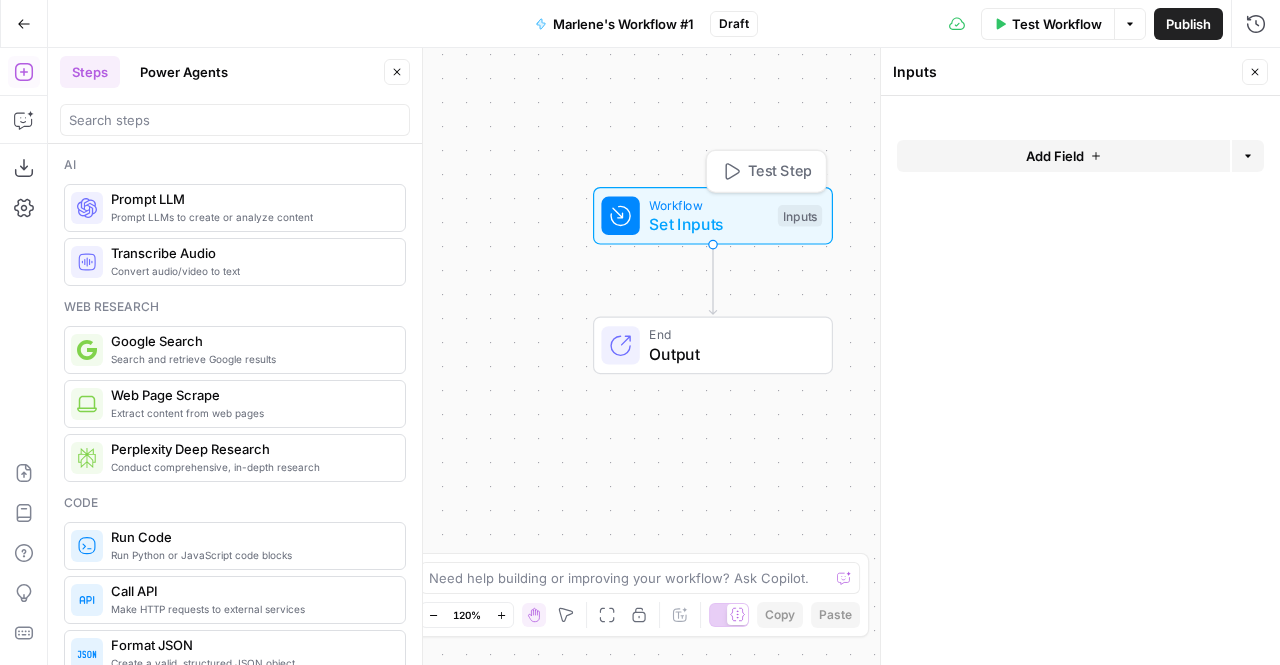 click on "Workflow" at bounding box center (708, 204) 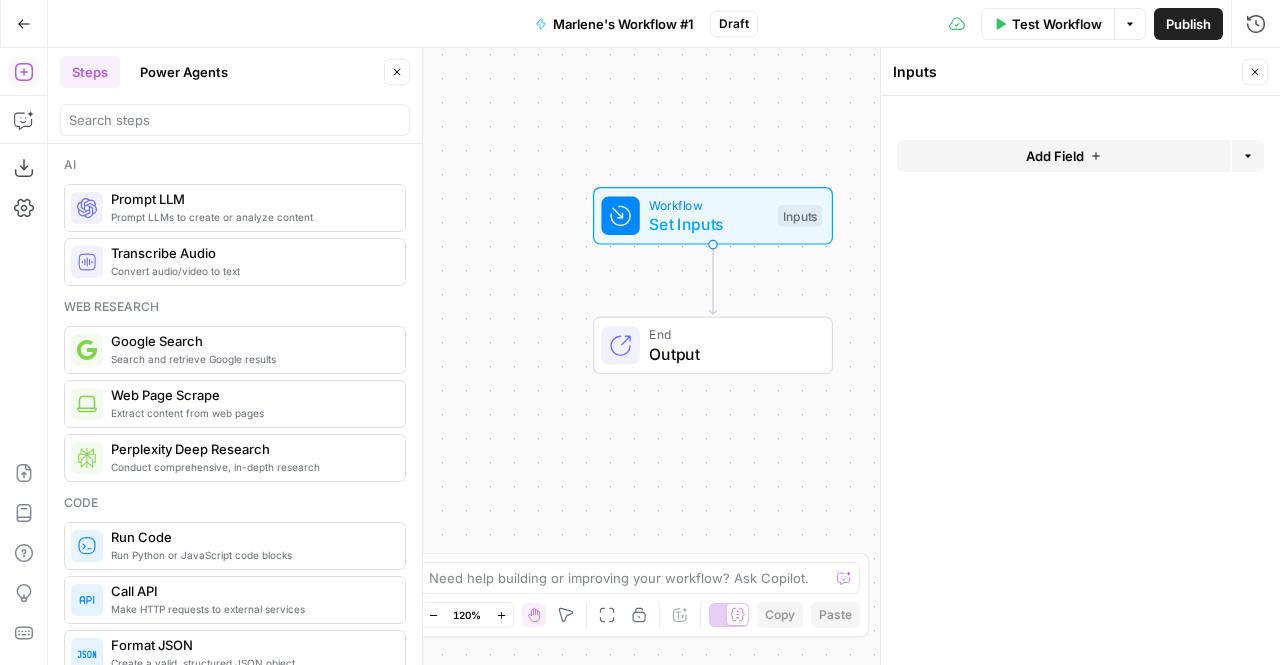 click on "Workflow" at bounding box center (708, 204) 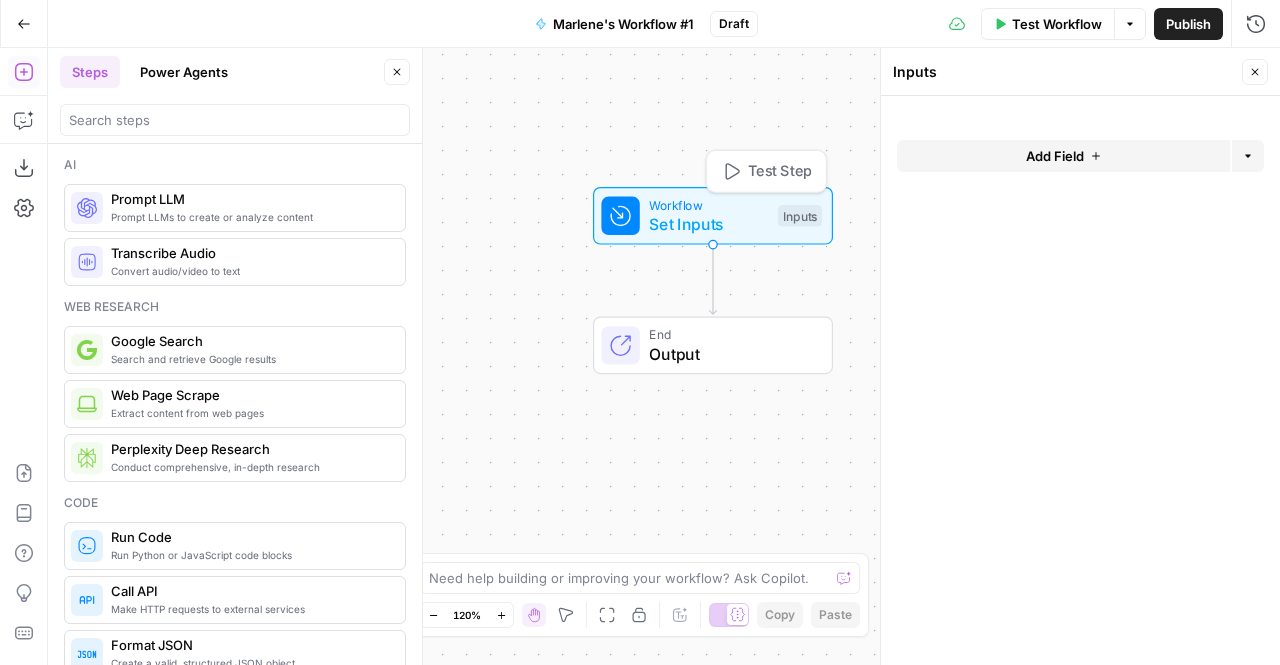 click 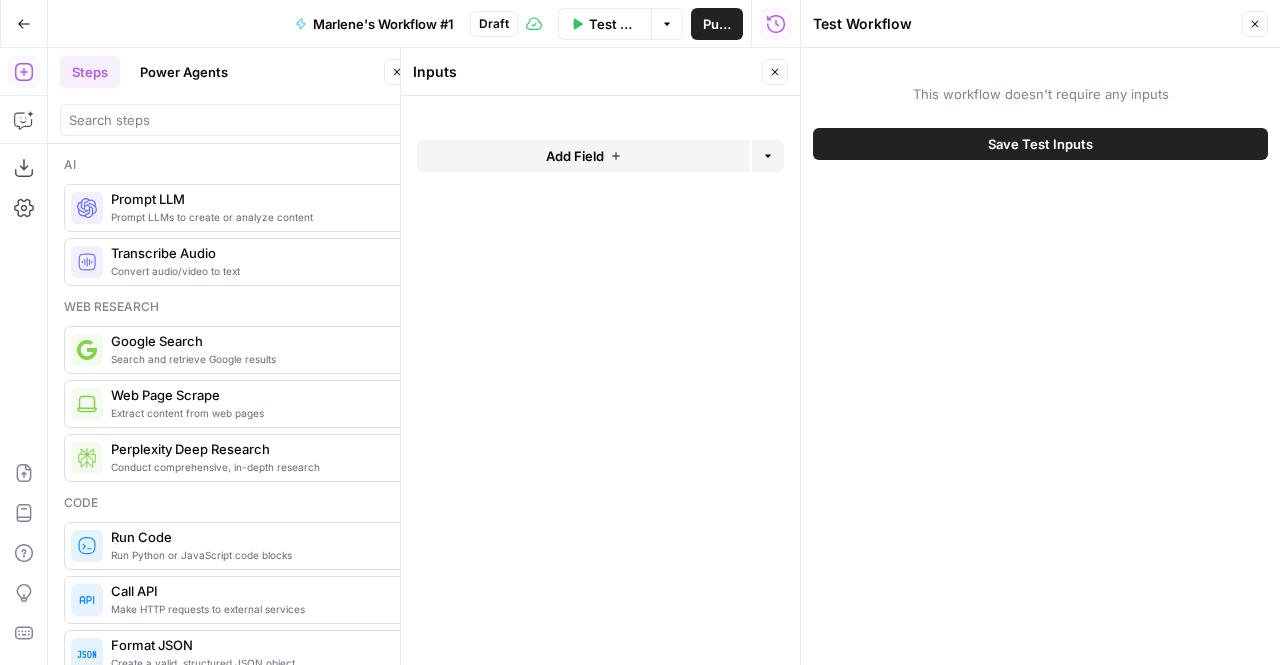 click 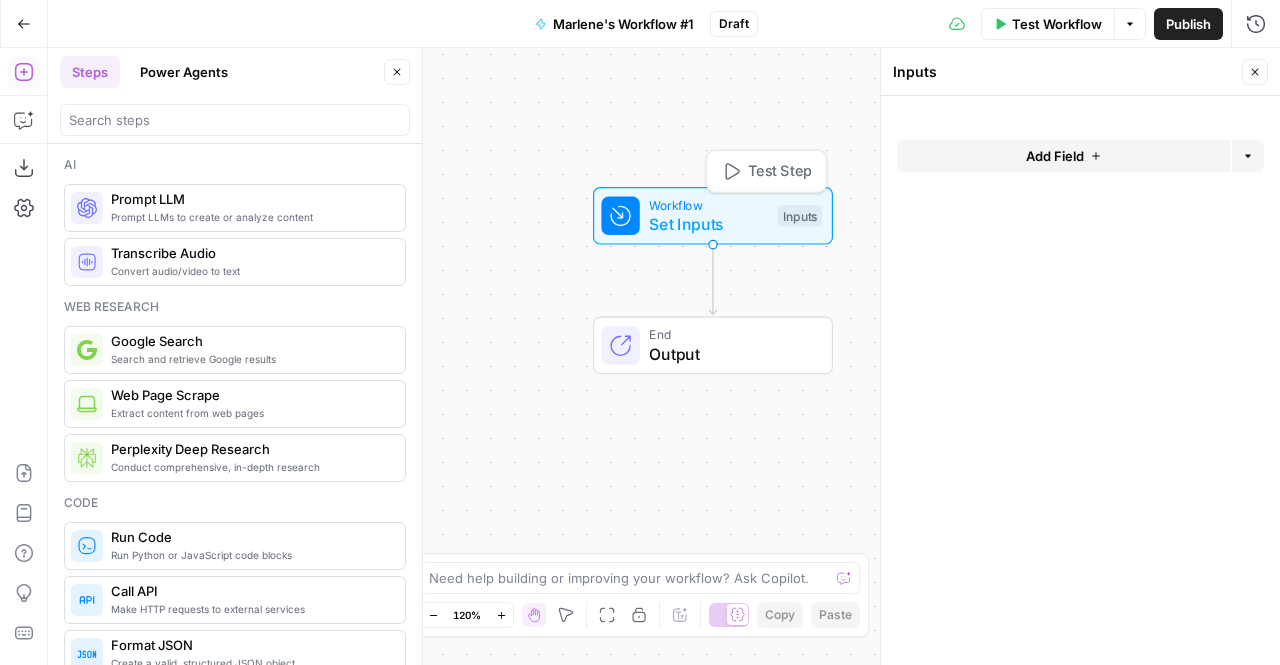 click on "Workflow" at bounding box center (708, 204) 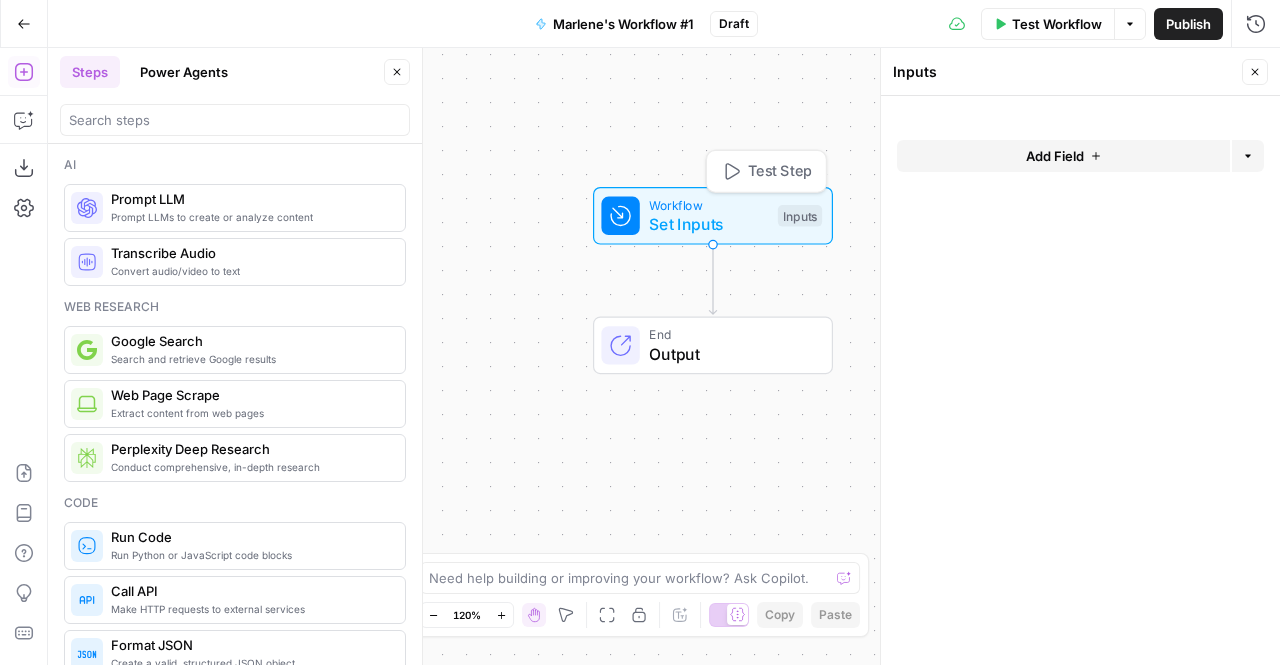 click on "Add Field" at bounding box center [1055, 156] 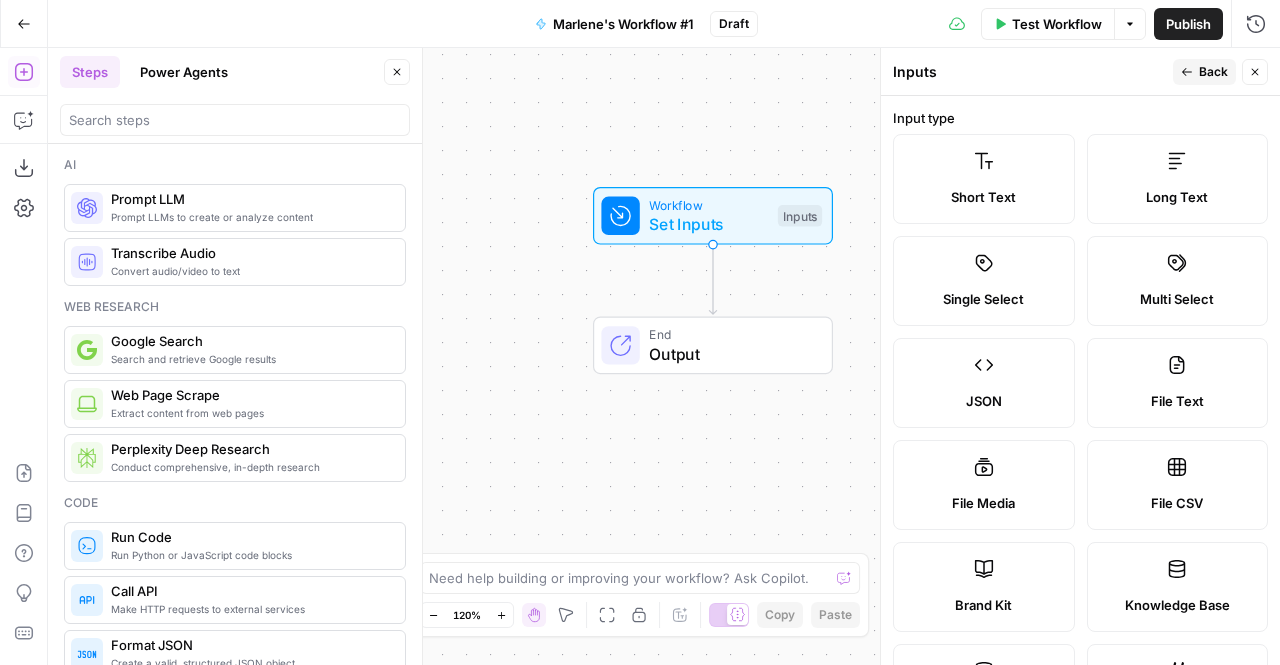 click on "Short Text" at bounding box center [984, 179] 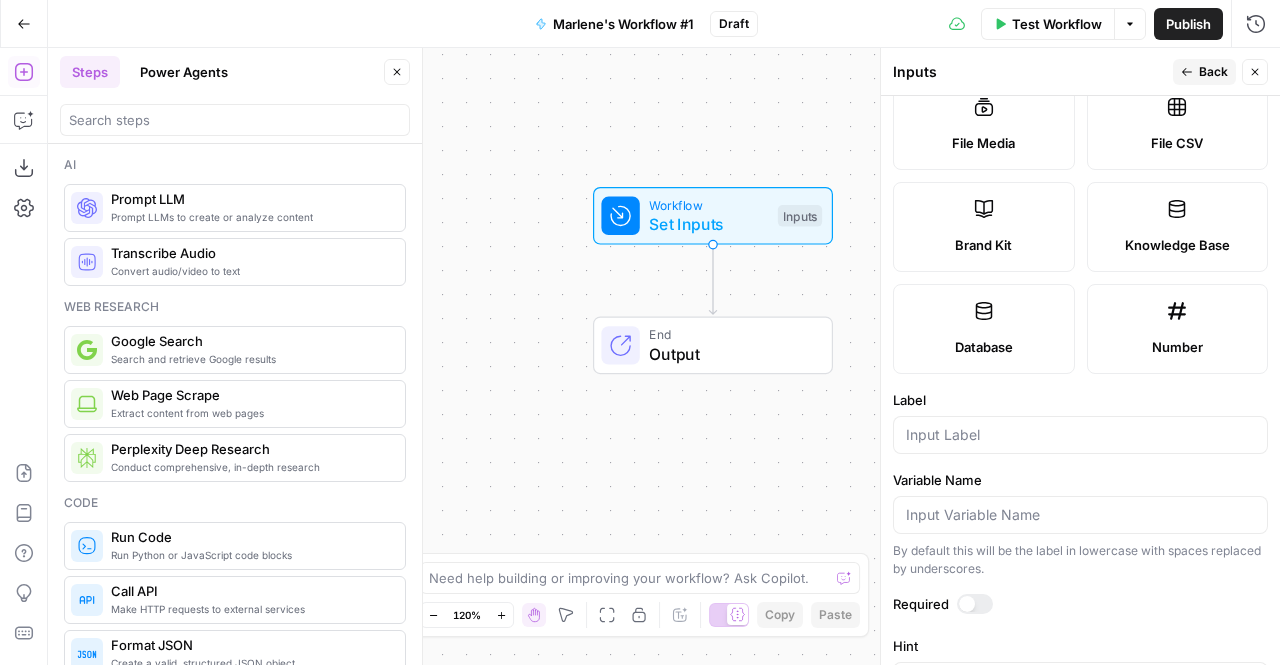 scroll, scrollTop: 463, scrollLeft: 0, axis: vertical 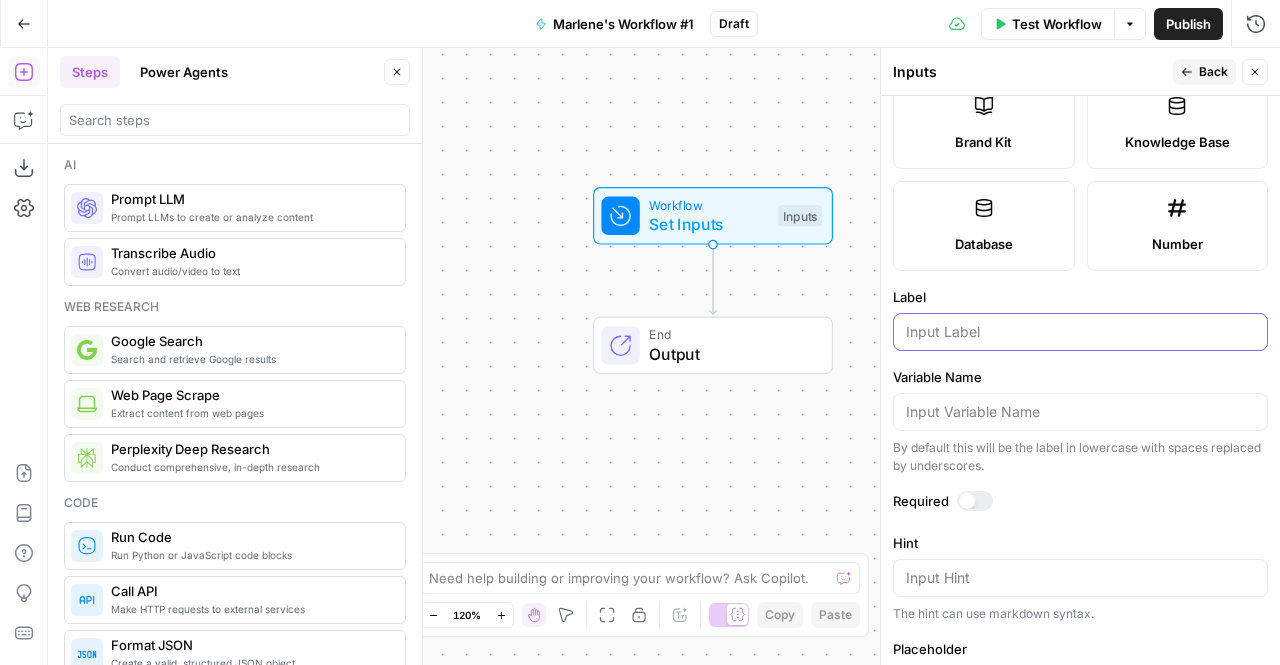 click on "Label" at bounding box center (1080, 332) 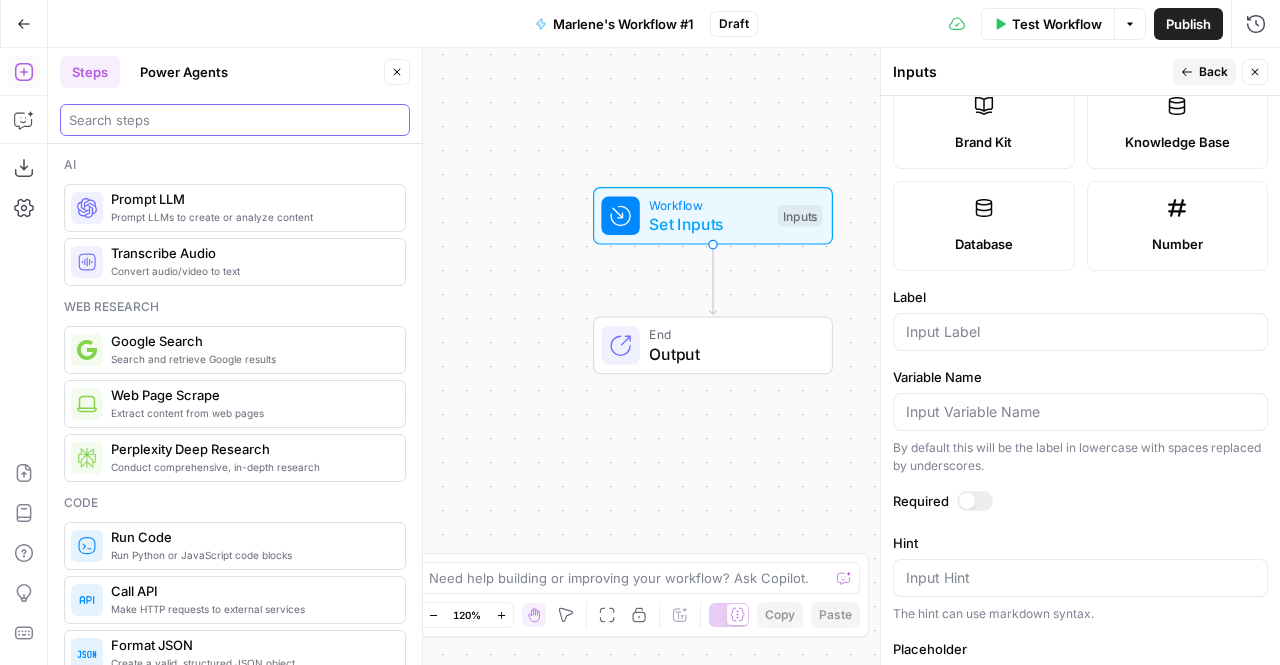 click at bounding box center (235, 120) 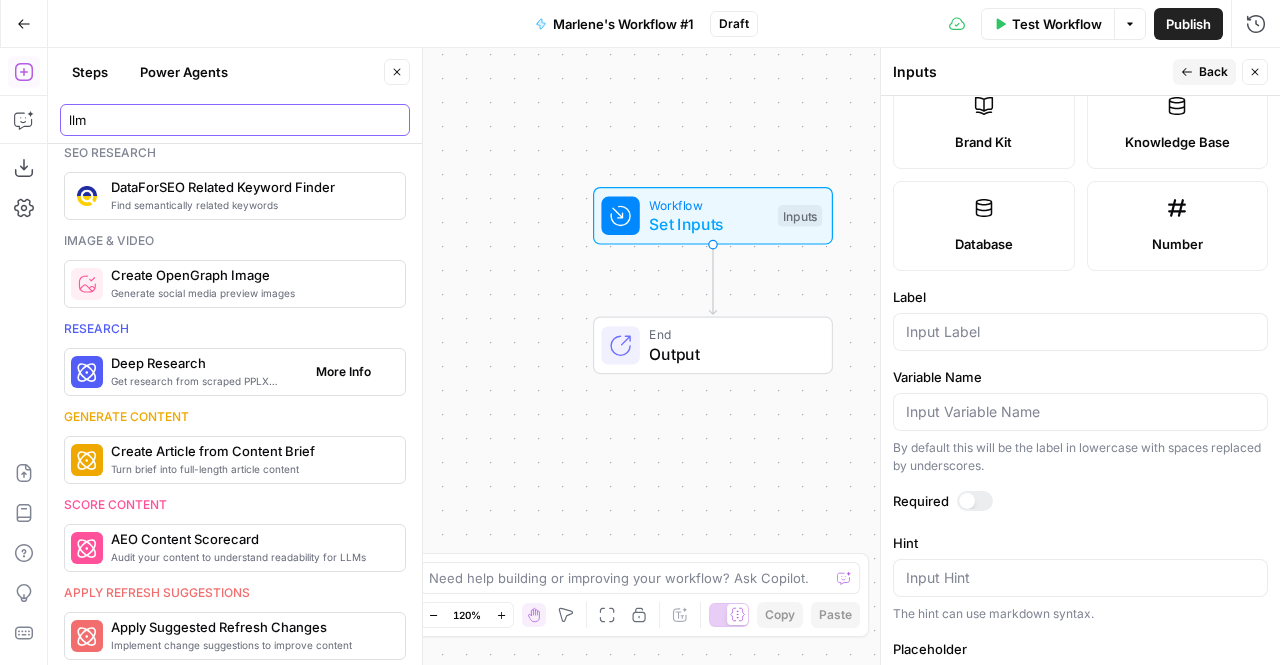 scroll, scrollTop: 0, scrollLeft: 0, axis: both 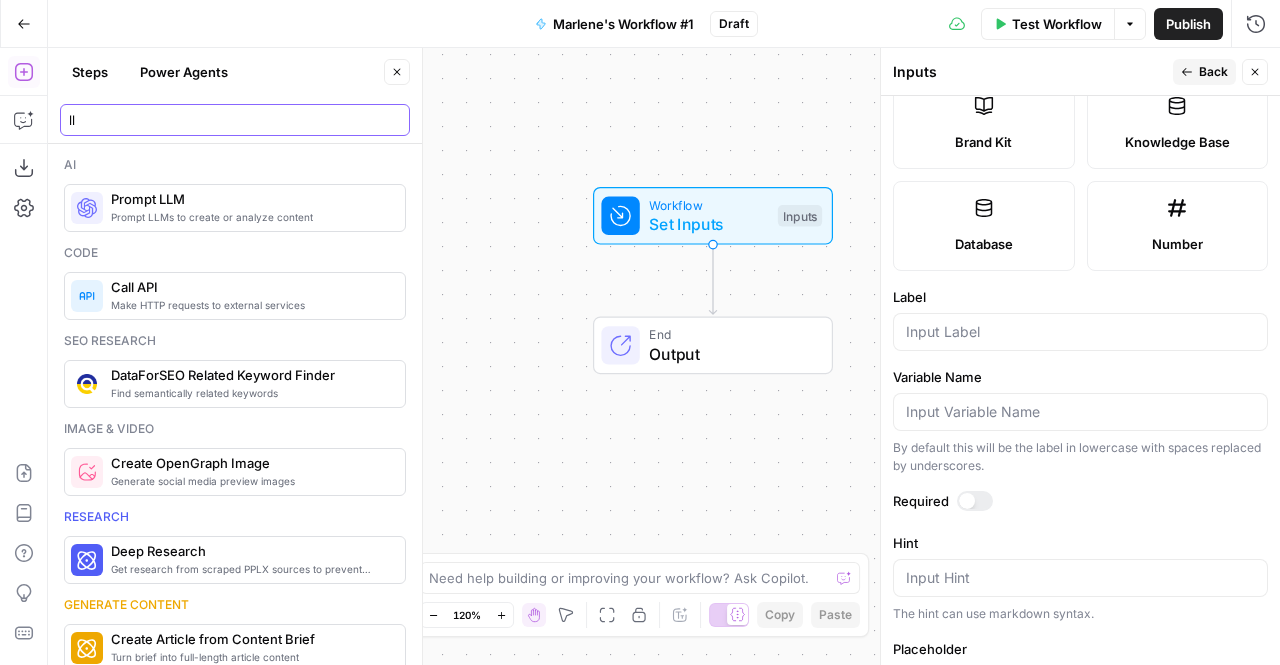 type on "l" 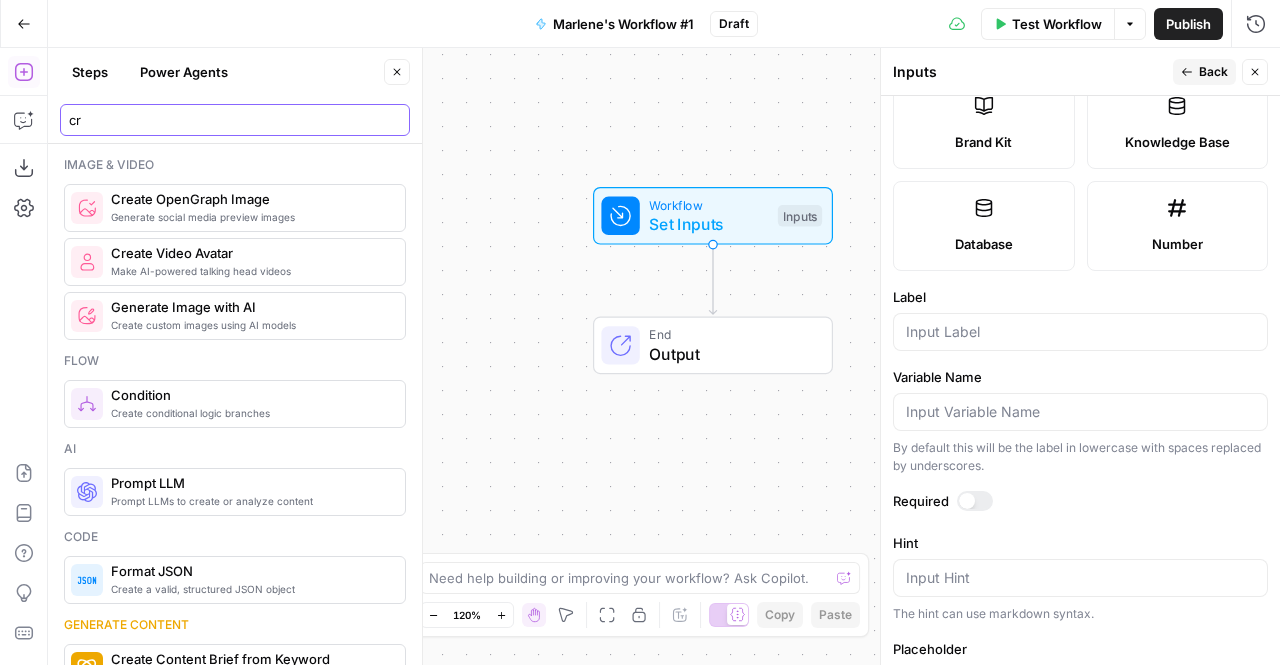 type on "c" 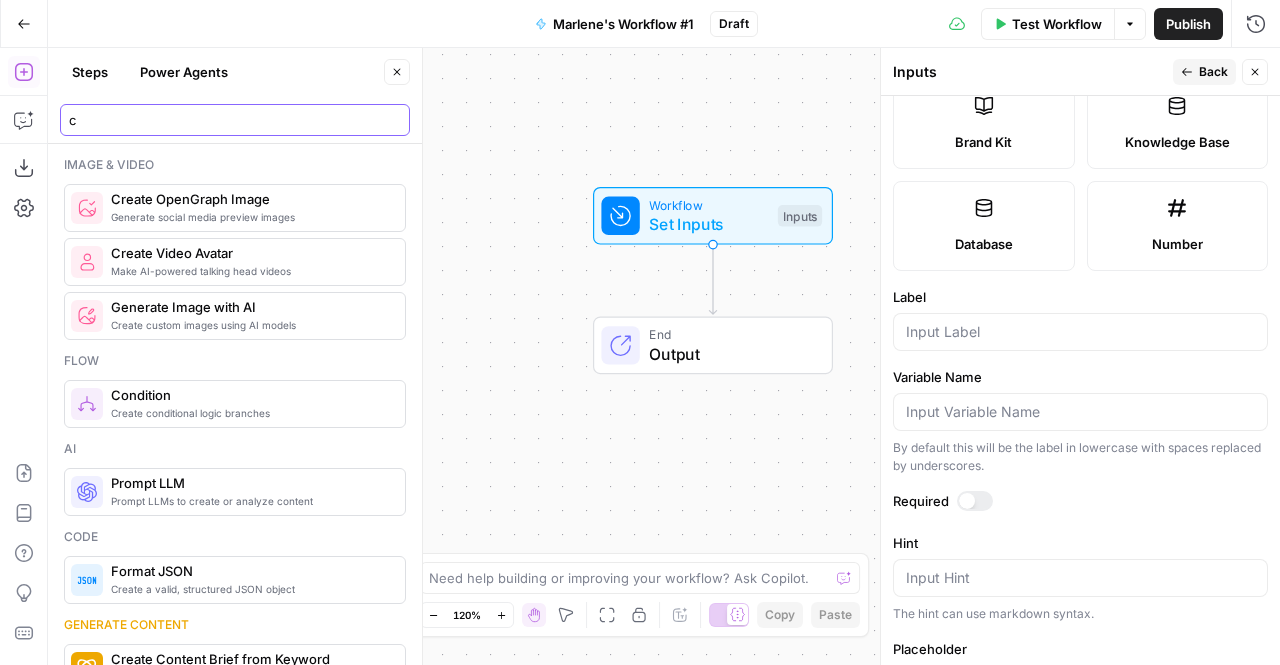 type 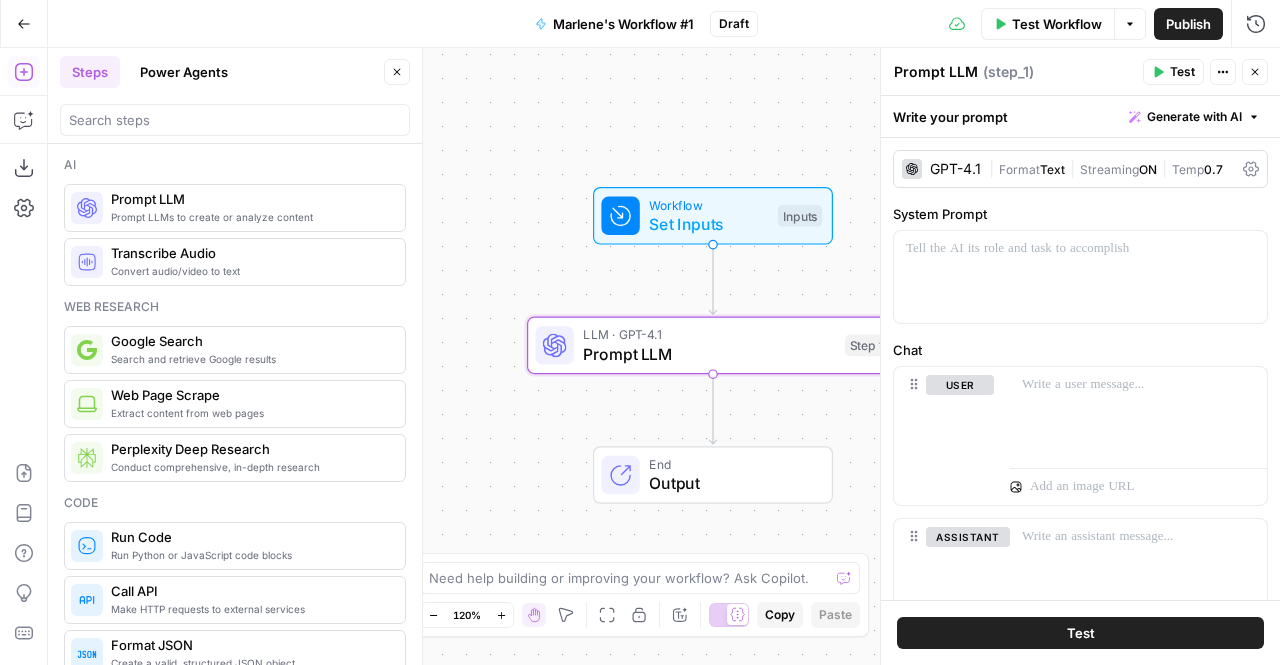 type on "Prompt LLM" 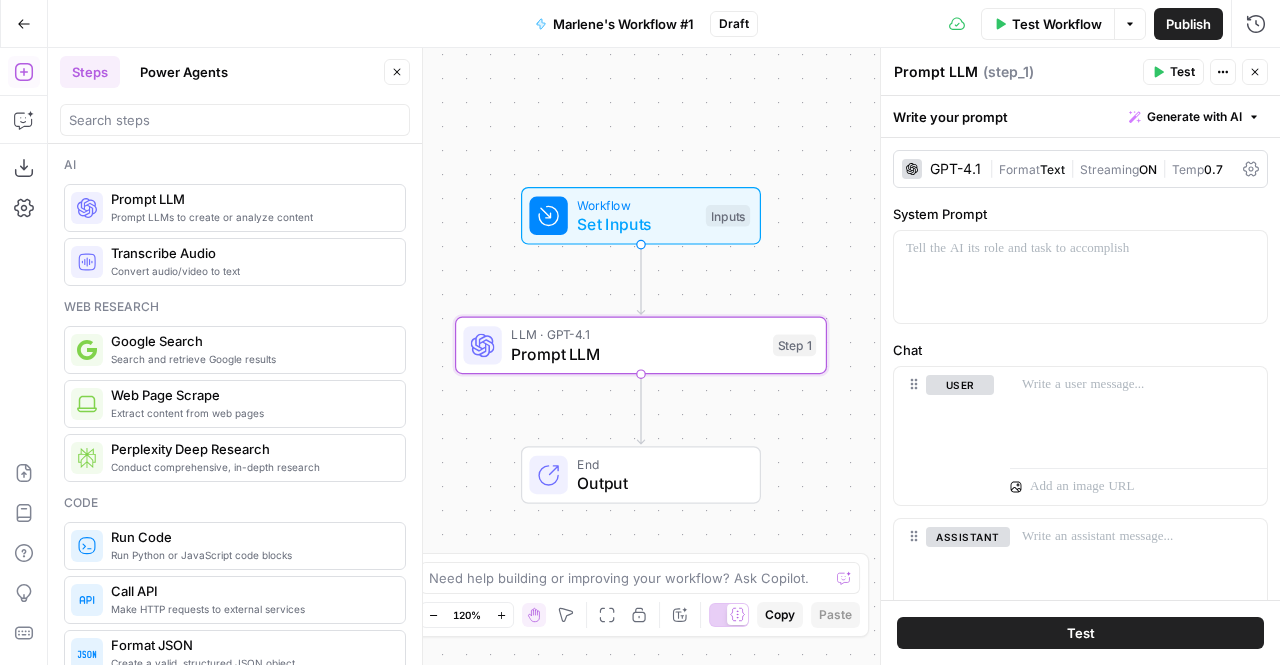 click on "Set Inputs" at bounding box center (636, 224) 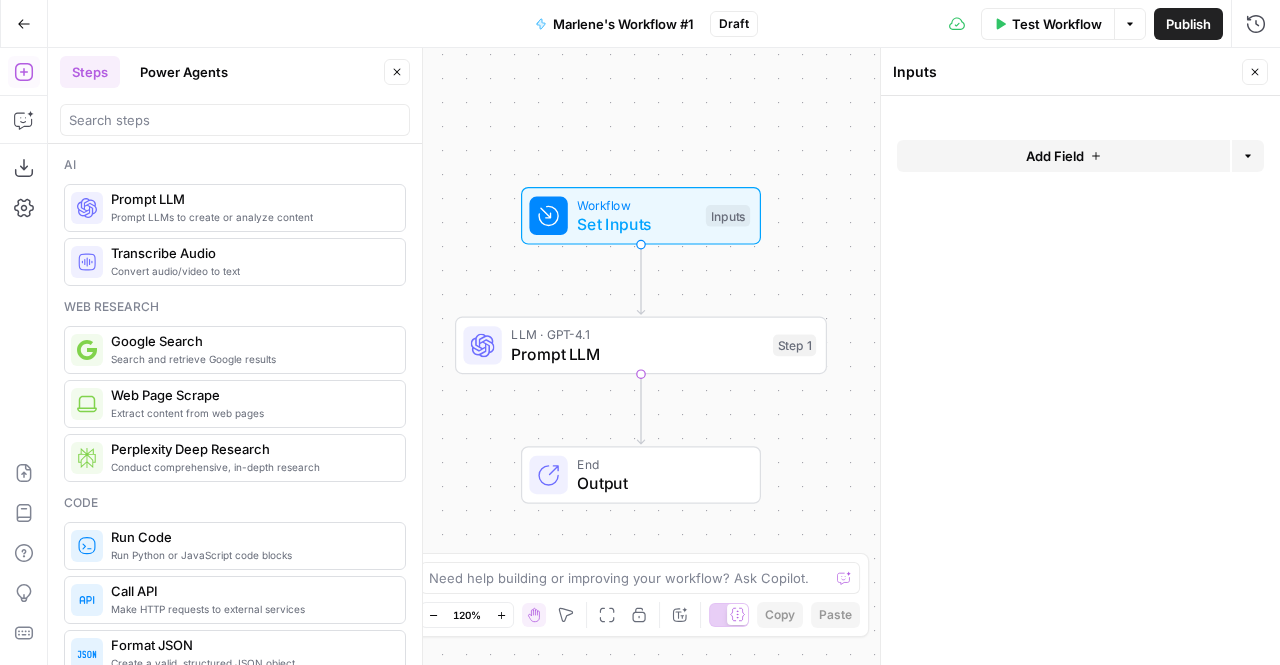 click on "Set Inputs" at bounding box center [636, 224] 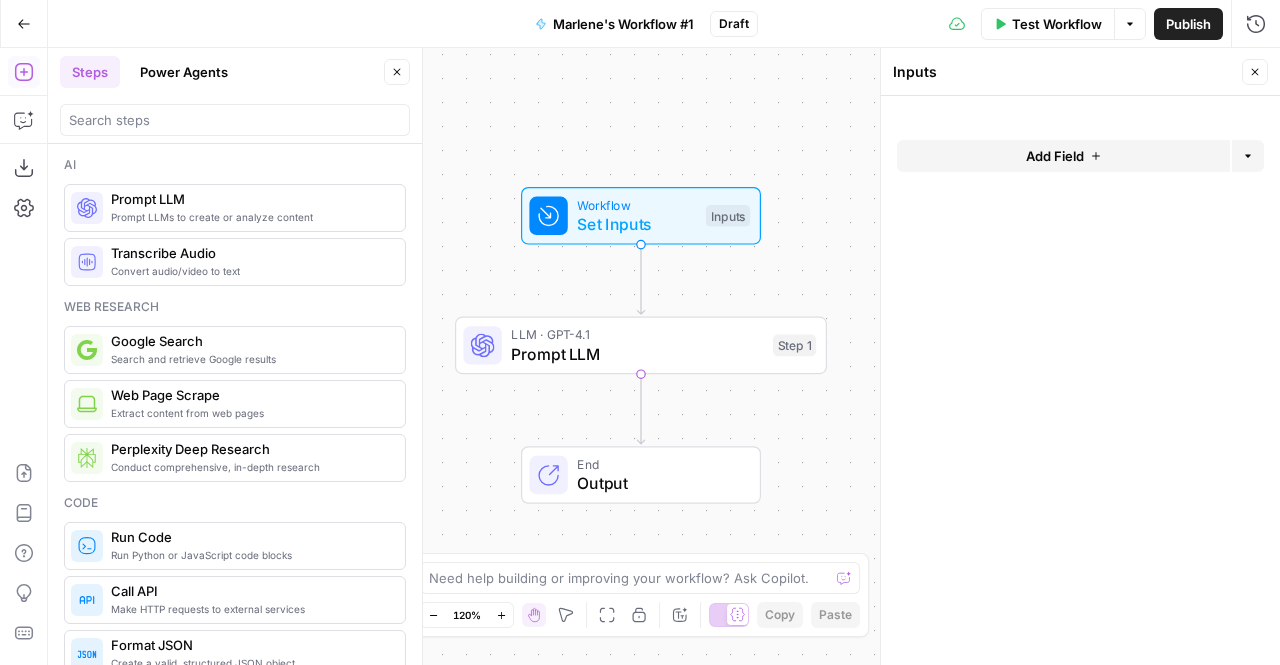 click on "Add Field" at bounding box center (1055, 156) 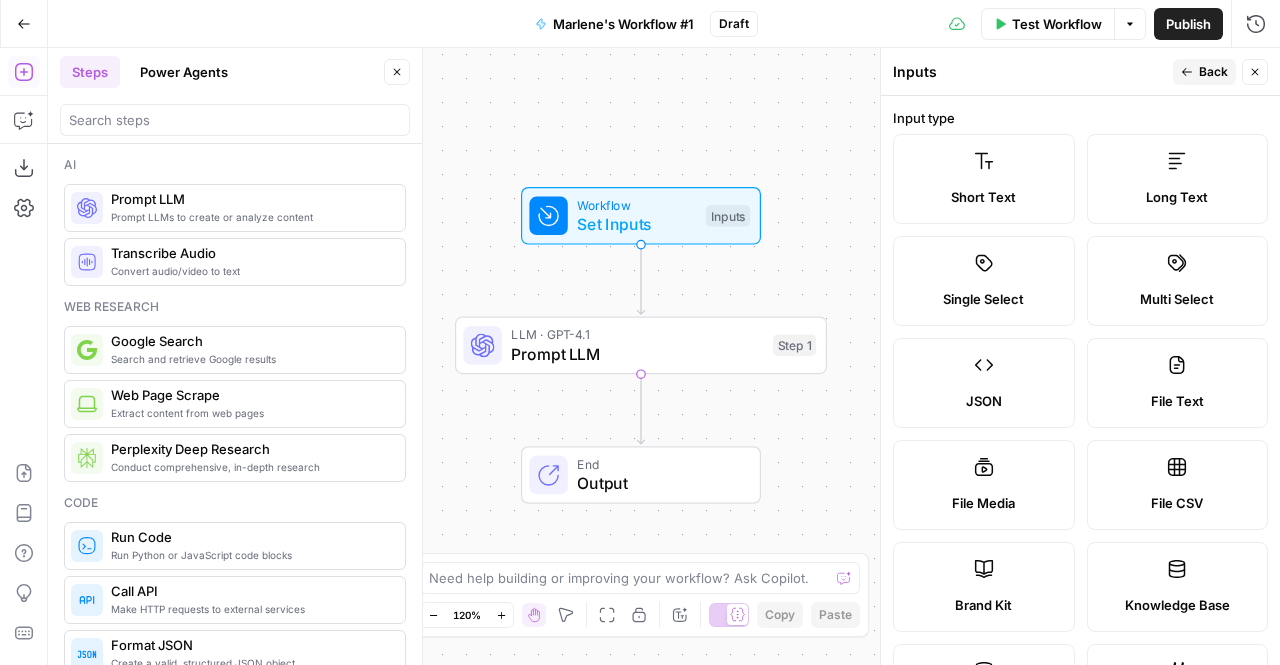 click on "Short Text" at bounding box center [984, 179] 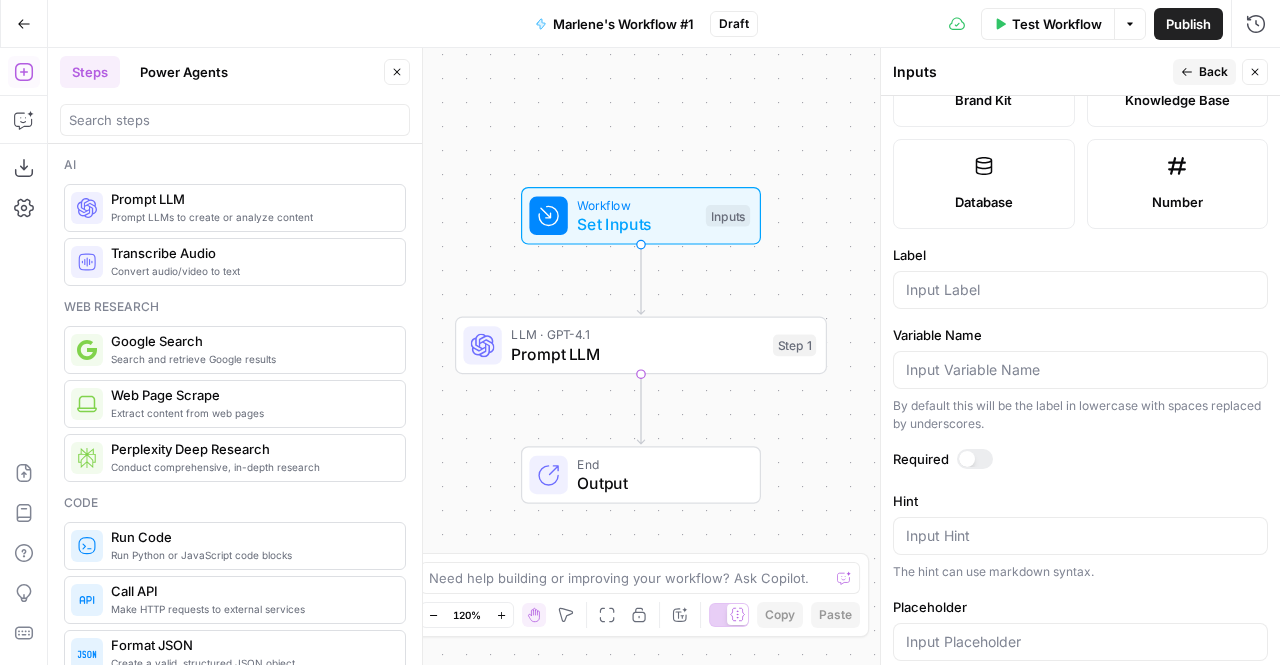 scroll, scrollTop: 508, scrollLeft: 0, axis: vertical 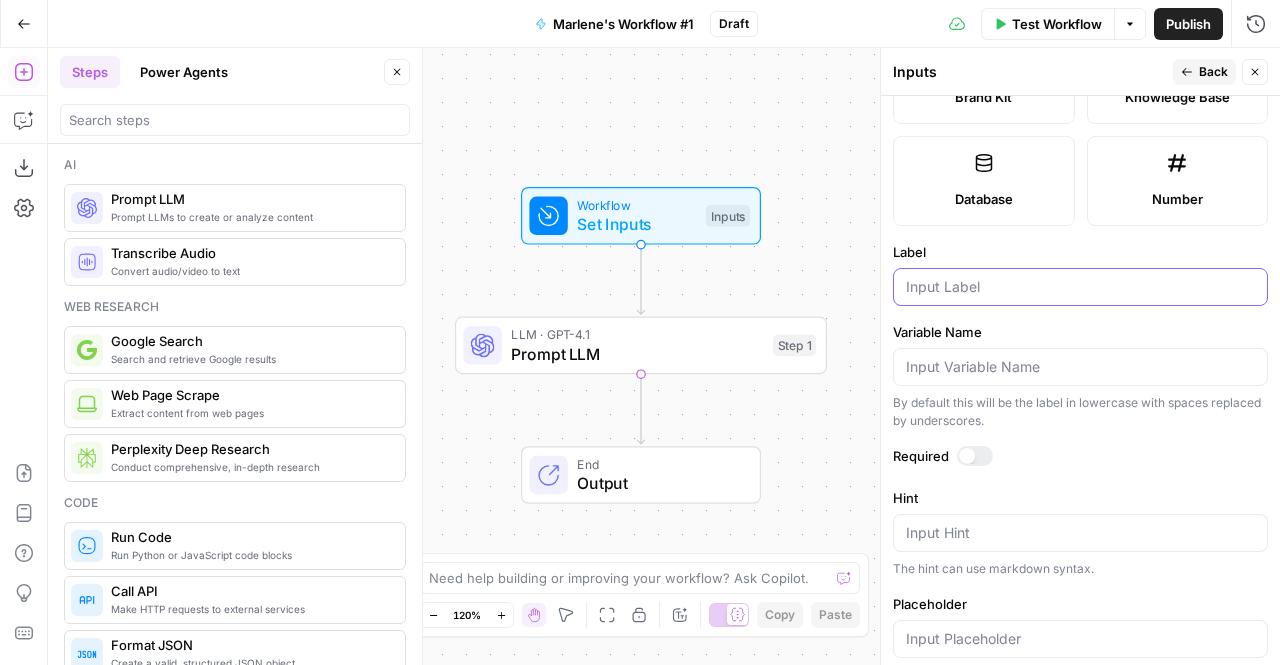 click on "Label" at bounding box center (1080, 287) 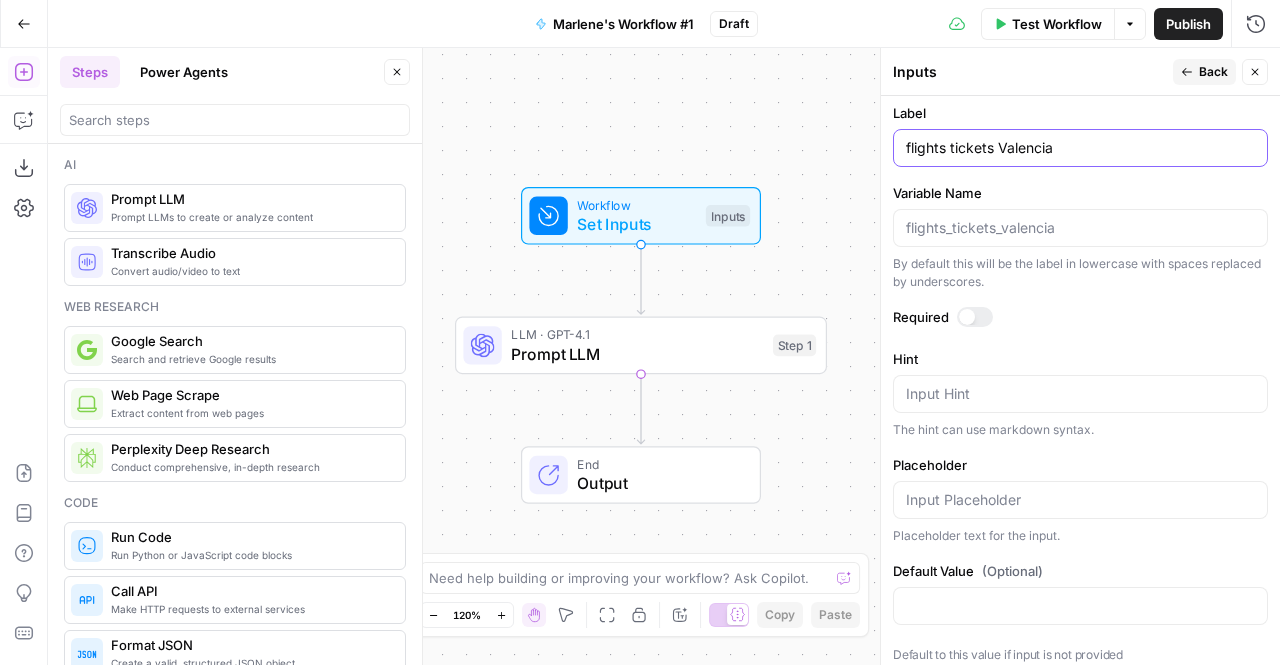 scroll, scrollTop: 651, scrollLeft: 0, axis: vertical 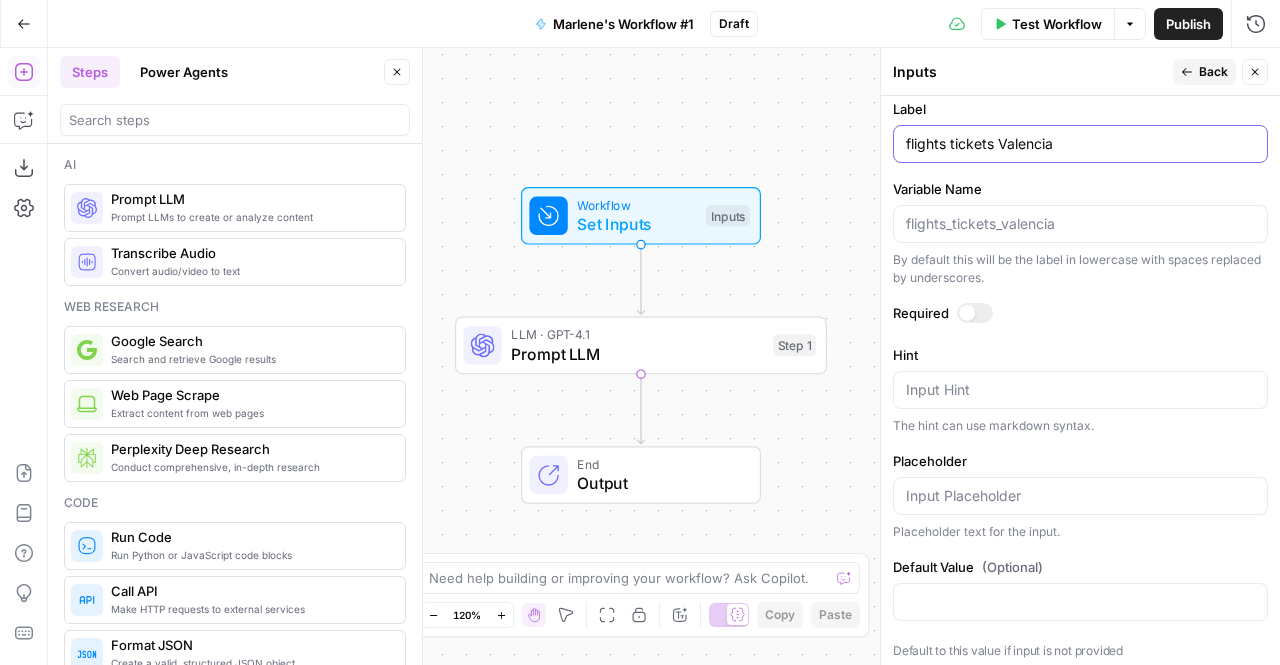 type on "flights tickets Valencia" 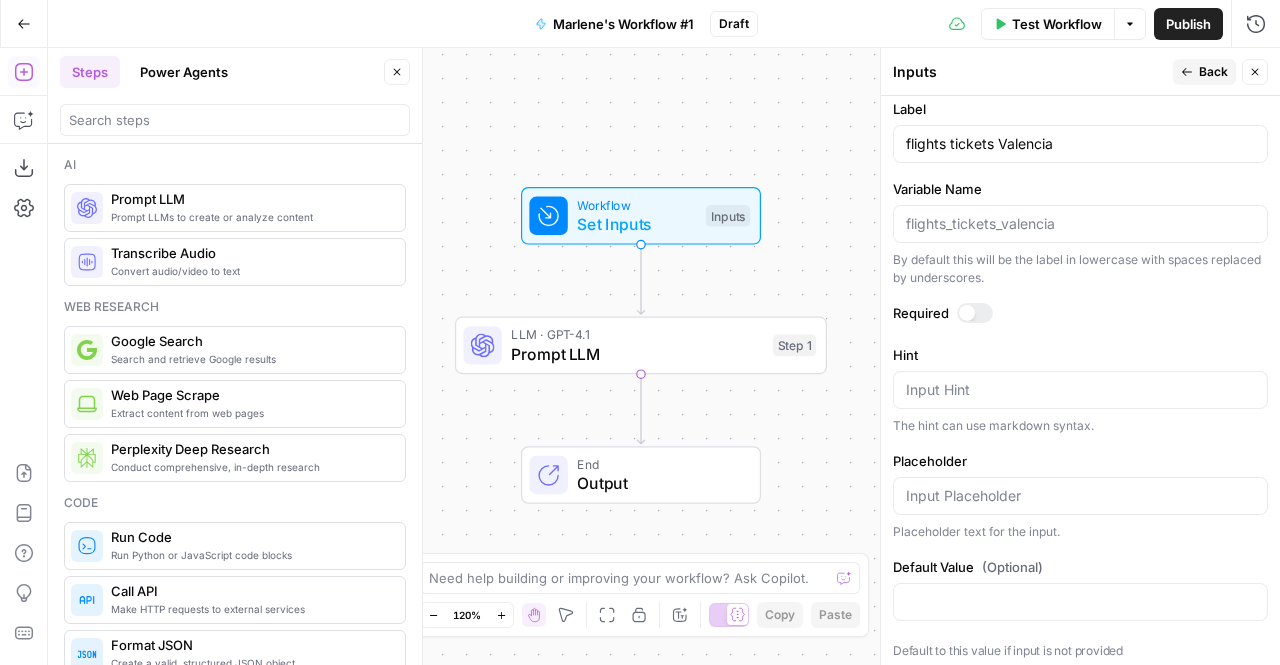 click on "Workflow Set Inputs Inputs" at bounding box center (641, 216) 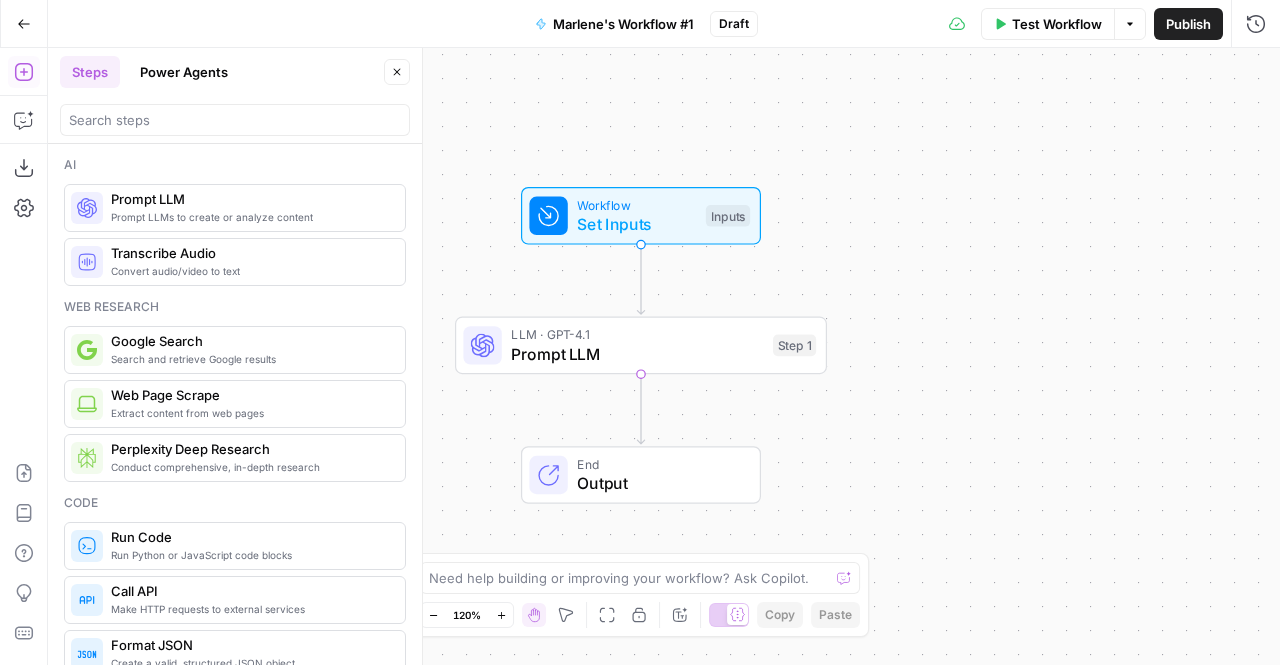 click on "Set Inputs" at bounding box center [636, 224] 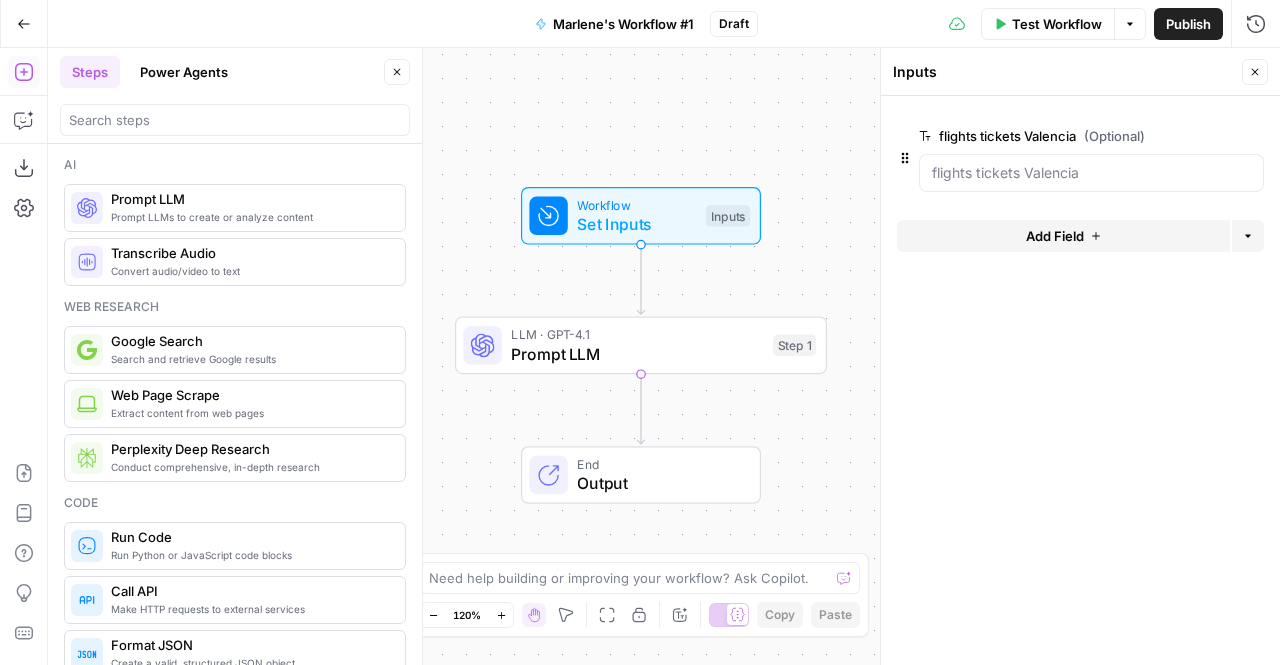 click on "Add Field" at bounding box center [1055, 236] 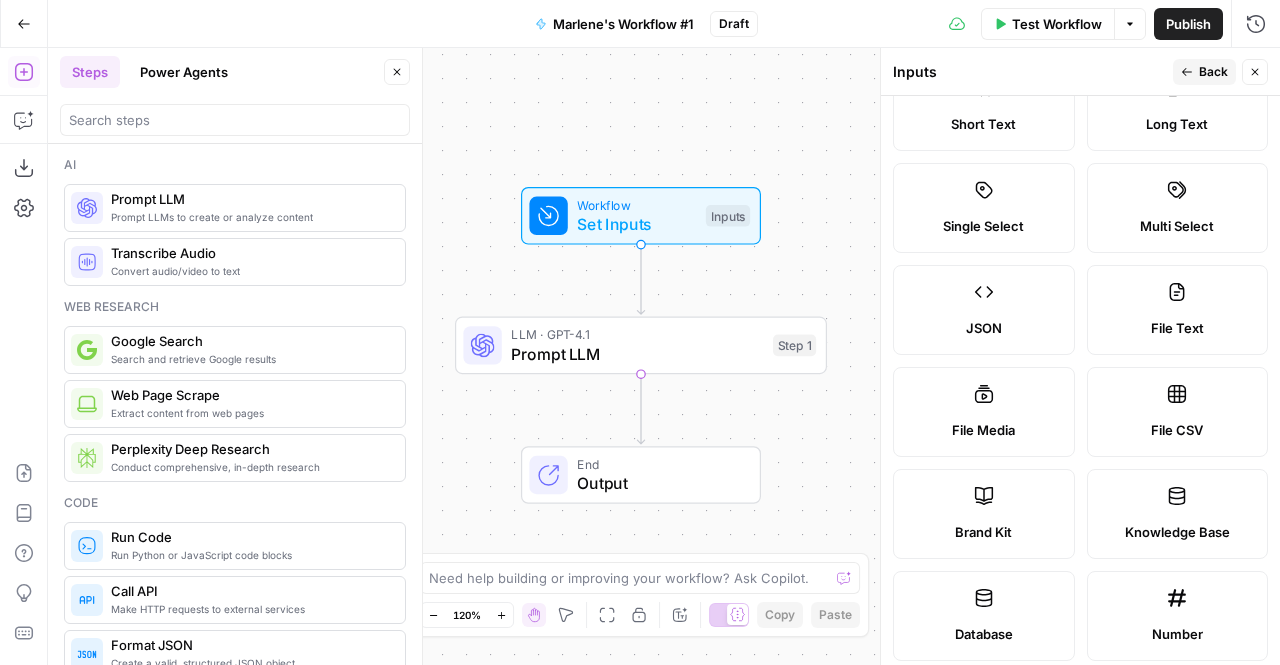scroll, scrollTop: 0, scrollLeft: 0, axis: both 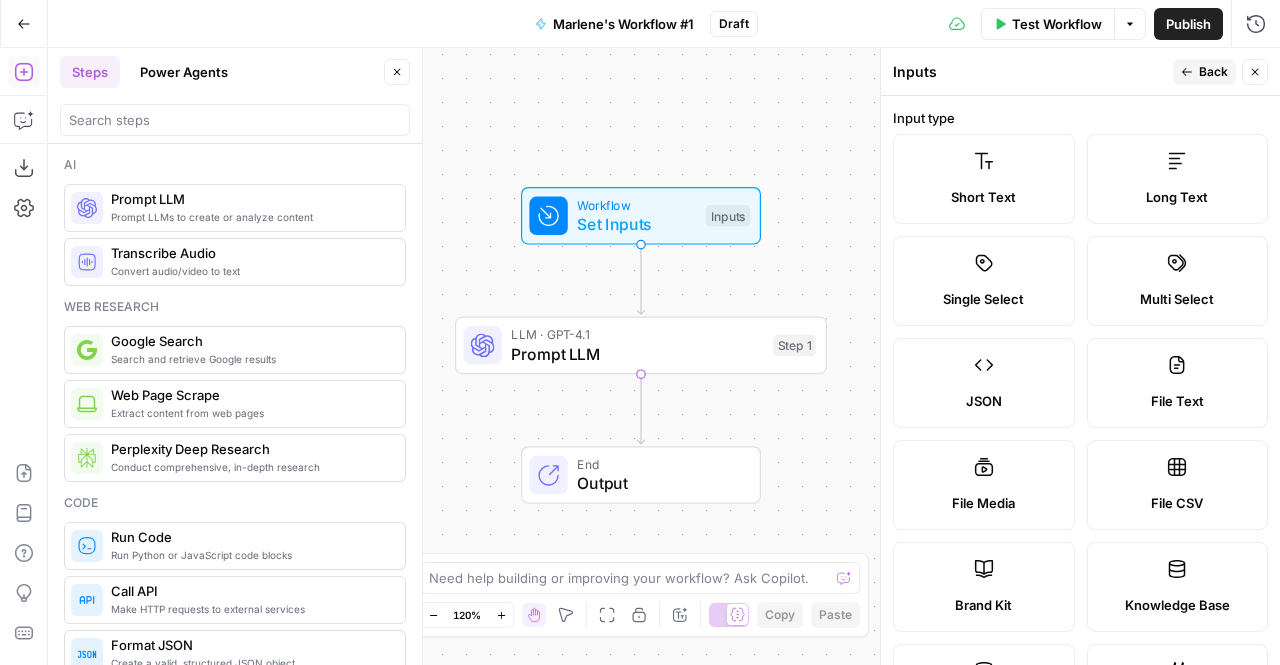 click 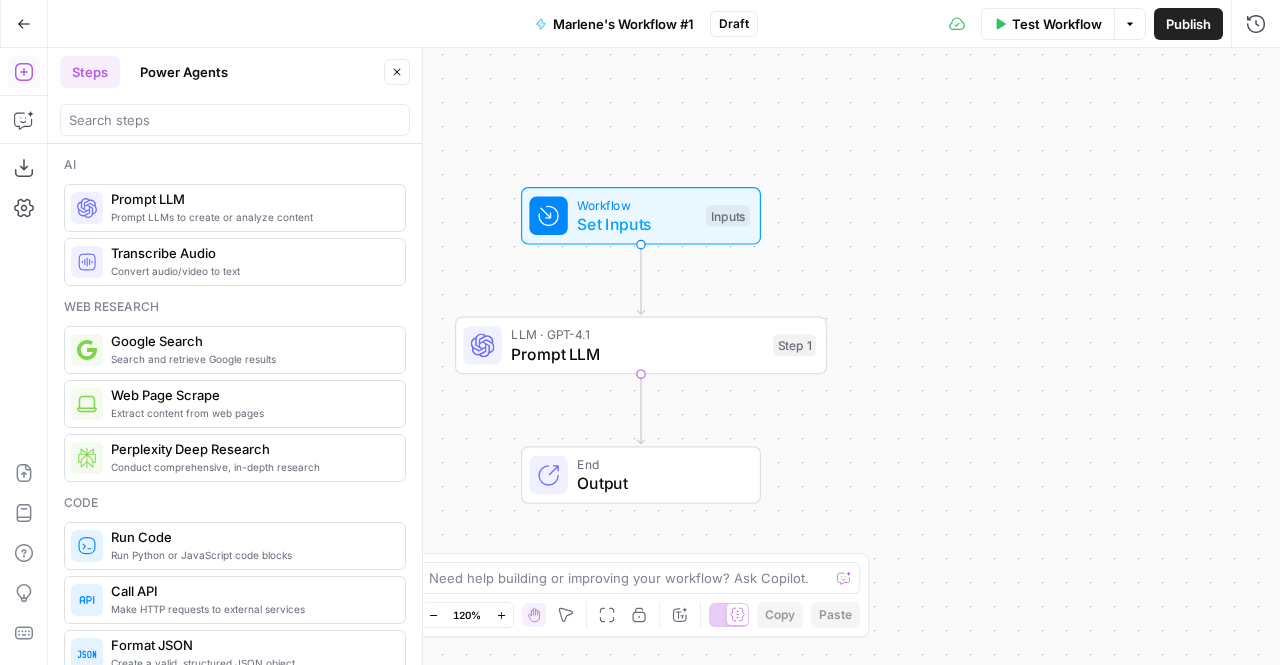 click on "Set Inputs" at bounding box center [636, 224] 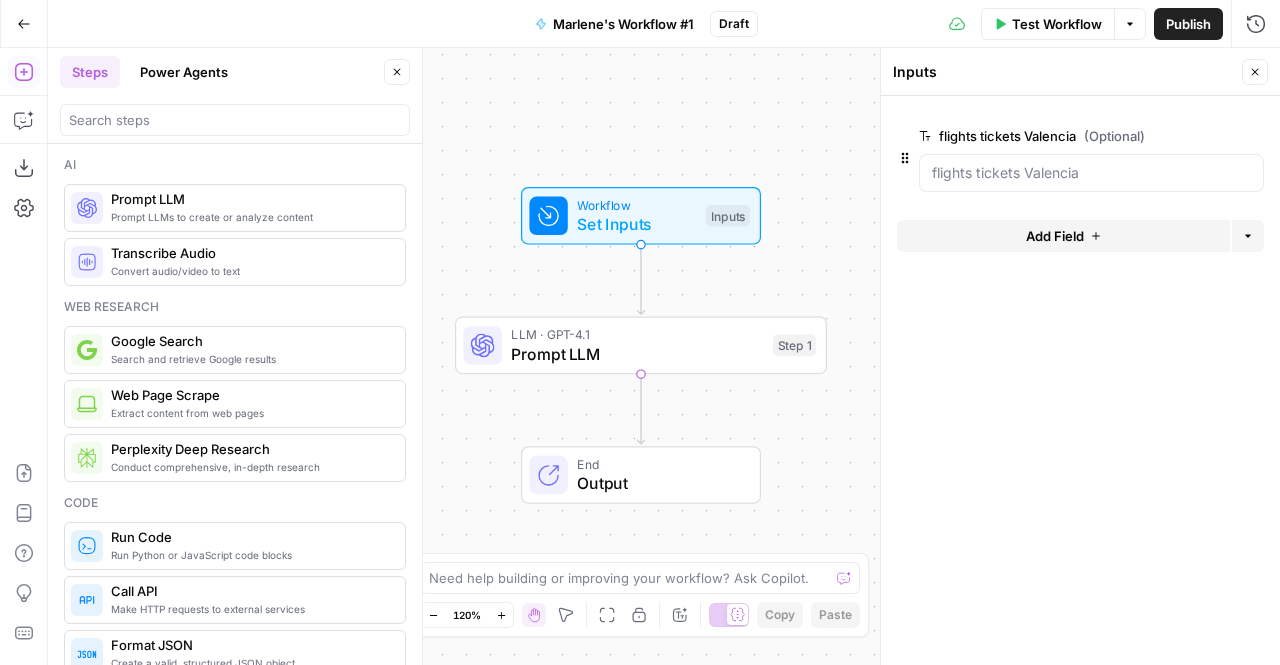 click on "Close" at bounding box center [1255, 72] 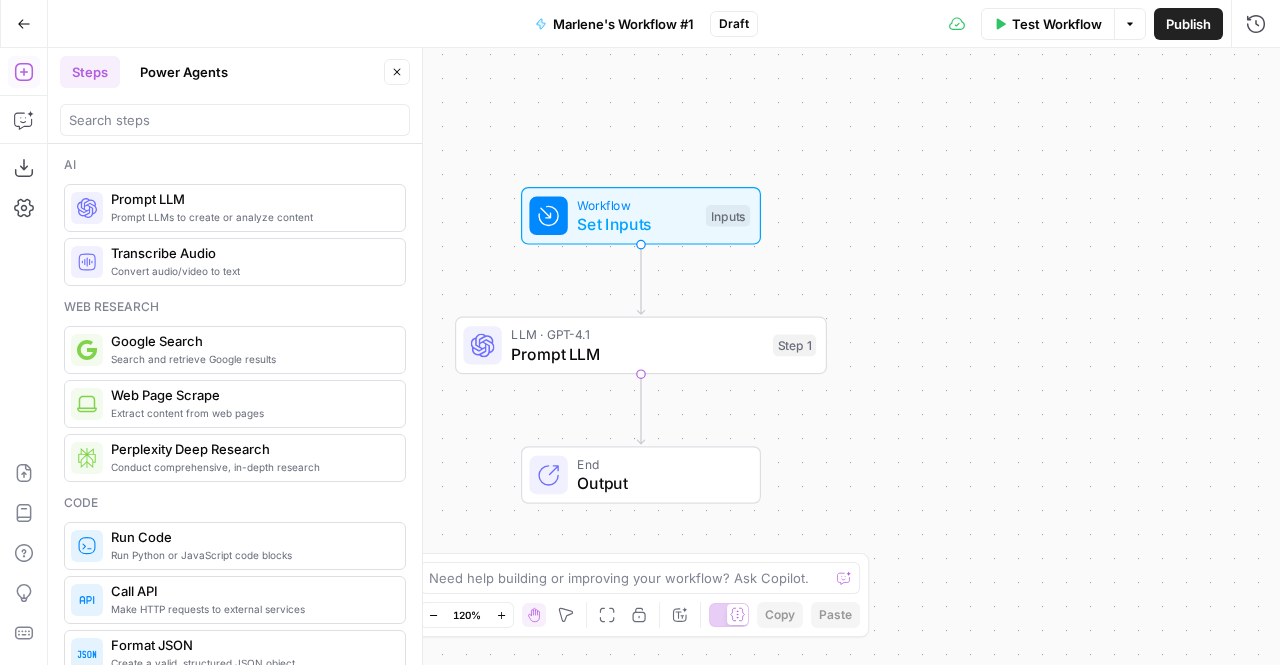 click on "Prompt LLM" at bounding box center (637, 354) 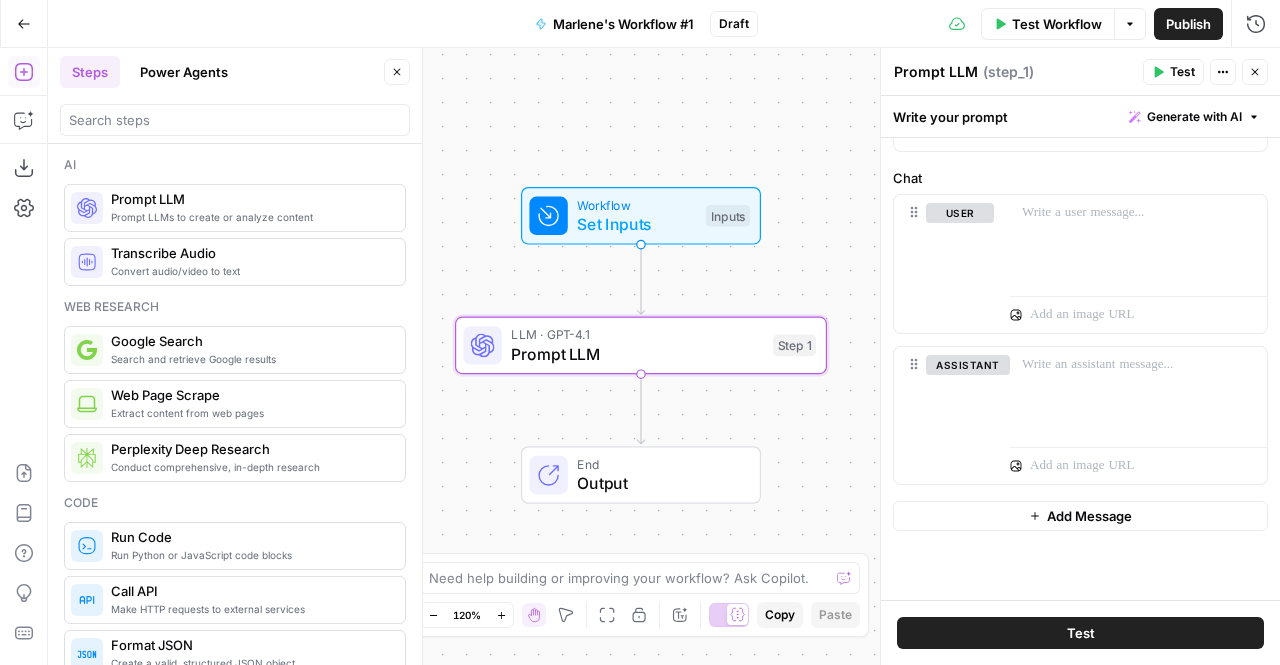 scroll, scrollTop: 190, scrollLeft: 0, axis: vertical 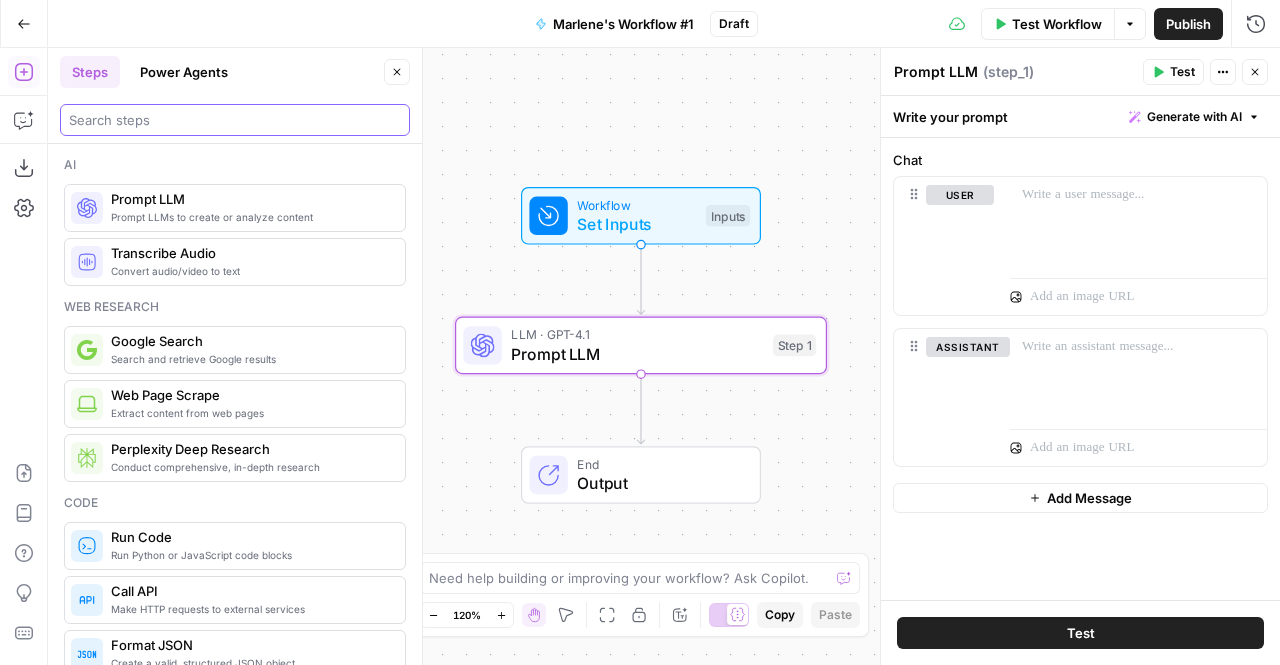 click at bounding box center [235, 120] 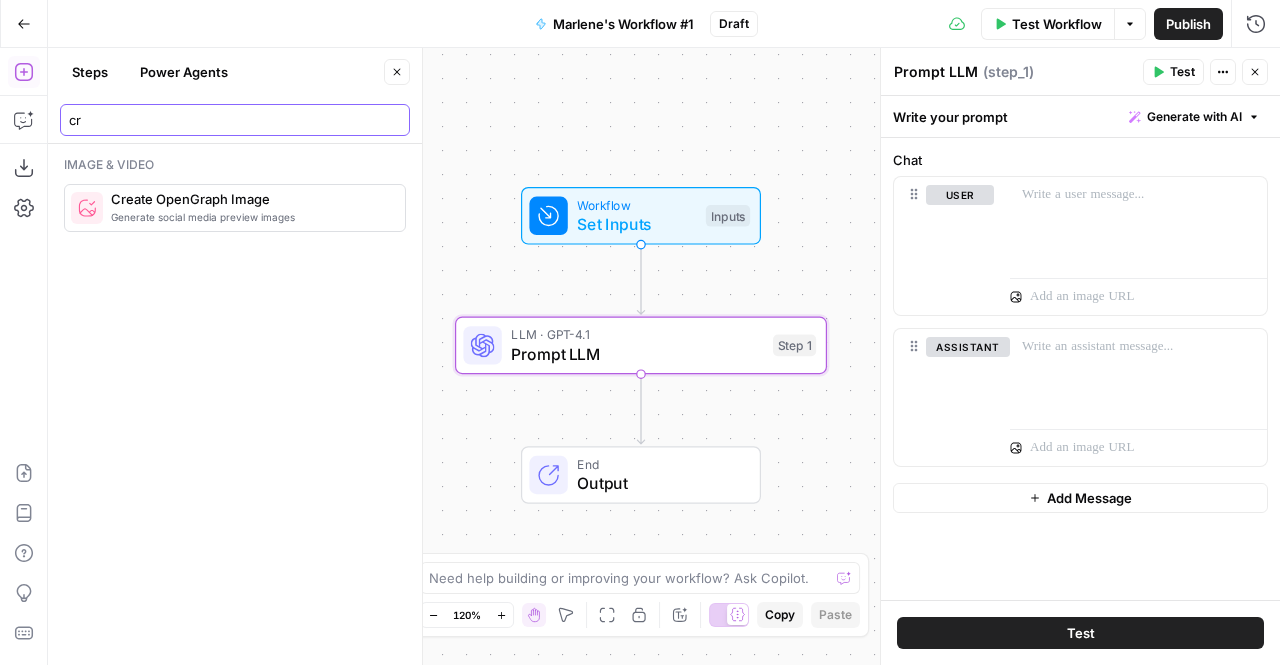 type on "c" 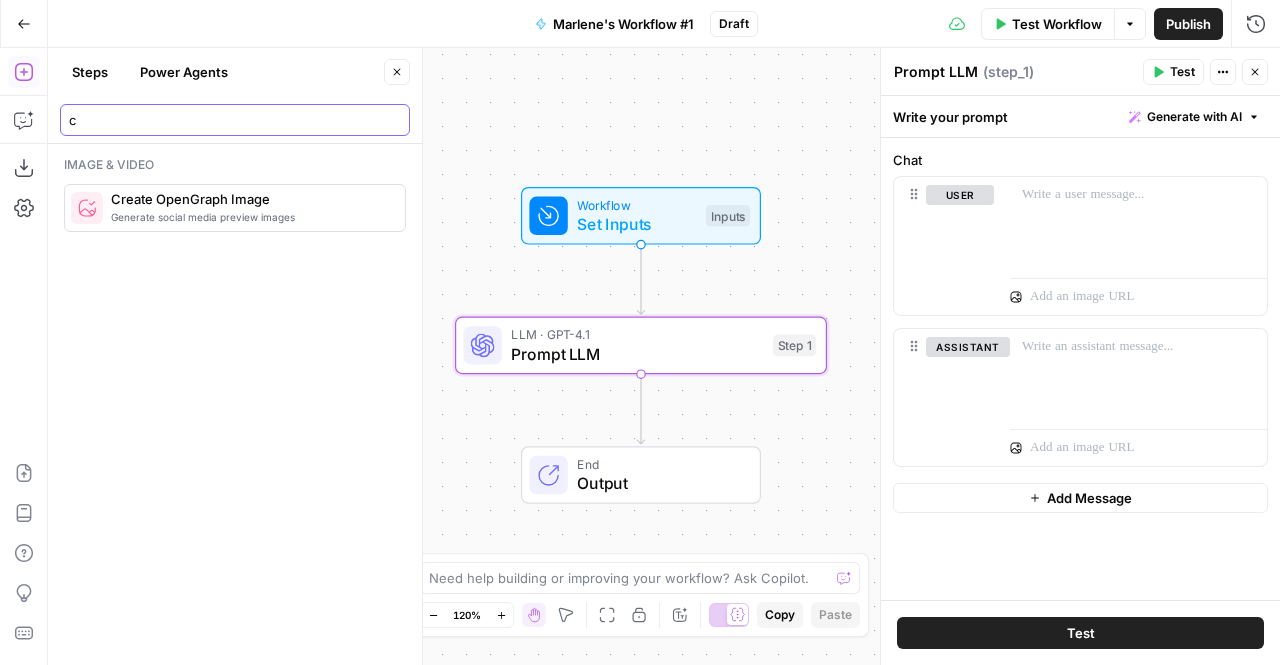 type 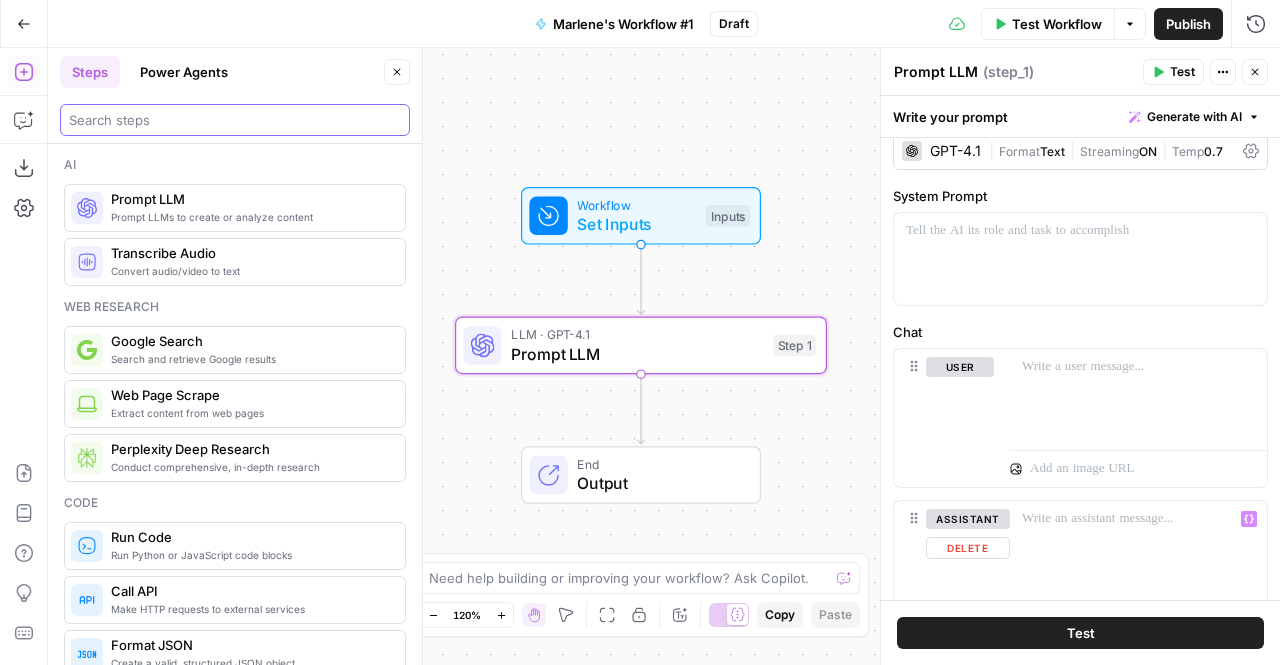 scroll, scrollTop: 0, scrollLeft: 0, axis: both 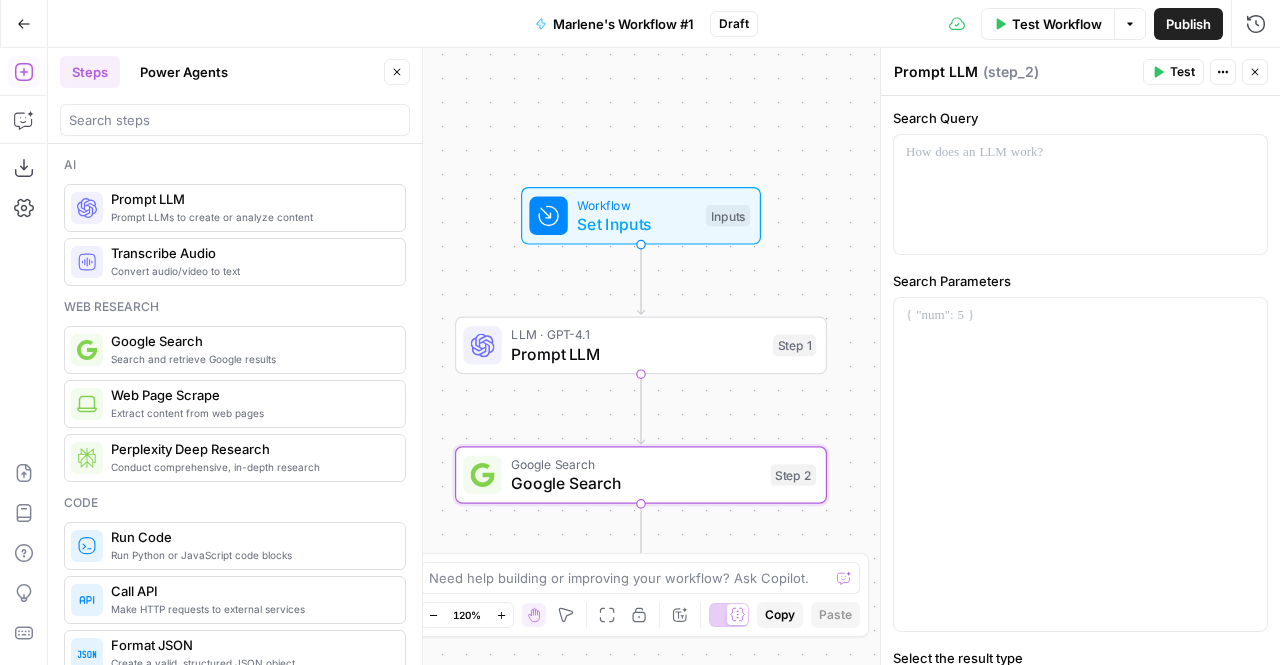 type on "Google Search" 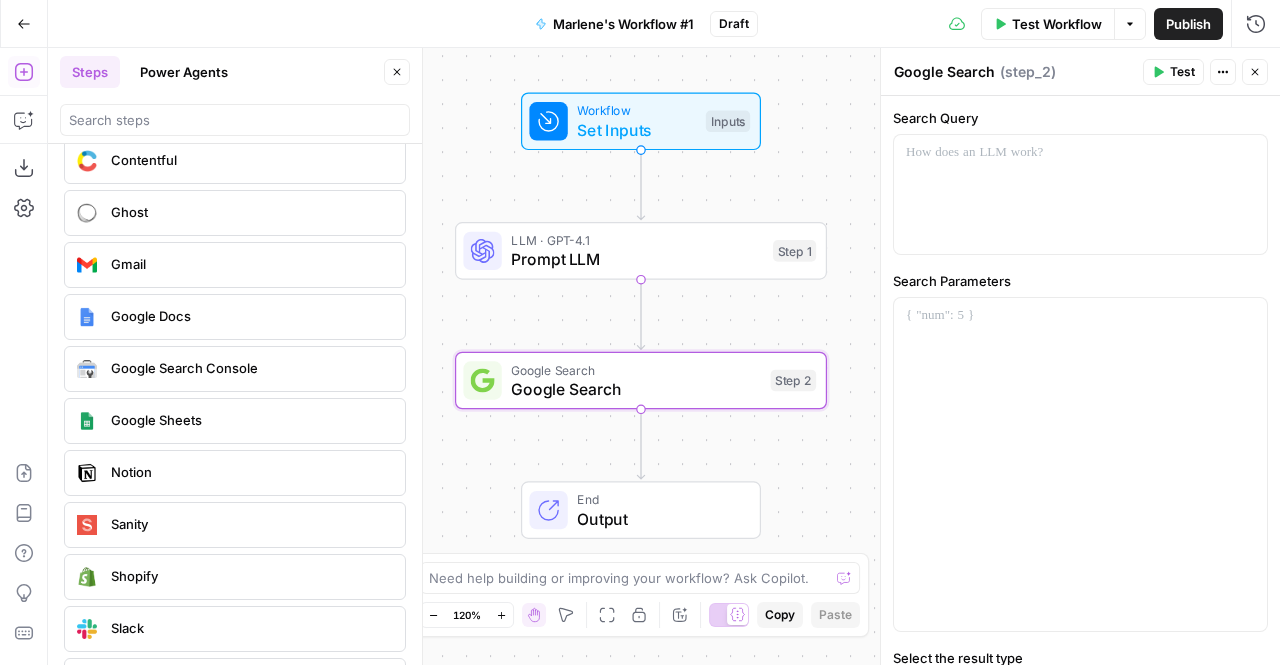 scroll, scrollTop: 3590, scrollLeft: 0, axis: vertical 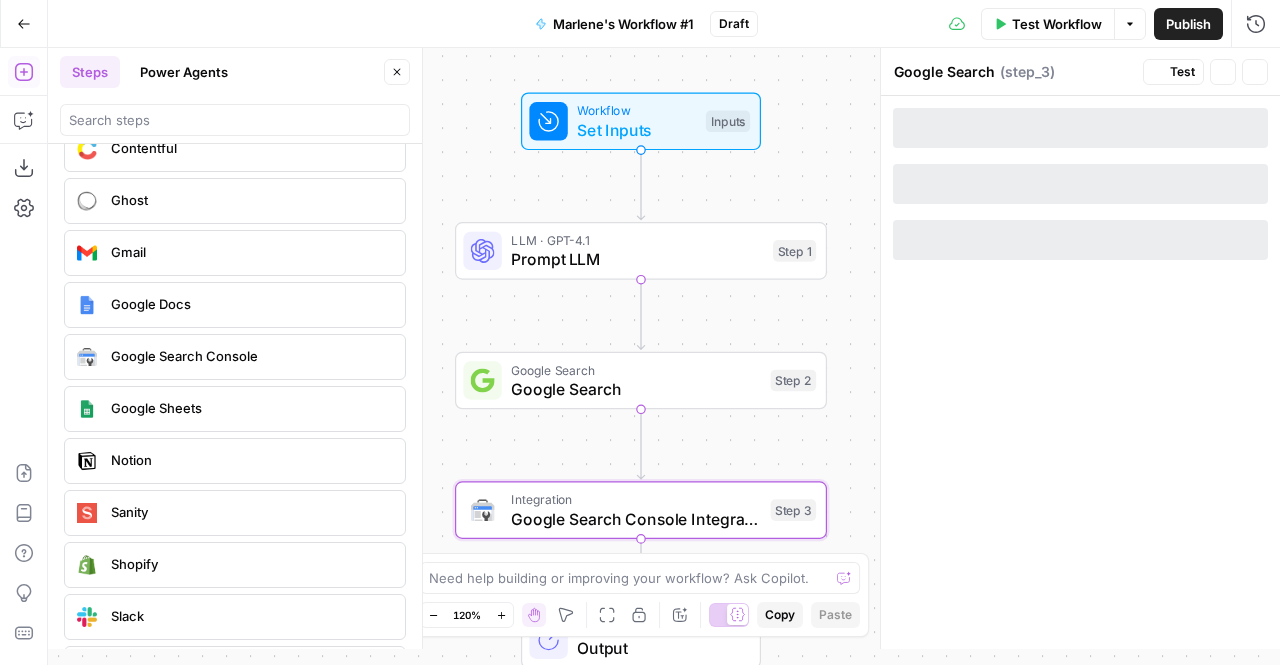 type on "Google Search Console Integration" 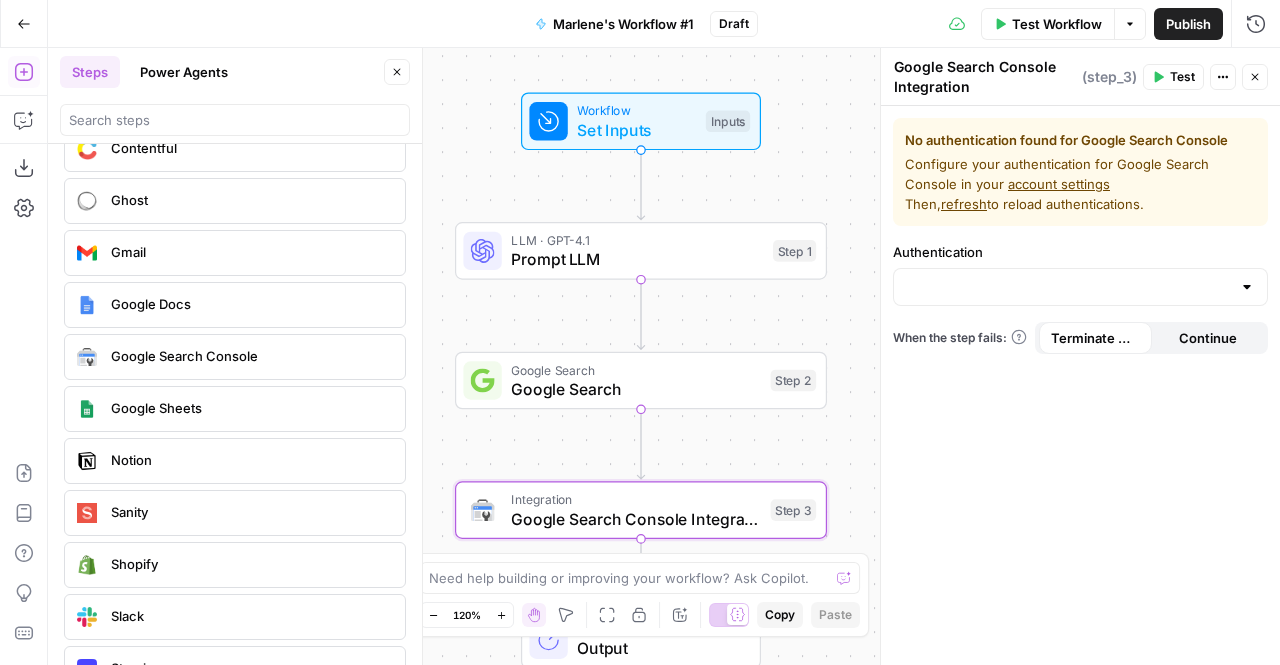 click on "account settings" at bounding box center [1059, 184] 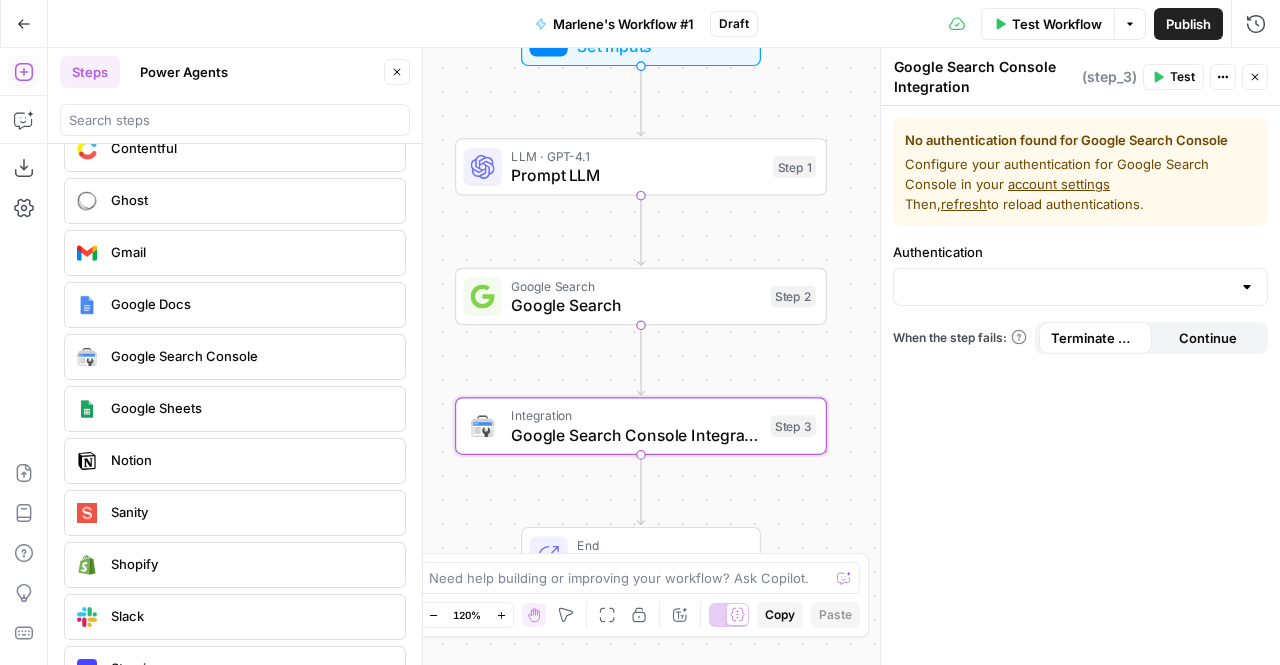 click on "Close" at bounding box center [1255, 77] 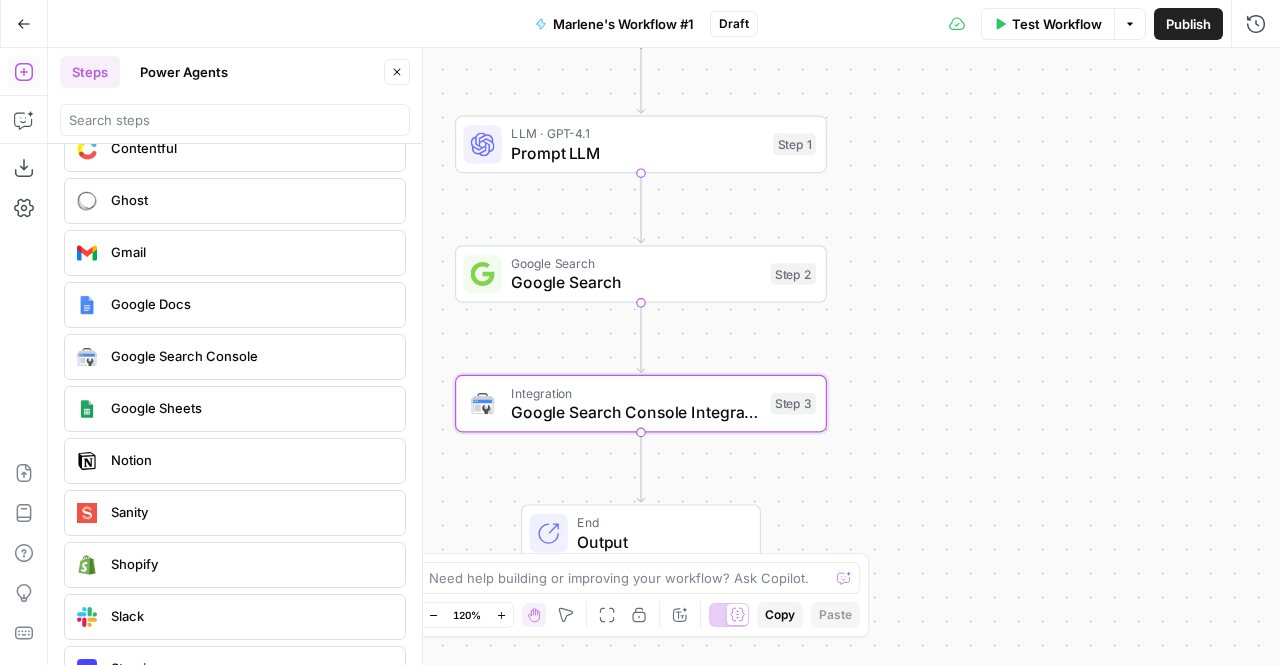click on "Google Search Console Integration" at bounding box center [636, 412] 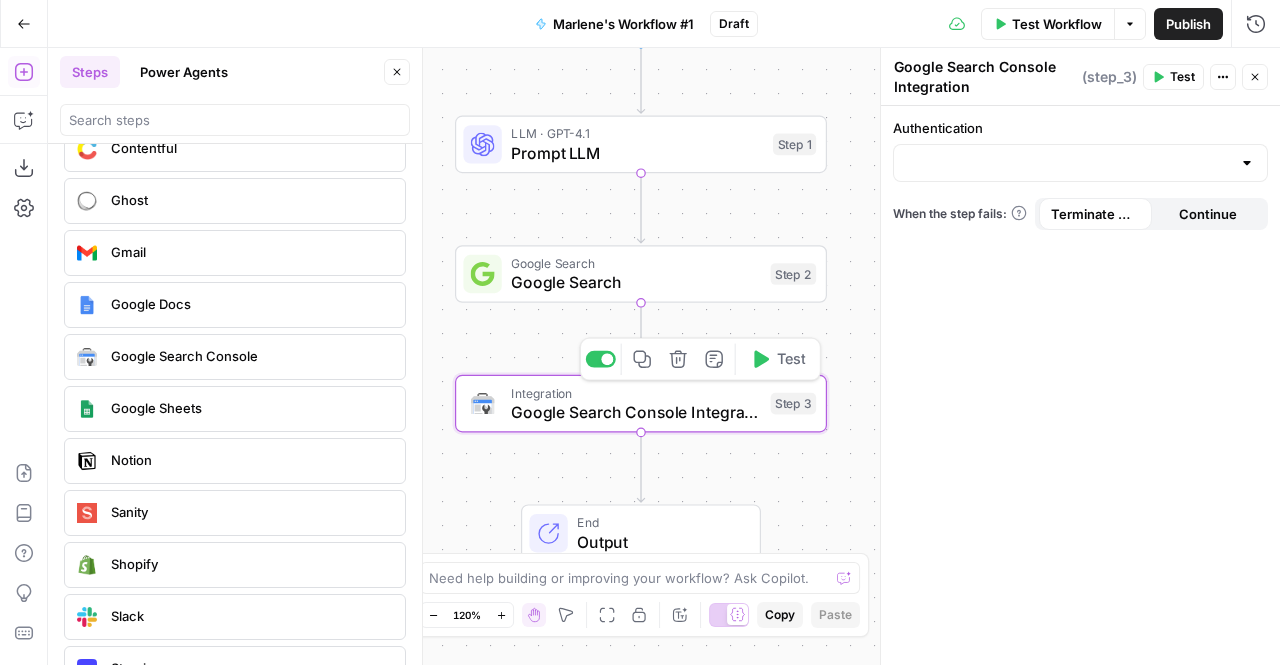 click 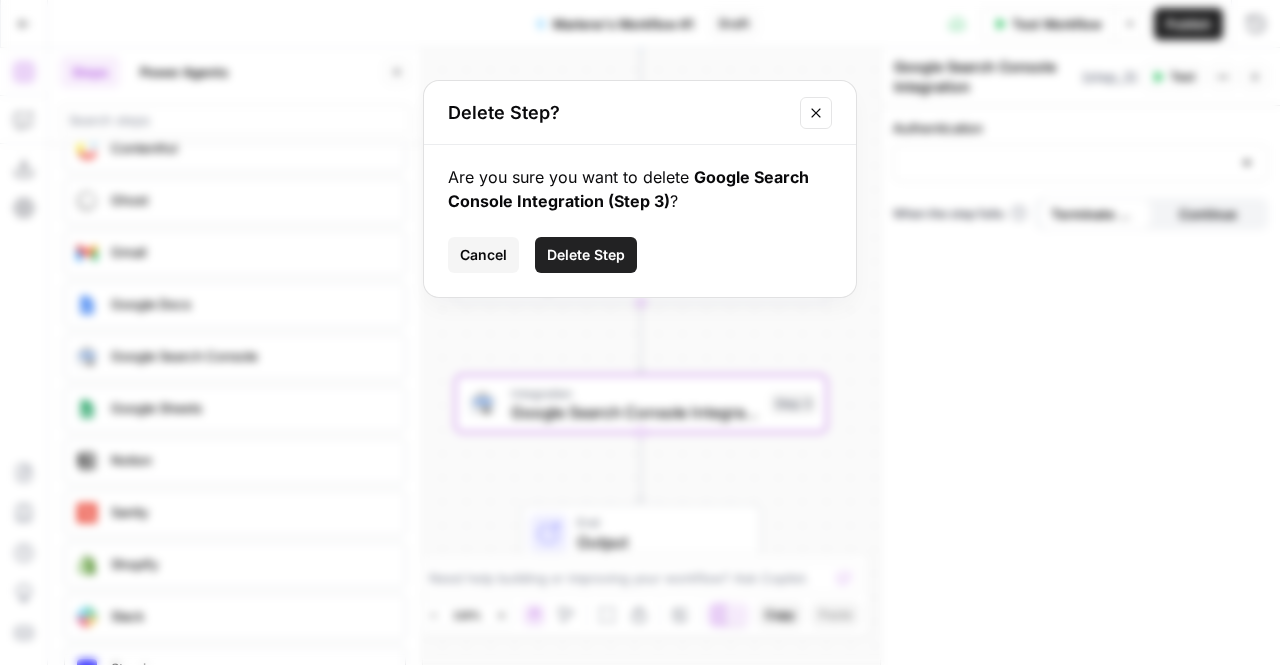 click on "Delete Step" at bounding box center (586, 255) 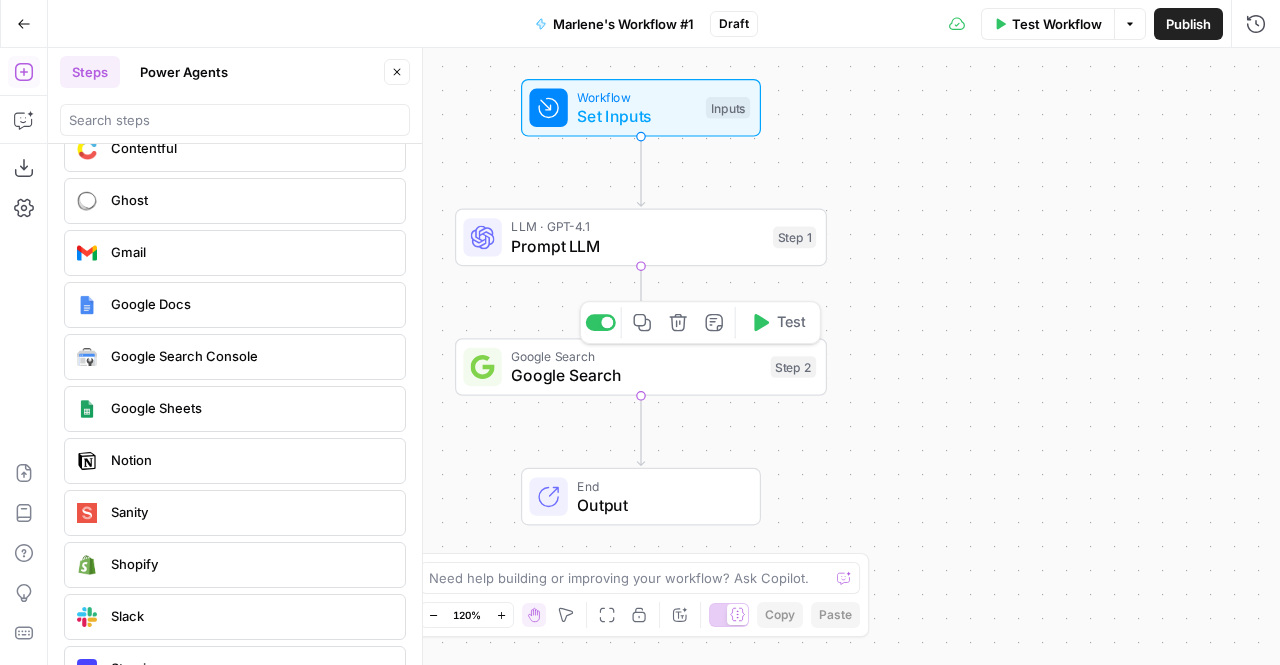 click 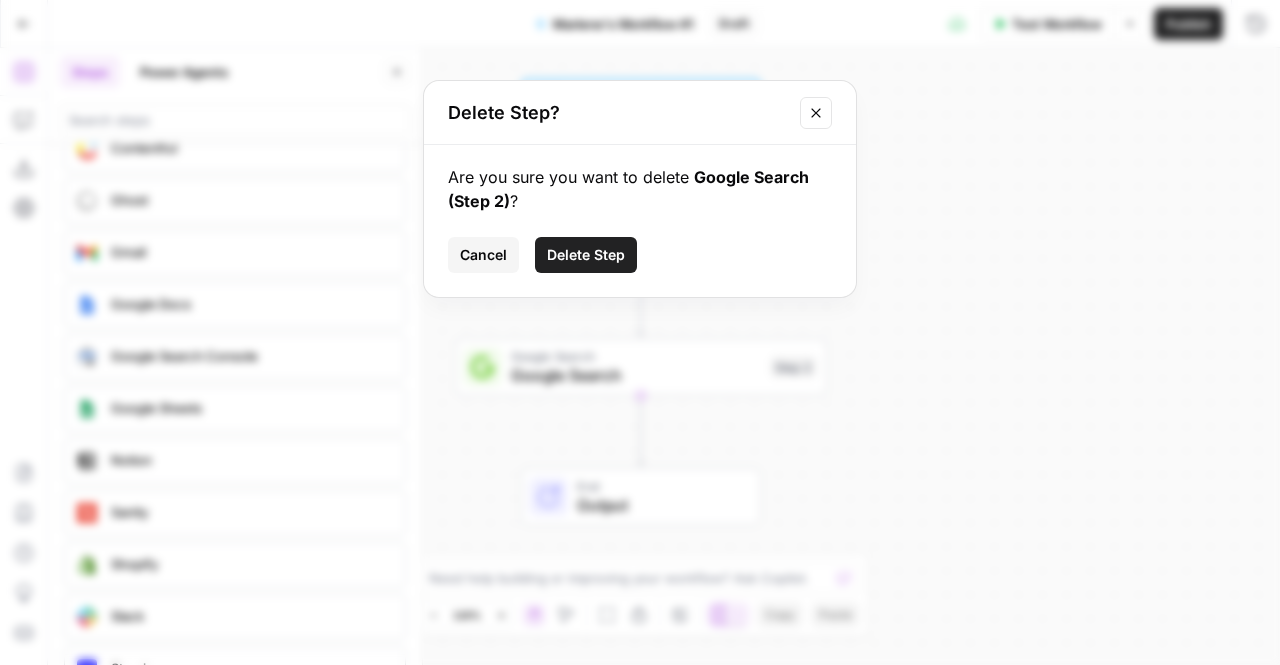 click on "Delete Step" at bounding box center (586, 255) 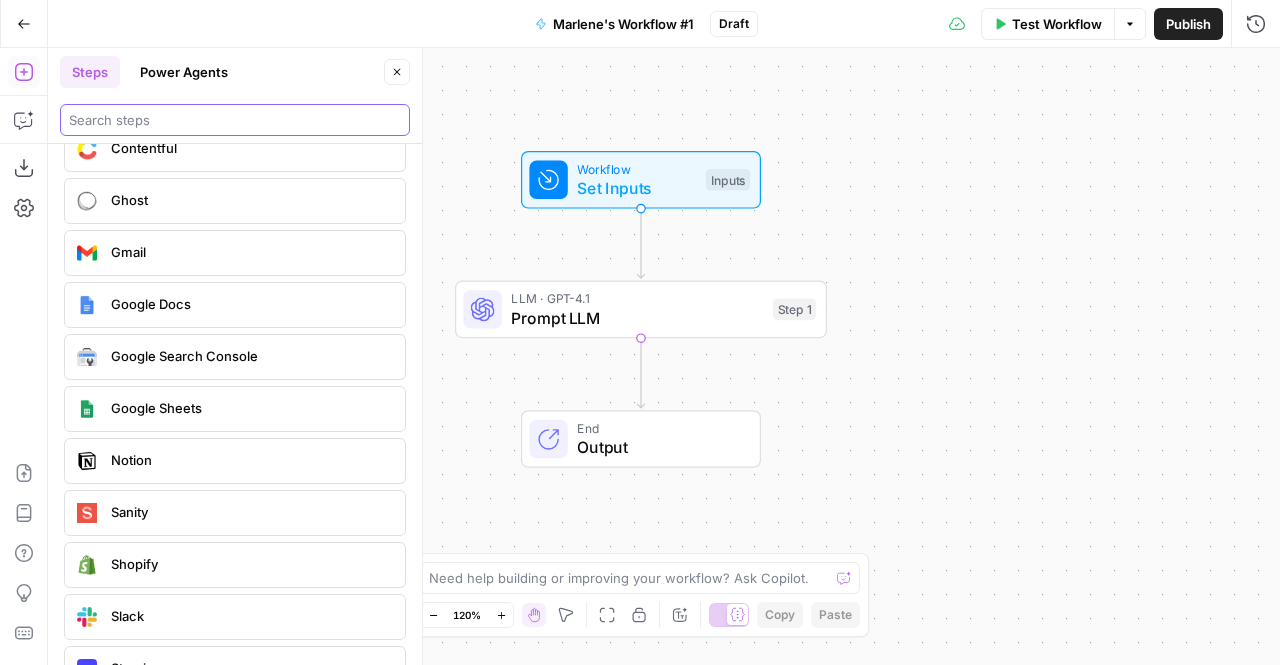 click at bounding box center (235, 120) 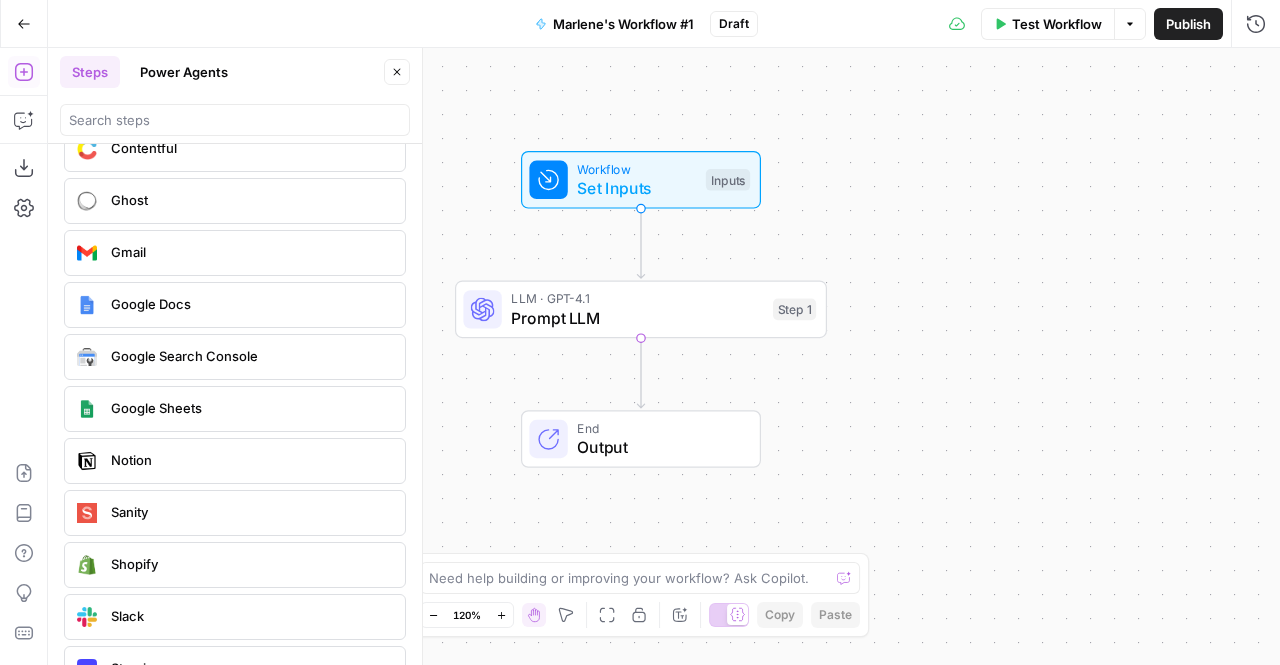 click 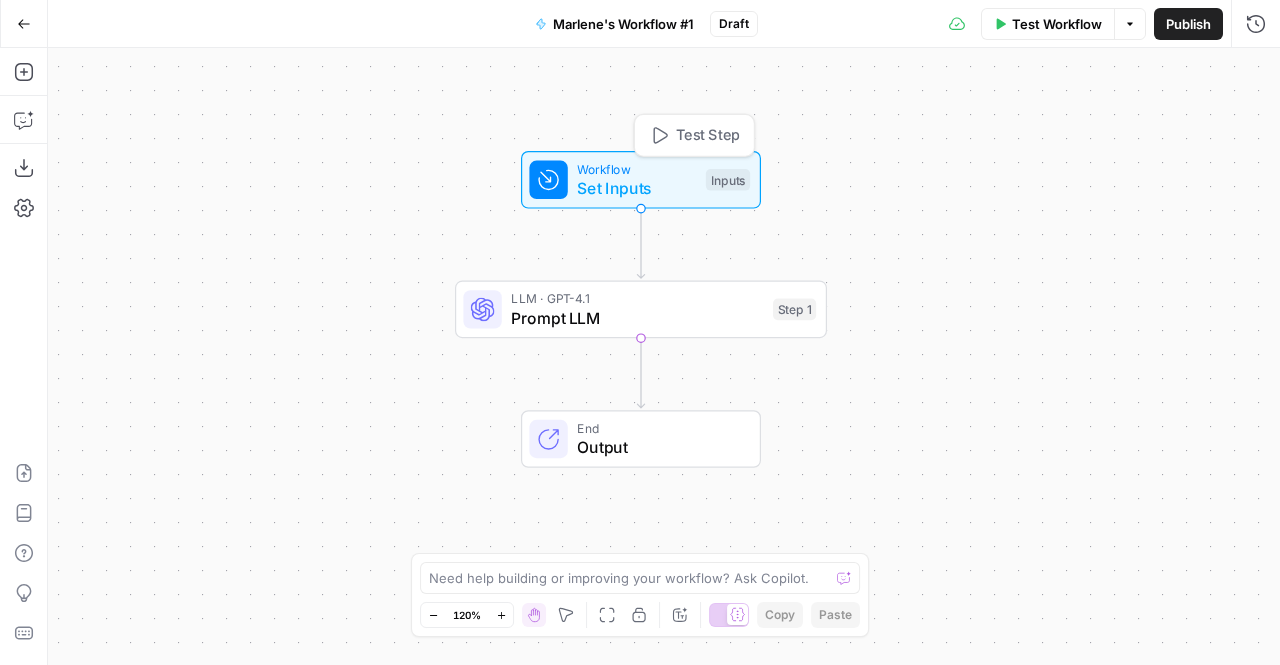 click on "Set Inputs" at bounding box center [636, 188] 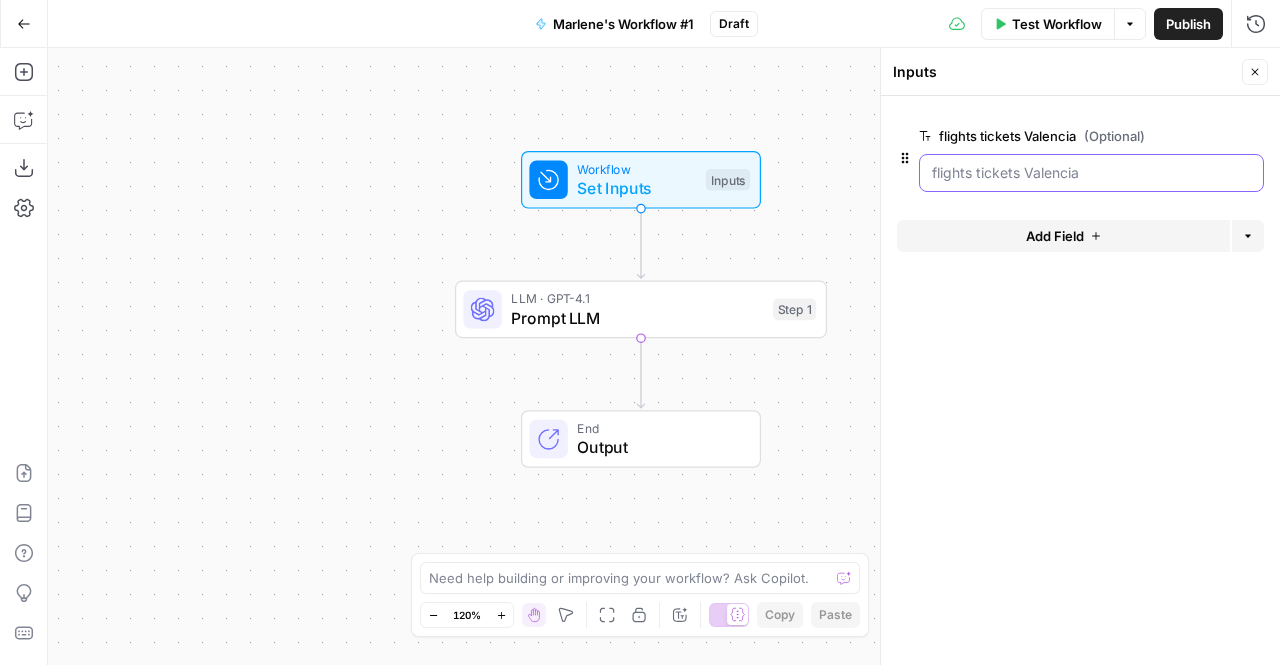 click on "flights tickets Valencia   (Optional)" at bounding box center (1091, 173) 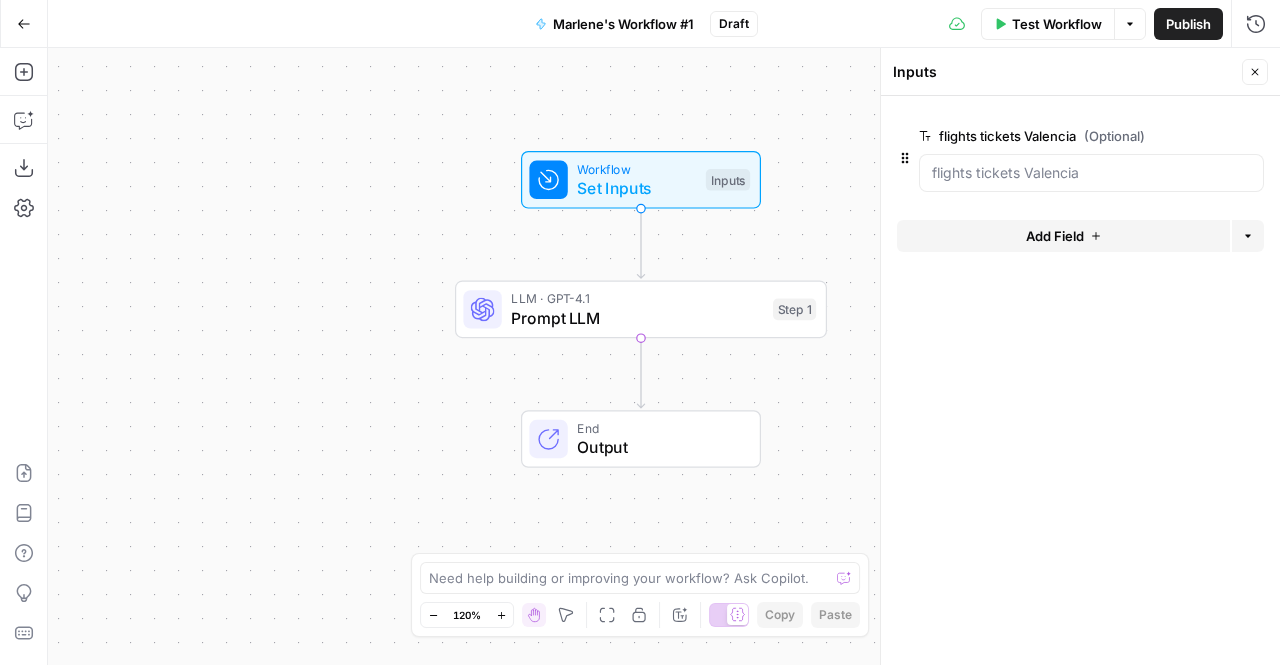 click 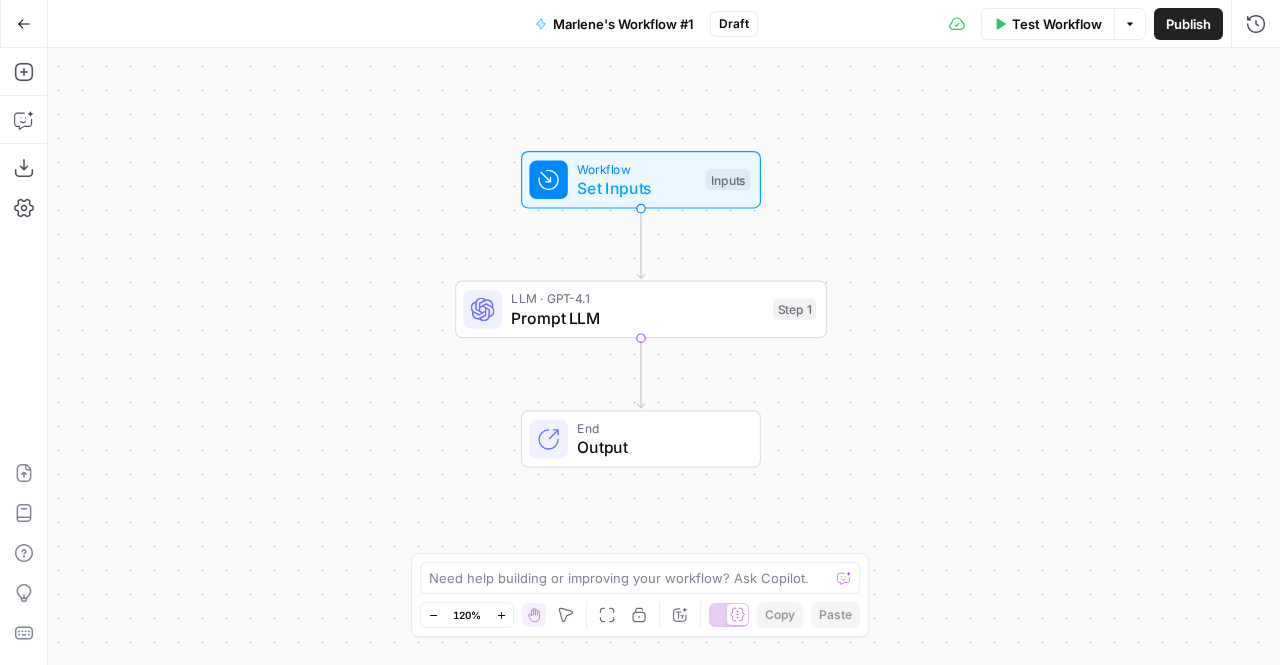 click on "Set Inputs" at bounding box center [636, 188] 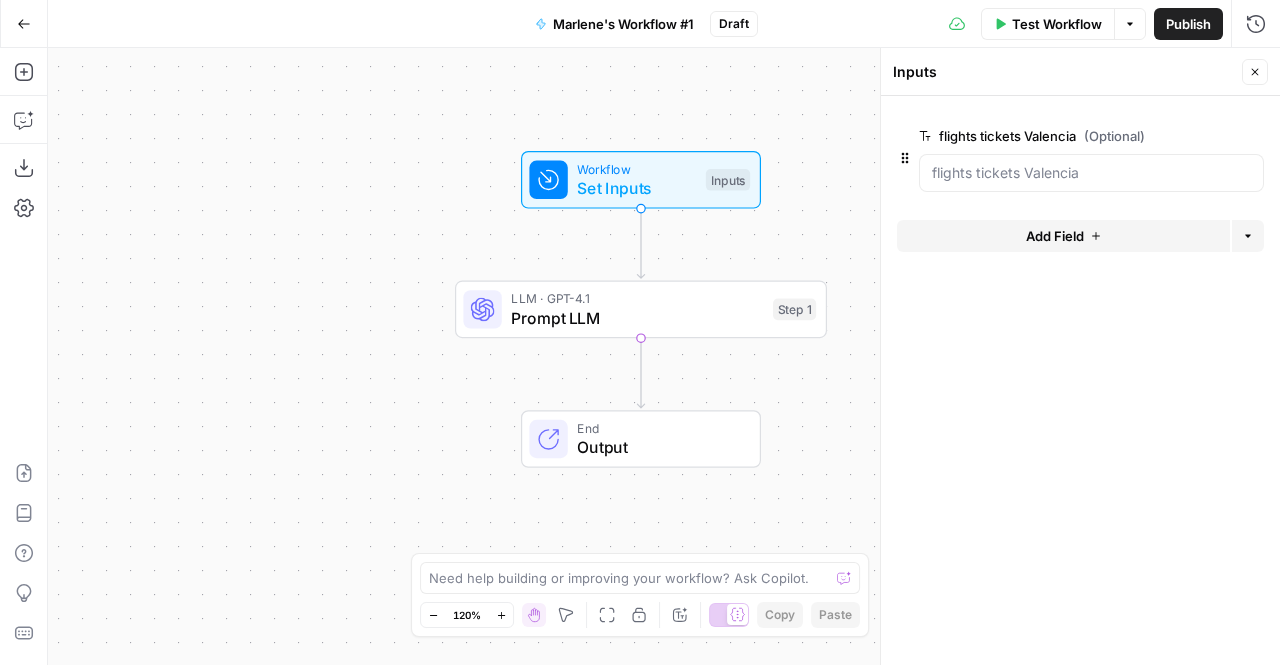 click on "(Optional)" at bounding box center (1114, 136) 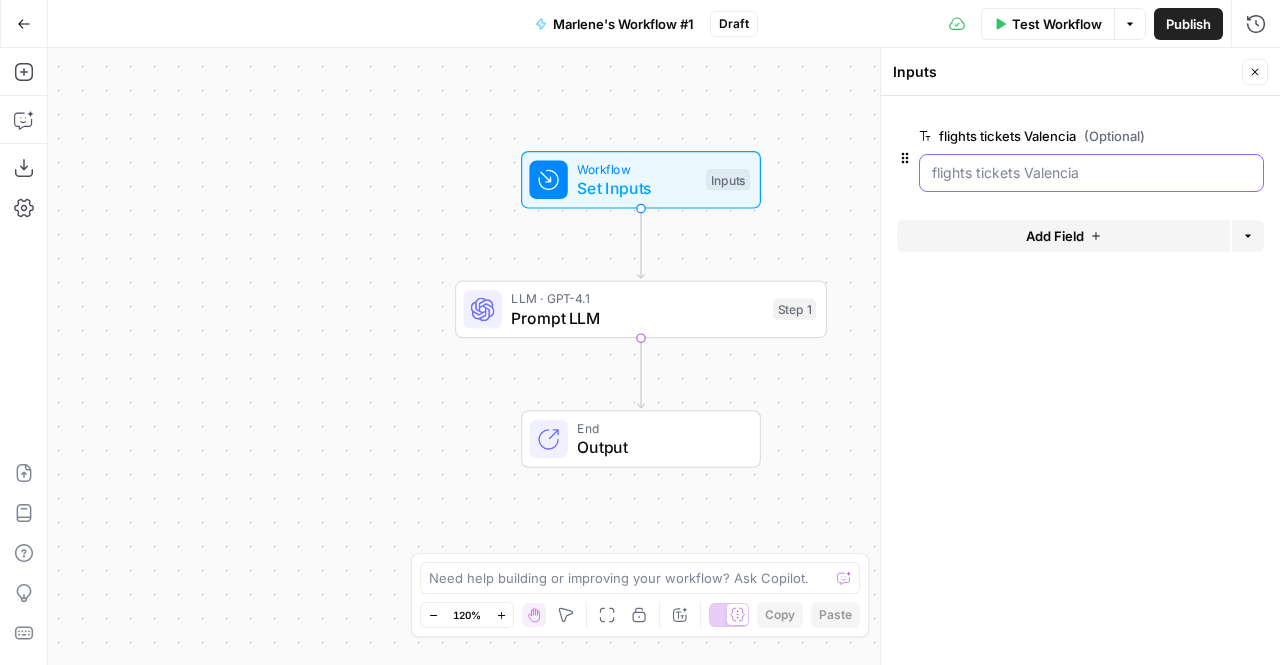 click on "flights tickets Valencia   (Optional)" at bounding box center (1091, 173) 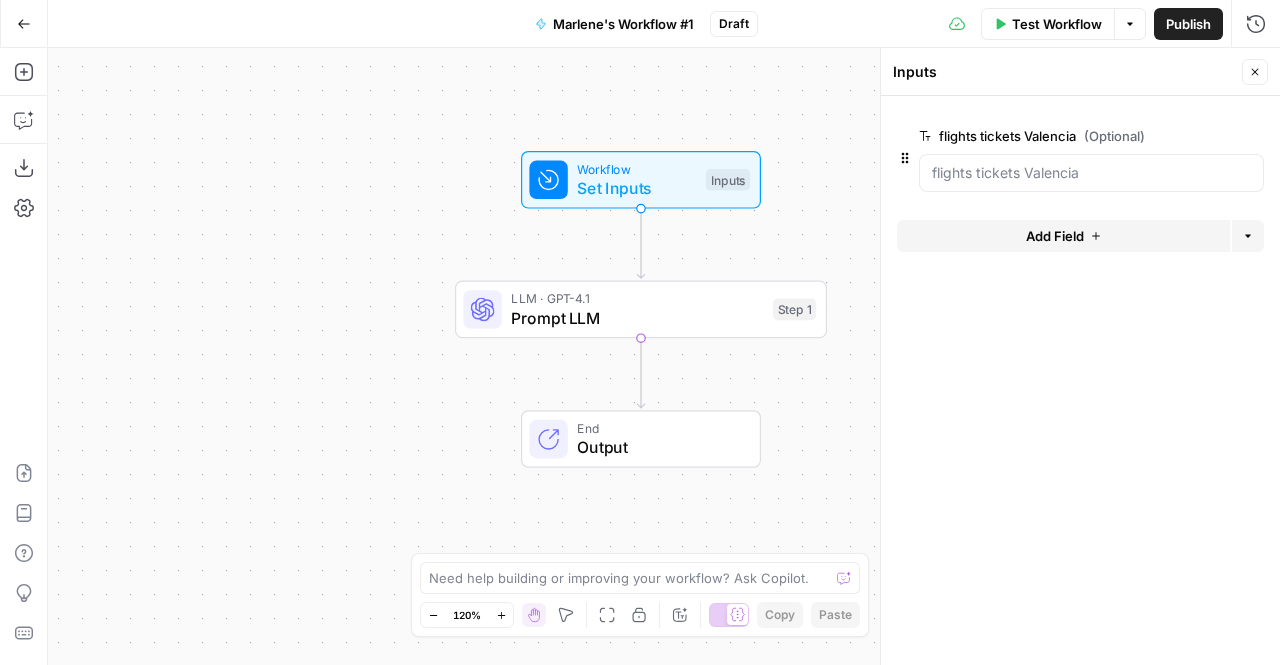 click on "(Optional)" at bounding box center [1114, 136] 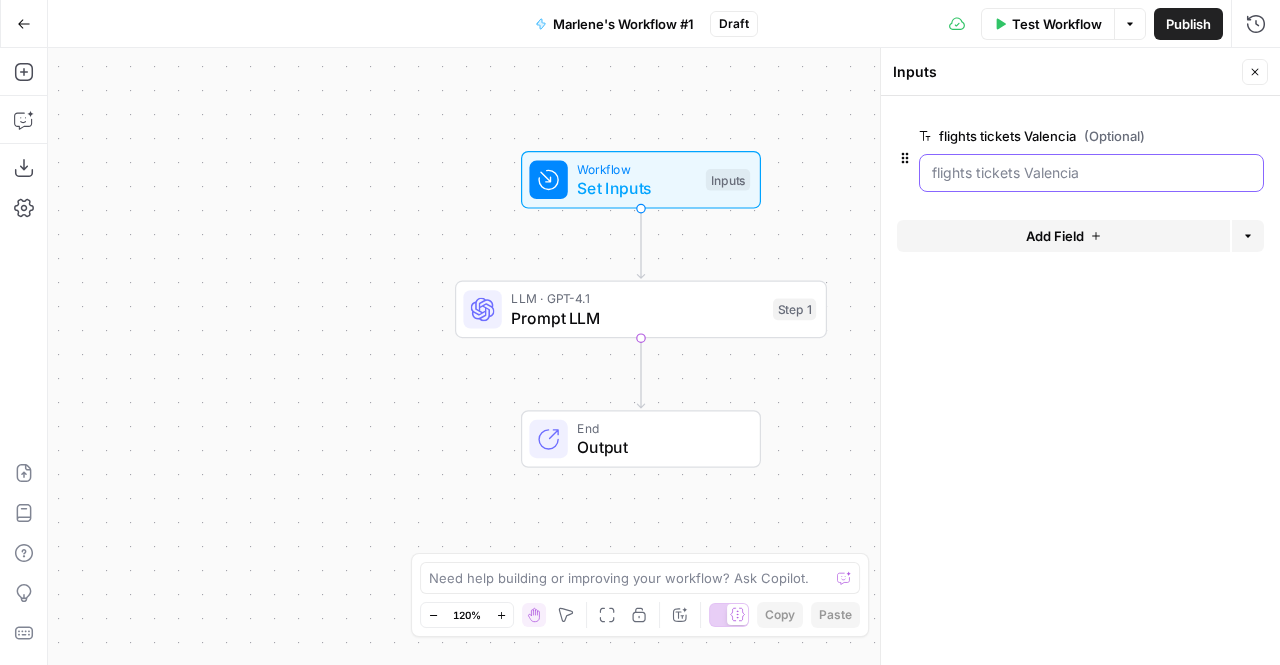click on "flights tickets Valencia   (Optional)" at bounding box center (1091, 173) 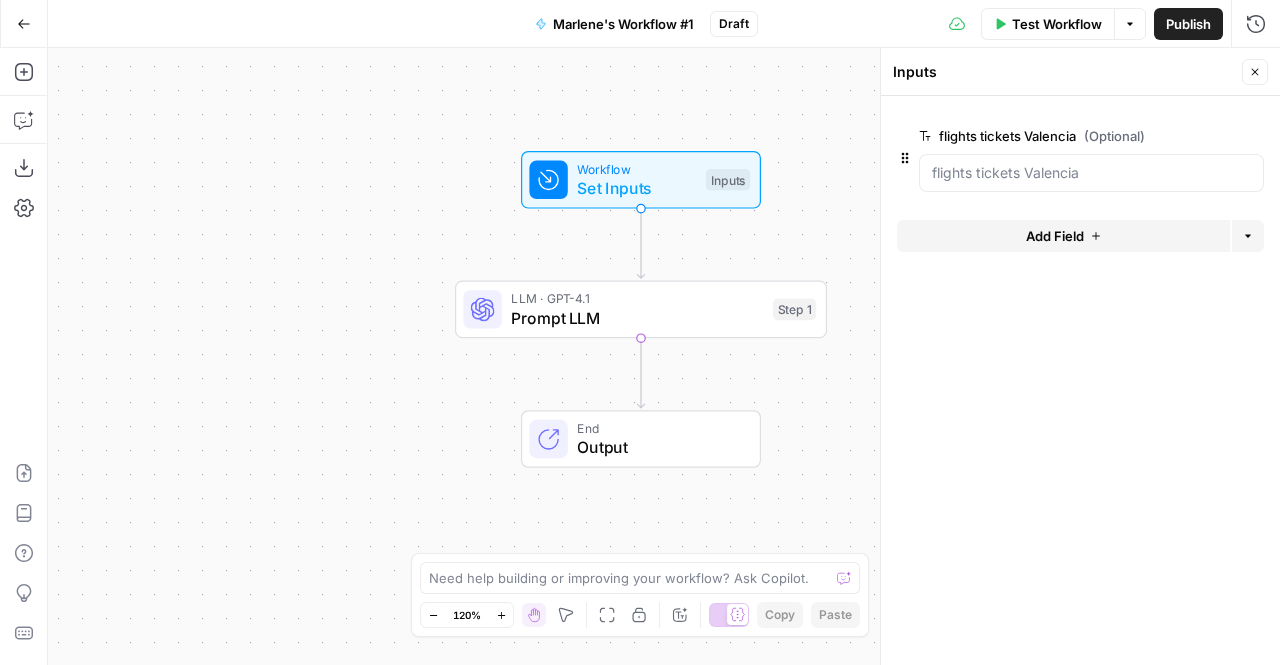 click on "edit field" at bounding box center (1189, 136) 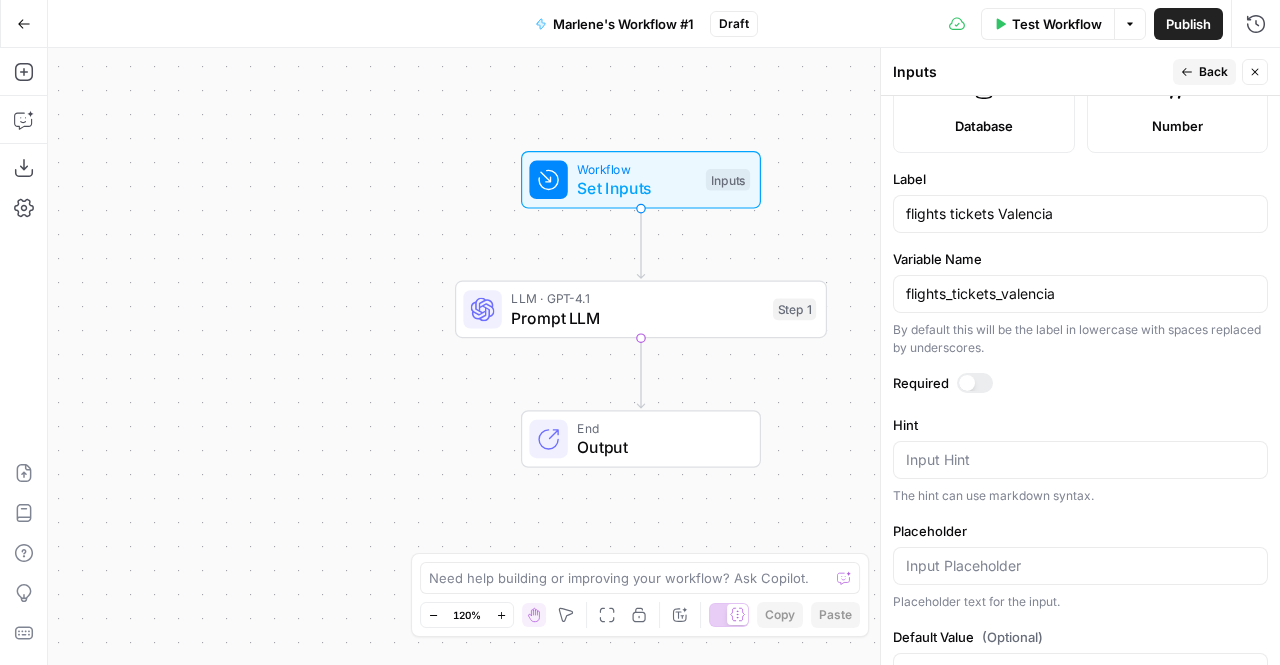 scroll, scrollTop: 578, scrollLeft: 0, axis: vertical 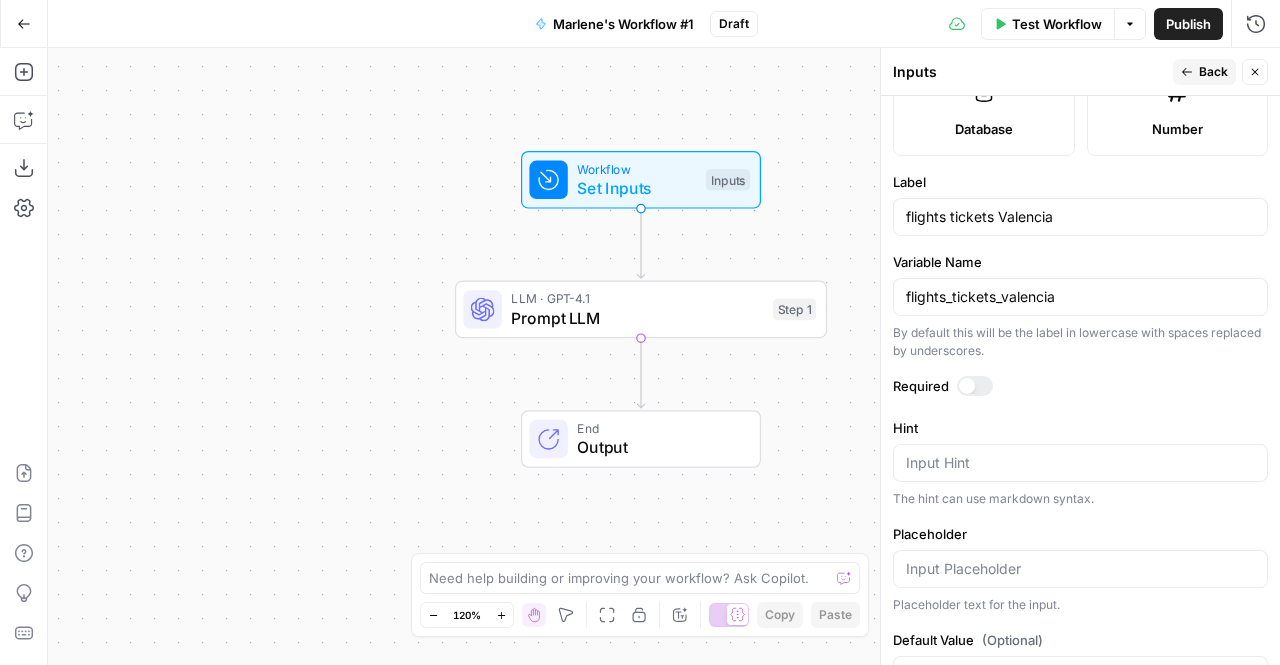 click on "Close" at bounding box center (1255, 72) 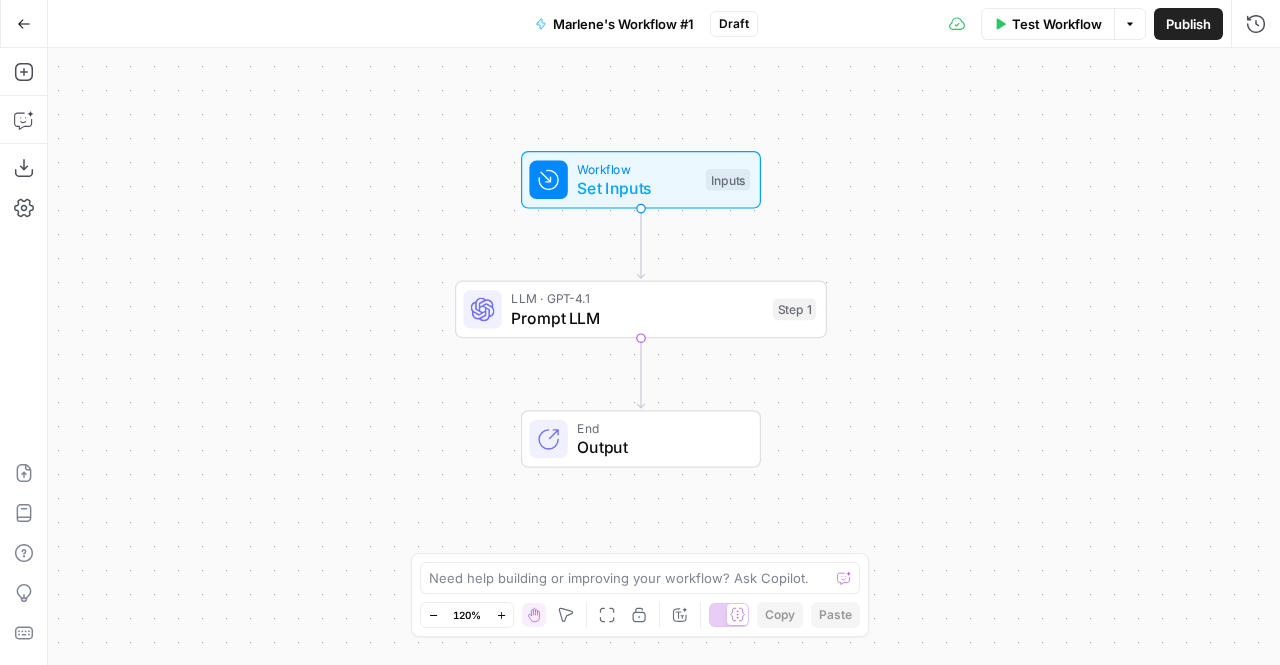click on "LLM · GPT-4.1" at bounding box center [637, 298] 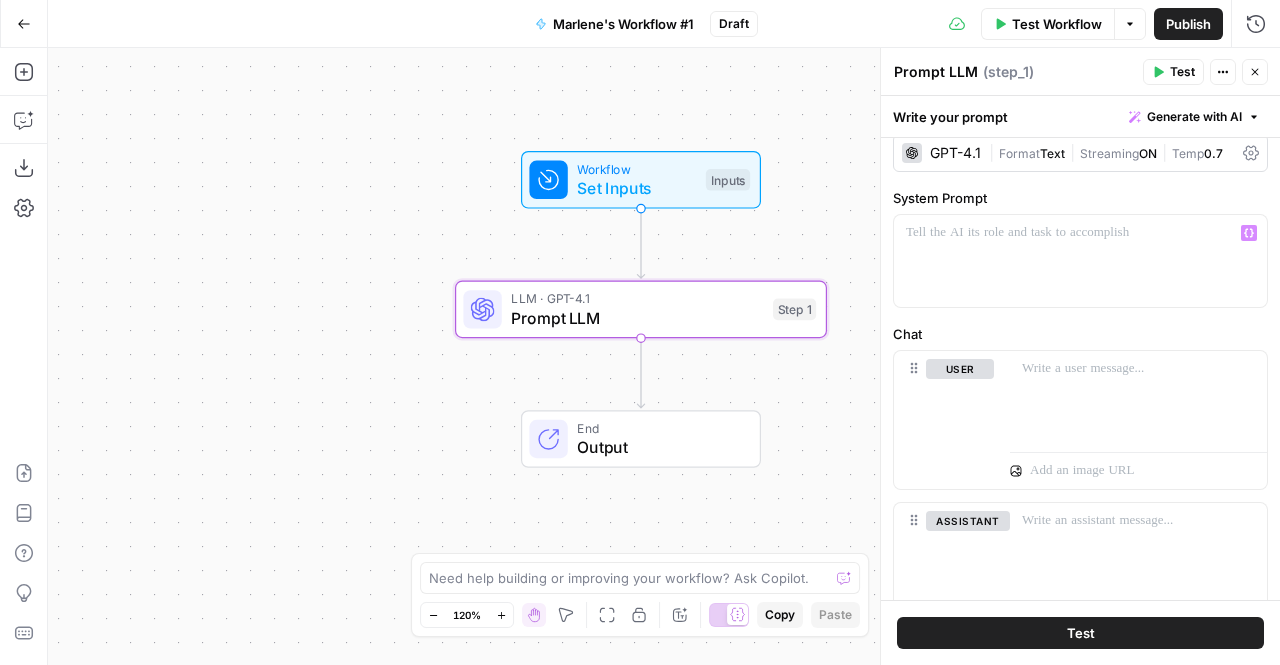 scroll, scrollTop: 0, scrollLeft: 0, axis: both 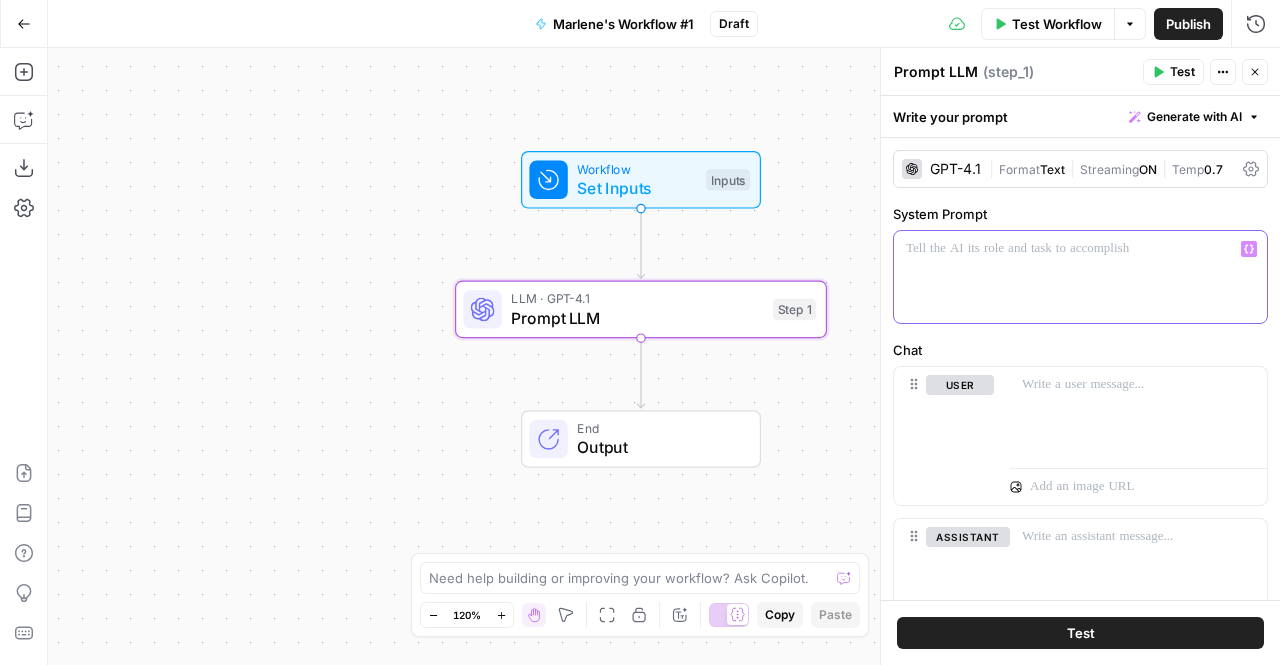 click at bounding box center (1080, 277) 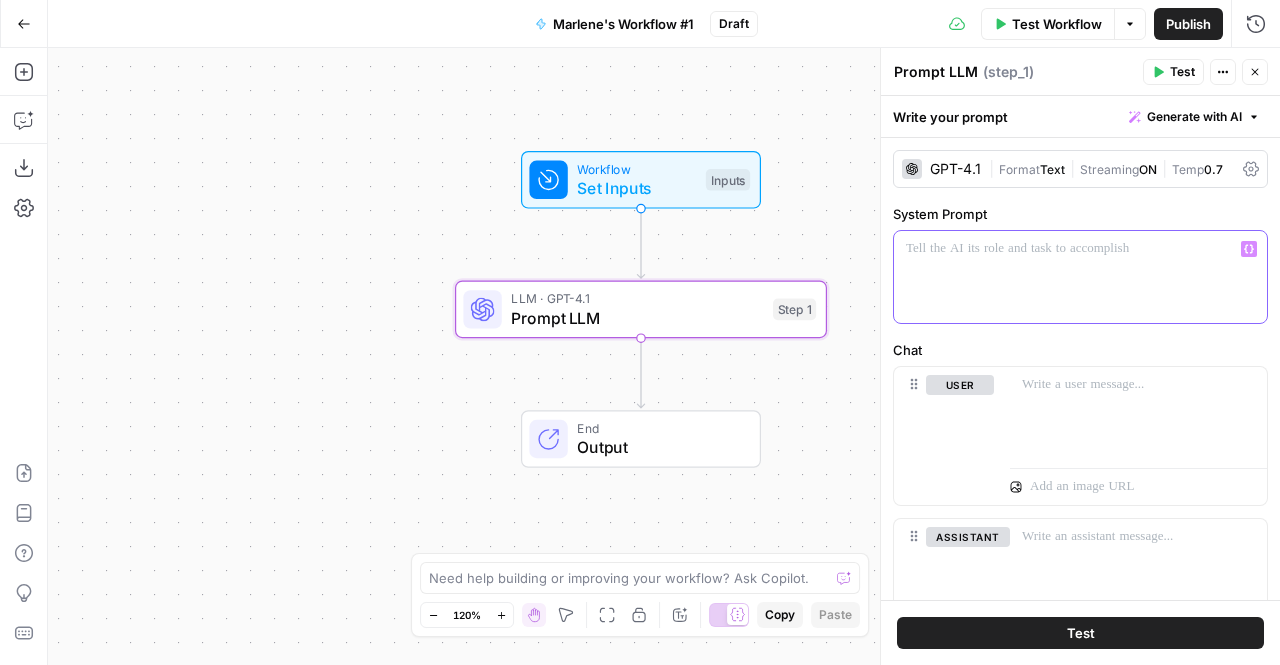 type 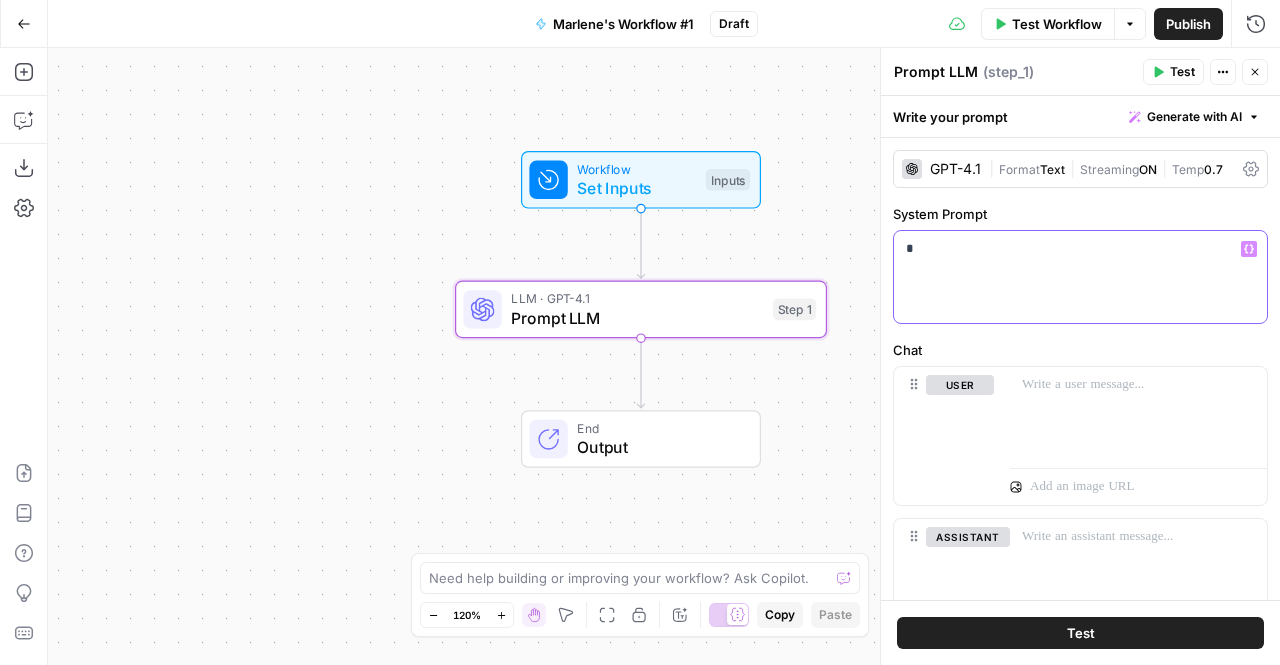 click on "*" at bounding box center (1080, 277) 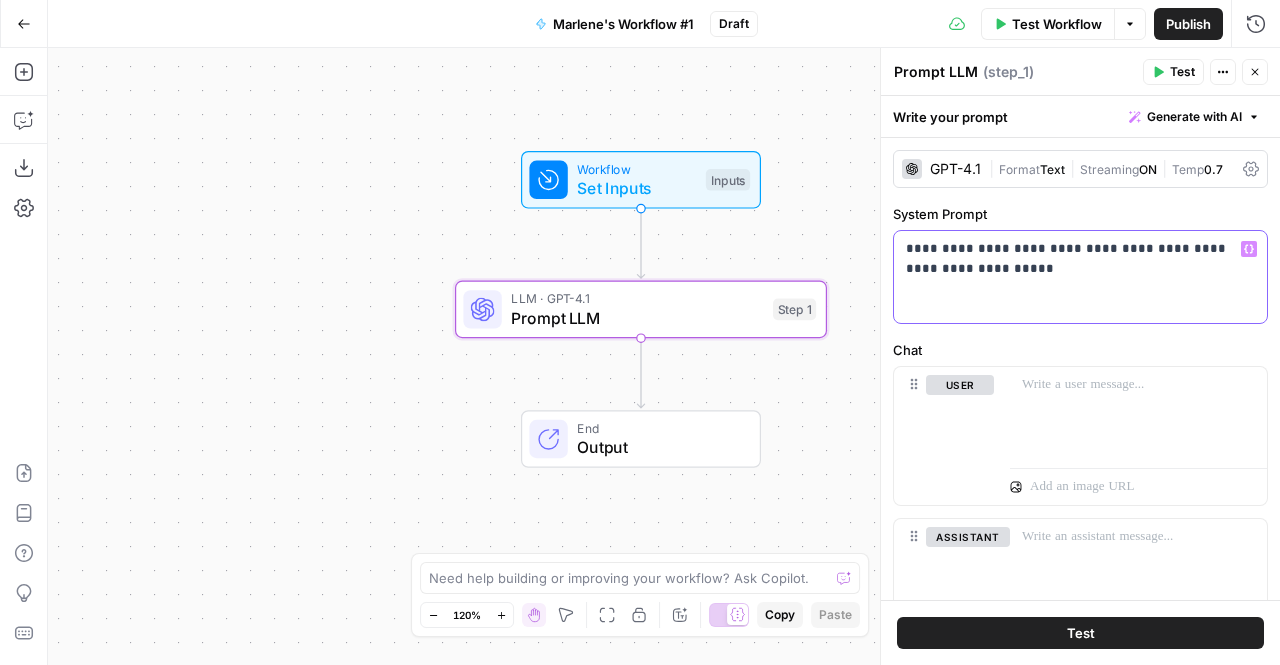 click on "**********" at bounding box center [1072, 259] 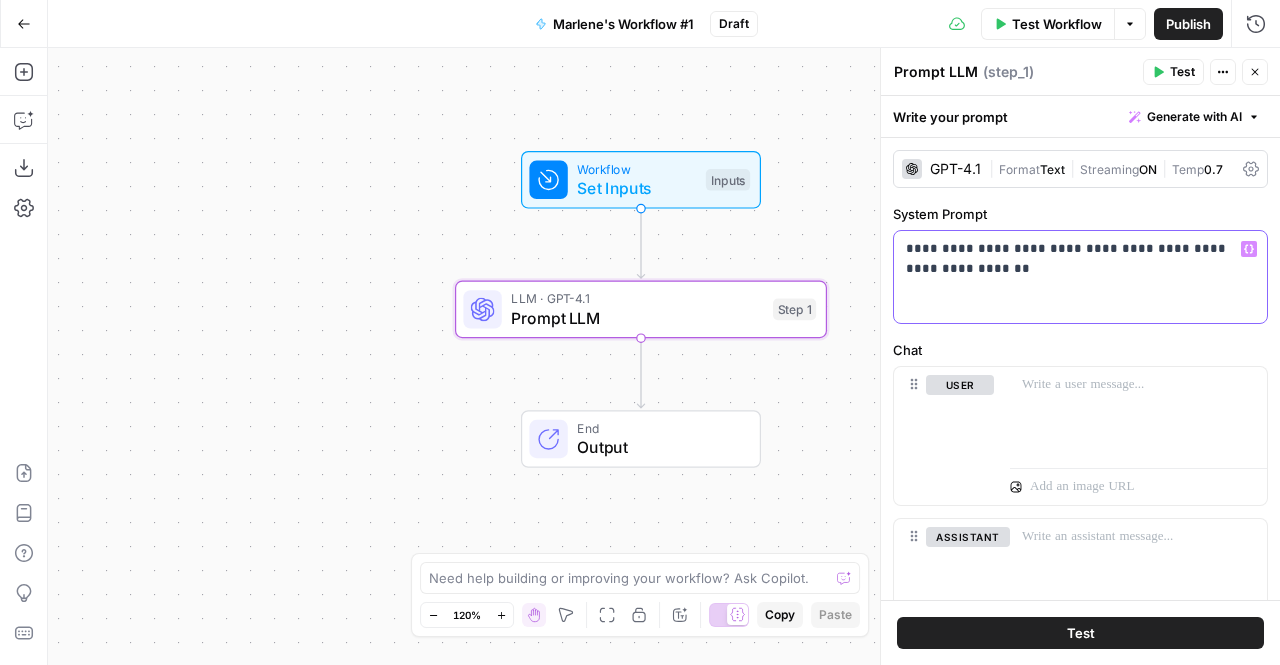 click on "**********" at bounding box center (1072, 259) 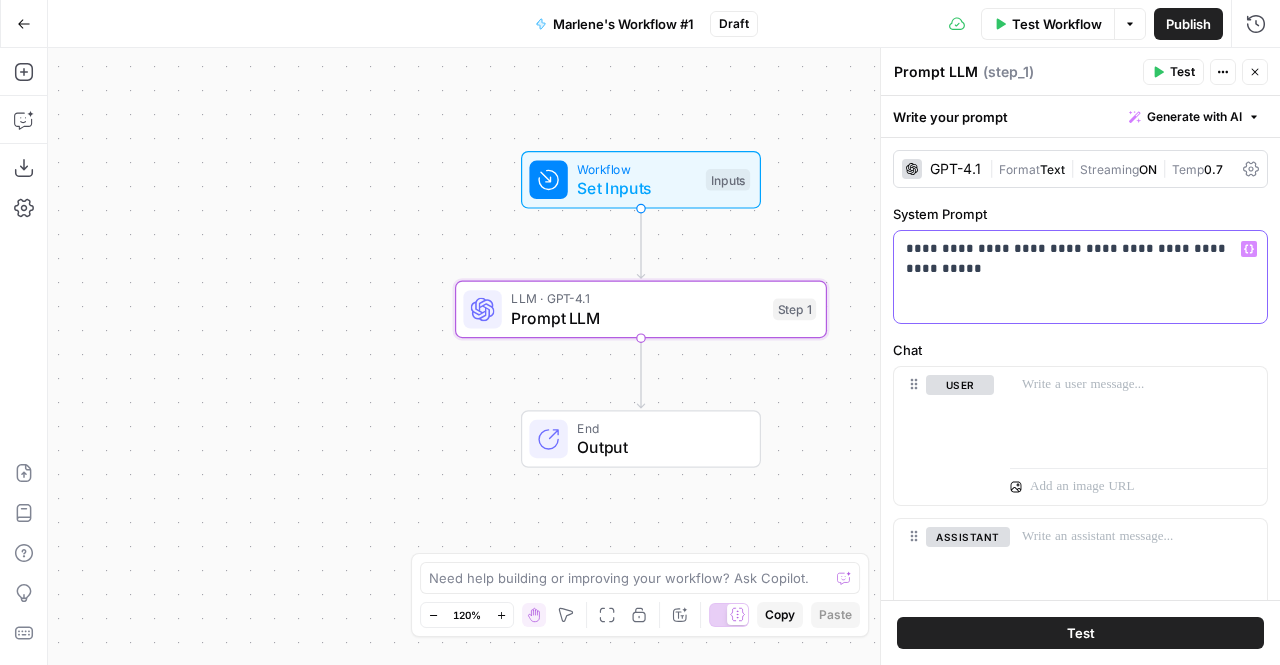 click on "**********" at bounding box center (1072, 259) 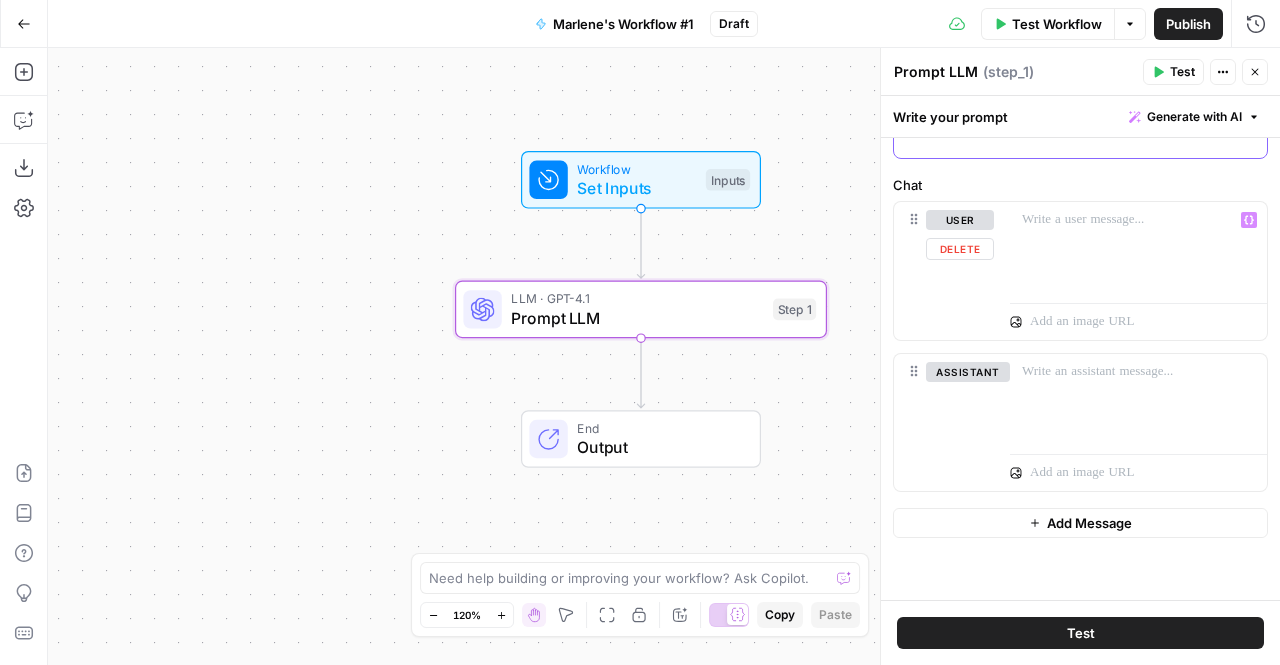 scroll, scrollTop: 190, scrollLeft: 0, axis: vertical 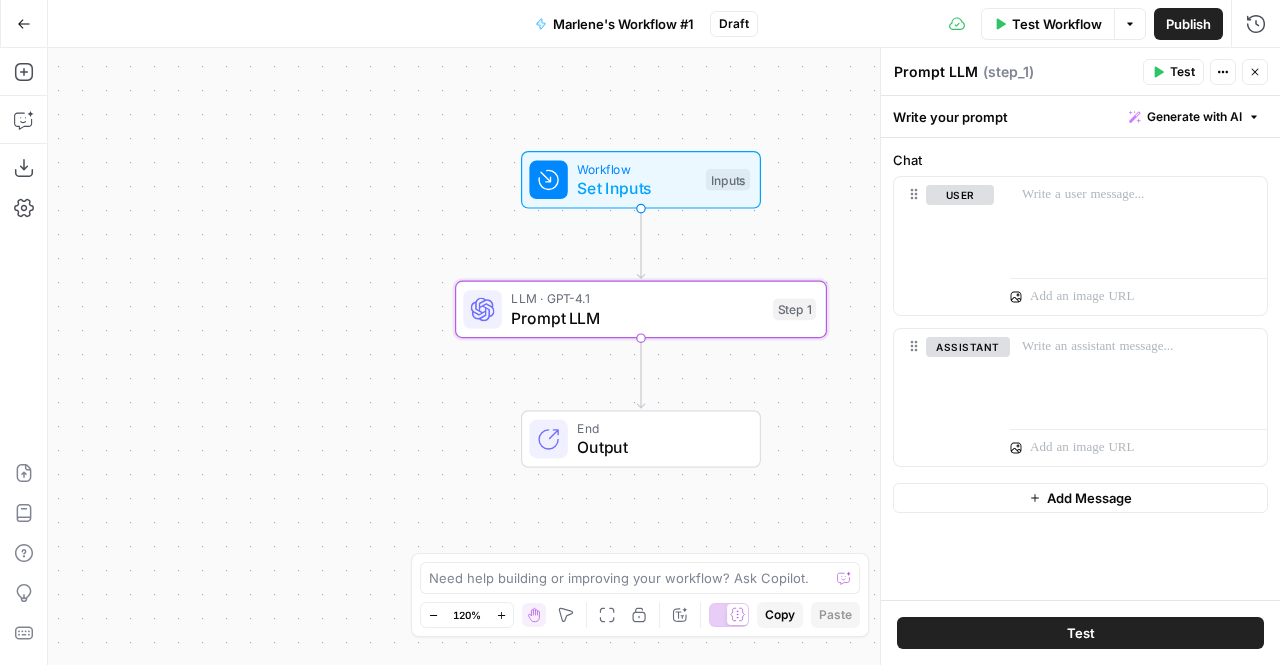 click on "Test" at bounding box center [1080, 633] 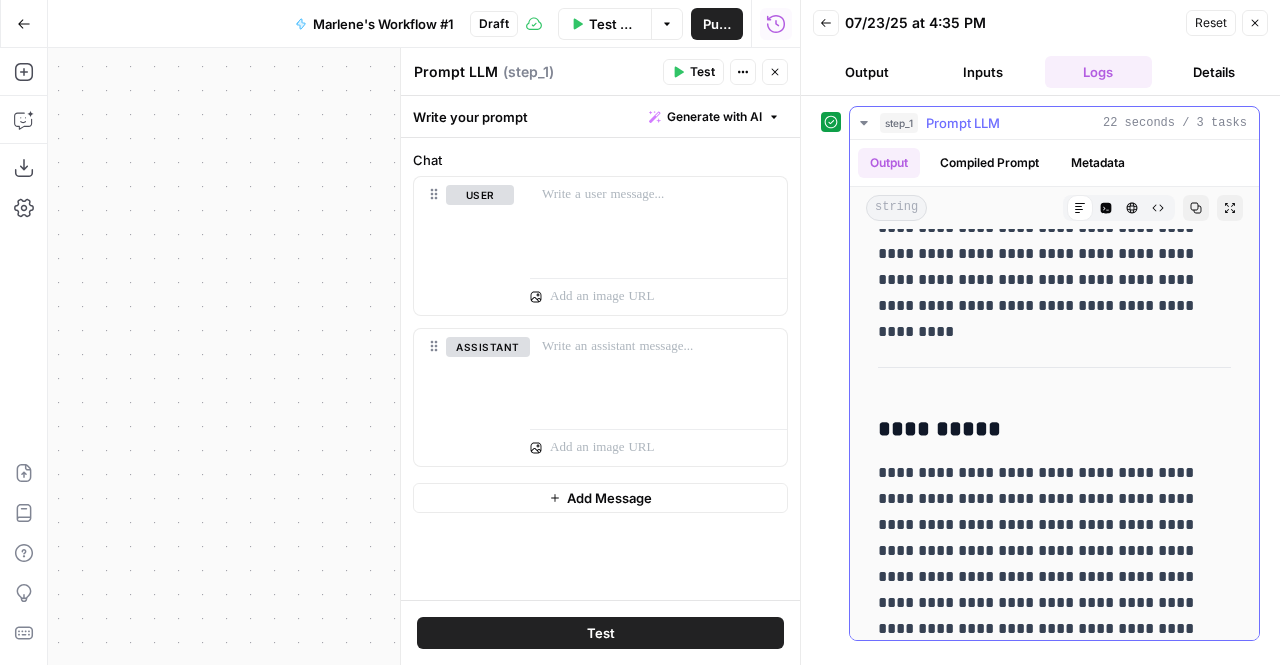 scroll, scrollTop: 3592, scrollLeft: 0, axis: vertical 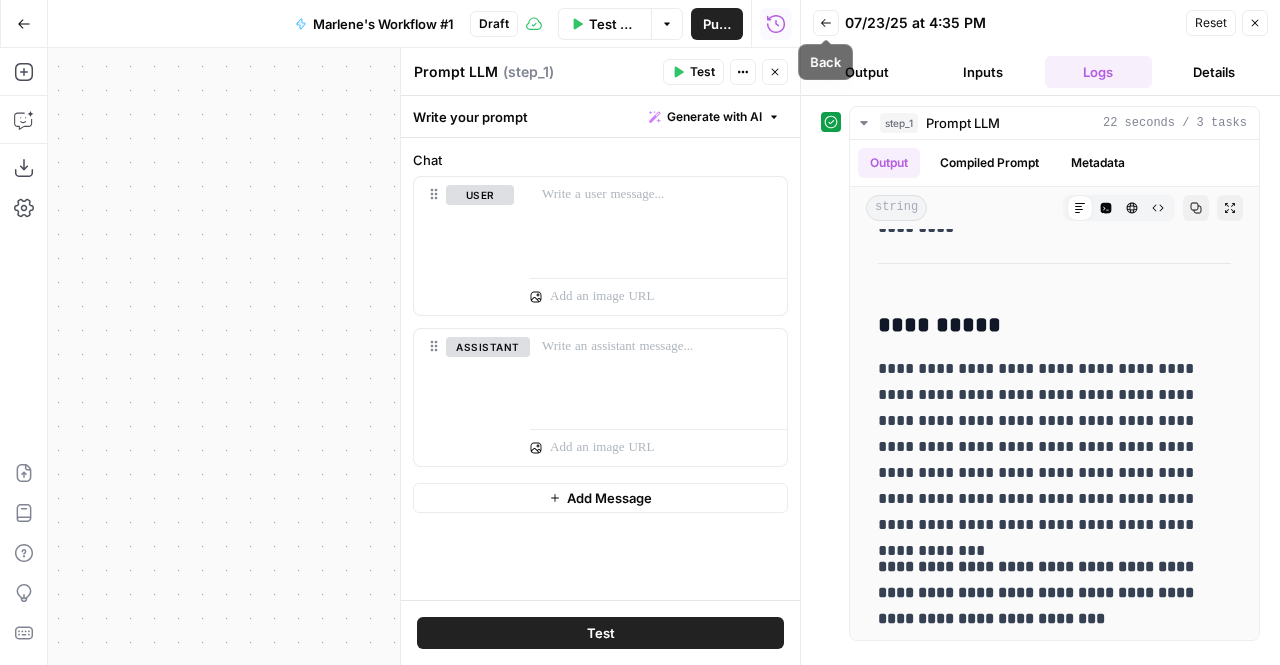 click on "Back" at bounding box center (826, 23) 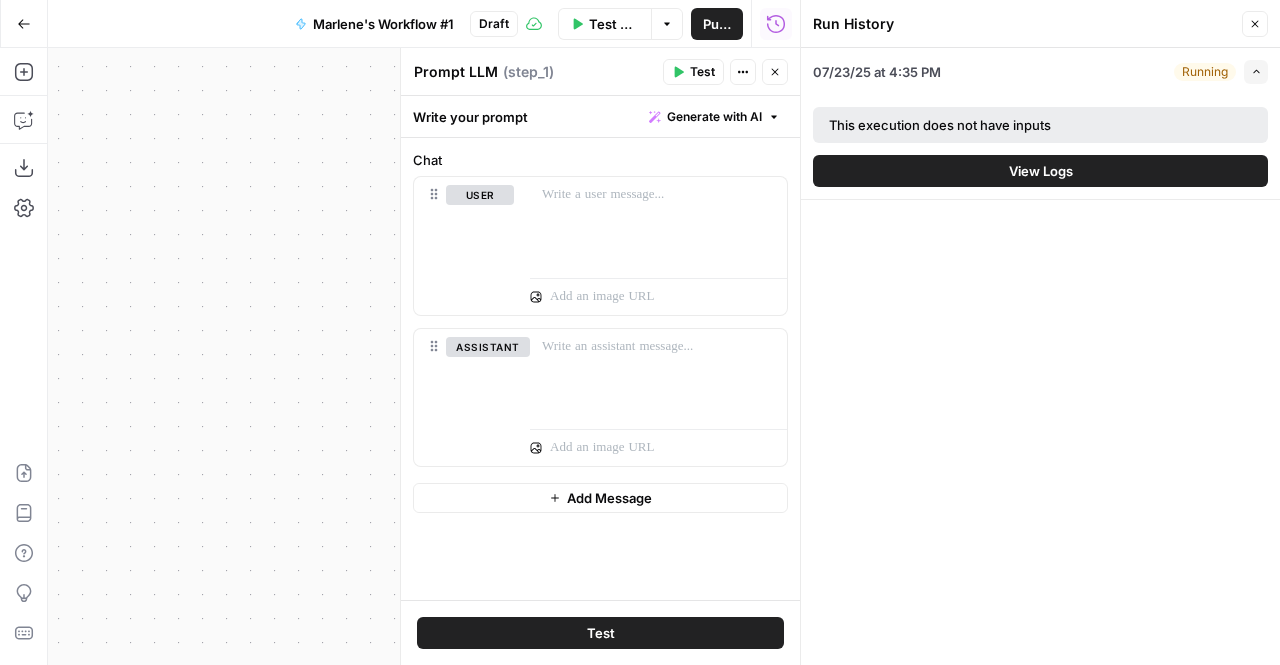 click on "Close" at bounding box center (1255, 24) 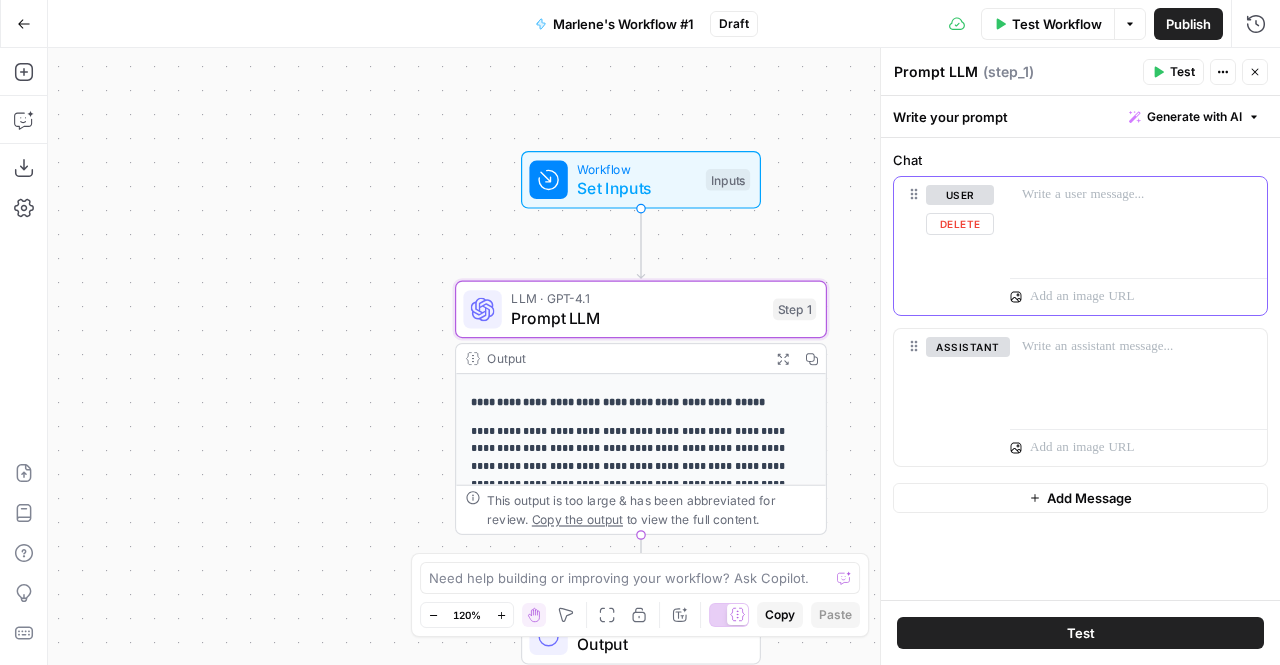 click at bounding box center (1138, 223) 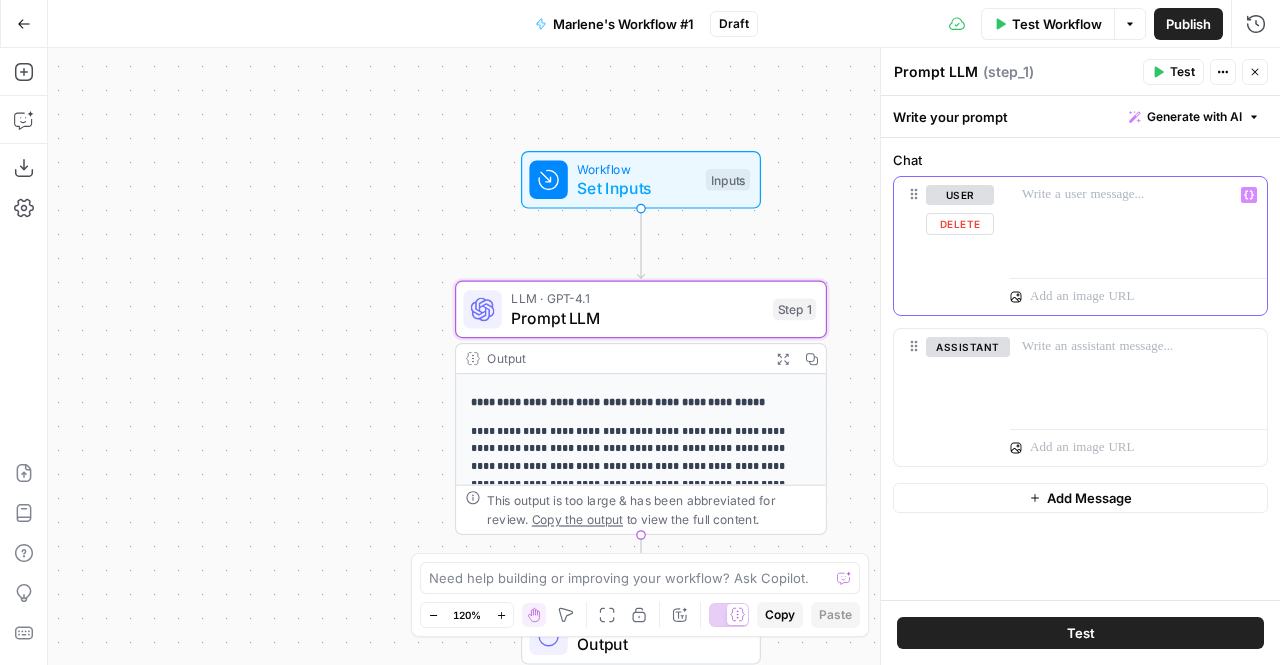 scroll, scrollTop: 0, scrollLeft: 0, axis: both 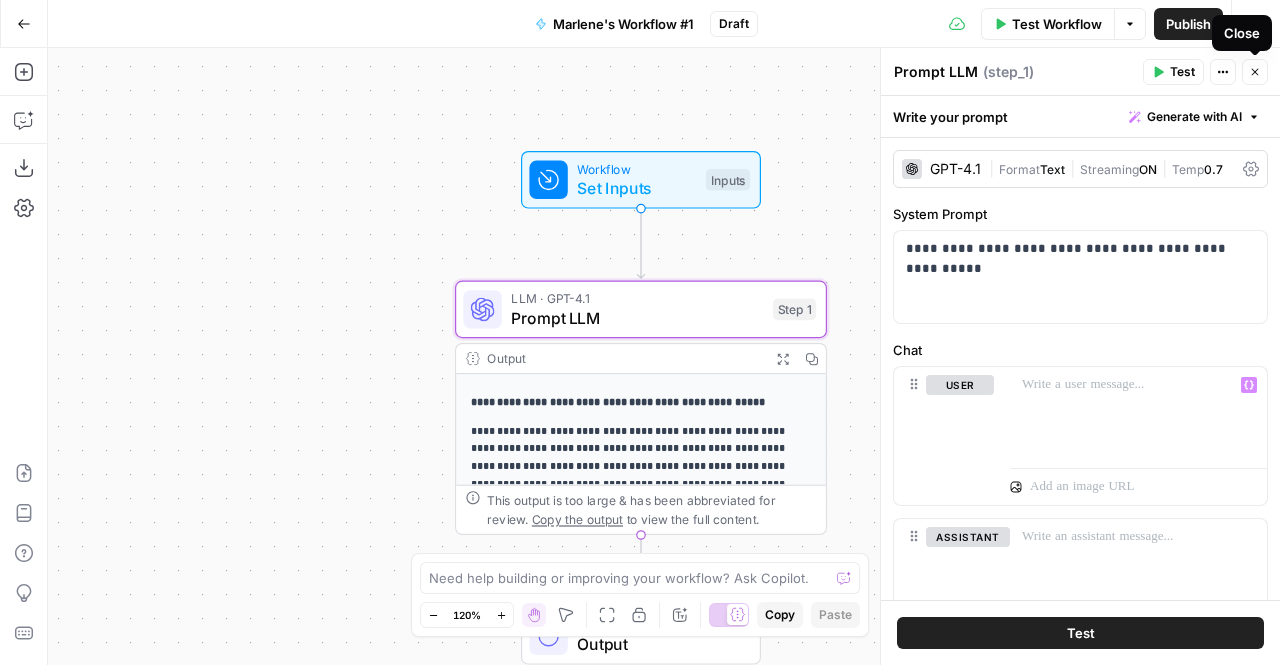 click 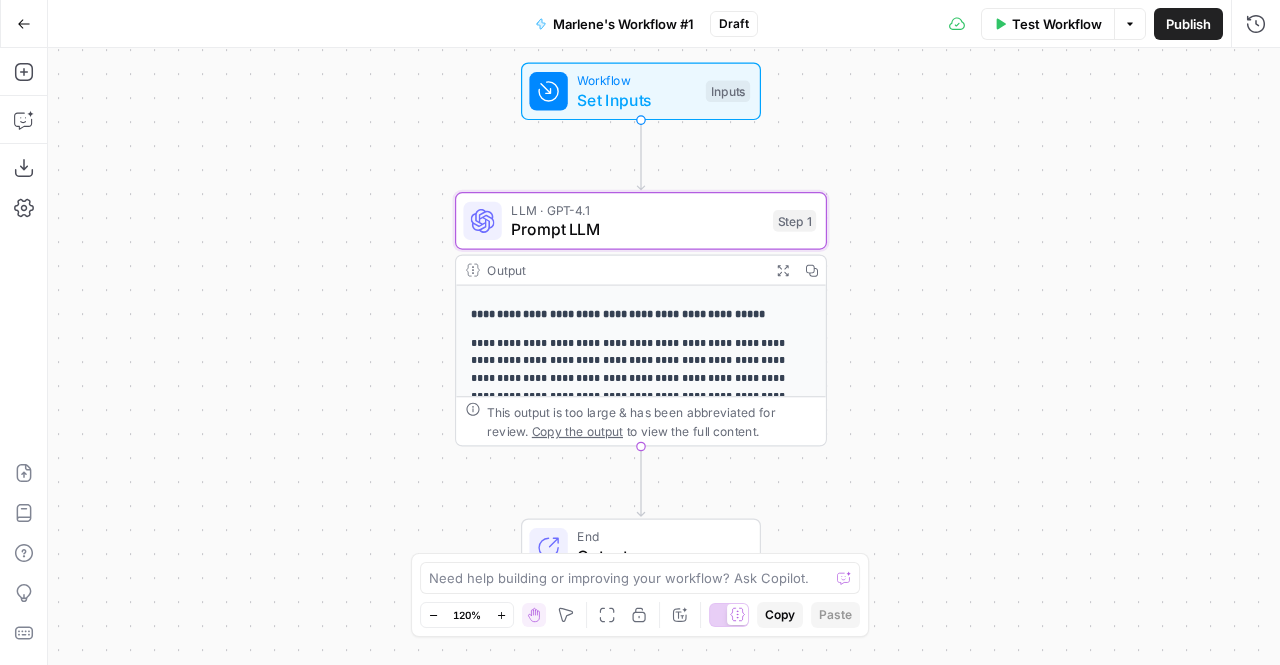 click on "Publish" at bounding box center [1188, 24] 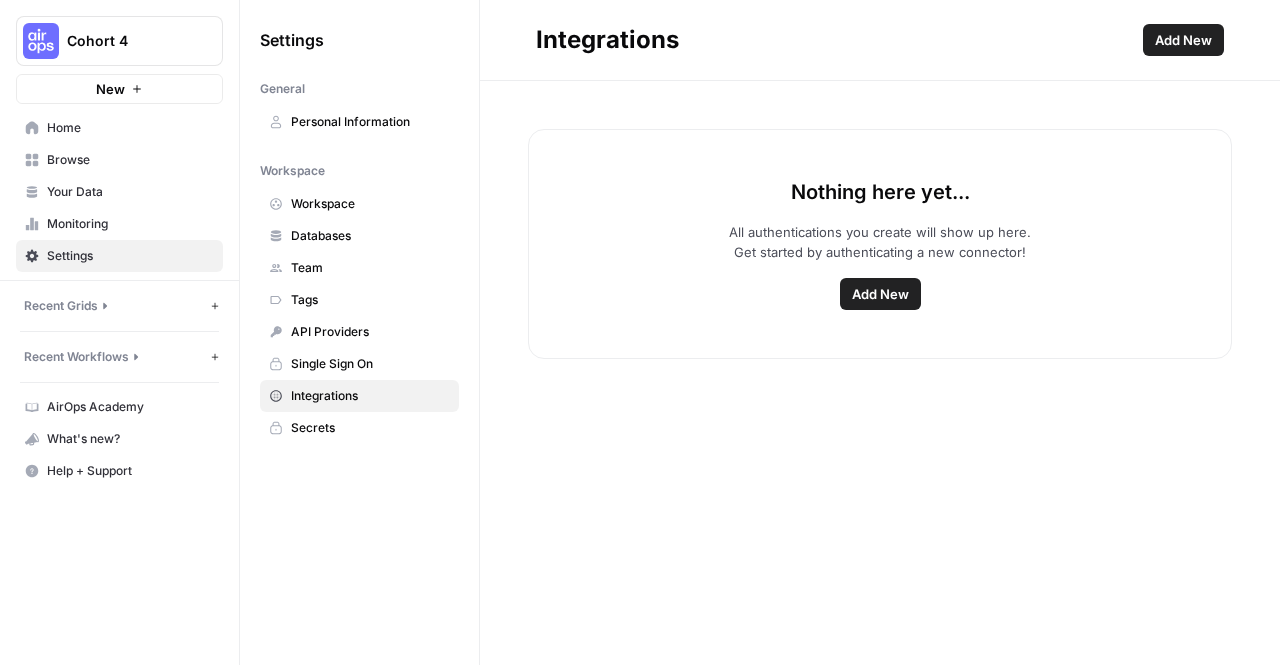 scroll, scrollTop: 0, scrollLeft: 0, axis: both 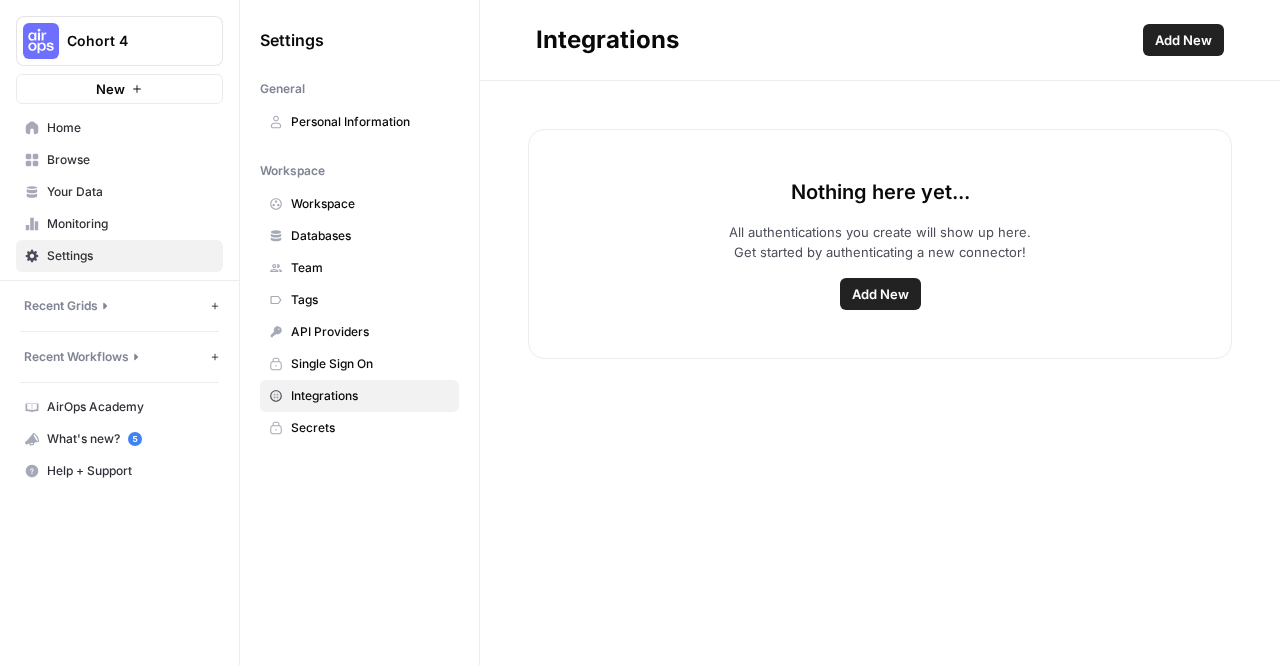 click on "Add New" at bounding box center (880, 294) 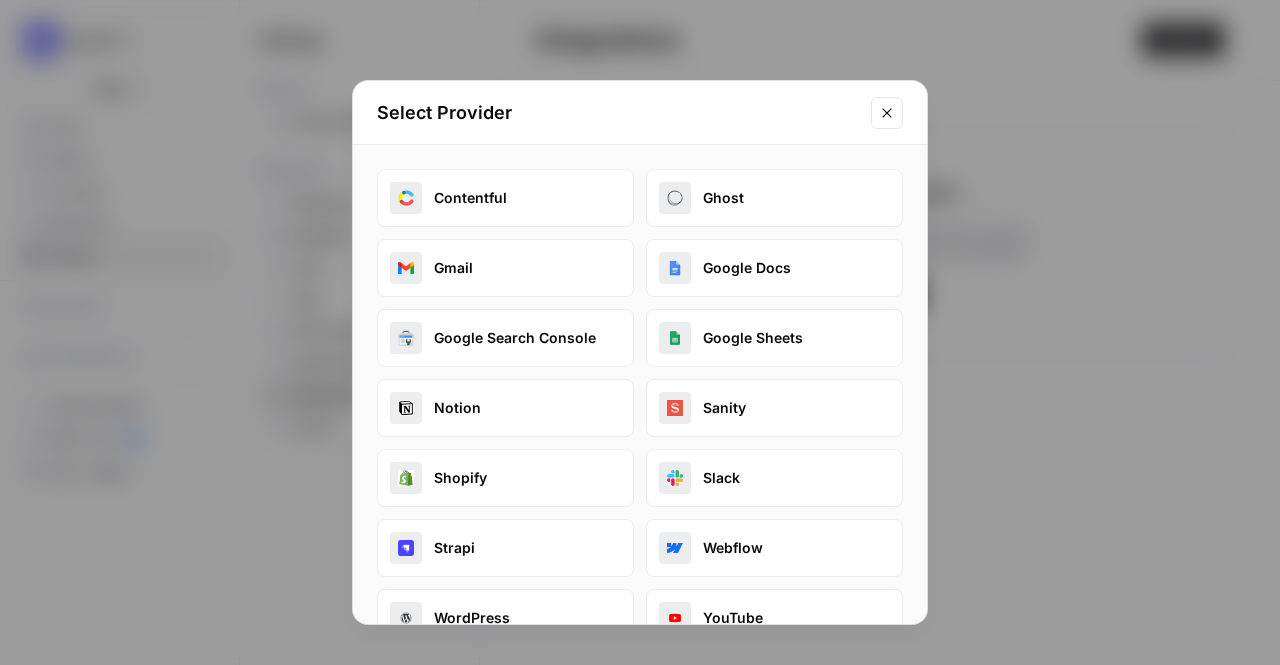 click on "Google Search Console" at bounding box center [505, 338] 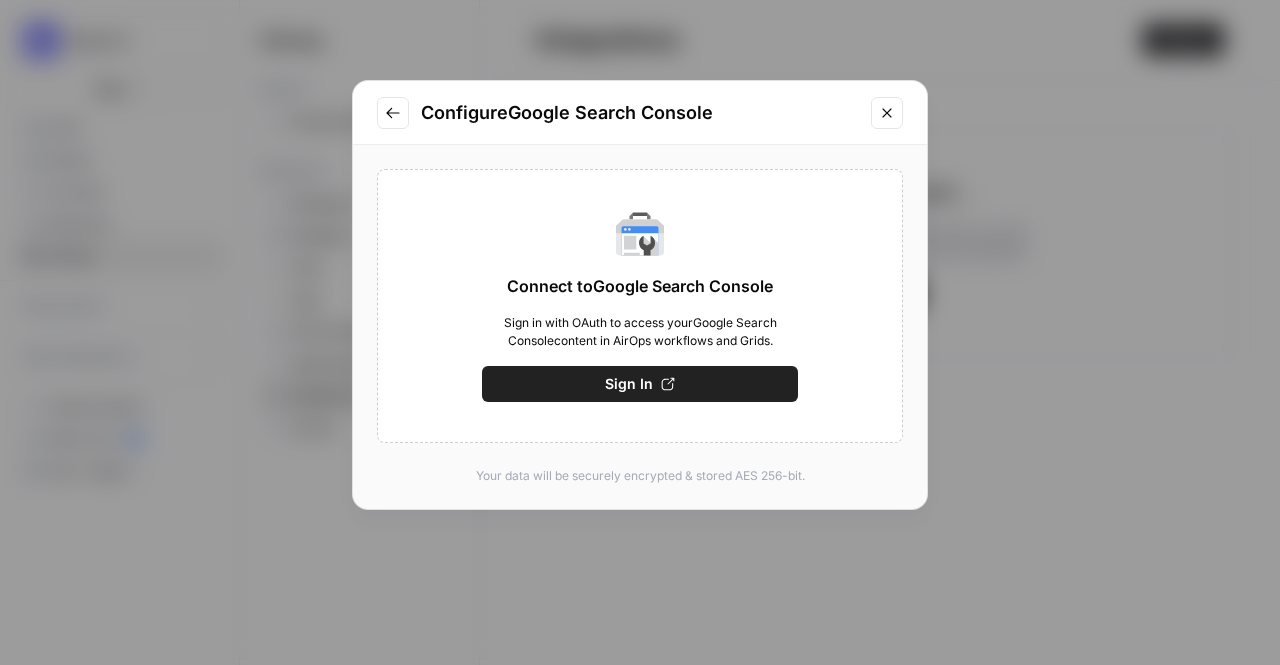click on "Sign In" at bounding box center [640, 384] 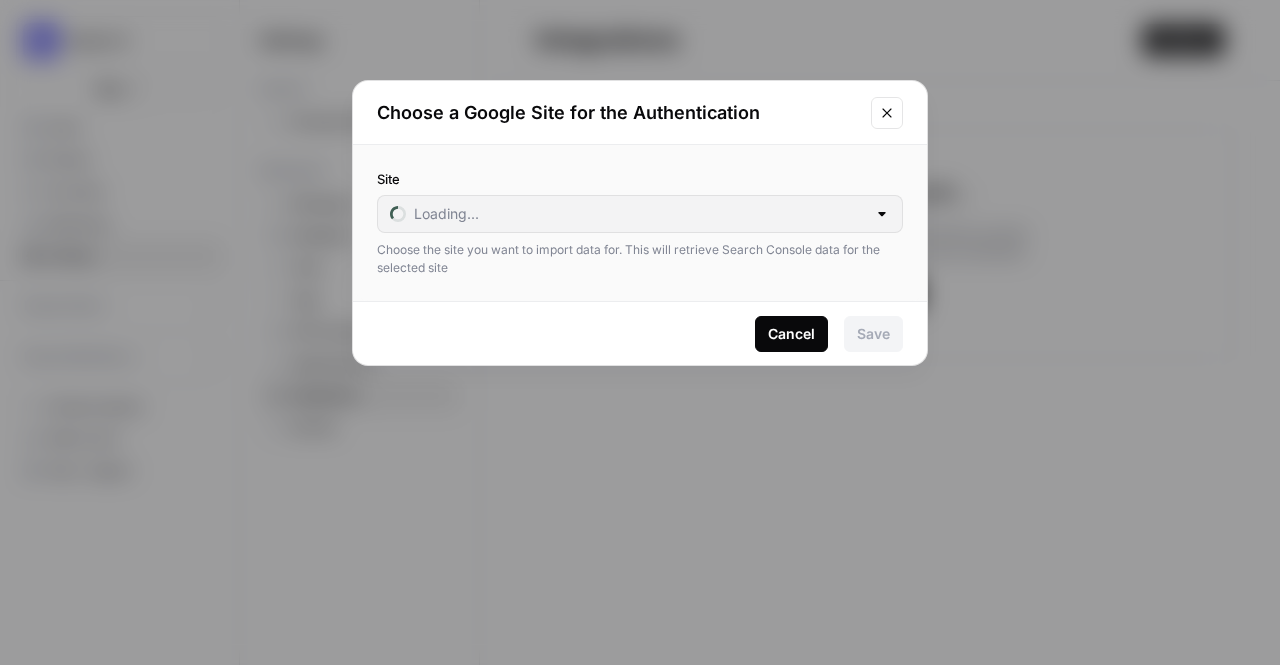 scroll, scrollTop: 0, scrollLeft: 0, axis: both 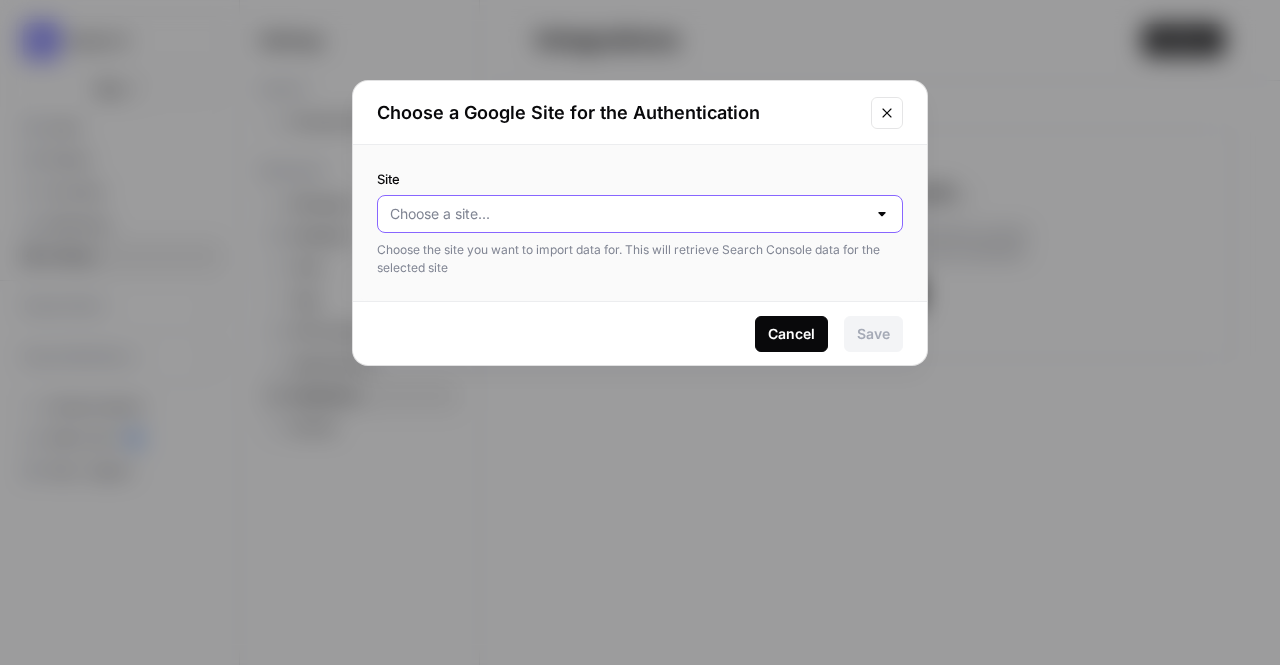 click on "Site" at bounding box center [628, 214] 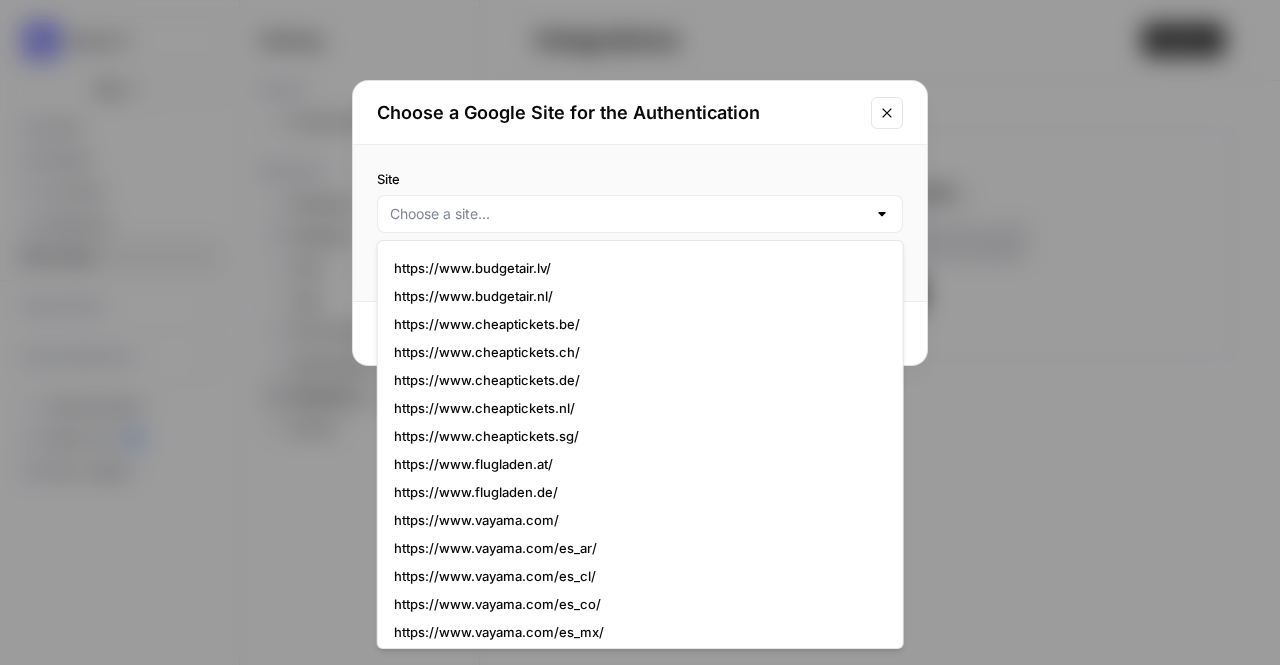 scroll, scrollTop: 672, scrollLeft: 0, axis: vertical 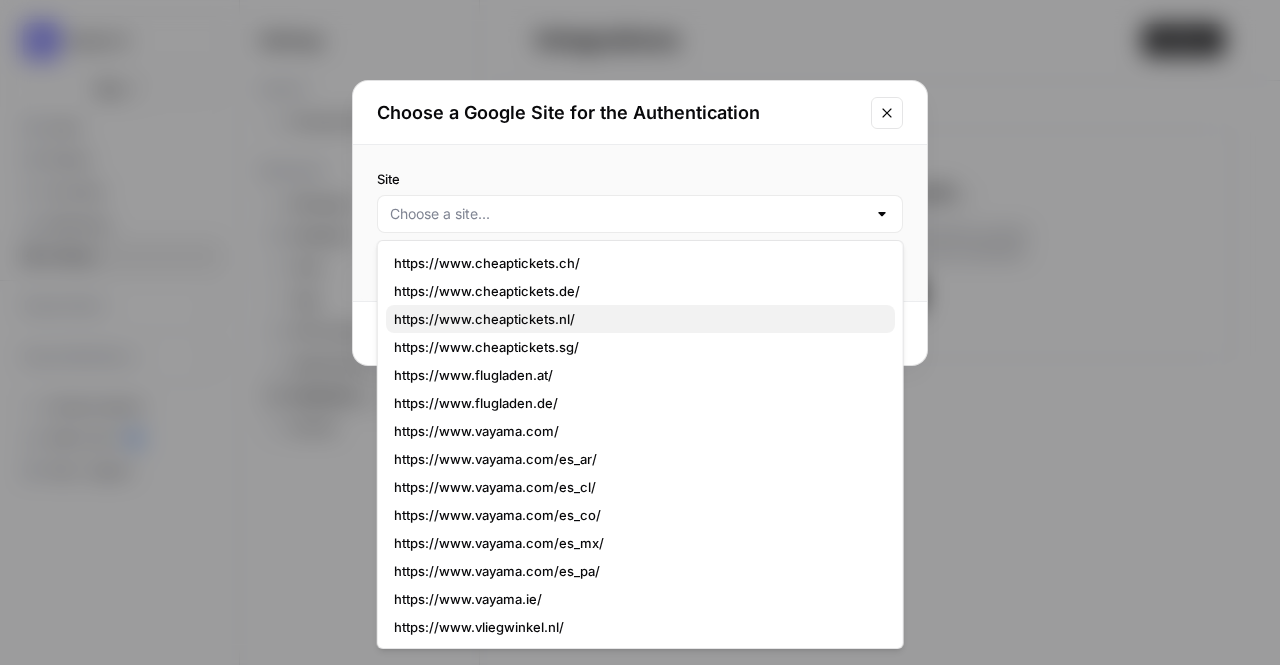 click on "https://www.cheaptickets.nl/" at bounding box center [636, 319] 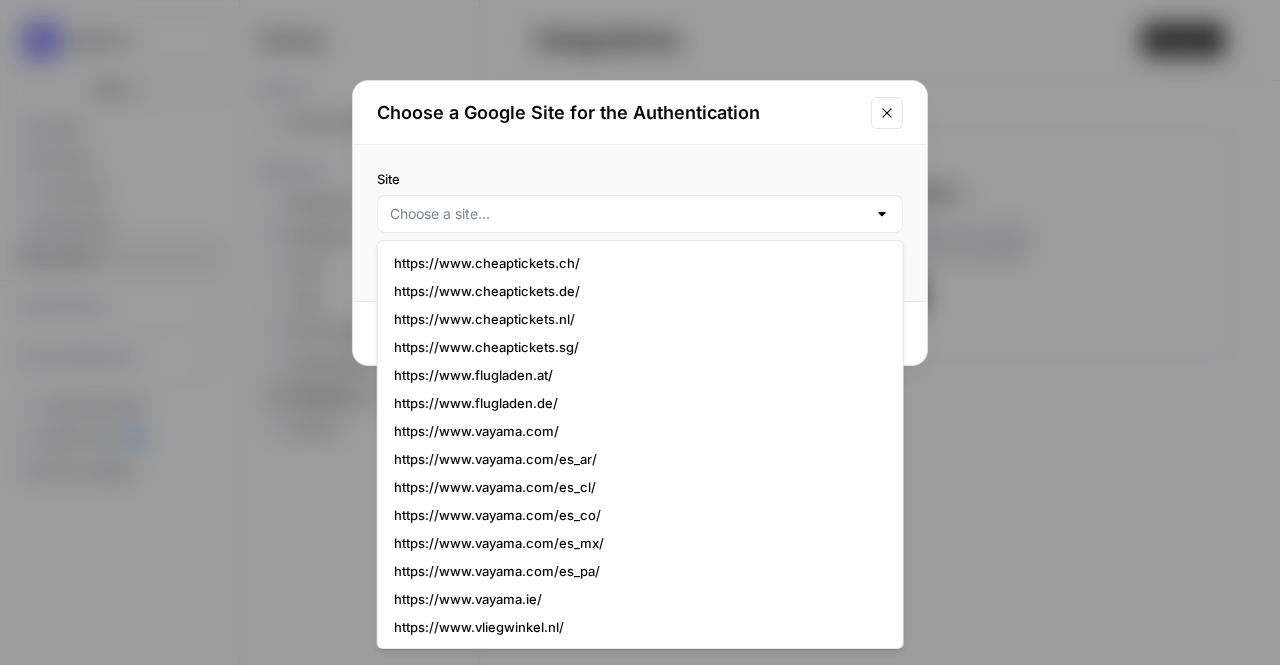 type on "https://www.cheaptickets.nl/" 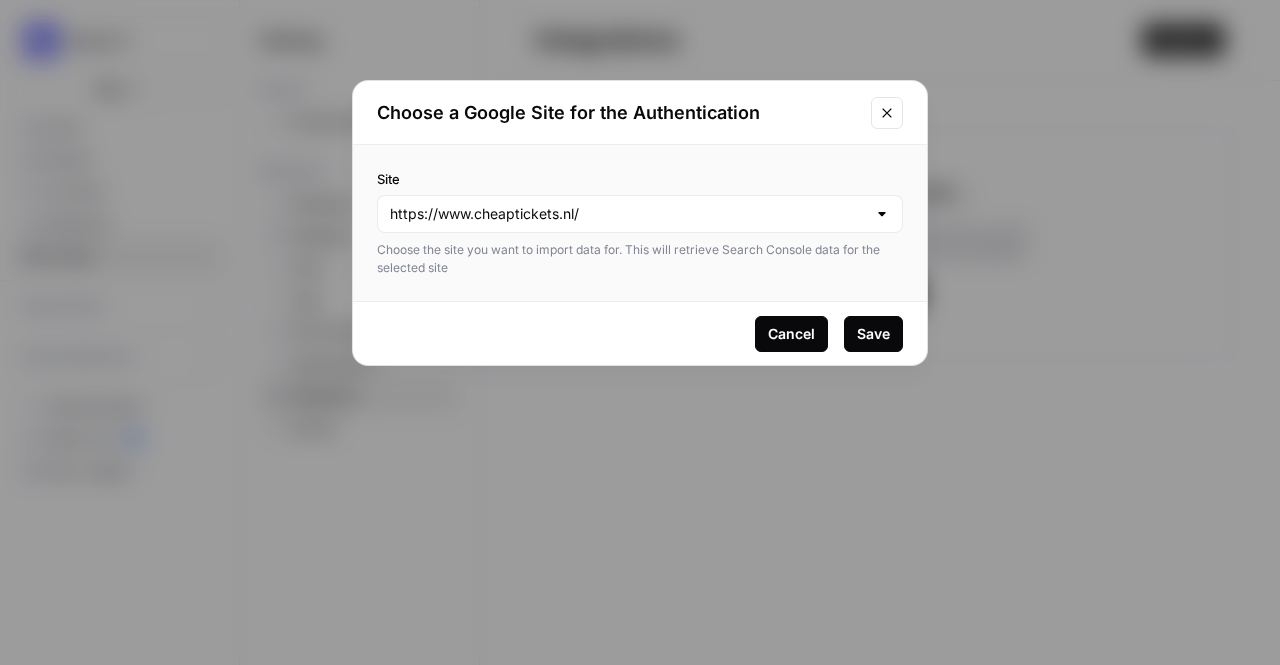 click on "Cancel Save" at bounding box center [640, 333] 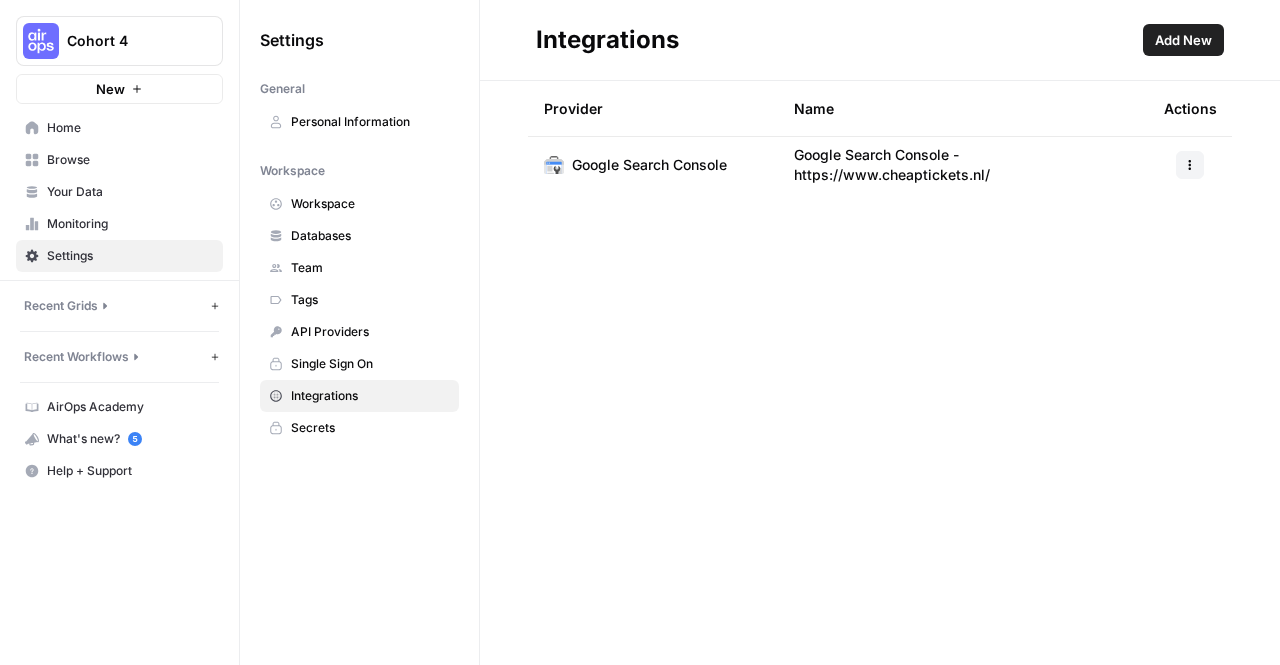 click on "Add New" at bounding box center (1183, 40) 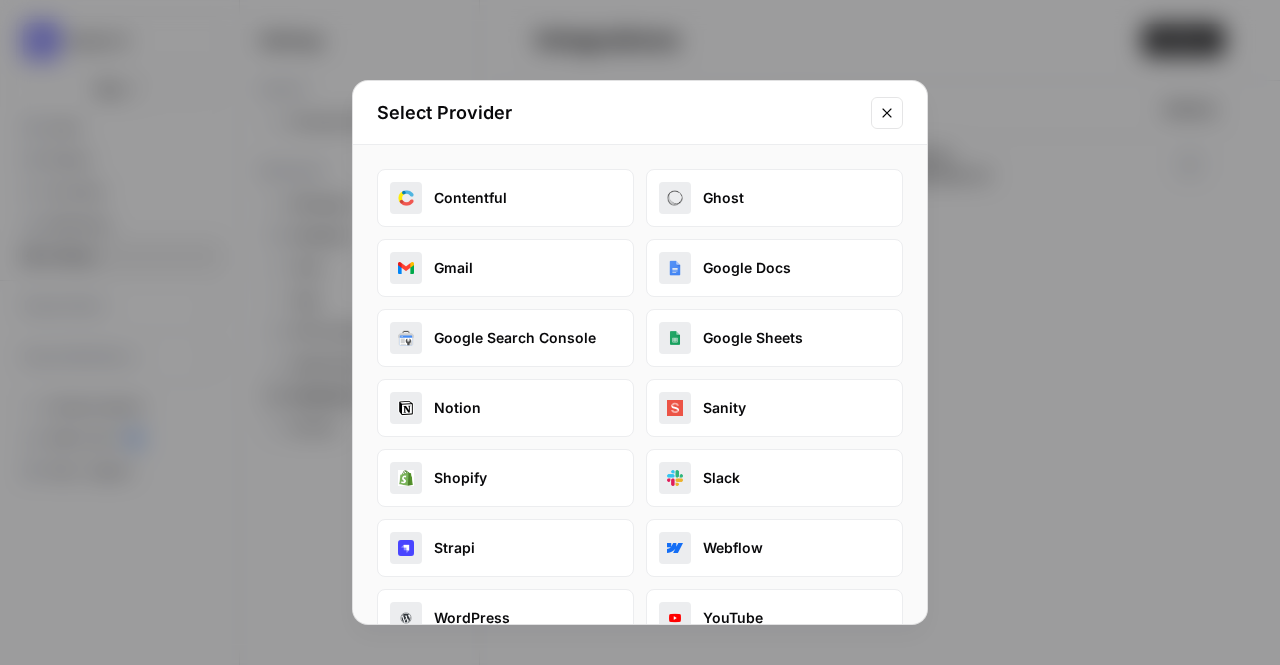 scroll, scrollTop: 41, scrollLeft: 0, axis: vertical 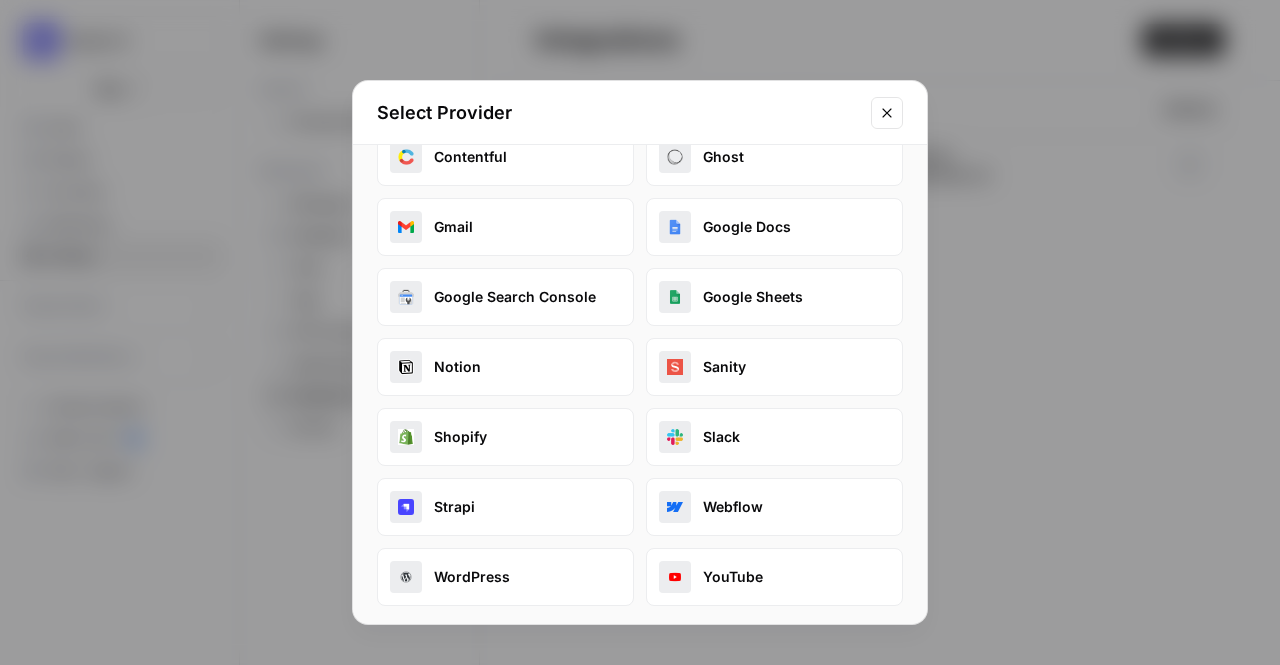 click at bounding box center [887, 113] 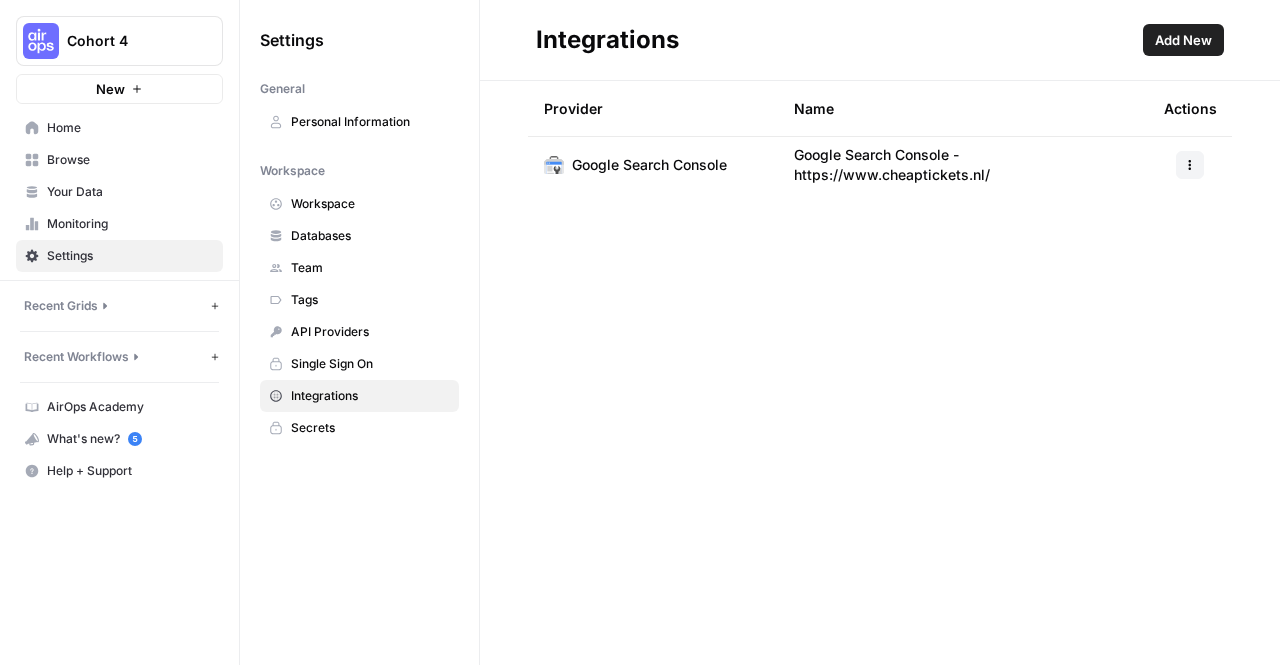 scroll, scrollTop: 0, scrollLeft: 0, axis: both 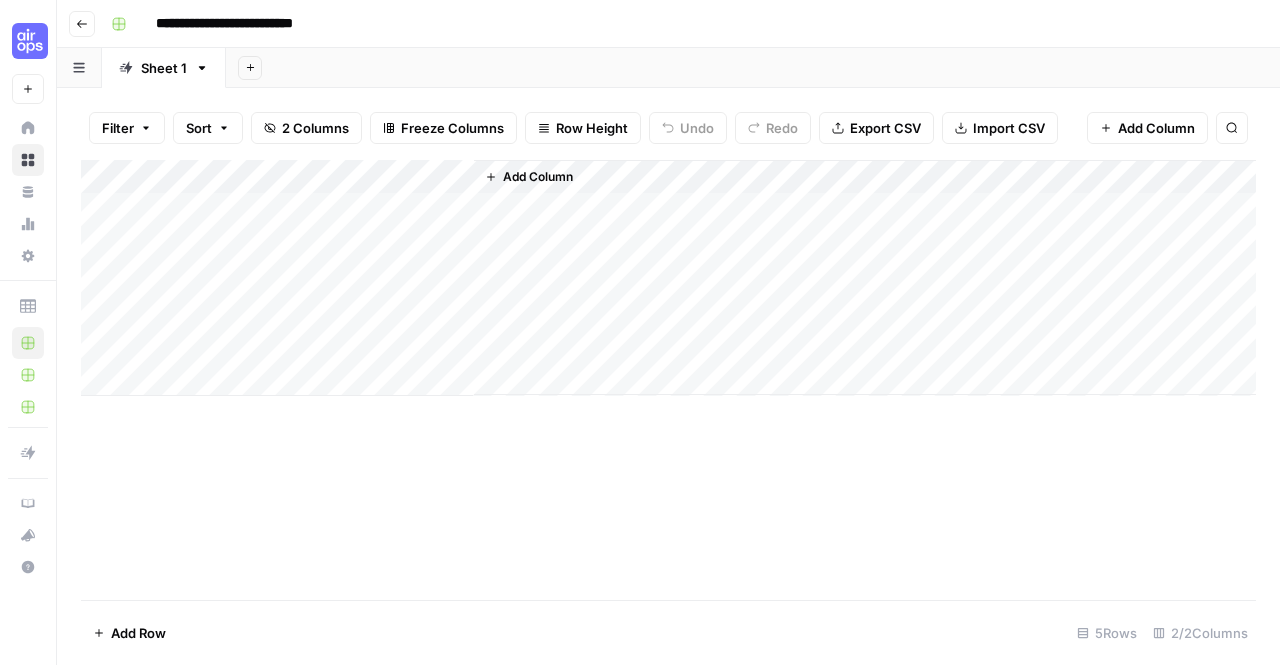 click on "Add Column" at bounding box center (668, 278) 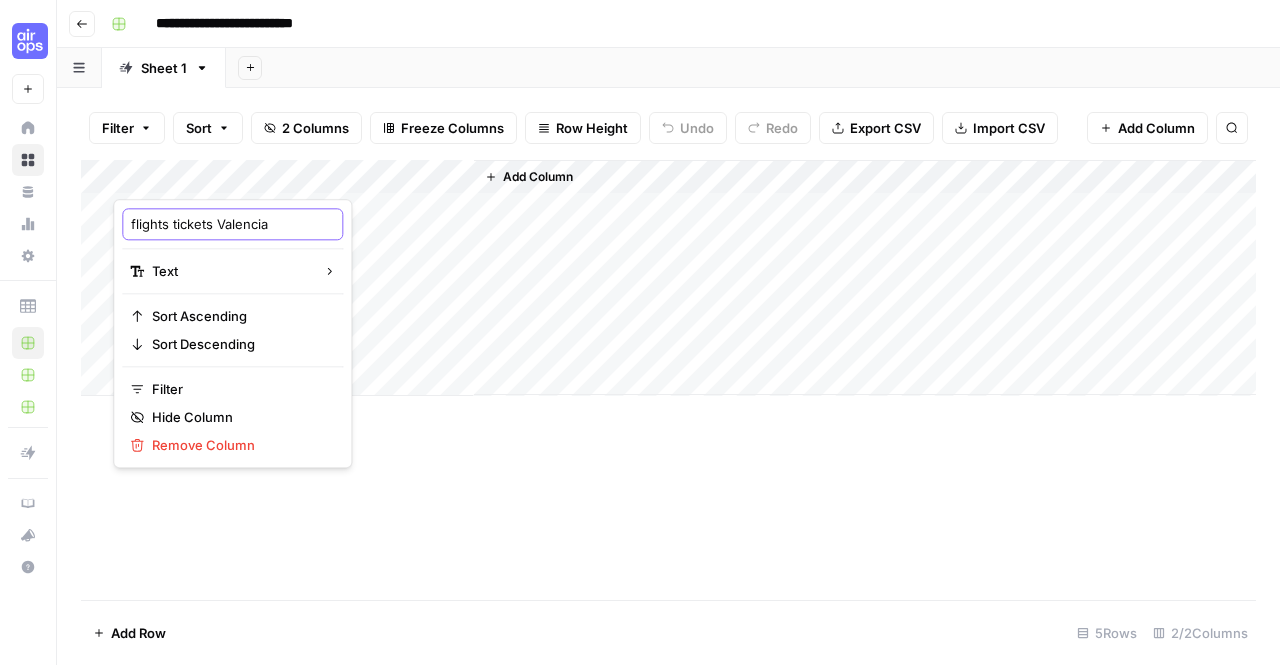 click on "flights tickets Valencia" at bounding box center (232, 224) 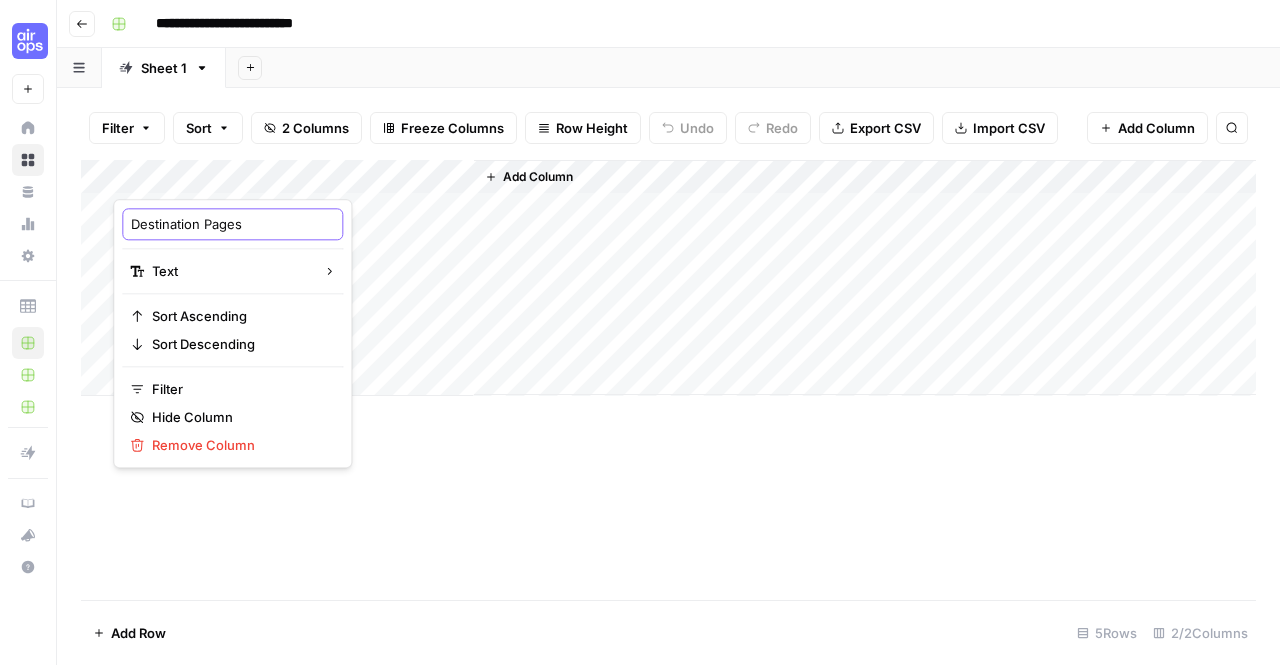 type on "Destination Pages" 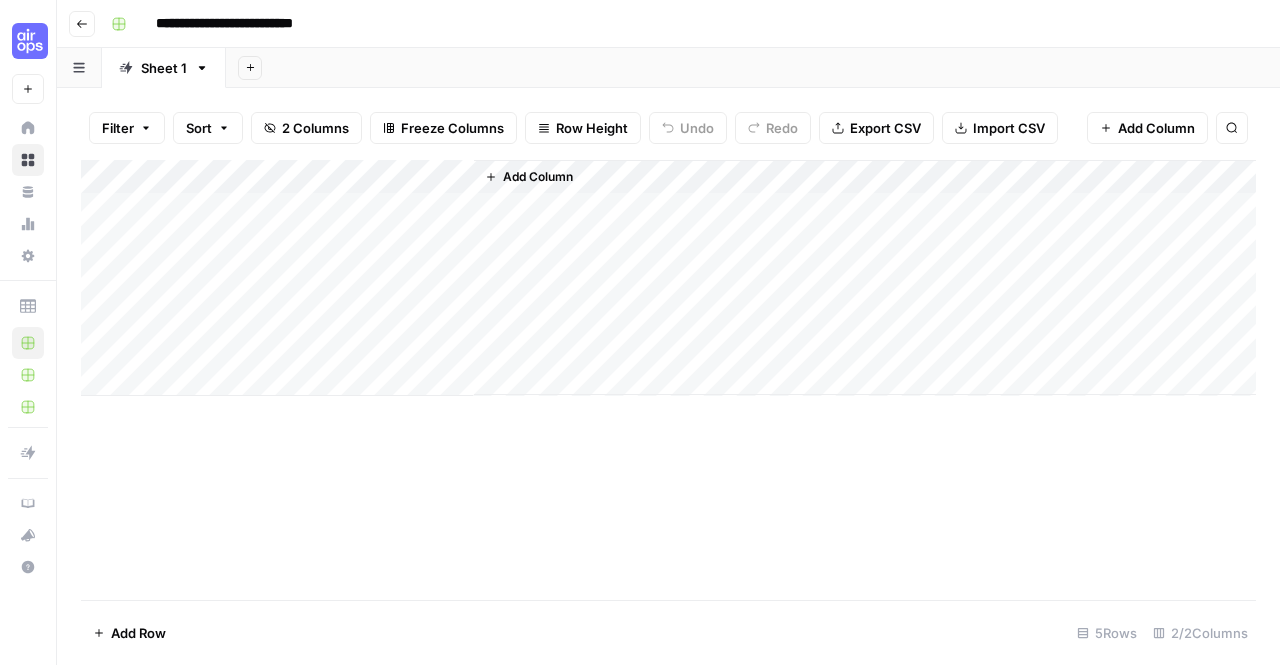 click on "Add Column" at bounding box center (668, 278) 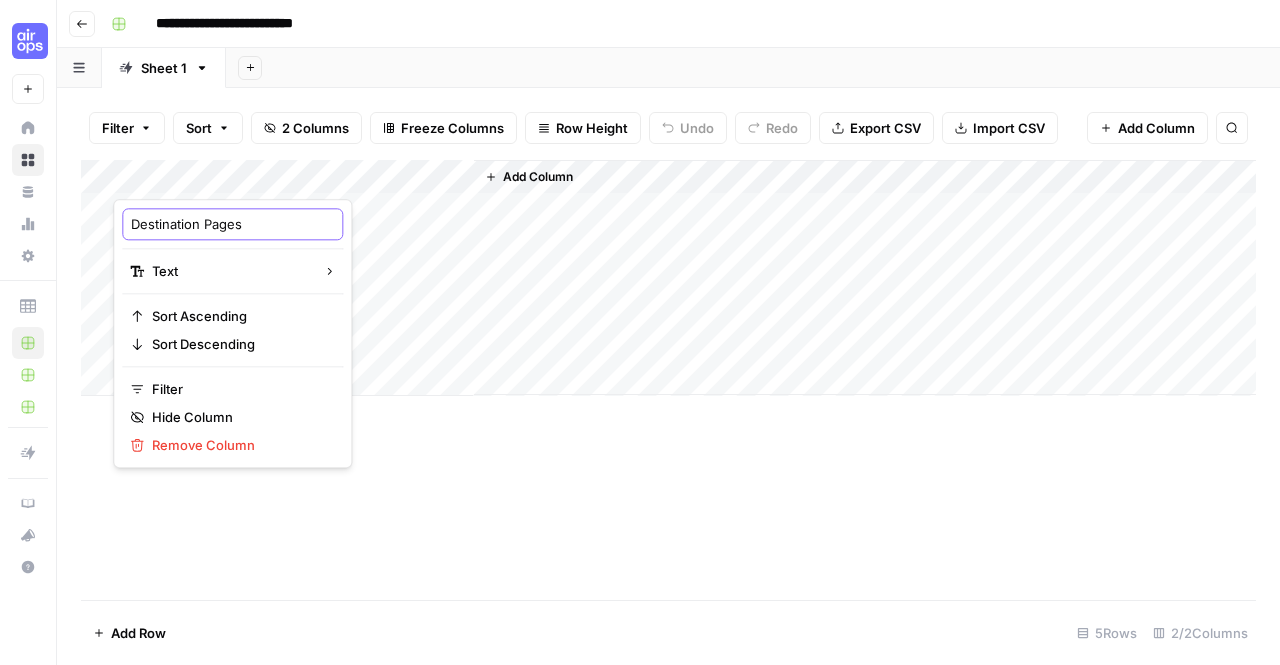 click on "Destination Pages" at bounding box center (232, 224) 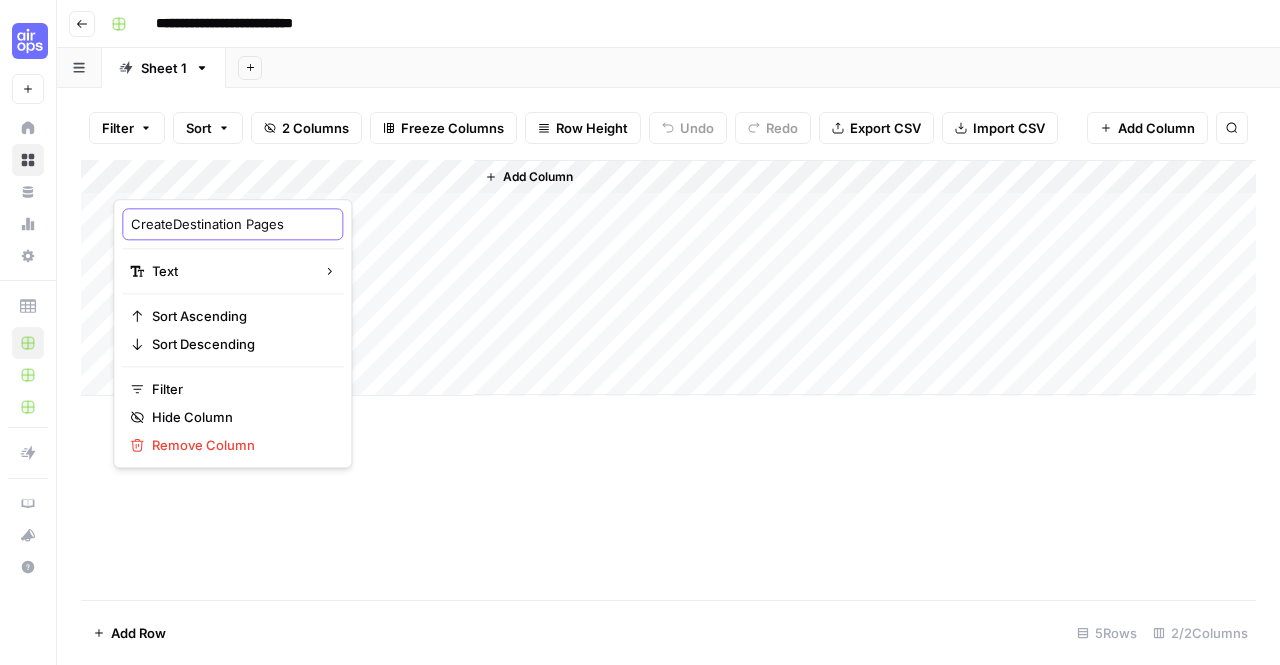 type on "Create Destination Pages" 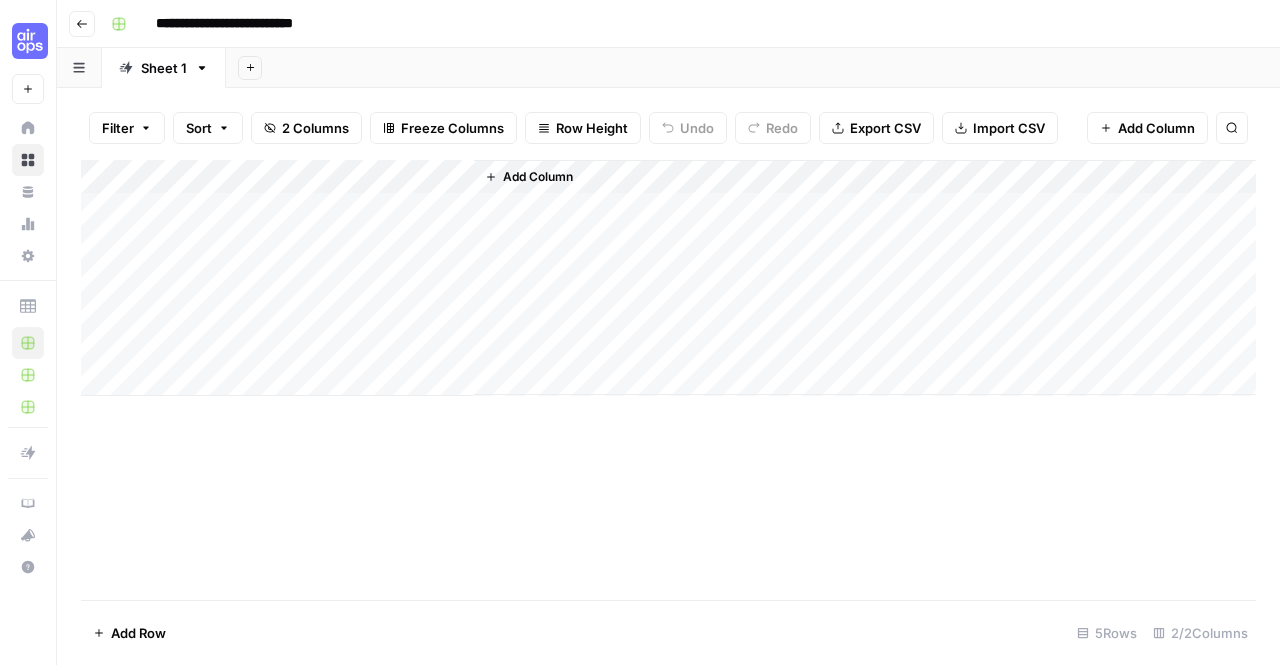 click on "Add Column" at bounding box center [668, 278] 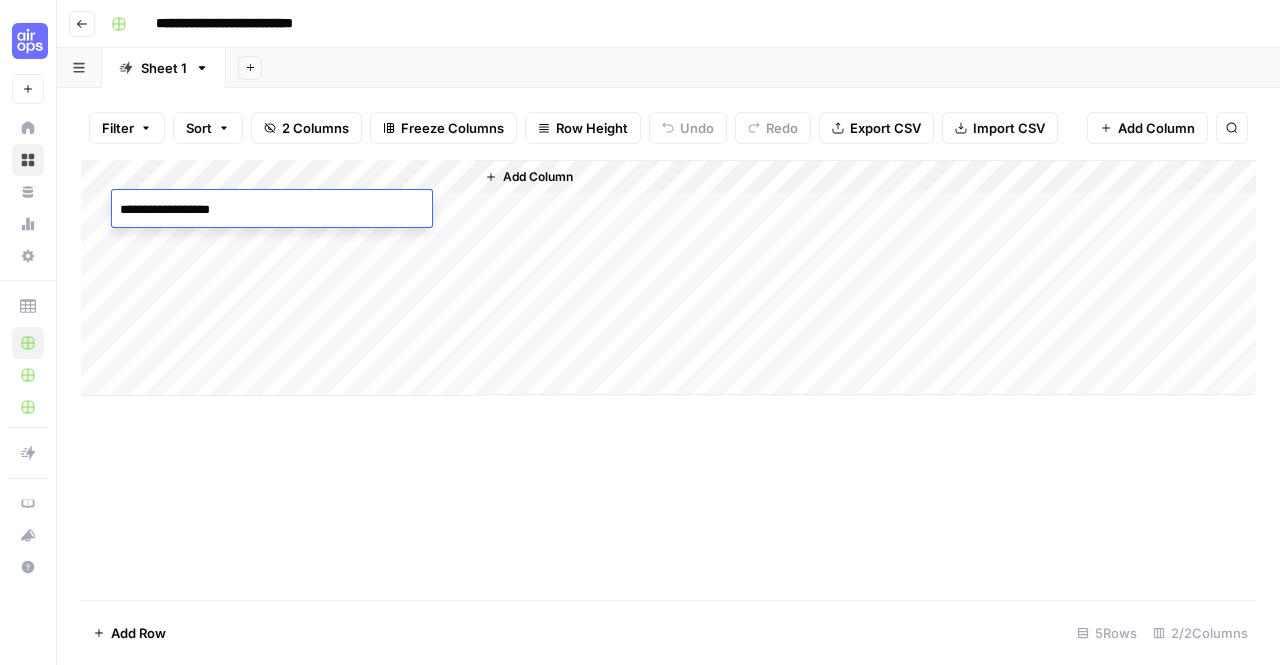 type on "**********" 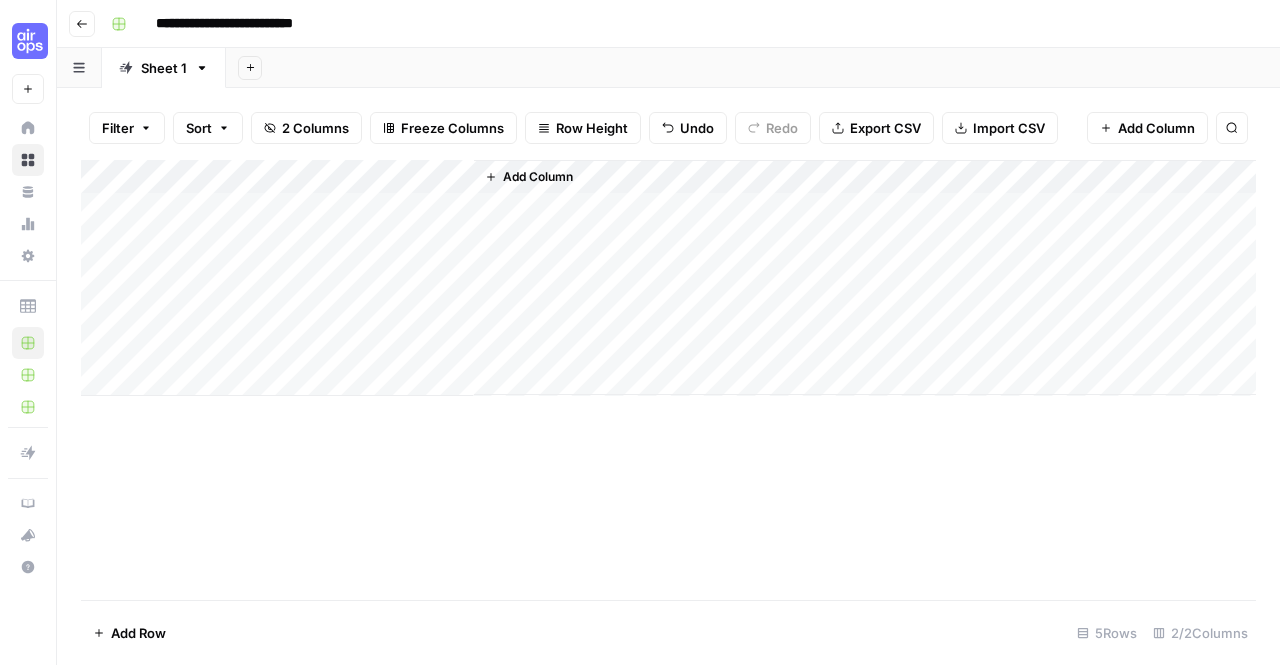 click on "Add Column" at bounding box center (668, 278) 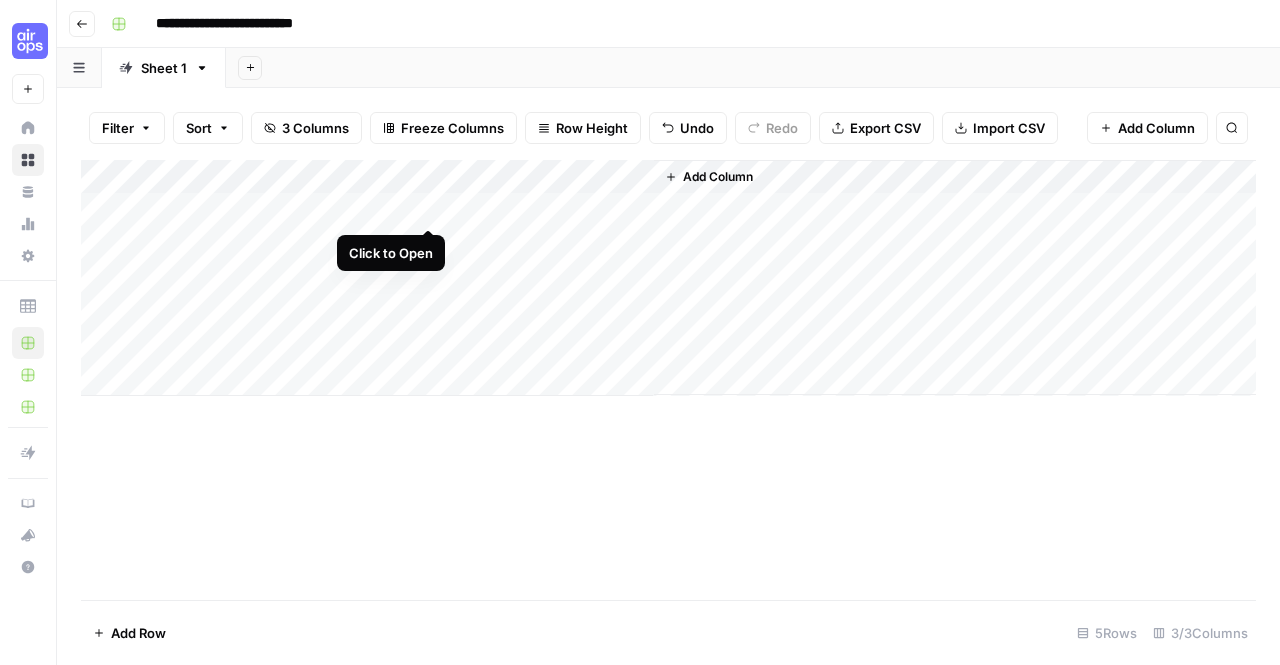 click on "Add Column" at bounding box center (668, 278) 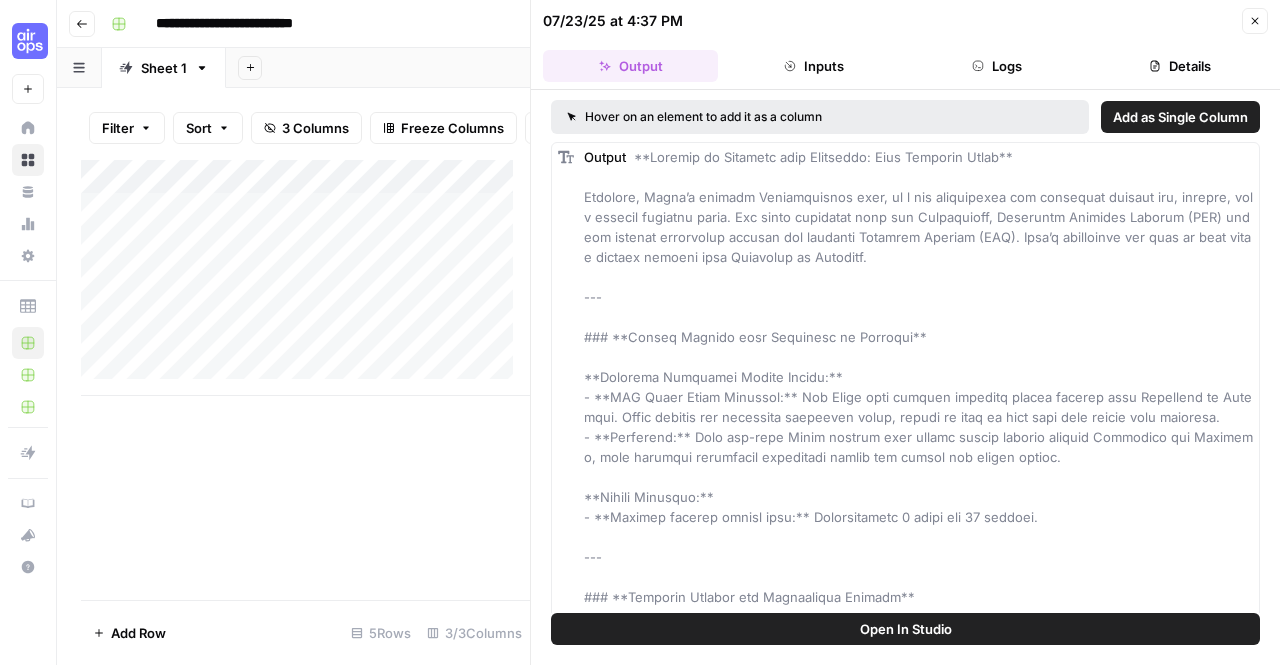 click on "Add as Single Column" at bounding box center [1180, 117] 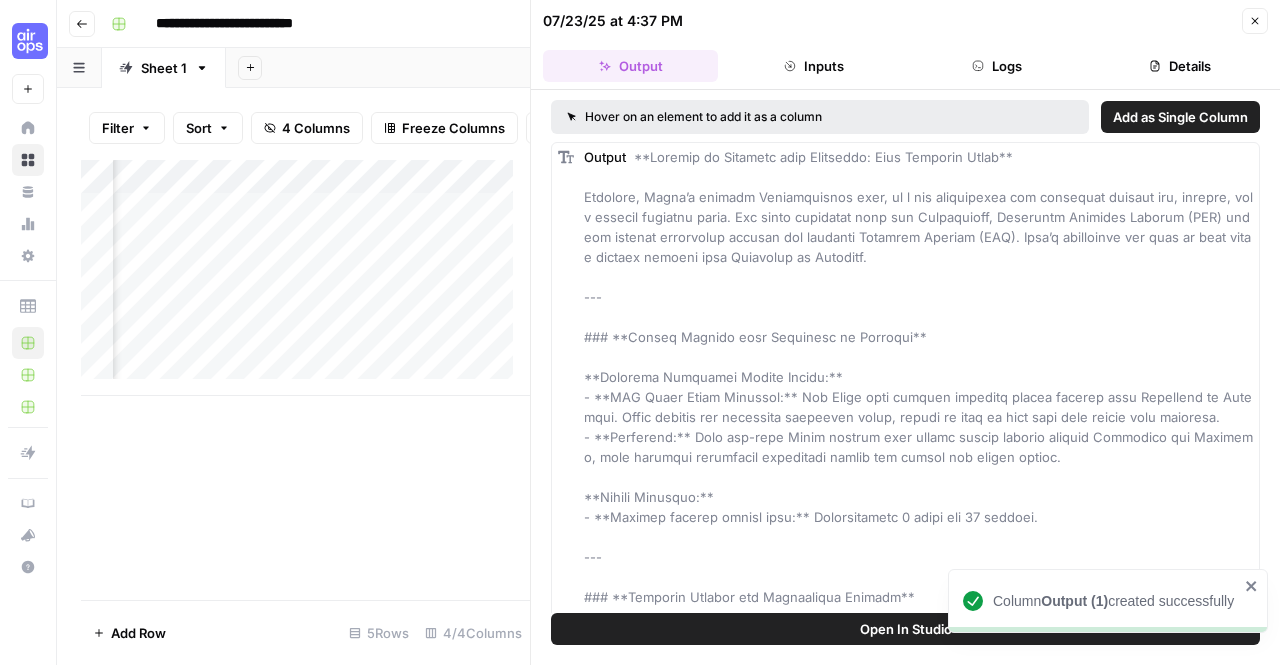 scroll, scrollTop: 0, scrollLeft: 290, axis: horizontal 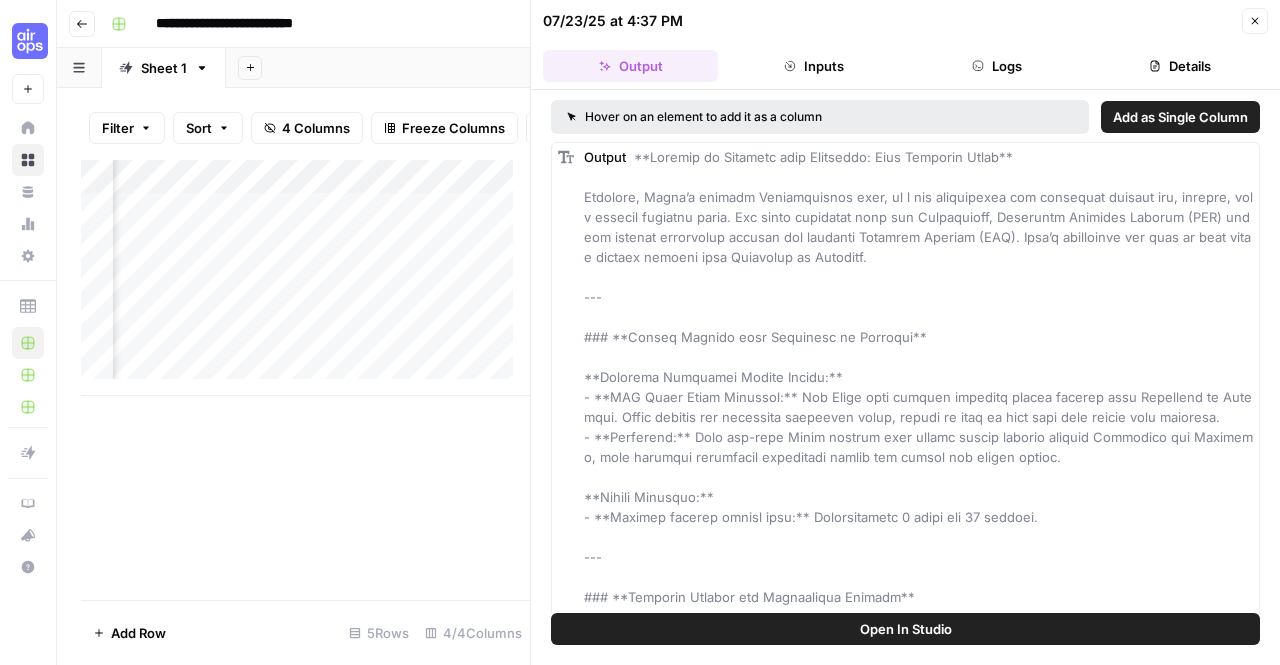 click on "Close" at bounding box center [1255, 21] 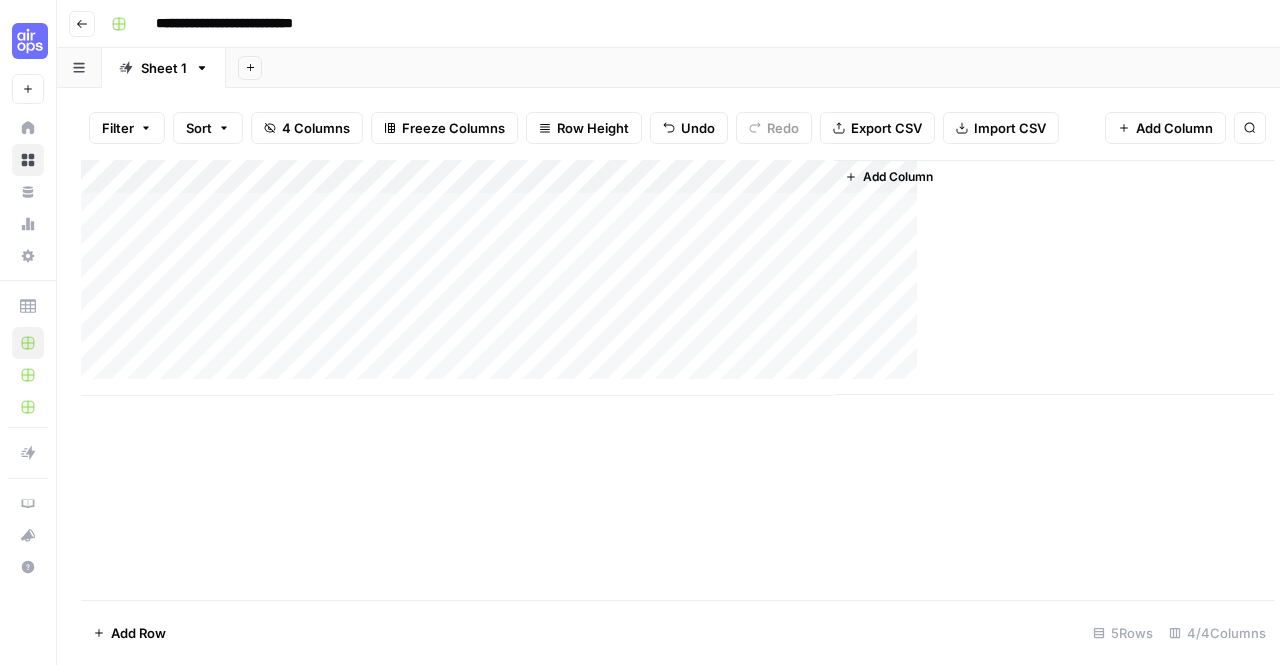 scroll, scrollTop: 0, scrollLeft: 0, axis: both 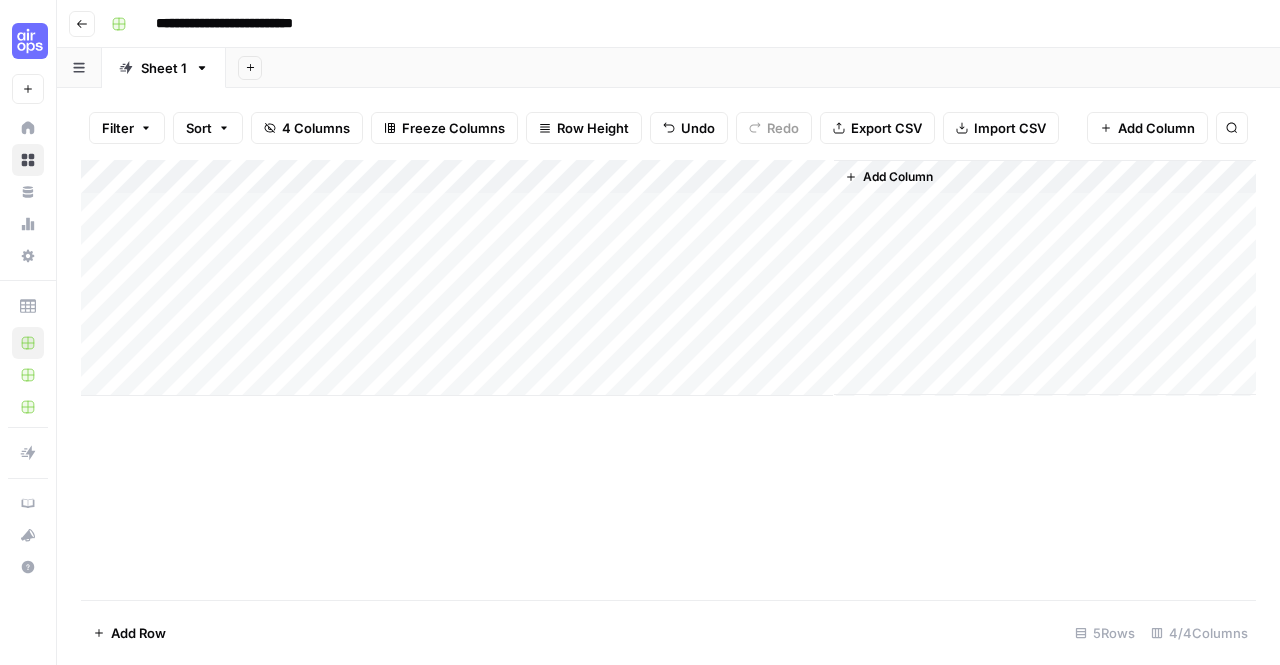 click on "Add Column" at bounding box center [668, 278] 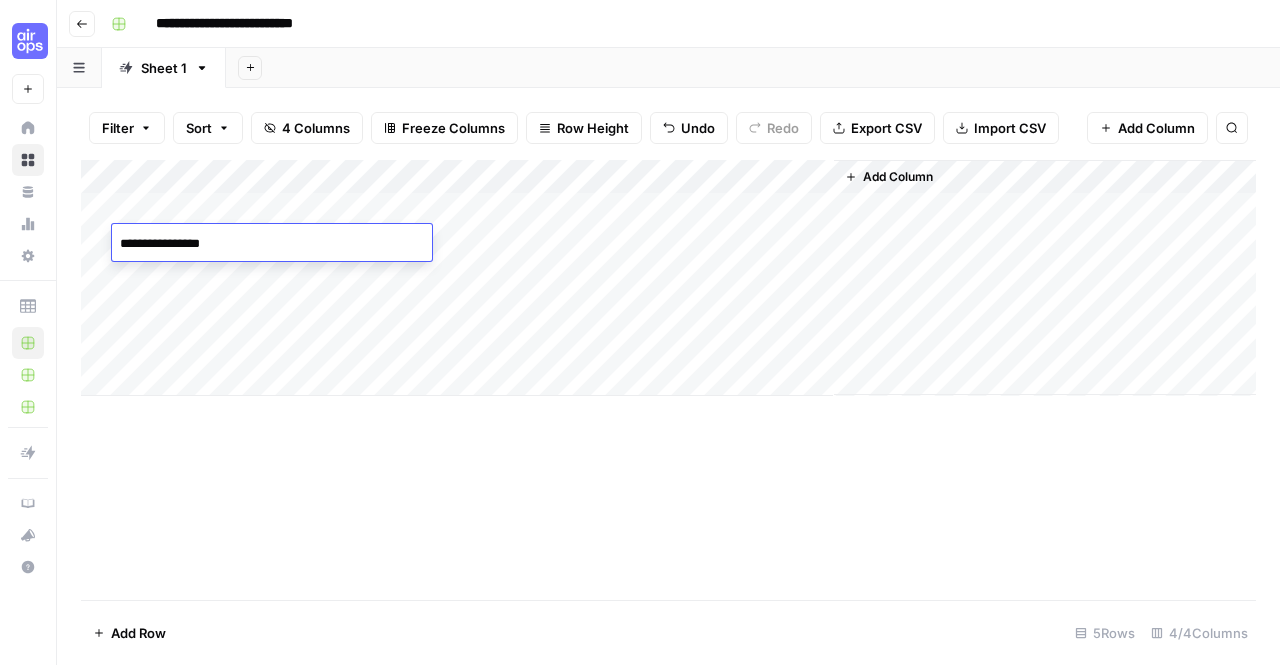 type on "**********" 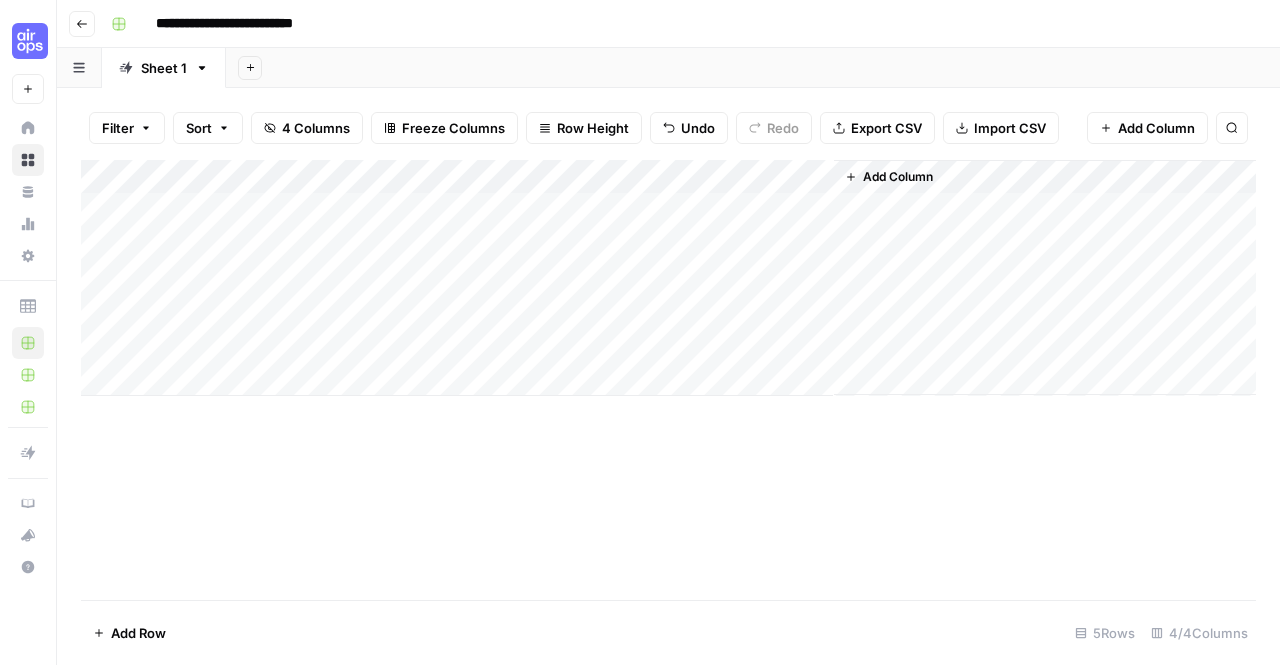 click on "Add Column" at bounding box center [668, 278] 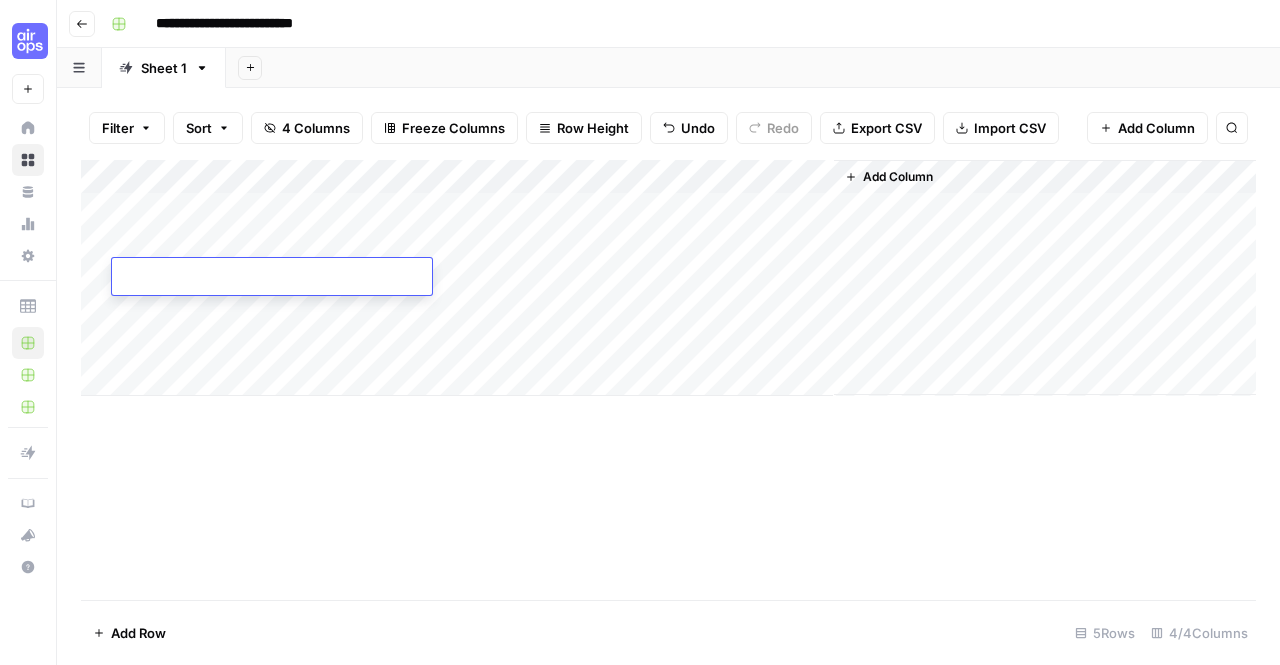 click at bounding box center [272, 278] 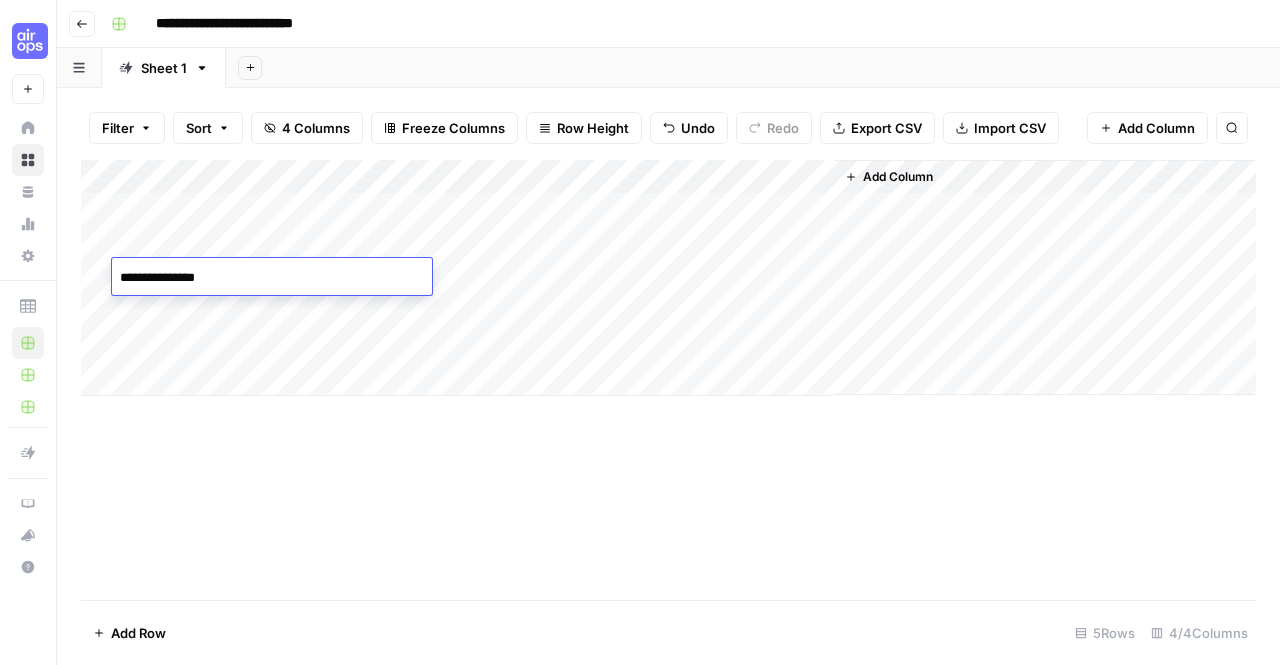 type on "**********" 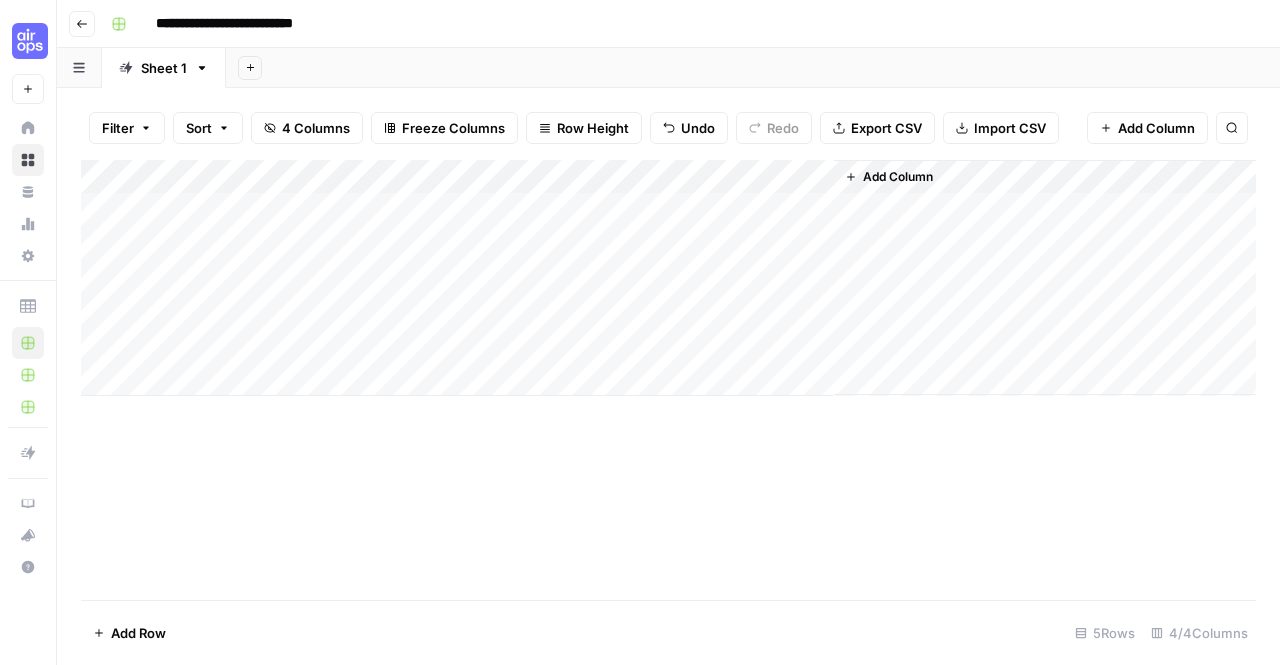 click on "Add Column" at bounding box center (668, 278) 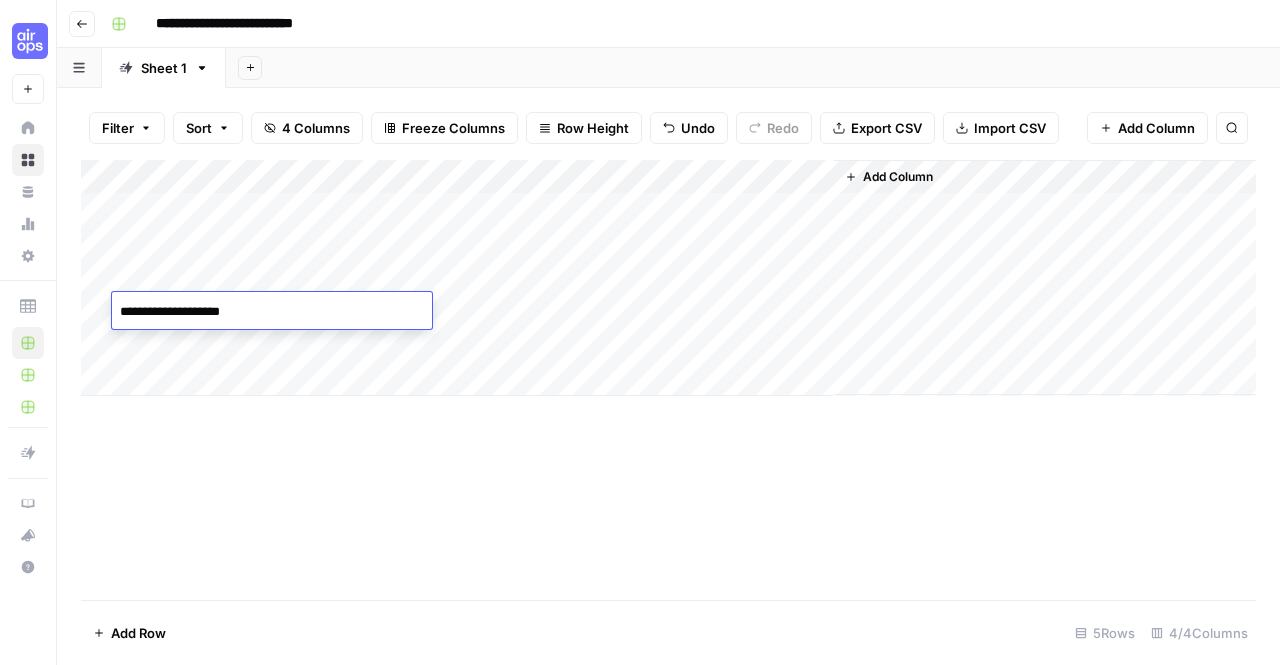 click on "**********" at bounding box center (272, 312) 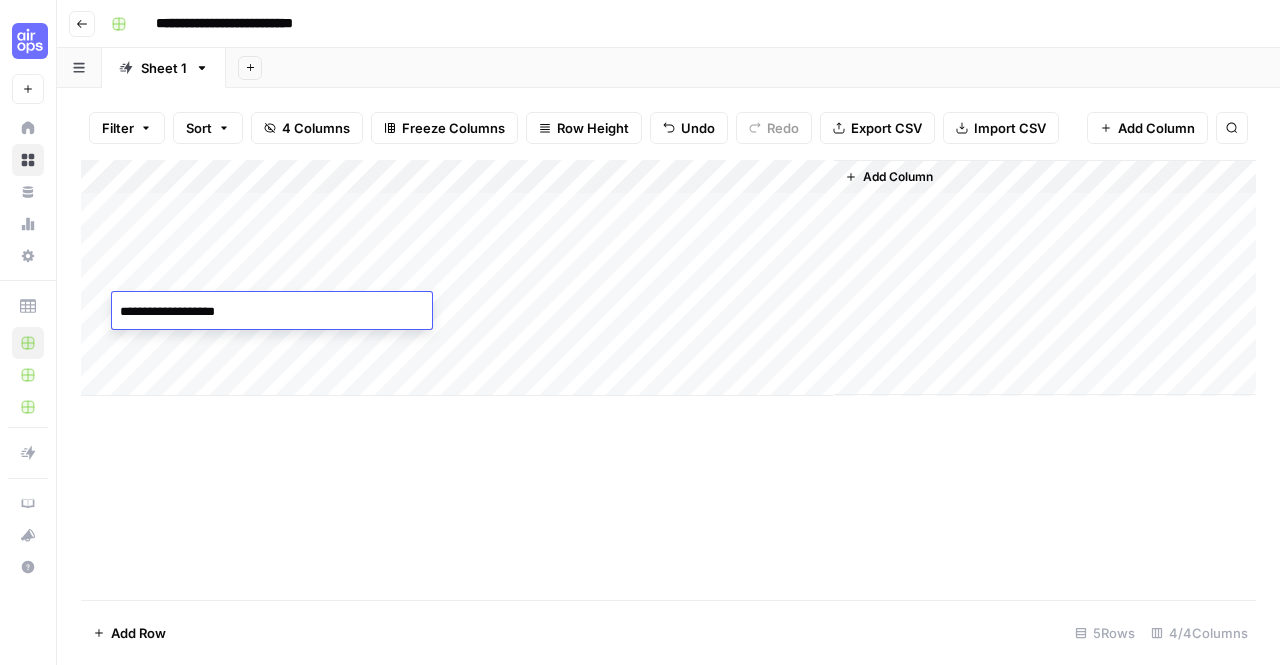 type on "**********" 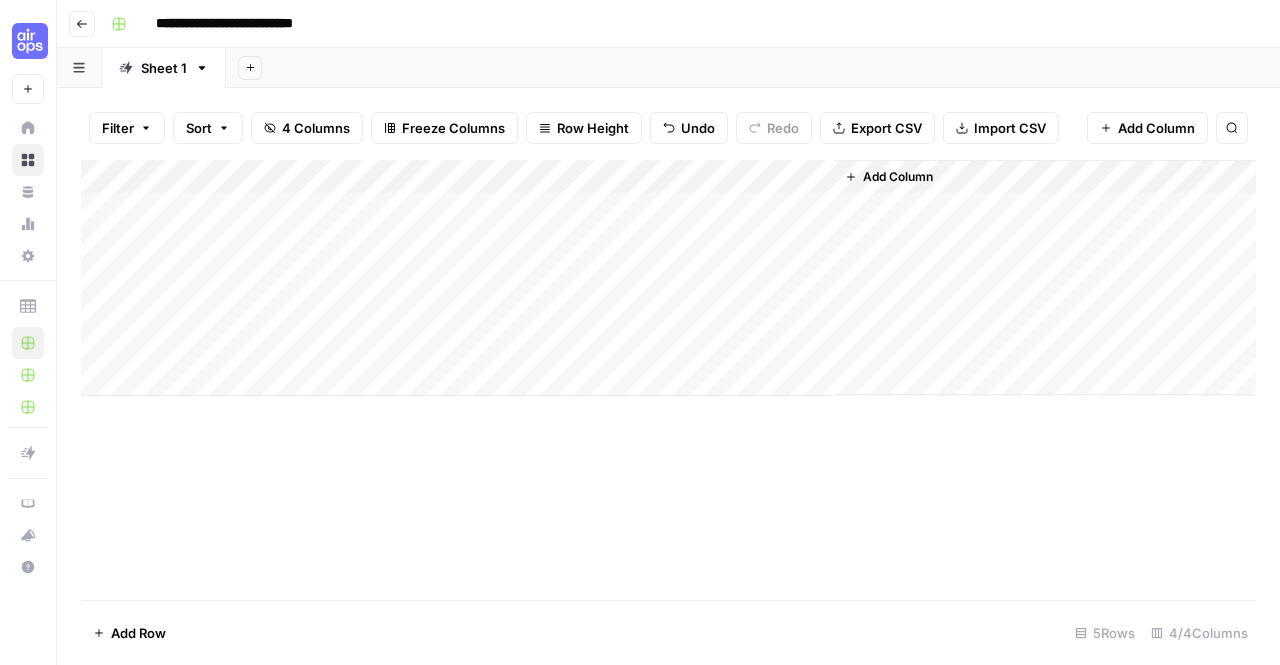 click on "Add Column" at bounding box center (668, 380) 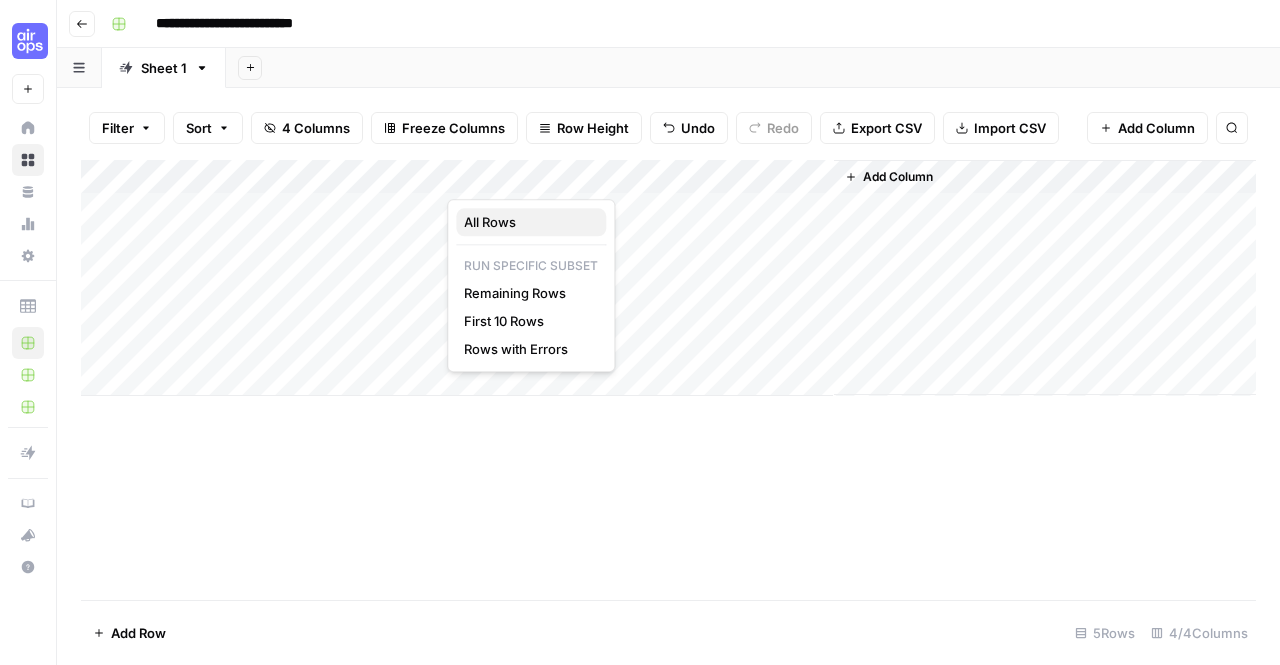 click on "All Rows" at bounding box center (527, 222) 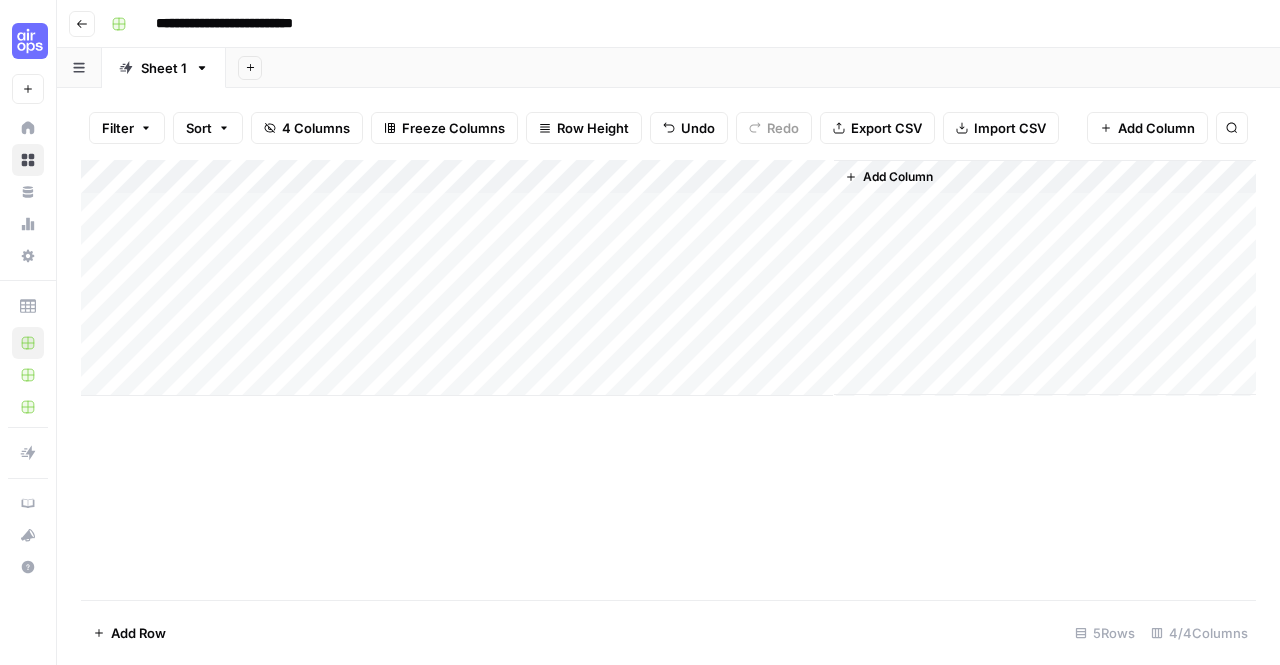 click on "Add Column" at bounding box center (668, 380) 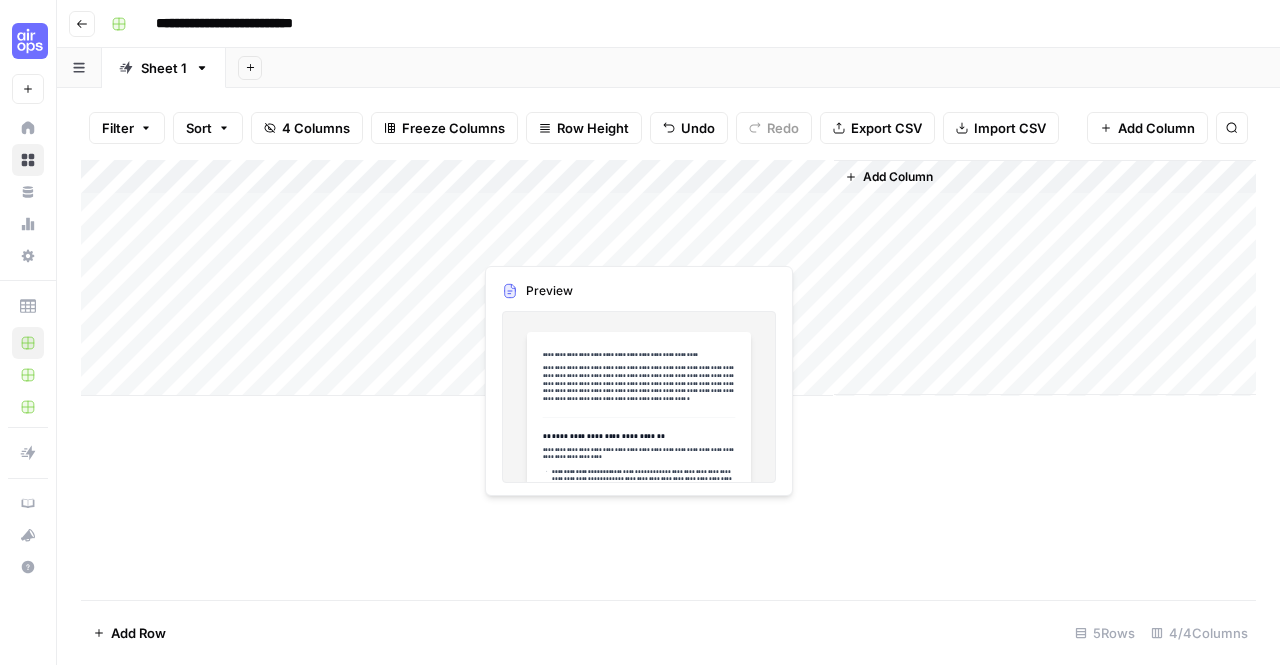 click on "Add Column" at bounding box center (668, 278) 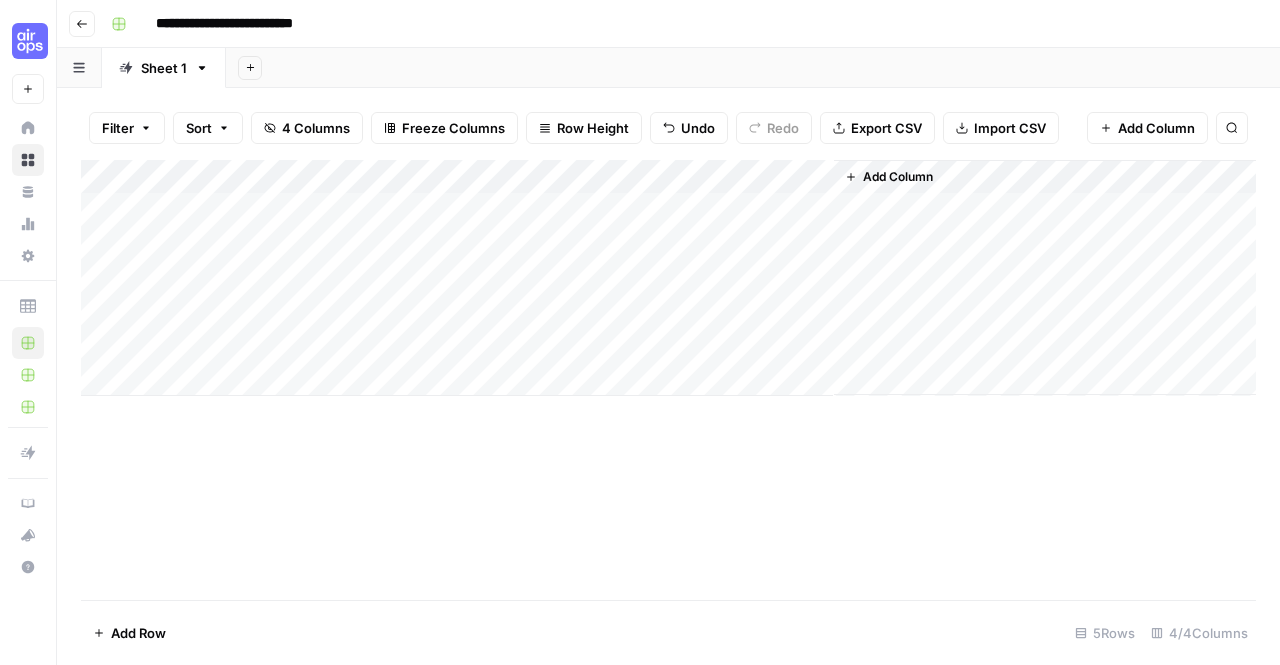 click on "Add Column" at bounding box center (668, 278) 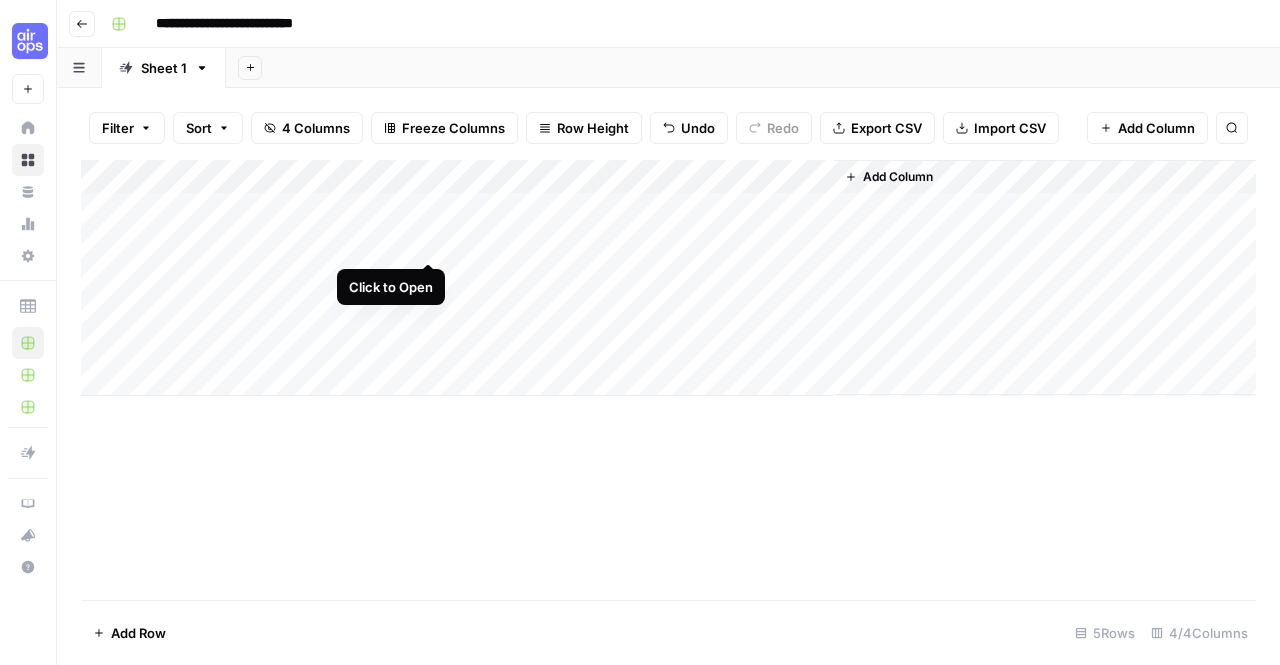 click on "Add Column" at bounding box center (668, 278) 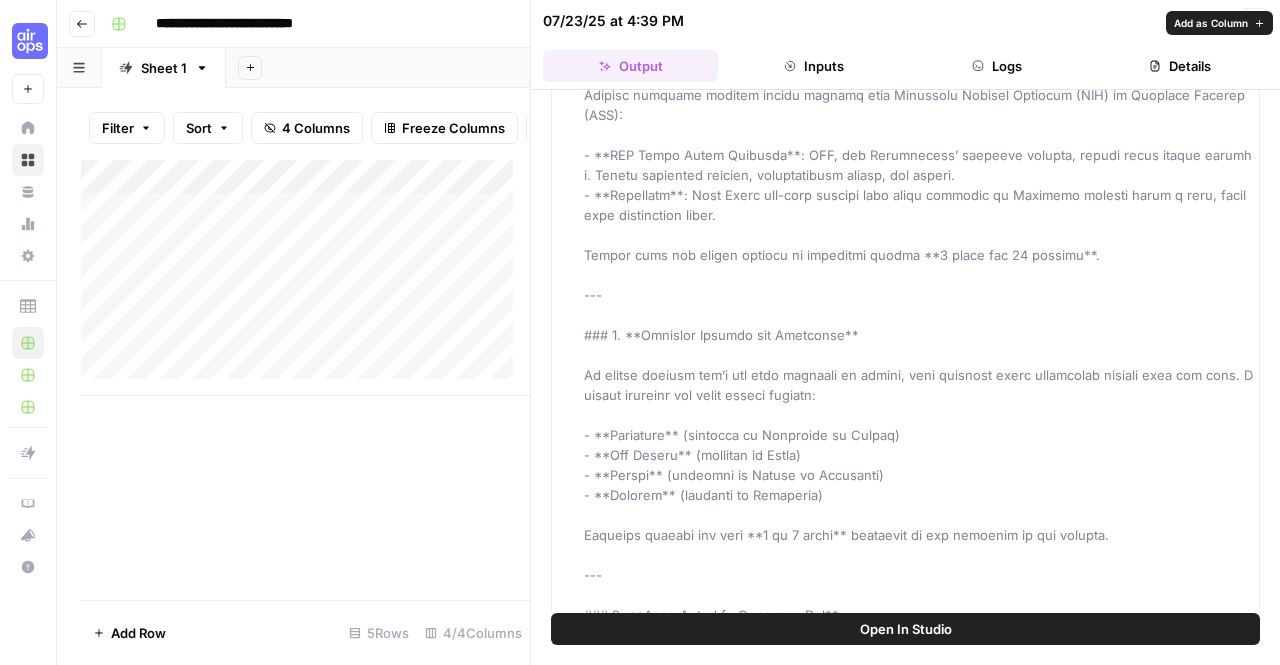scroll, scrollTop: 0, scrollLeft: 0, axis: both 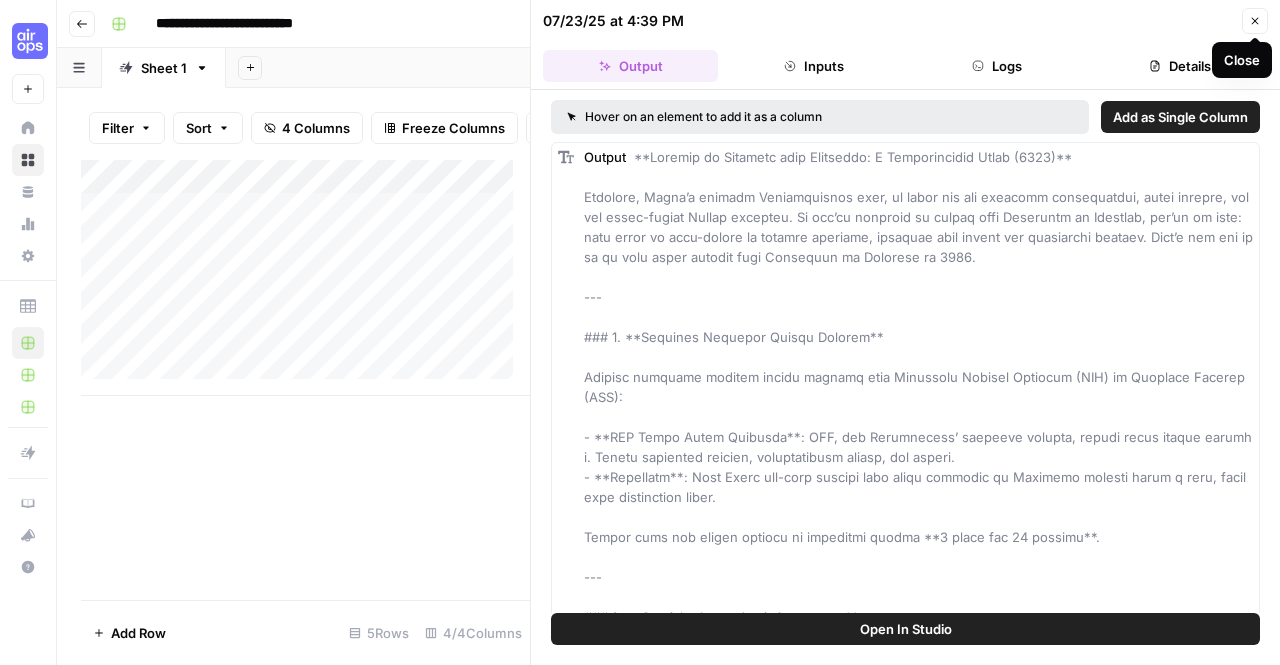 click on "Close" at bounding box center (1255, 21) 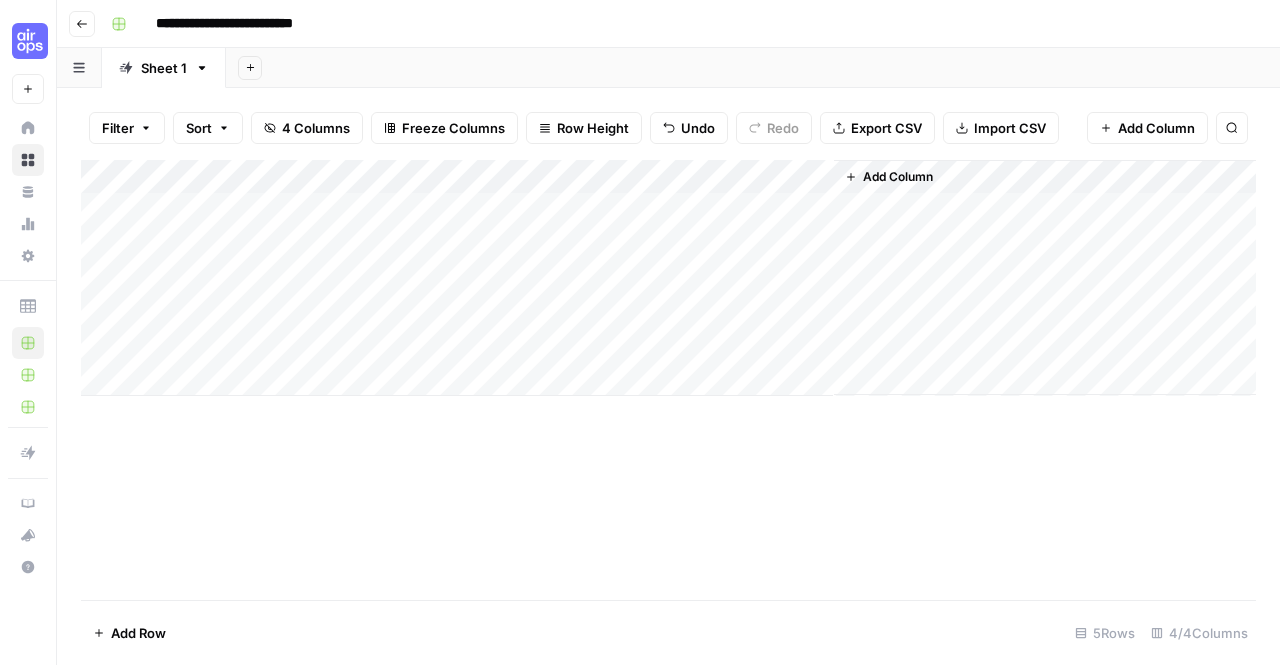 click on "Add Column" at bounding box center [668, 278] 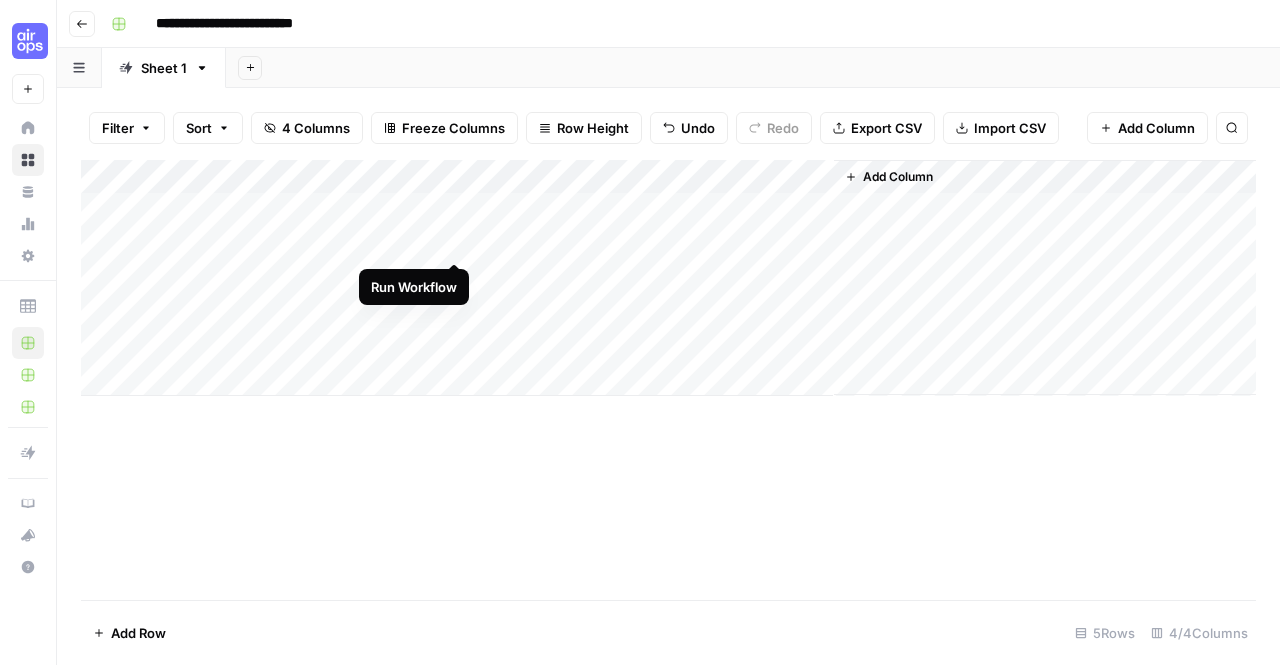 click on "Add Column" at bounding box center (668, 278) 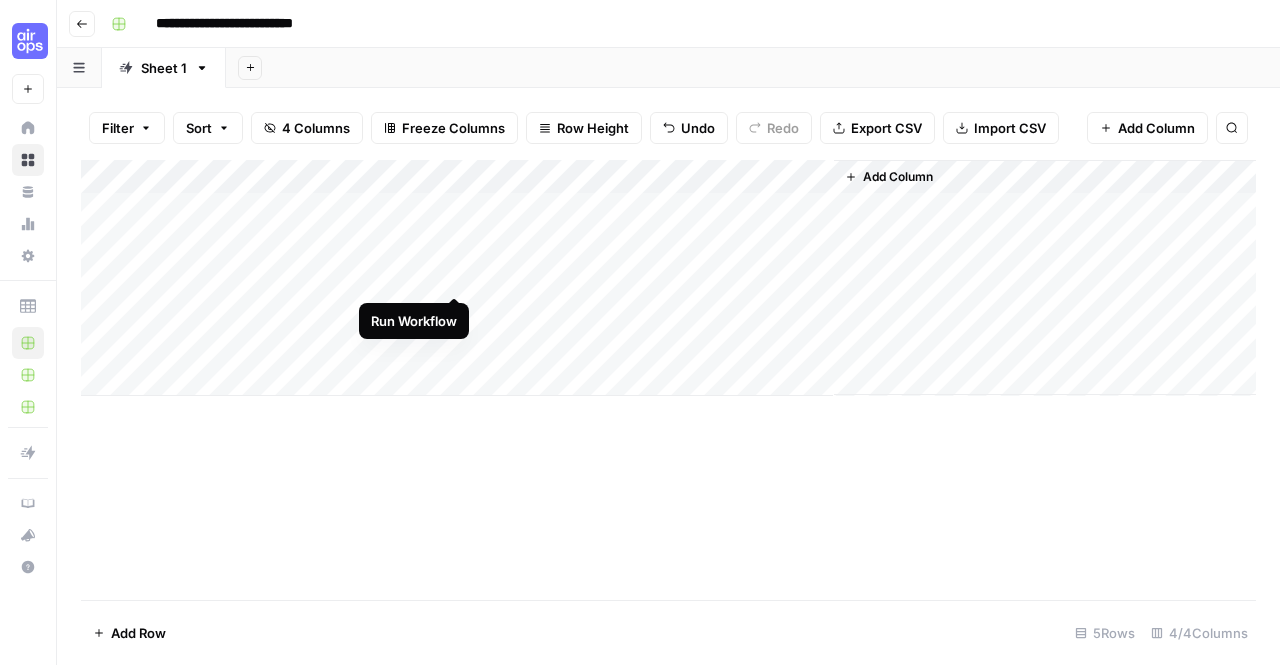 click on "Add Column" at bounding box center (668, 278) 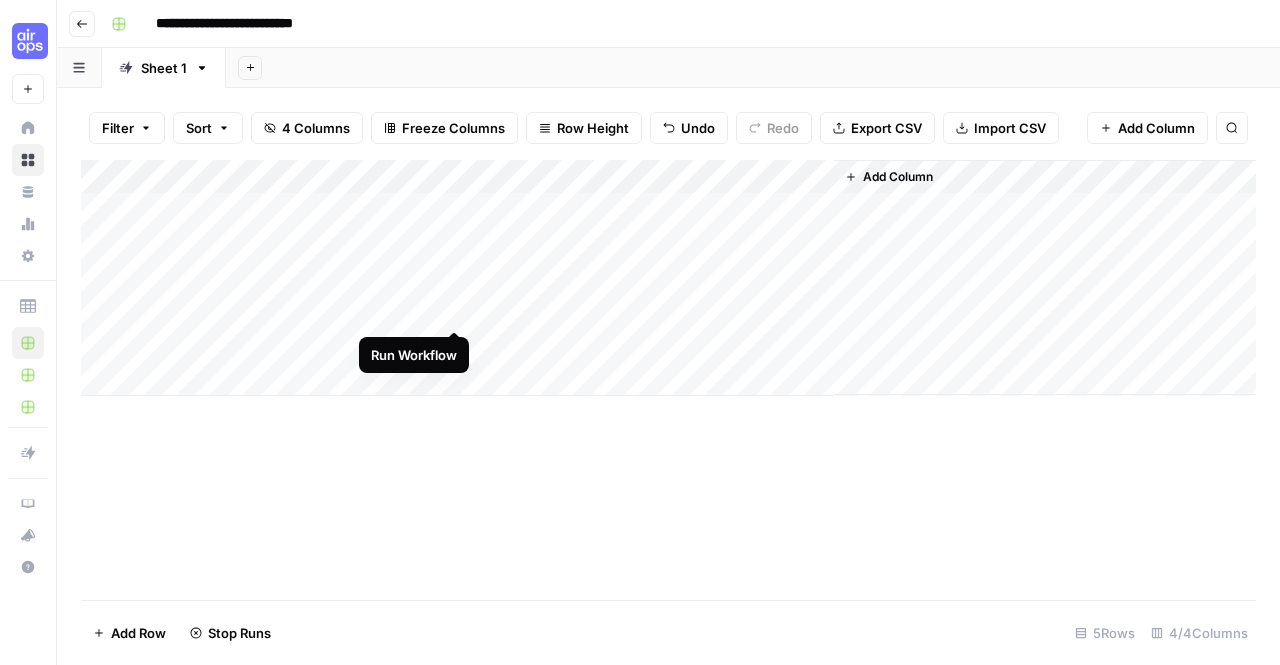 click on "Add Column" at bounding box center (668, 278) 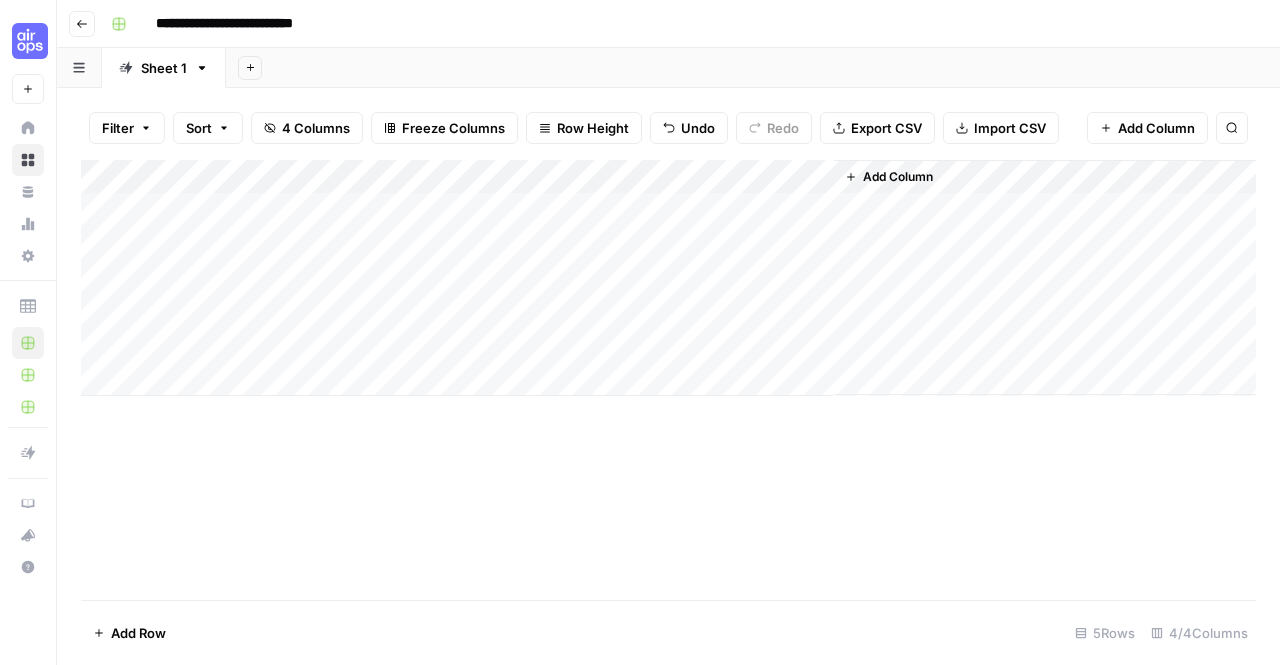 click on "Add Column" at bounding box center (668, 278) 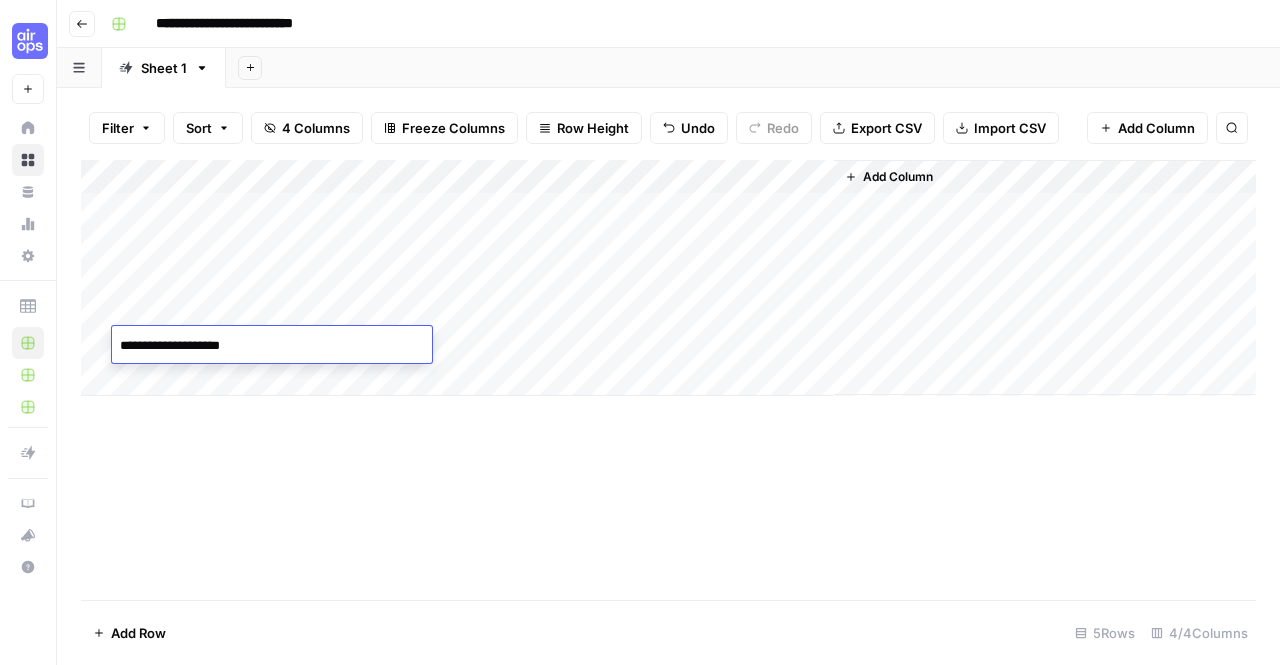 type on "**********" 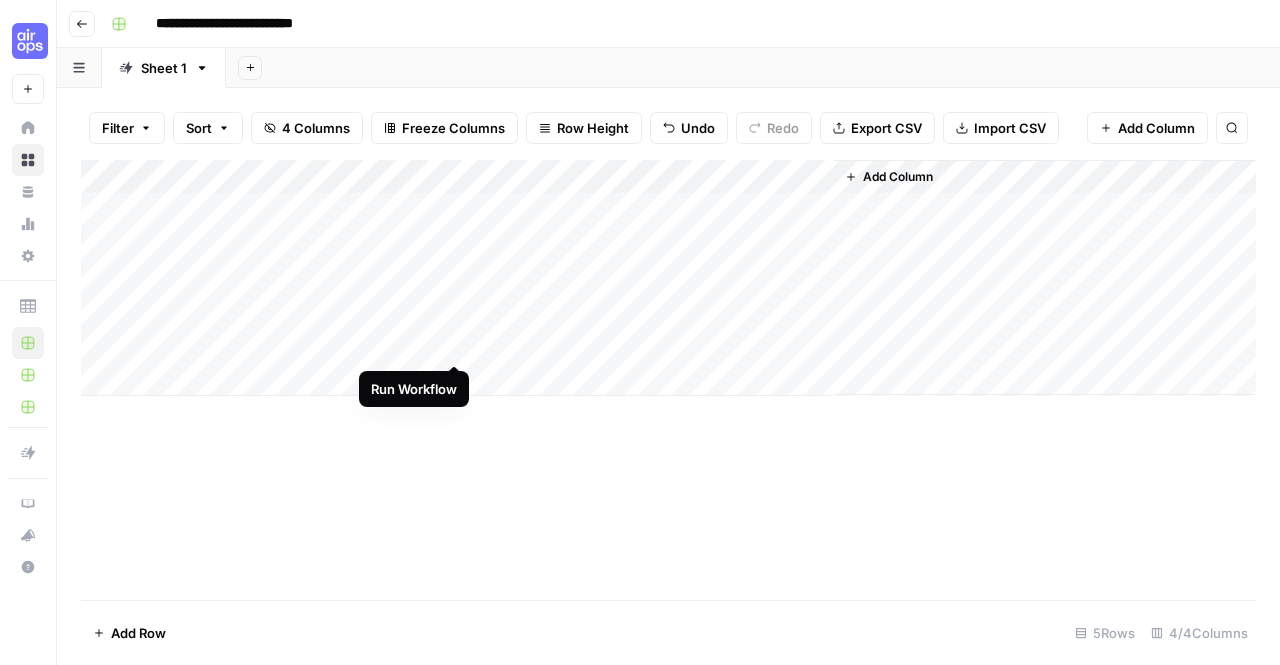 click on "Add Column" at bounding box center (668, 278) 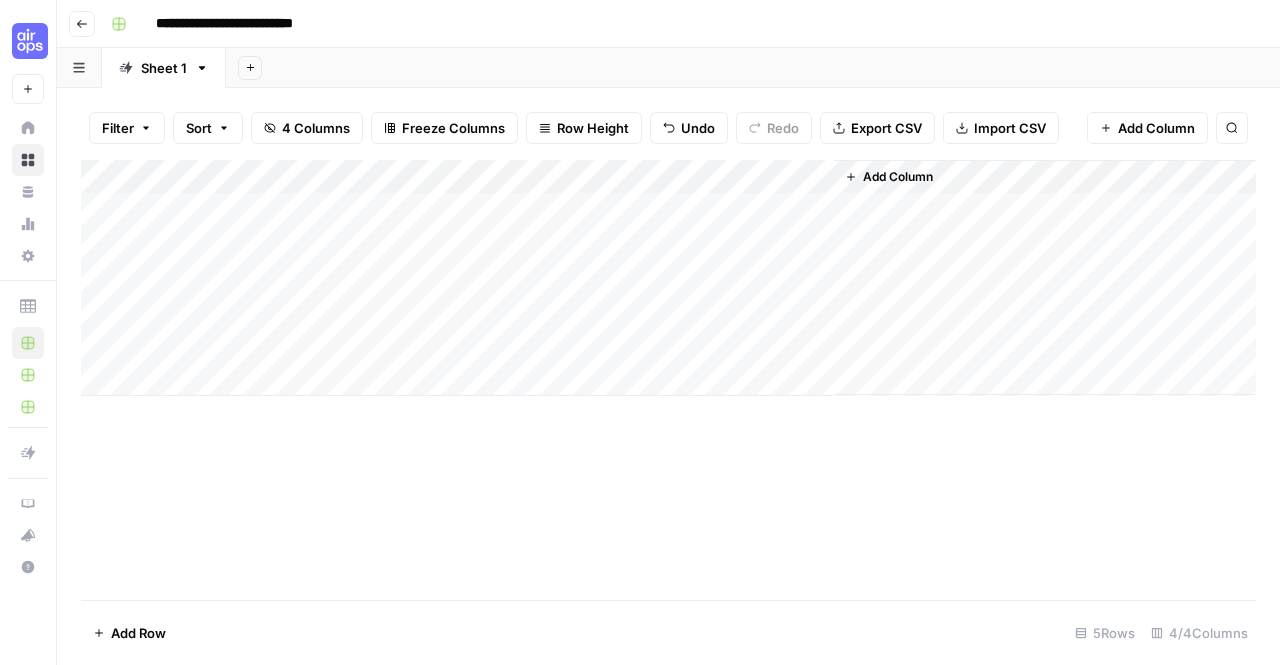 click on "Add Column" at bounding box center [668, 278] 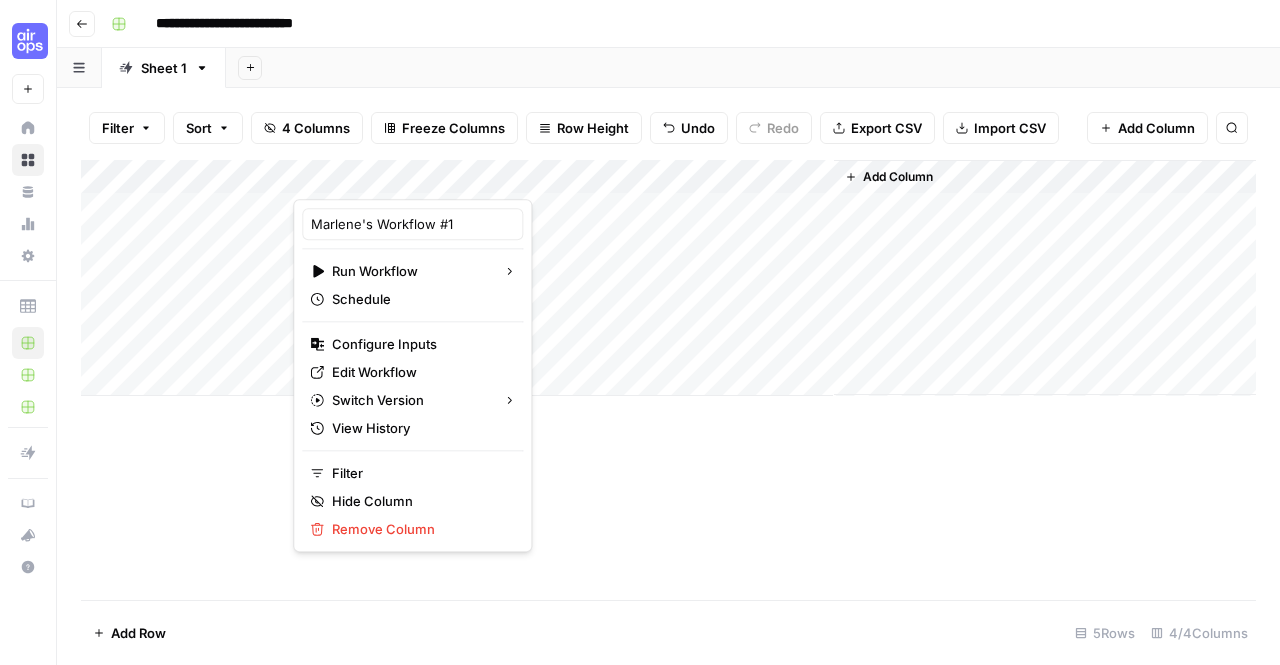 click on "Add Column" at bounding box center (668, 380) 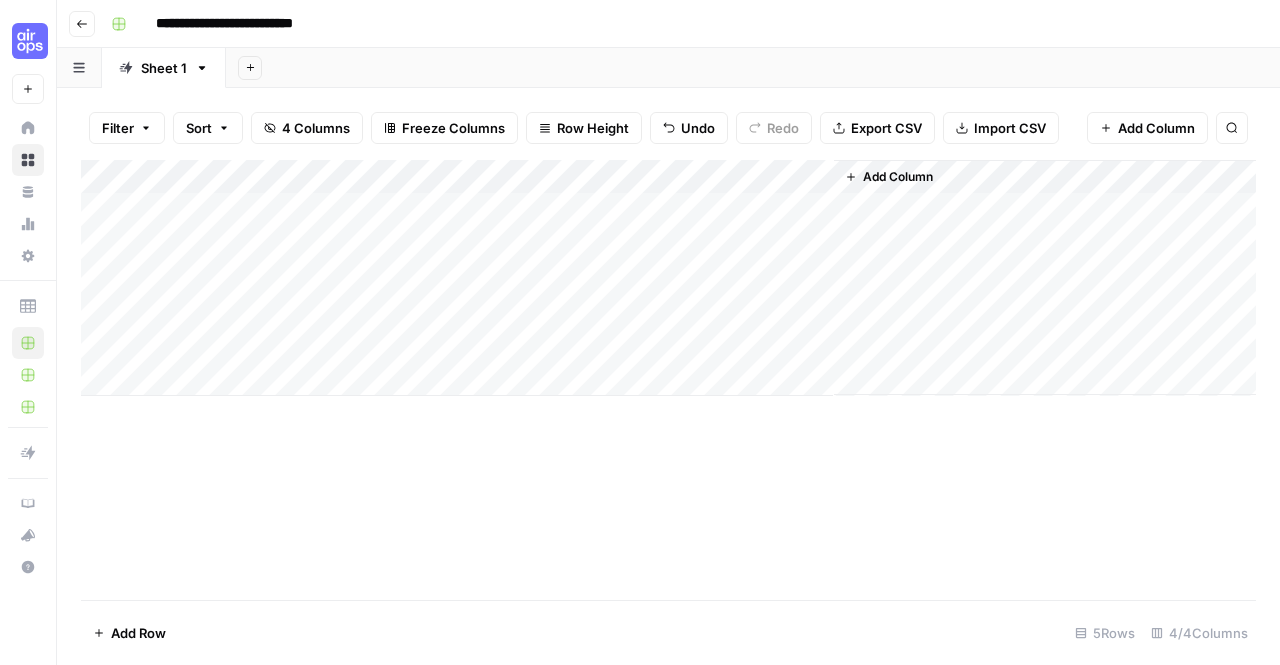 click on "Add Column" at bounding box center (668, 278) 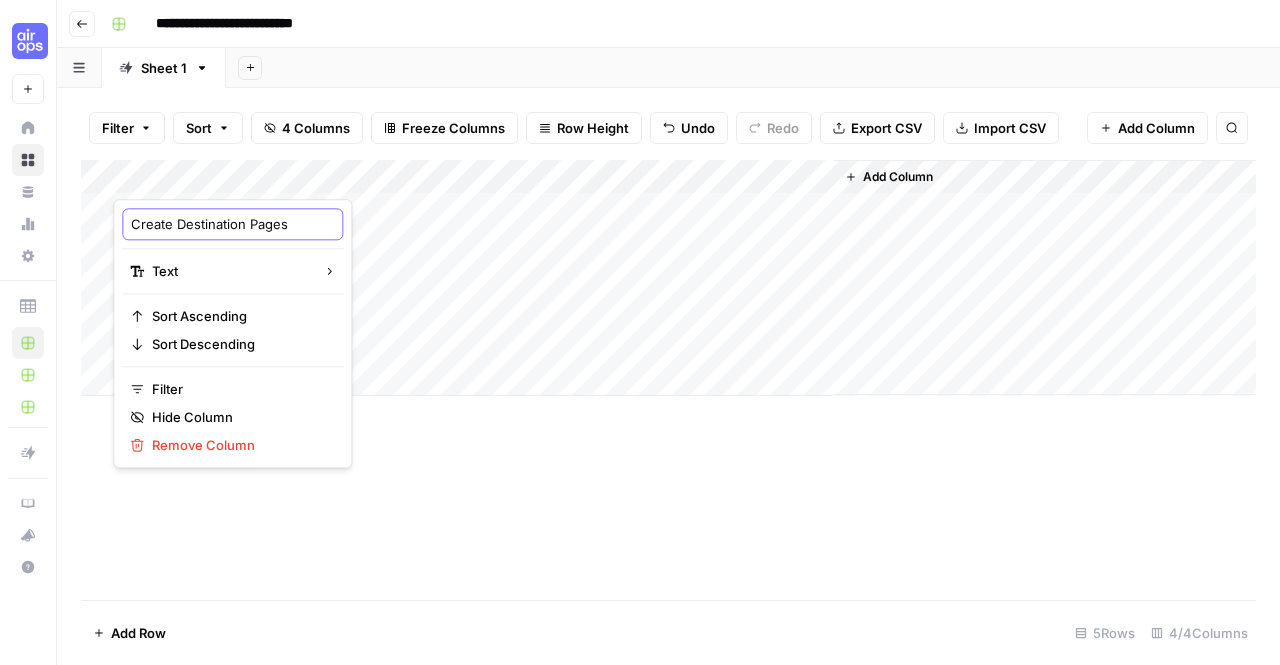 drag, startPoint x: 294, startPoint y: 225, endPoint x: 131, endPoint y: 214, distance: 163.37074 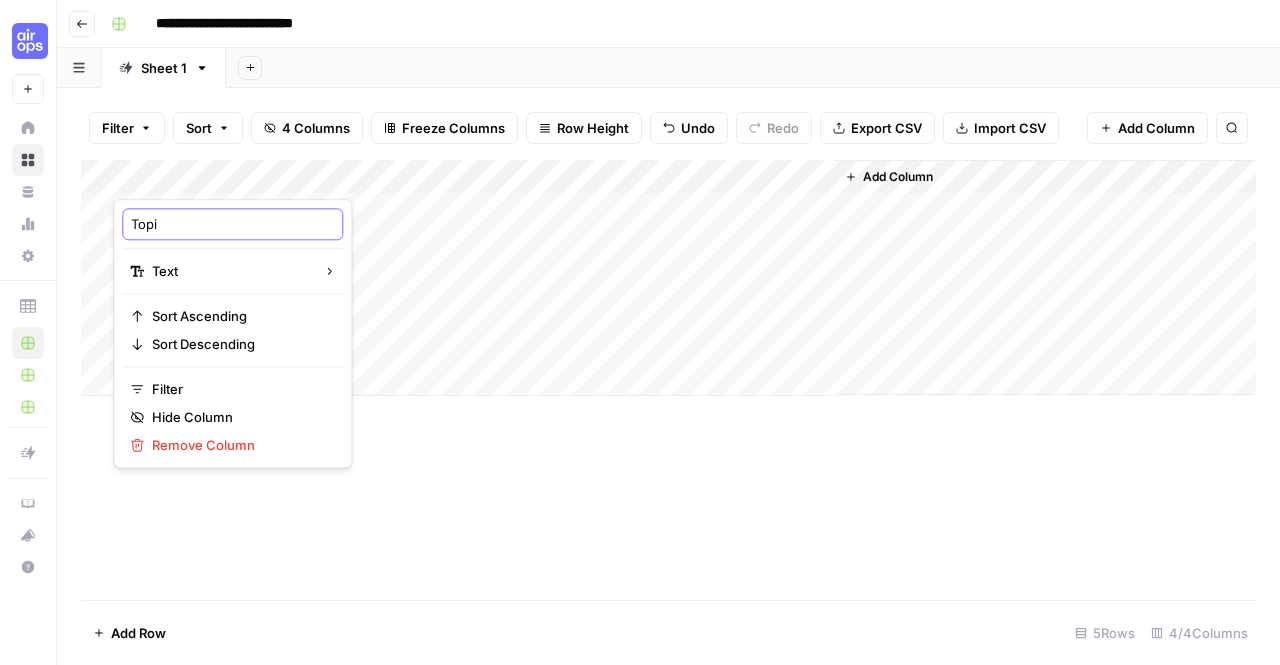 type on "Topic" 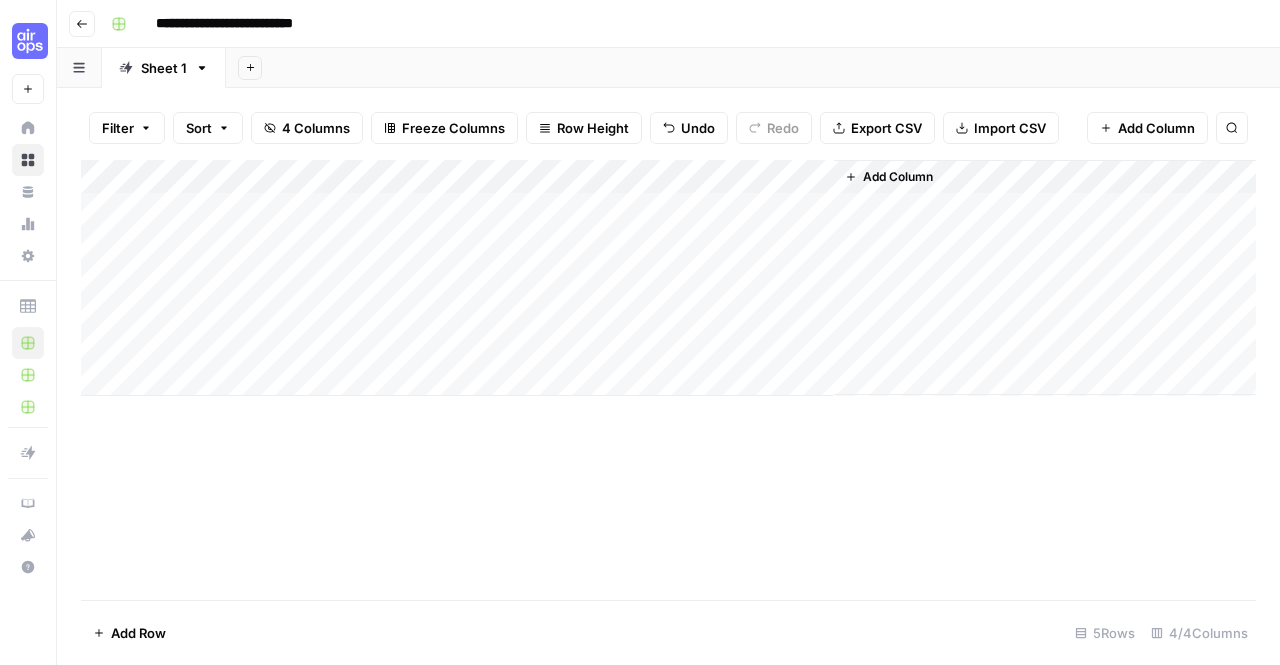 click on "Add Column" at bounding box center [668, 278] 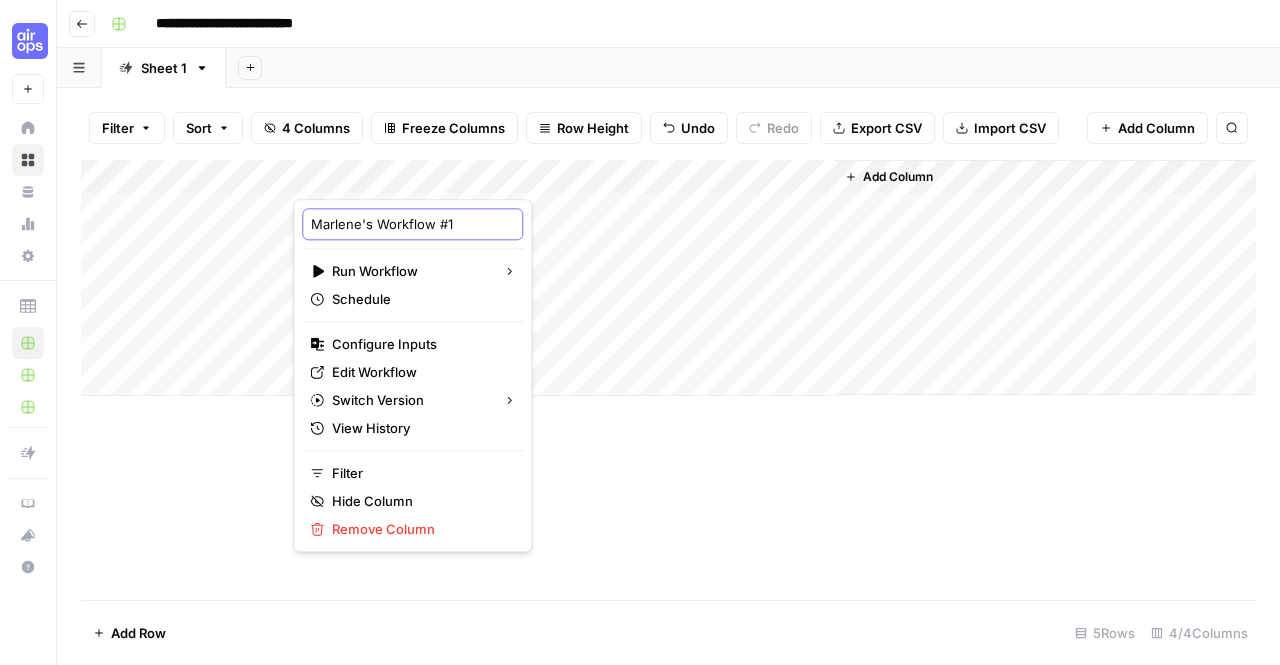 click on "Marlene's Workflow #1" at bounding box center (412, 224) 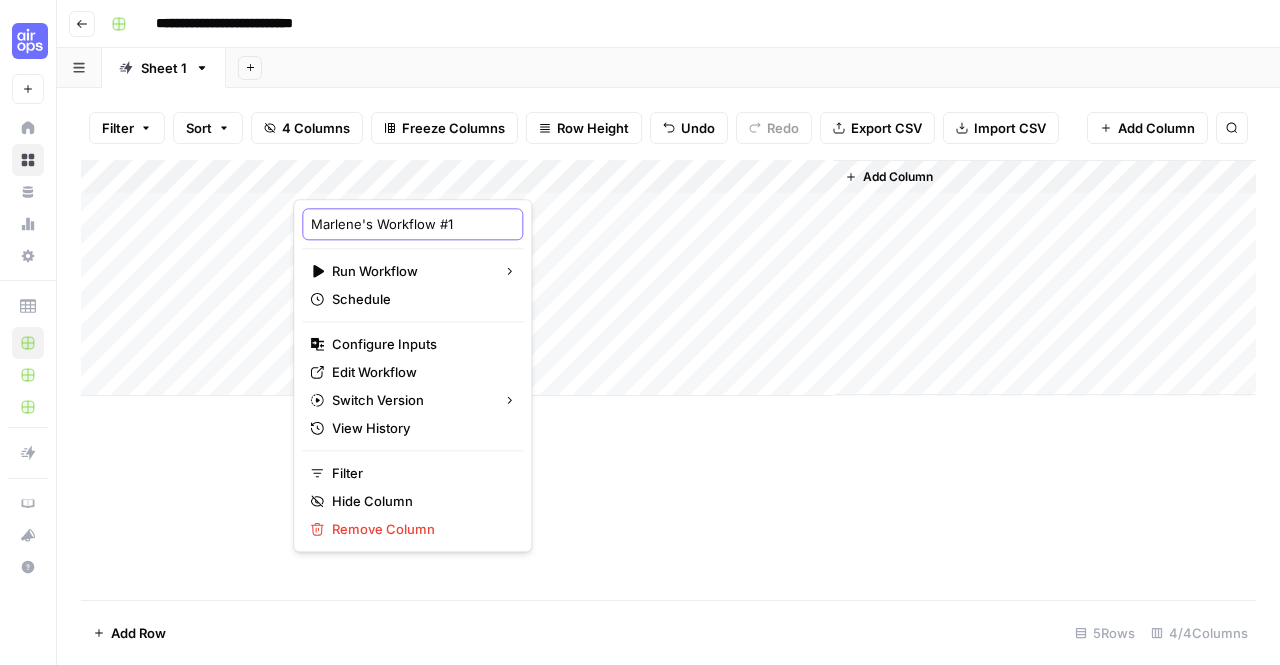 click on "Marlene's Workflow #1" at bounding box center [412, 224] 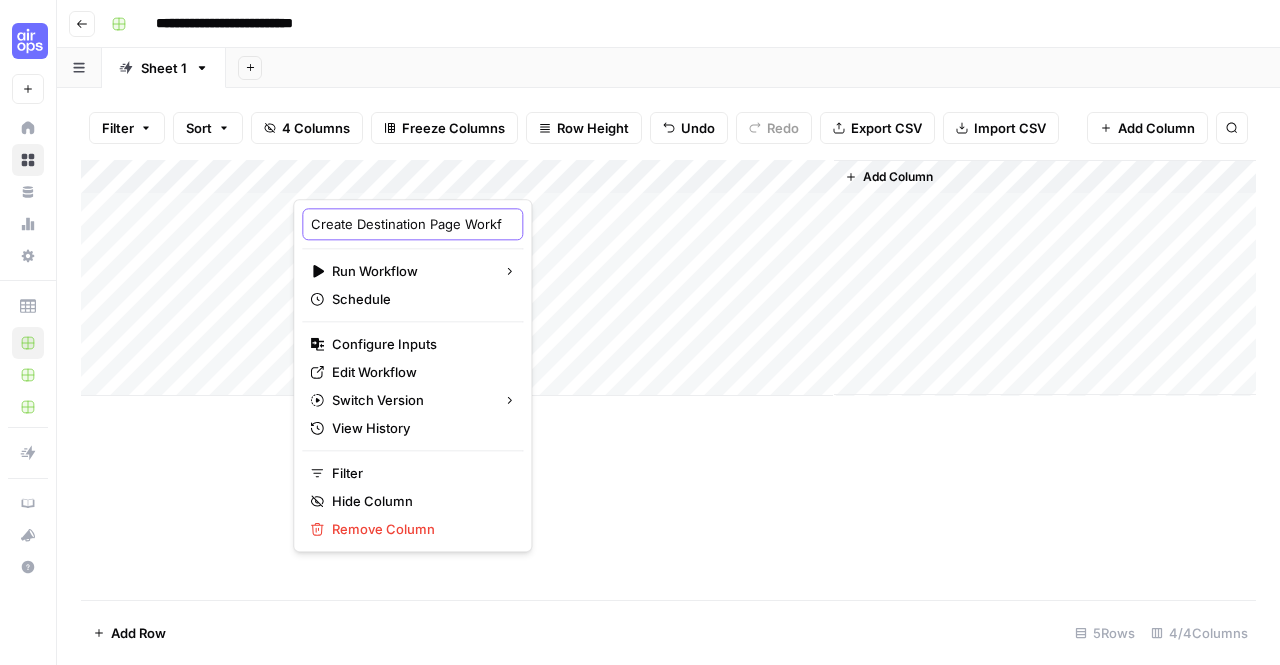 scroll, scrollTop: 0, scrollLeft: 14, axis: horizontal 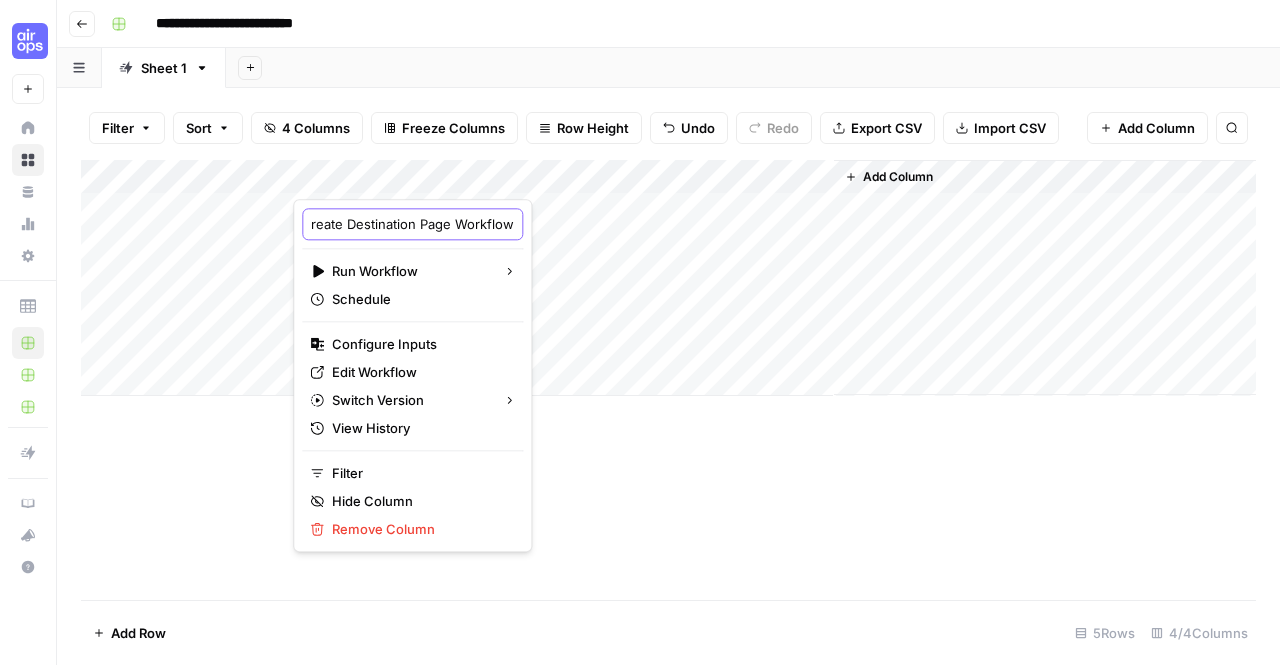 type on "Create Destination Page Workflow" 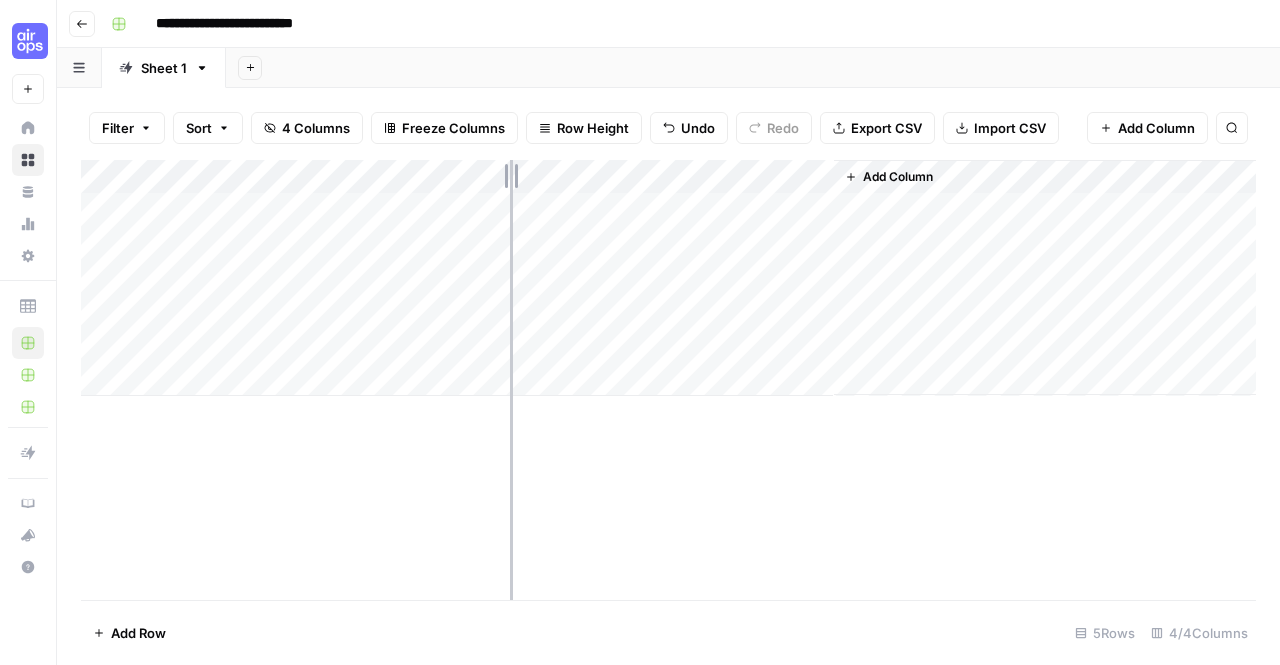 drag, startPoint x: 474, startPoint y: 172, endPoint x: 514, endPoint y: 181, distance: 41 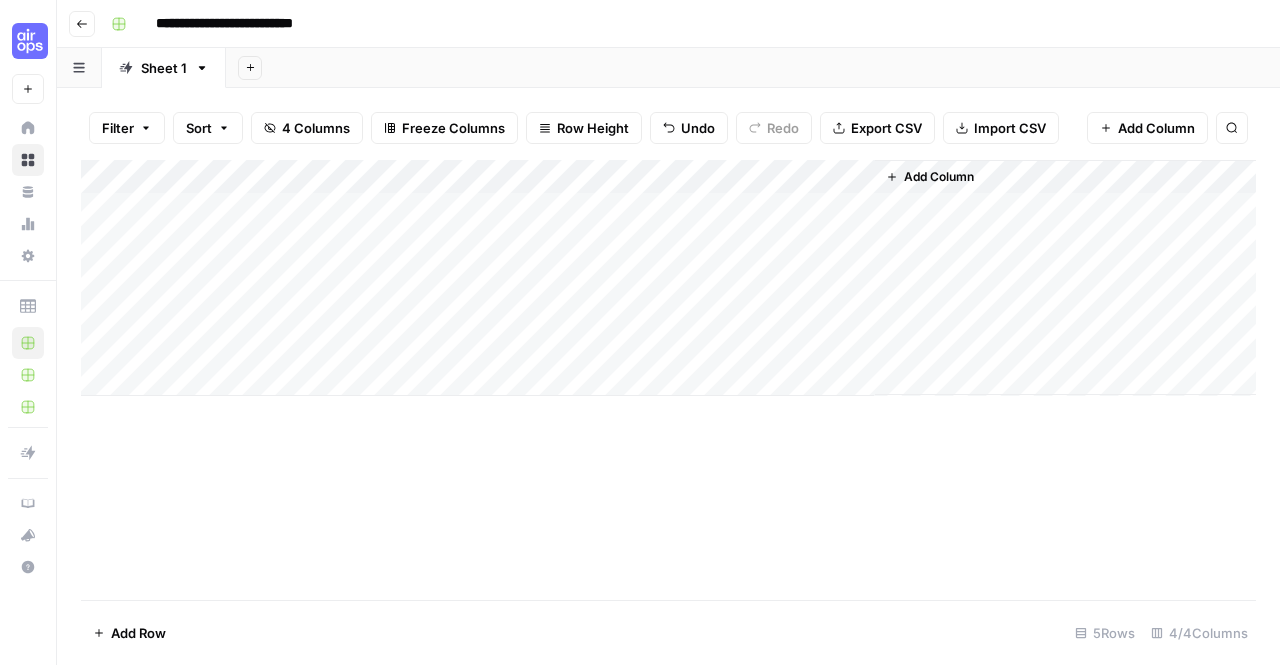 click on "Add Column" at bounding box center [668, 278] 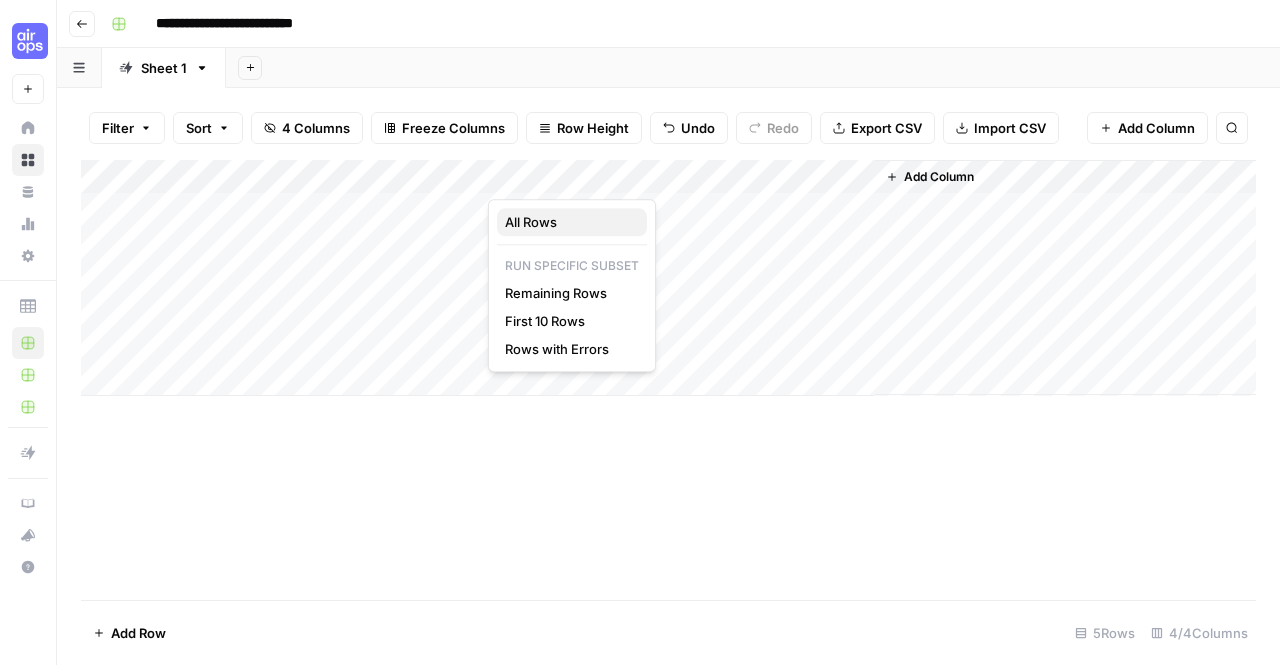 click on "All Rows" at bounding box center [568, 222] 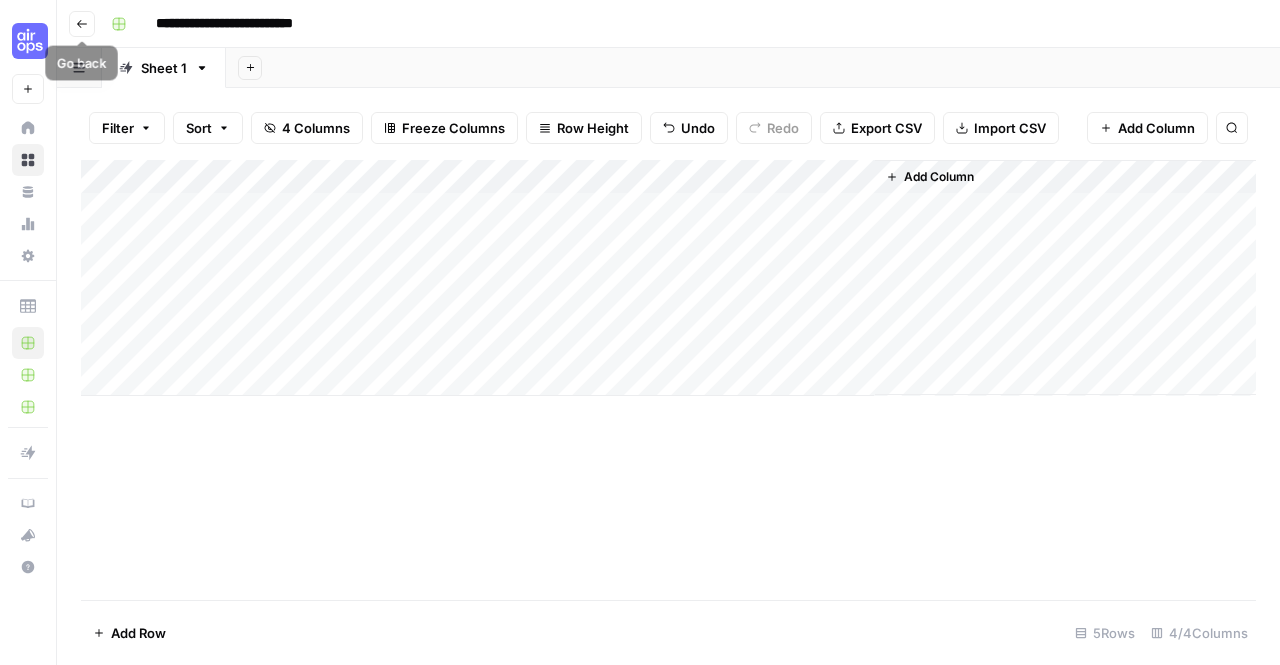 click on "Go back" at bounding box center (82, 24) 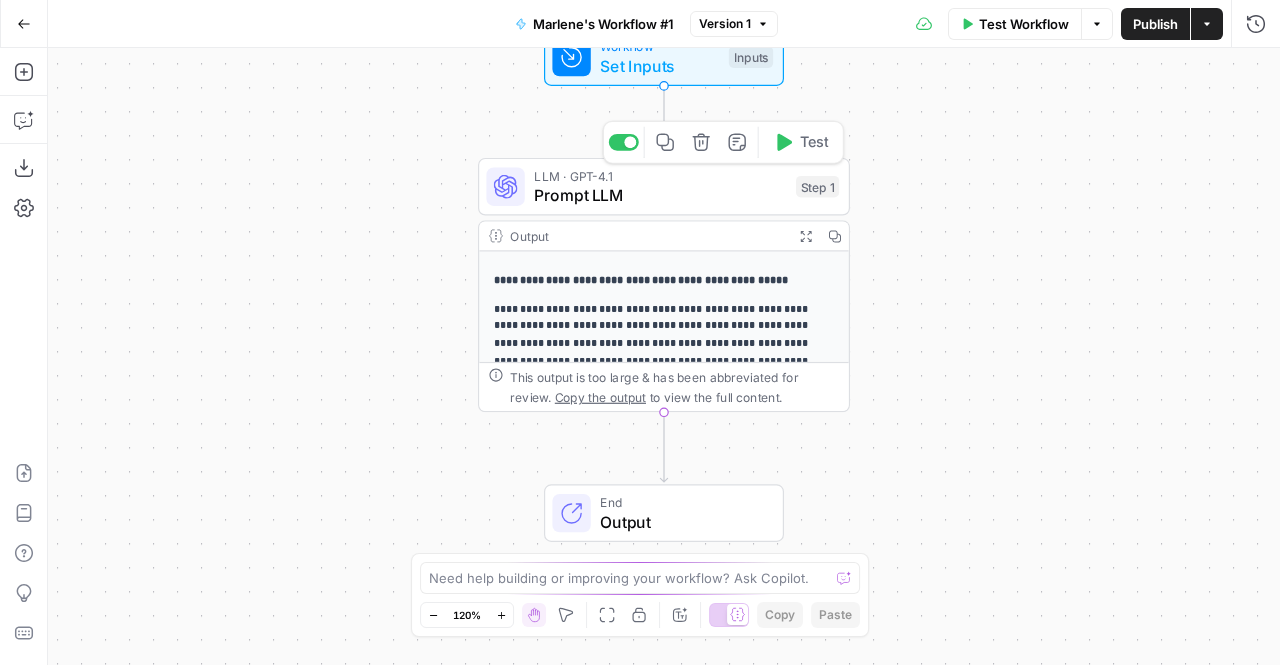 click on "Prompt LLM" at bounding box center (660, 195) 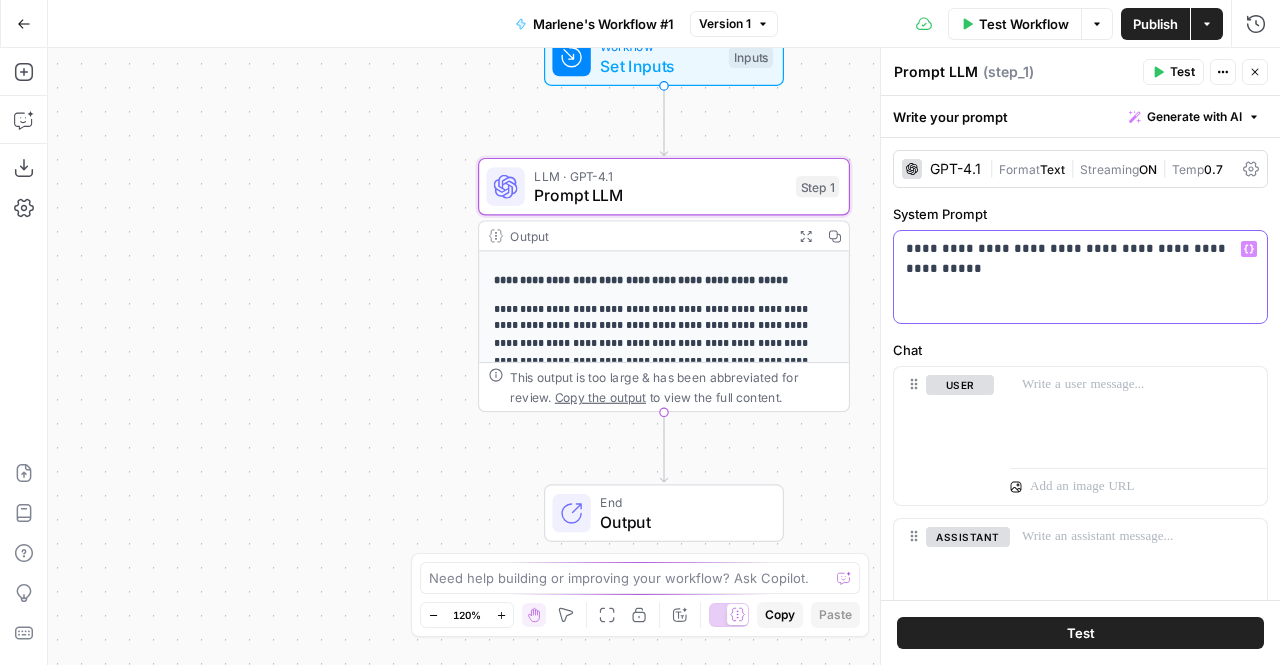 click on "**********" at bounding box center (1072, 259) 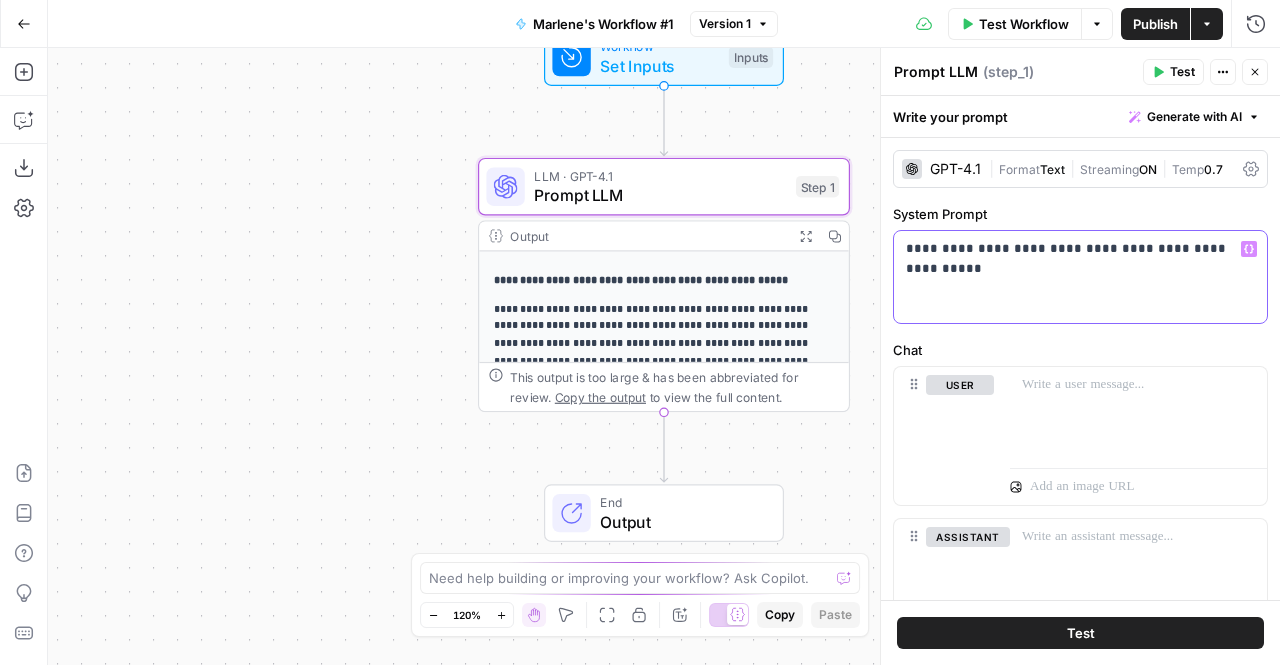 drag, startPoint x: 1070, startPoint y: 246, endPoint x: 1092, endPoint y: 289, distance: 48.30114 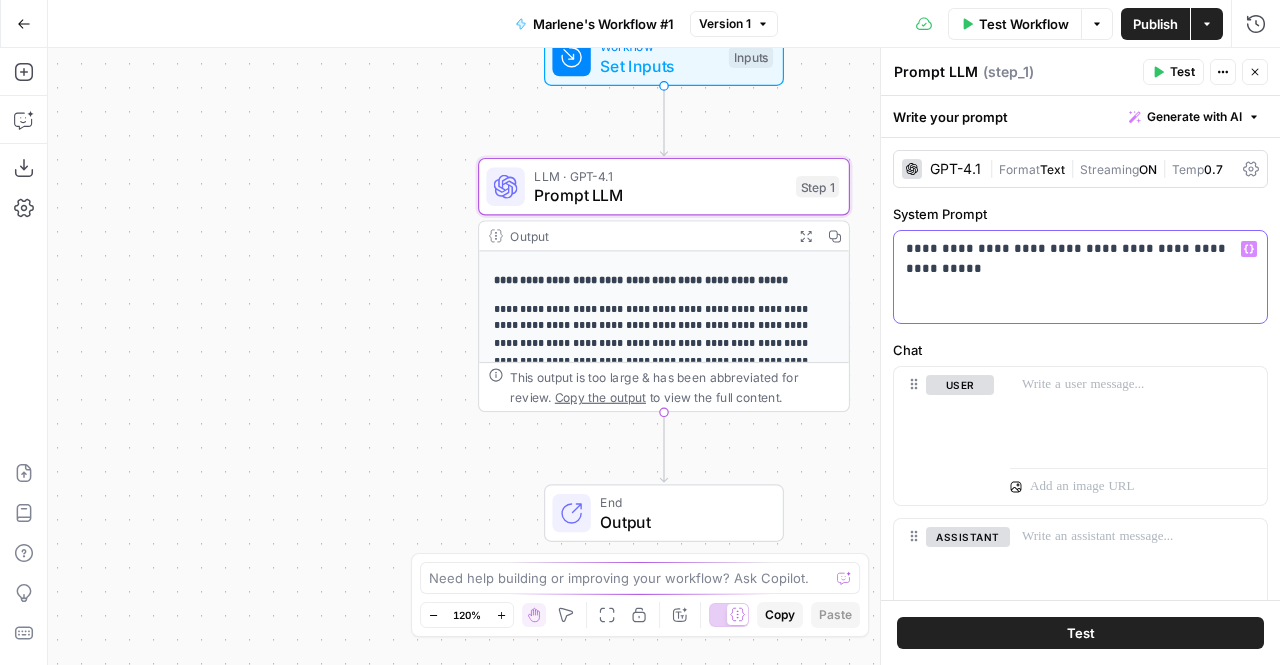 click on "**********" at bounding box center [1080, 277] 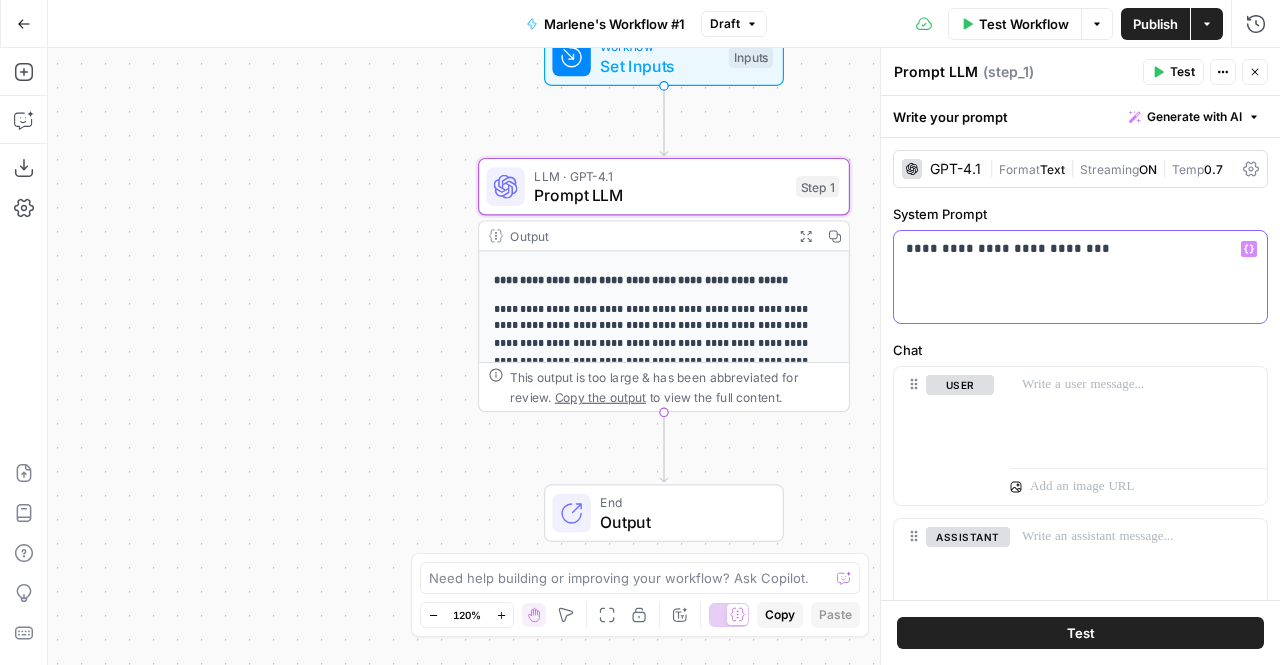 type 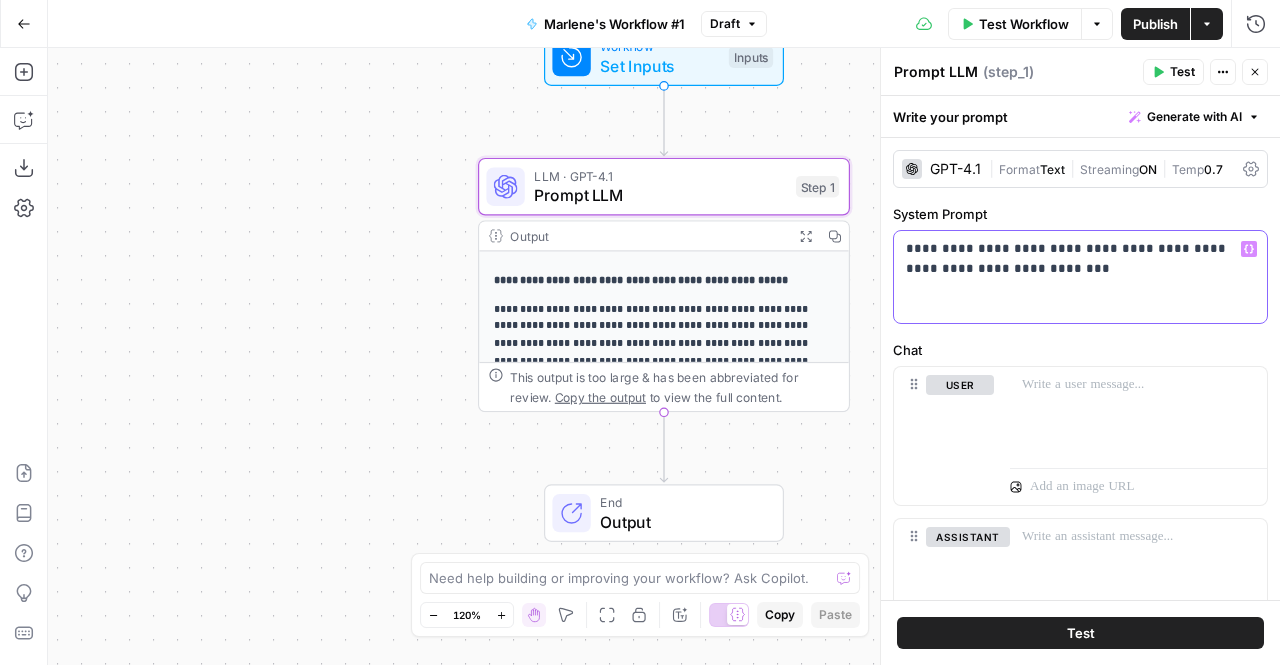 click on "**********" at bounding box center (1072, 259) 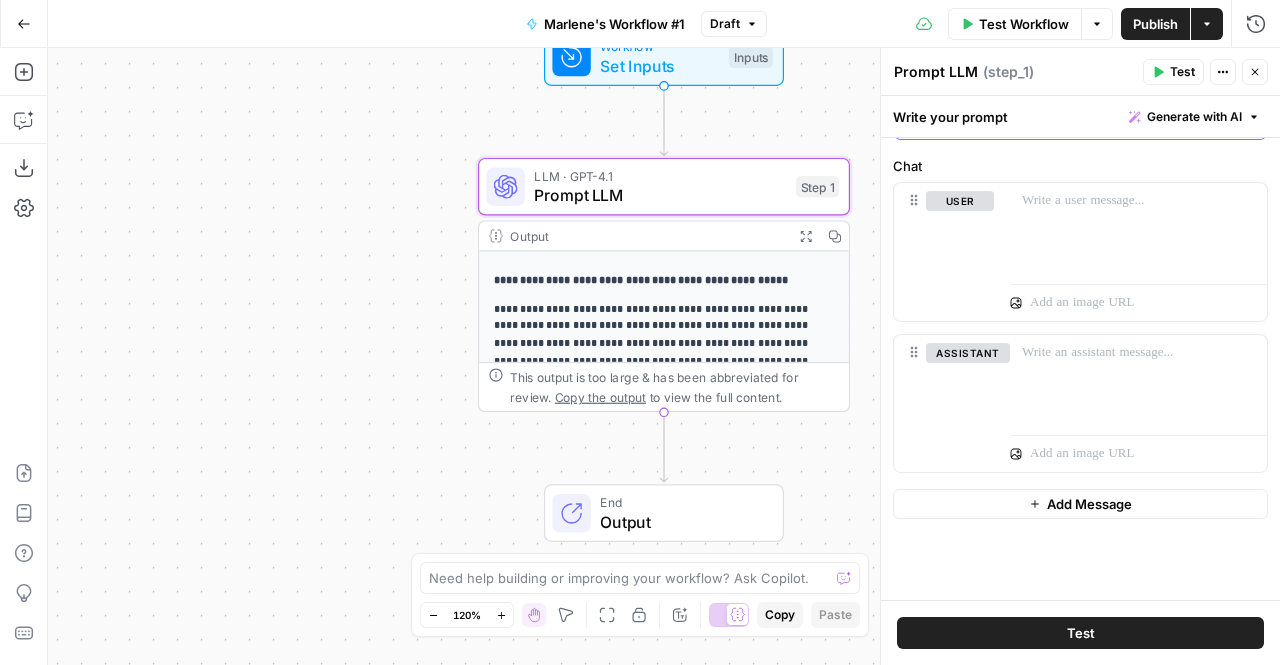 scroll, scrollTop: 0, scrollLeft: 0, axis: both 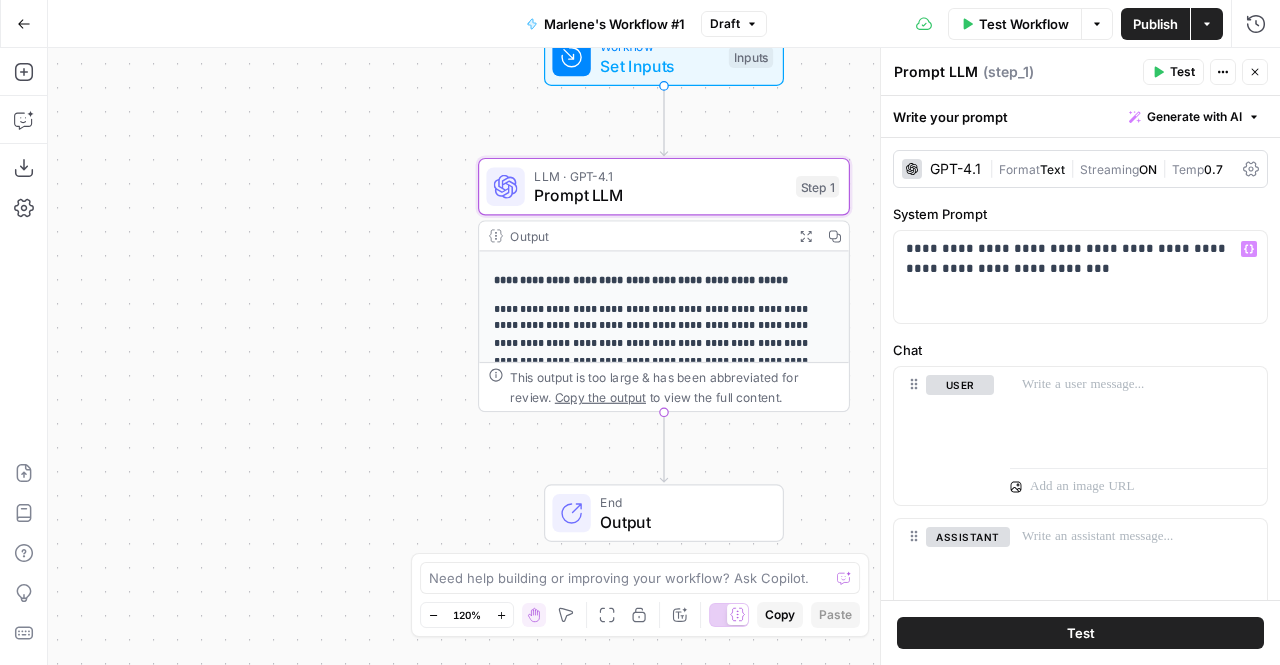 click on "Publish" at bounding box center (1155, 24) 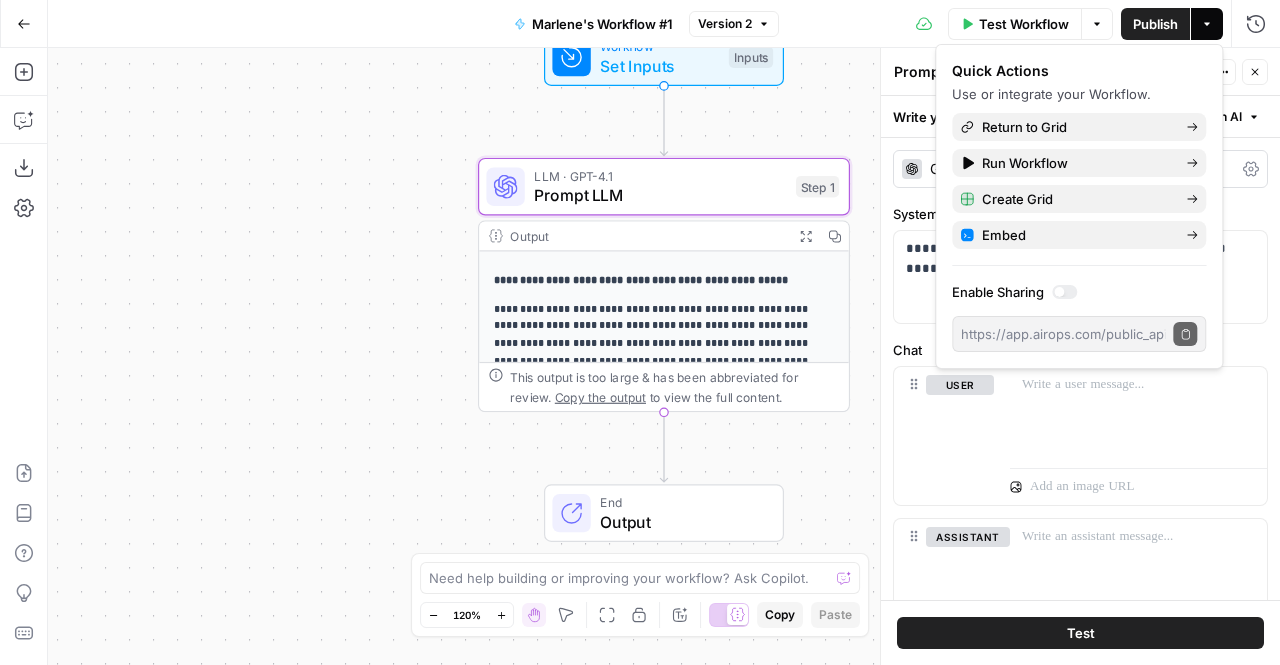 click on "Version 2" at bounding box center (725, 24) 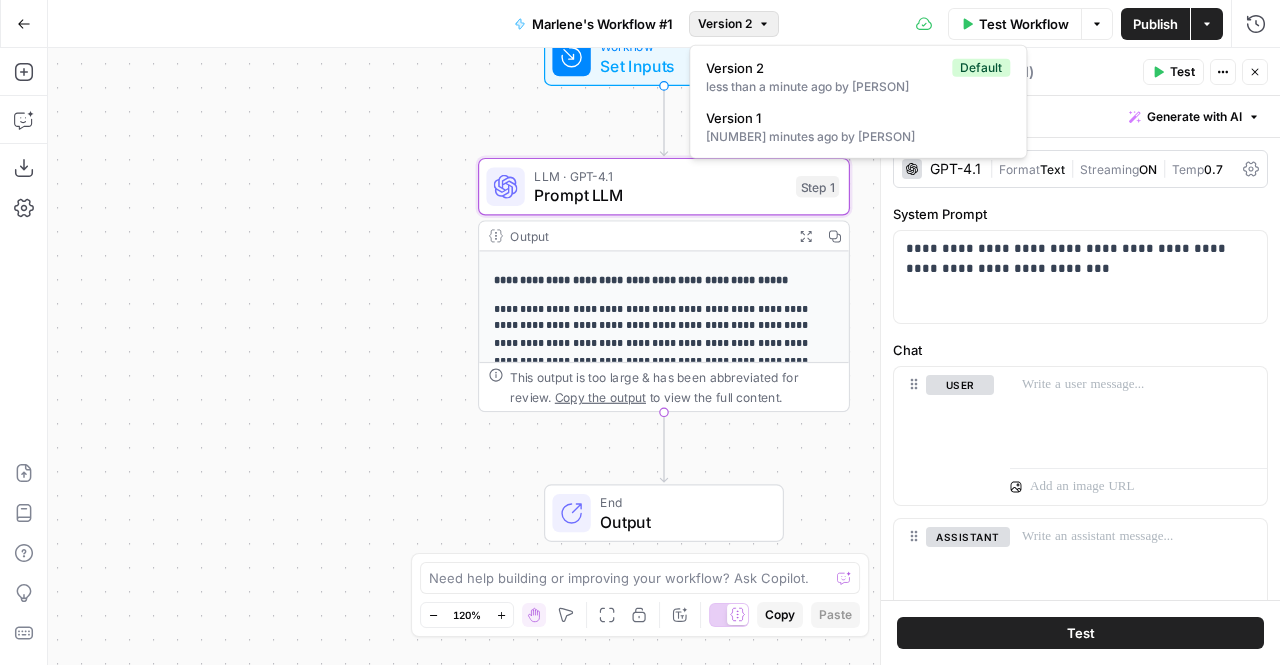 click on "Test Workflow Options Publish Actions Run History" at bounding box center (1030, 23) 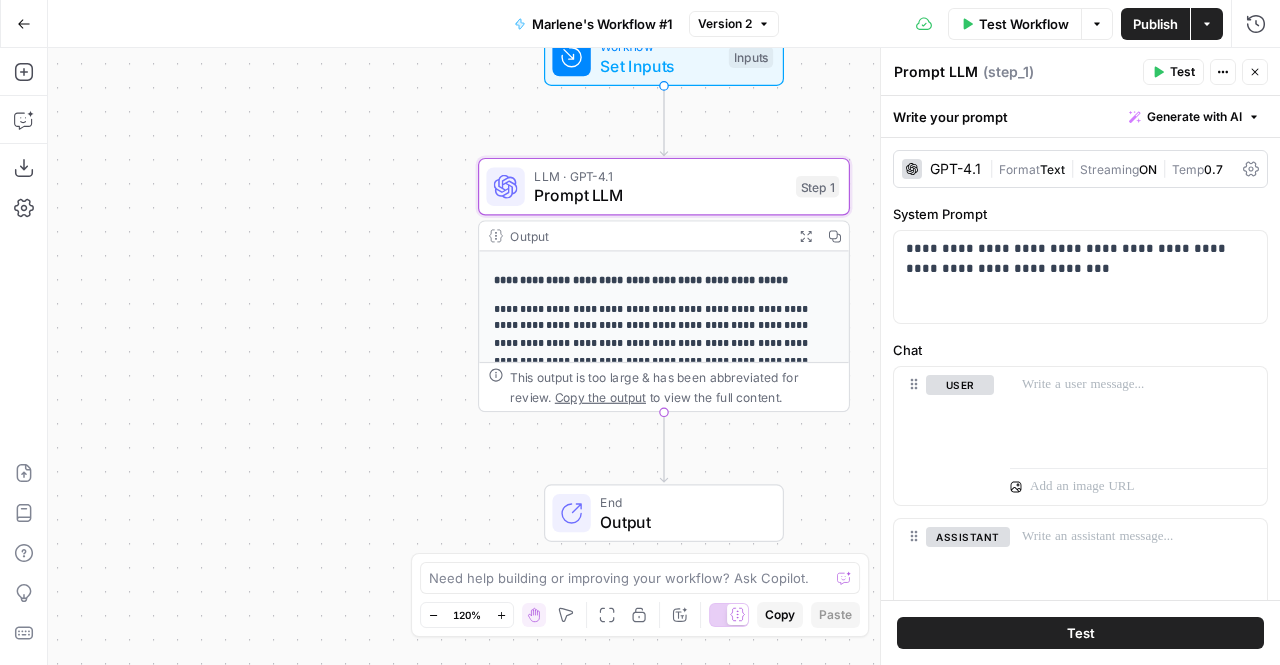 click on "**********" at bounding box center [664, 356] 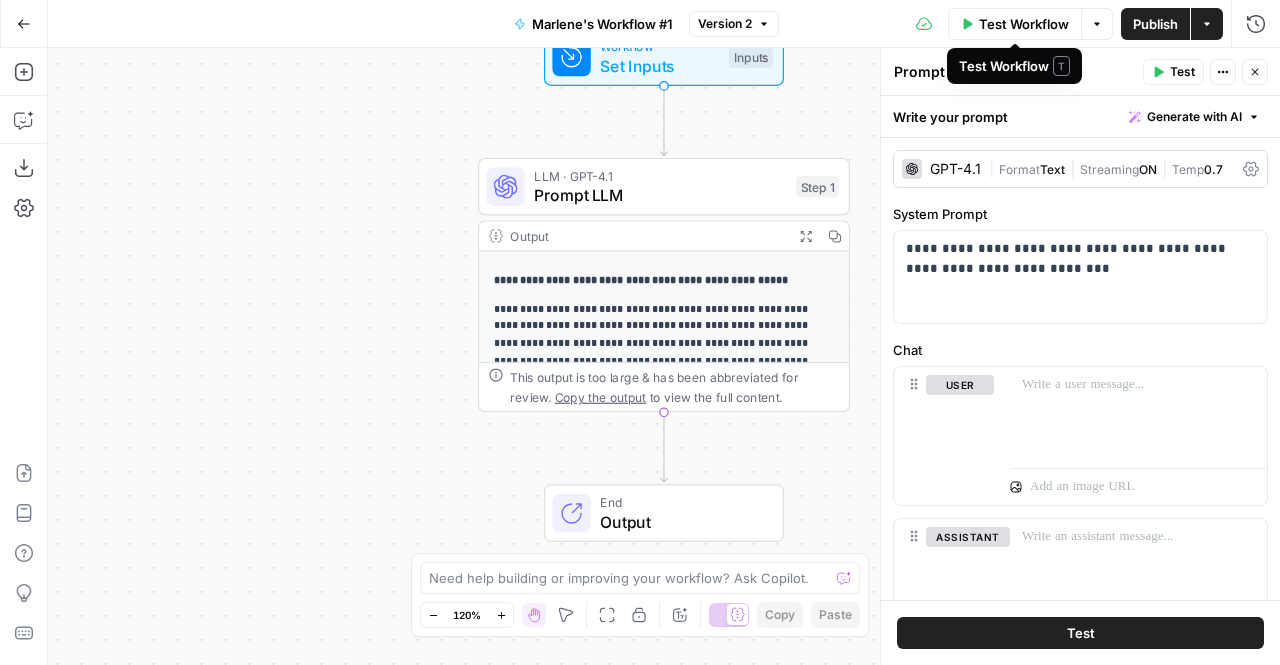 click on "Test Workflow" at bounding box center (1024, 24) 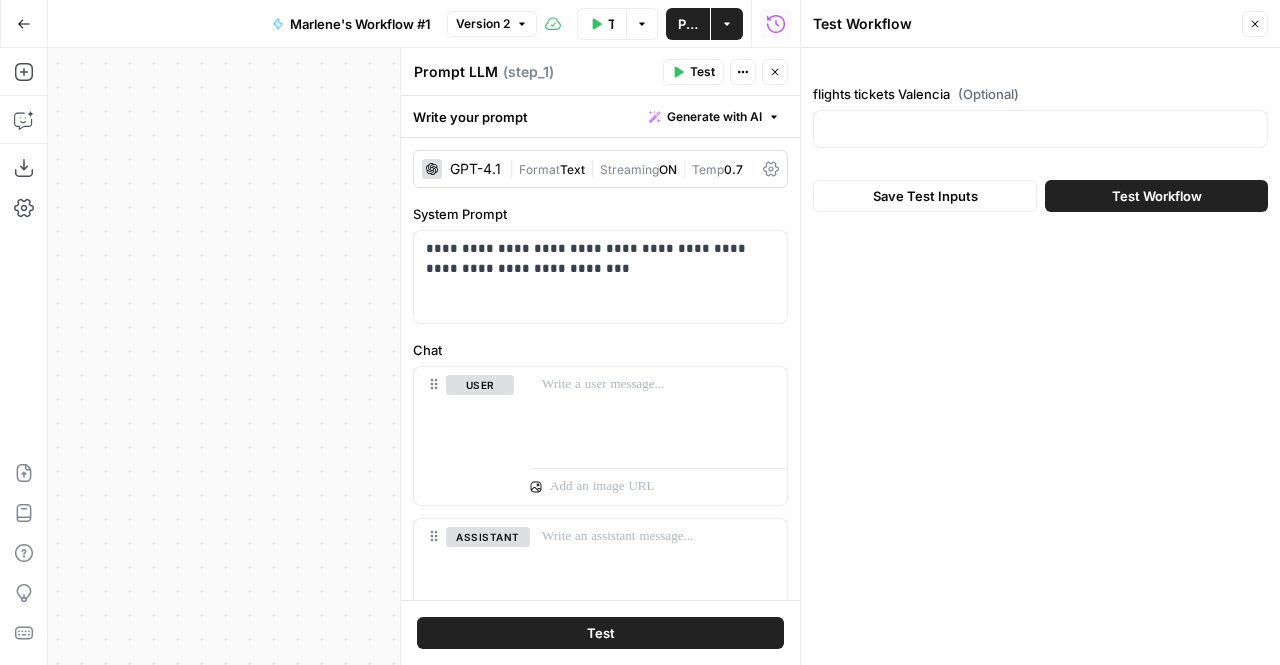 click on "Test Workflow" at bounding box center [1157, 196] 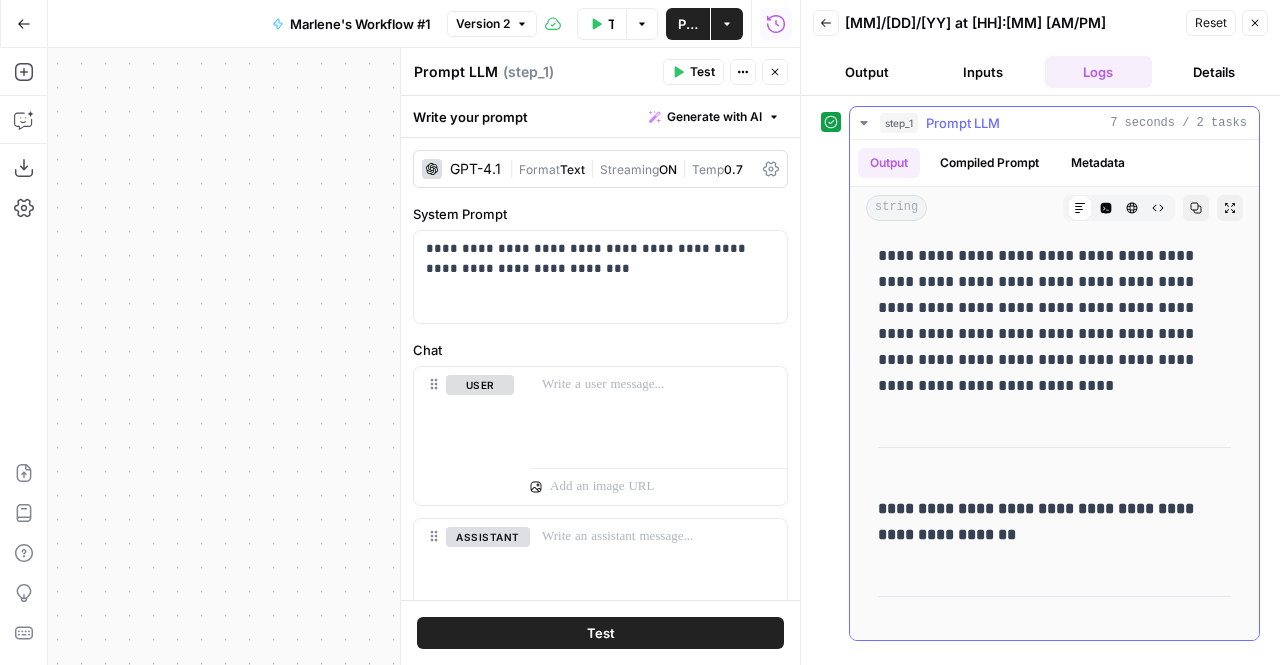 scroll, scrollTop: 0, scrollLeft: 0, axis: both 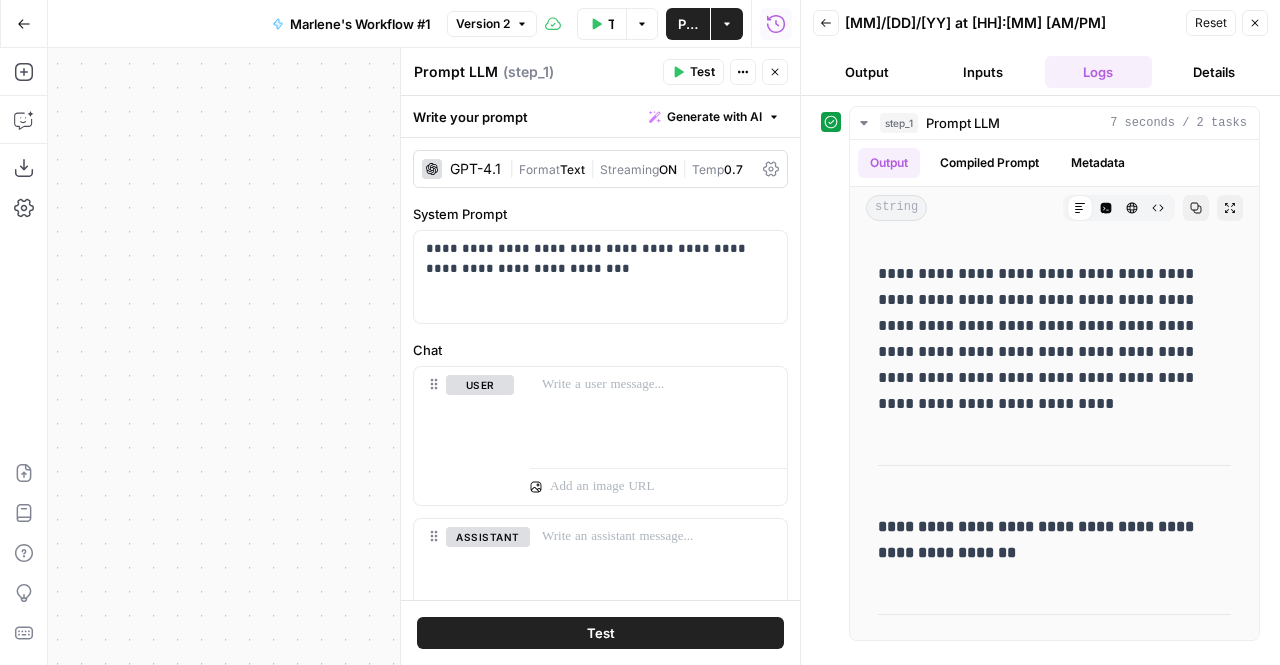 click on "Close" at bounding box center (1255, 23) 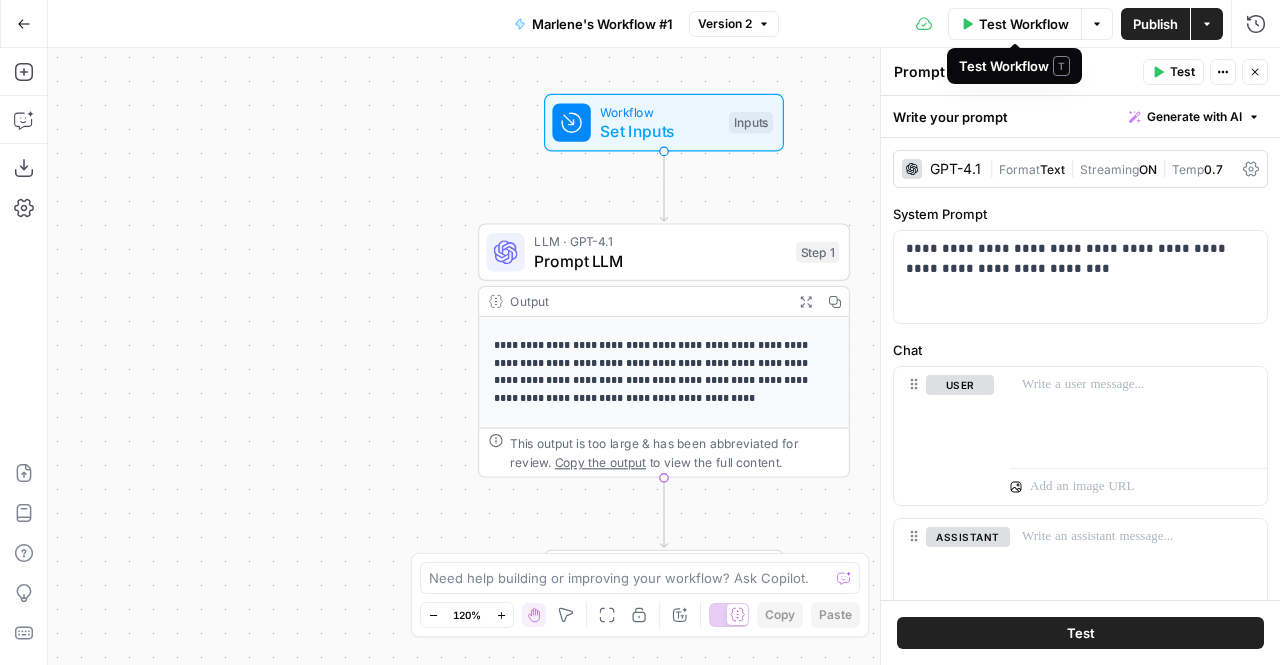 click on "Options" at bounding box center (1097, 24) 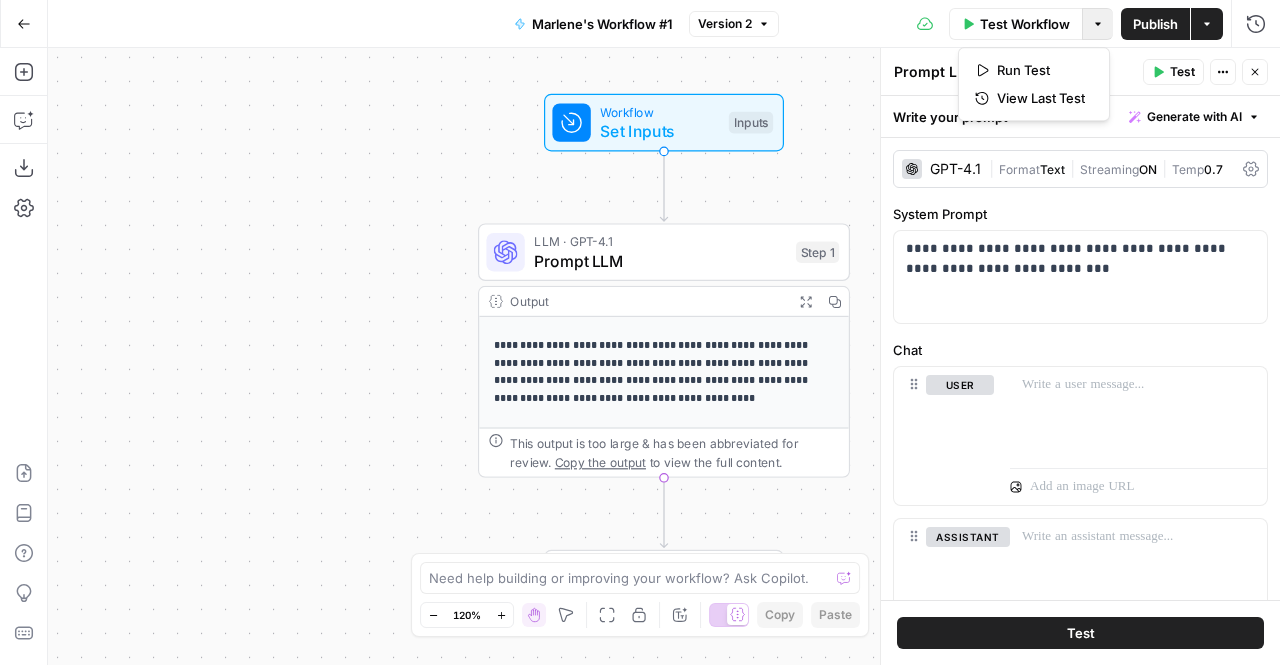 click on "Test Workflow Options Publish Actions Run History" at bounding box center [1030, 23] 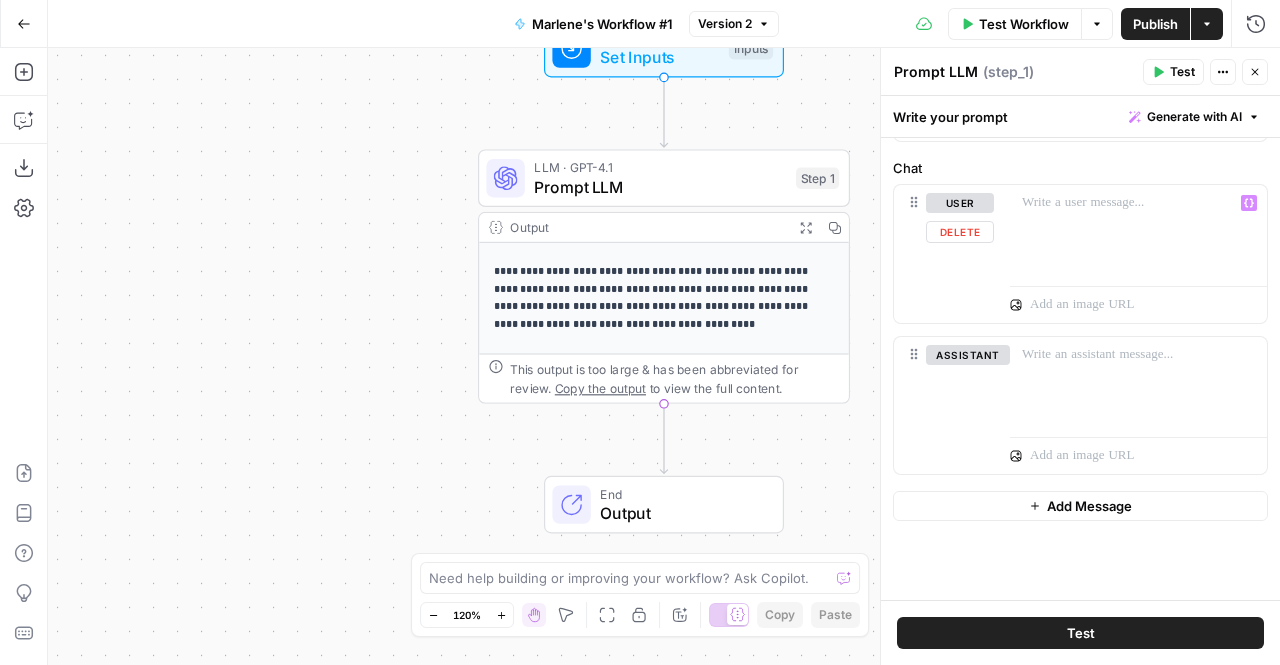 scroll, scrollTop: 190, scrollLeft: 0, axis: vertical 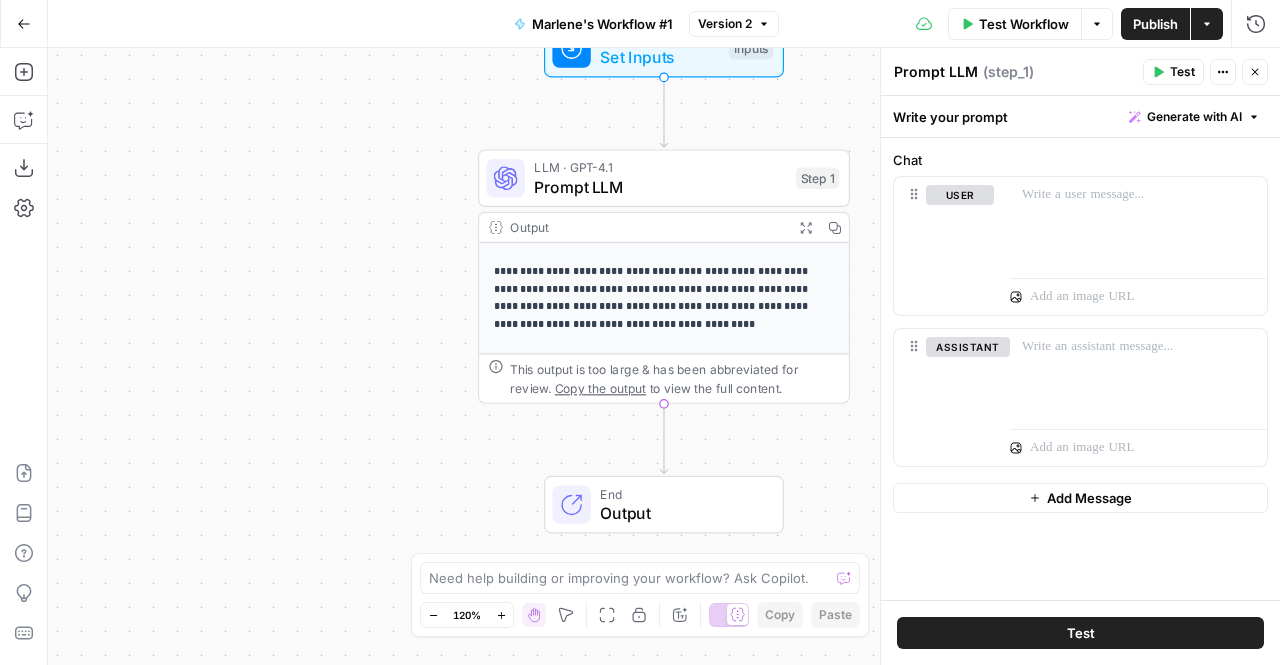 click 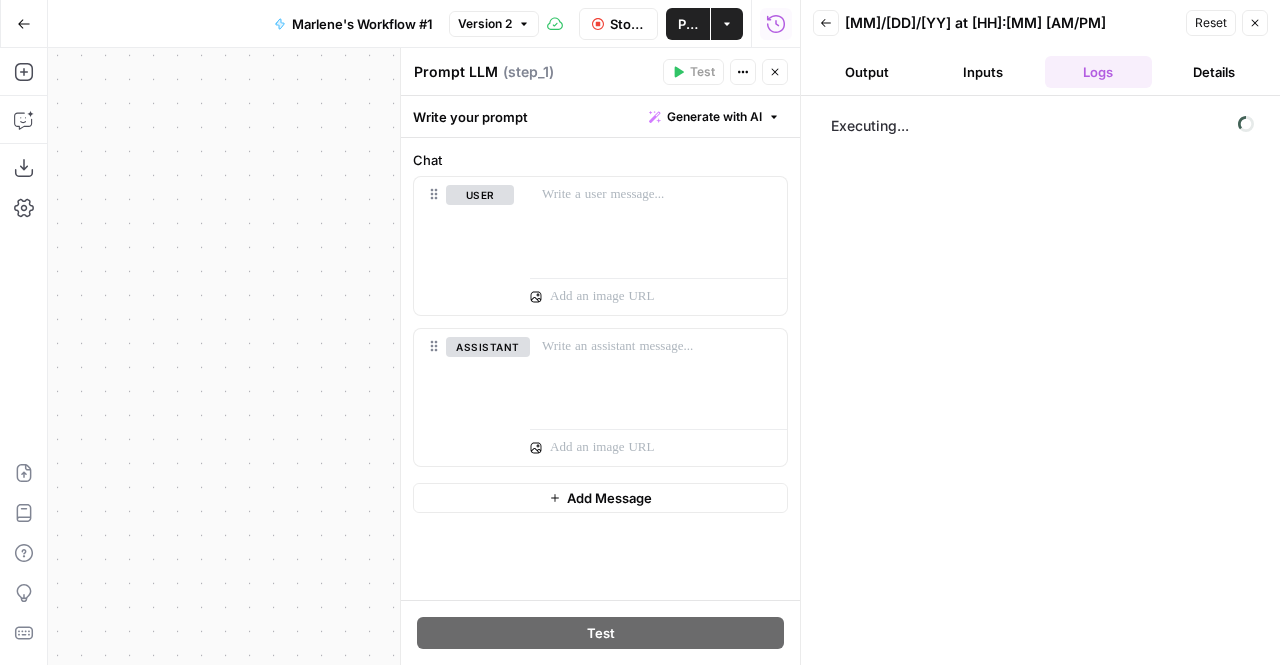 click 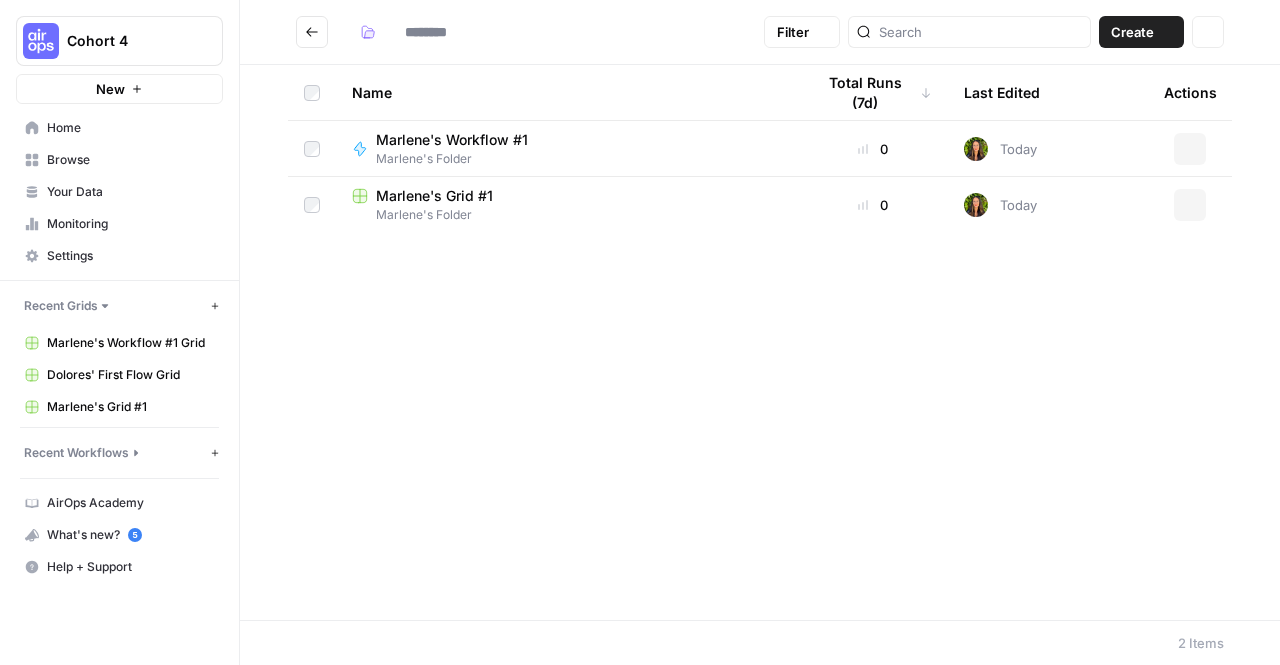 type on "**********" 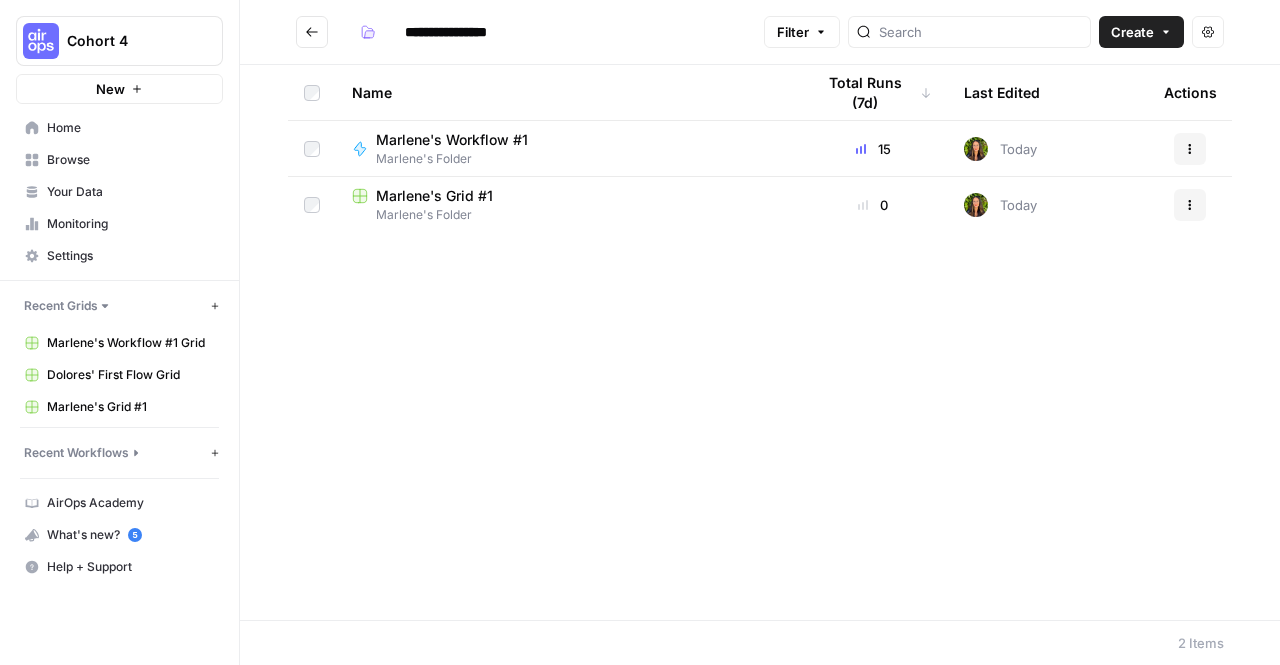 click on "Marlene's Grid #1" at bounding box center (567, 196) 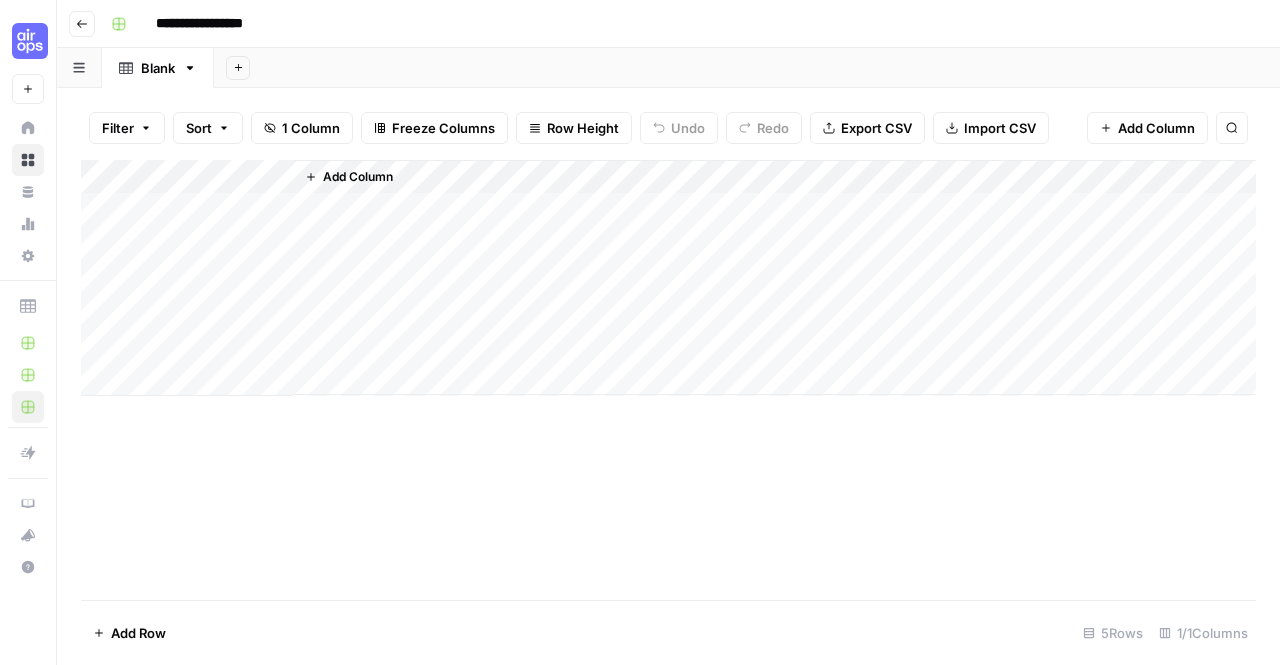 click 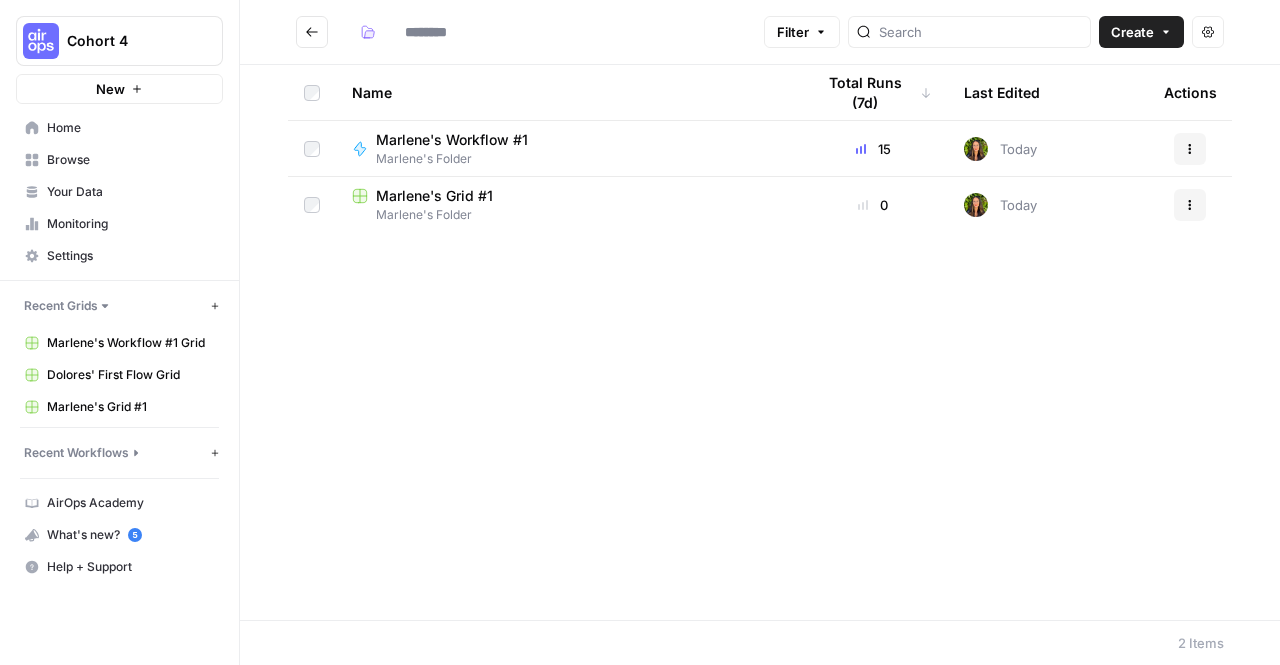 type on "**********" 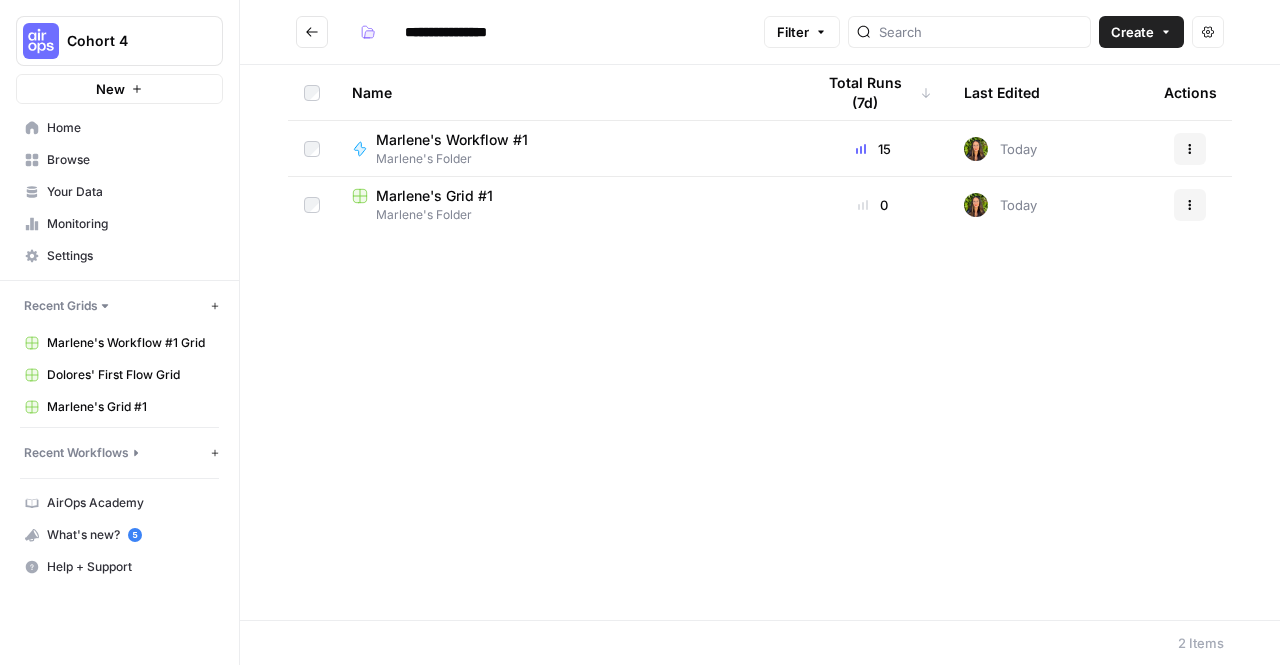 click on "Marlene's Workflow #1  Marlene's Folder" at bounding box center [567, 149] 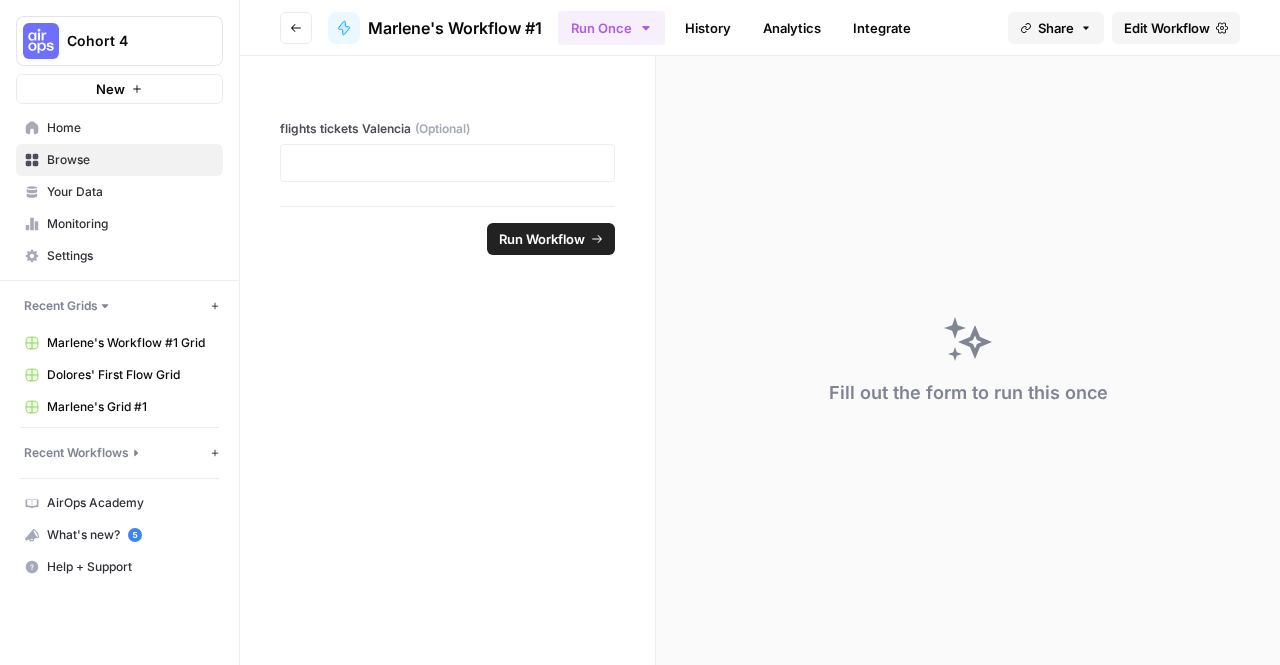 click on "History" at bounding box center (708, 28) 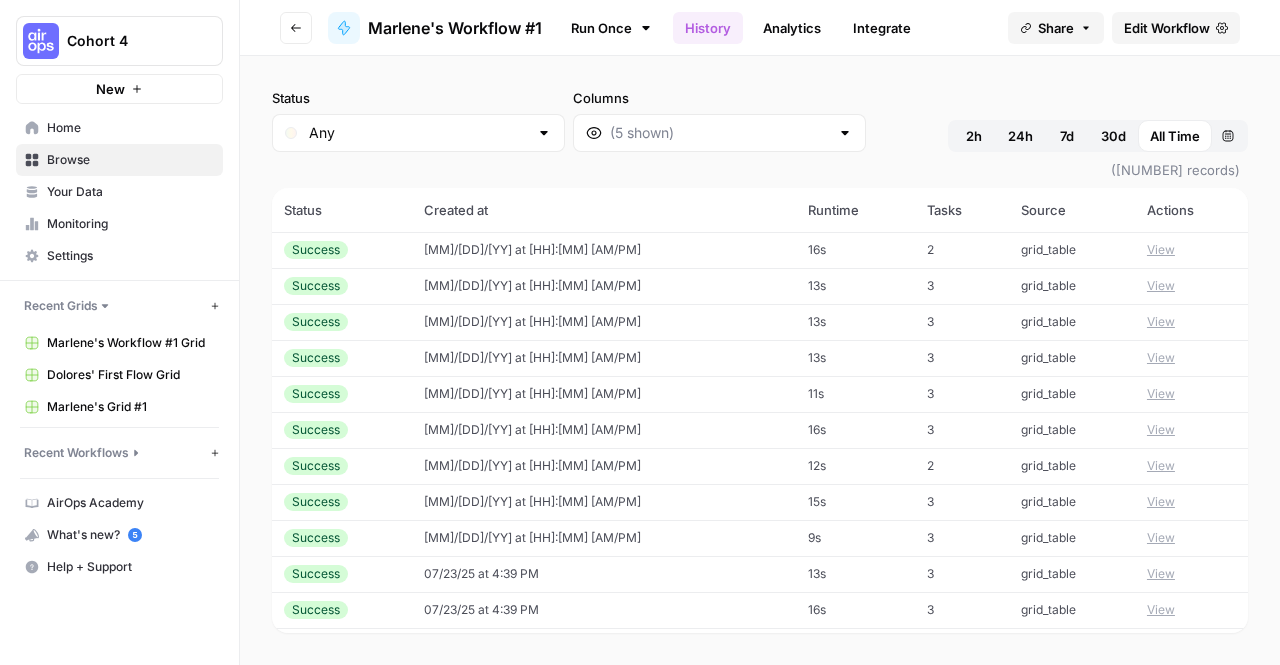 click on "Analytics" at bounding box center (792, 28) 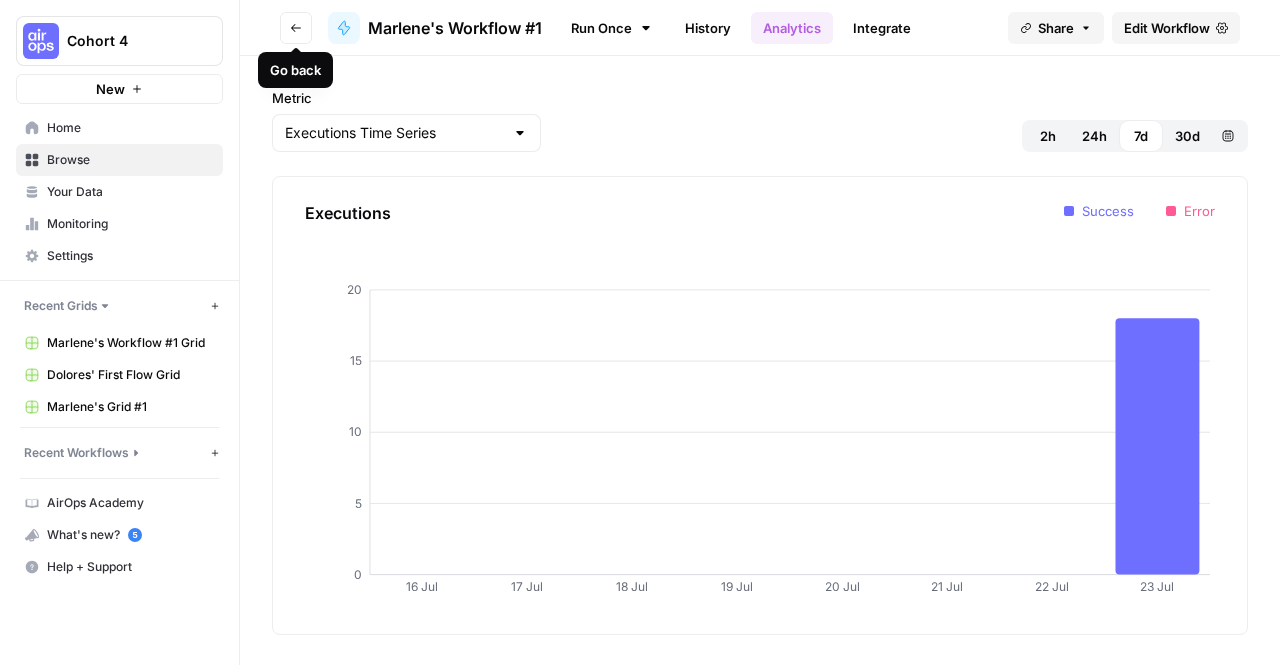 click on "Marlene's Workflow #1" at bounding box center (455, 28) 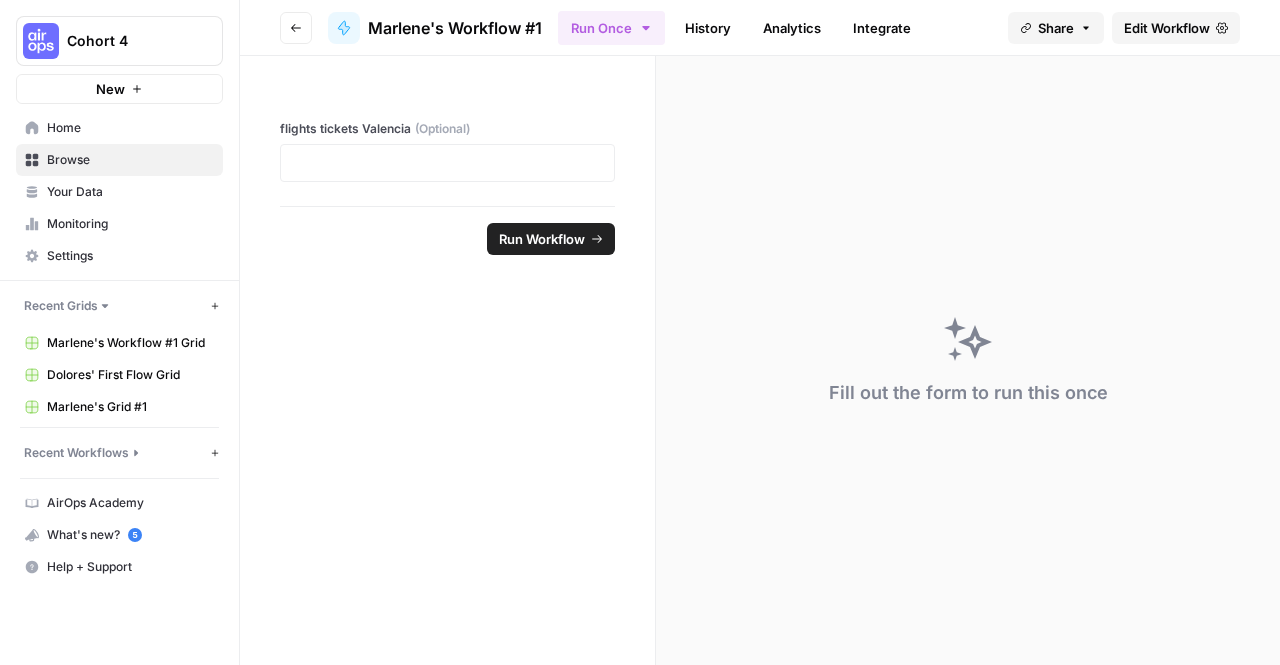click 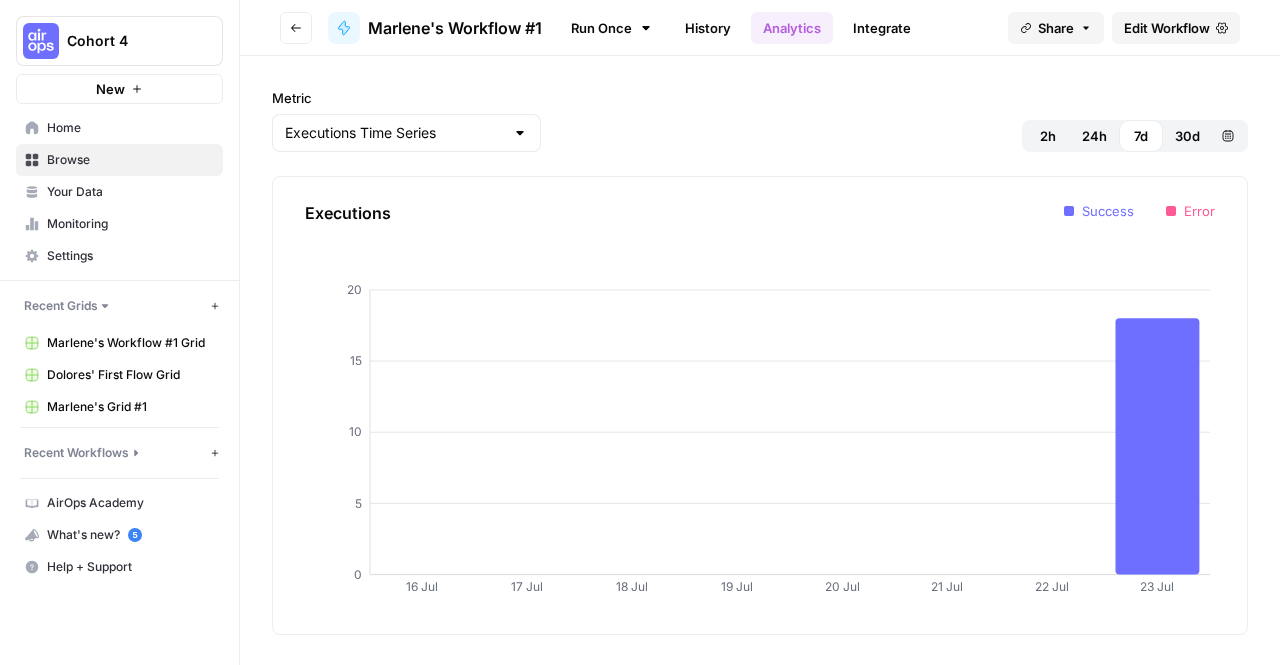 click 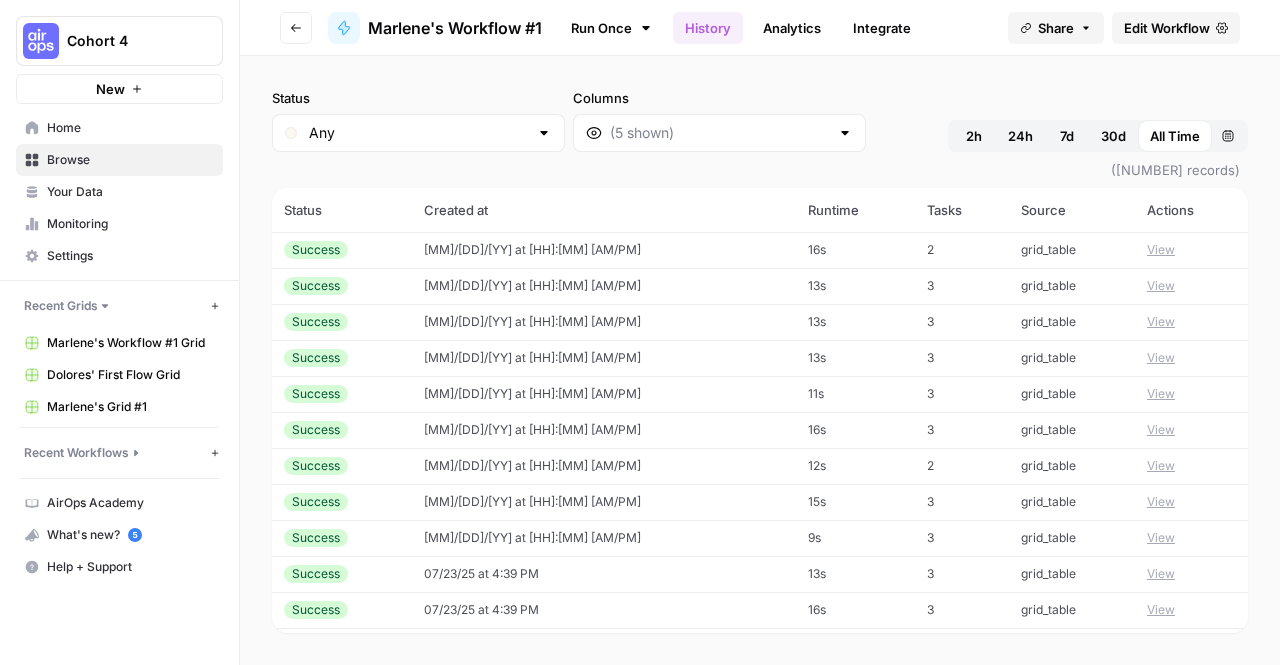 click on "Marlene's Workflow #1  Grid" at bounding box center (130, 343) 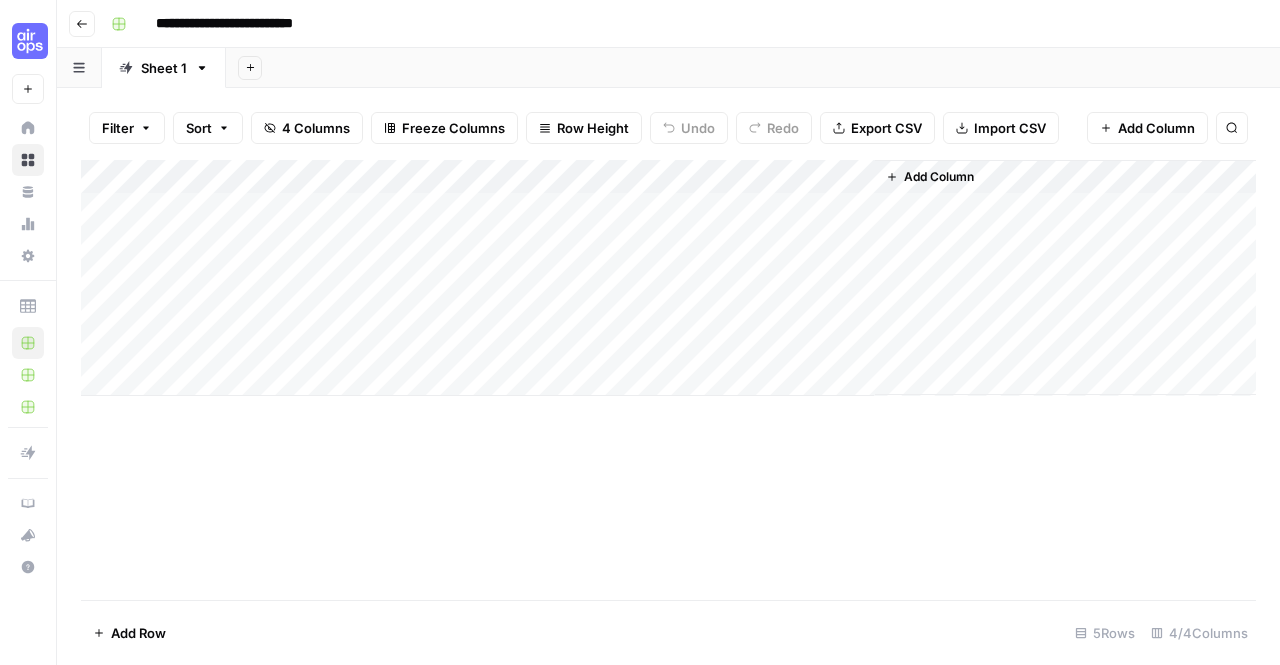 click on "Add Column" at bounding box center (668, 278) 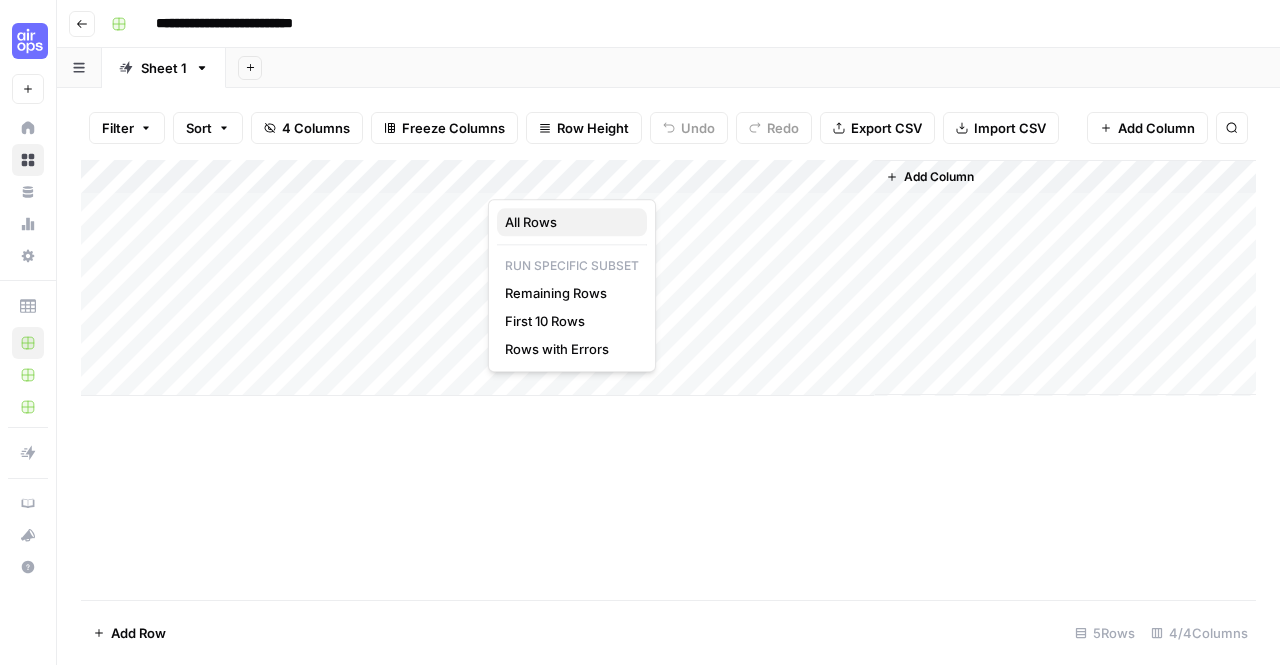 click on "All Rows" at bounding box center (568, 222) 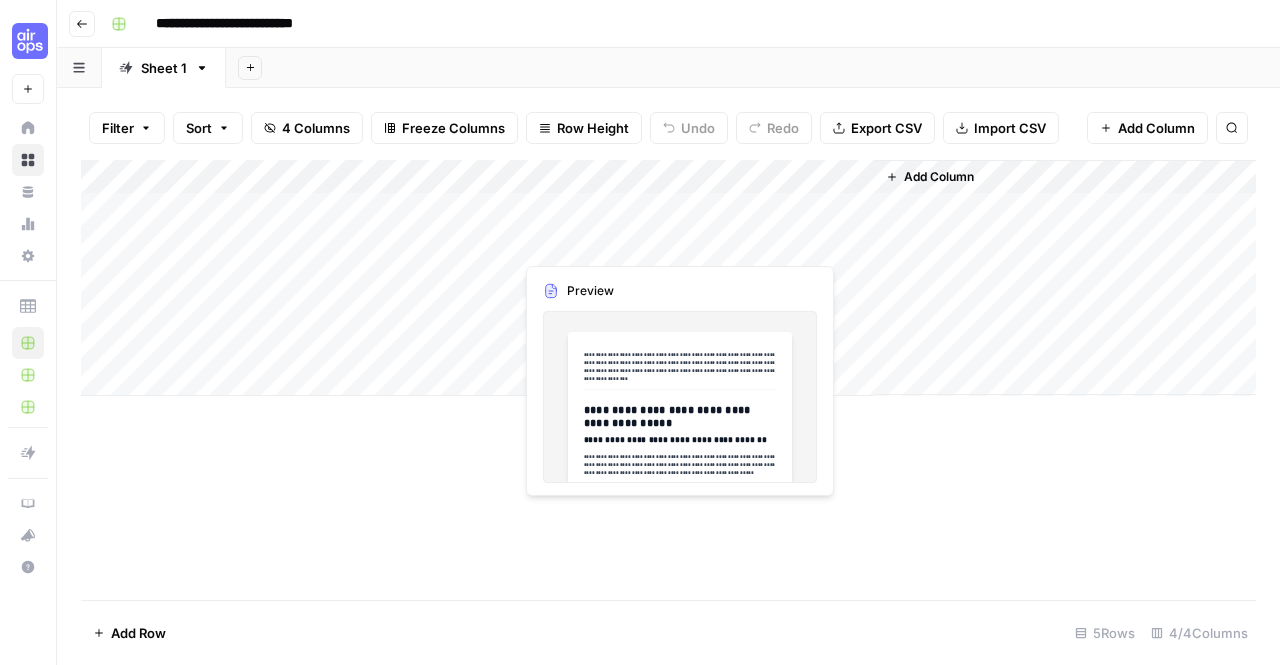 click on "Add Column" at bounding box center (668, 278) 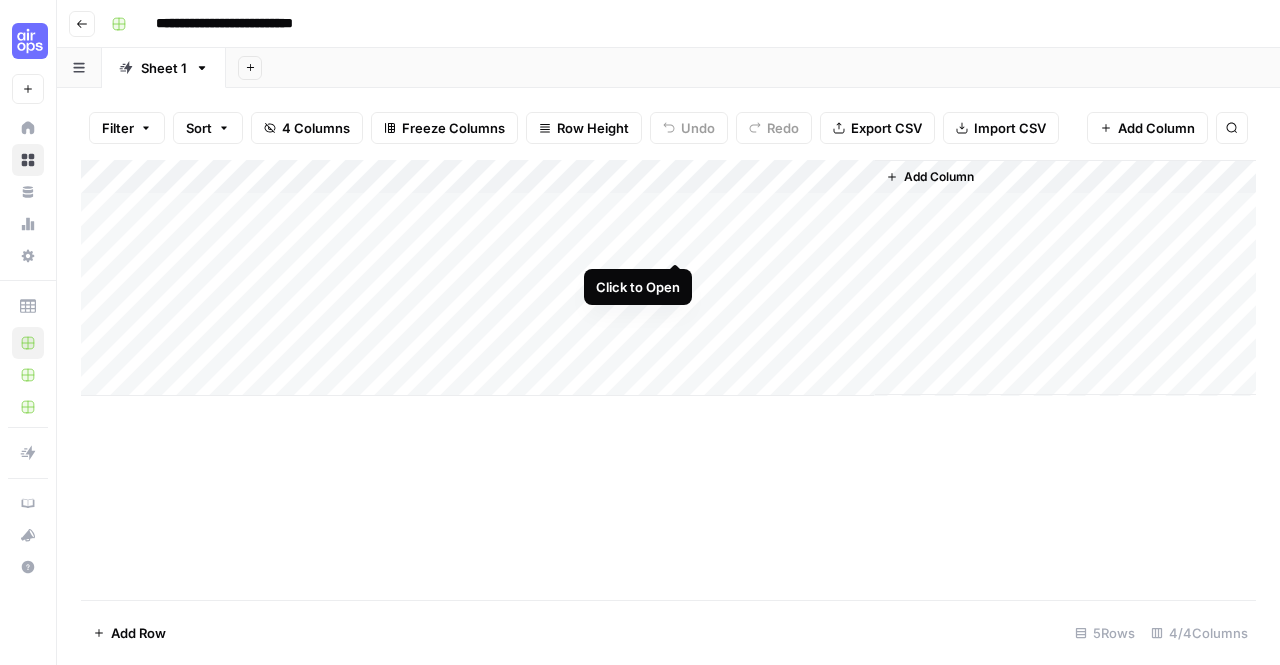 click on "Add Column" at bounding box center [668, 278] 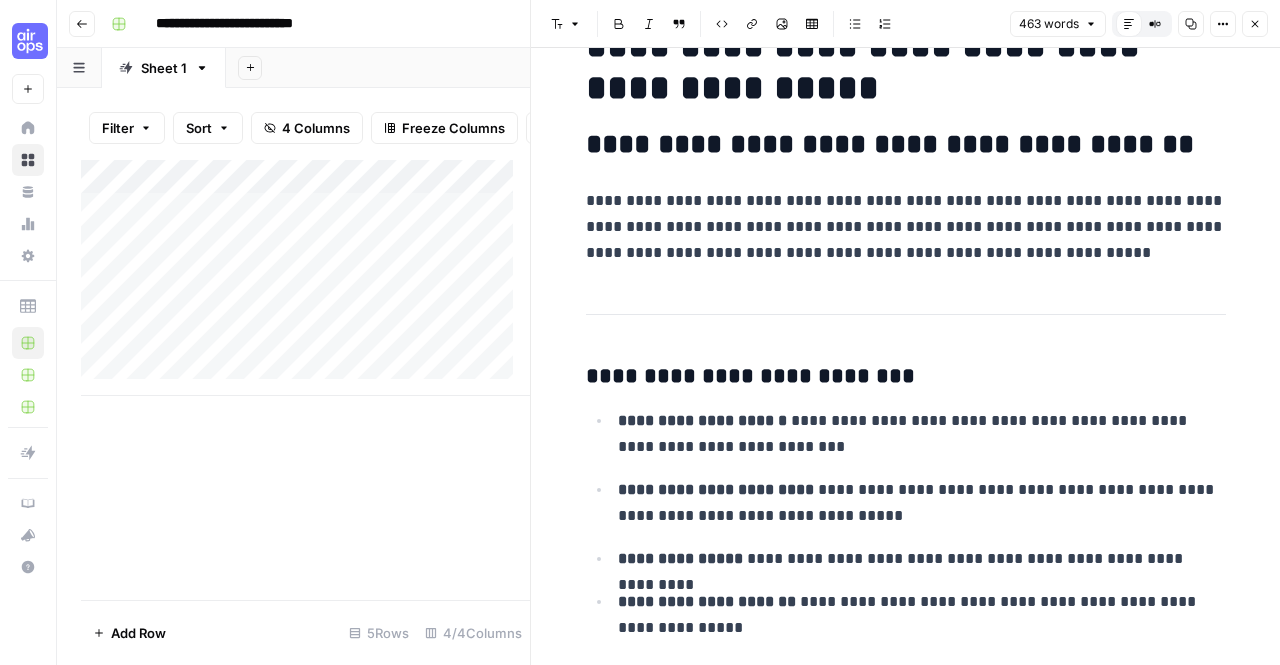 scroll, scrollTop: 253, scrollLeft: 0, axis: vertical 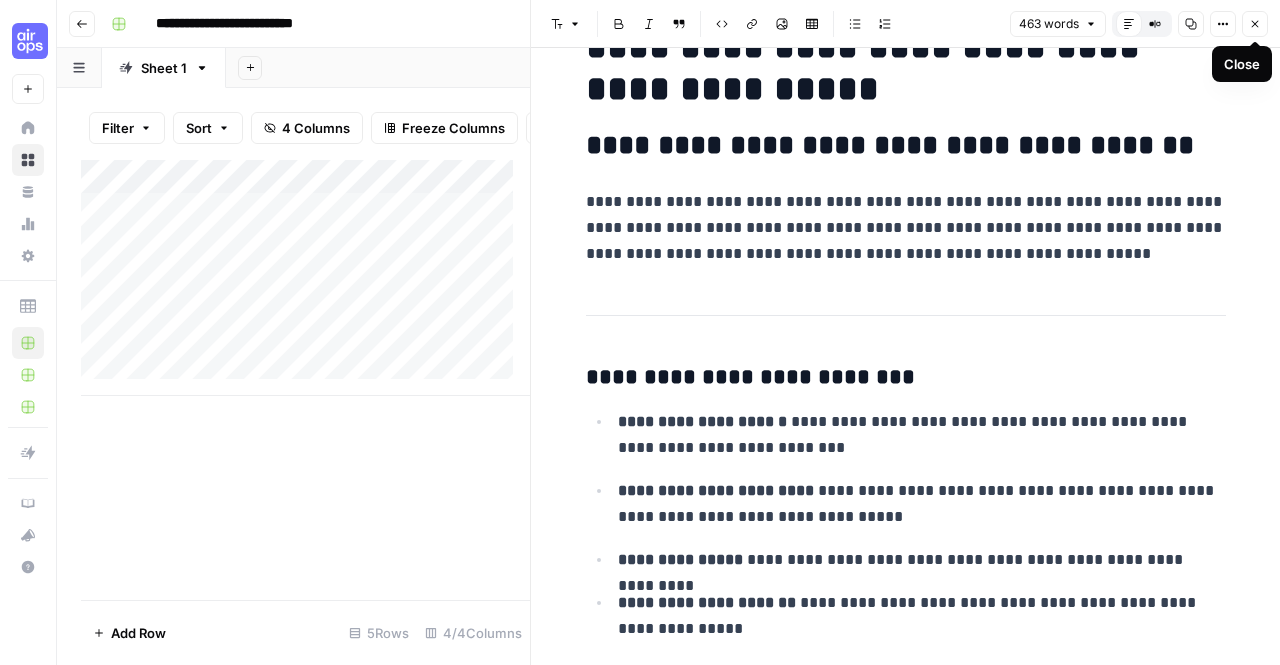click on "Close" at bounding box center (1255, 24) 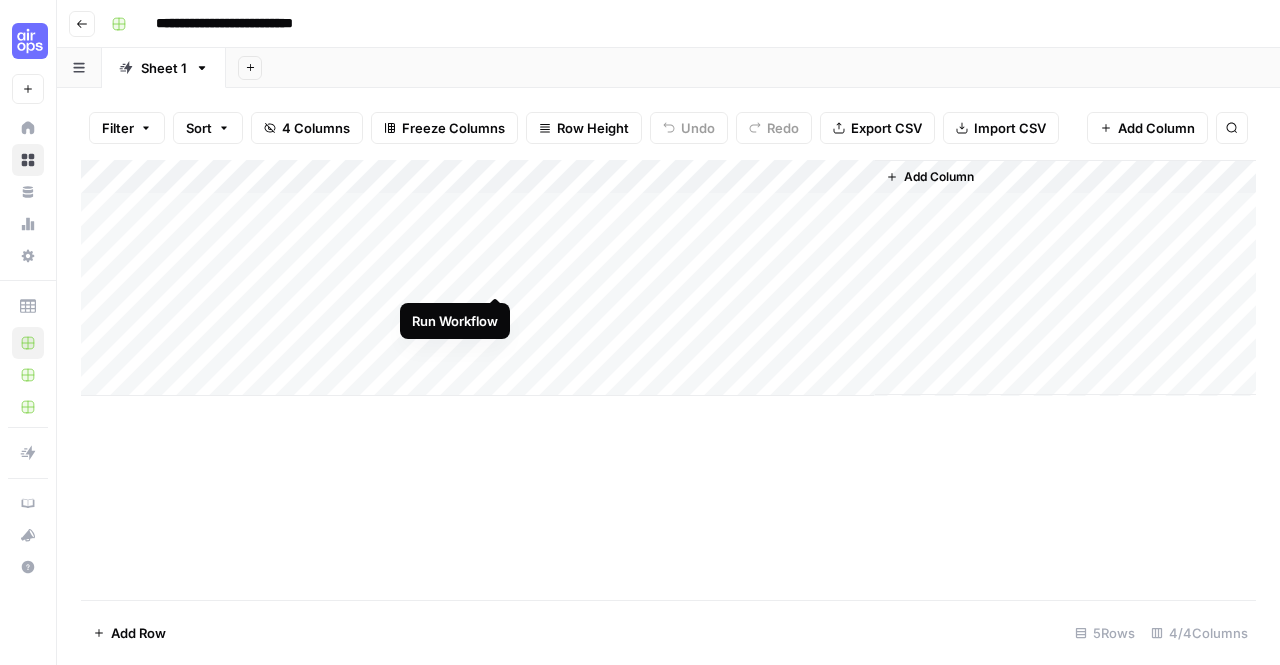 click on "Add Column" at bounding box center (668, 278) 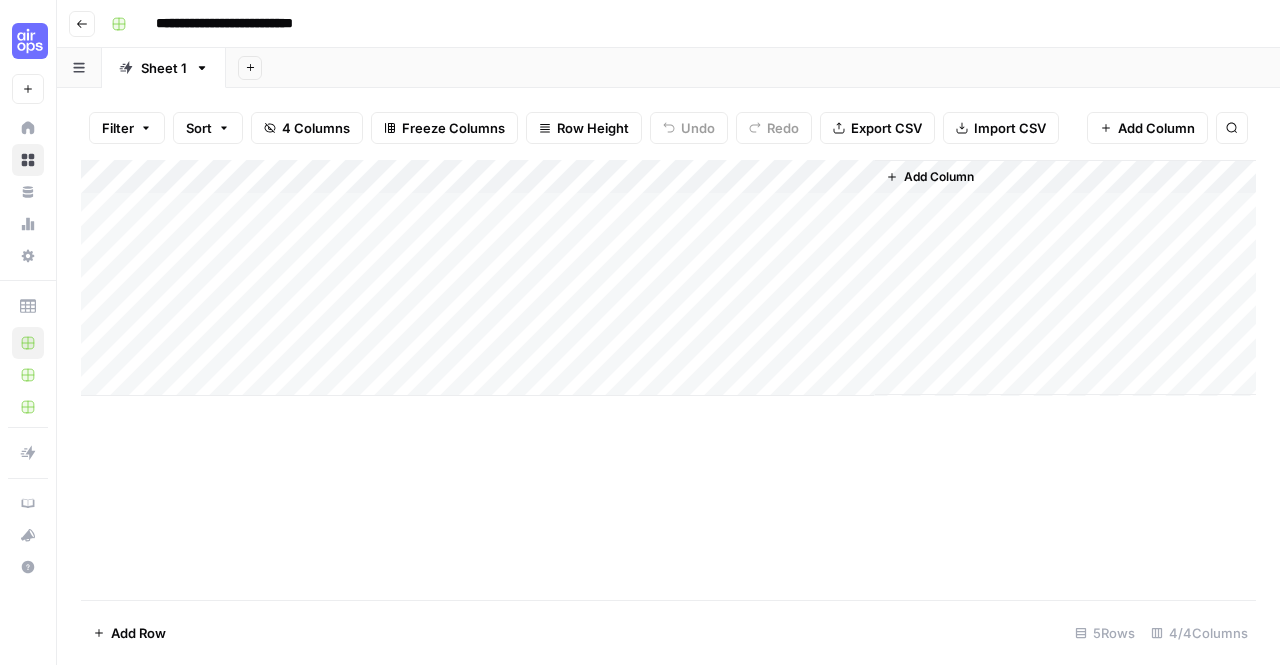 click on "Add Column" at bounding box center [668, 380] 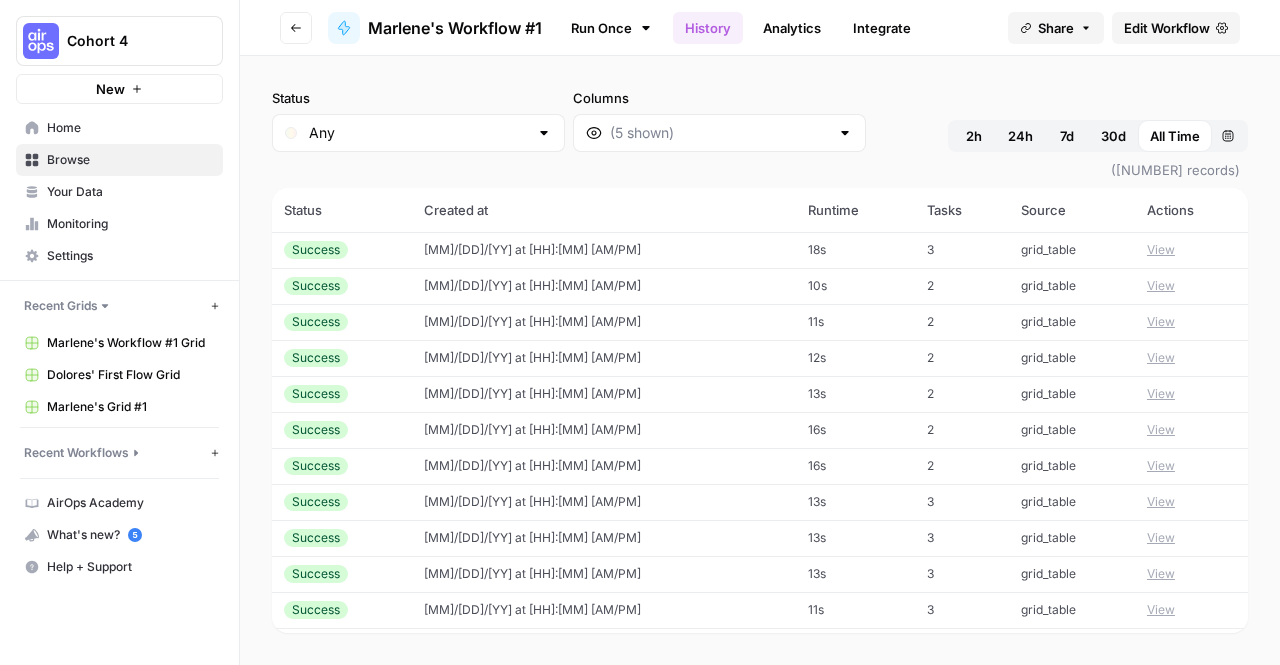 click on "Marlene's Workflow #1" at bounding box center [455, 28] 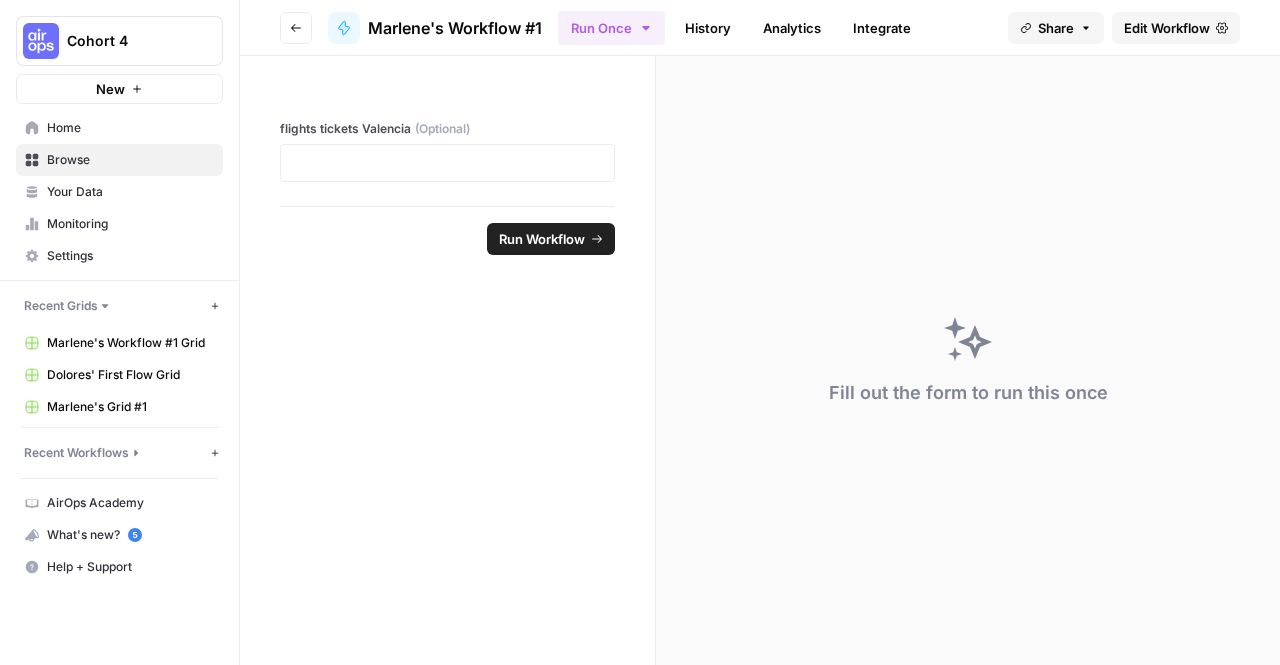 click on "Run Workflow" at bounding box center (551, 239) 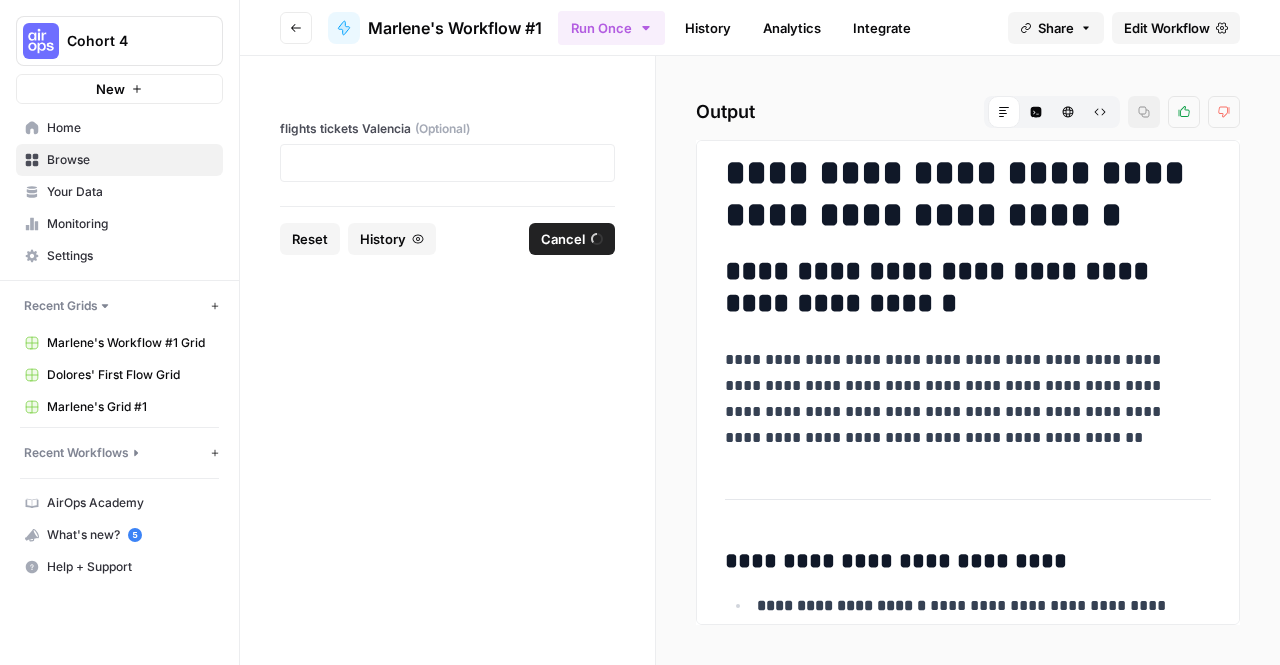 scroll, scrollTop: 0, scrollLeft: 0, axis: both 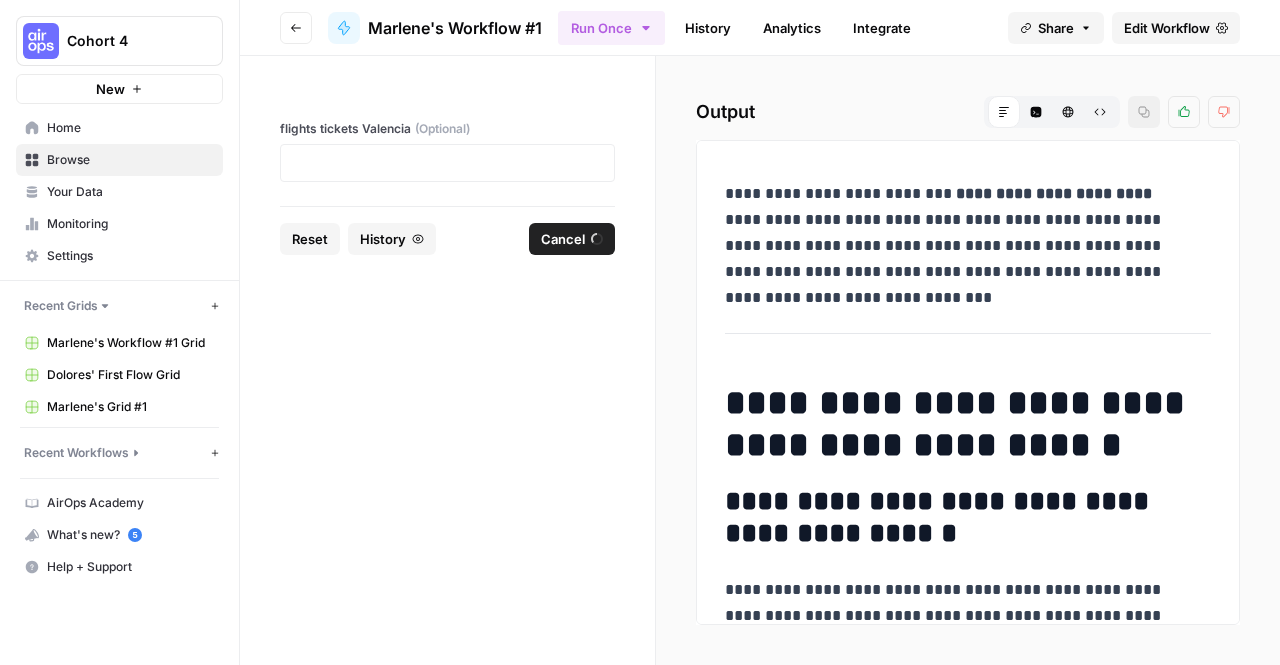 click 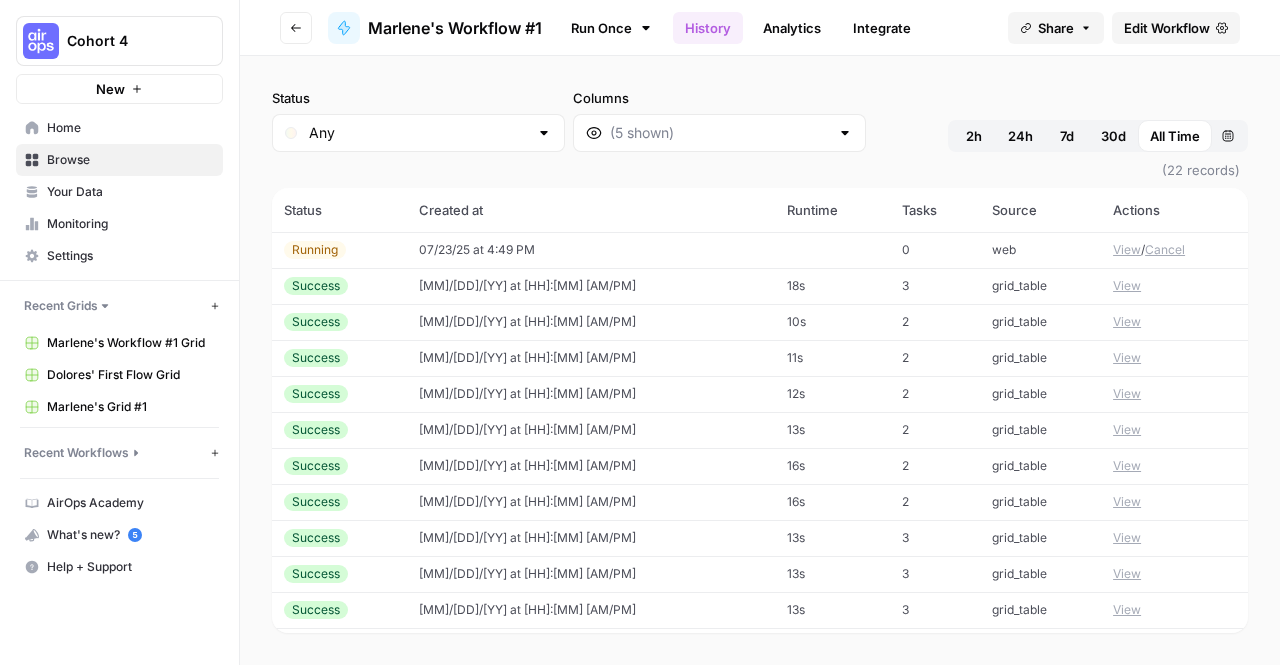 click on "Marlene's Workflow #1  Grid" at bounding box center (130, 343) 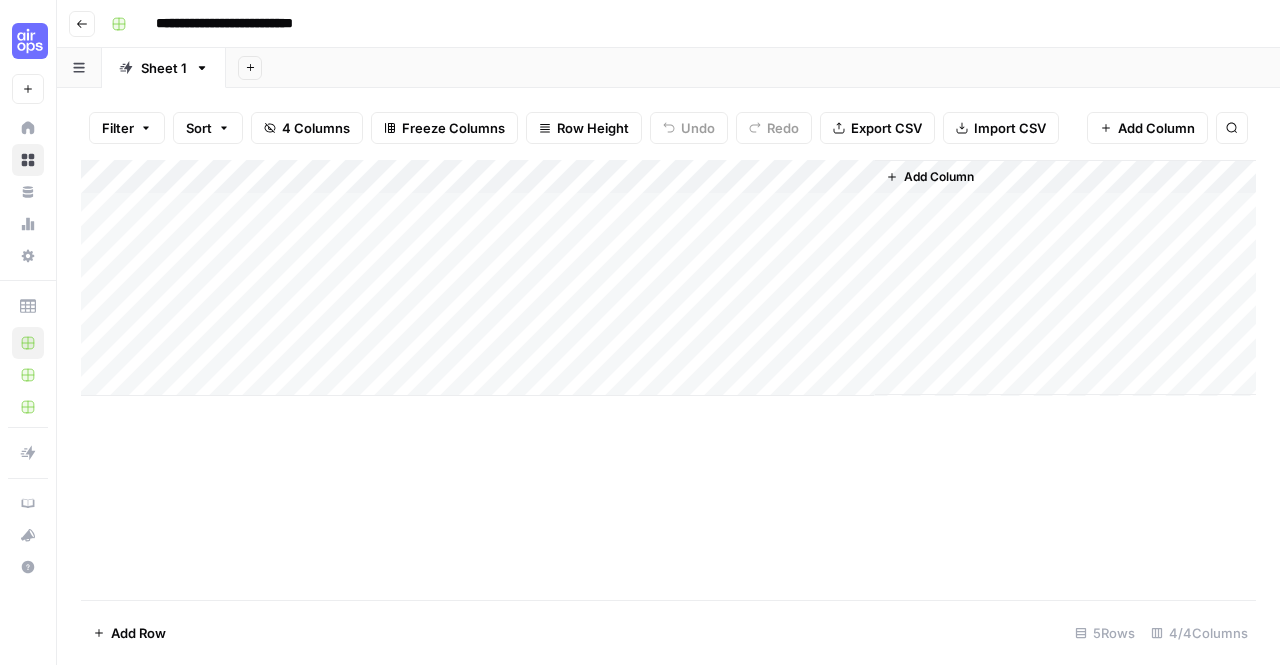 click 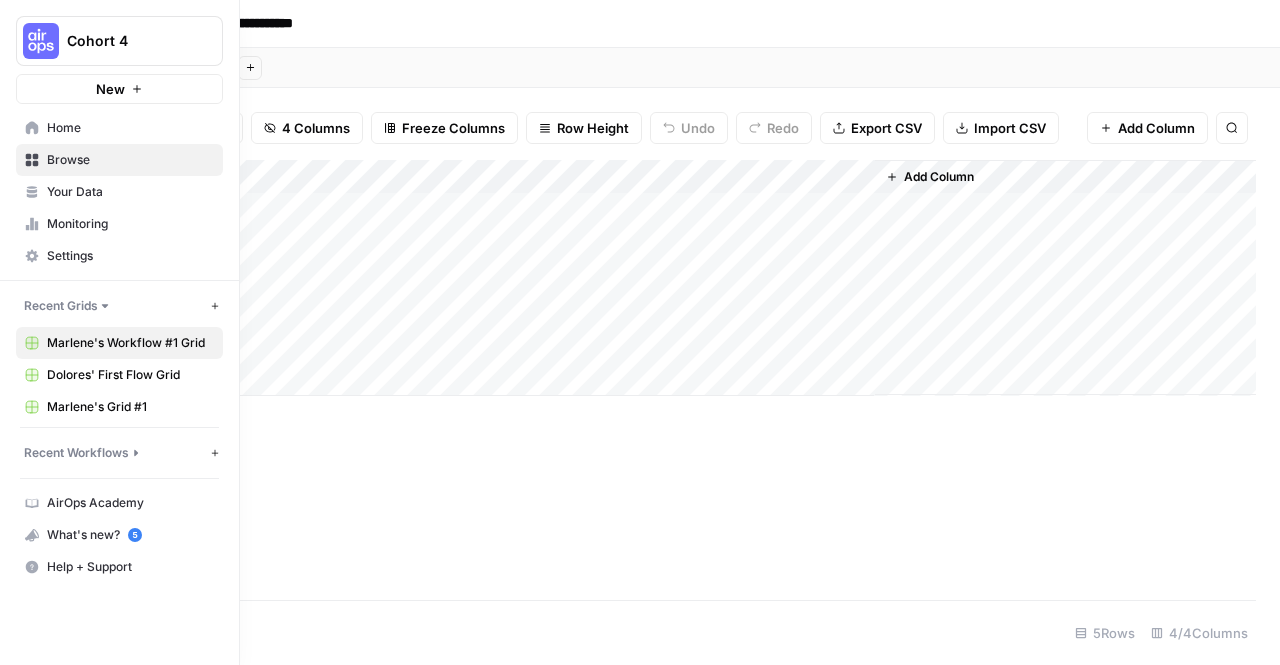 click on "Home" at bounding box center (130, 128) 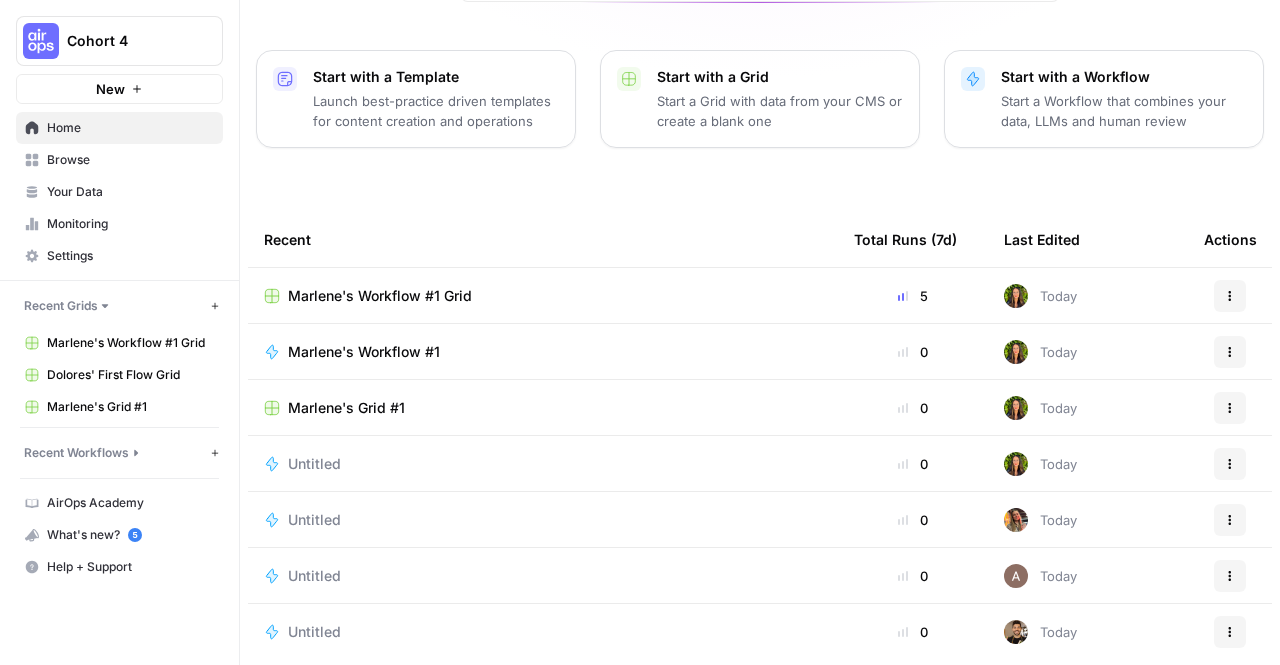 scroll, scrollTop: 253, scrollLeft: 0, axis: vertical 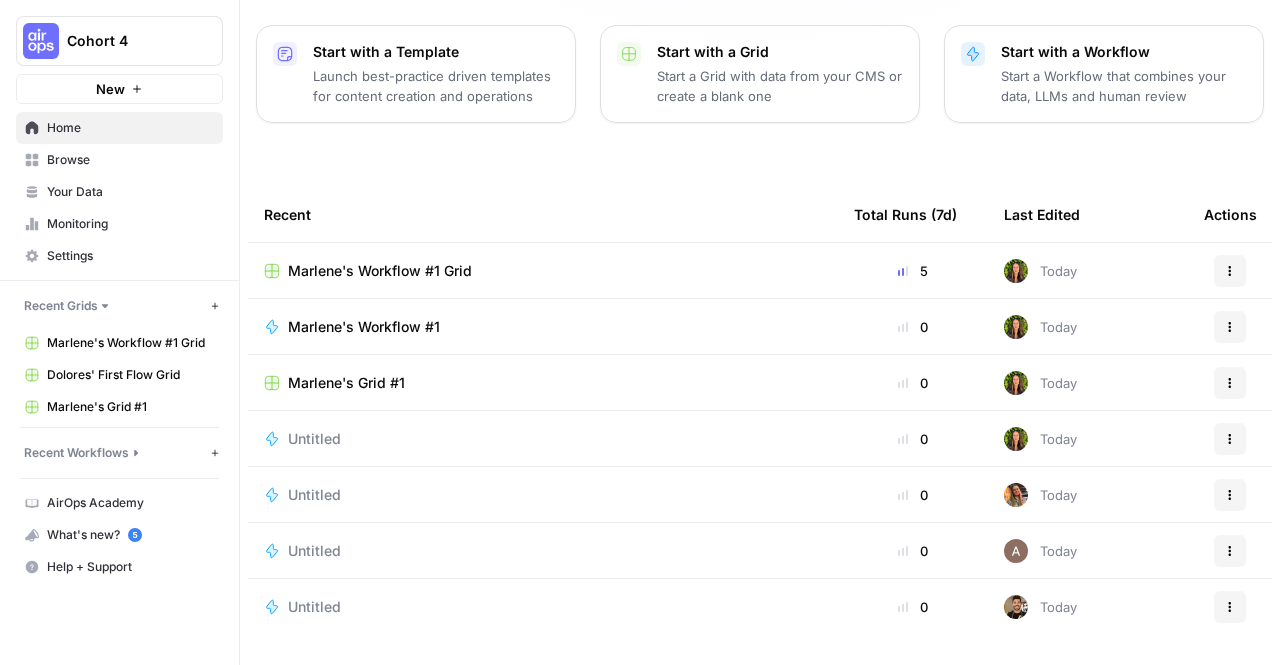click on "Browse" at bounding box center [130, 160] 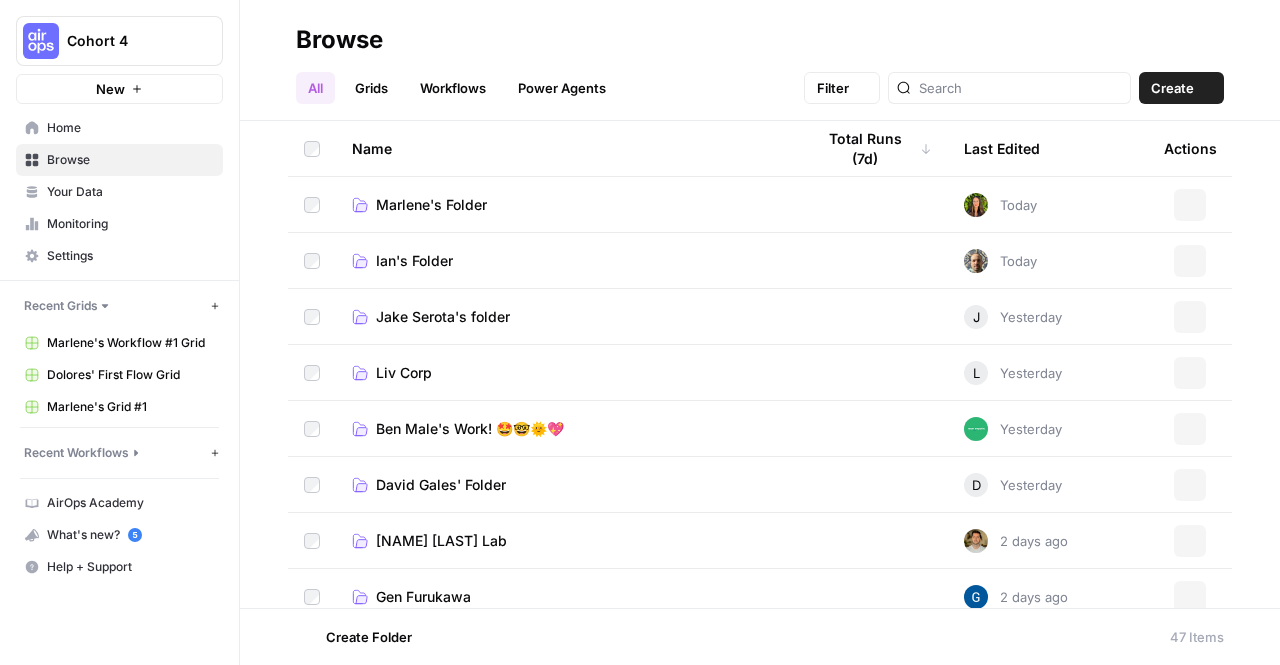 scroll, scrollTop: 0, scrollLeft: 0, axis: both 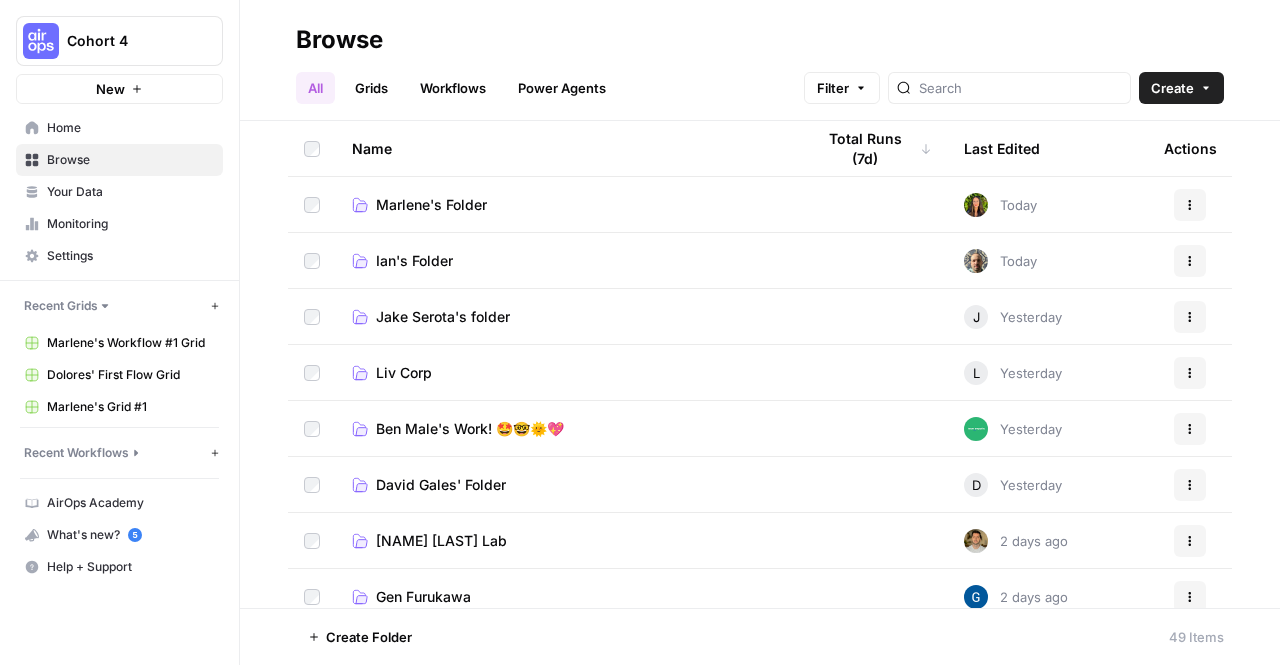 click on "Marlene's Folder" at bounding box center (431, 205) 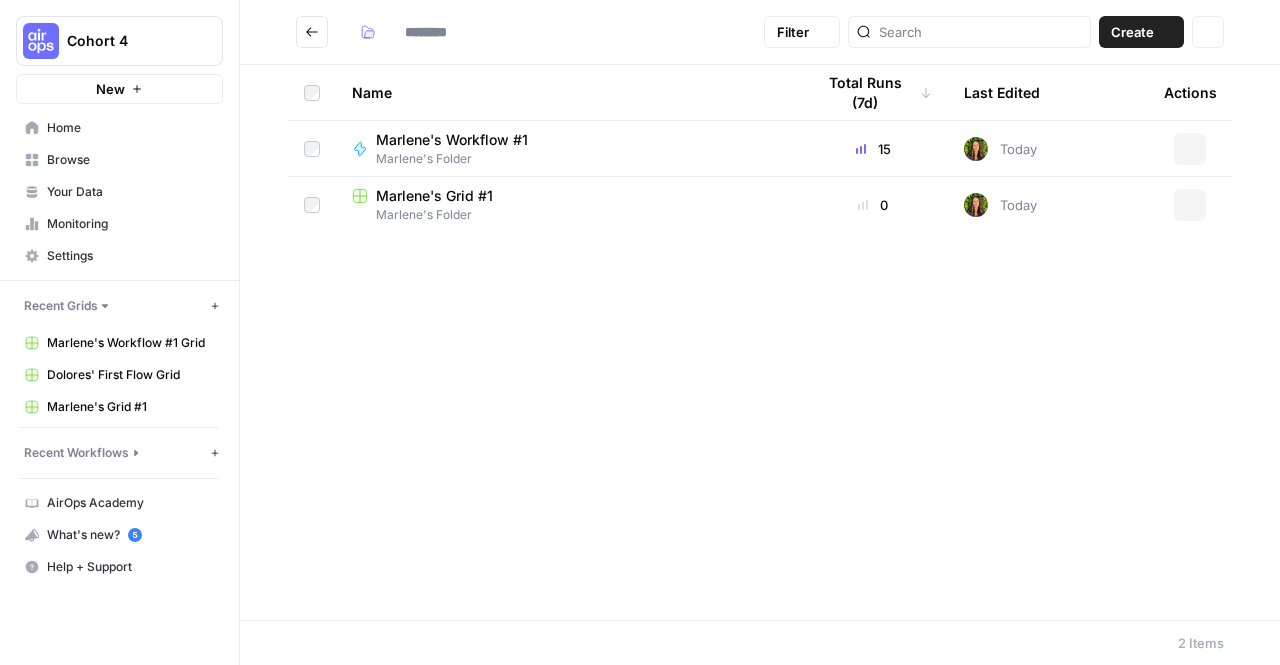 type on "**********" 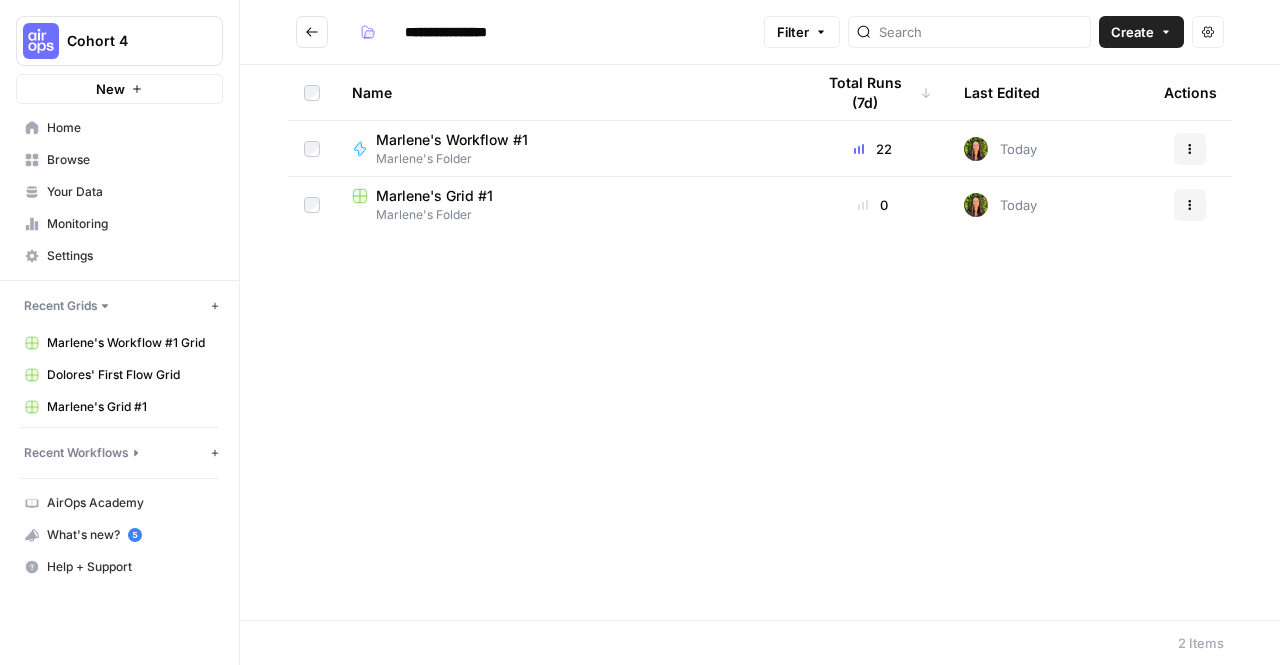click on "Marlene's Workflow #1" at bounding box center [452, 140] 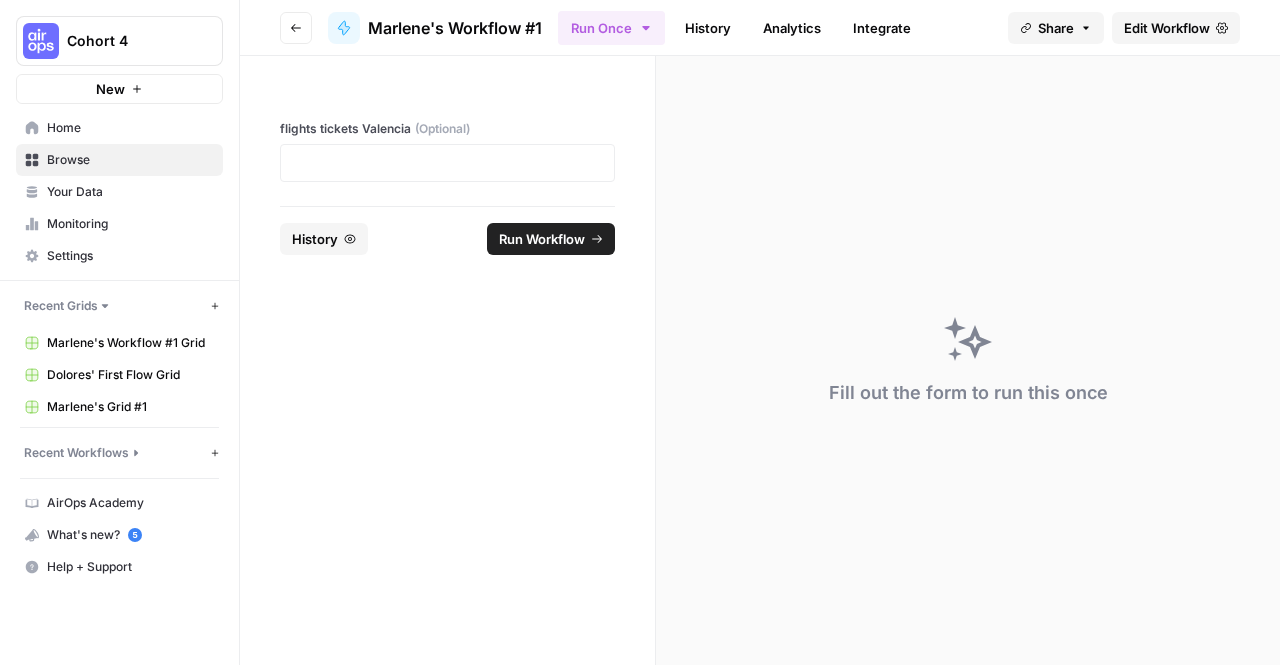 click on "Edit Workflow" at bounding box center [1167, 28] 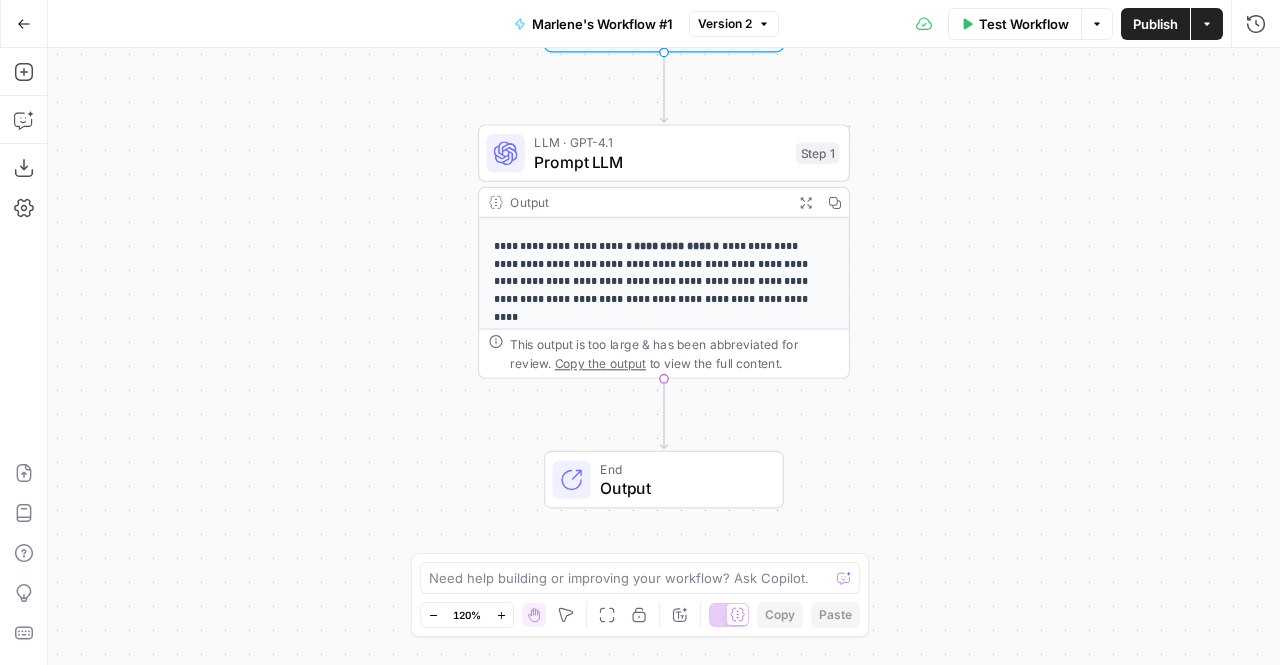 click on "Test Workflow Options Publish Actions Run History" at bounding box center (1030, 23) 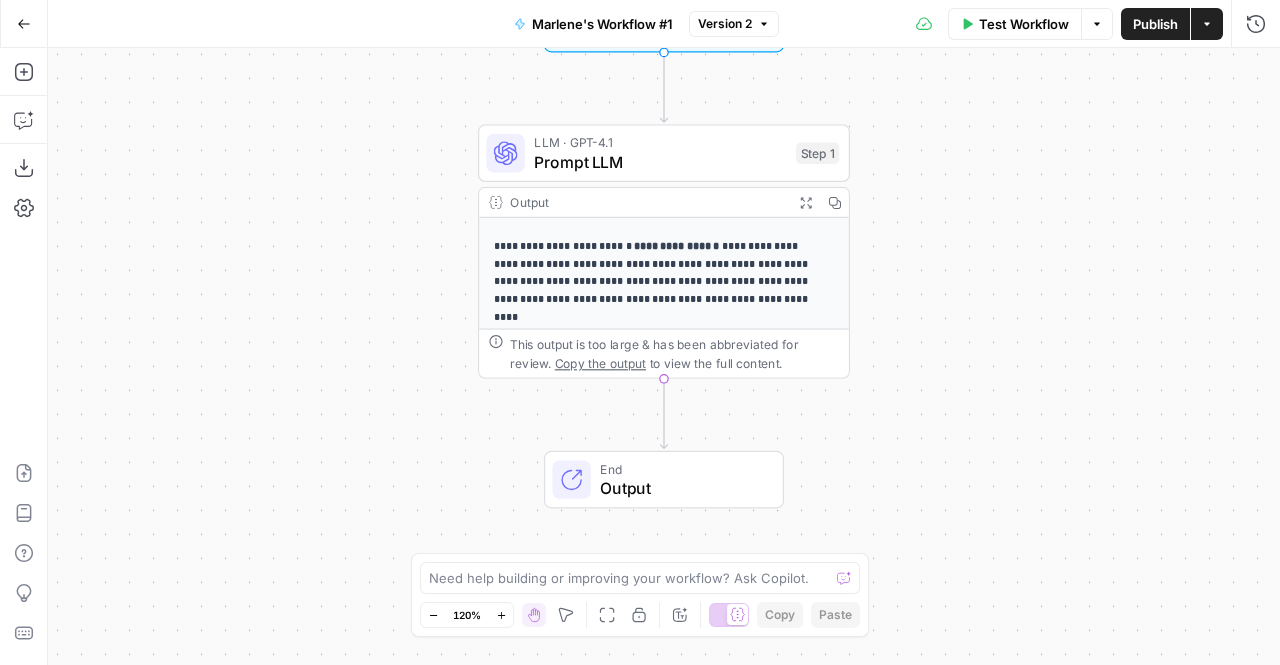 click 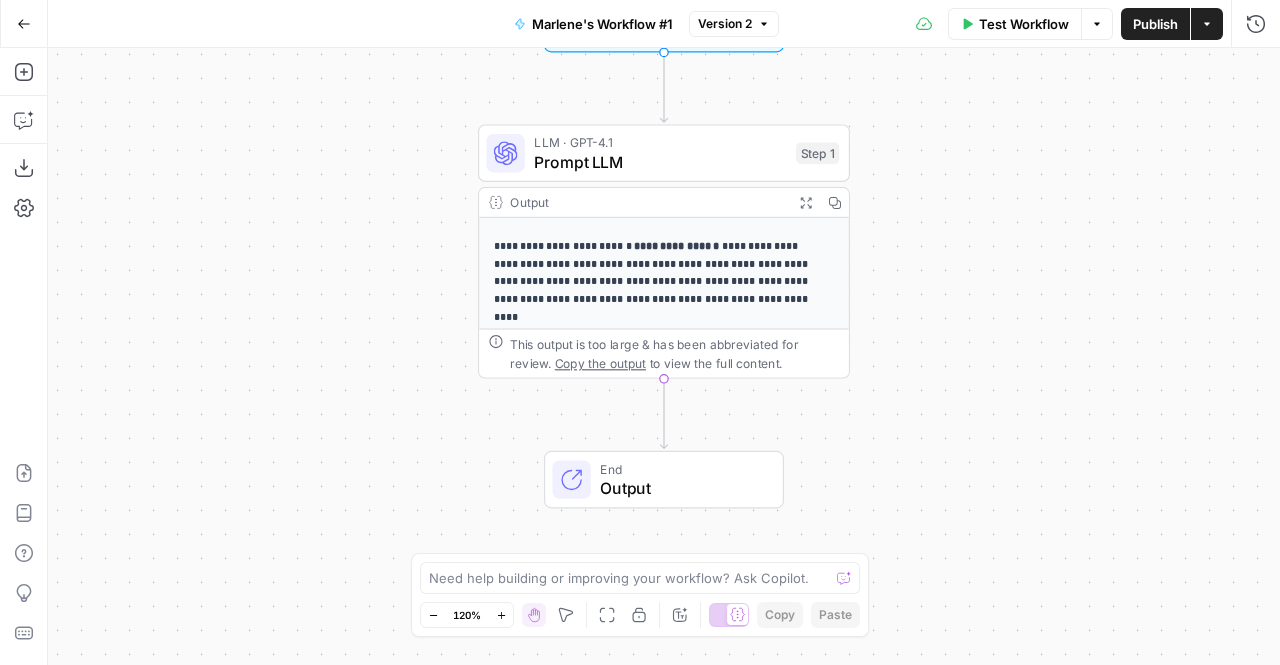 click on "**********" at bounding box center (664, 356) 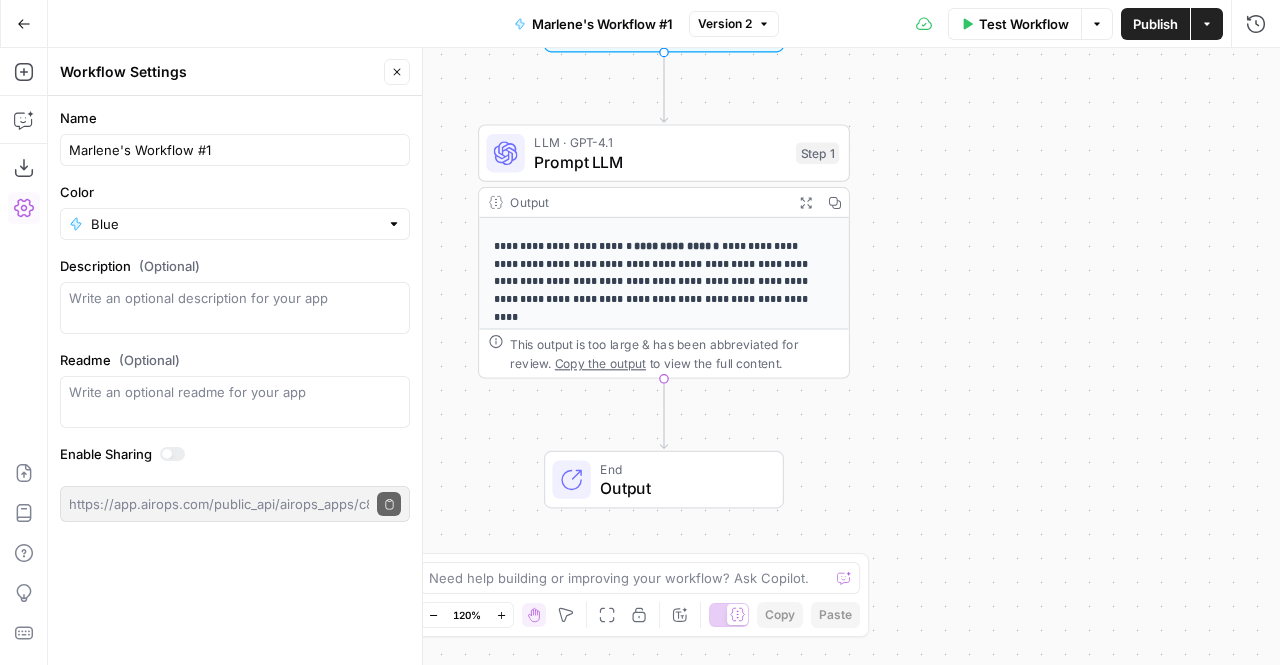 click on "**********" at bounding box center (664, 356) 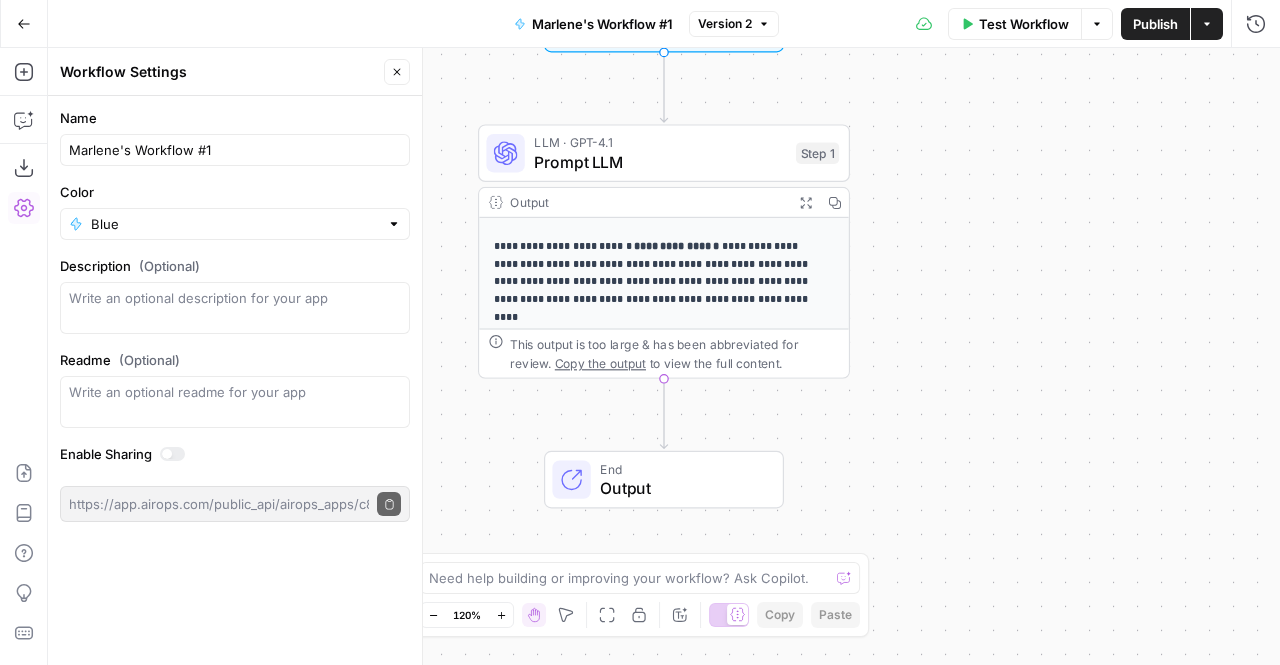 click 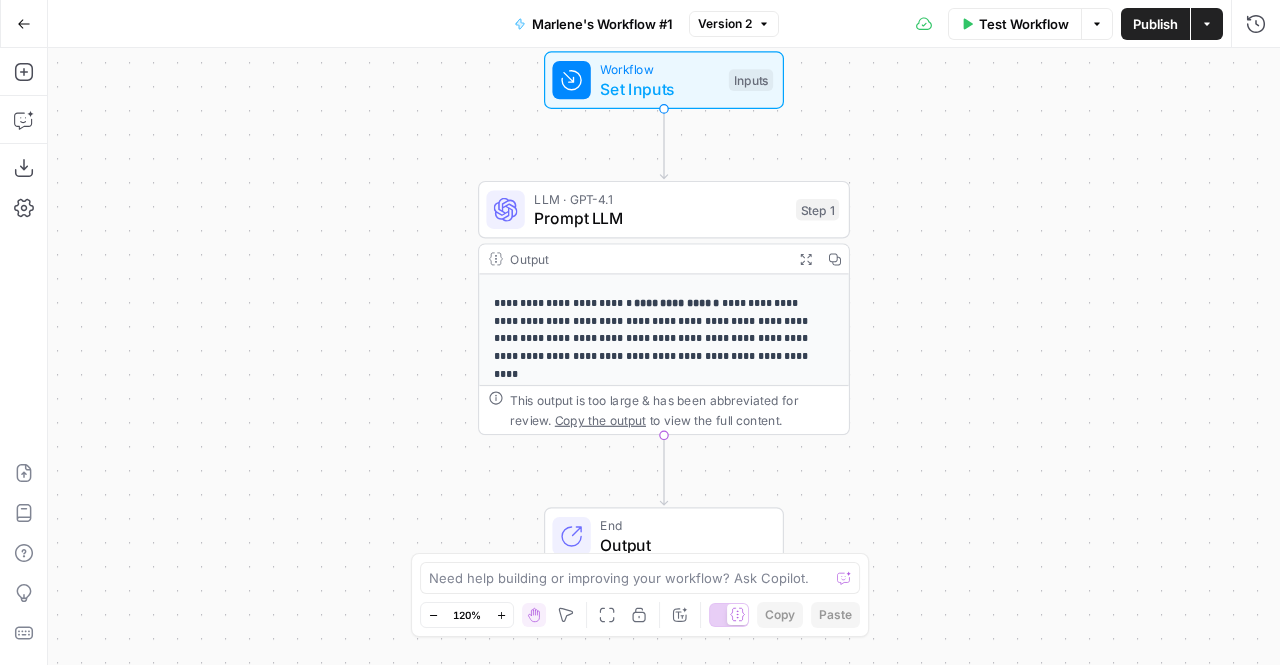 click on "Actions" at bounding box center [1207, 24] 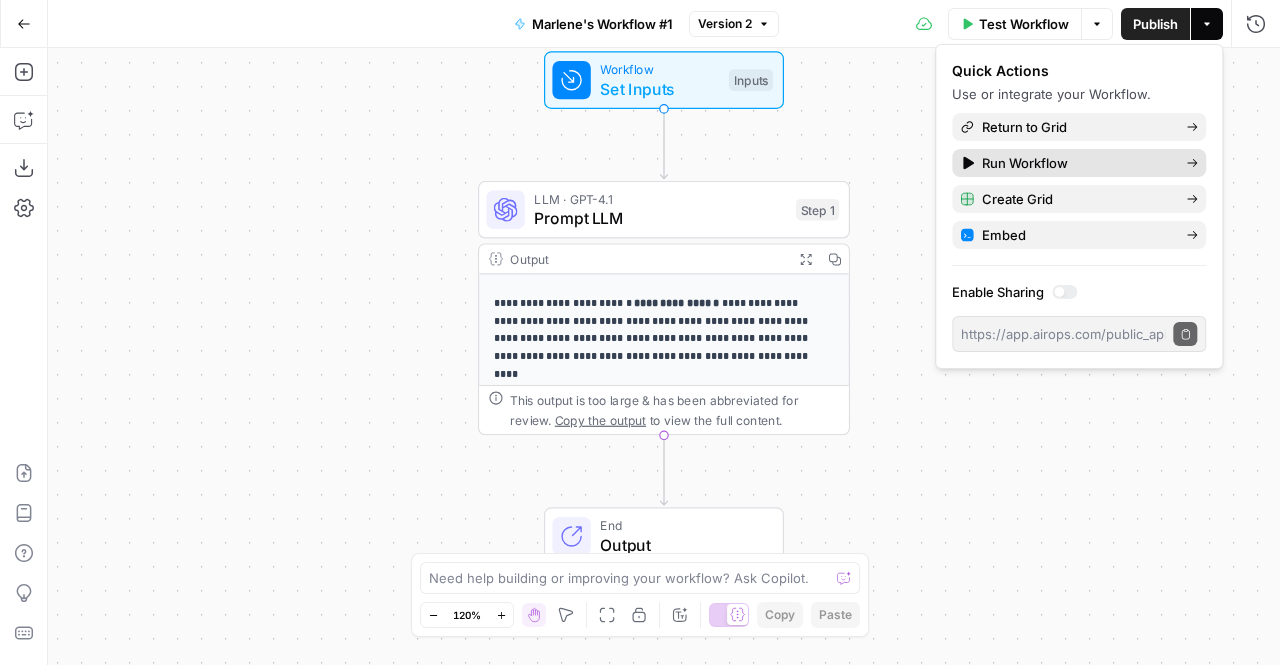 click on "Run Workflow" at bounding box center [1076, 163] 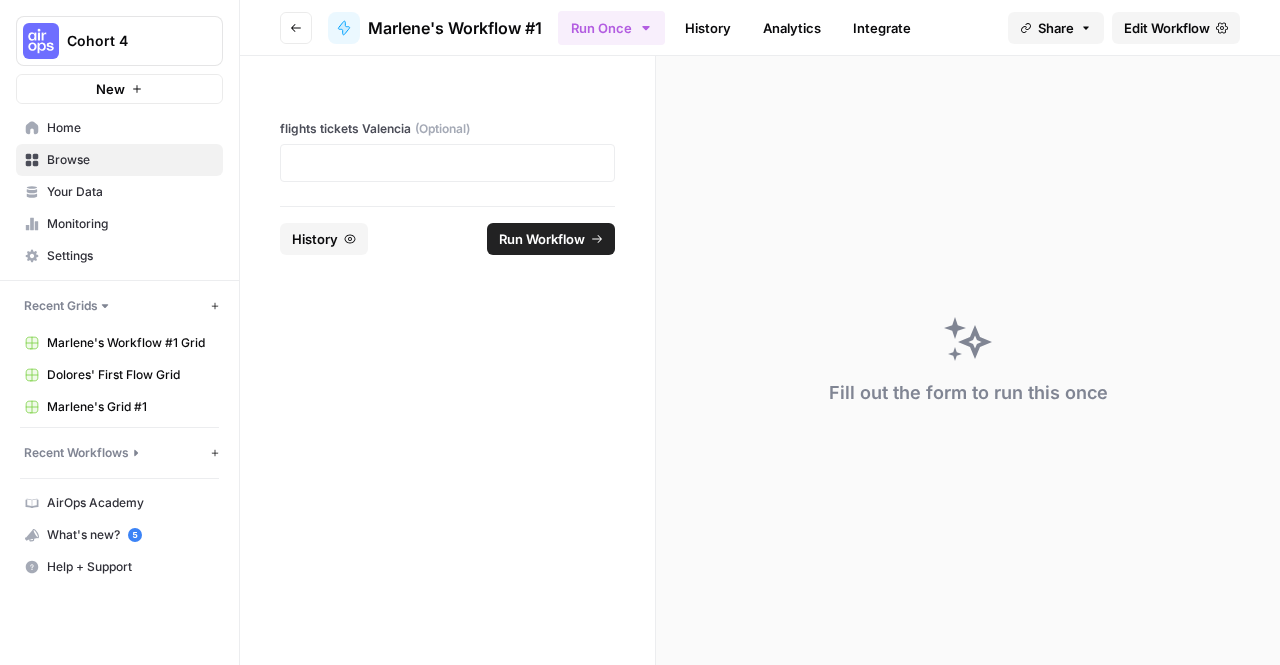 click on "flights tickets Valencia (Optional)" at bounding box center [447, 129] 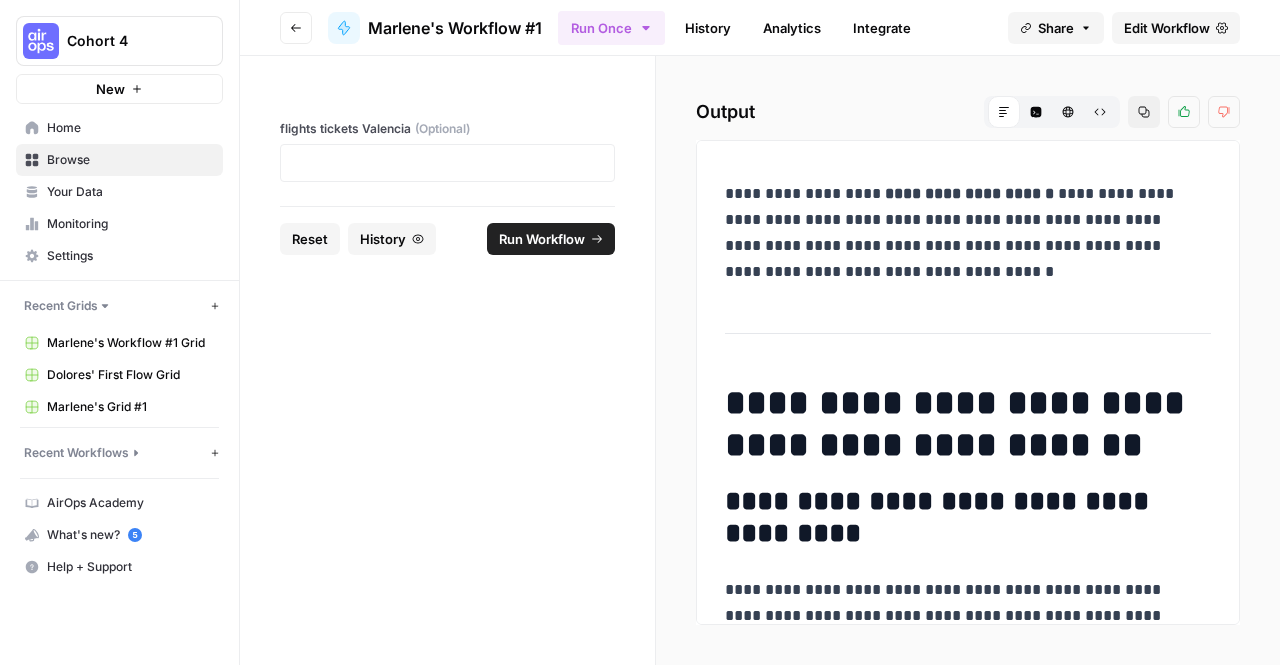 click on "Integrate" at bounding box center (882, 28) 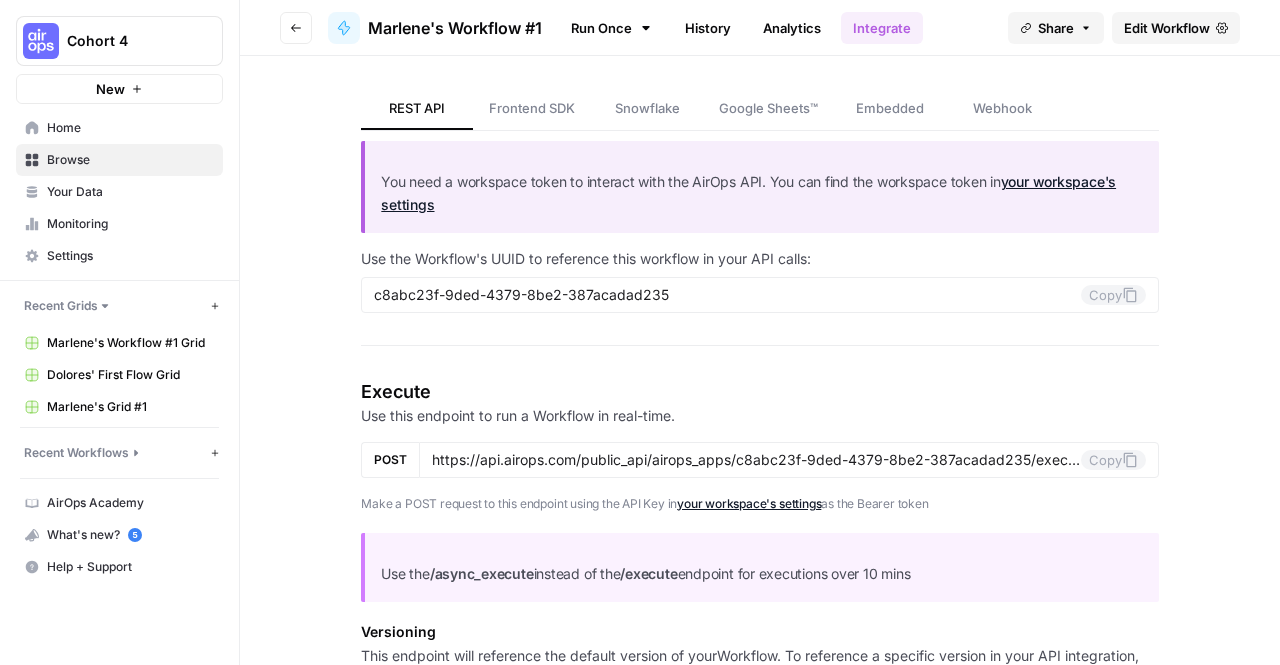 scroll, scrollTop: 0, scrollLeft: 0, axis: both 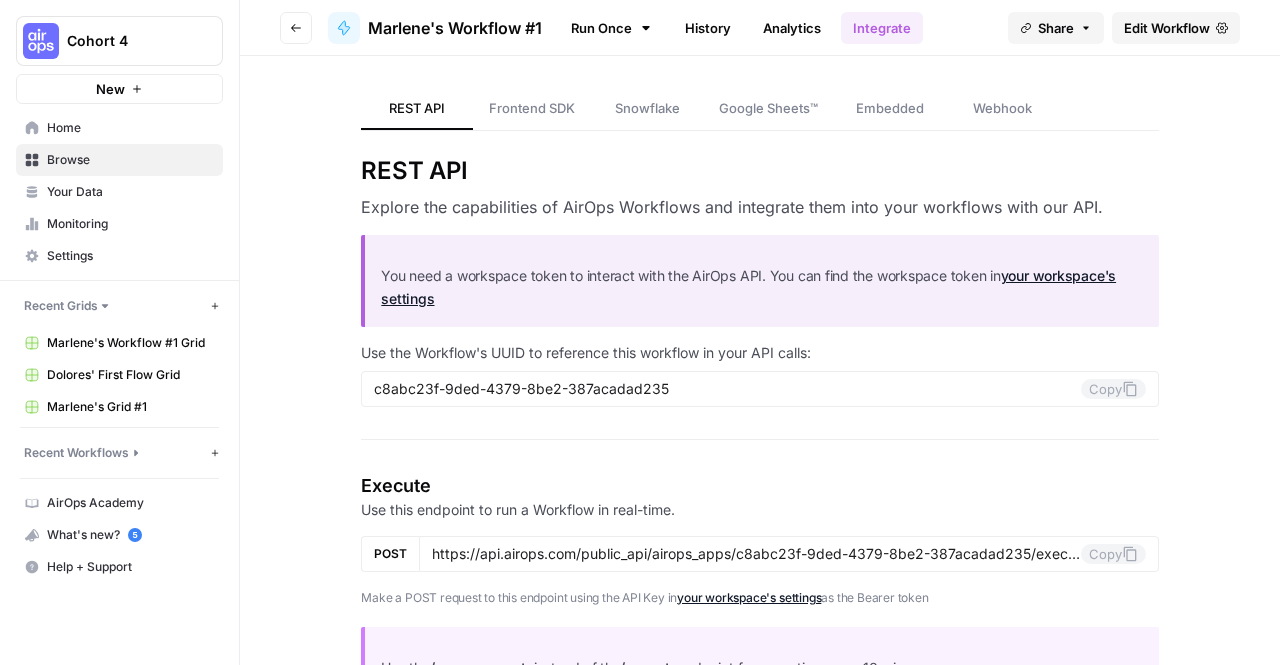 click on "Go back" at bounding box center (296, 28) 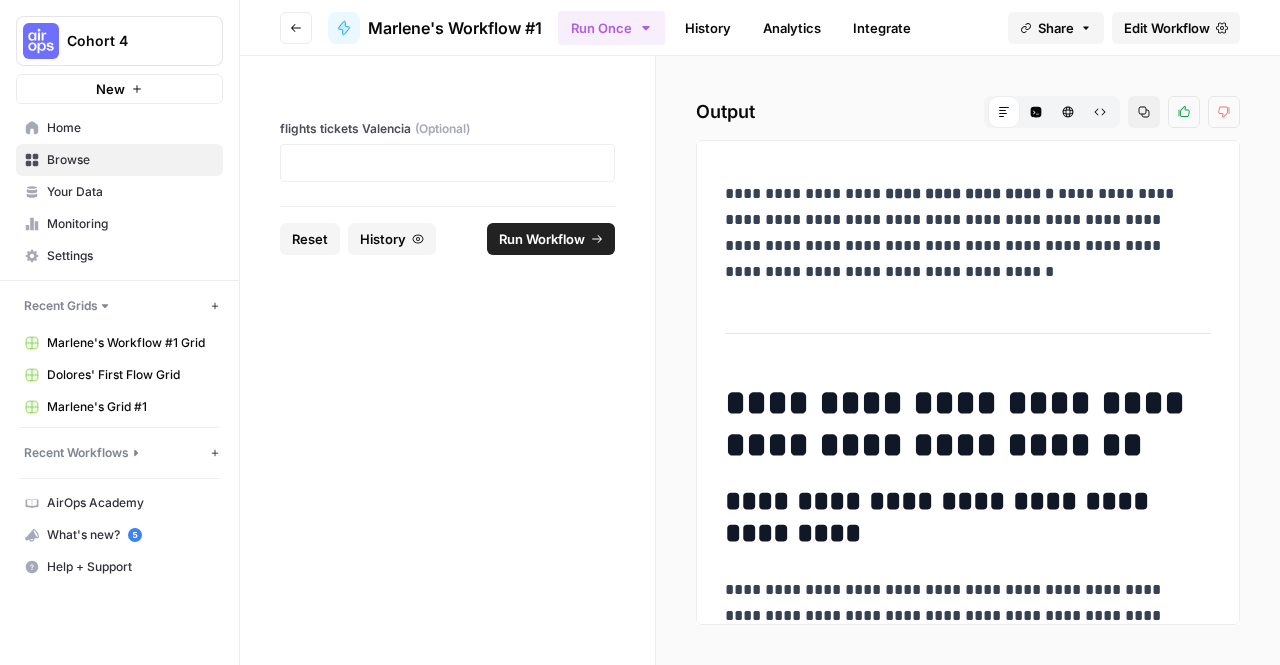 click on "Go back" at bounding box center [296, 28] 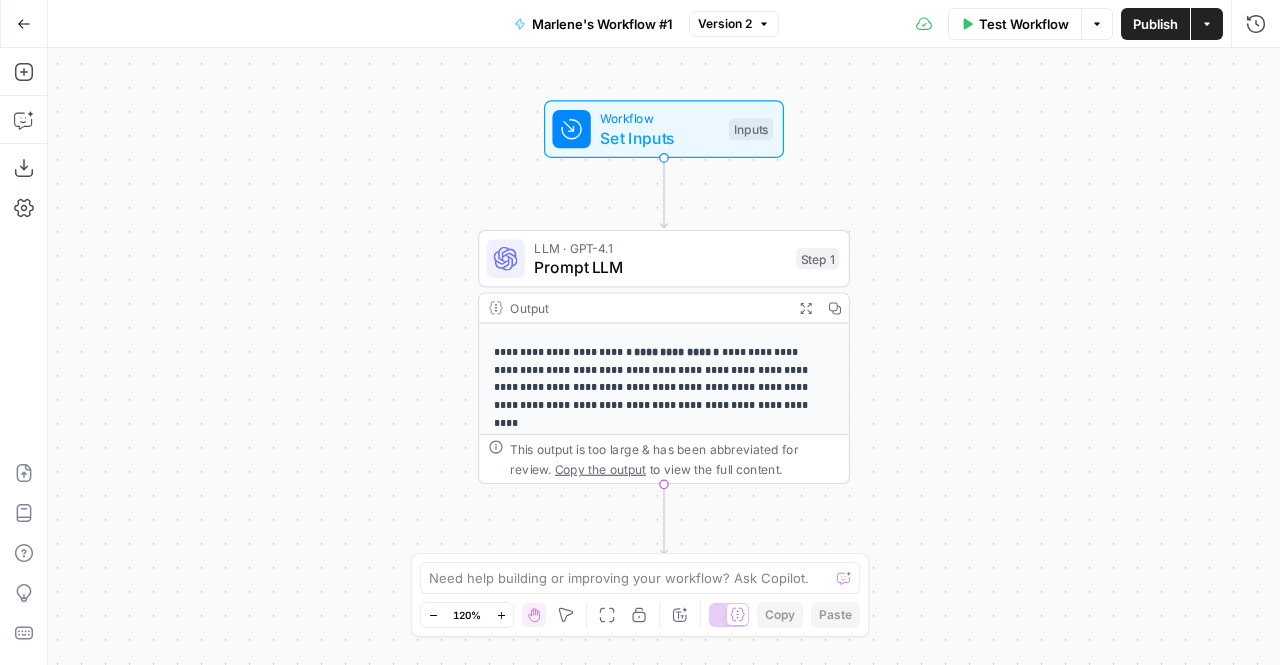 click 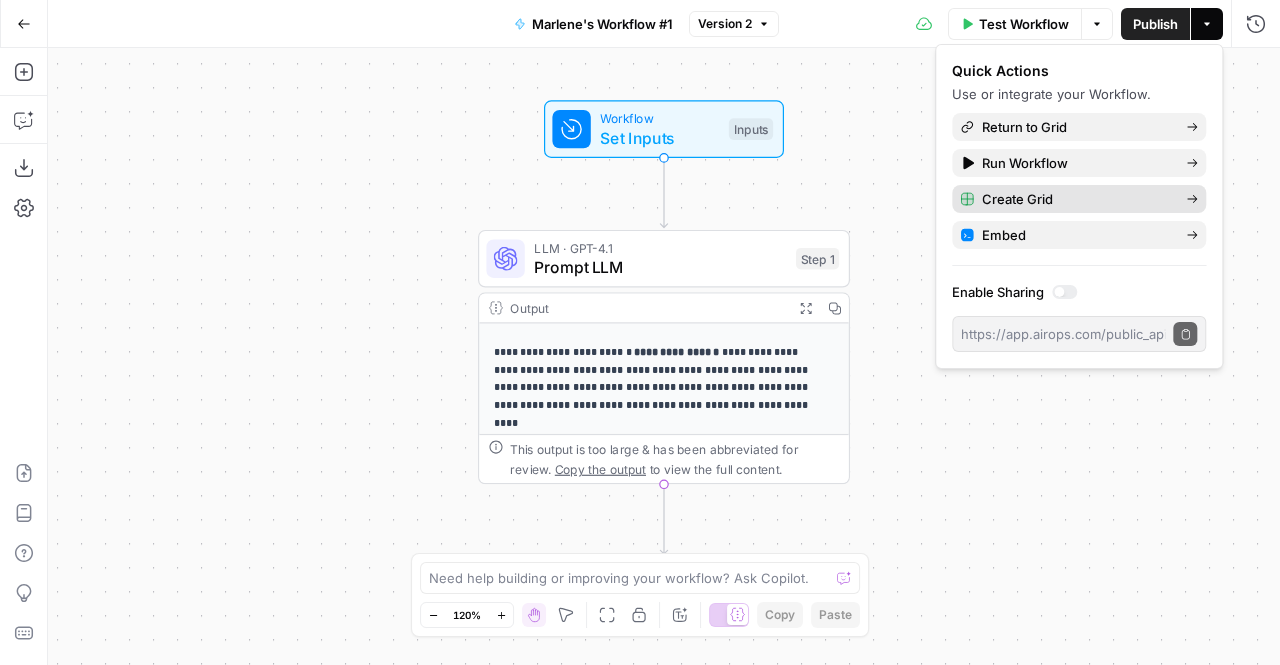 click on "Create Grid" at bounding box center (1076, 199) 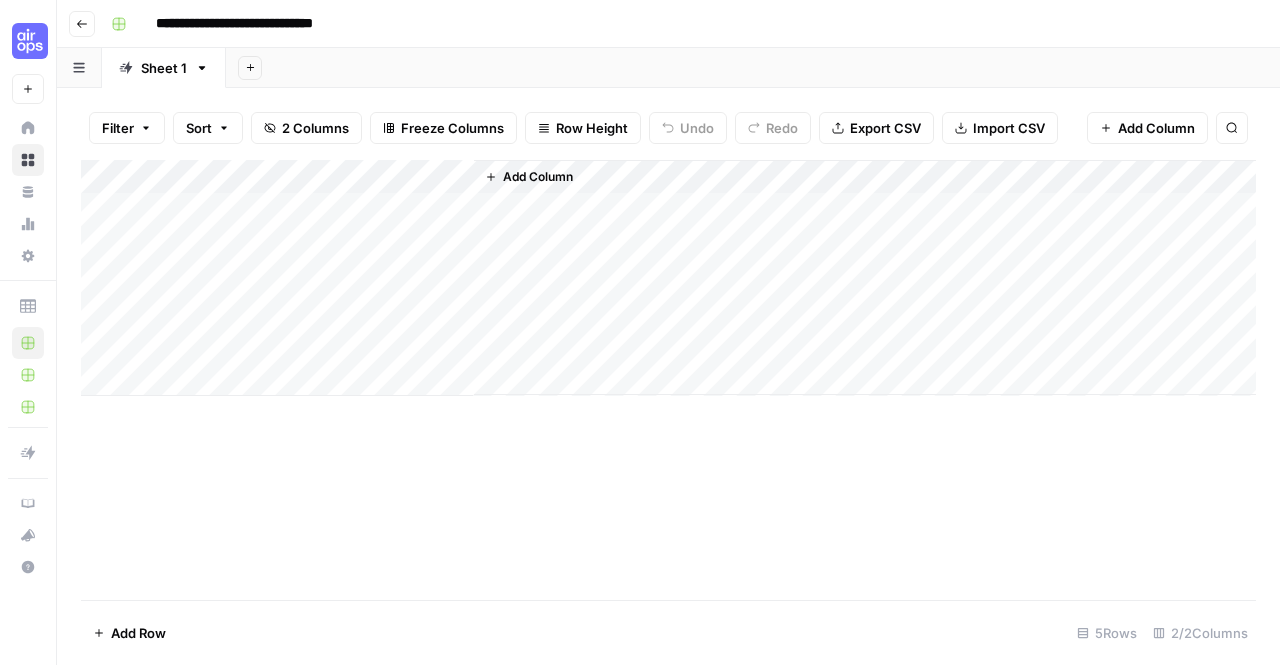 click on "Go back" at bounding box center [82, 24] 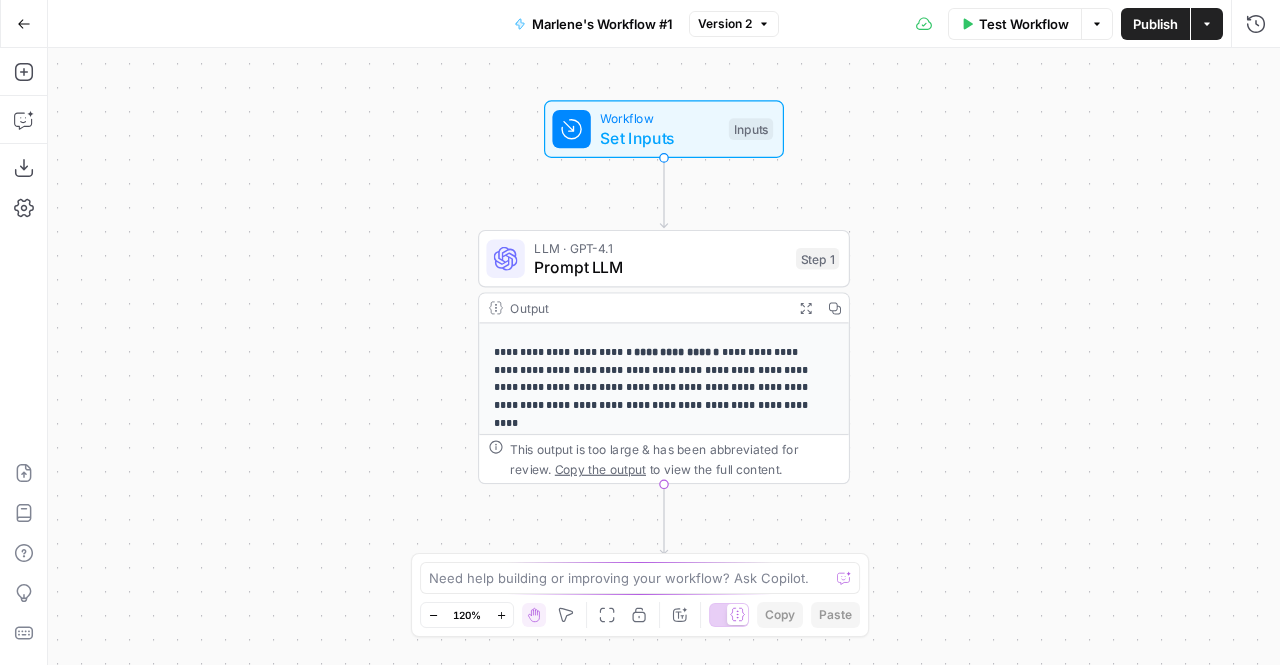 click 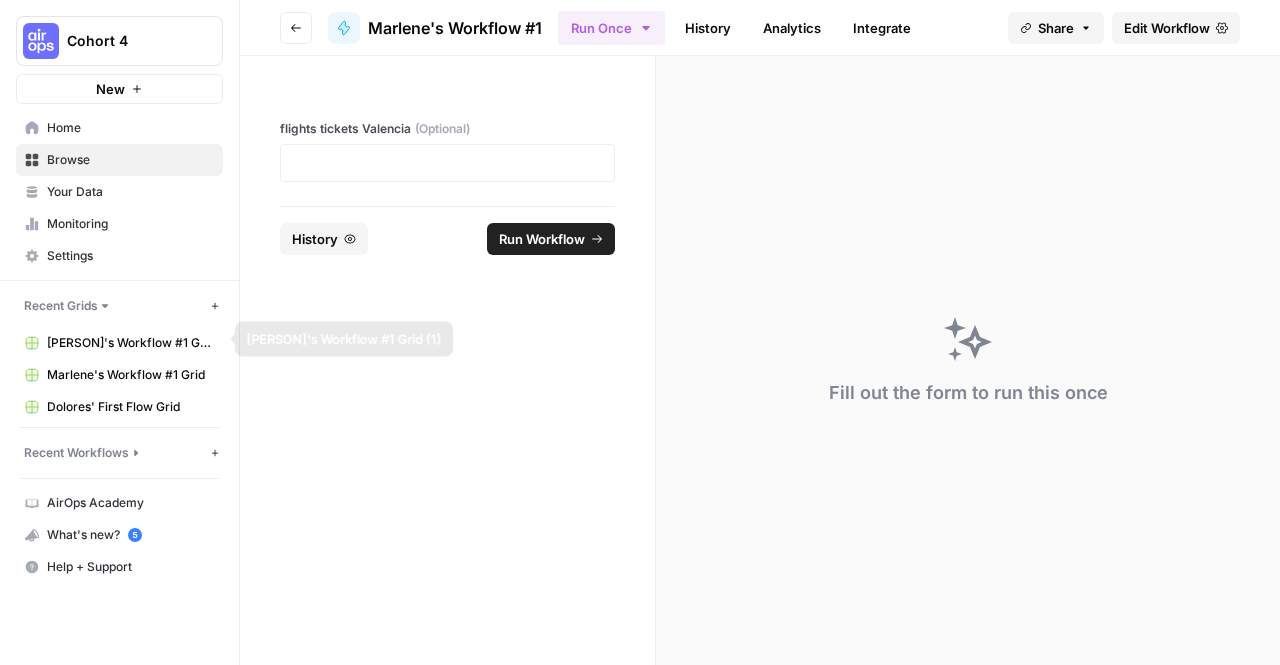 click on "[FIRST]'s Workflow #1  Grid (1)" at bounding box center (130, 343) 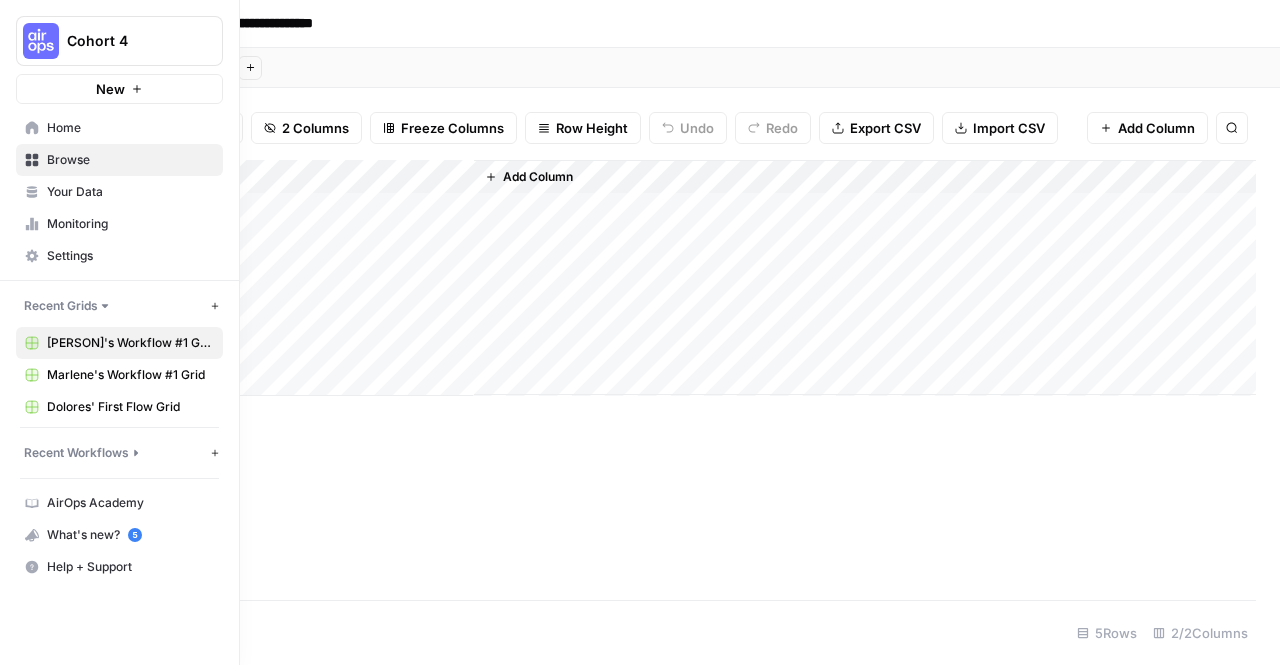 click on "Marlene's Workflow #1  Grid" at bounding box center [130, 375] 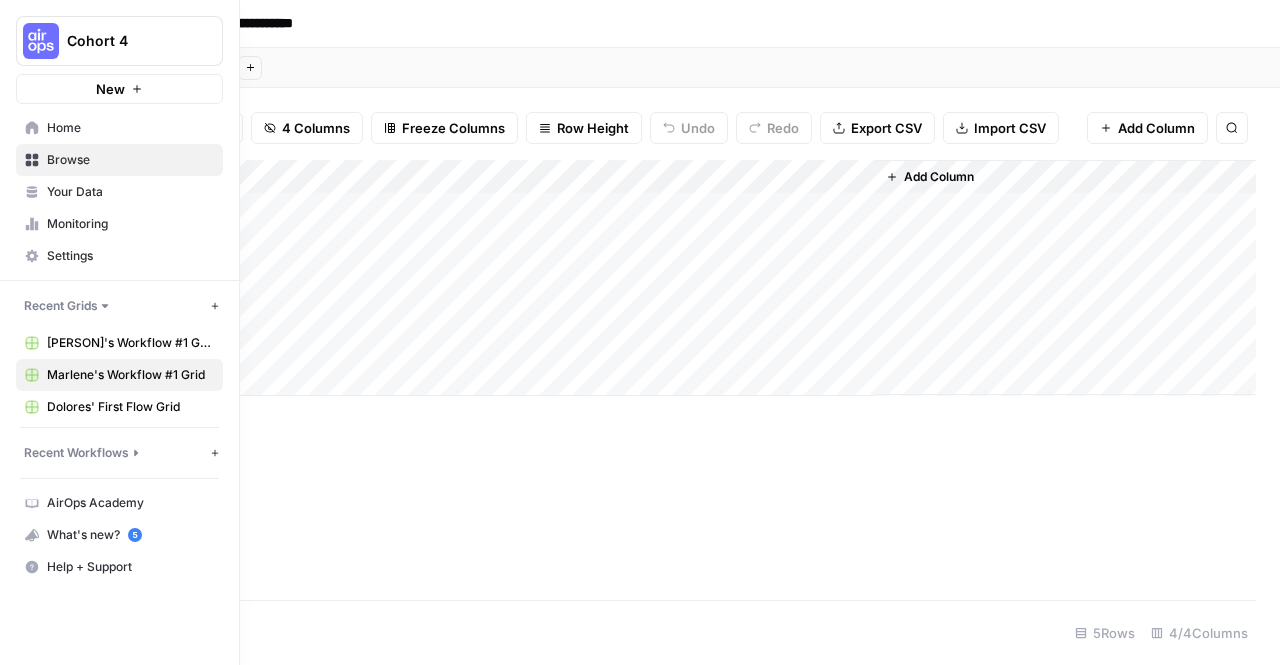 click on "AirOps Academy" at bounding box center (119, 503) 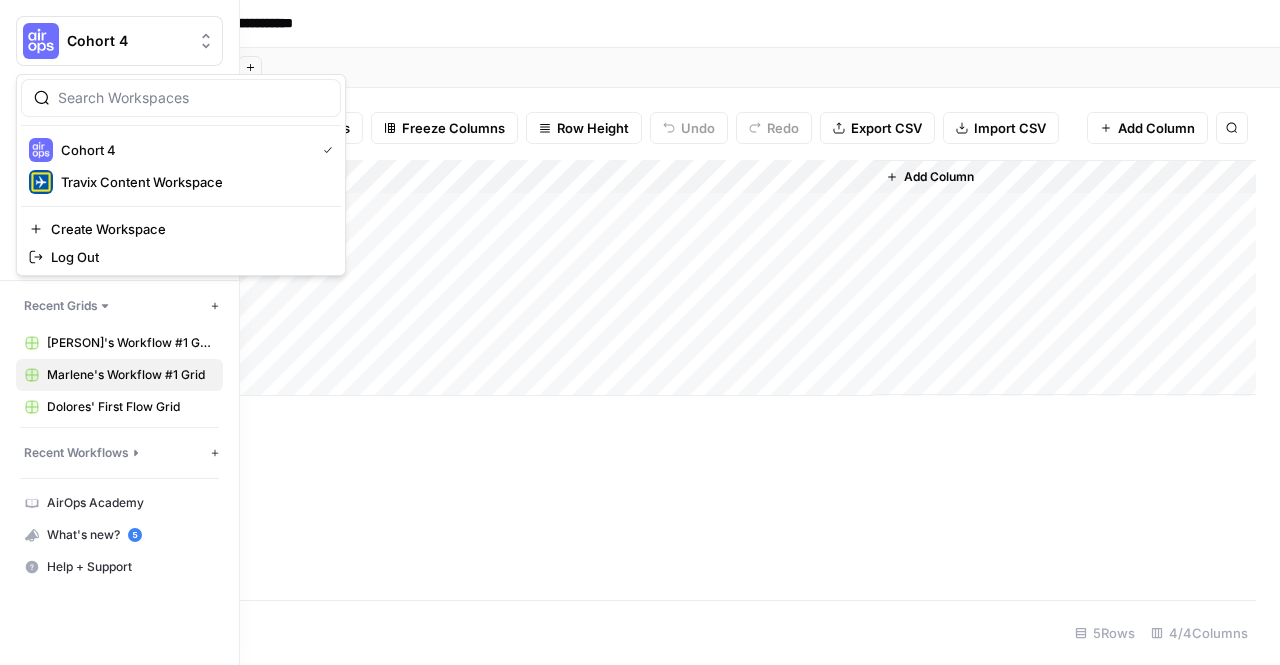 click on "Cohort 4" at bounding box center [127, 41] 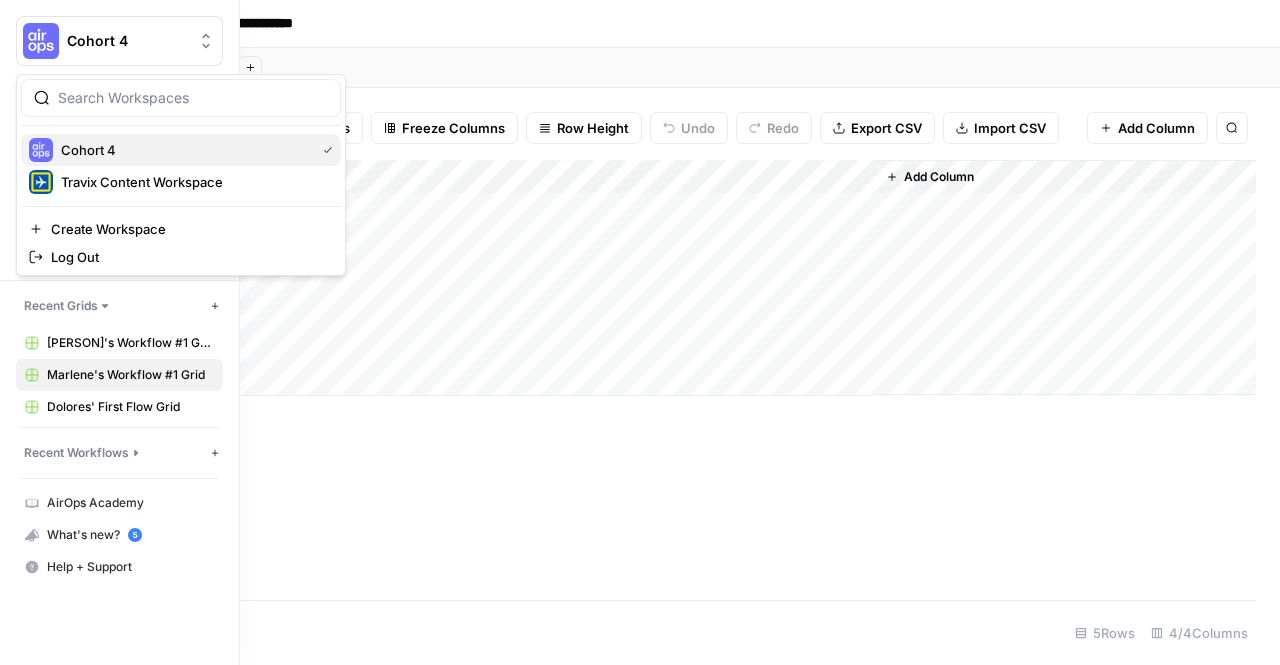 click on "Cohort 4" at bounding box center (184, 150) 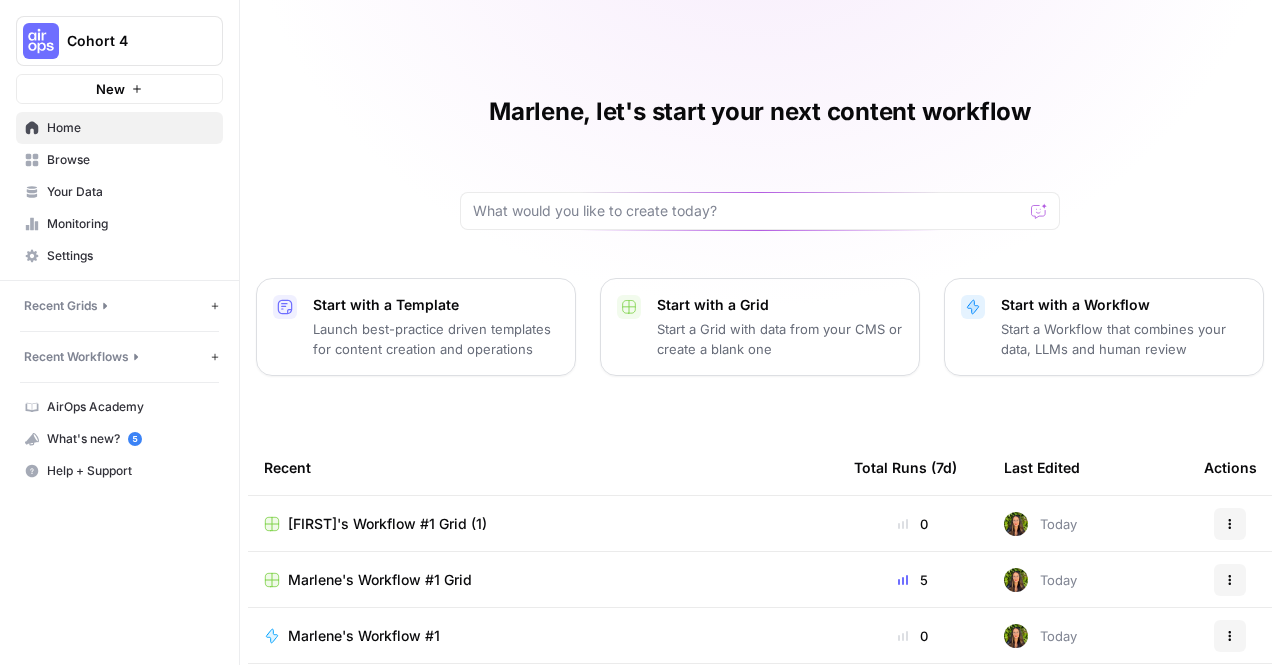 scroll, scrollTop: 0, scrollLeft: 0, axis: both 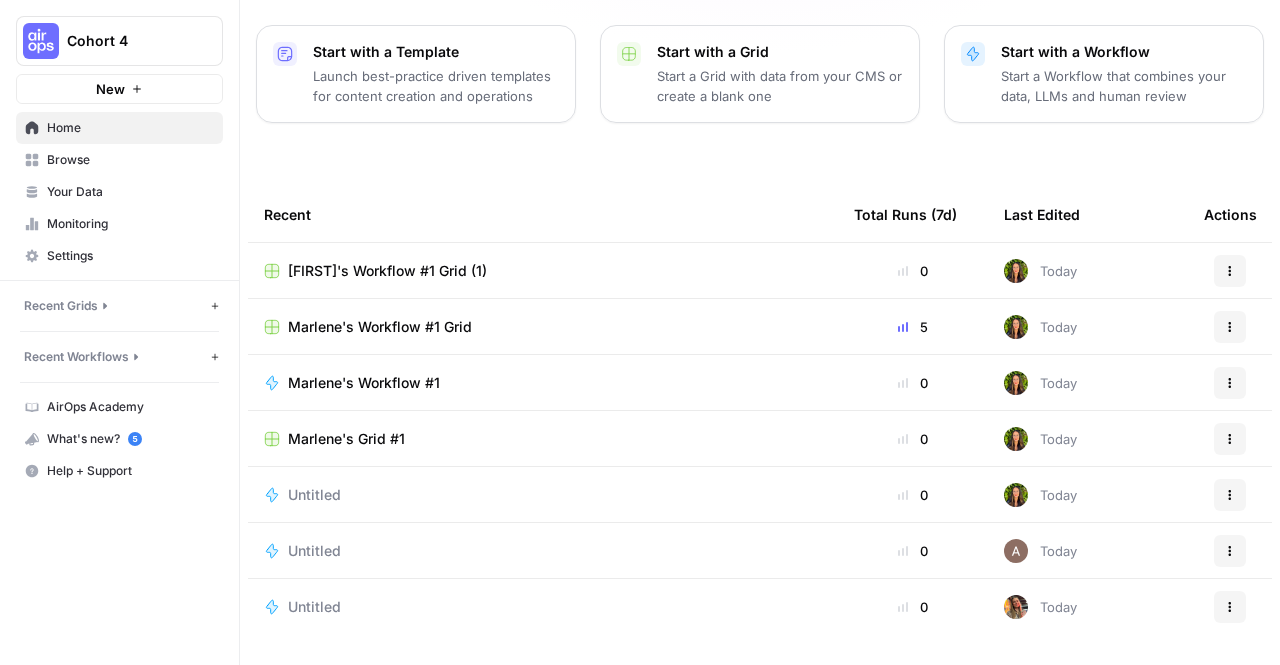 click on "Recent Grids" at bounding box center (61, 306) 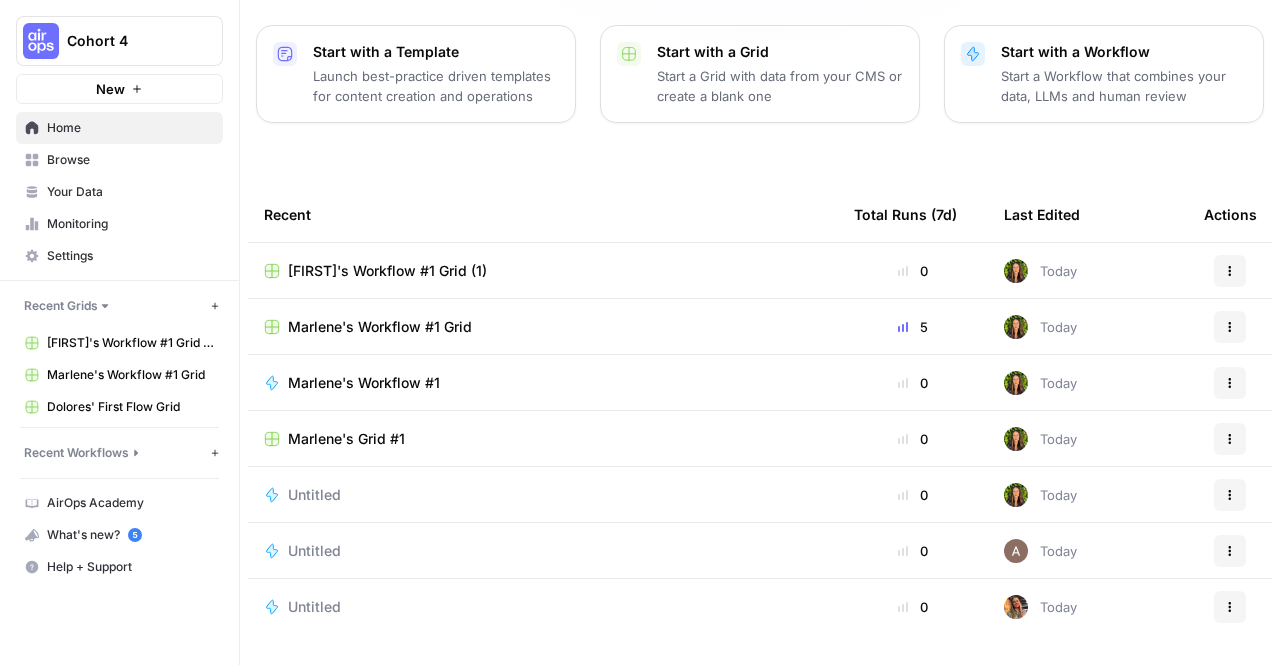 click on "Recent Workflows" at bounding box center [76, 453] 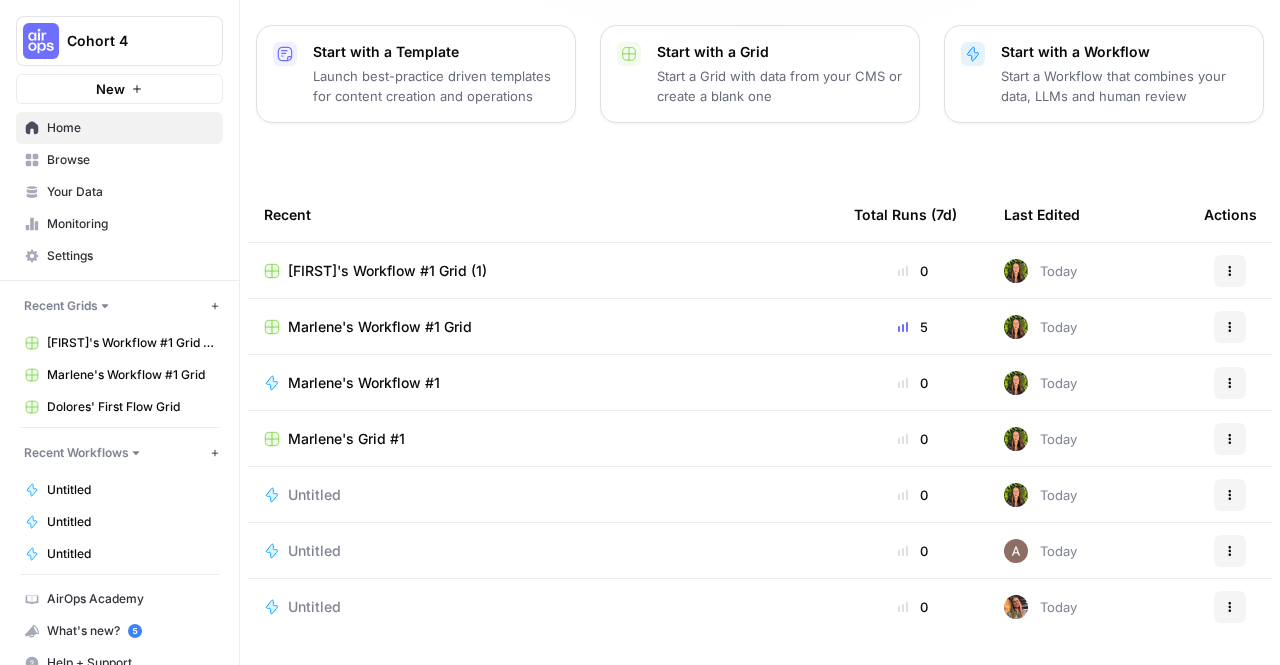 scroll, scrollTop: 11, scrollLeft: 0, axis: vertical 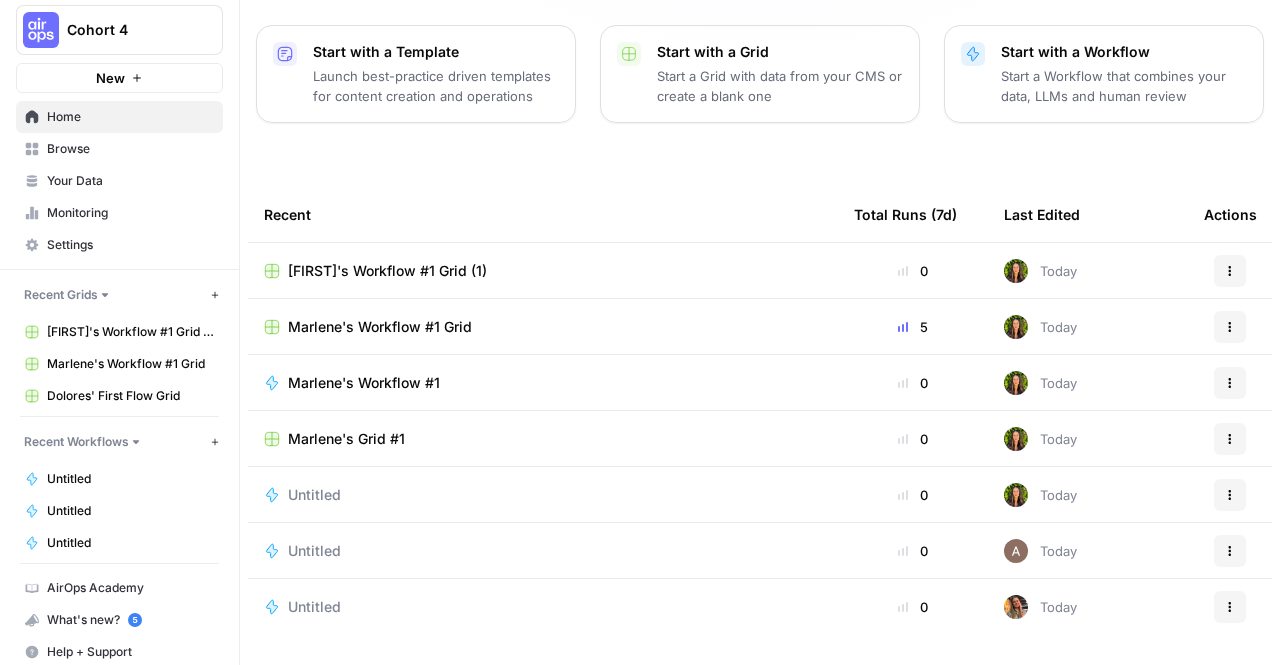 click on "Your Data" at bounding box center (130, 181) 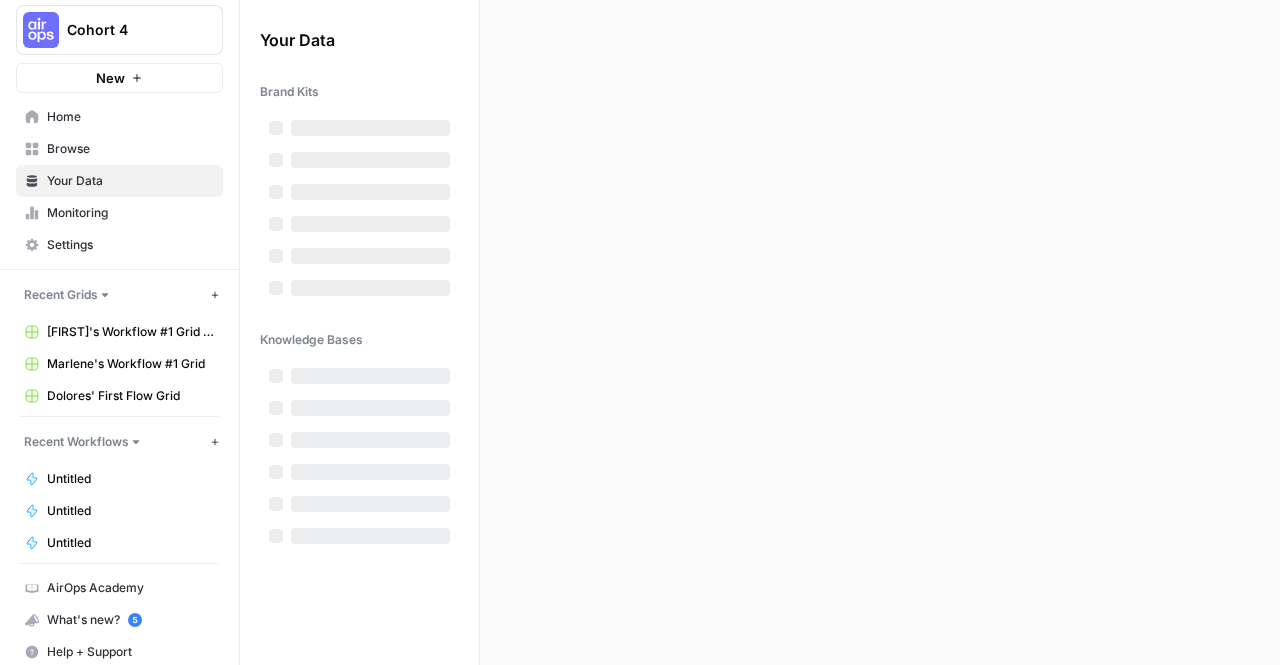 scroll, scrollTop: 0, scrollLeft: 0, axis: both 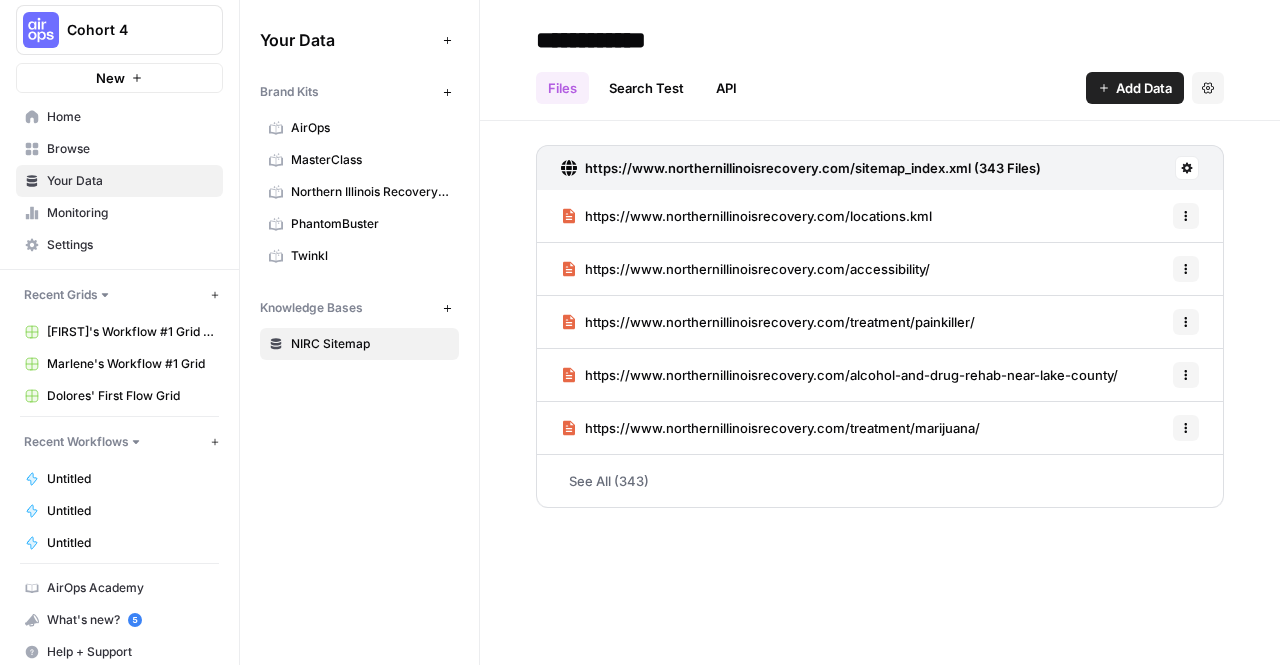 click on "Monitoring" at bounding box center (130, 213) 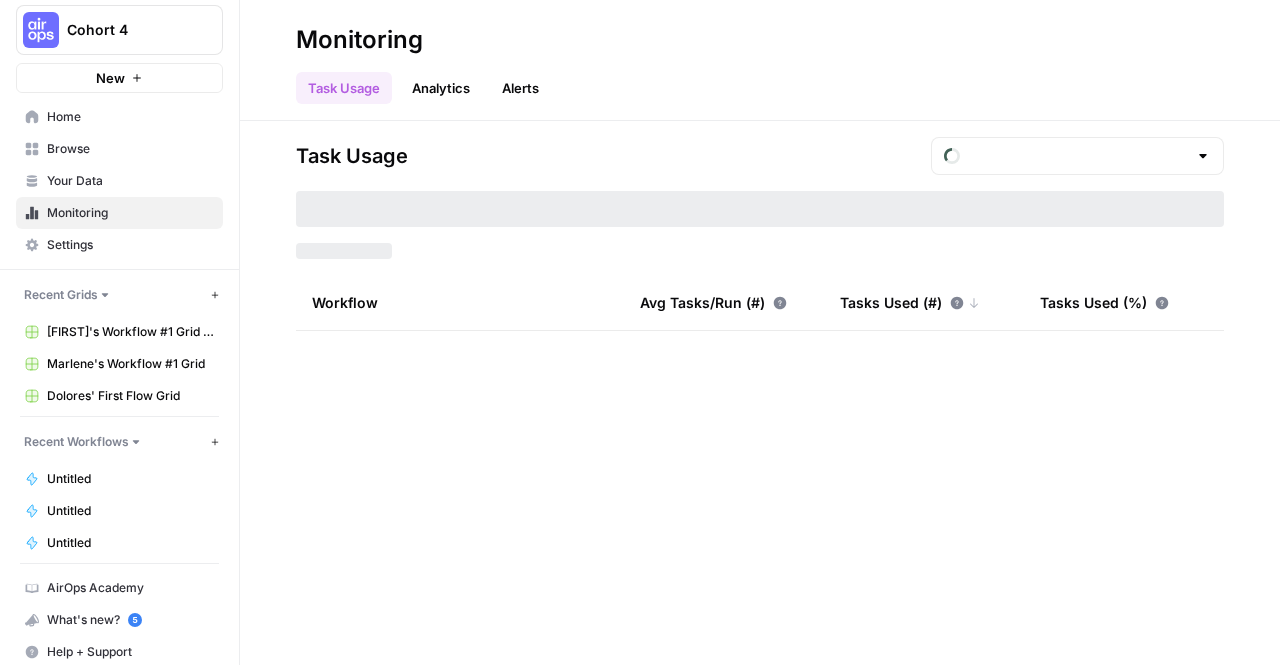 type on "July Tasks" 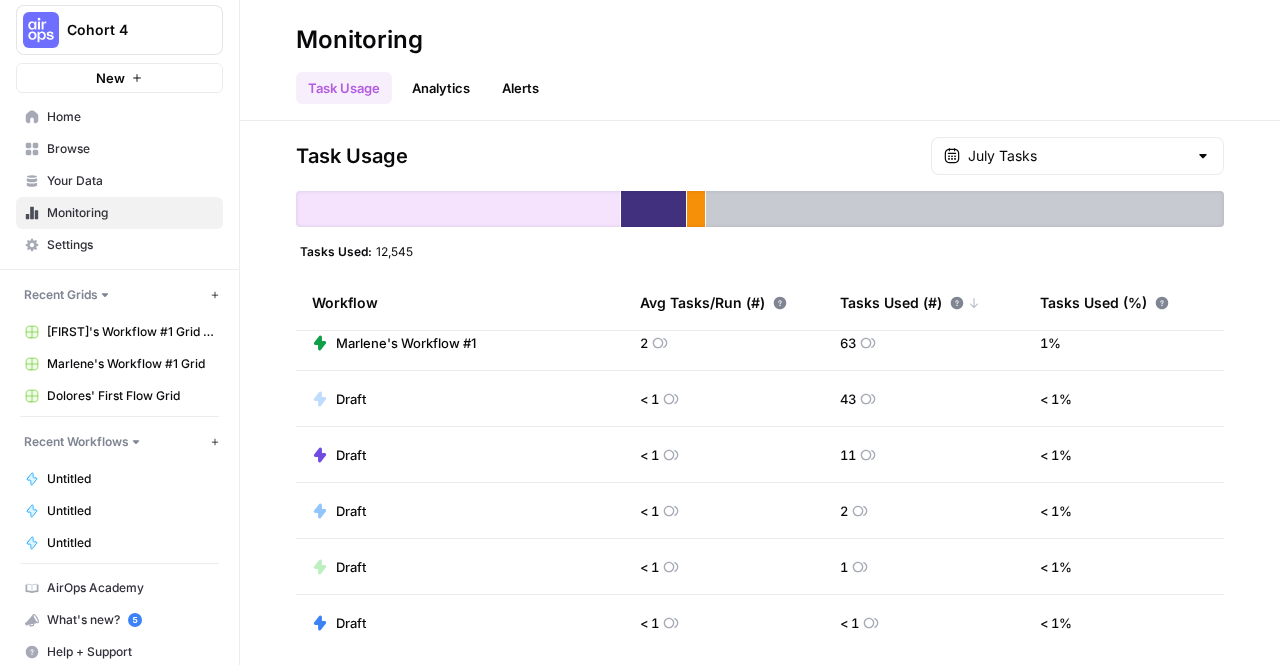 scroll, scrollTop: 0, scrollLeft: 0, axis: both 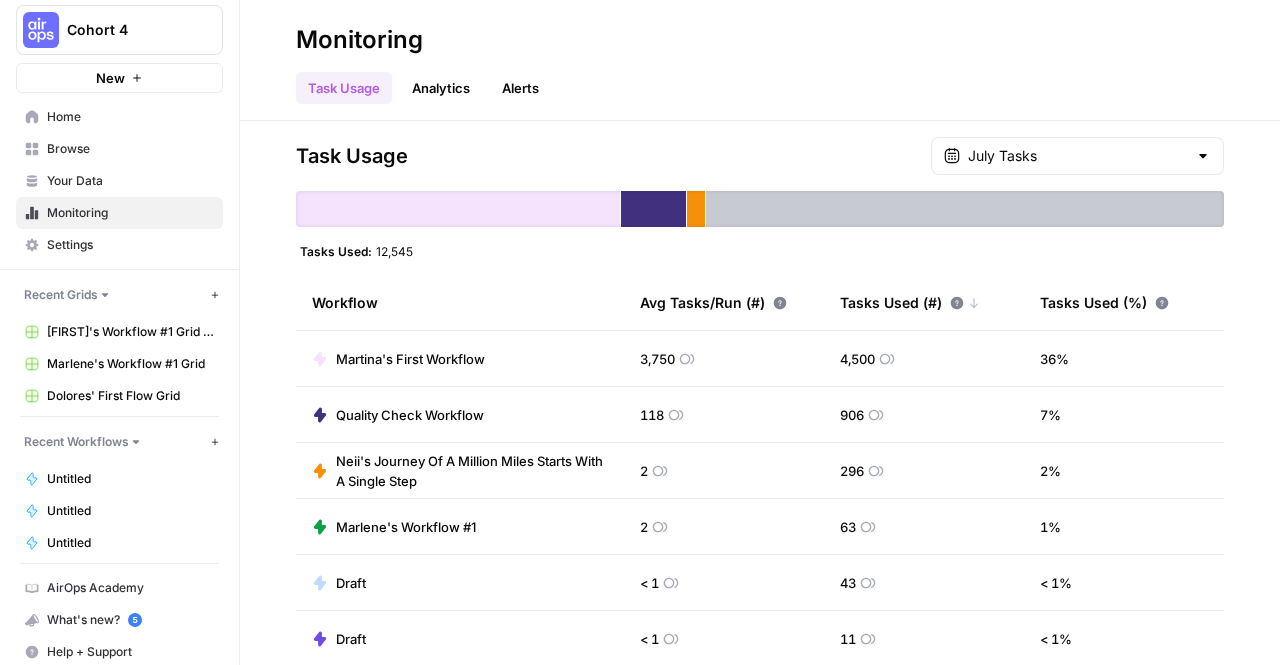 click on "Settings" at bounding box center (119, 245) 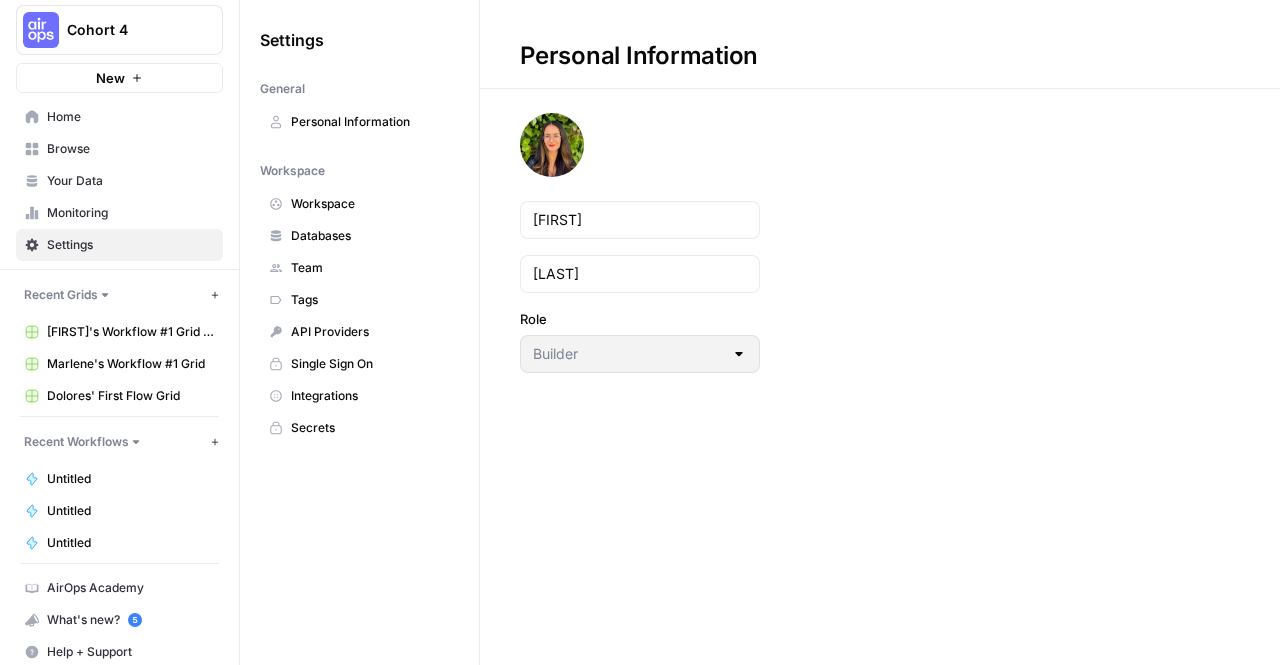 click on "Workspace" at bounding box center (370, 204) 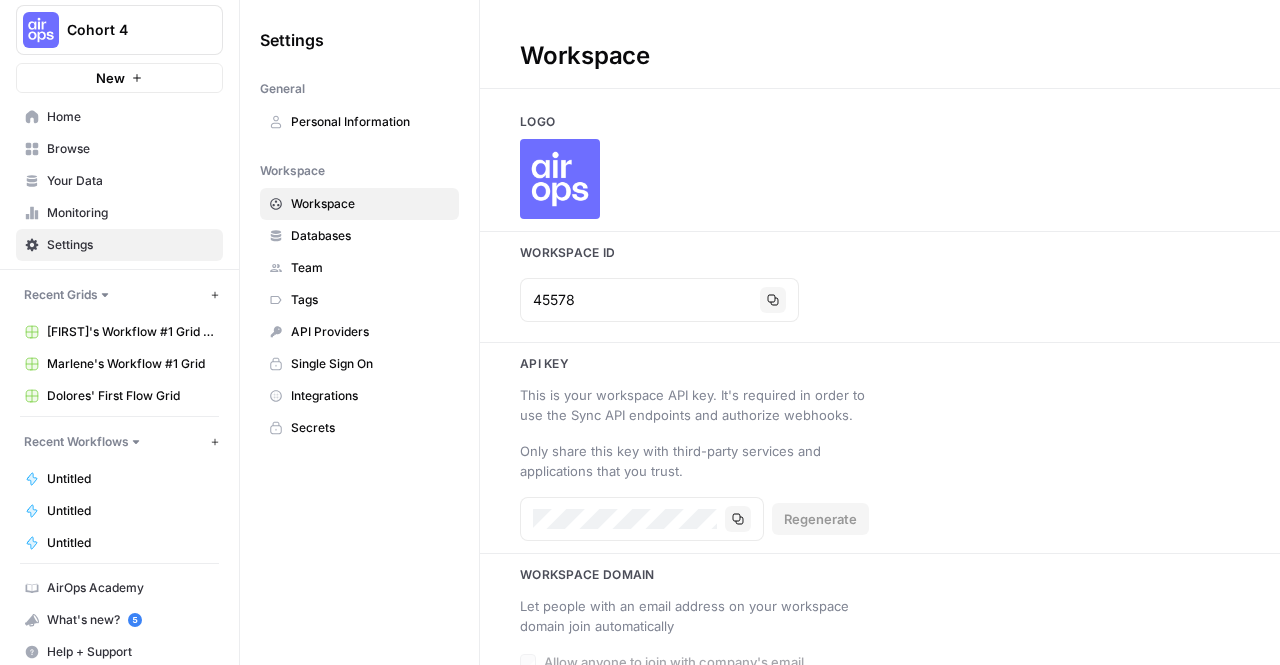 click on "Browse" at bounding box center (130, 149) 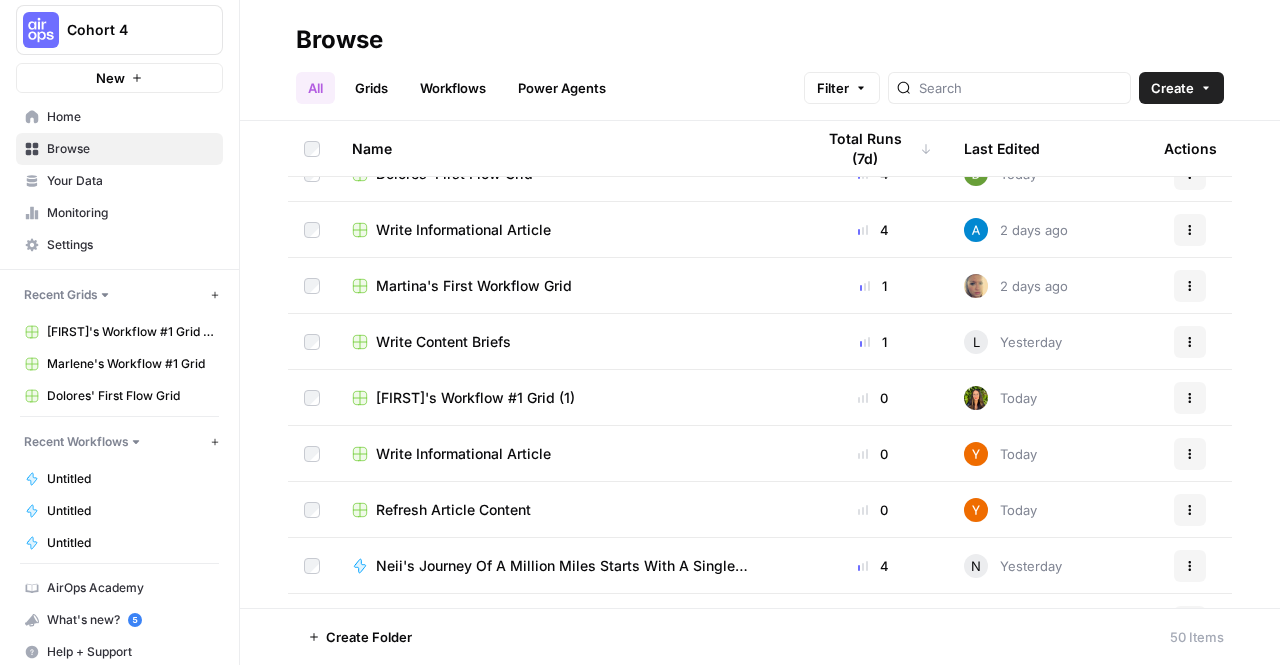 scroll, scrollTop: 1878, scrollLeft: 0, axis: vertical 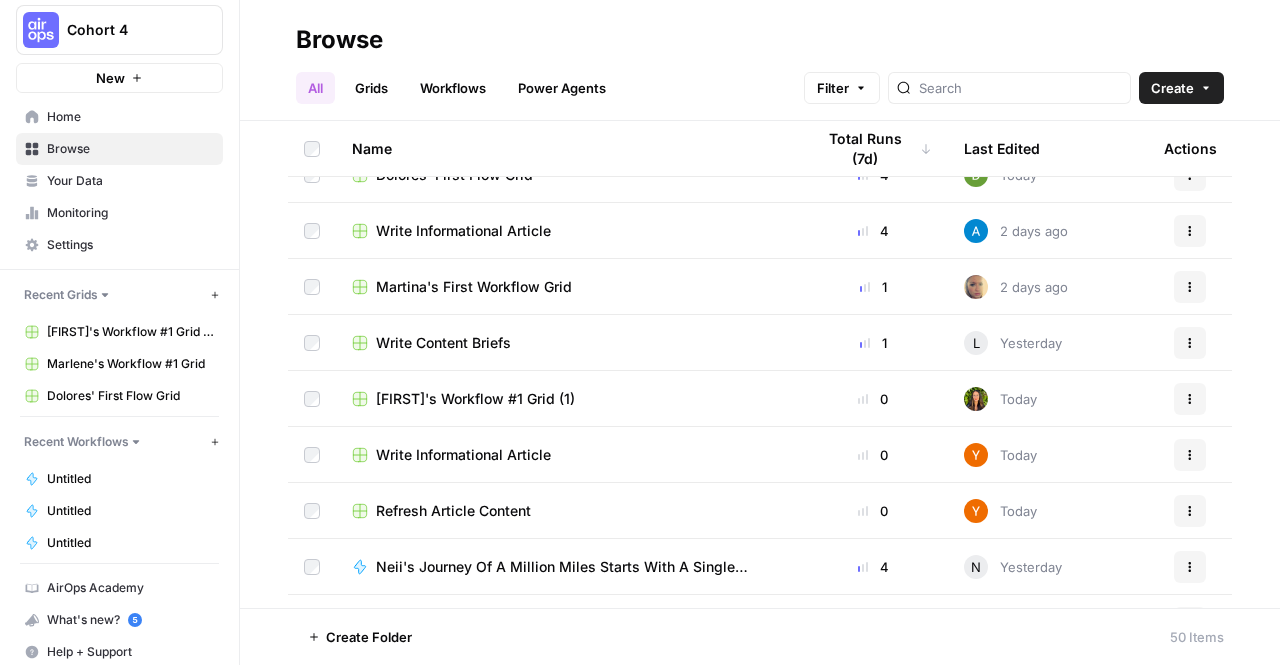 click on "Marlene's Workflow #1  Grid (1)" at bounding box center [475, 399] 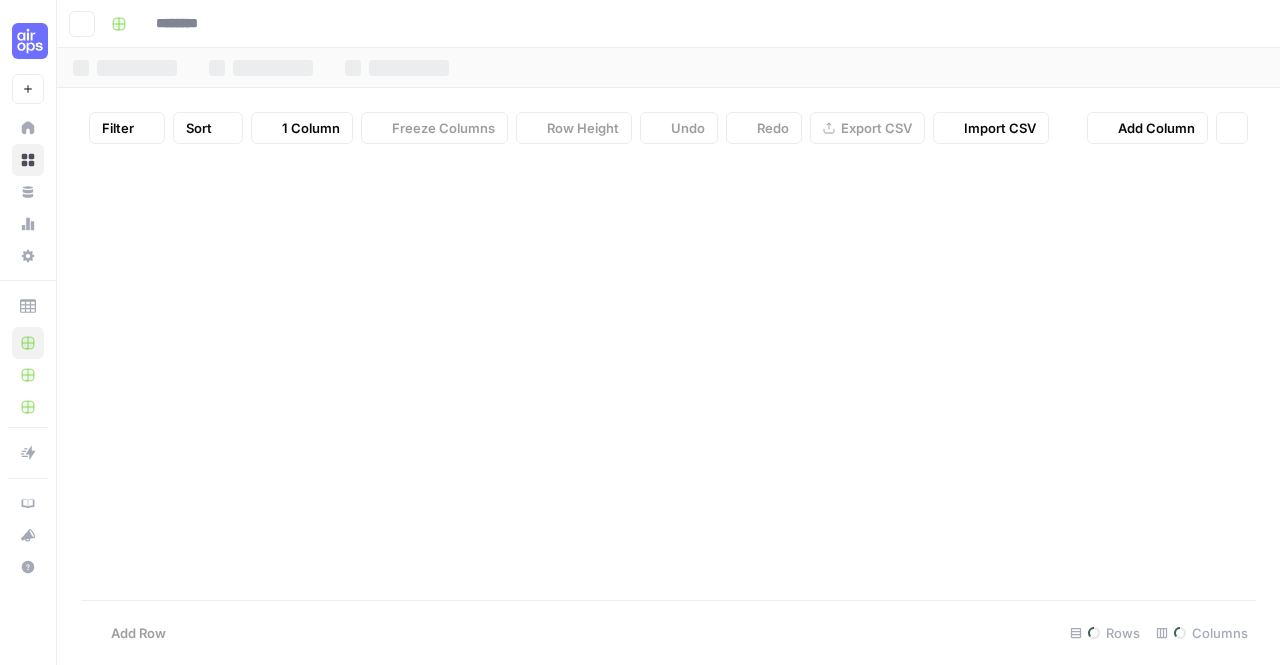 type on "**********" 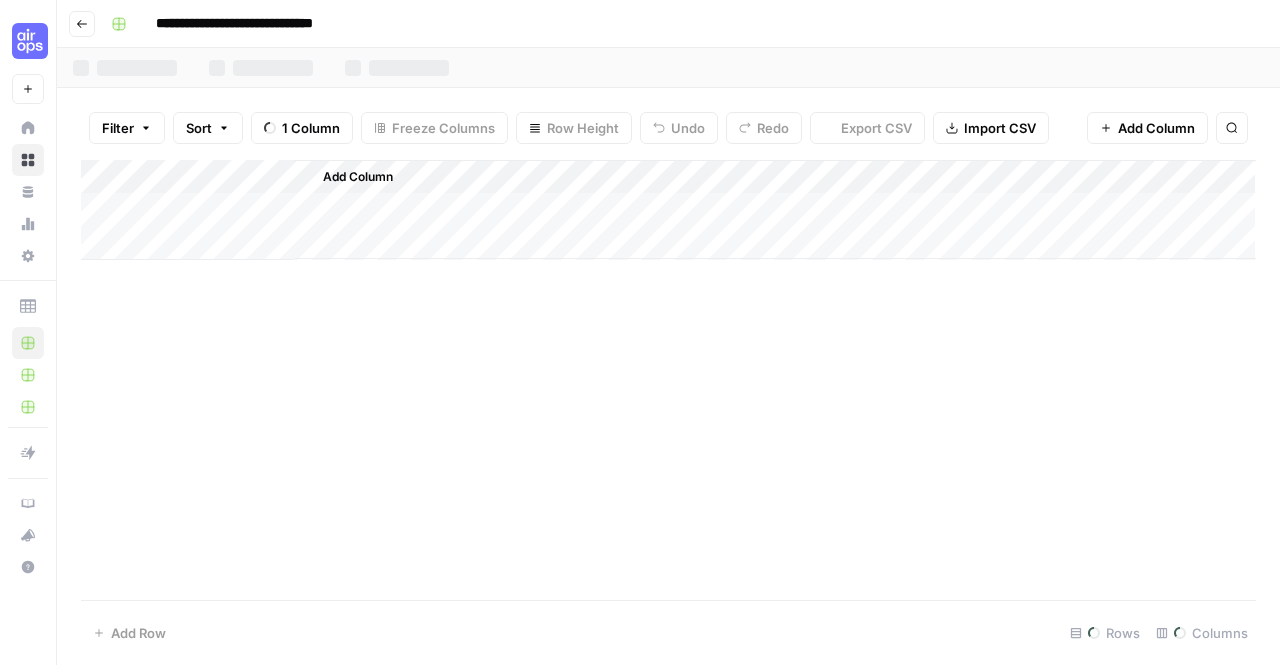 scroll, scrollTop: 0, scrollLeft: 0, axis: both 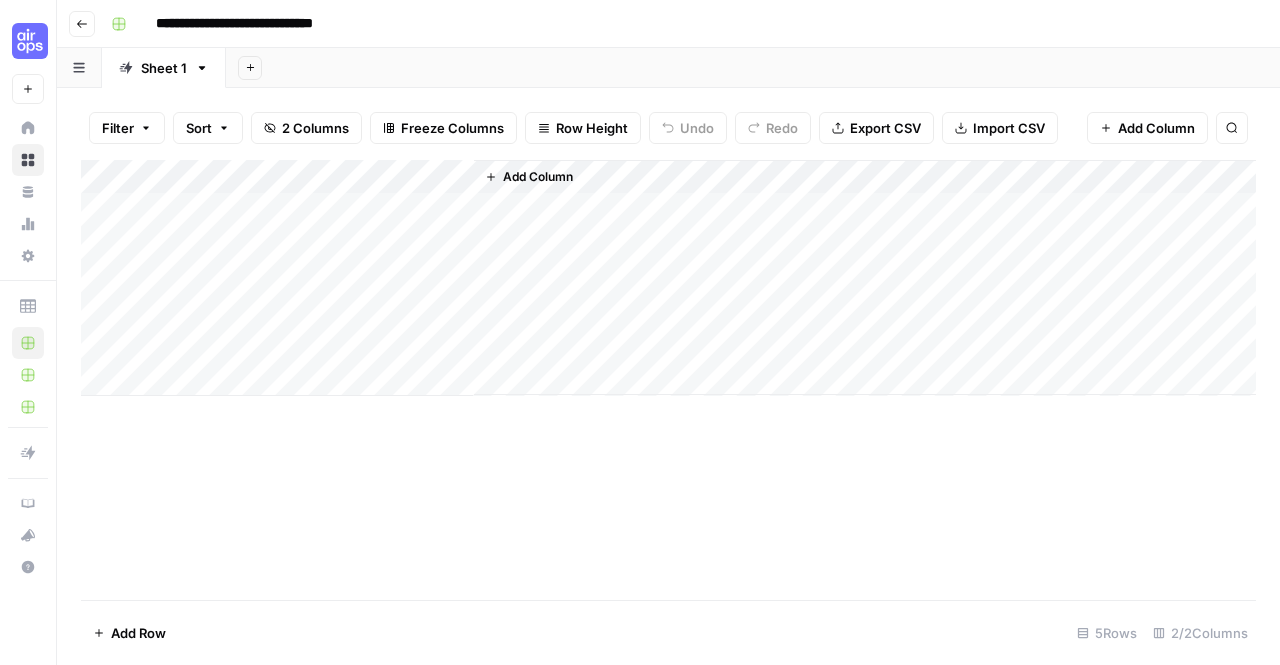 click on "Go back" at bounding box center (82, 24) 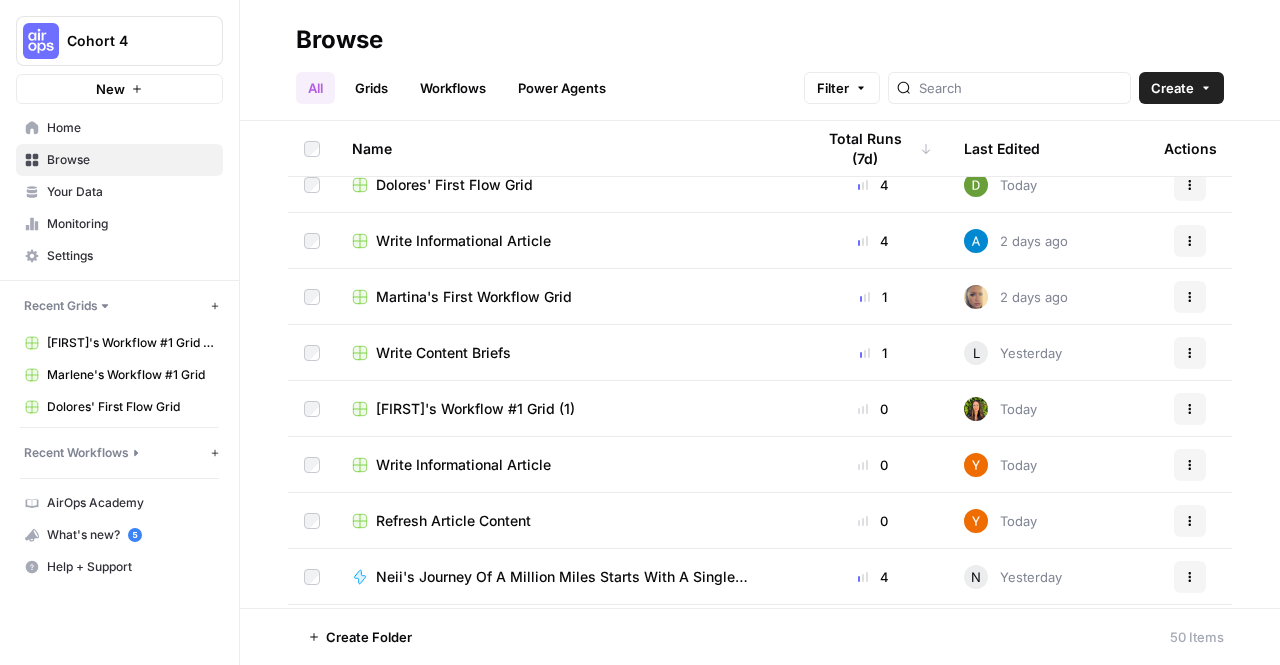 scroll, scrollTop: 1866, scrollLeft: 0, axis: vertical 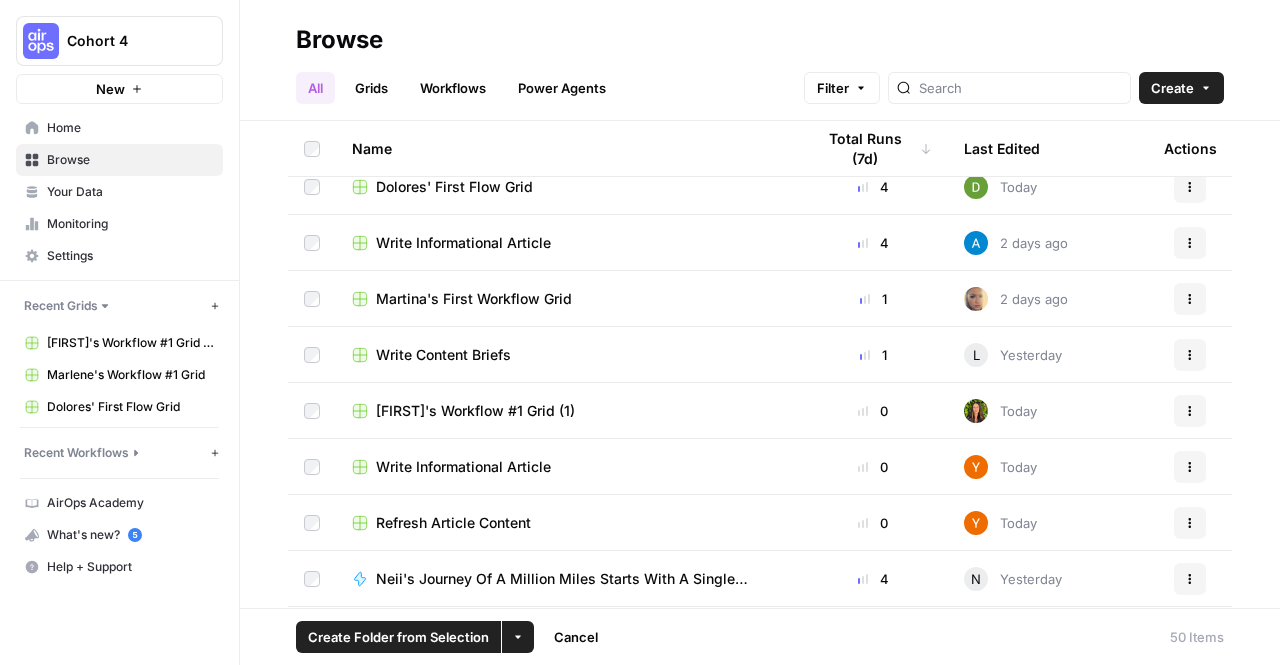 click on "Actions" at bounding box center [1190, 411] 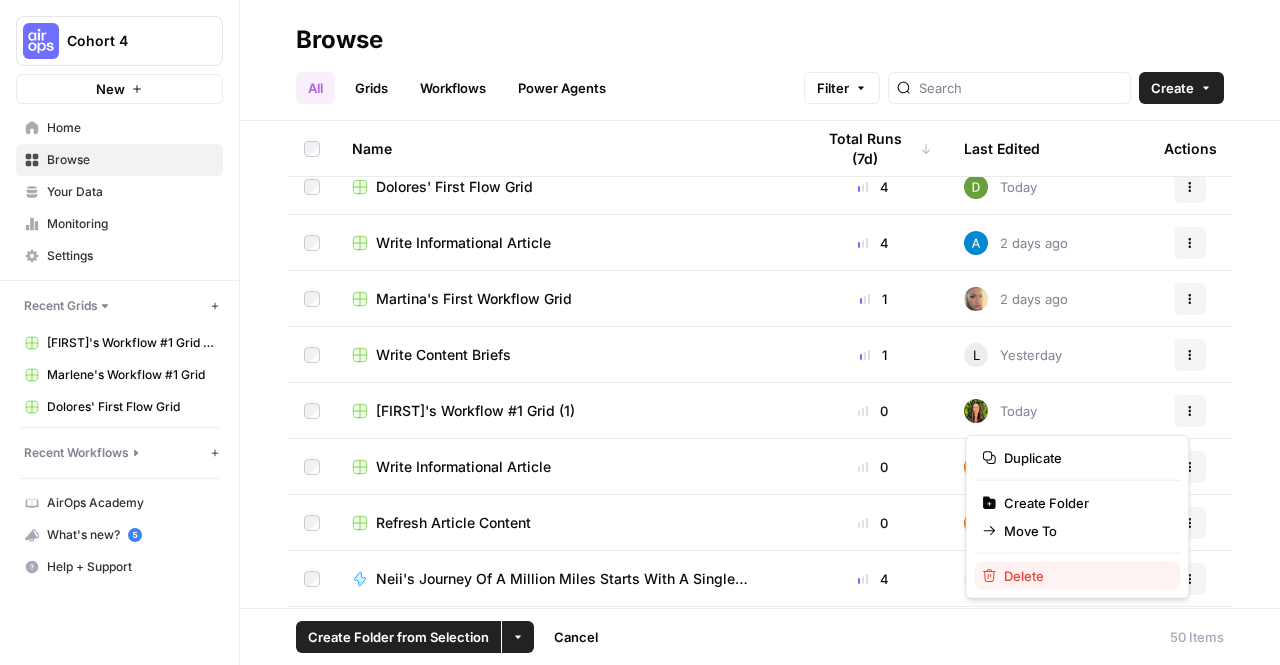 click on "Delete" at bounding box center [1084, 576] 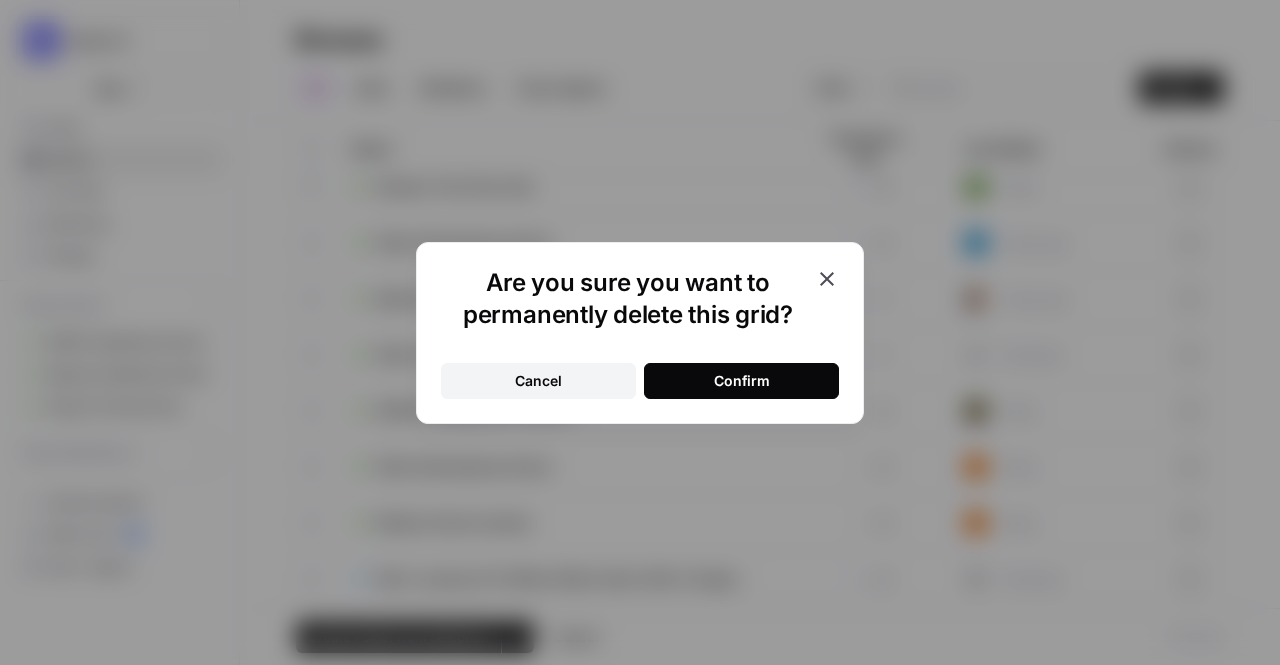 click on "Confirm" at bounding box center [742, 381] 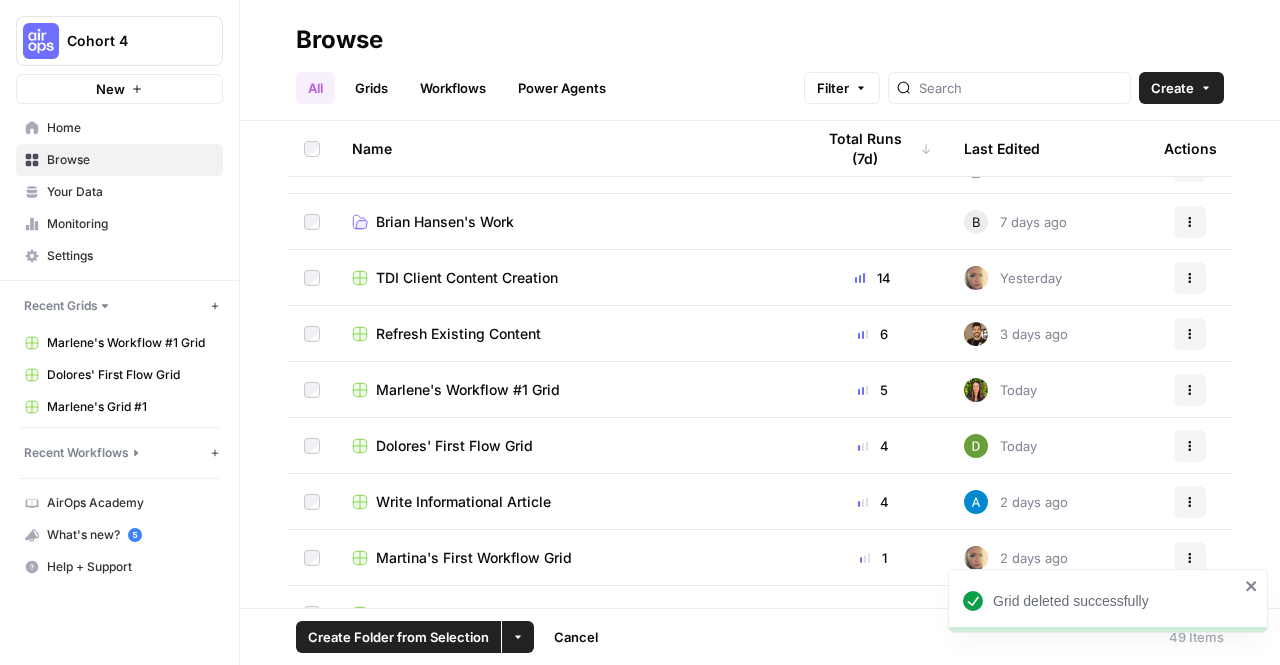 scroll, scrollTop: 1606, scrollLeft: 0, axis: vertical 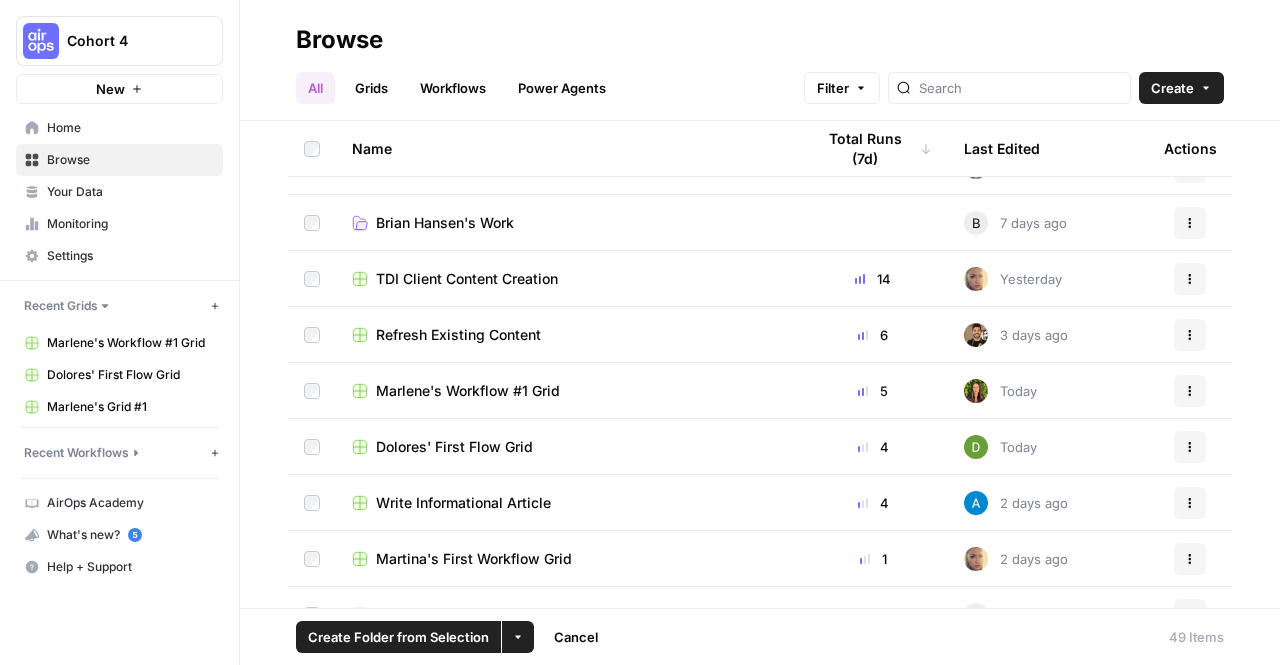 click on "Marlene's Workflow #1  Grid" at bounding box center (468, 391) 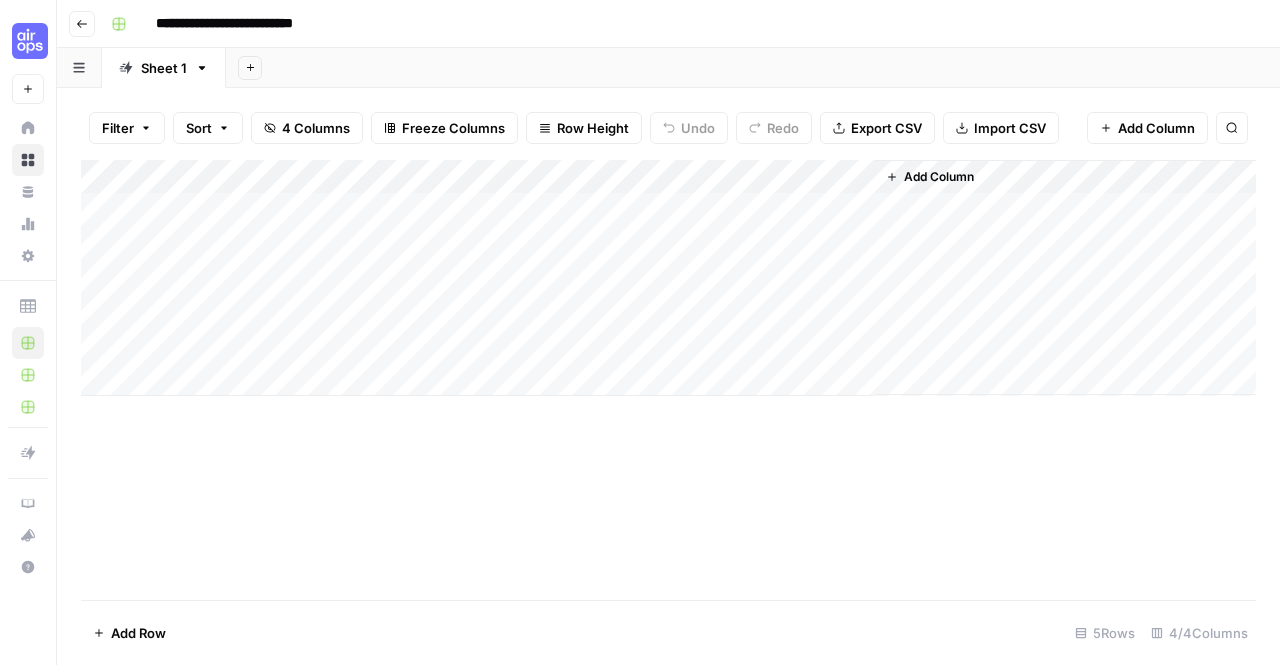 click on "Go back" at bounding box center [82, 24] 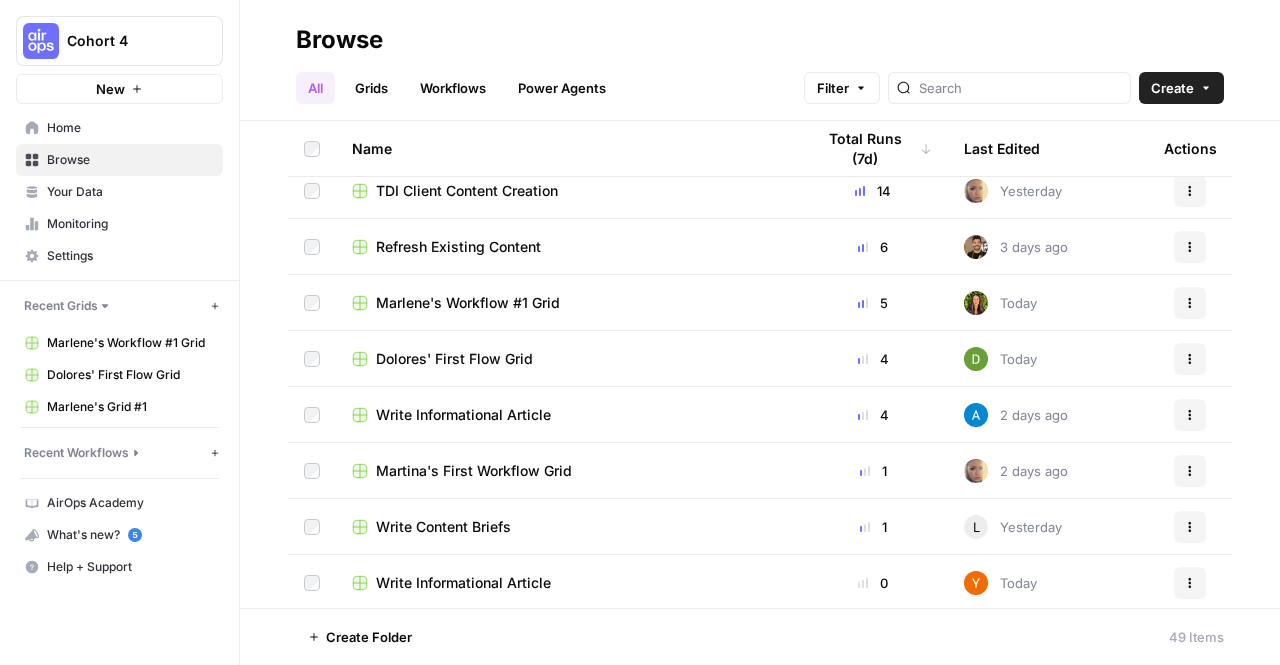 scroll, scrollTop: 1689, scrollLeft: 0, axis: vertical 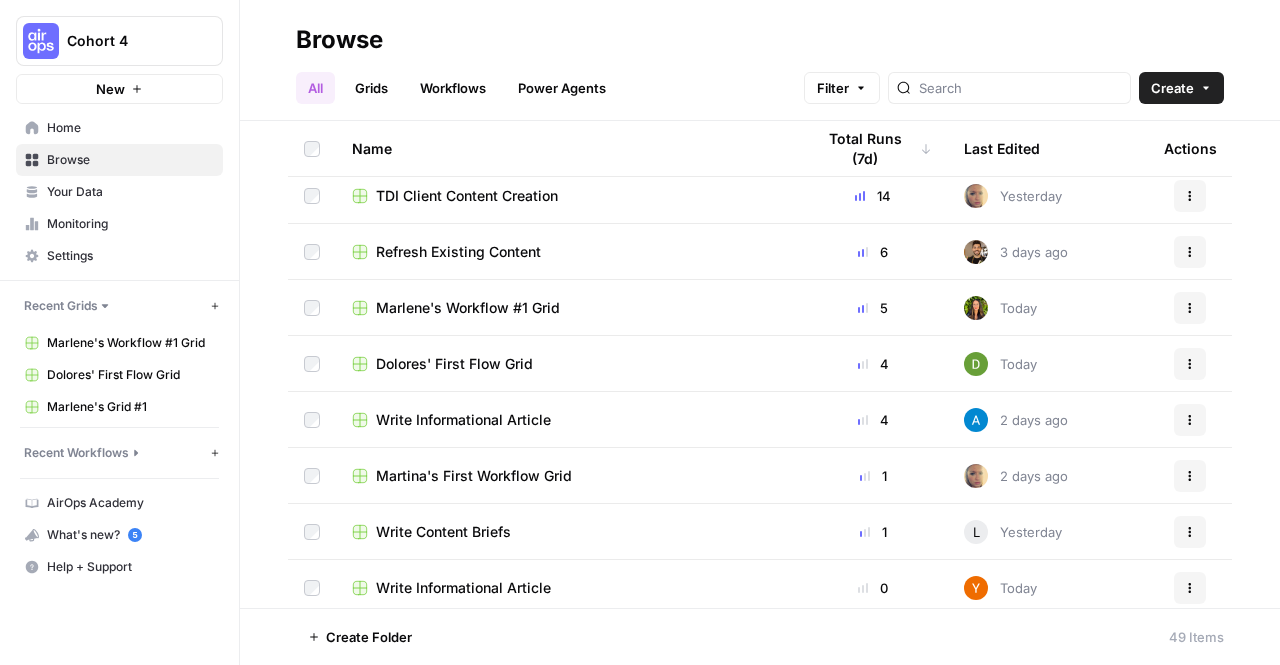 click 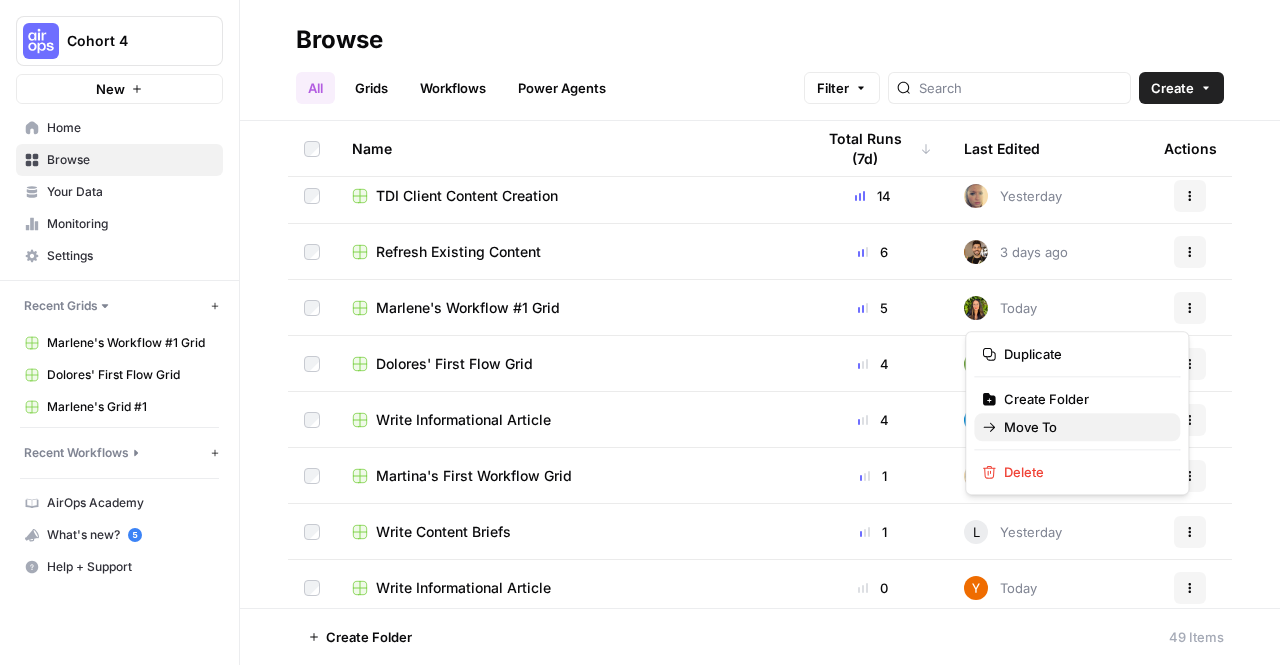 click on "Move To" at bounding box center [1084, 427] 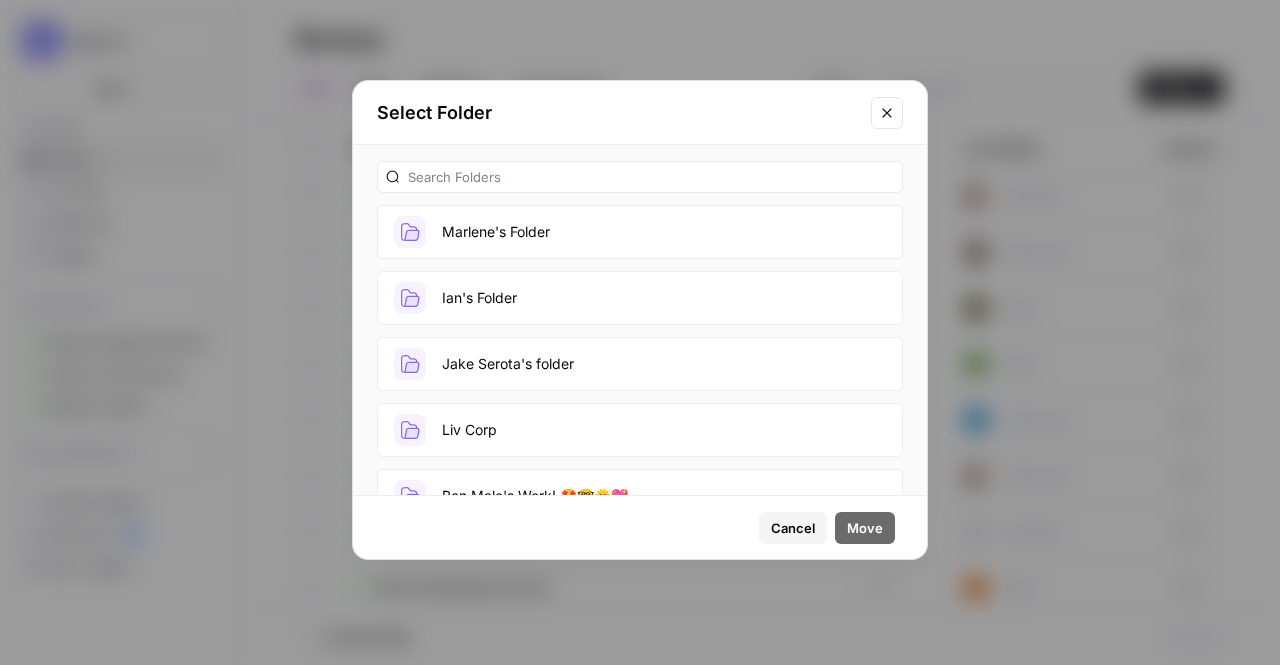 click on "Marlene's Folder" at bounding box center (640, 232) 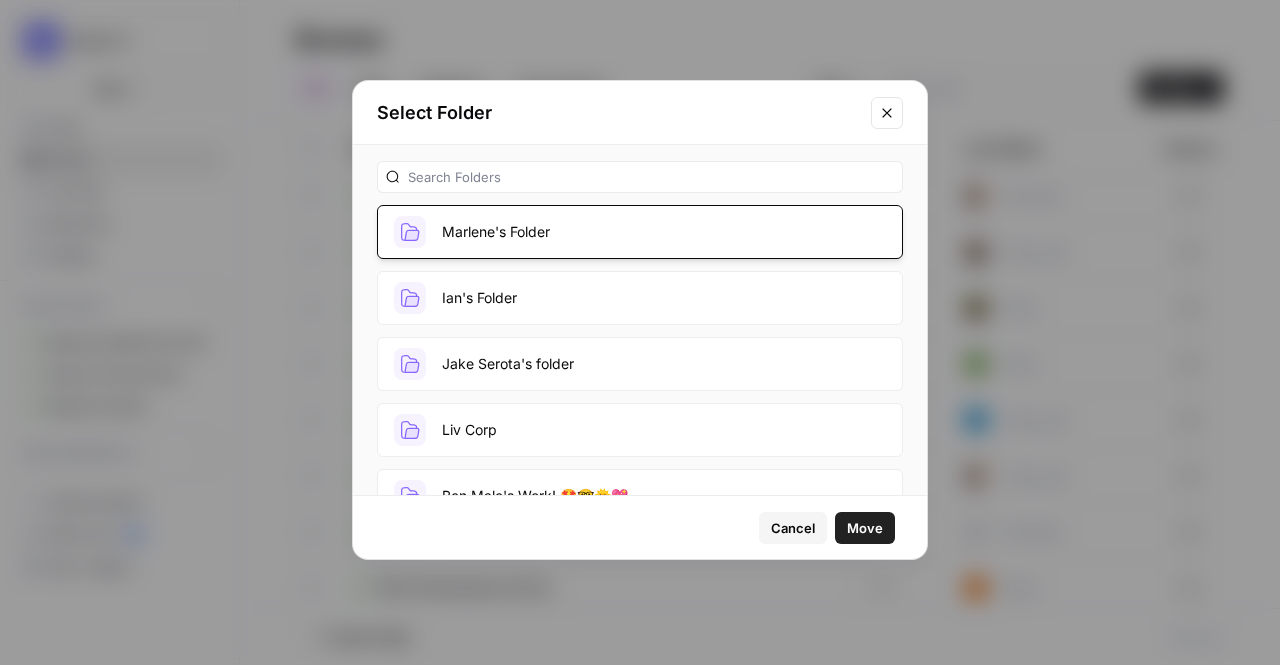 click on "Move" at bounding box center (865, 528) 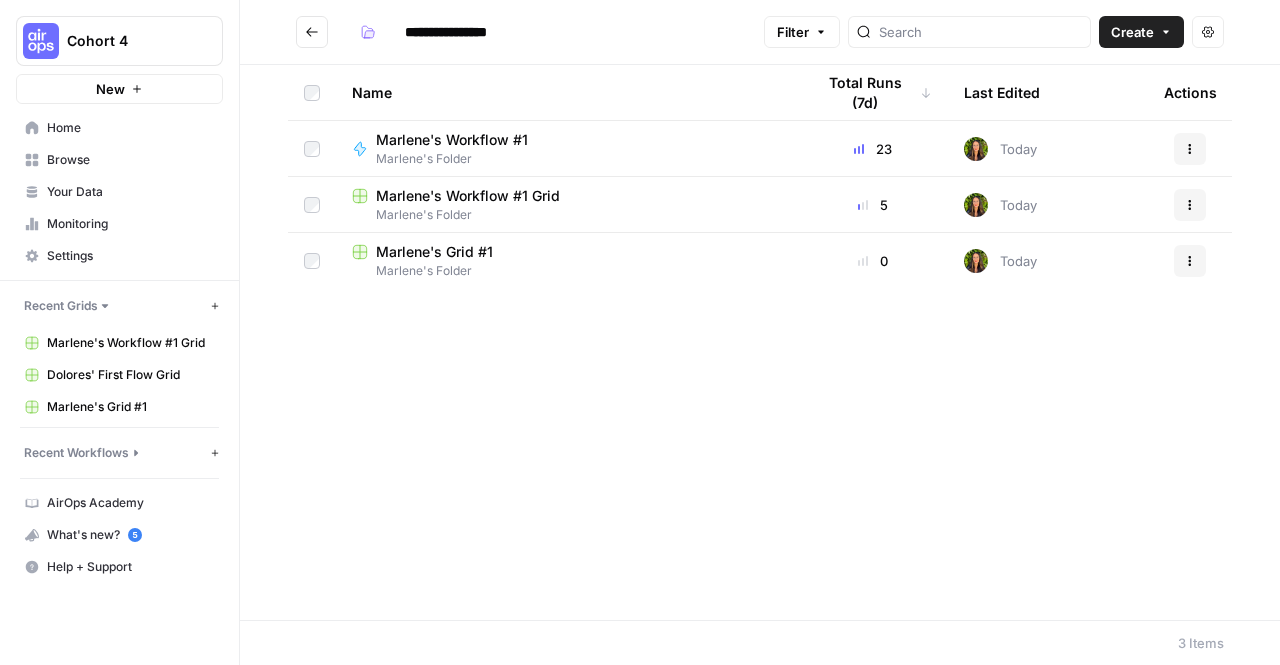 click on "Marlene's Folder" at bounding box center [567, 271] 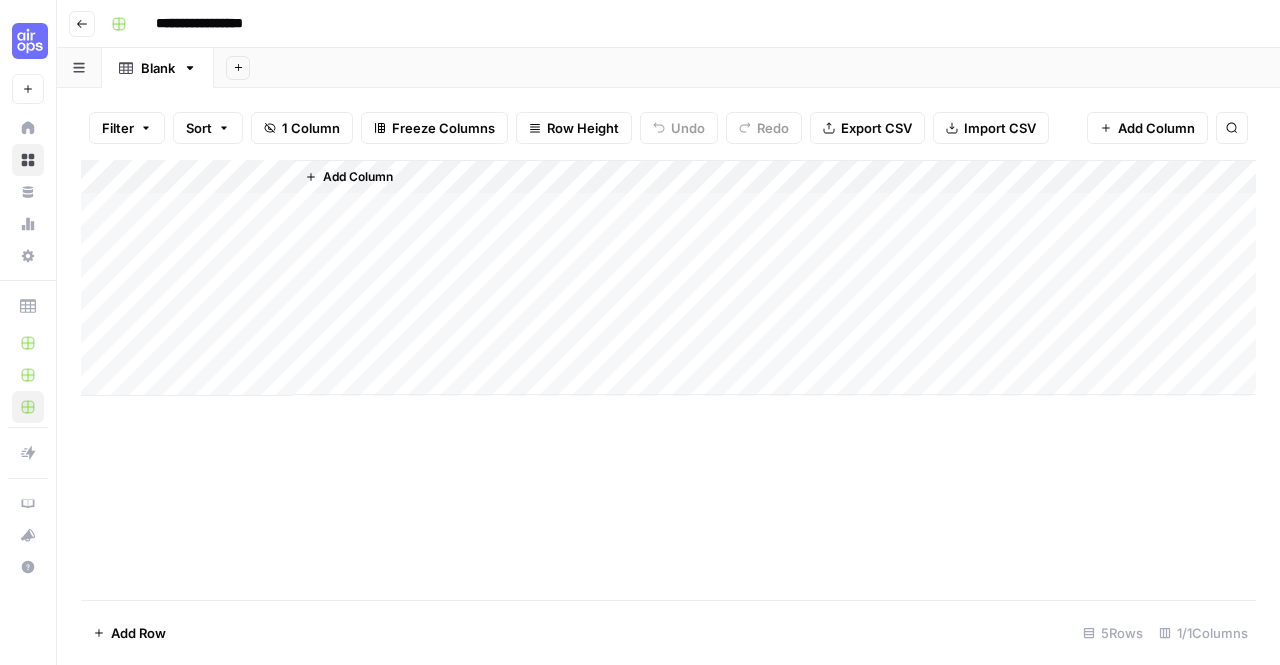 click on "Go back" at bounding box center [82, 24] 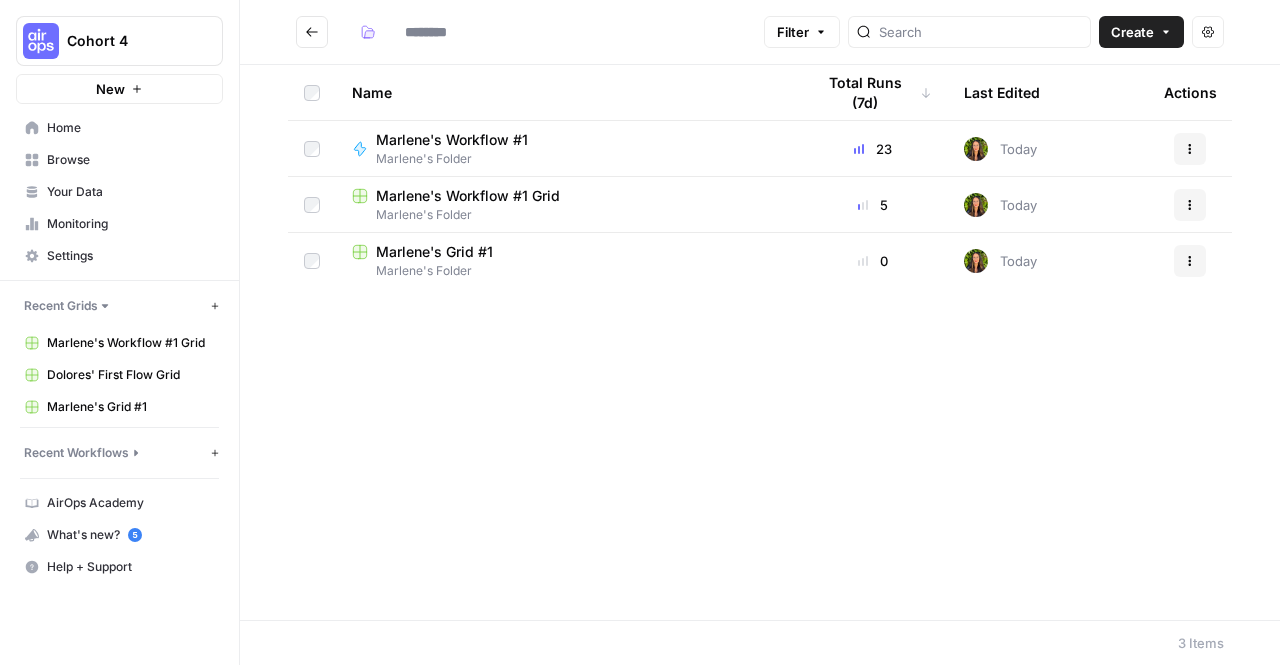 type on "**********" 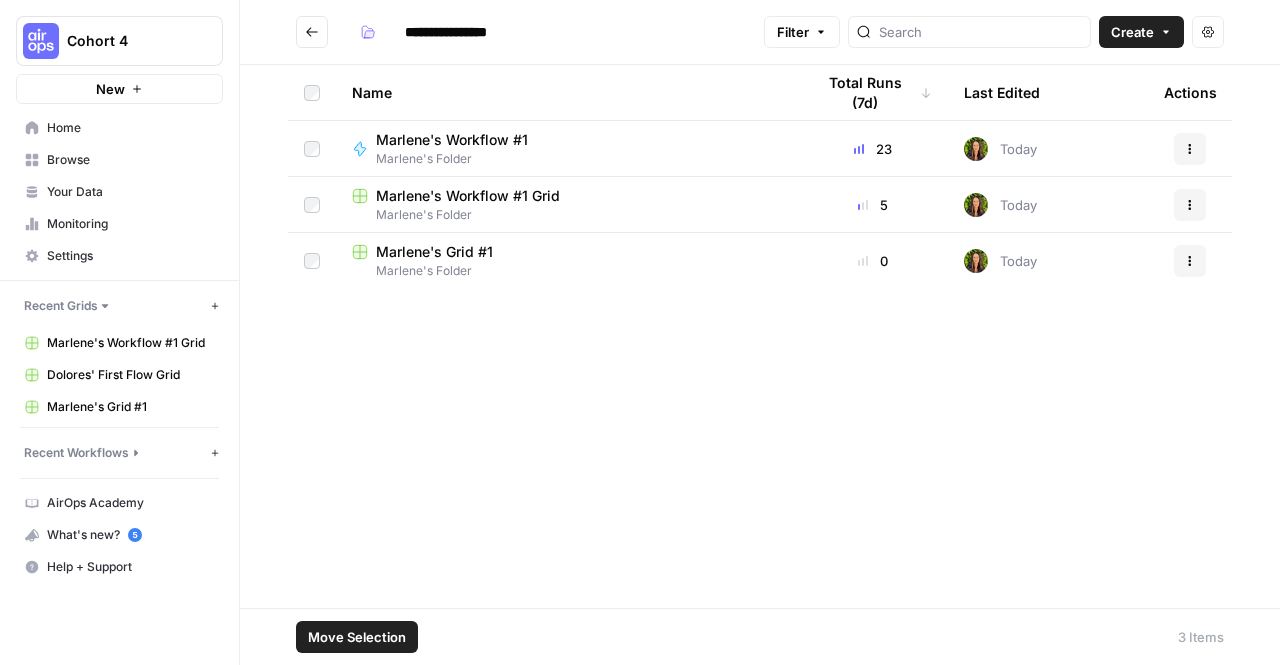 click on "Actions" at bounding box center (1190, 261) 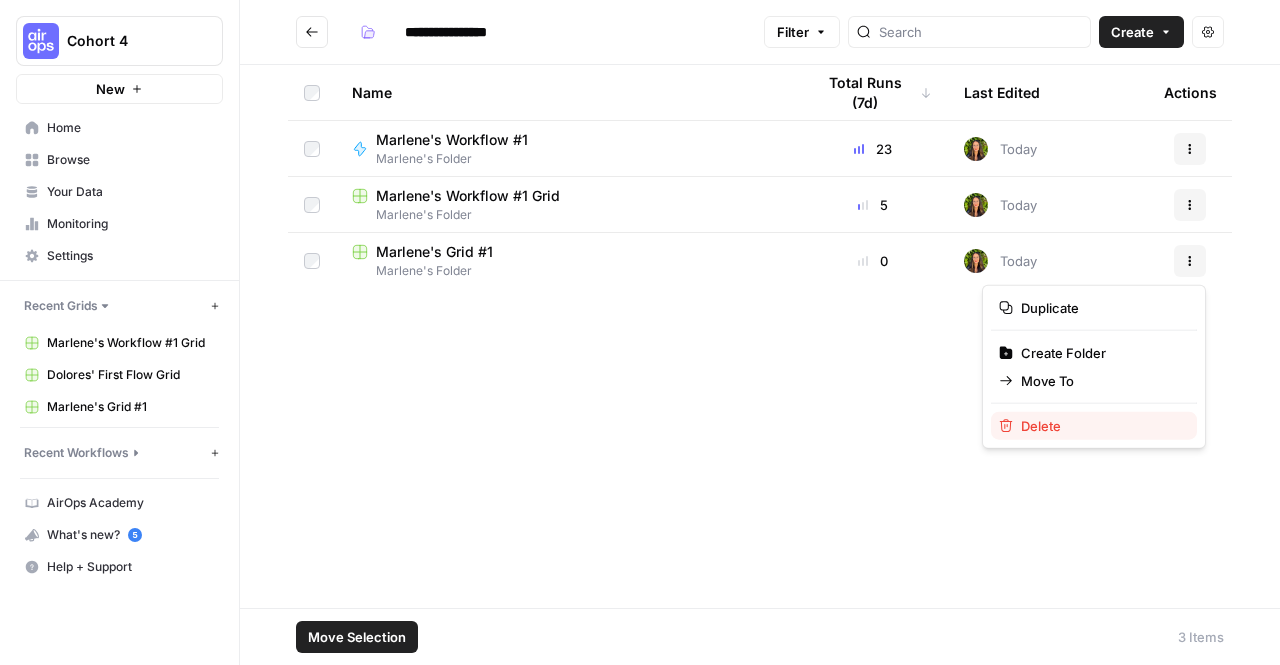 click on "Delete" at bounding box center [1101, 426] 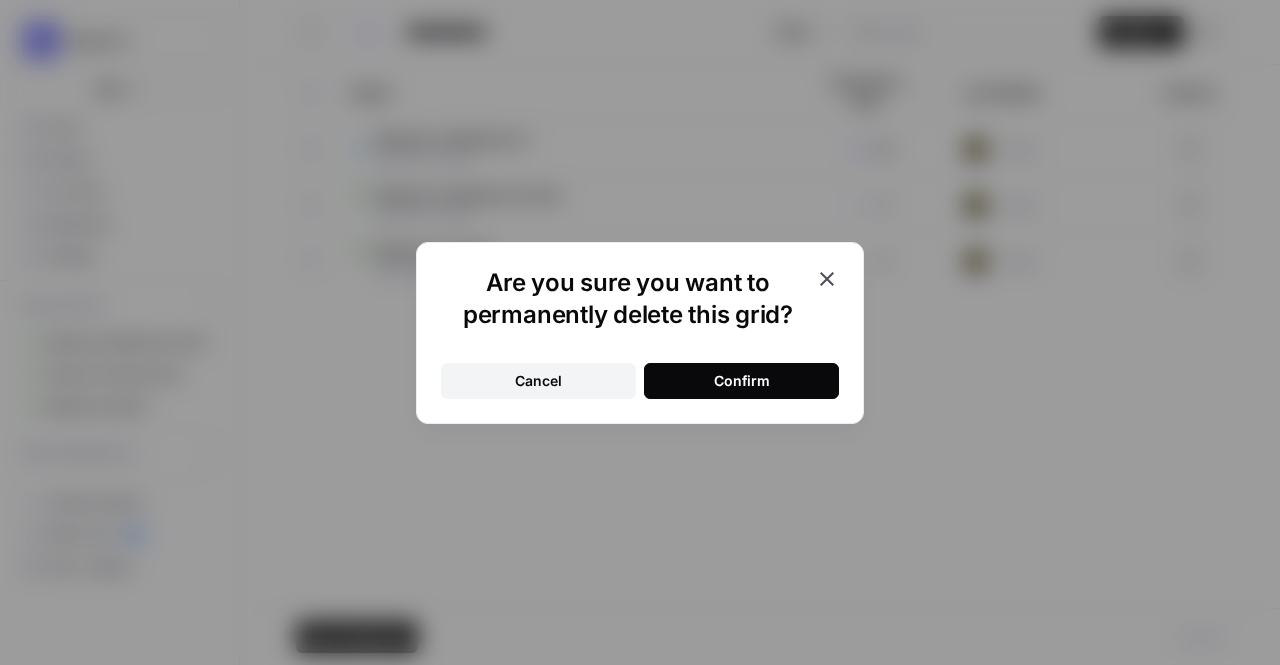 click on "Confirm" at bounding box center [741, 381] 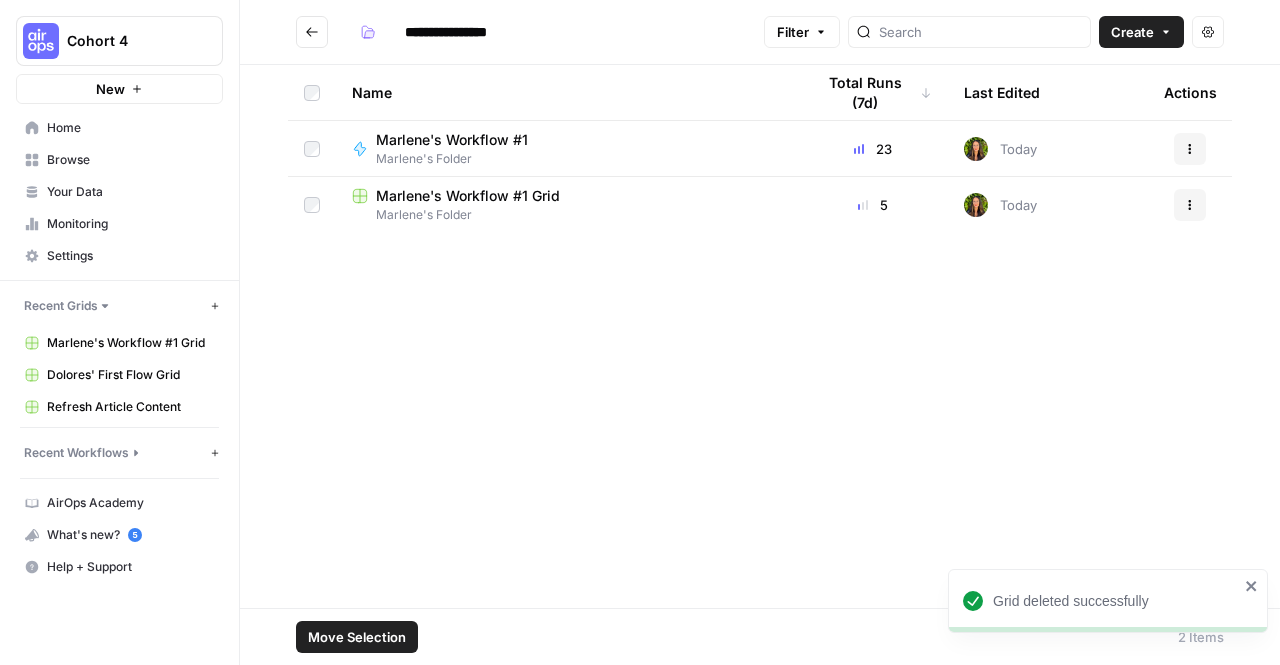 click on "Marlene's Folder" at bounding box center (567, 215) 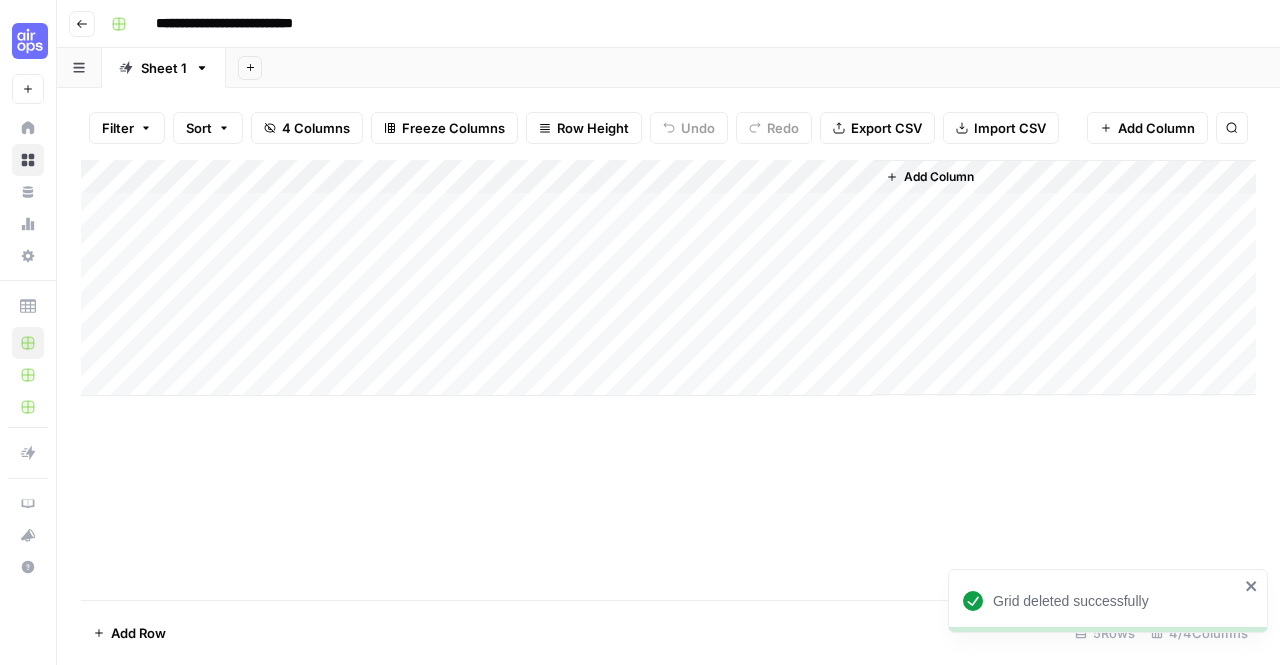 click on "Go back" at bounding box center (82, 24) 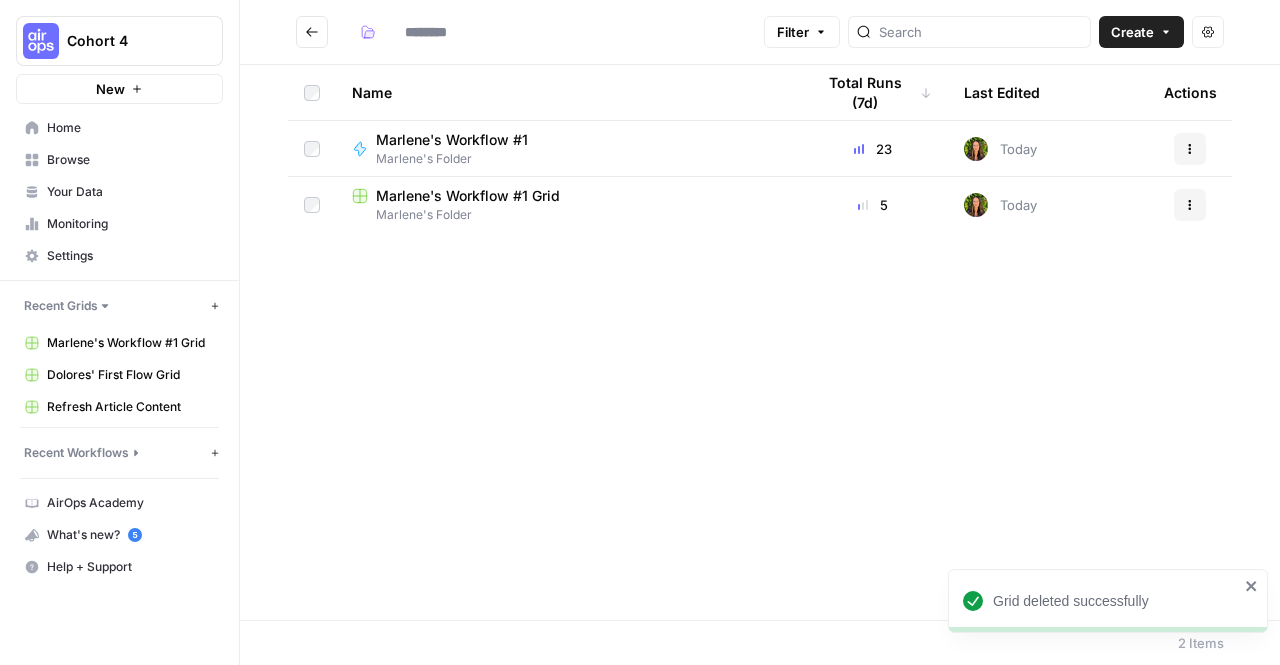 type on "**********" 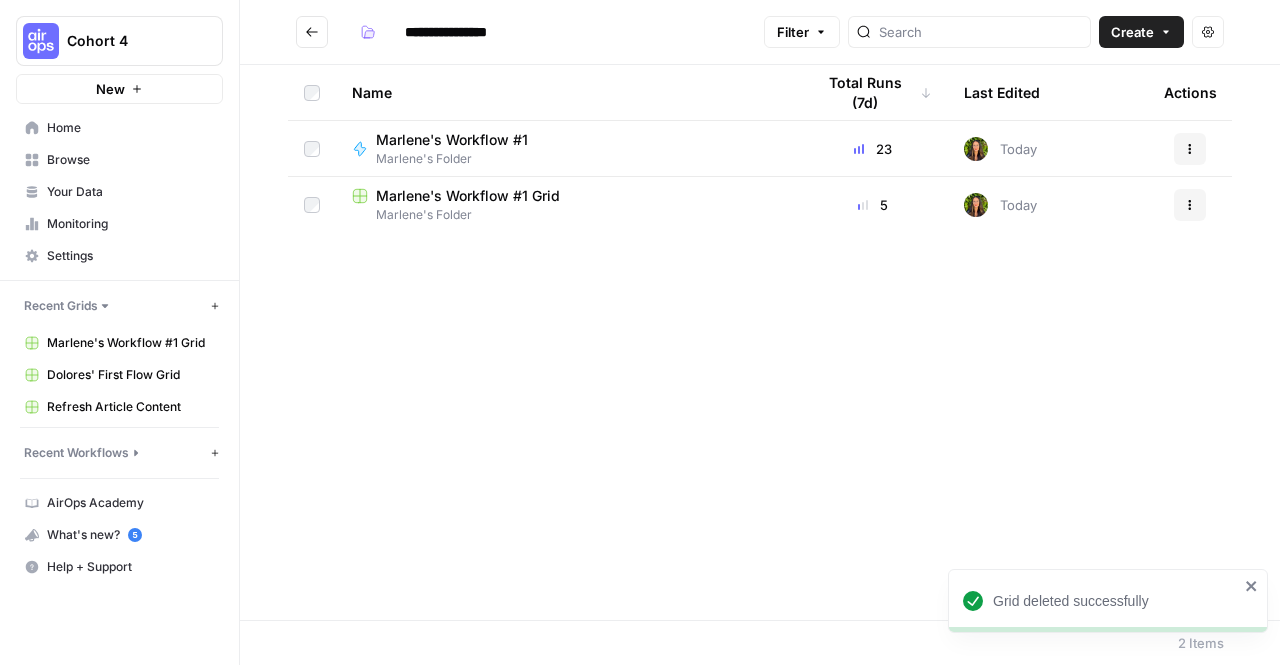 click on "Marlene's Workflow #1" at bounding box center [452, 140] 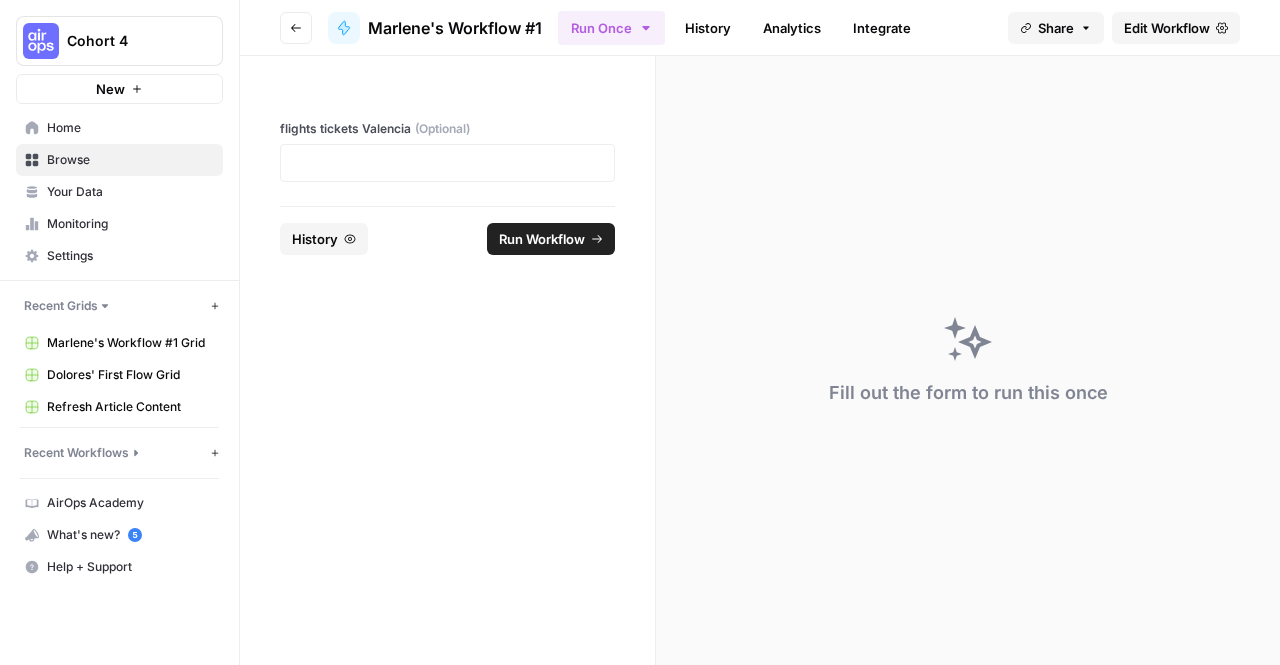 click 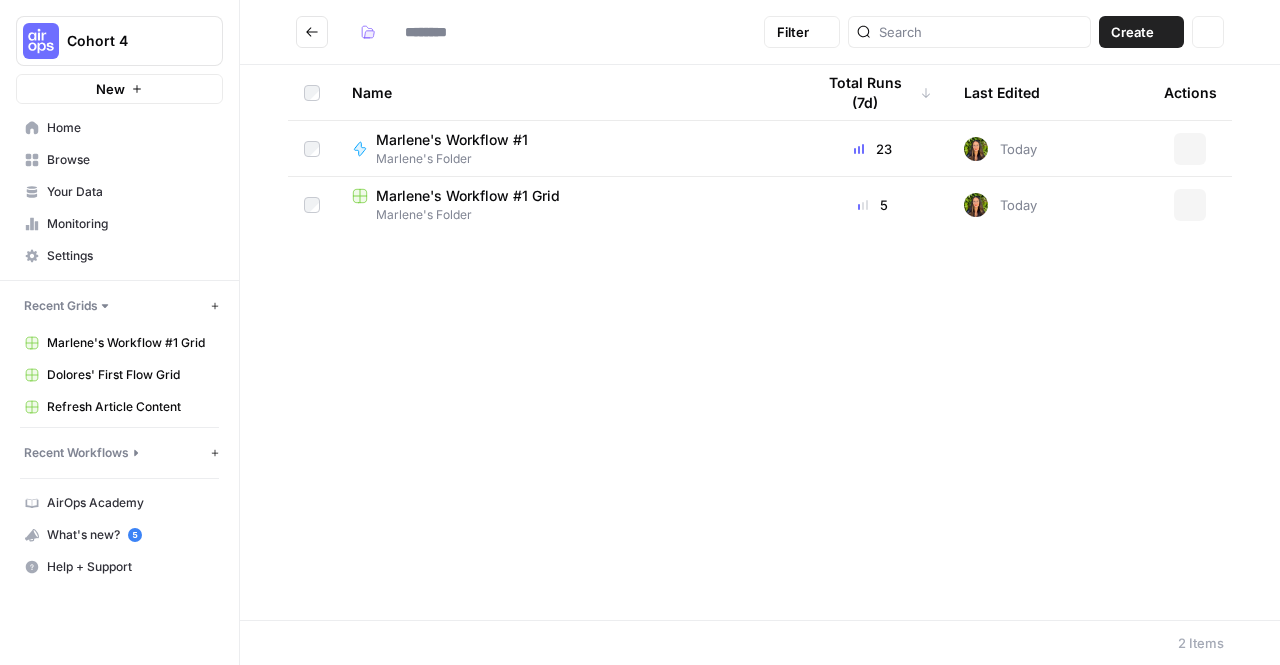 type on "**********" 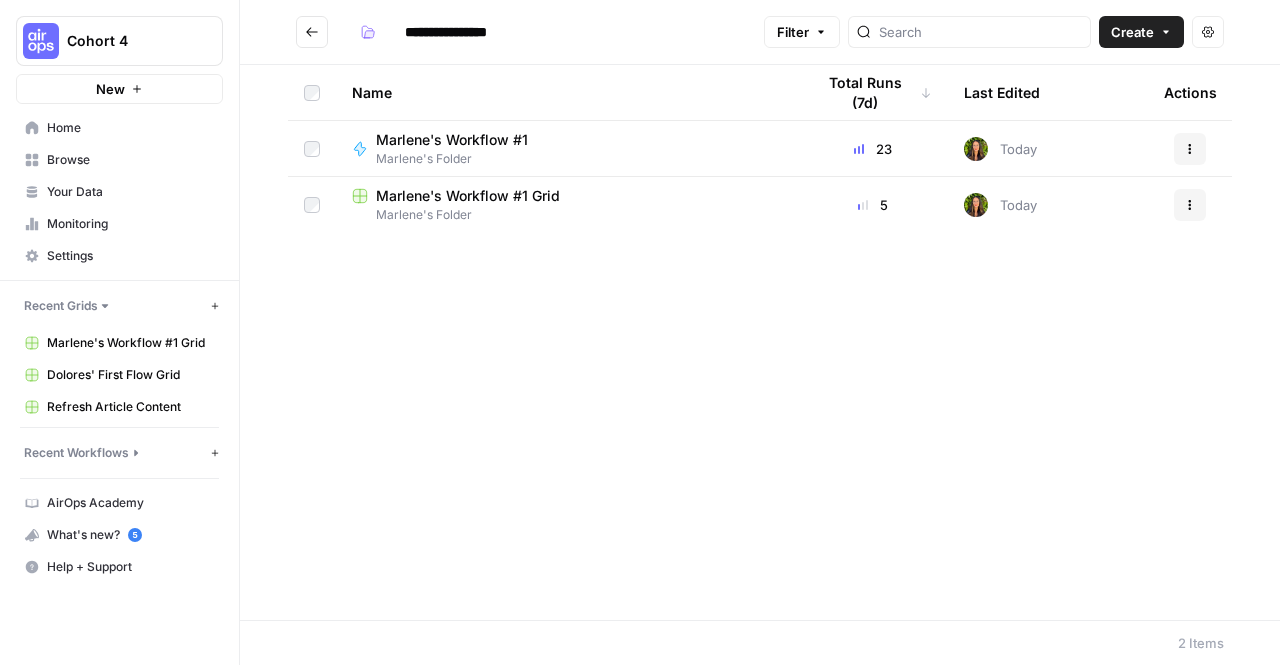 click on "Marlene's Workflow #1  Grid" at bounding box center [468, 196] 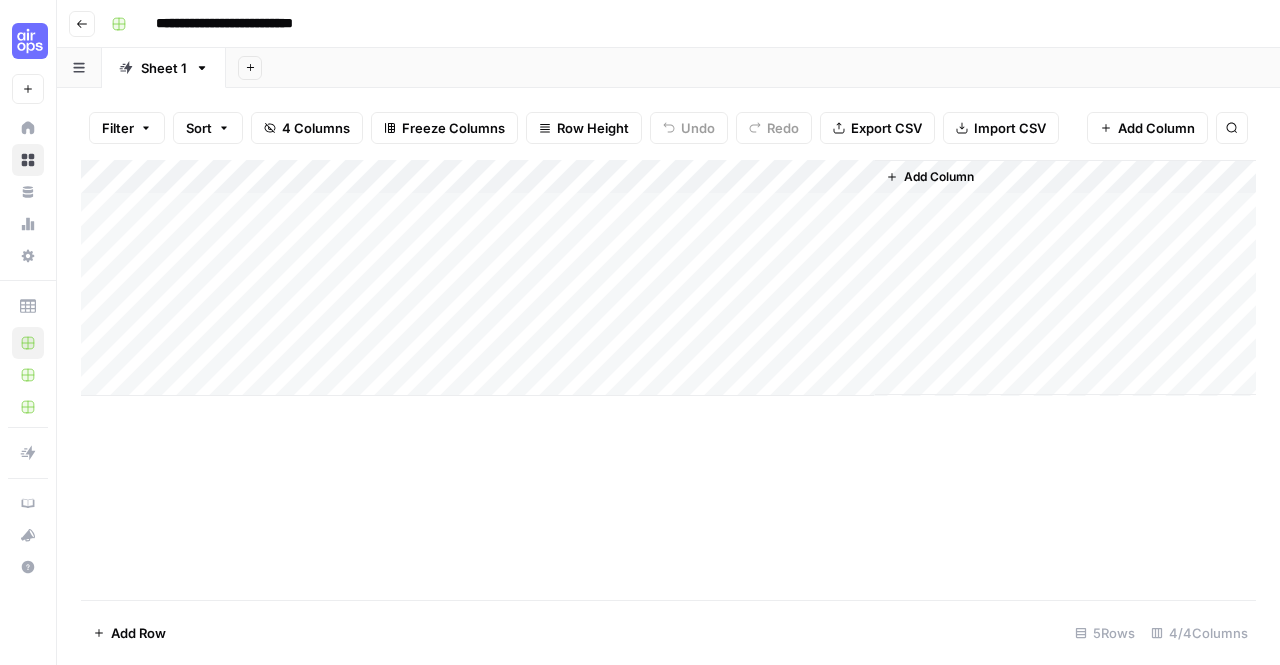 click on "Add Column" at bounding box center (668, 278) 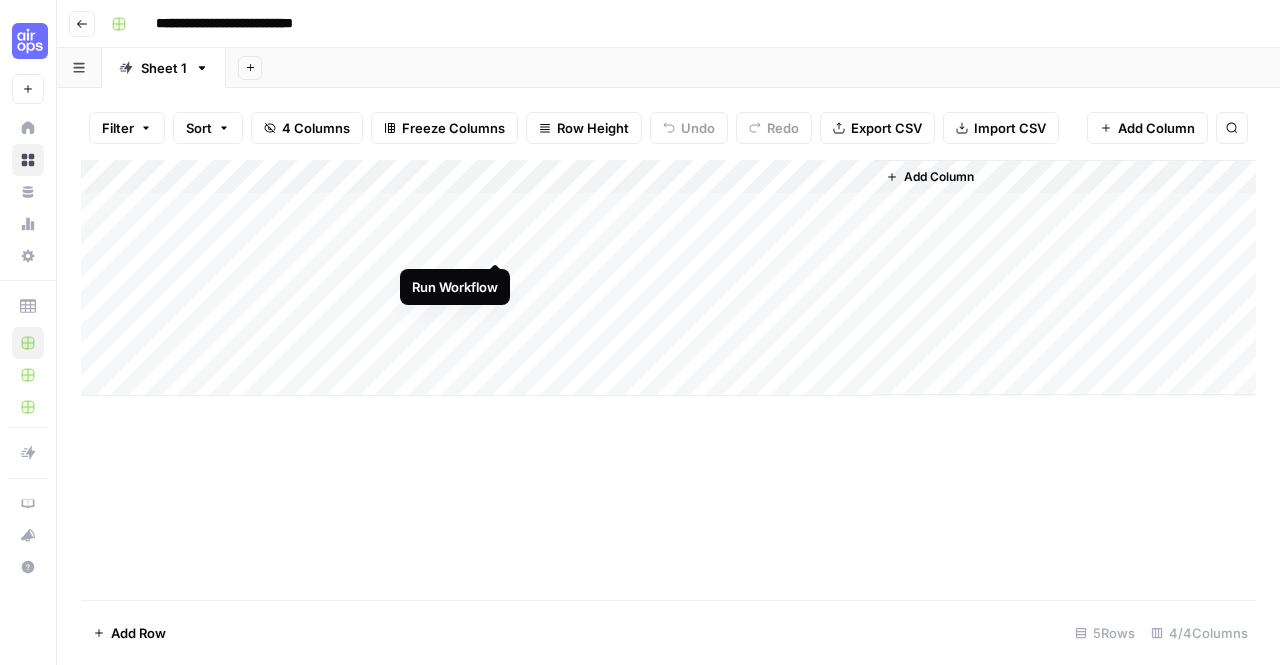 click on "Add Column" at bounding box center [668, 278] 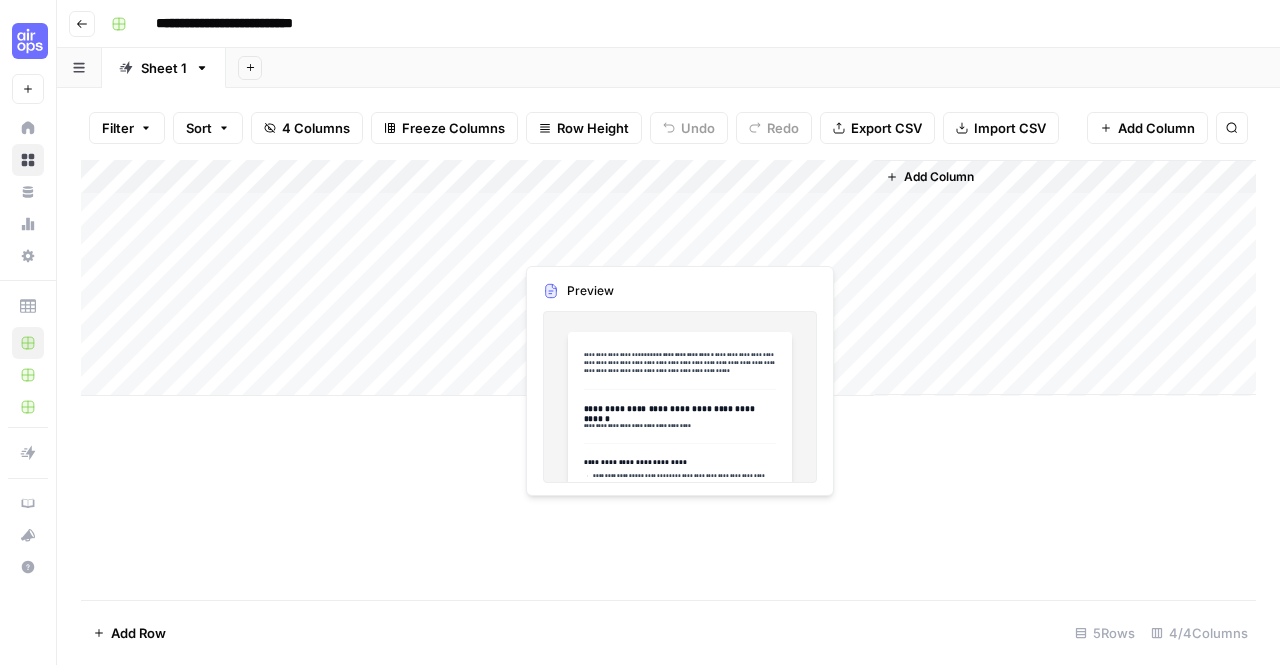 click on "Add Column" at bounding box center [668, 278] 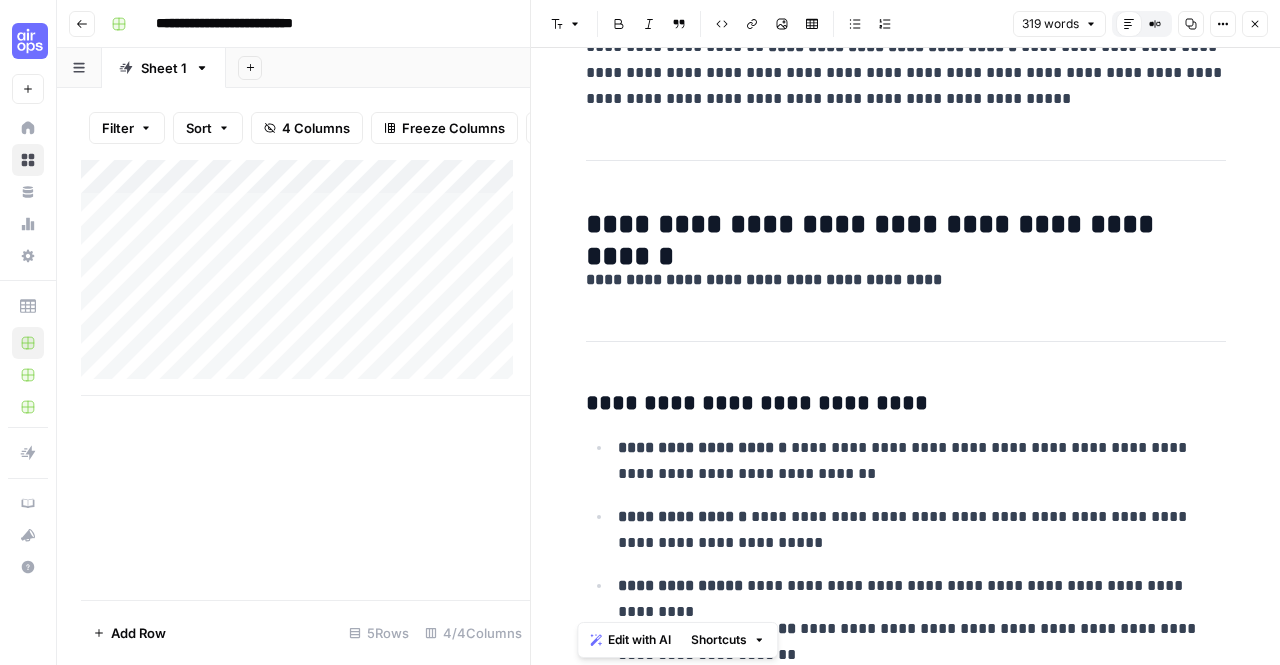 scroll, scrollTop: 0, scrollLeft: 0, axis: both 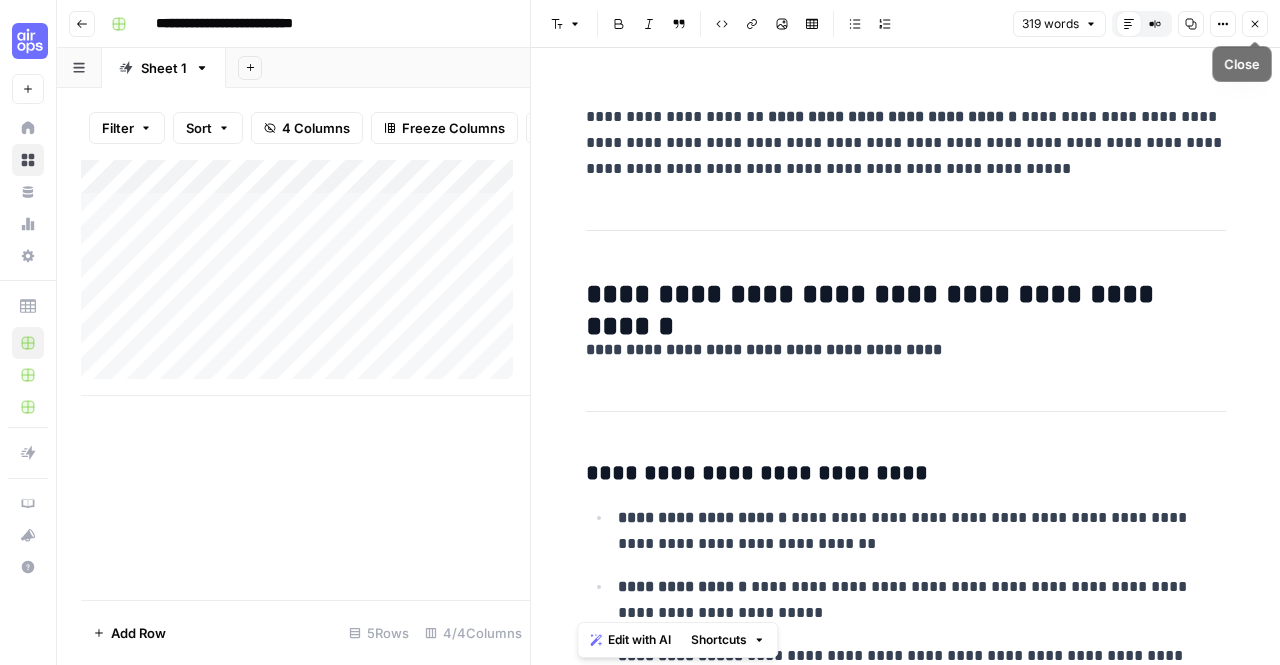 click 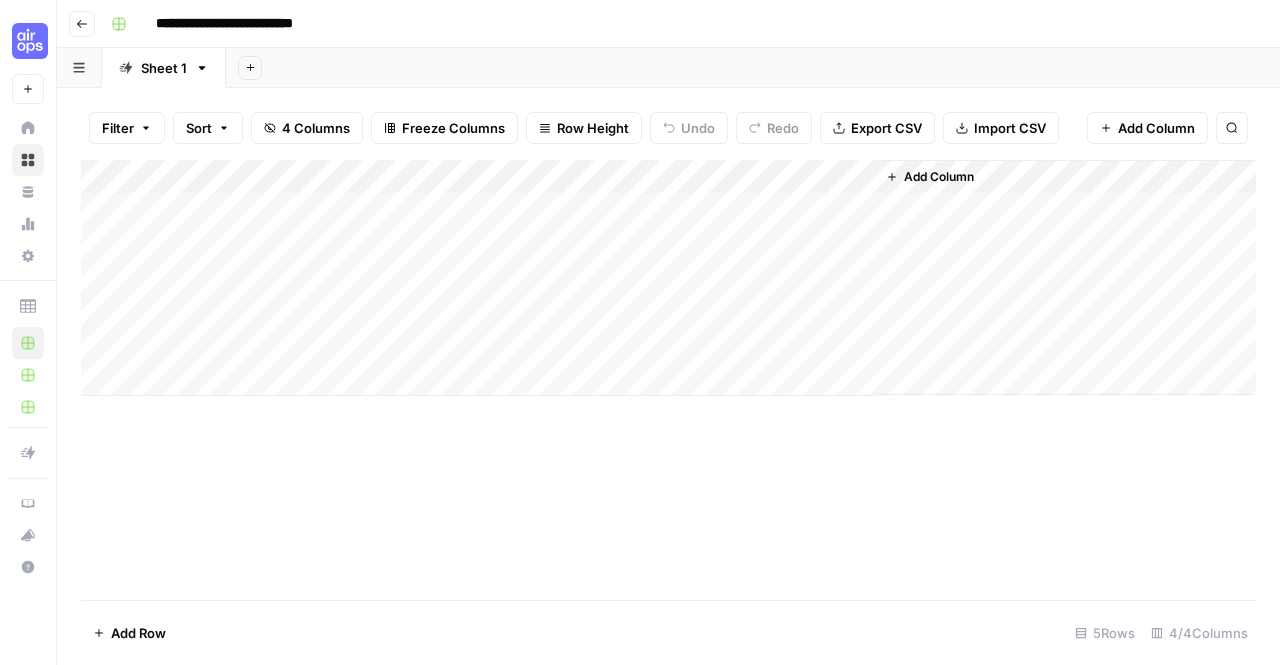 click 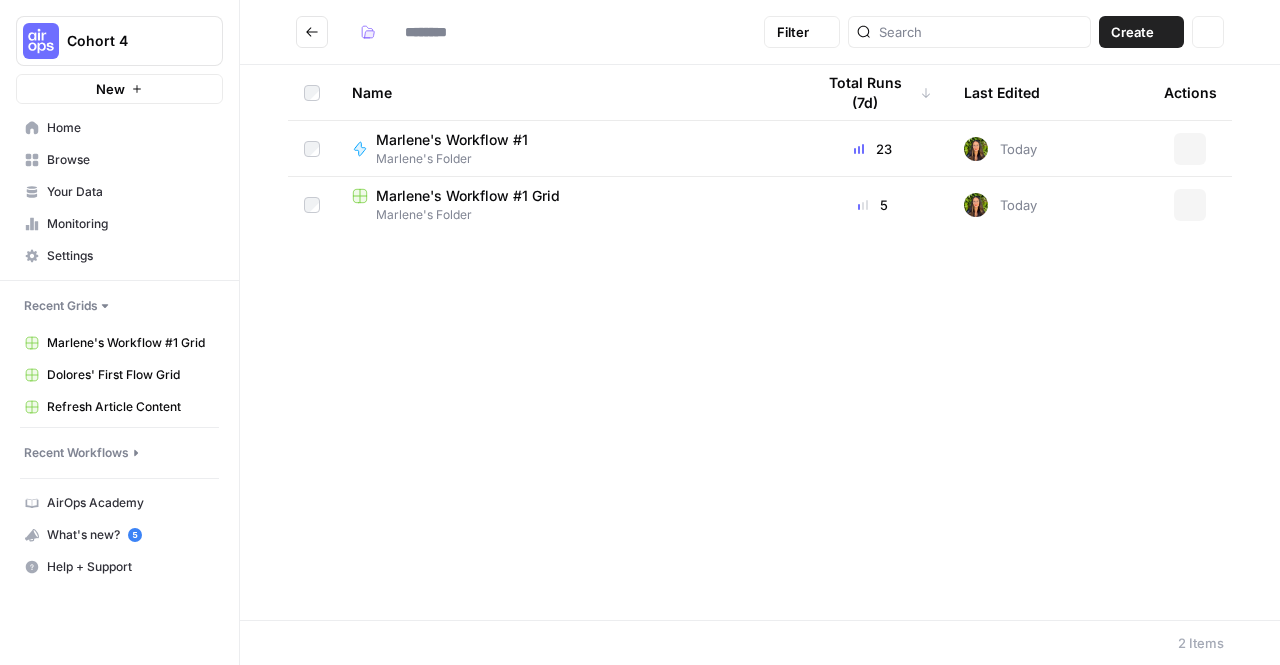 type on "**********" 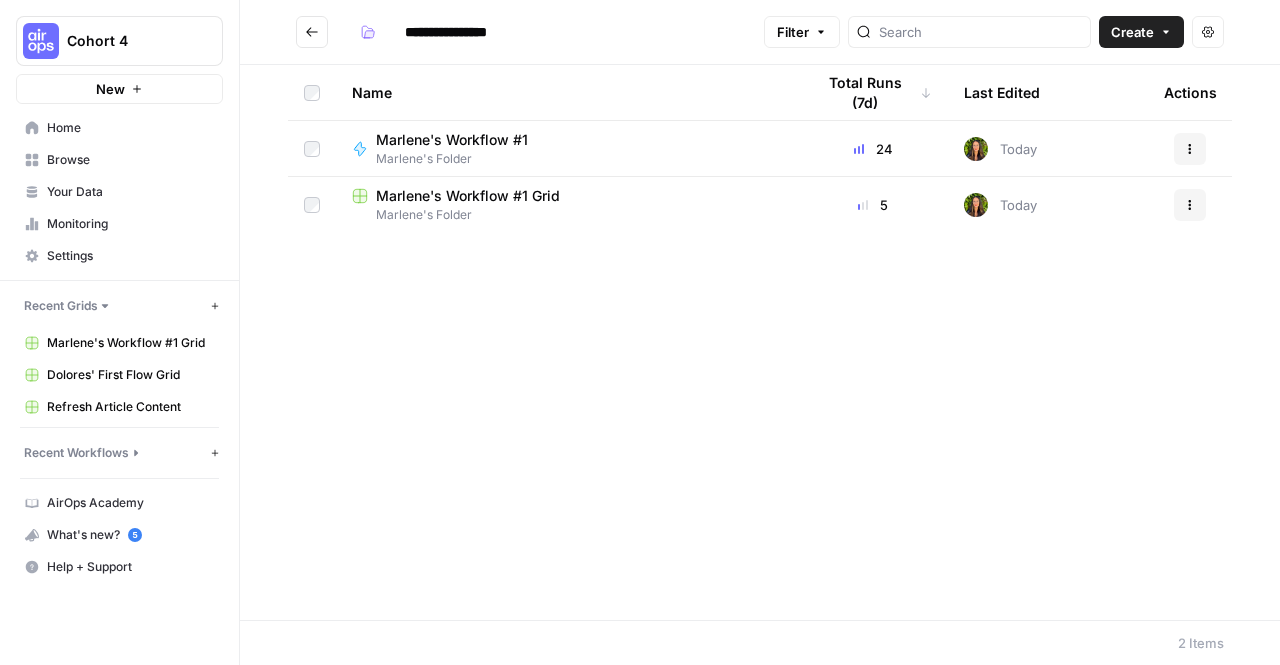 click on "Marlene's Workflow #1" at bounding box center (452, 140) 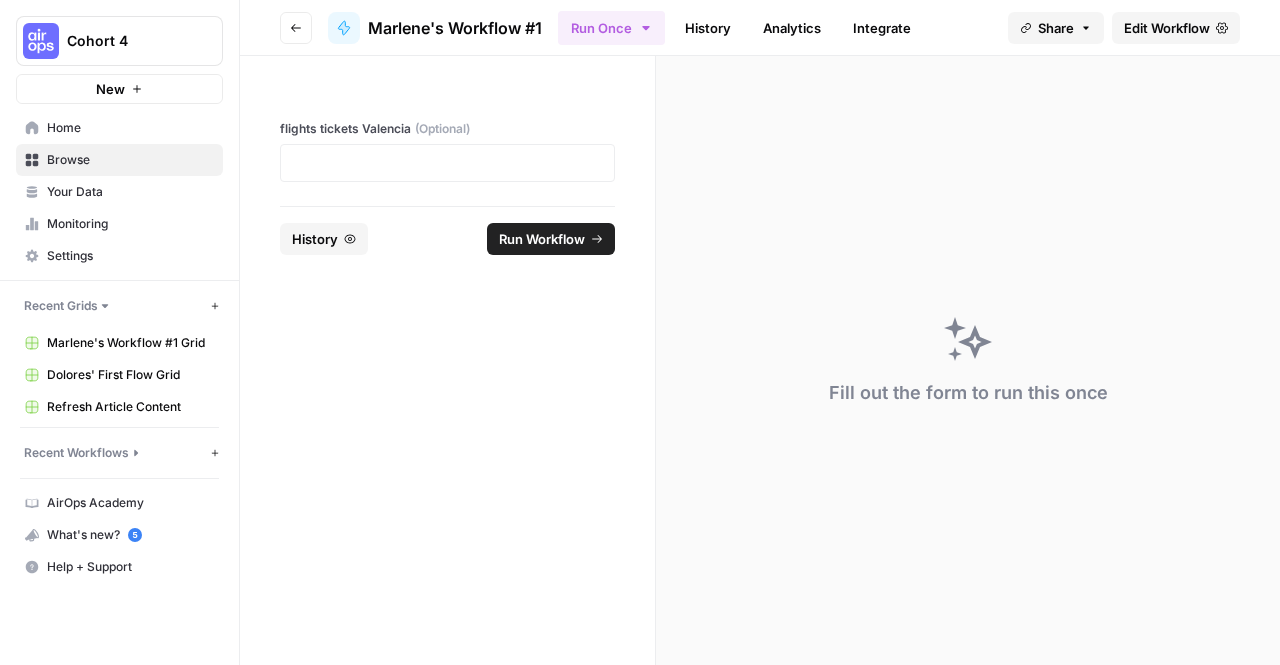 click on "flights tickets [CITY] (Optional)" at bounding box center [447, 131] 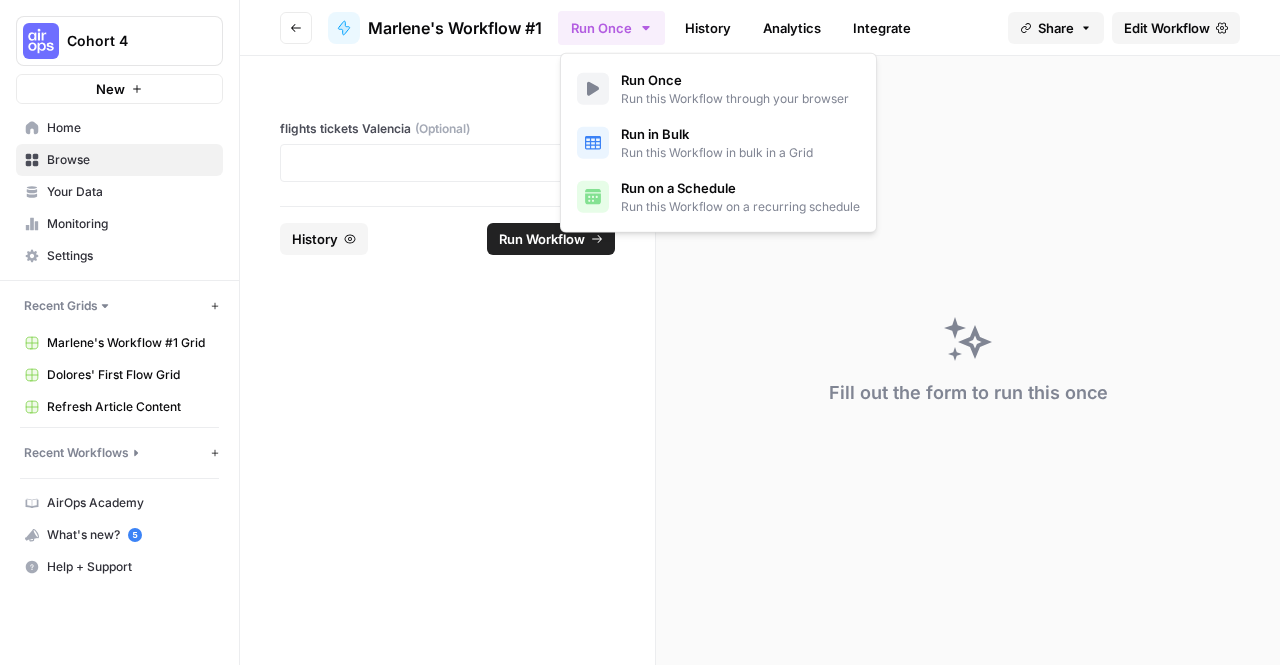 click on "Edit Workflow" at bounding box center [1167, 28] 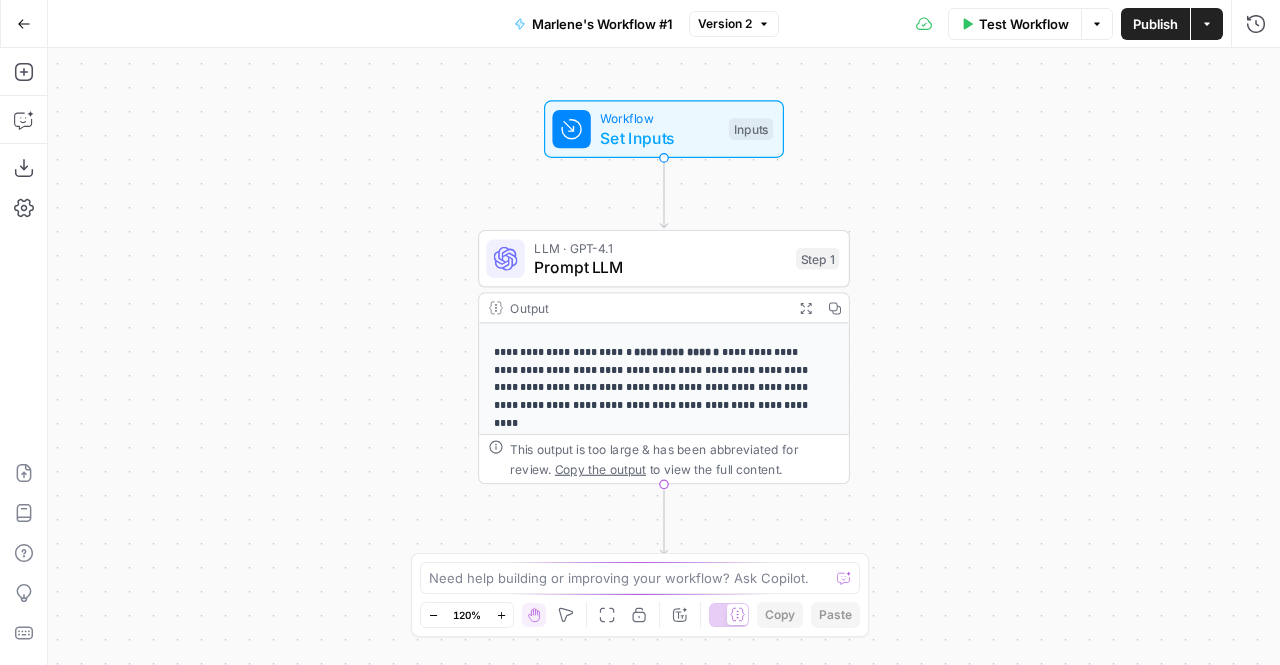 click on "Prompt LLM" at bounding box center [660, 267] 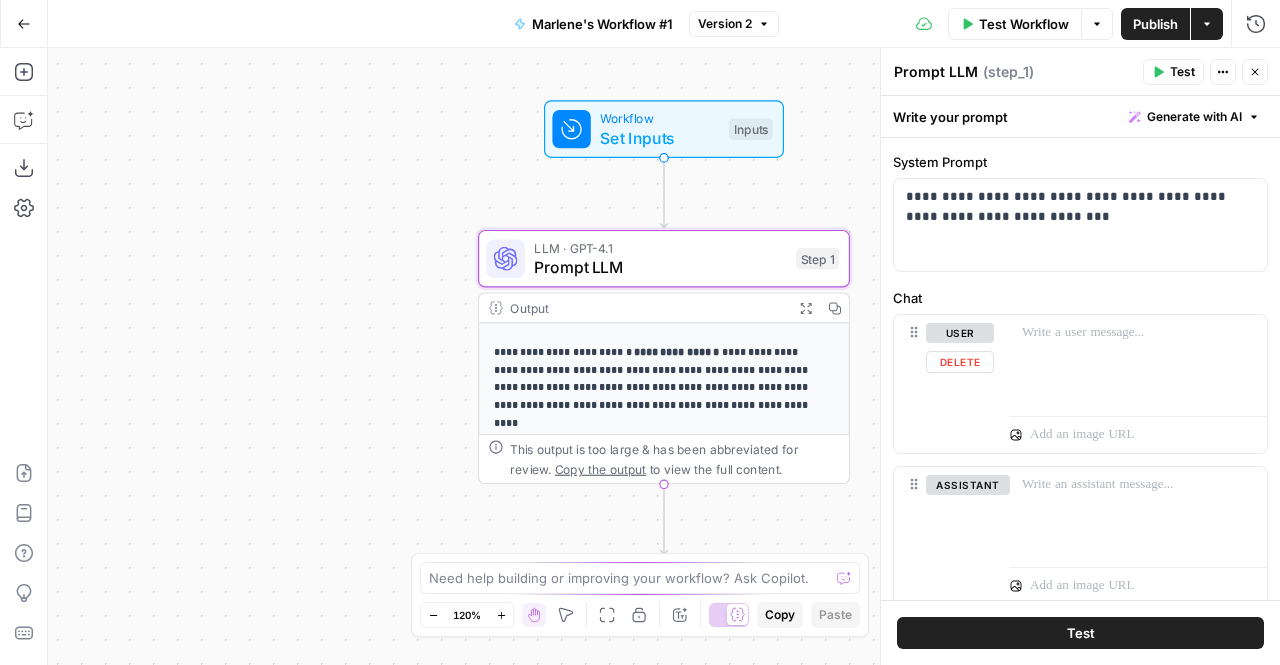 scroll, scrollTop: 0, scrollLeft: 0, axis: both 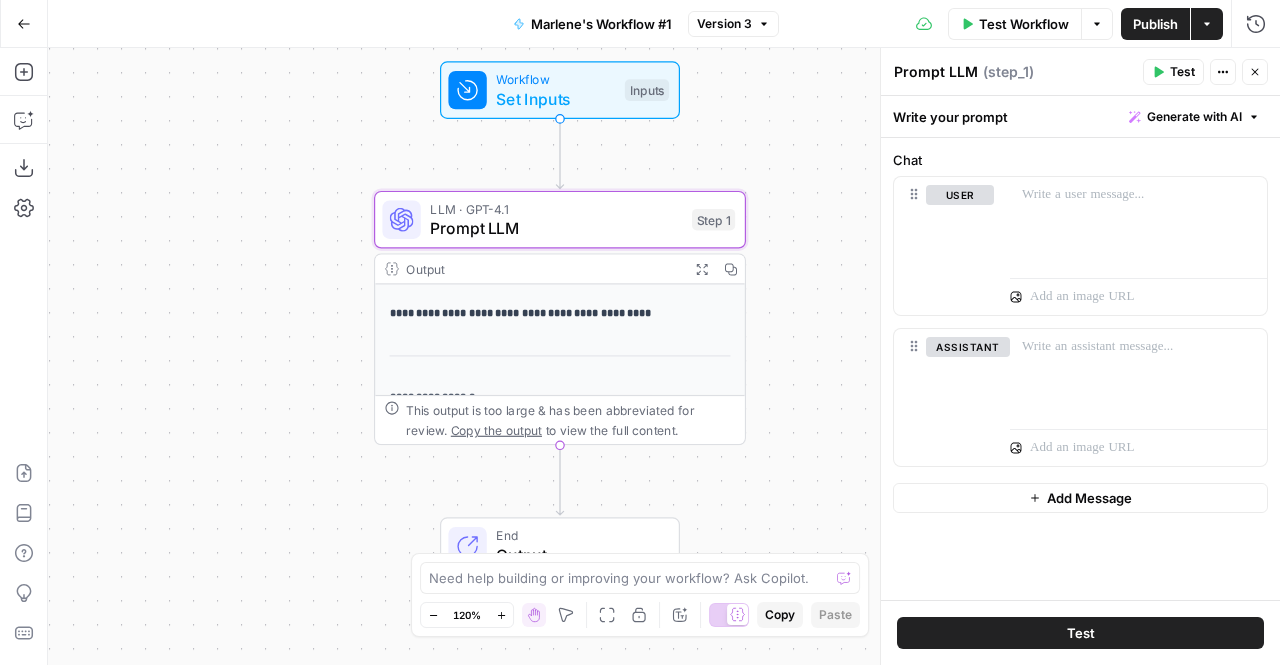 click on "Go Back" at bounding box center (24, 24) 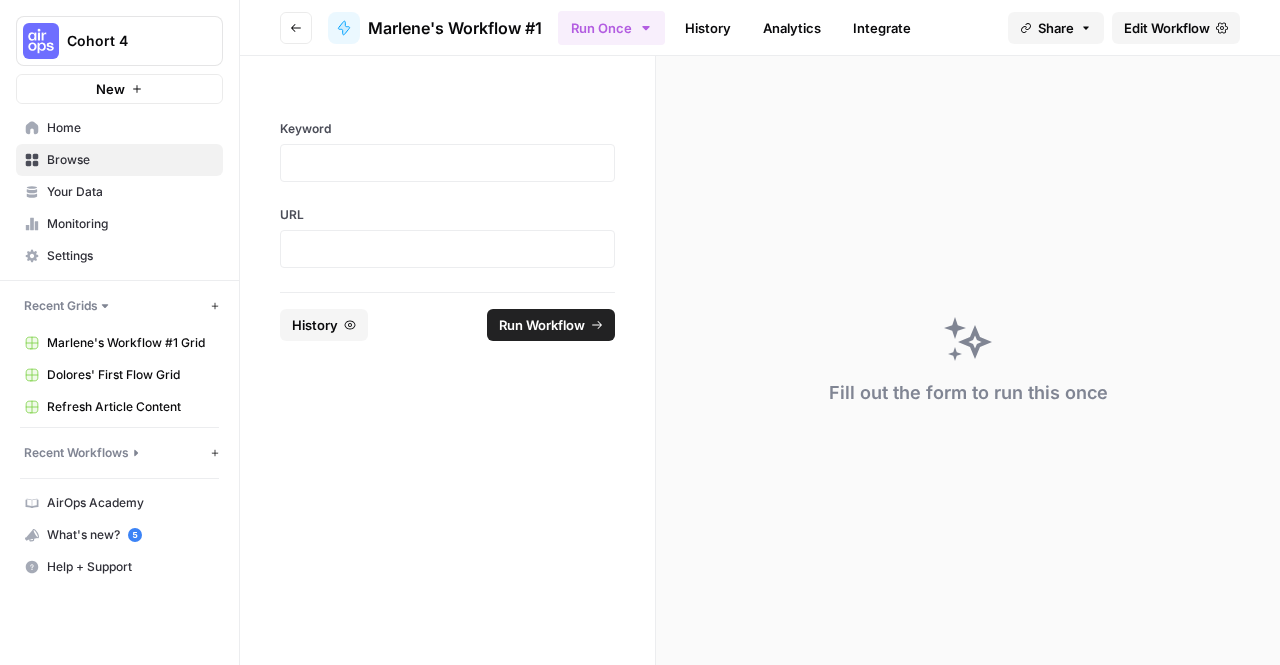 click on "Cohort 4" at bounding box center [127, 41] 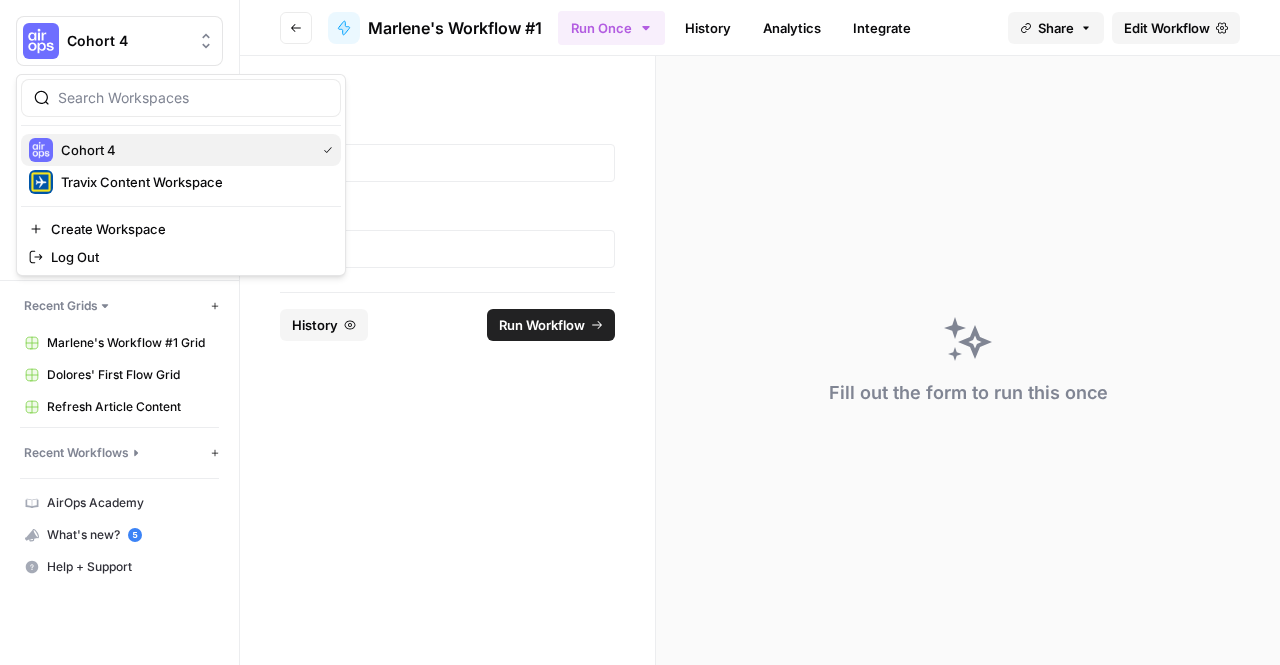 click on "Cohort 4" at bounding box center [184, 150] 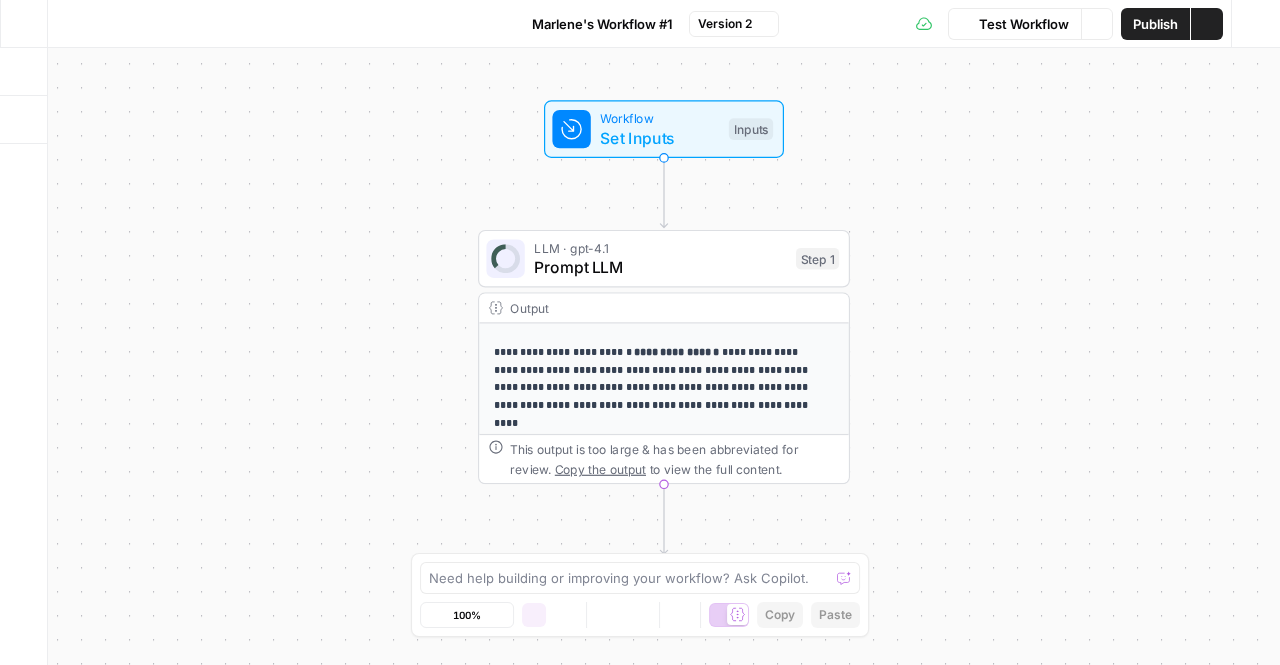 scroll, scrollTop: 0, scrollLeft: 0, axis: both 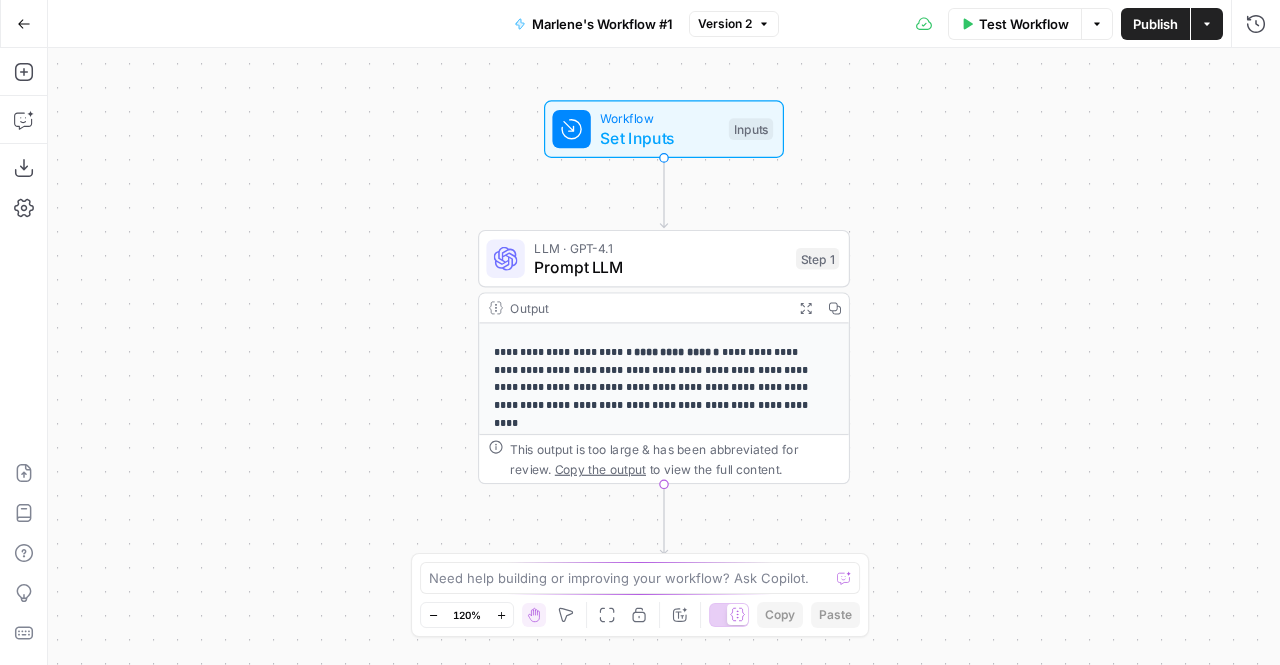 click 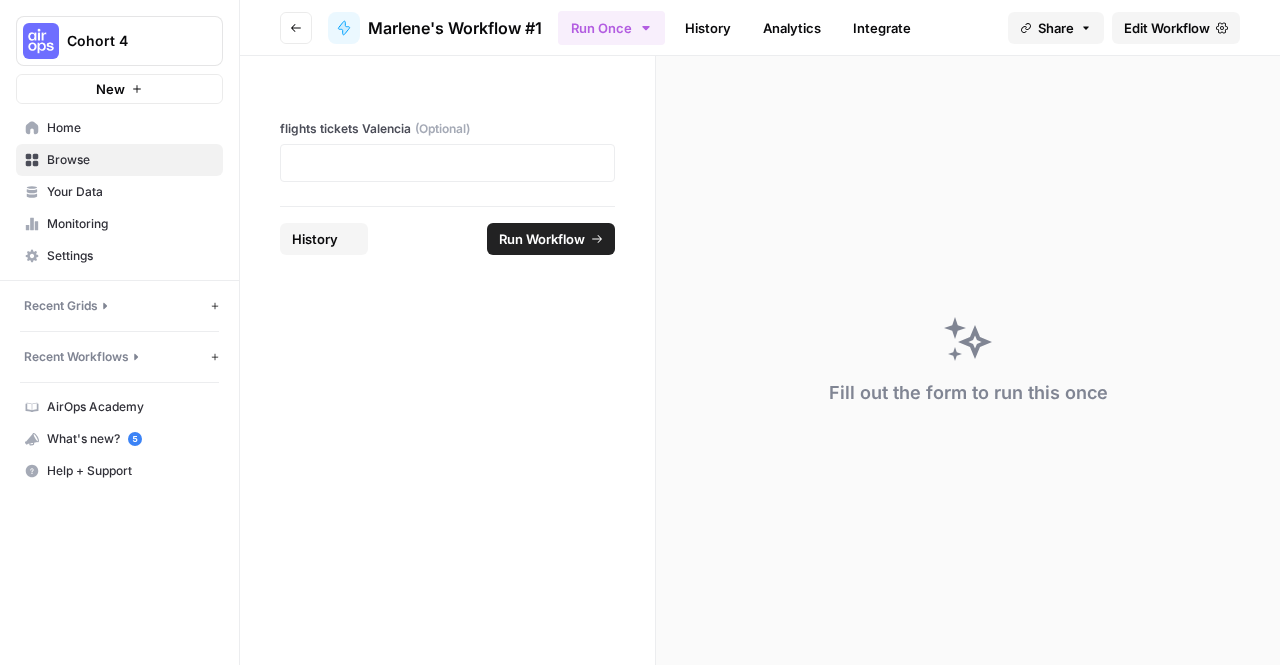 scroll, scrollTop: 0, scrollLeft: 0, axis: both 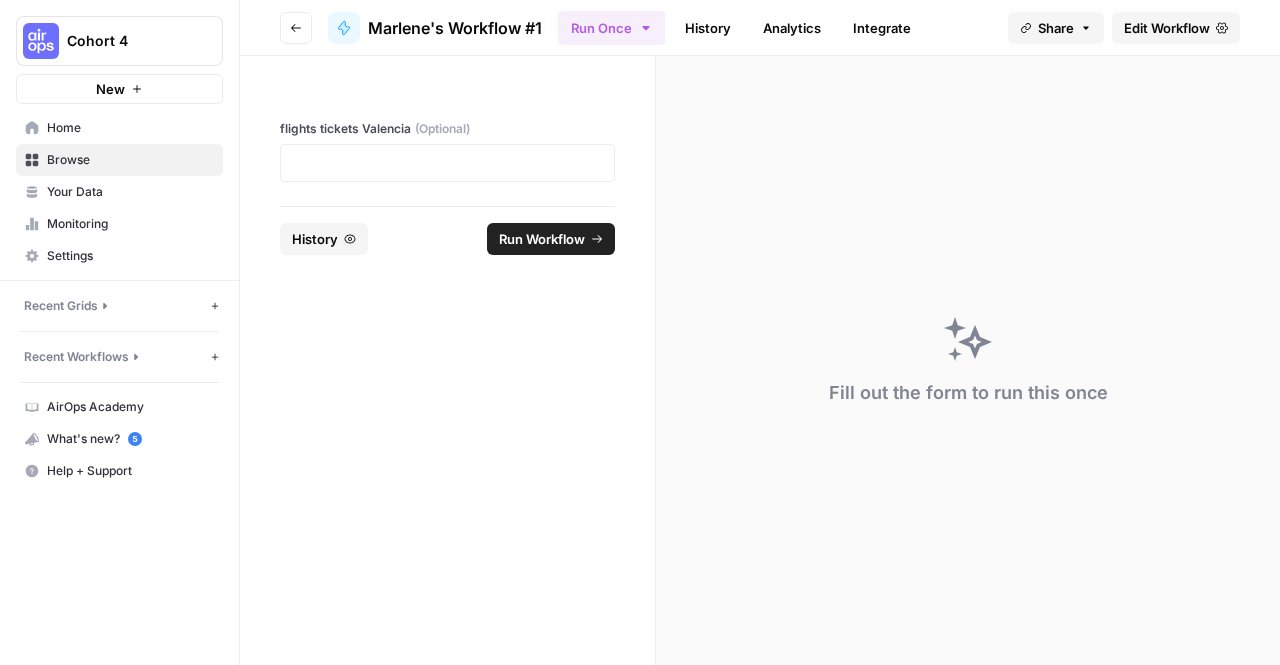 click 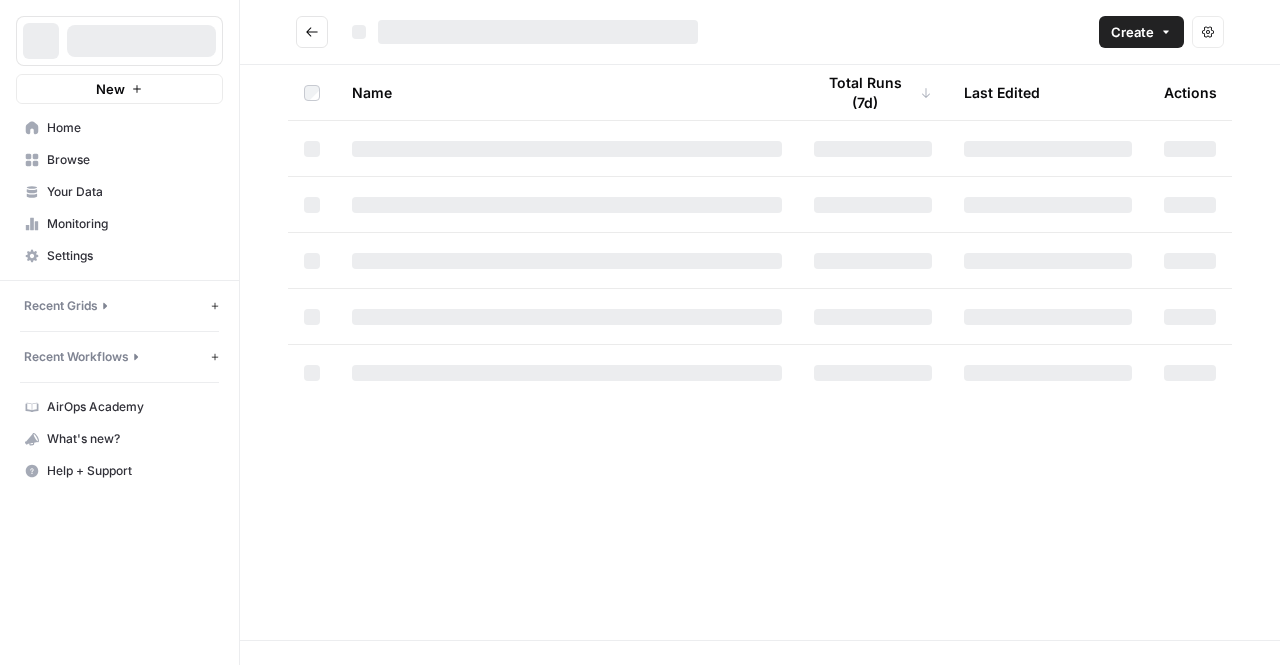 scroll, scrollTop: 0, scrollLeft: 0, axis: both 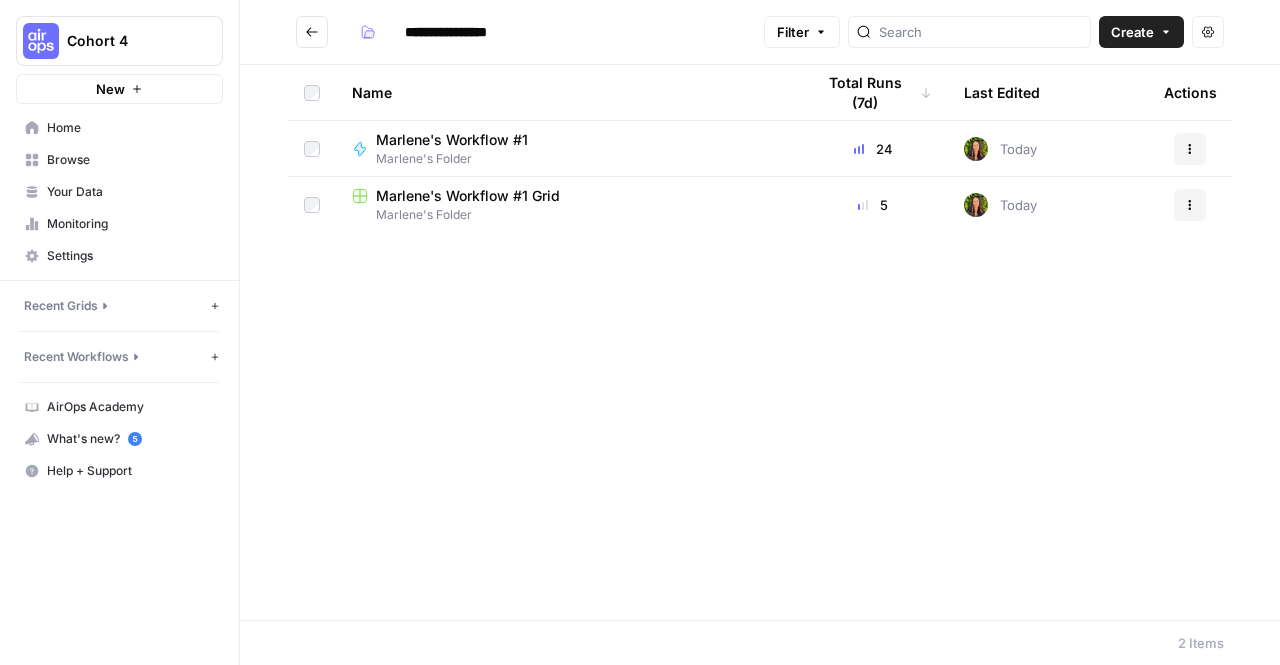 click 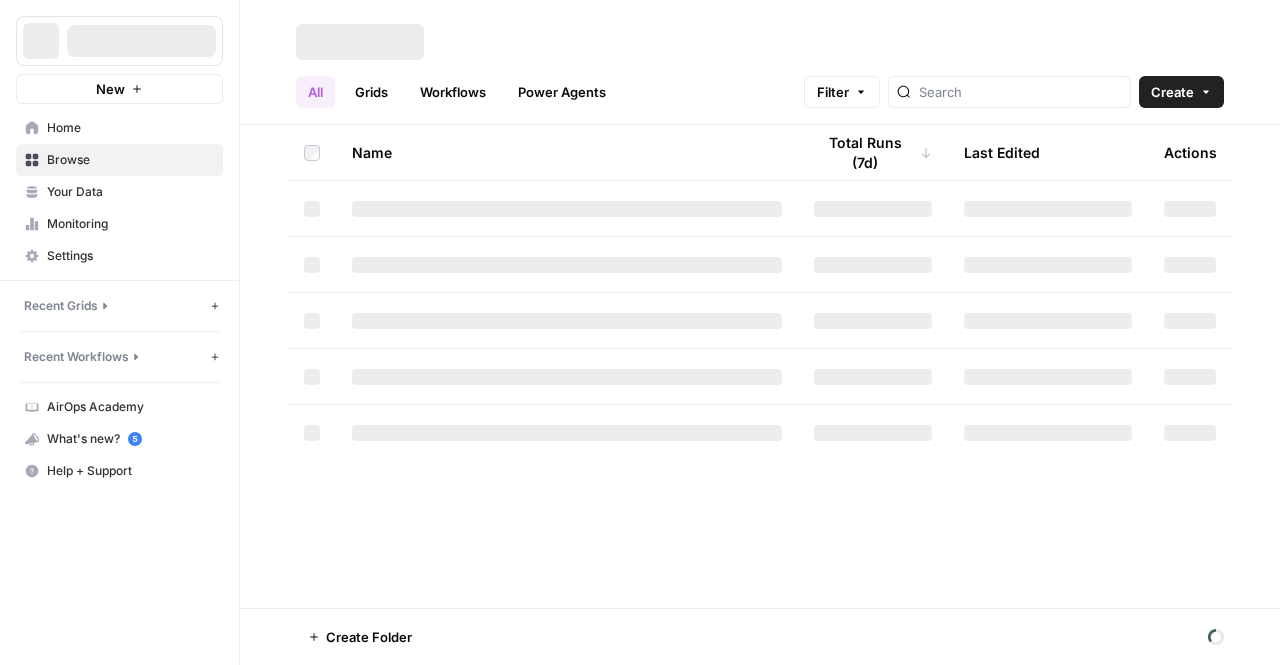 scroll, scrollTop: 0, scrollLeft: 0, axis: both 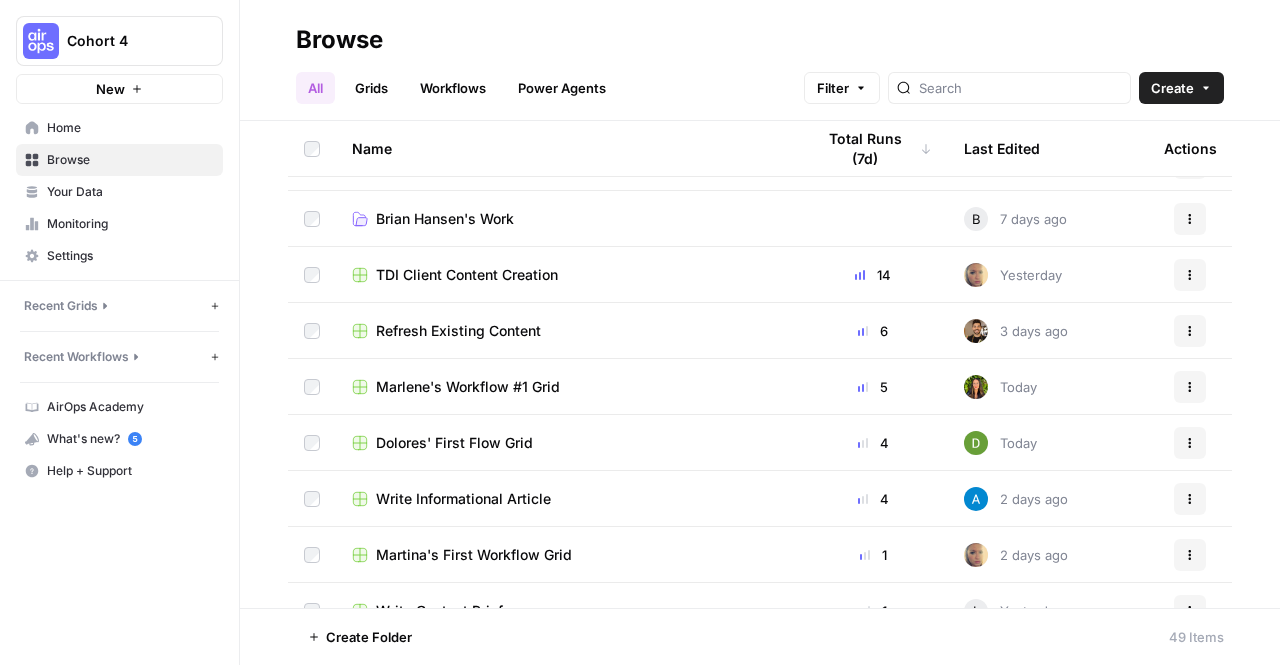 click on "Marlene's Workflow #1  Grid" at bounding box center [567, 387] 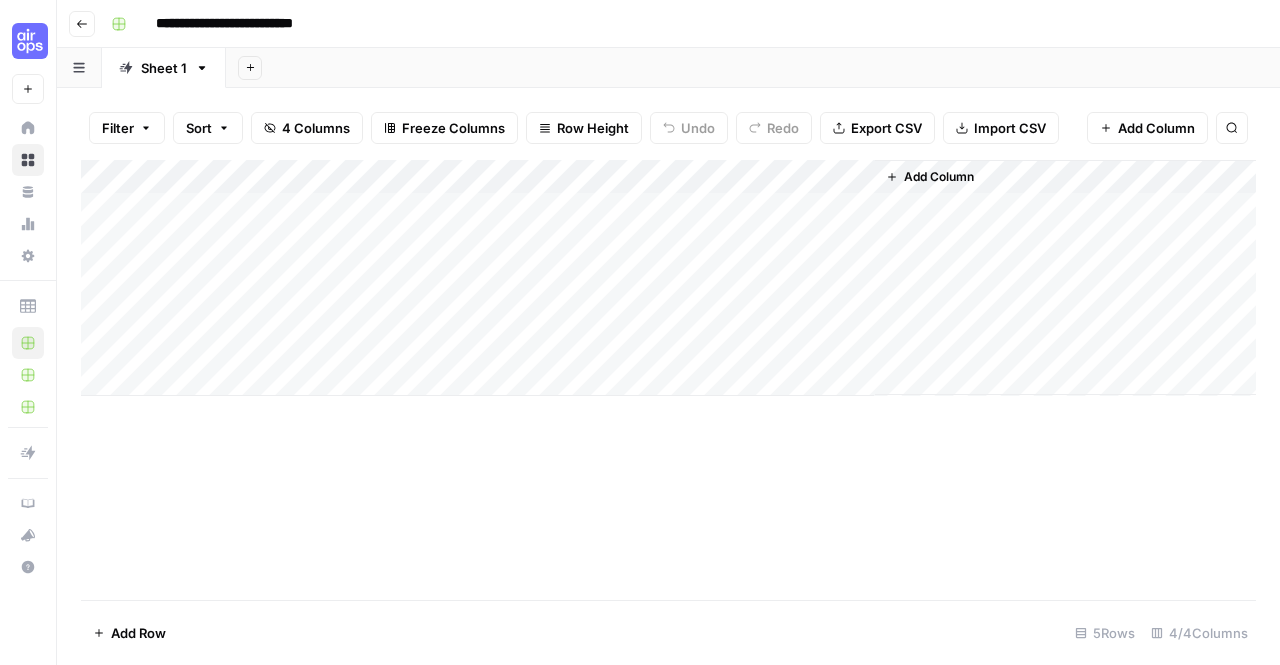 click 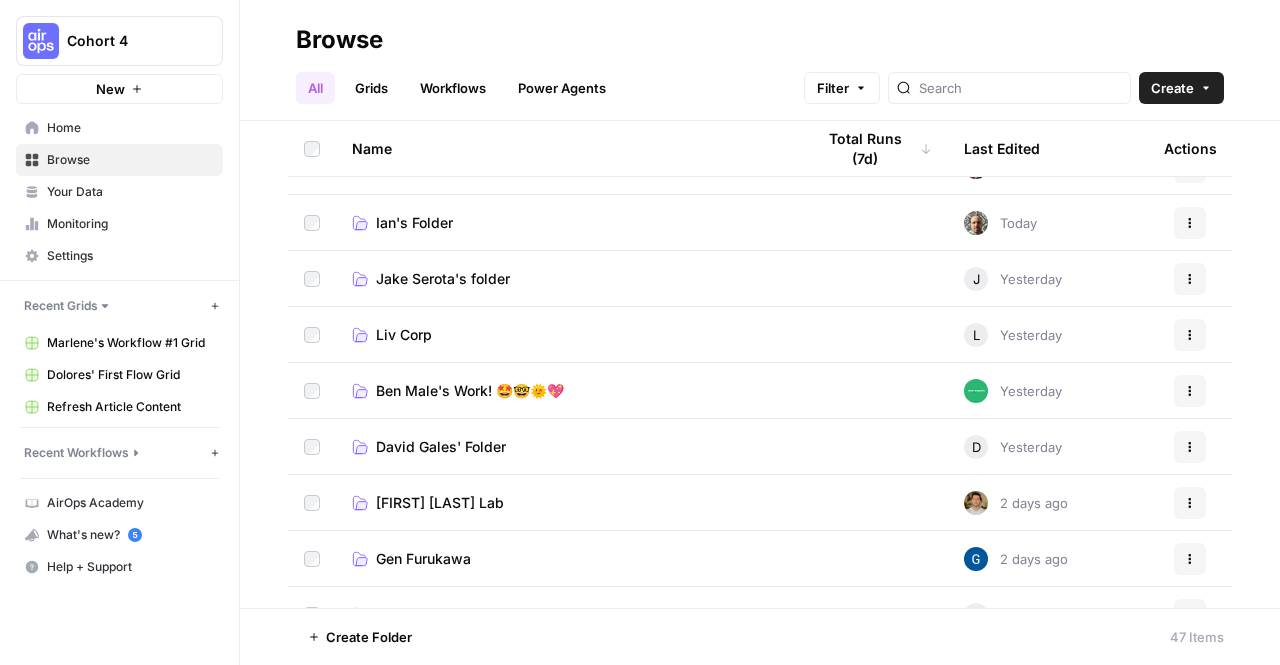 scroll, scrollTop: 0, scrollLeft: 0, axis: both 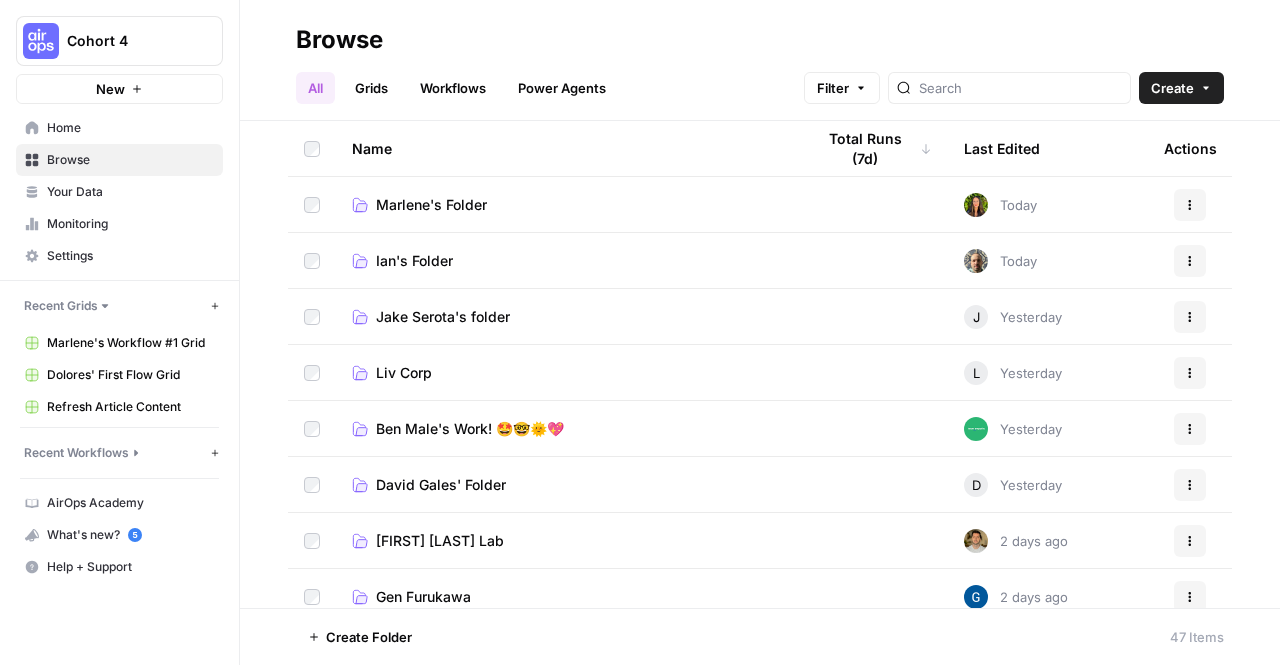 click on "Marlene's Folder" at bounding box center [567, 205] 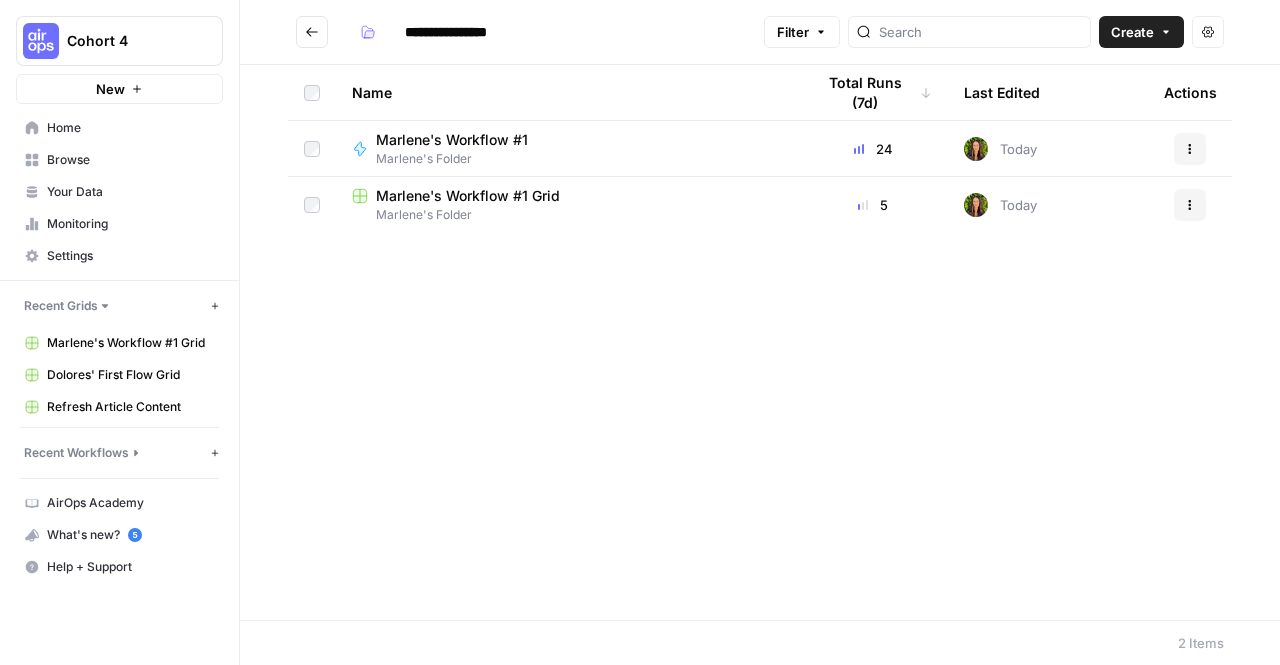 click 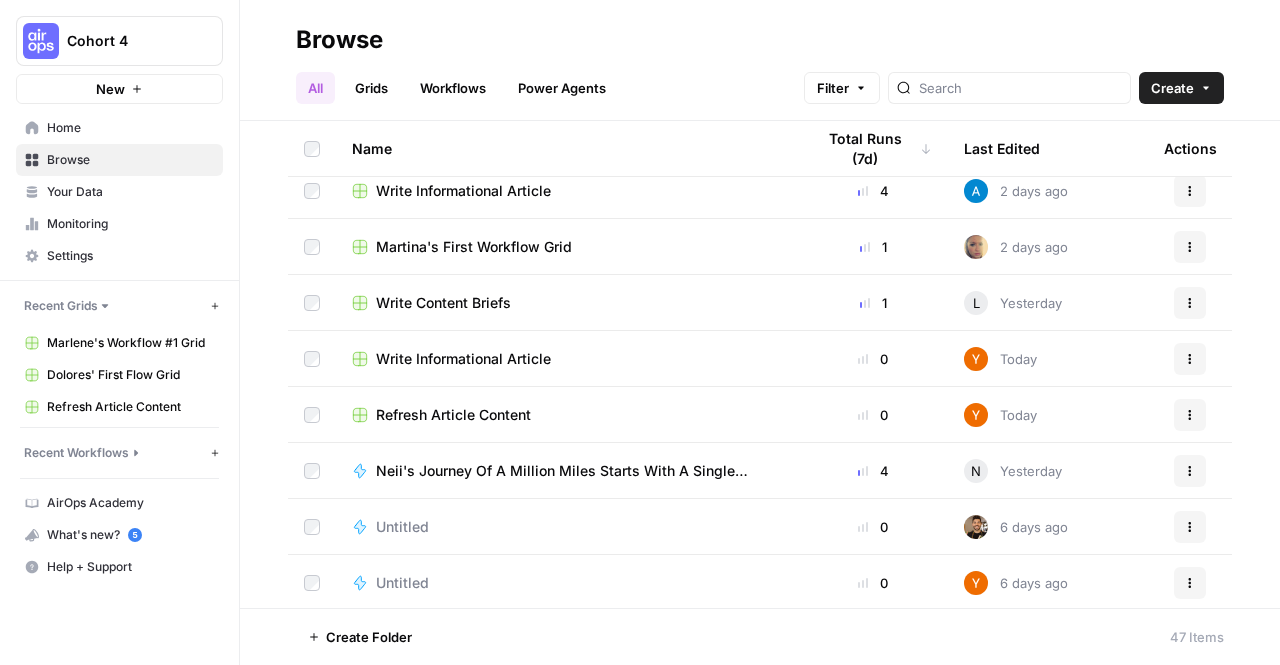 scroll, scrollTop: 1813, scrollLeft: 0, axis: vertical 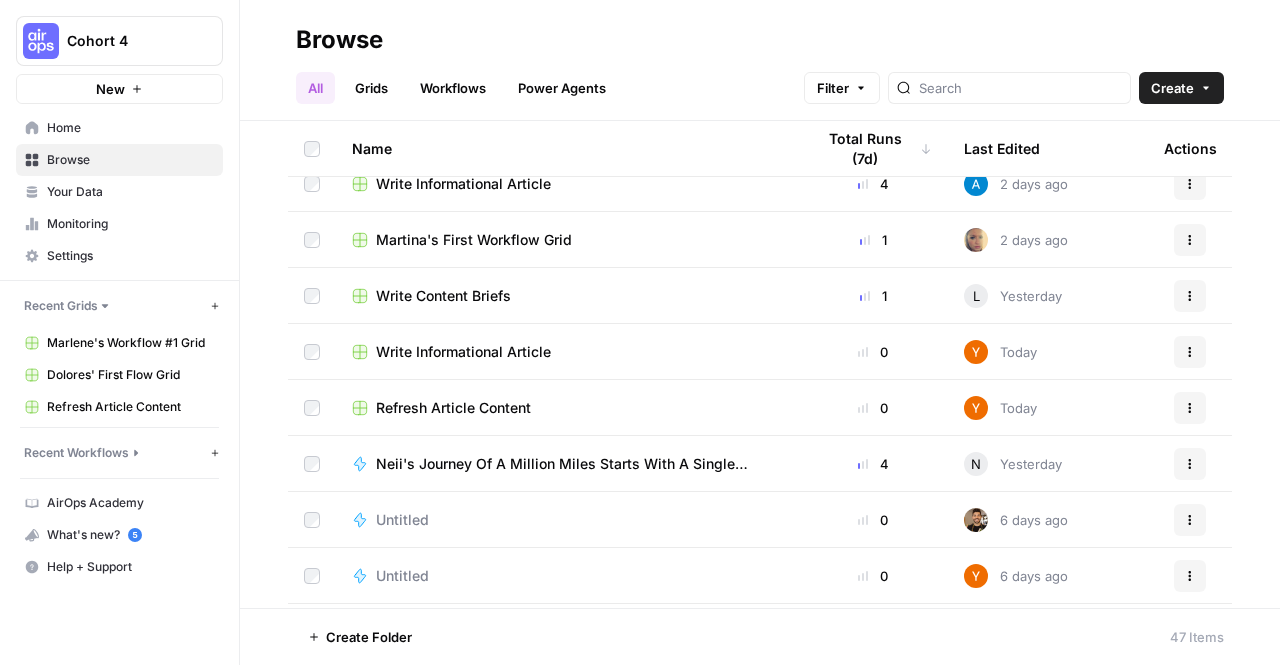 click on "Martina's First Workflow Grid" at bounding box center [474, 240] 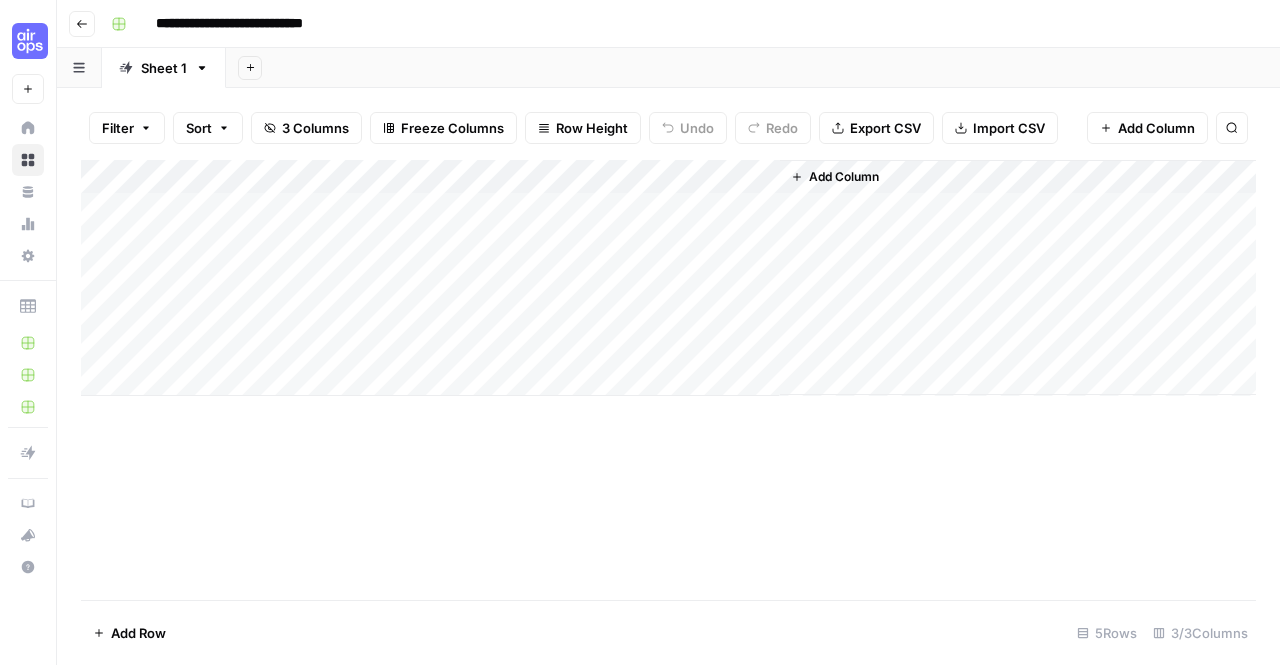 click on "Go back" at bounding box center [82, 24] 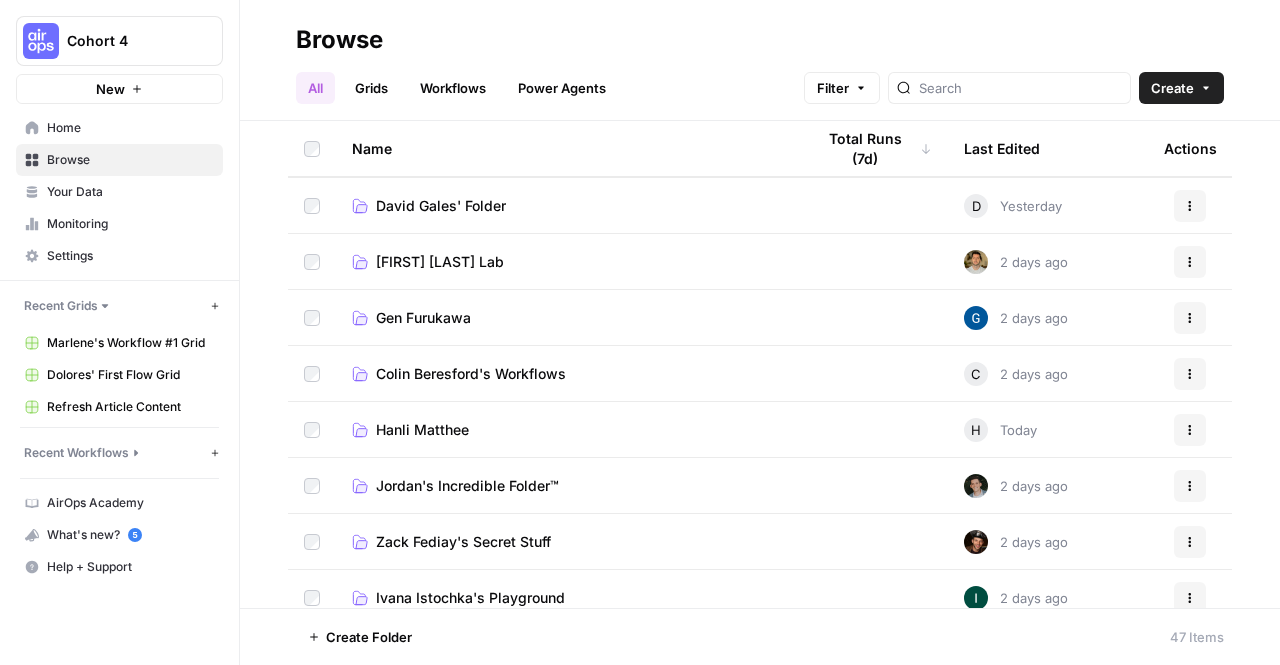 scroll, scrollTop: 0, scrollLeft: 0, axis: both 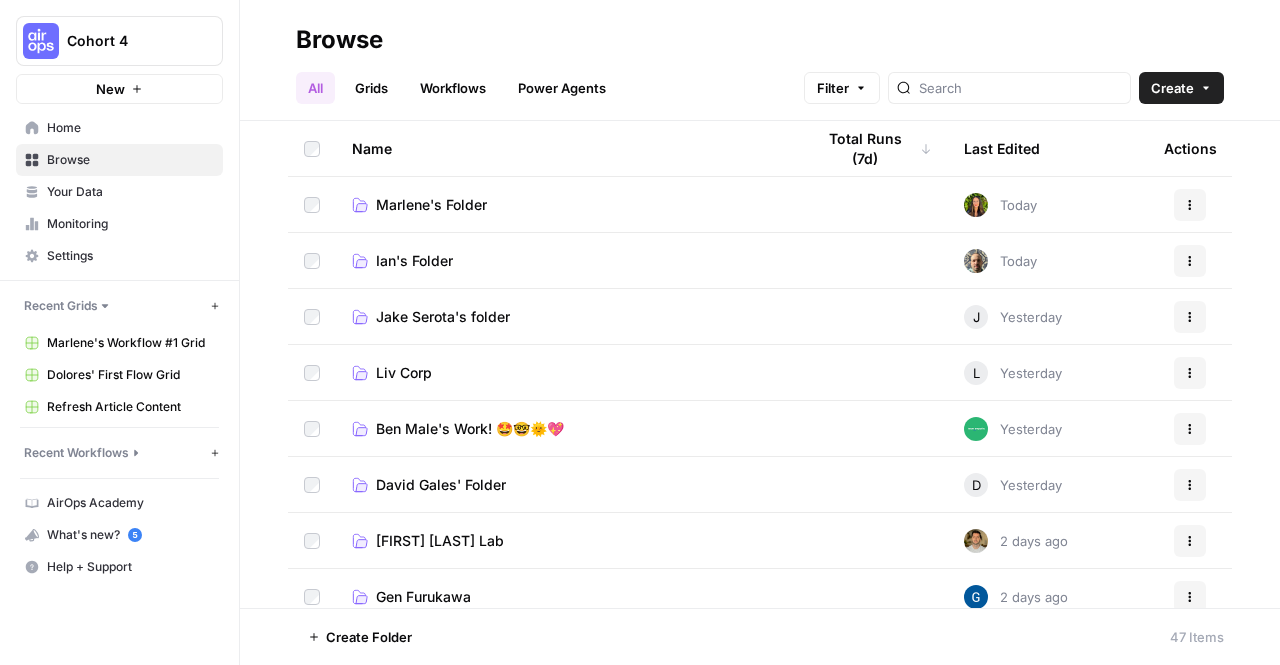 click on "Ian's Folder" at bounding box center (567, 261) 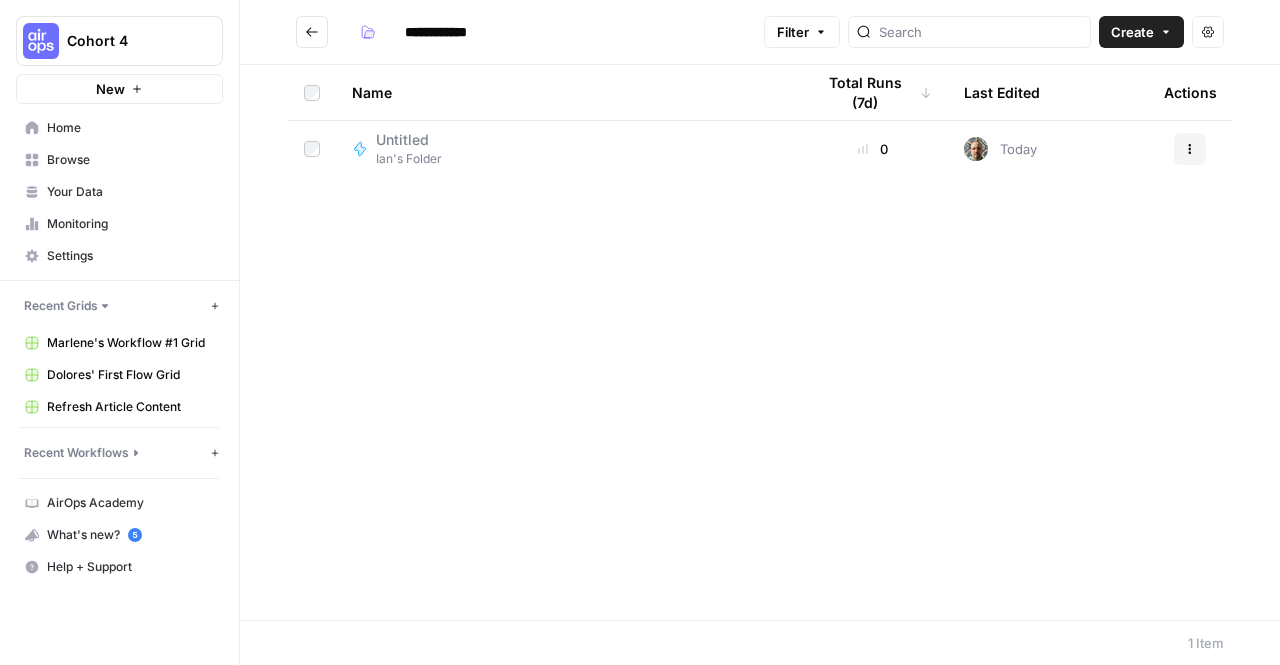 click at bounding box center [312, 32] 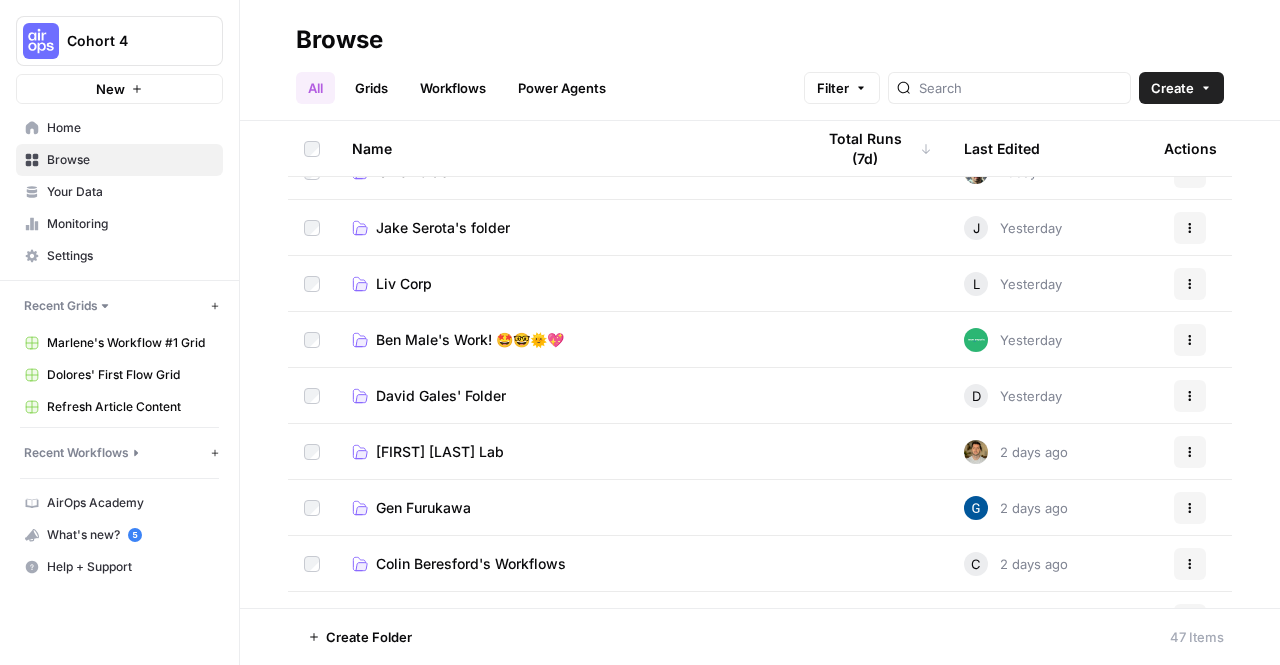 scroll, scrollTop: 98, scrollLeft: 0, axis: vertical 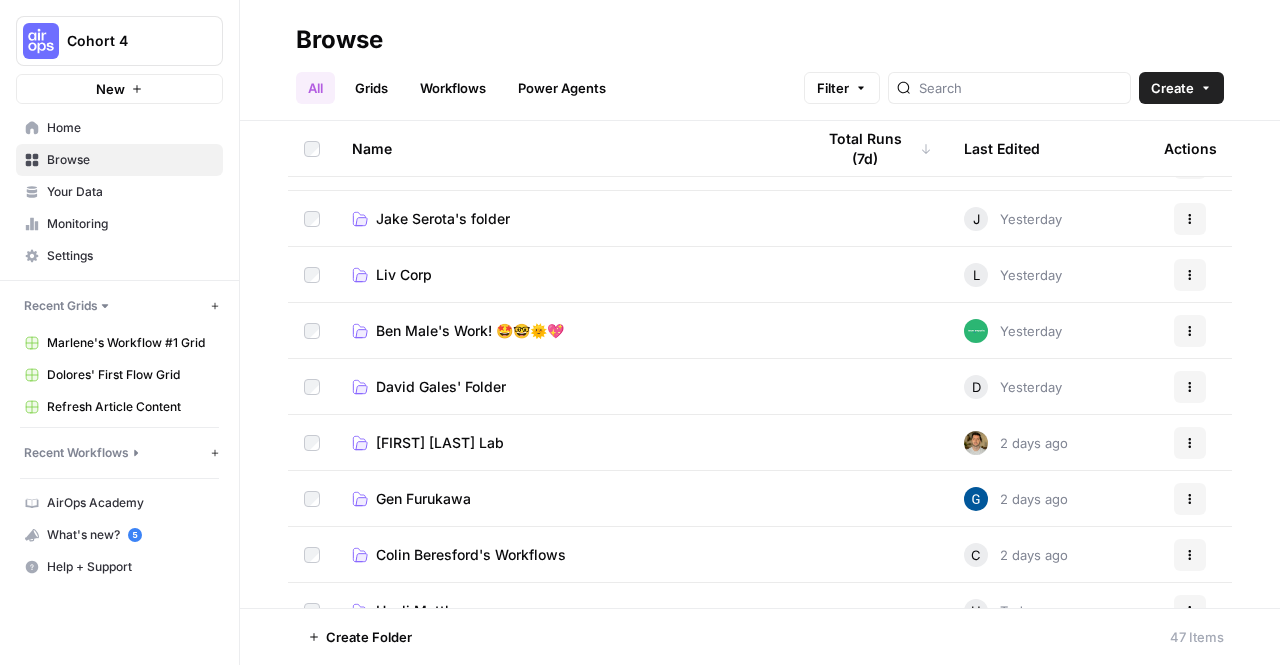click on "Ben Male's Work! 🤩🤓🌞💖" at bounding box center [567, 331] 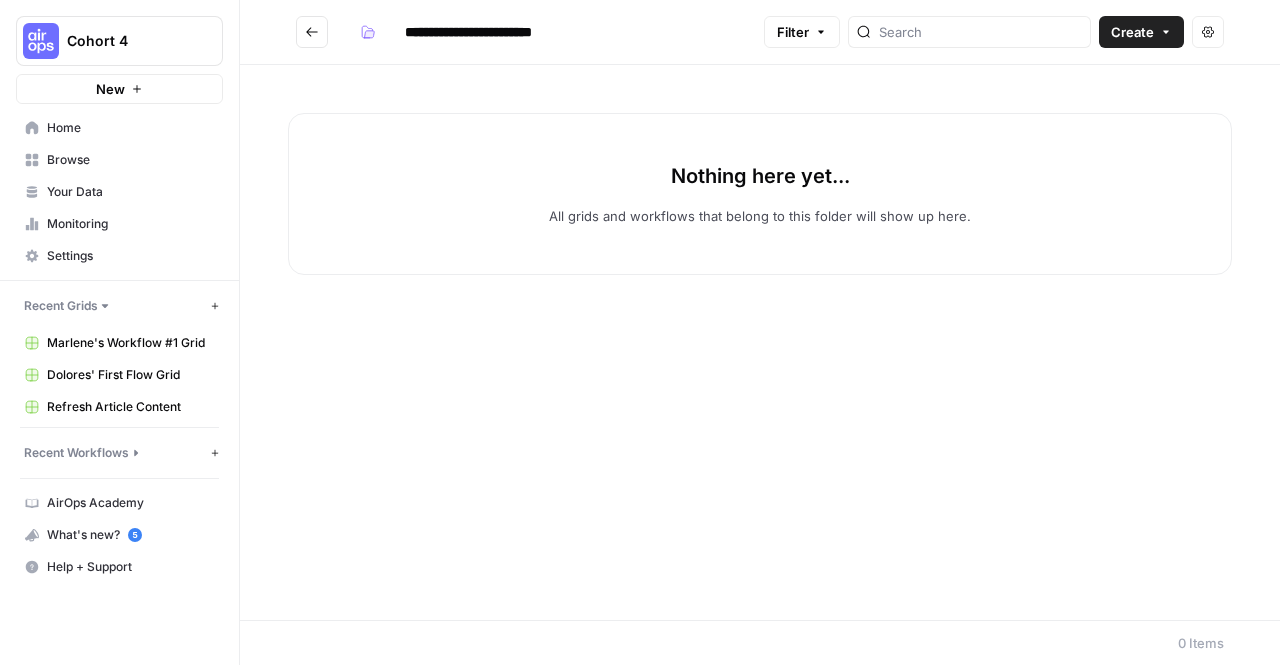 click 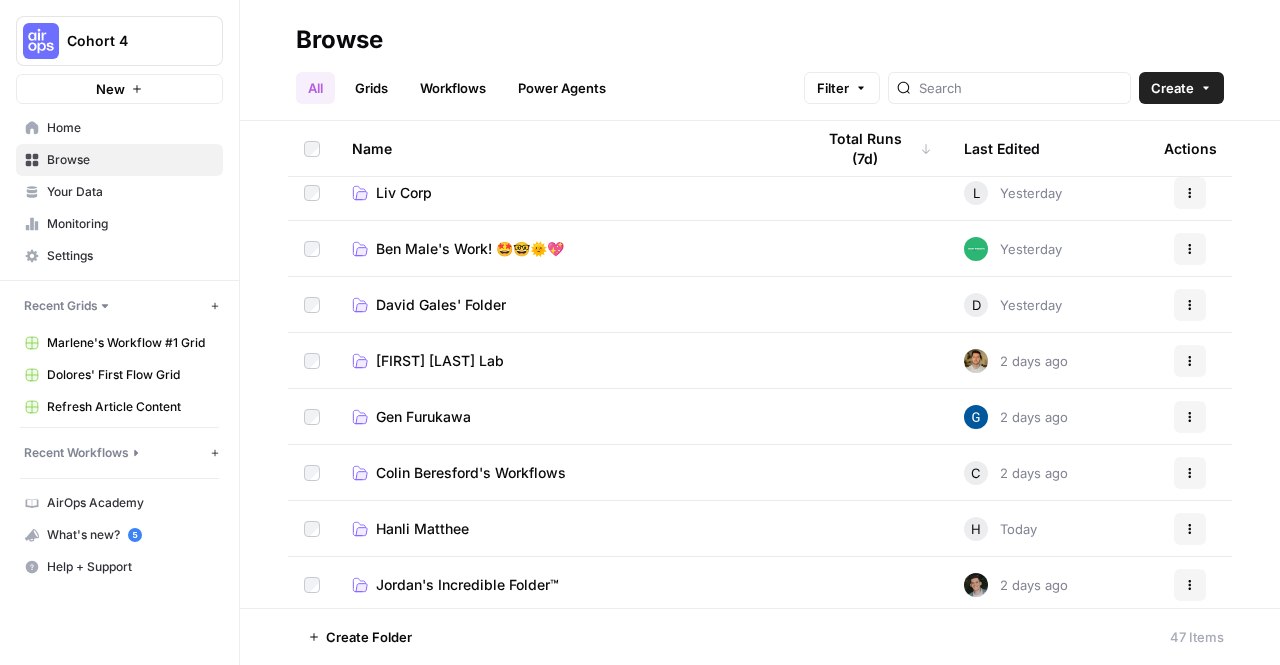 scroll, scrollTop: 182, scrollLeft: 0, axis: vertical 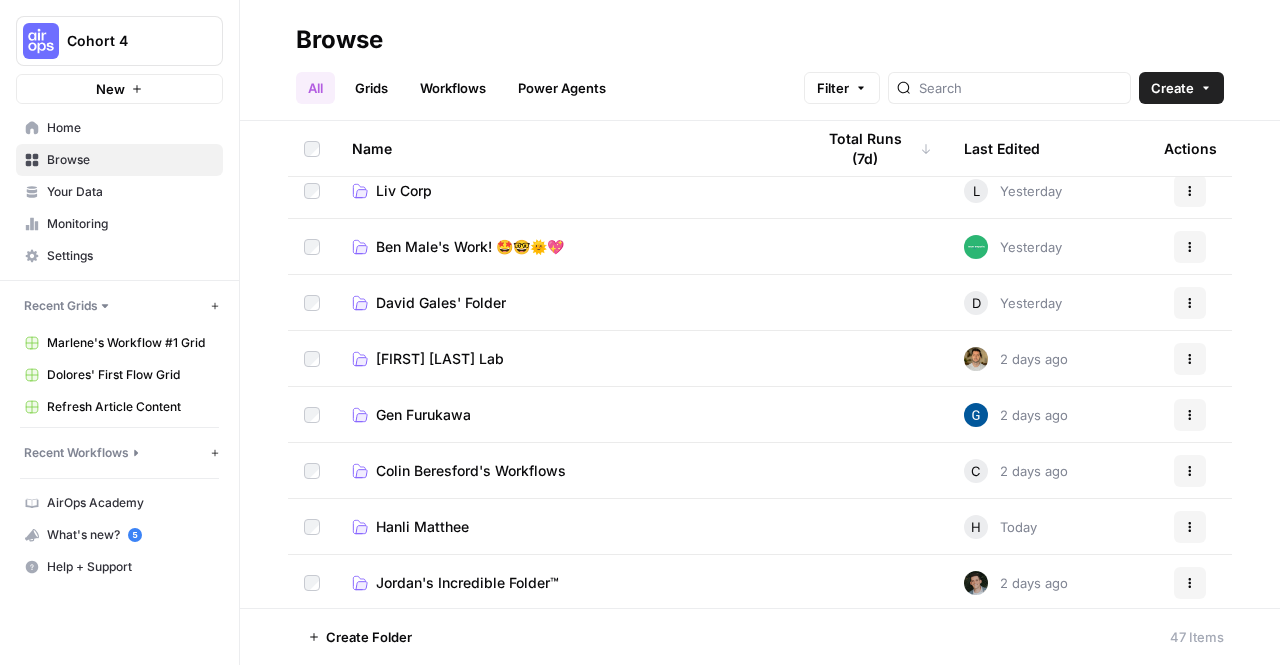 click on "[FIRST] [LAST] Lab" at bounding box center (567, 359) 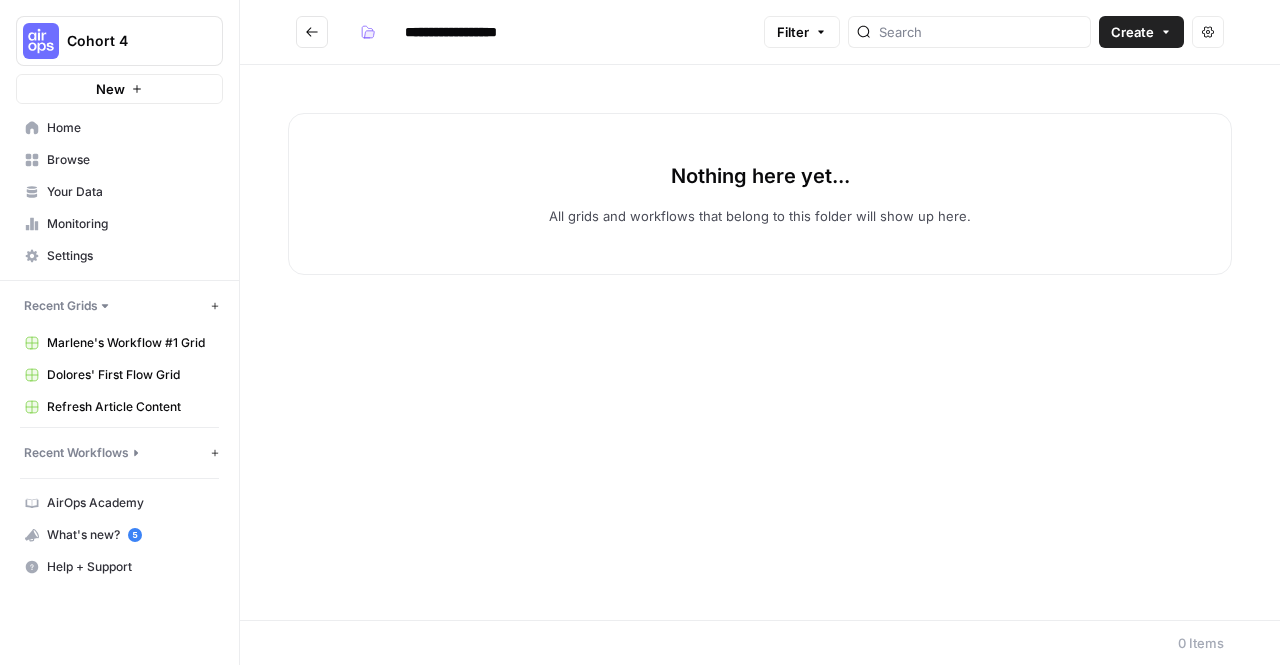 click 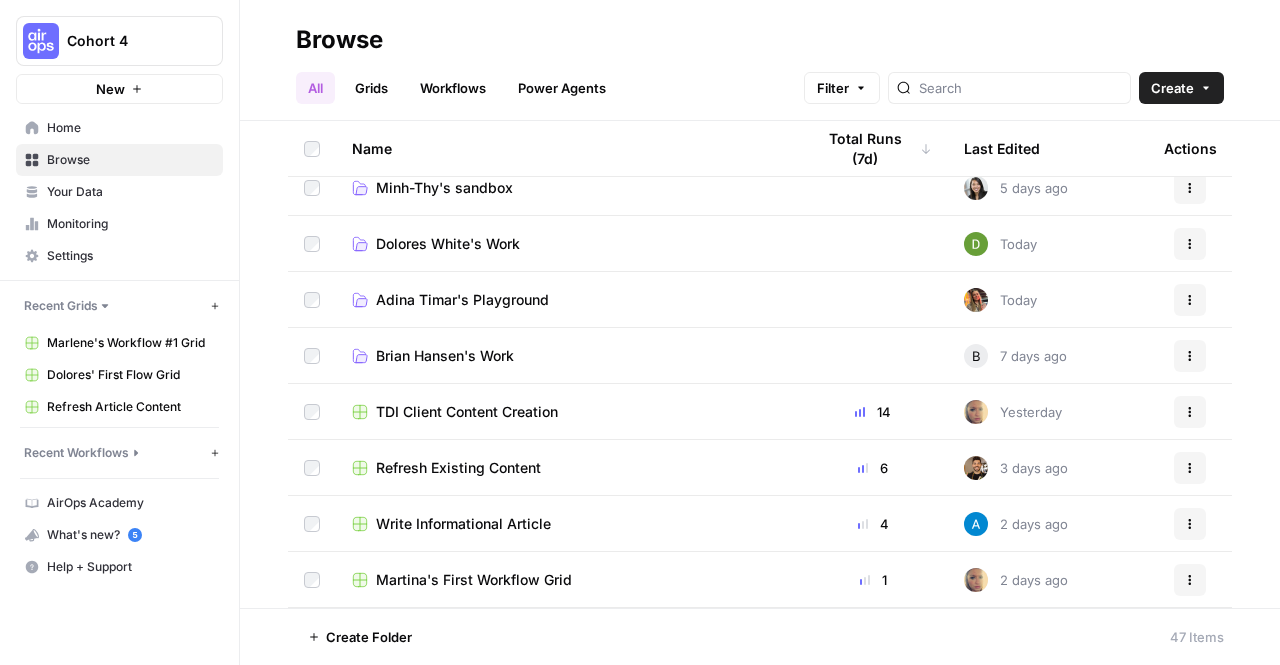 scroll, scrollTop: 1477, scrollLeft: 0, axis: vertical 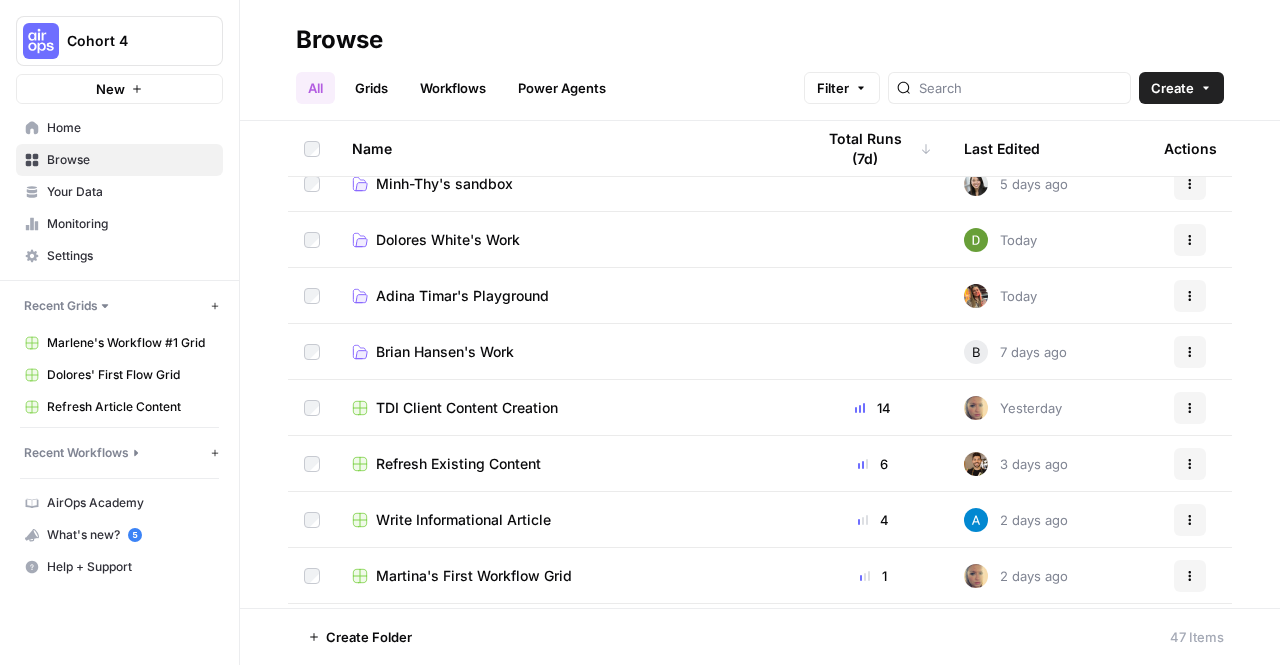 click on "TDI Client Content Creation" at bounding box center (567, 407) 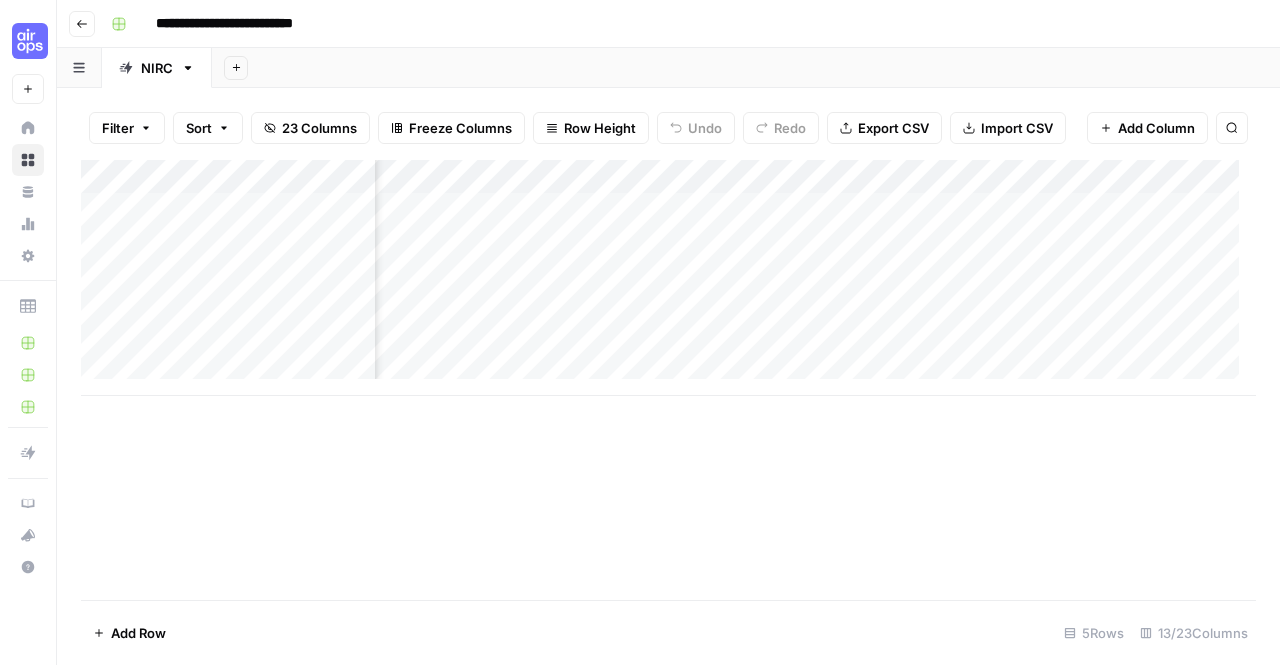 scroll, scrollTop: 0, scrollLeft: 478, axis: horizontal 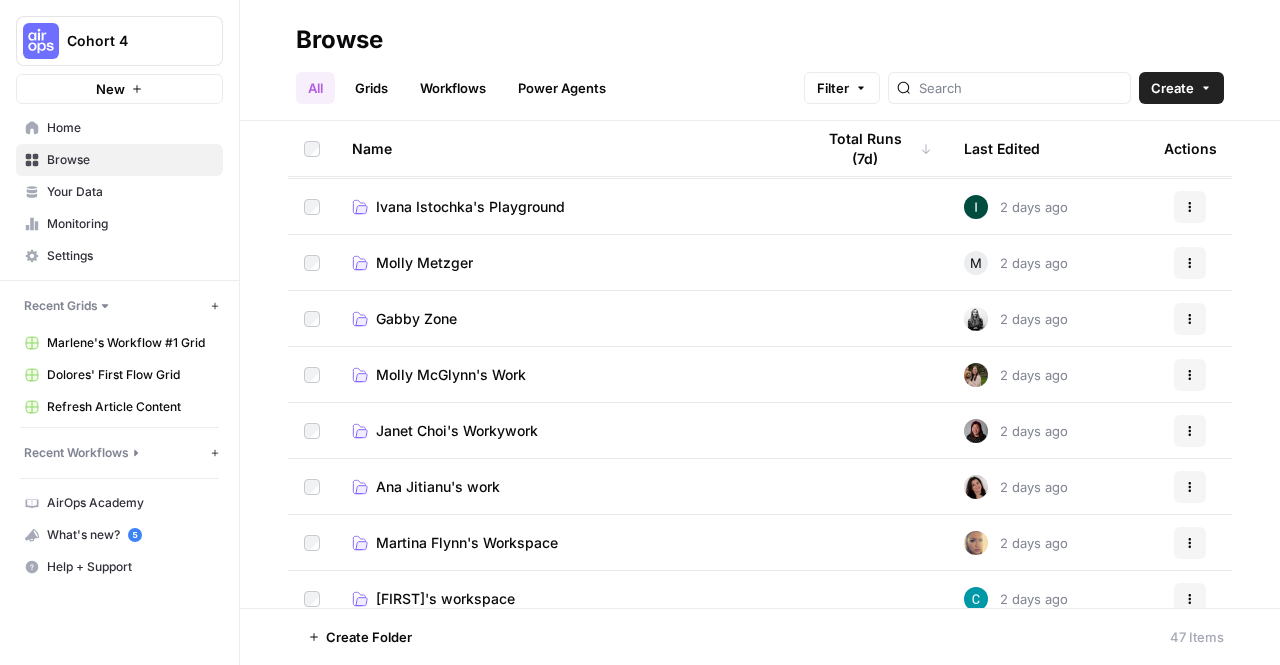 click on "Gabby Zone" at bounding box center [567, 318] 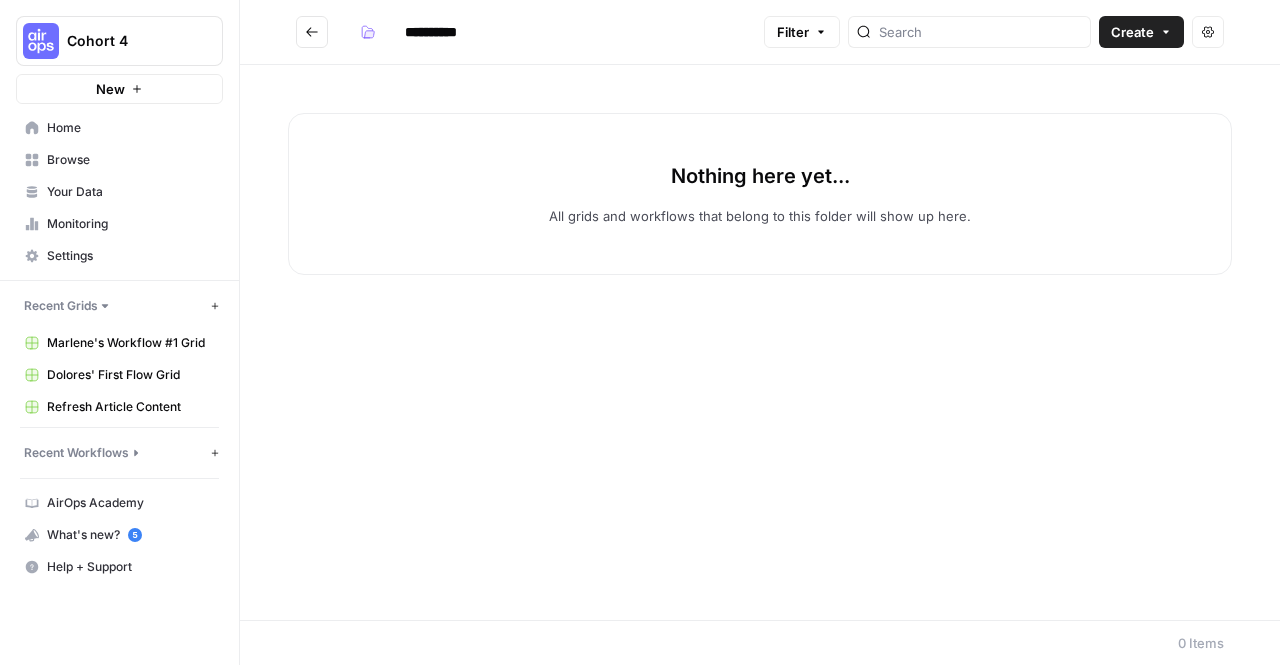 click at bounding box center (312, 32) 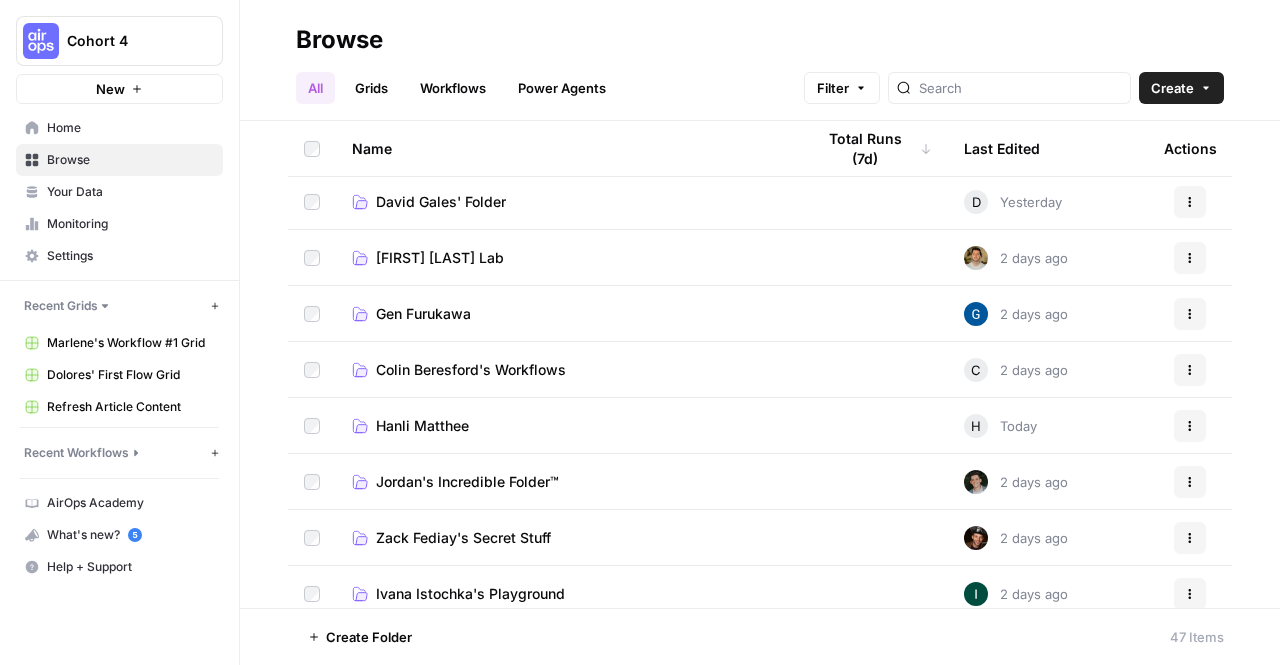 scroll, scrollTop: 284, scrollLeft: 0, axis: vertical 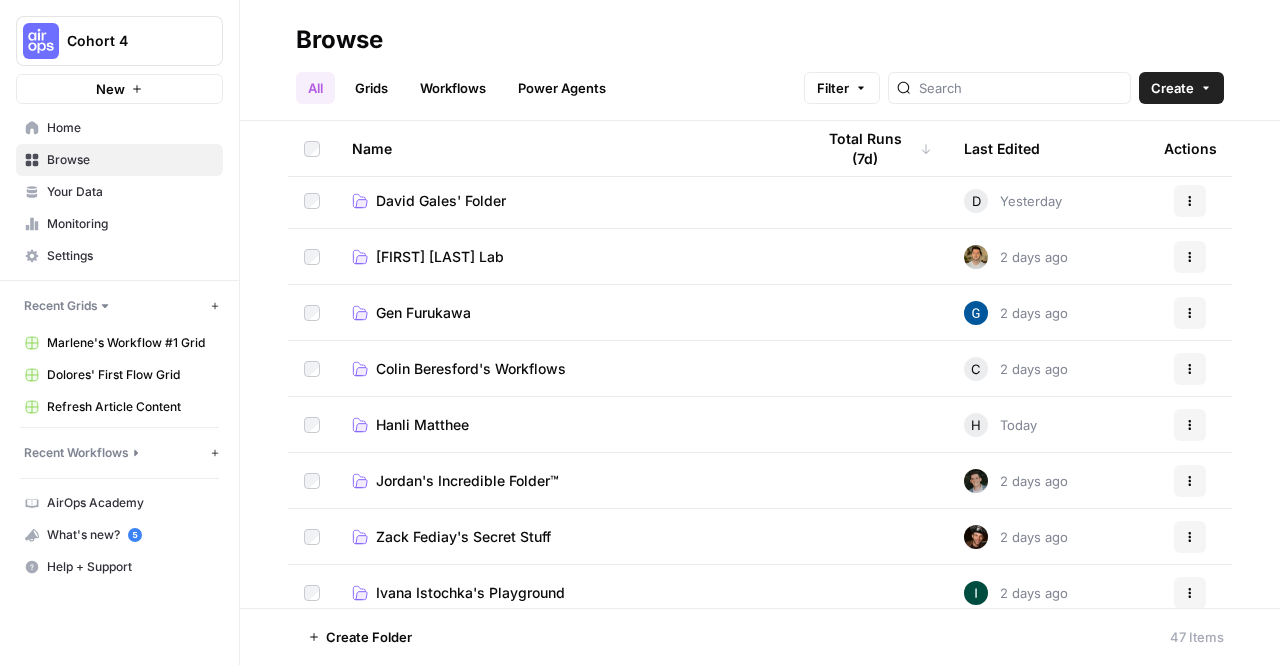 click on "Hanli Matthee" at bounding box center [567, 425] 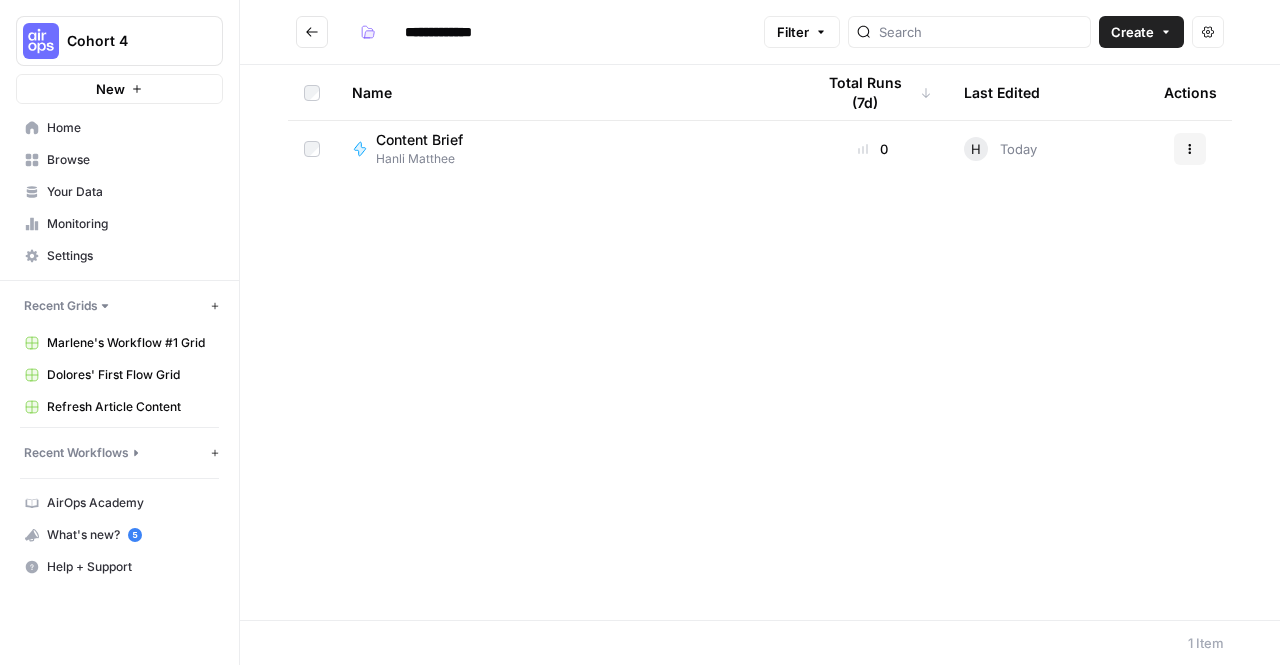 click on "Content Brief [FIRST] [LAST]" at bounding box center (567, 149) 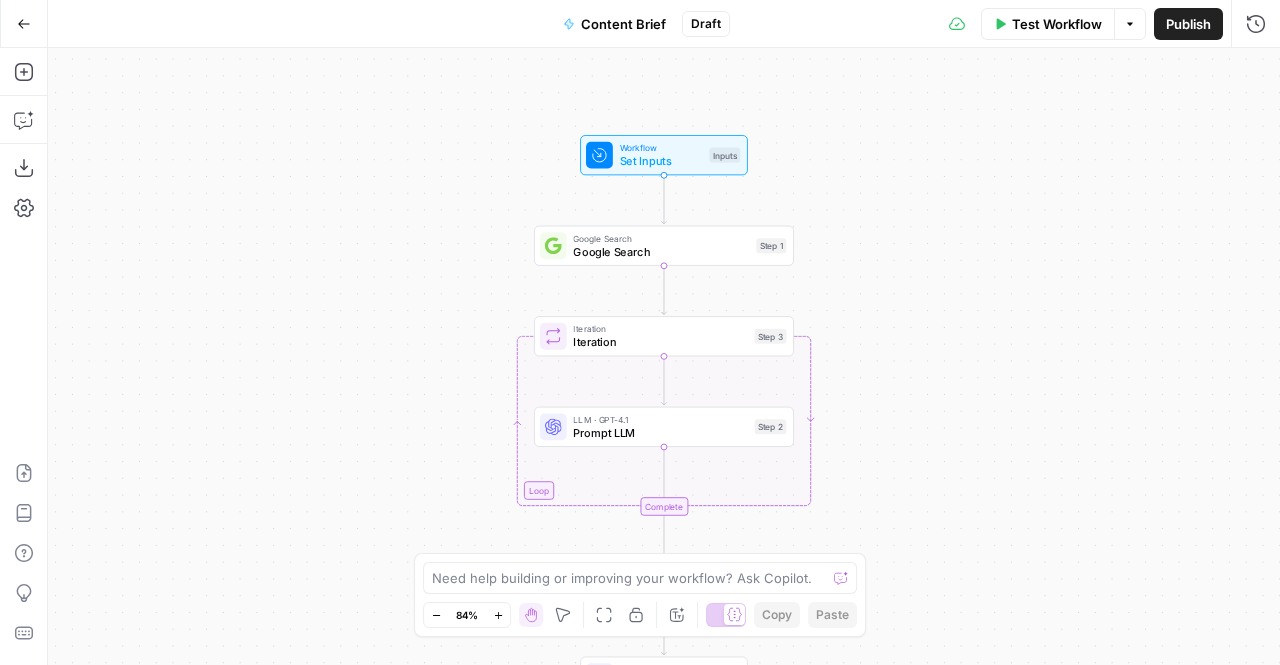 click 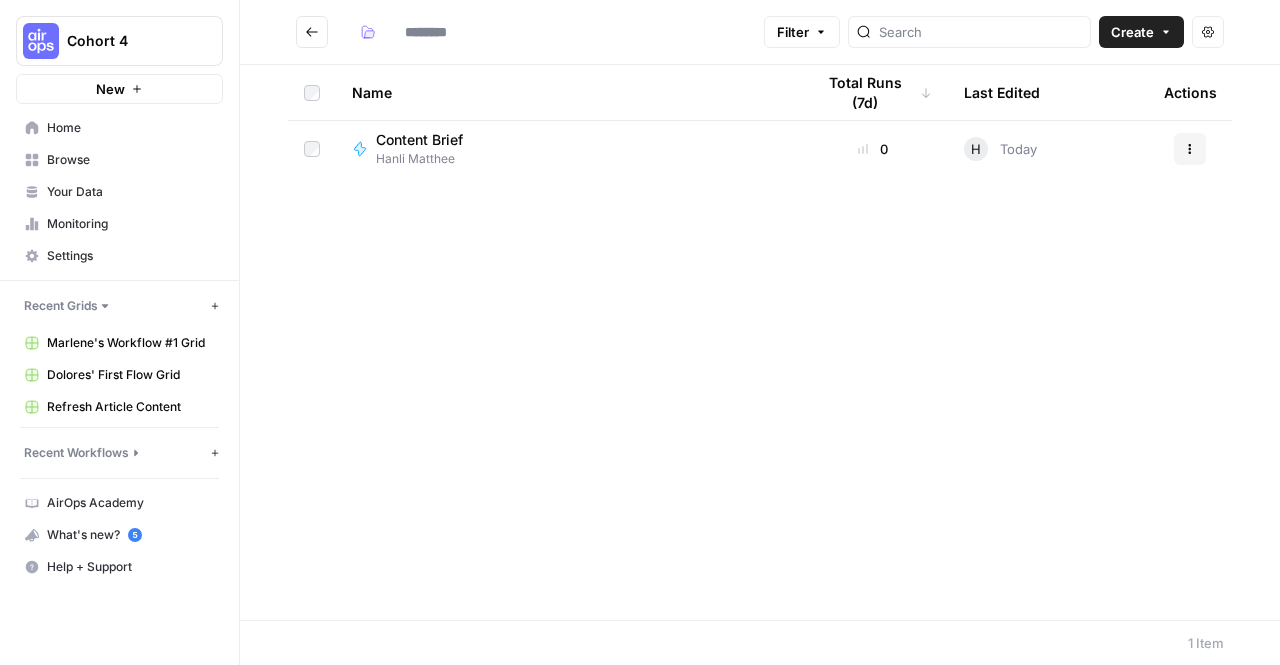 type on "**********" 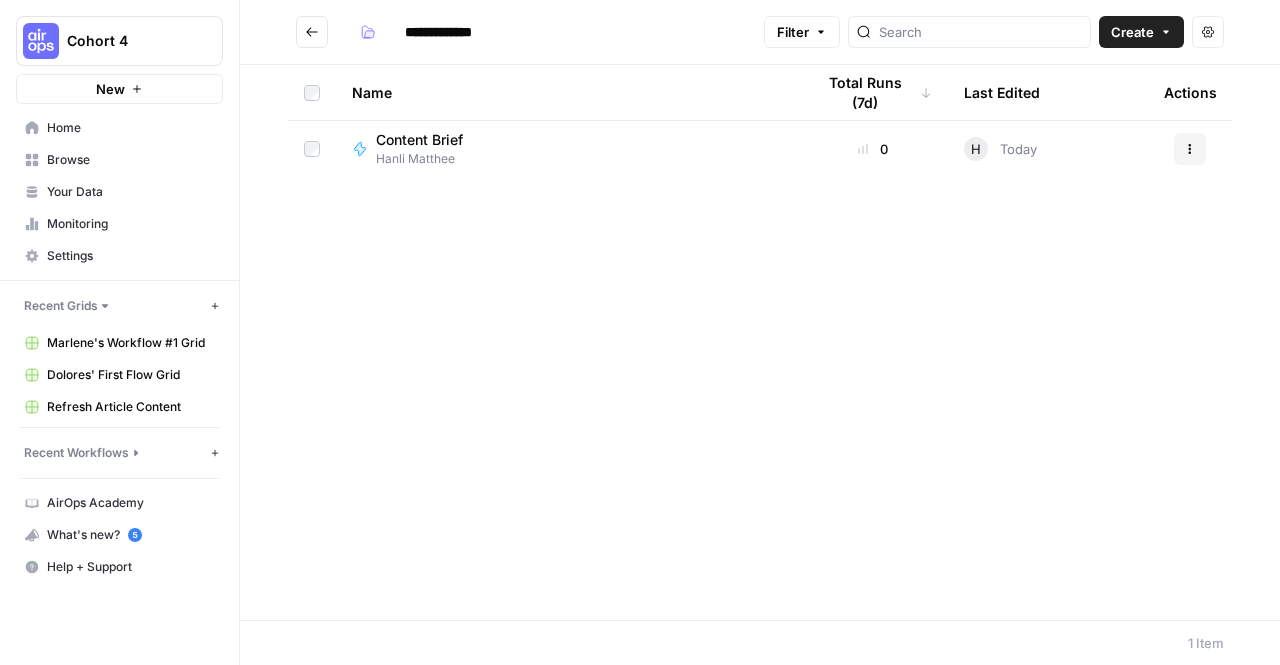 click 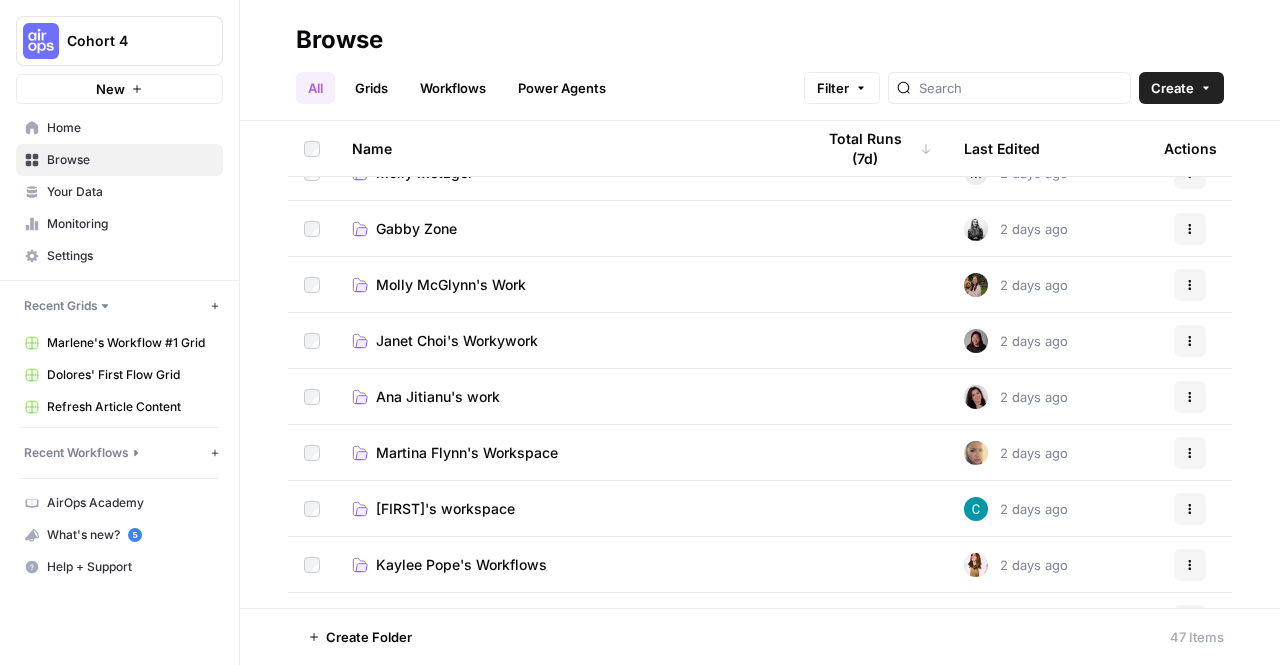 scroll, scrollTop: 1048, scrollLeft: 0, axis: vertical 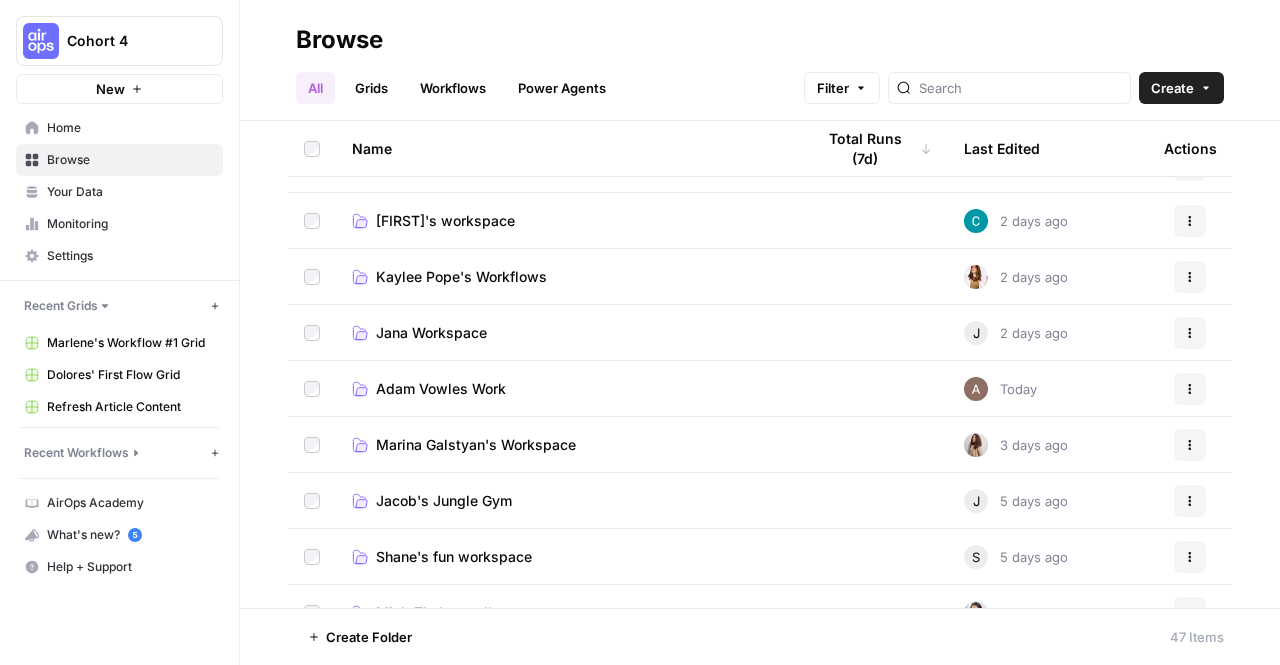 click on "Marina Galstyan's Workspace" at bounding box center [567, 445] 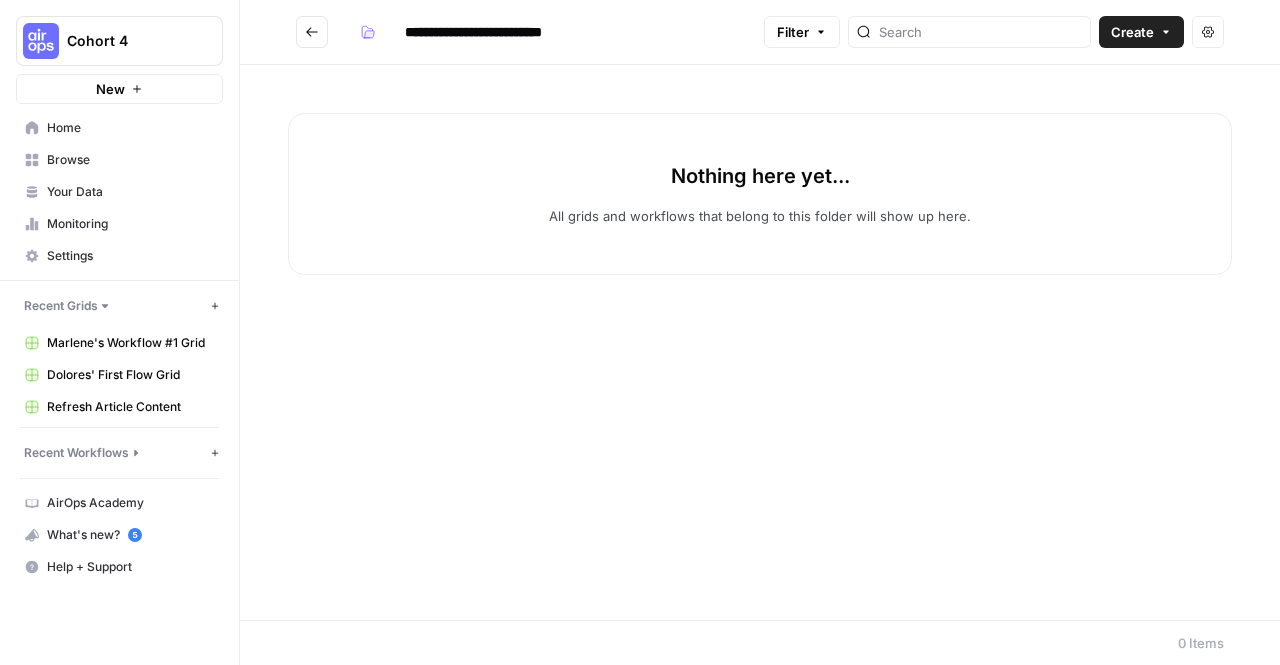 click at bounding box center (312, 32) 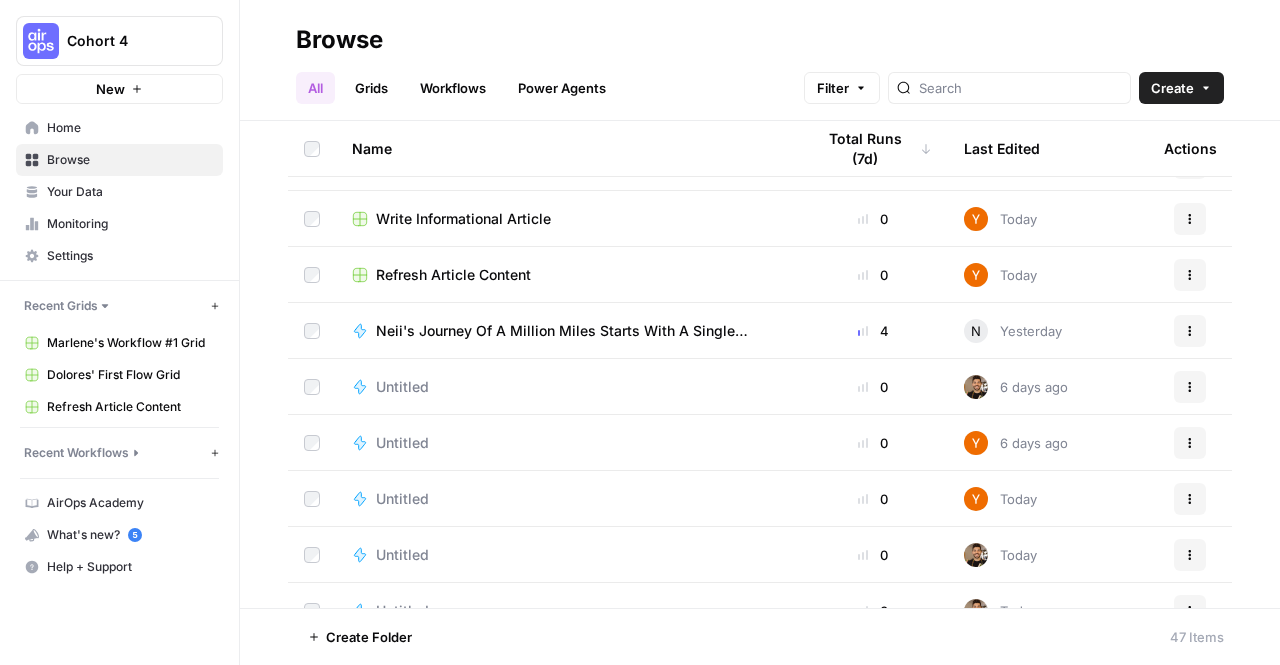 scroll, scrollTop: 1716, scrollLeft: 0, axis: vertical 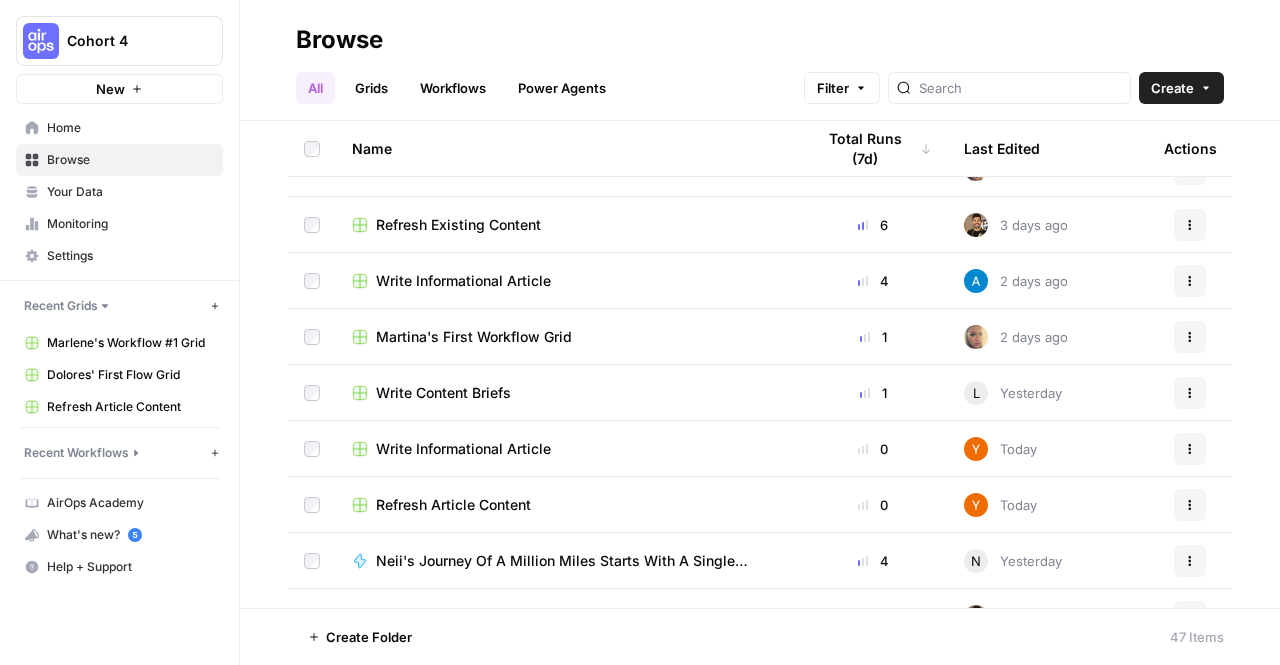 click on "Neii's Journey Of A Million Miles Starts With A Single Step" at bounding box center [571, 561] 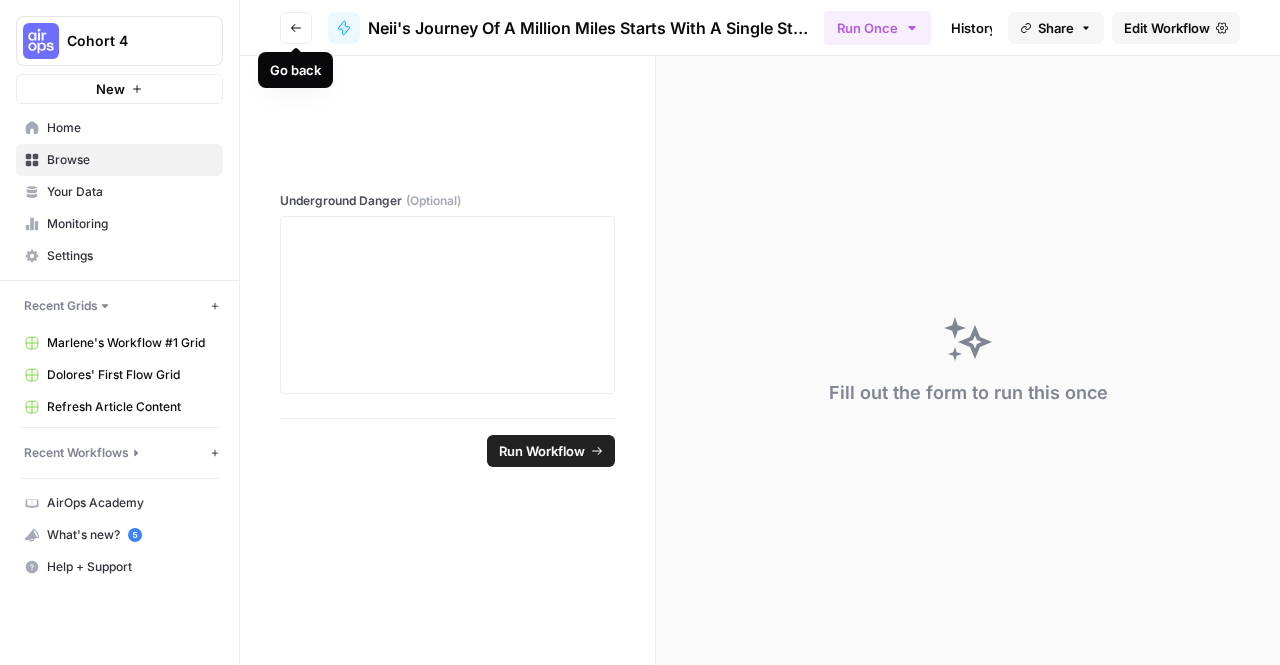 click 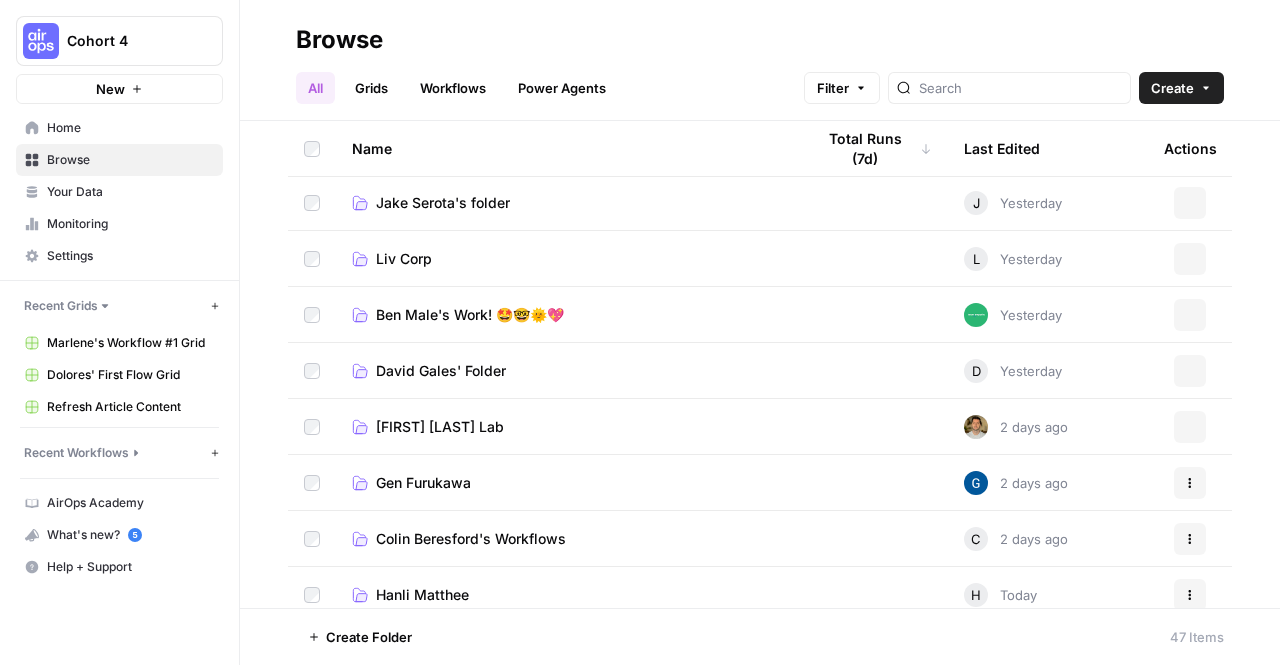 scroll, scrollTop: 0, scrollLeft: 0, axis: both 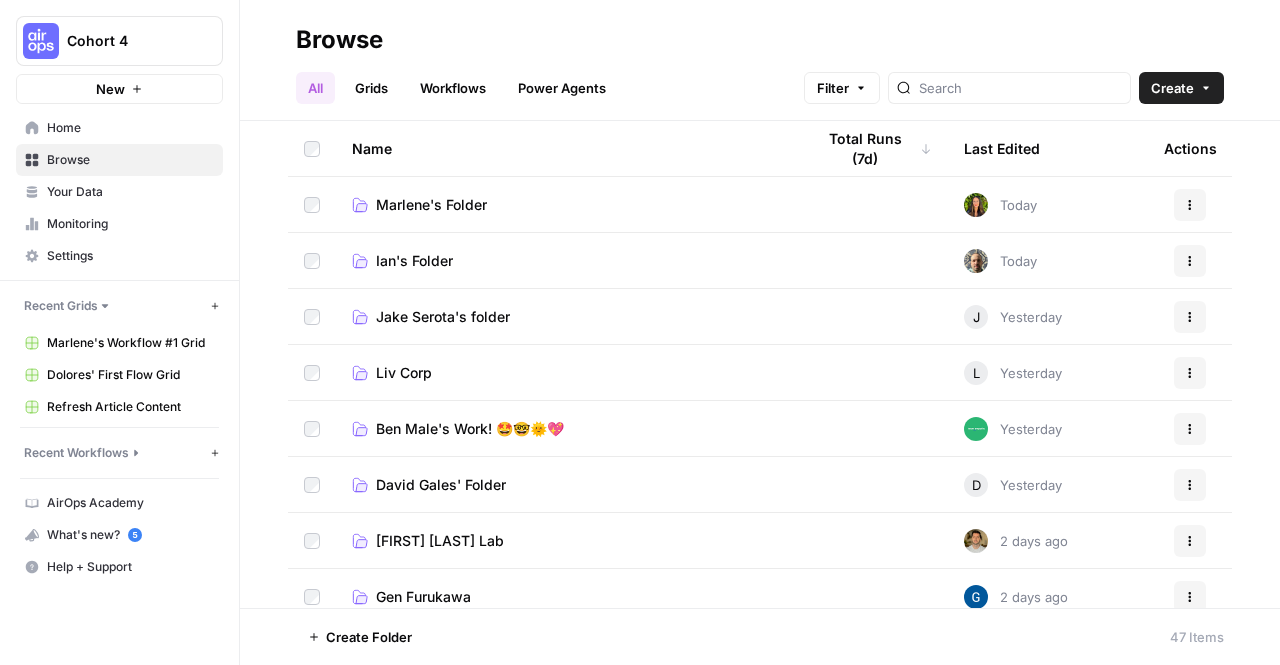 click on "Marlene's Folder" at bounding box center (431, 205) 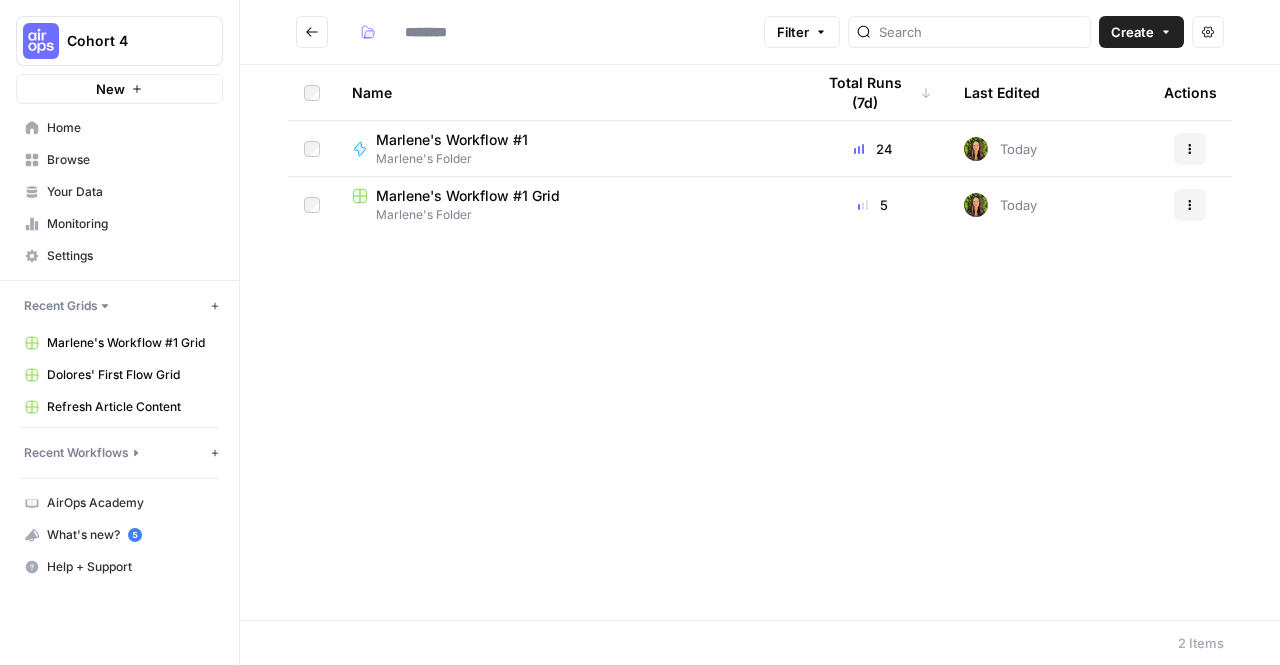 type on "**********" 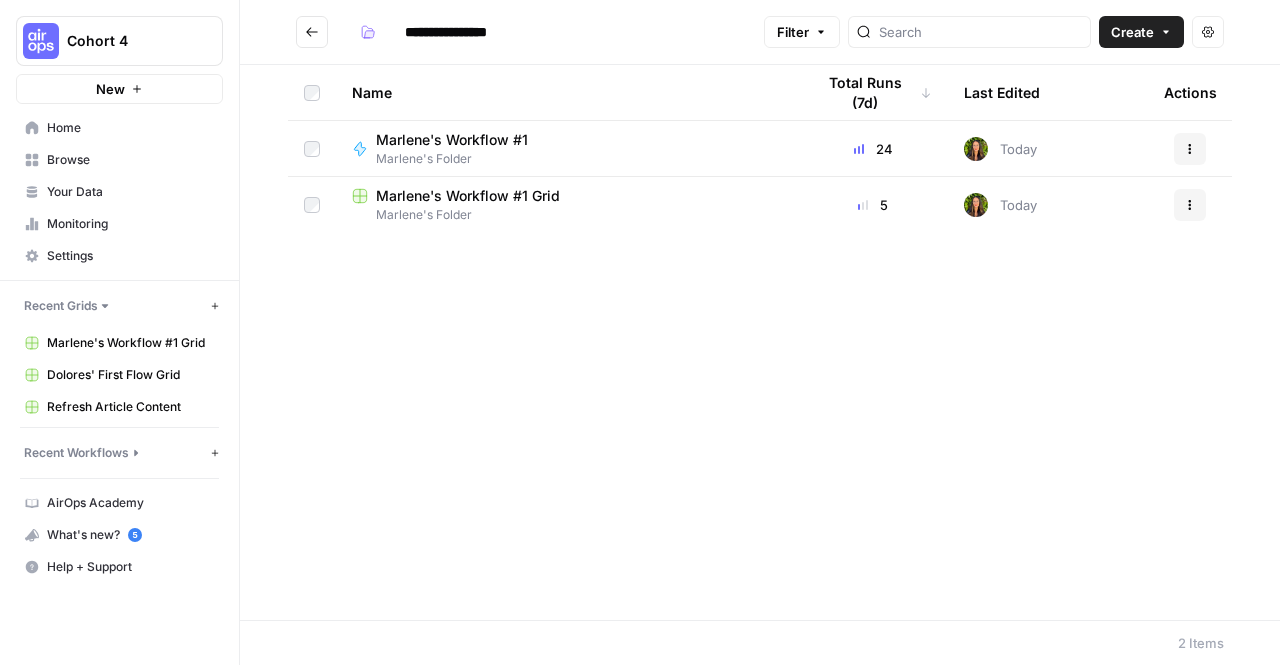 click on "Marlene's Workflow #1  Grid" at bounding box center [567, 196] 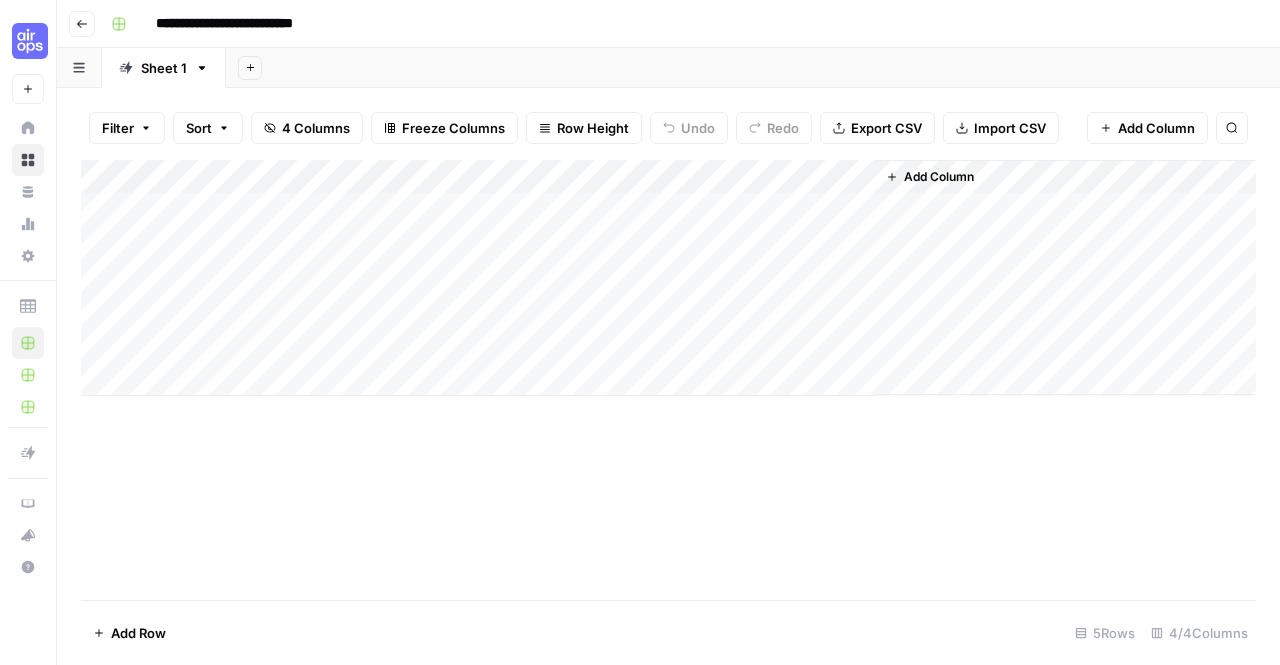 click on "Add Column" at bounding box center (939, 177) 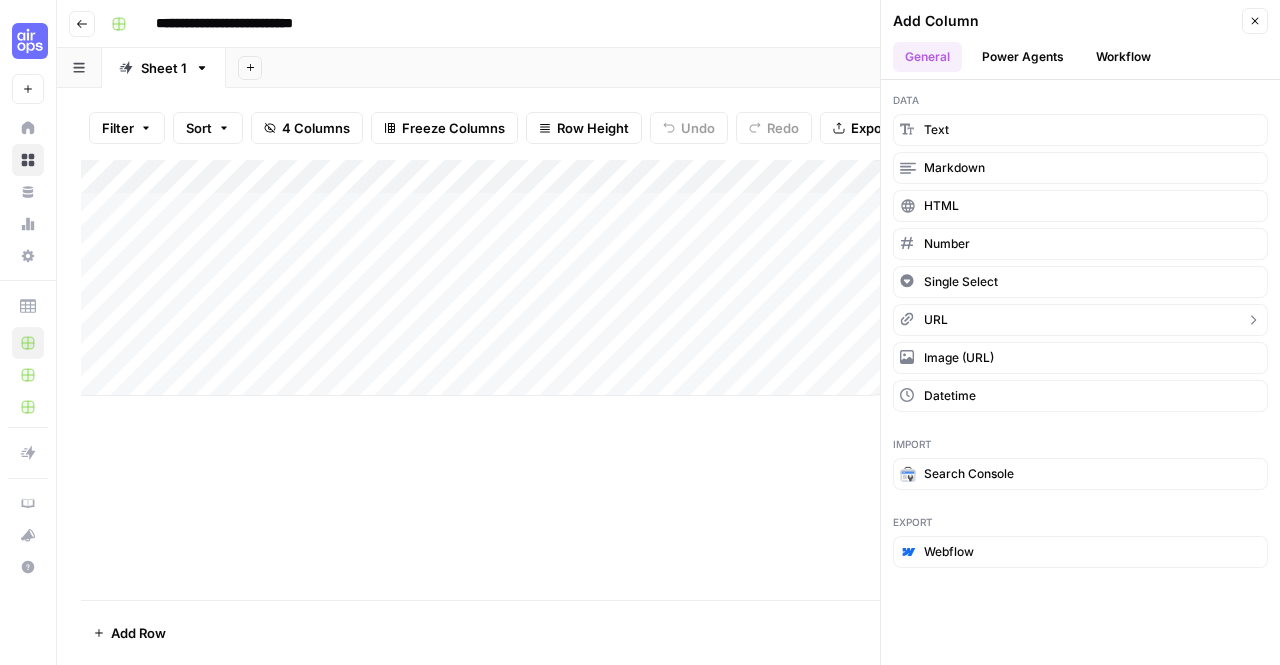 click on "URL" at bounding box center (1080, 320) 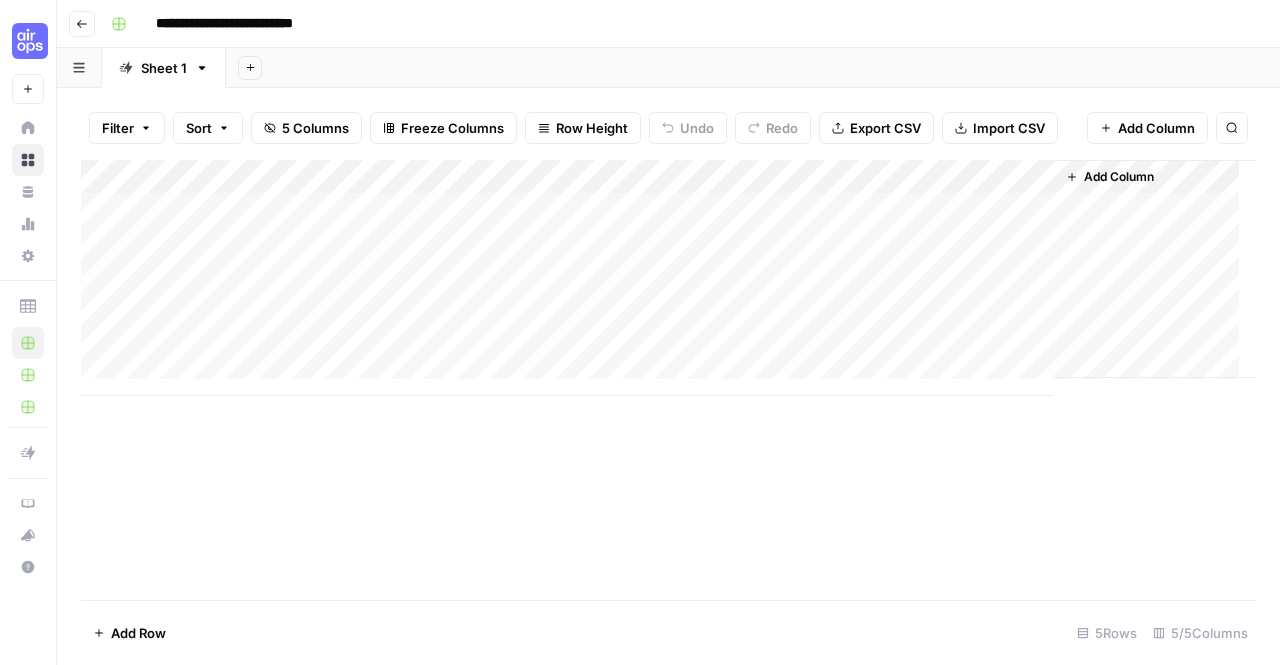 drag, startPoint x: 951, startPoint y: 161, endPoint x: 588, endPoint y: 159, distance: 363.00552 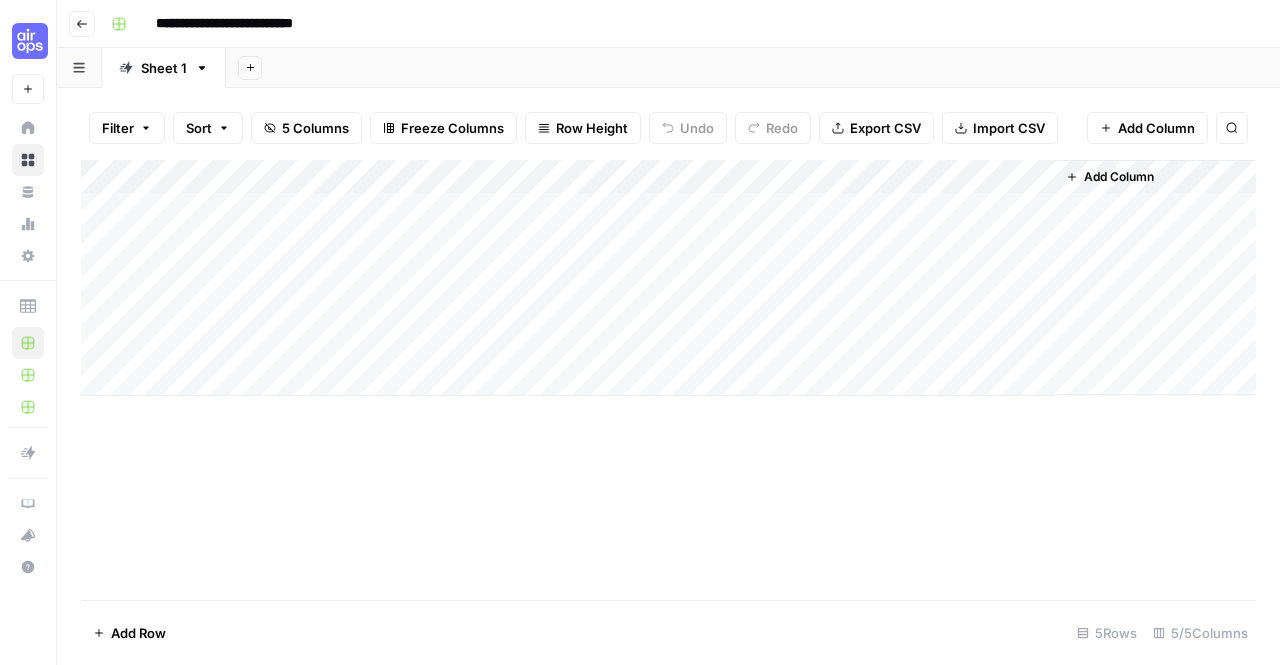 click on "Add Column" at bounding box center (668, 278) 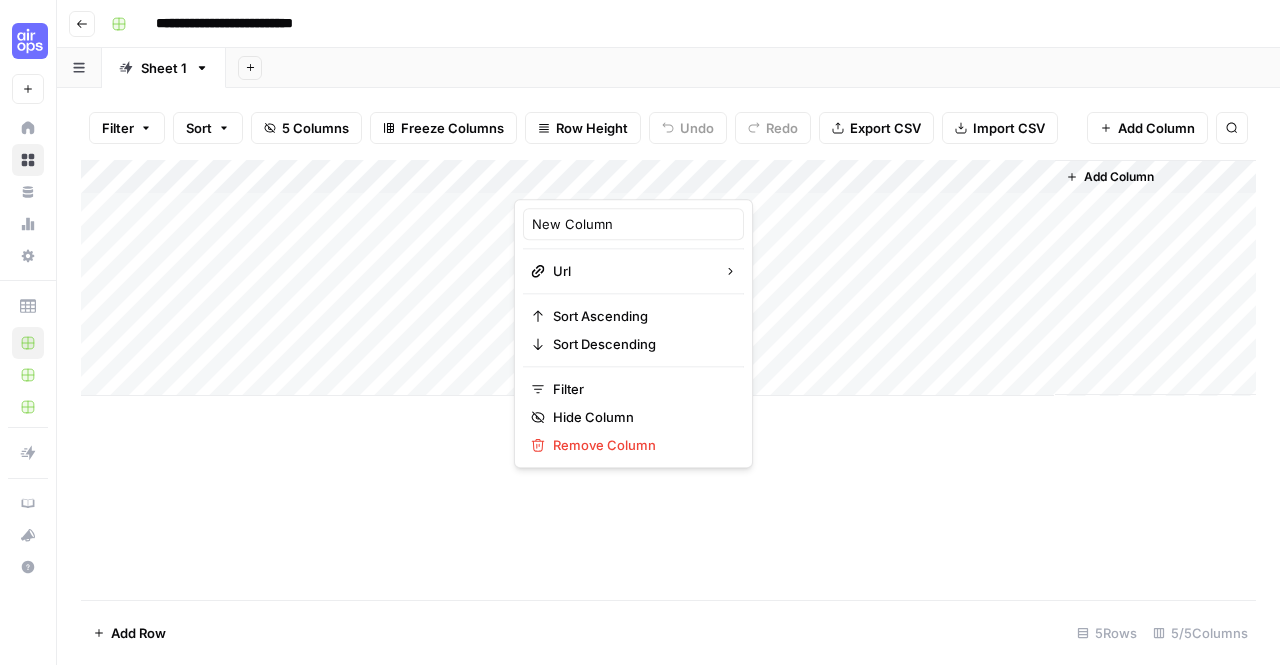 click on "Add Column" at bounding box center [668, 380] 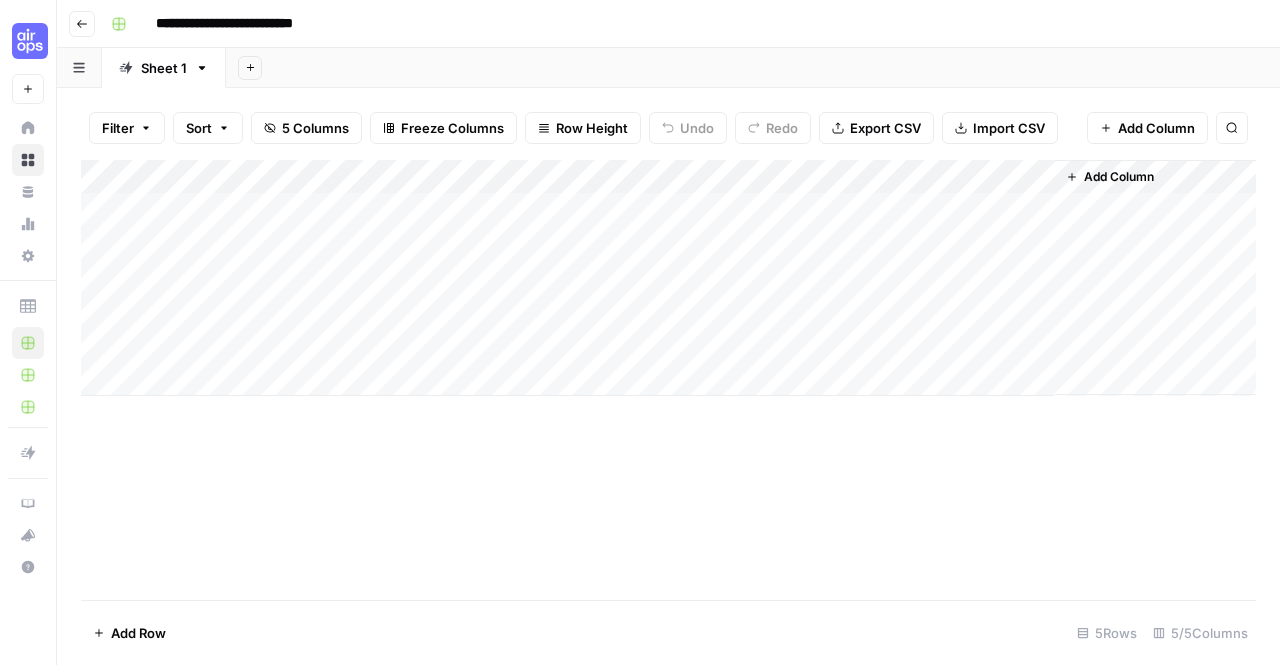 click on "Add Column" at bounding box center [668, 278] 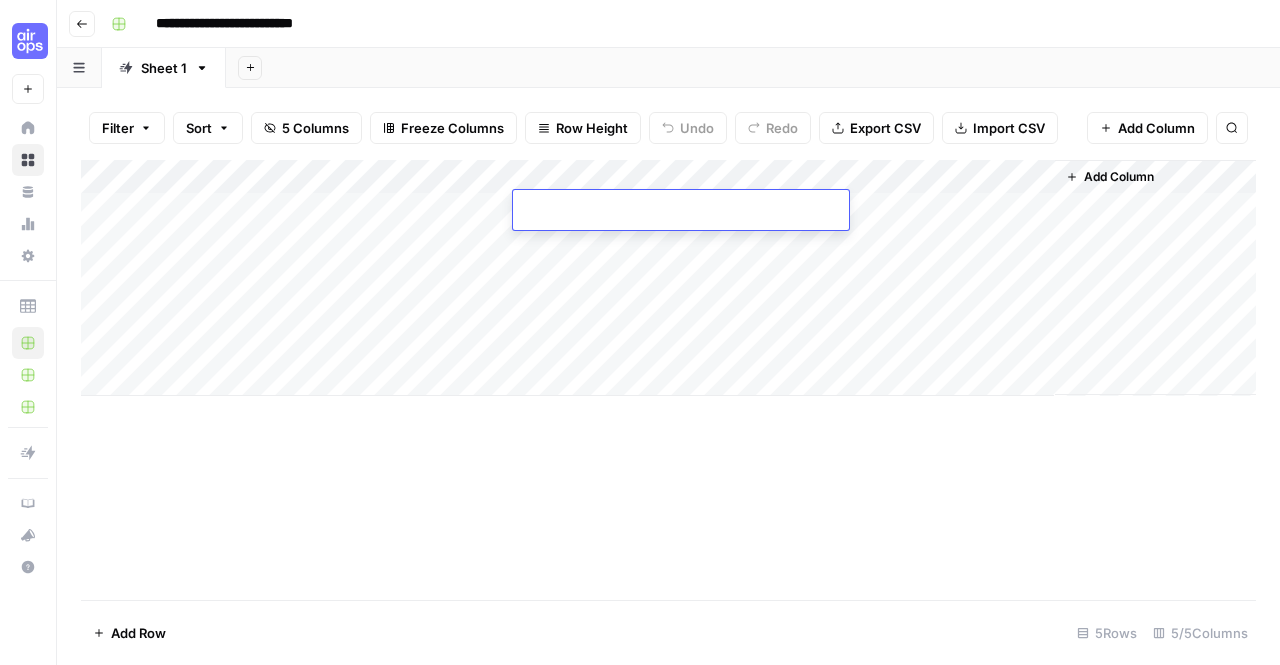 click on "Add Column" at bounding box center [668, 380] 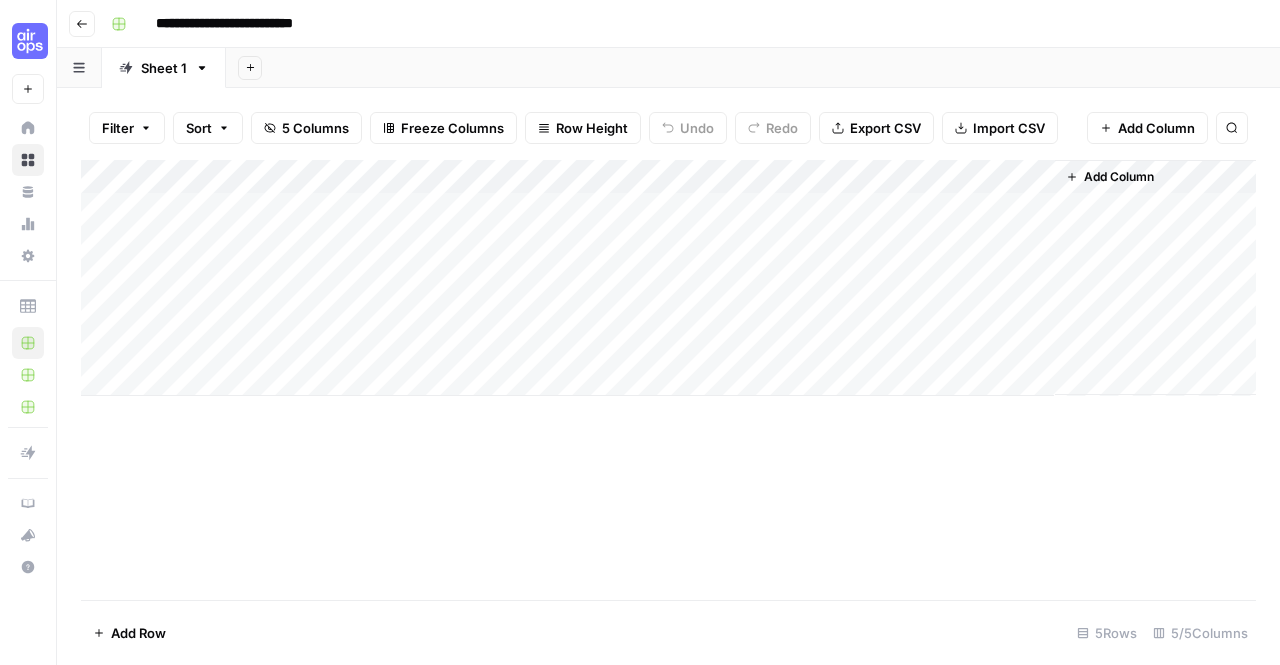 click on "Add Column" at bounding box center [1110, 177] 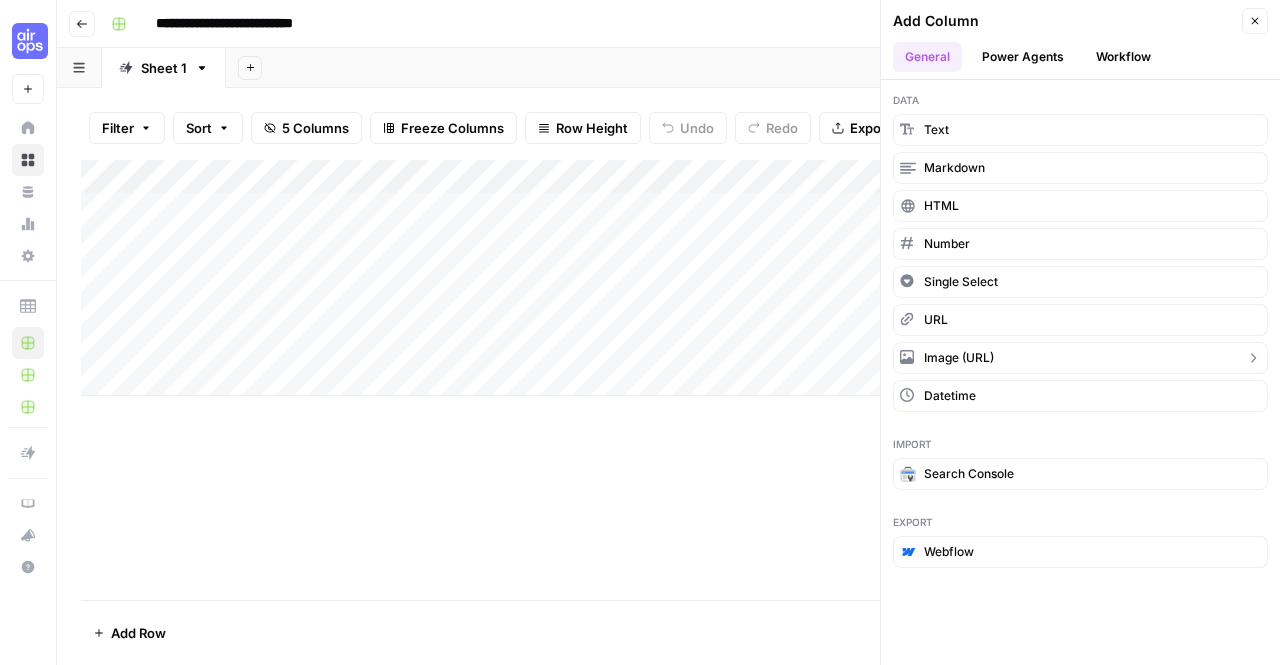 click on "Image (URL)" at bounding box center [1080, 358] 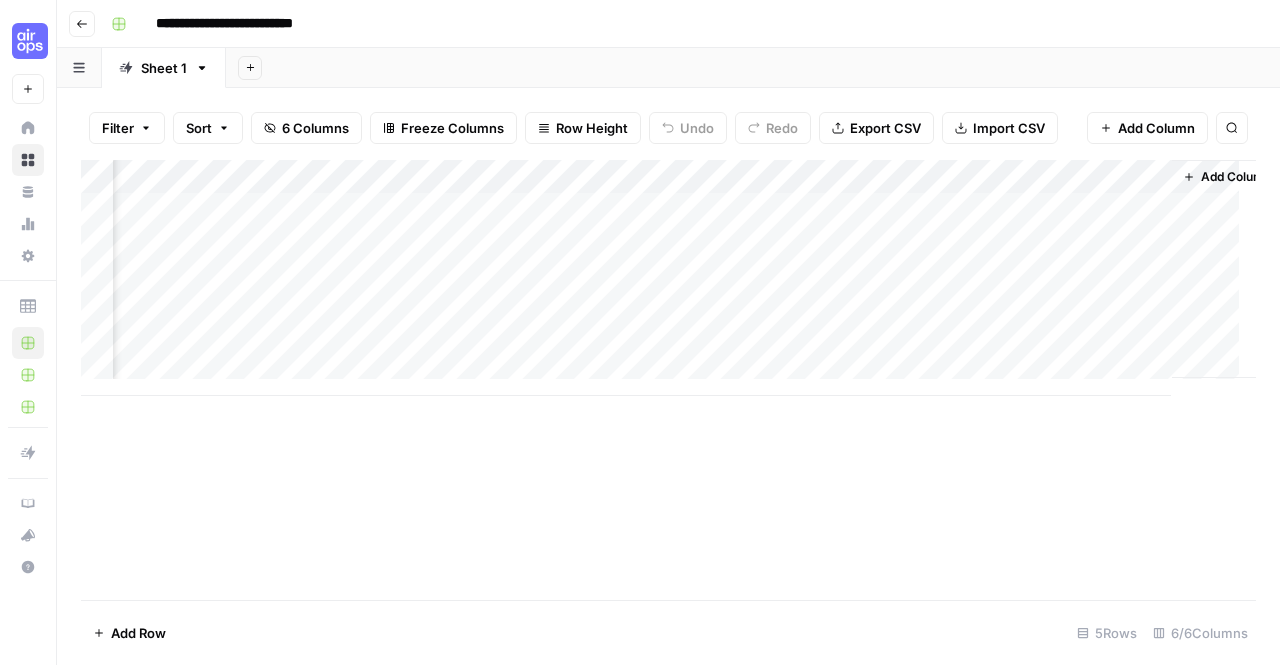 scroll, scrollTop: 0, scrollLeft: 106, axis: horizontal 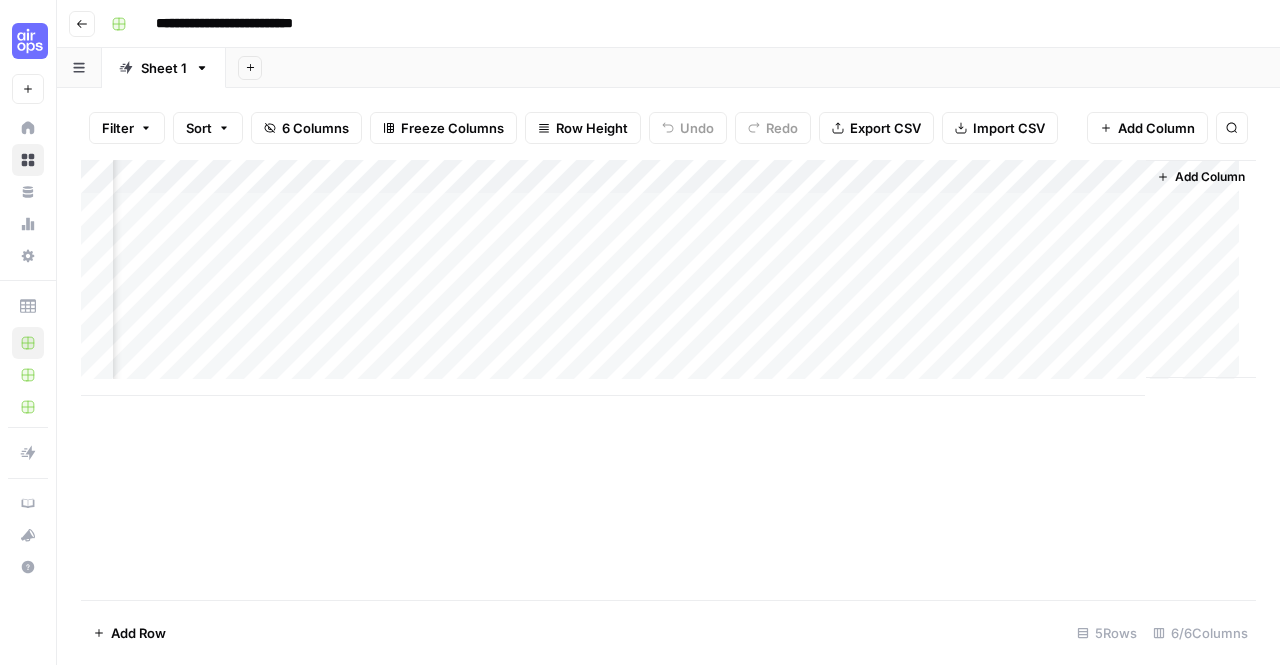drag, startPoint x: 1007, startPoint y: 174, endPoint x: 704, endPoint y: 189, distance: 303.37106 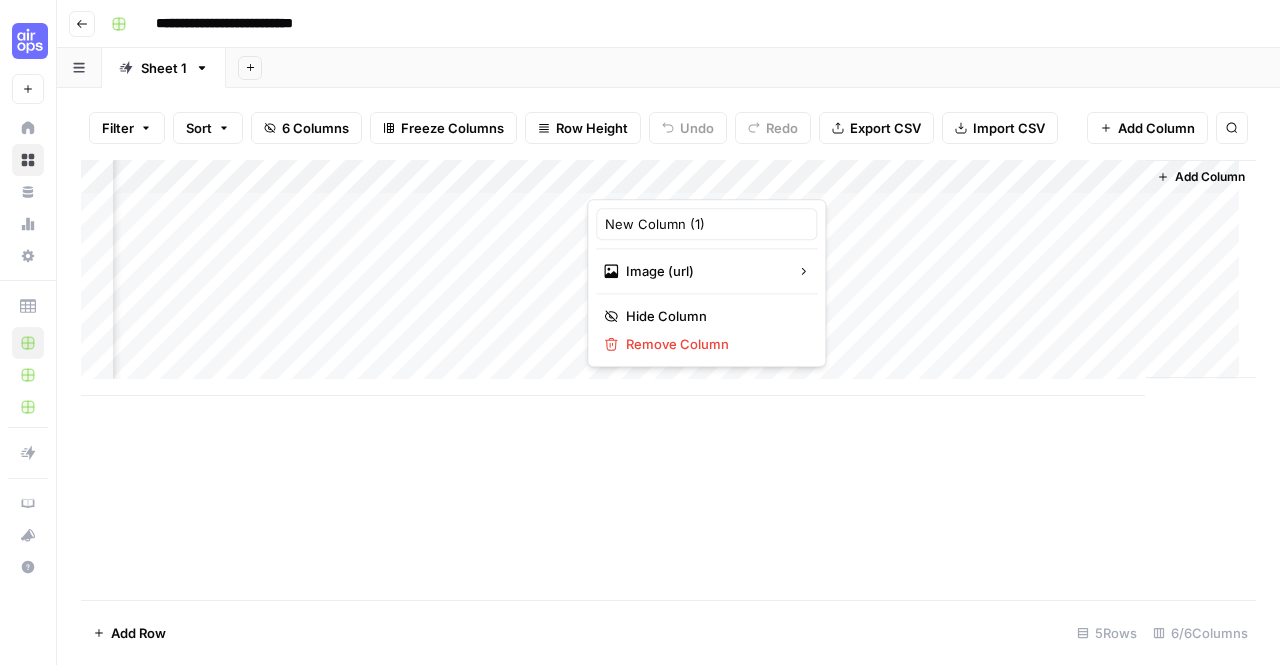click at bounding box center (677, 179) 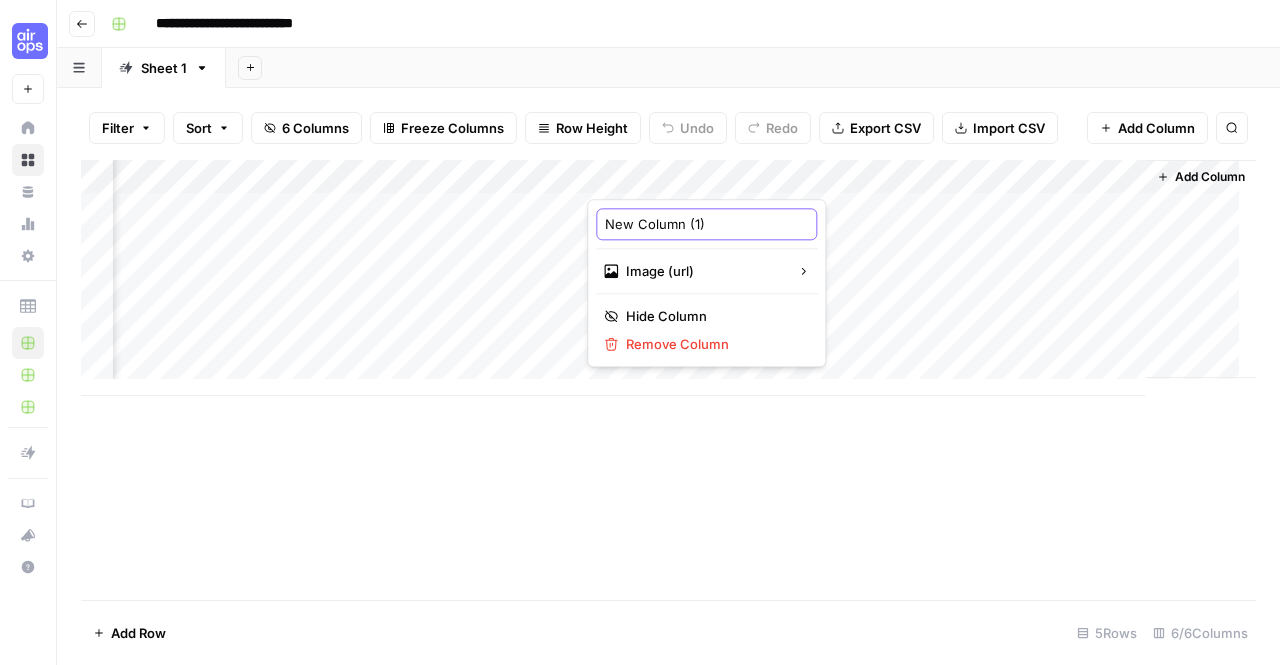 drag, startPoint x: 714, startPoint y: 219, endPoint x: 586, endPoint y: 229, distance: 128.39003 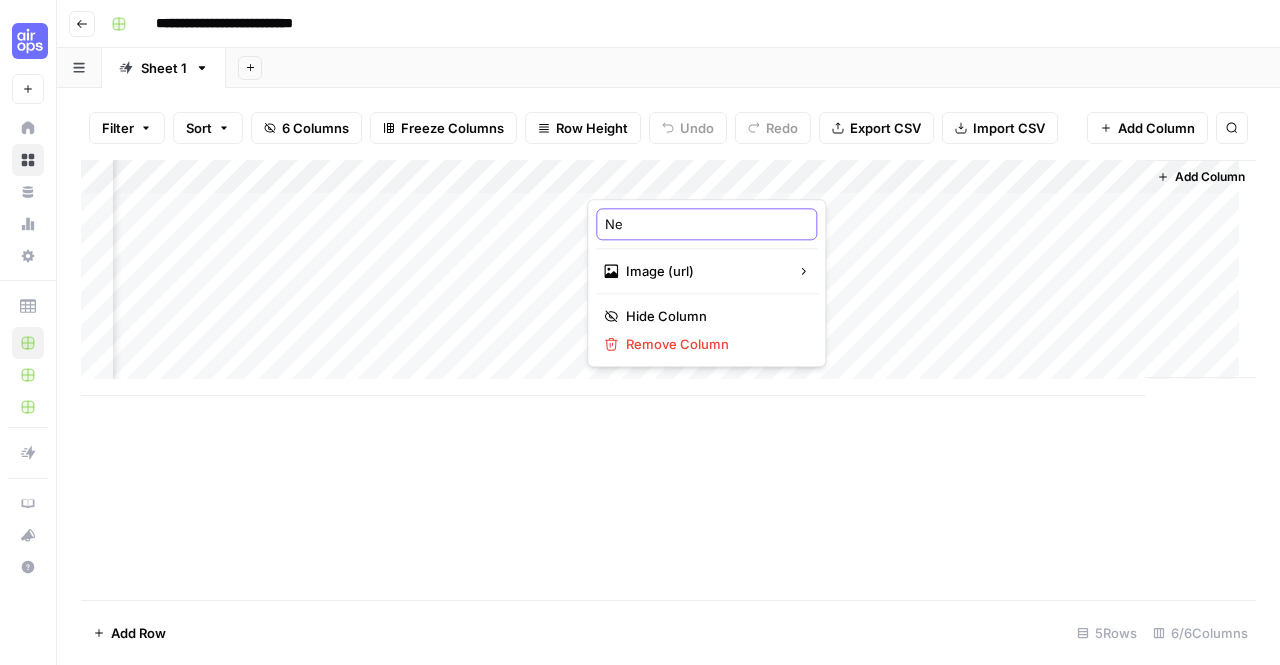 type on "N" 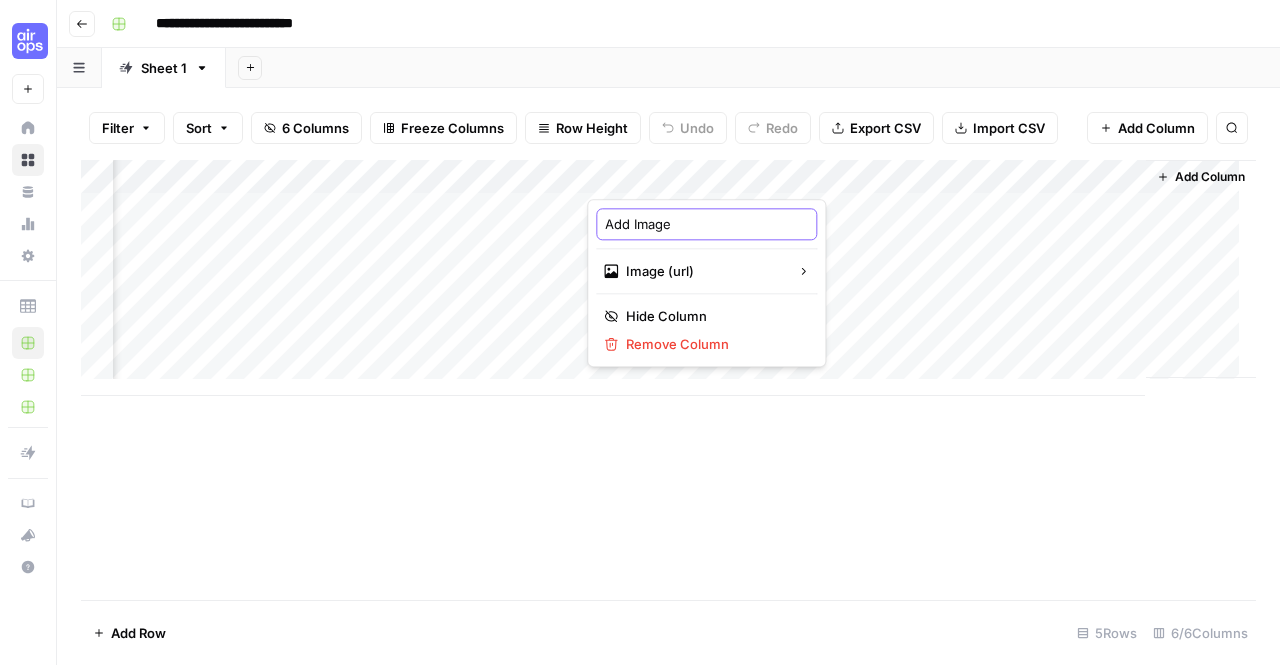 type on "Add Images" 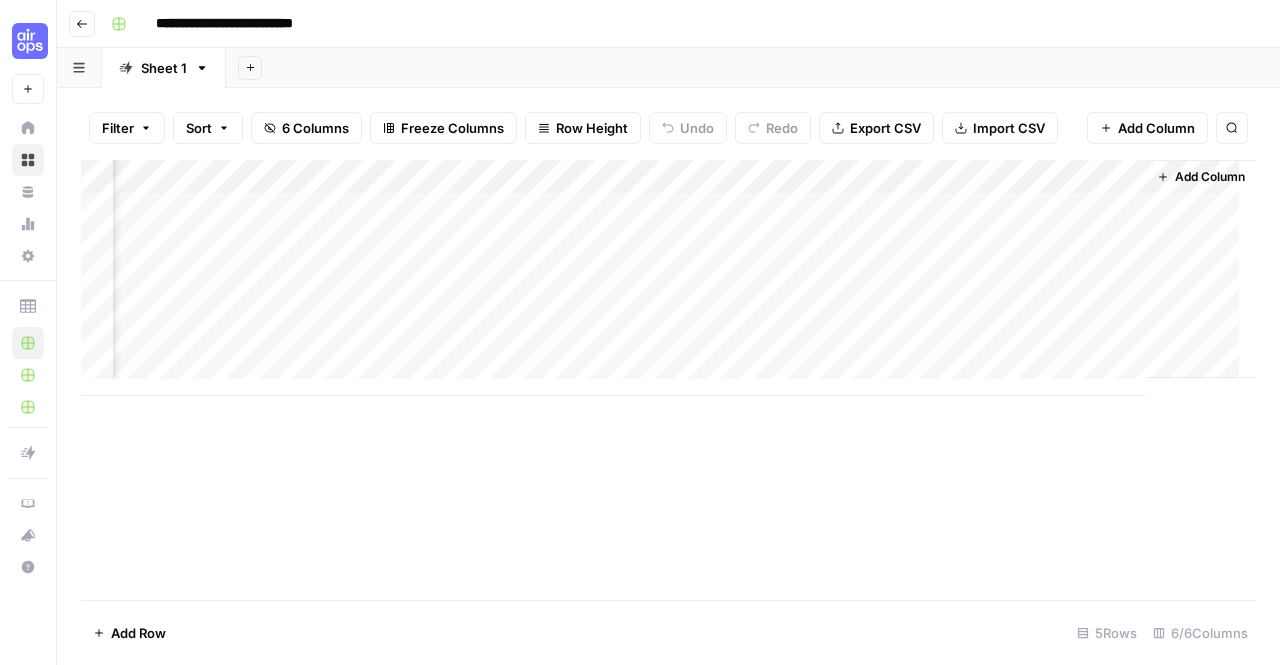 click on "Add Column" at bounding box center [668, 278] 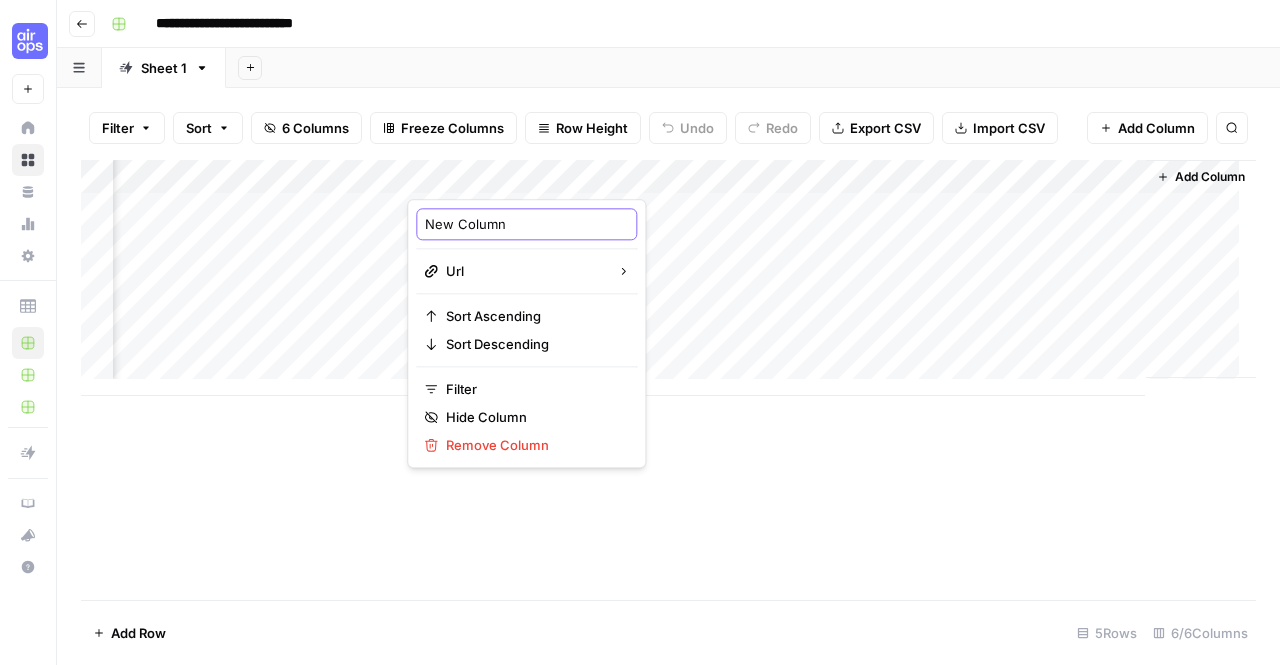 drag, startPoint x: 530, startPoint y: 233, endPoint x: 416, endPoint y: 233, distance: 114 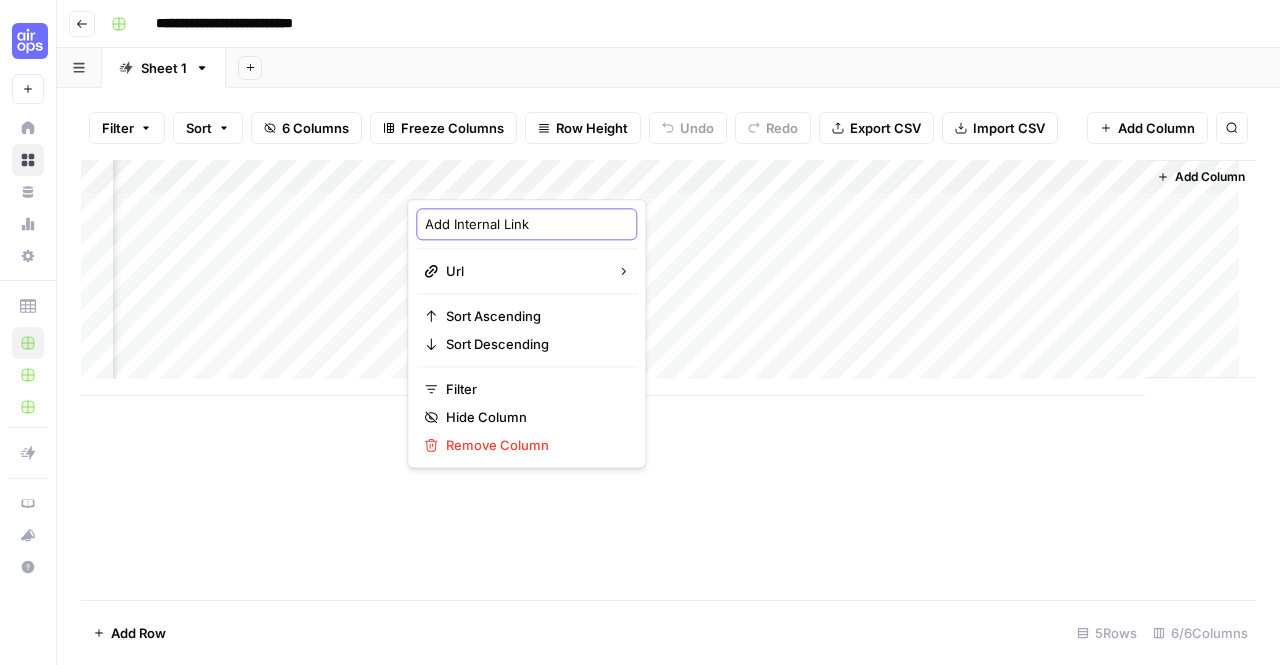 type on "Add Internal Links" 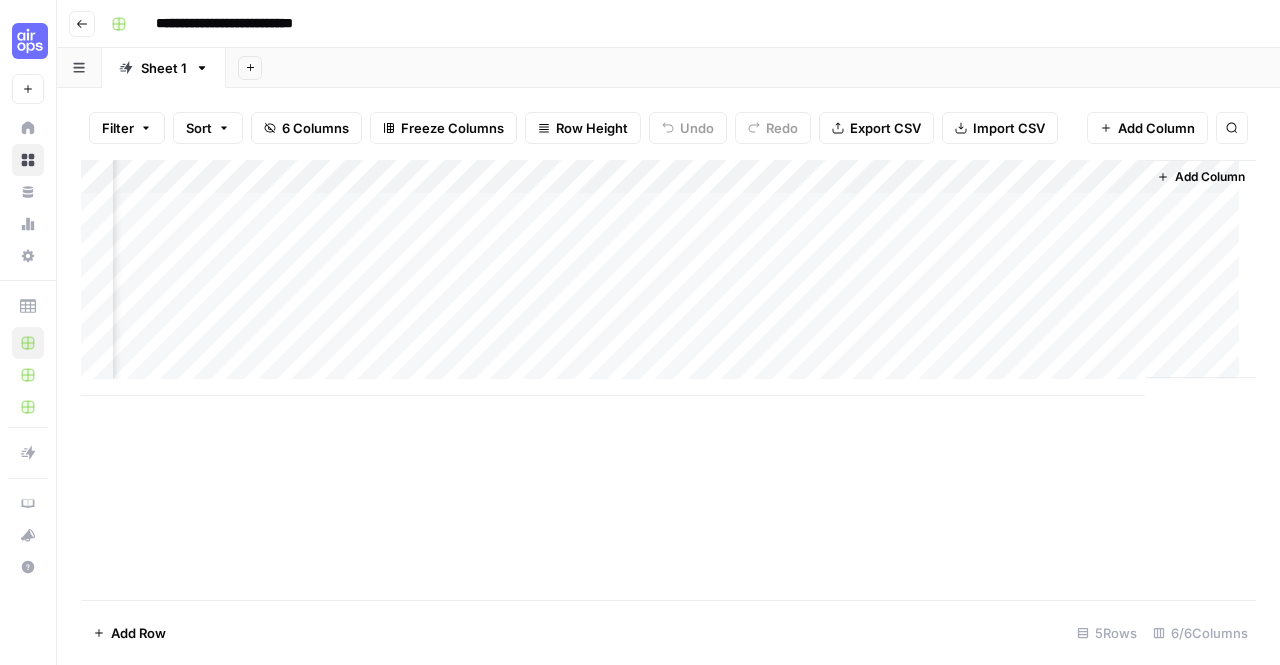 click on "Add Column" at bounding box center (1210, 177) 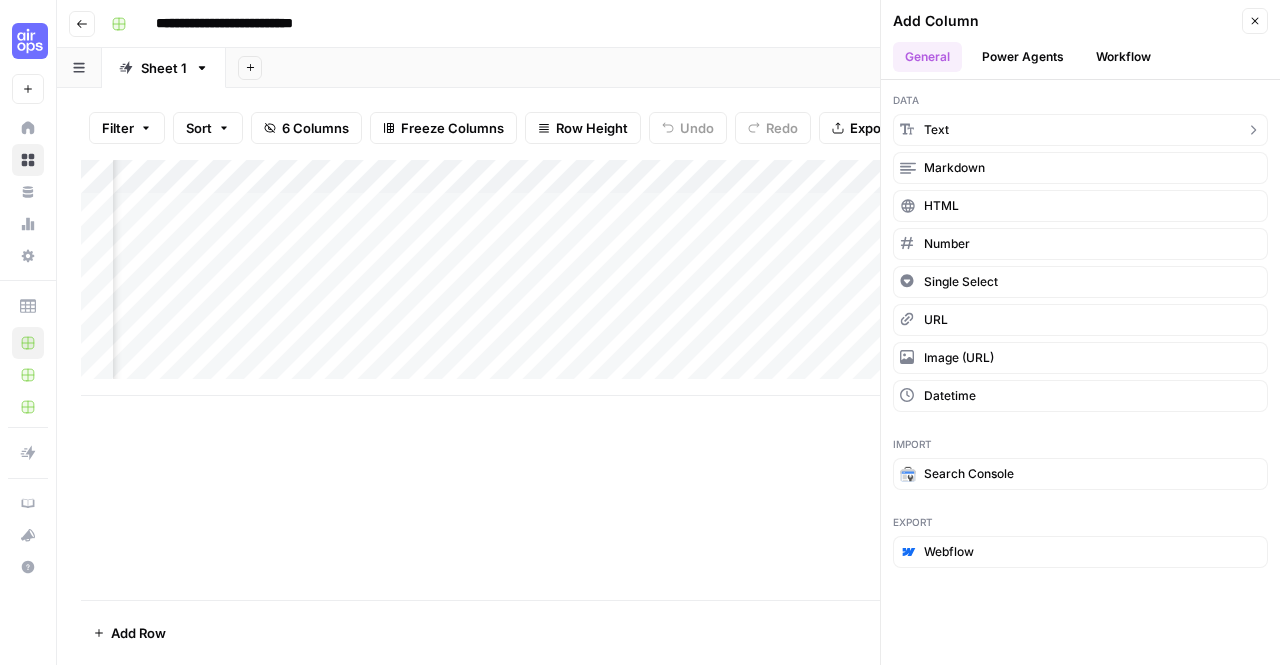 click on "text" at bounding box center [1080, 130] 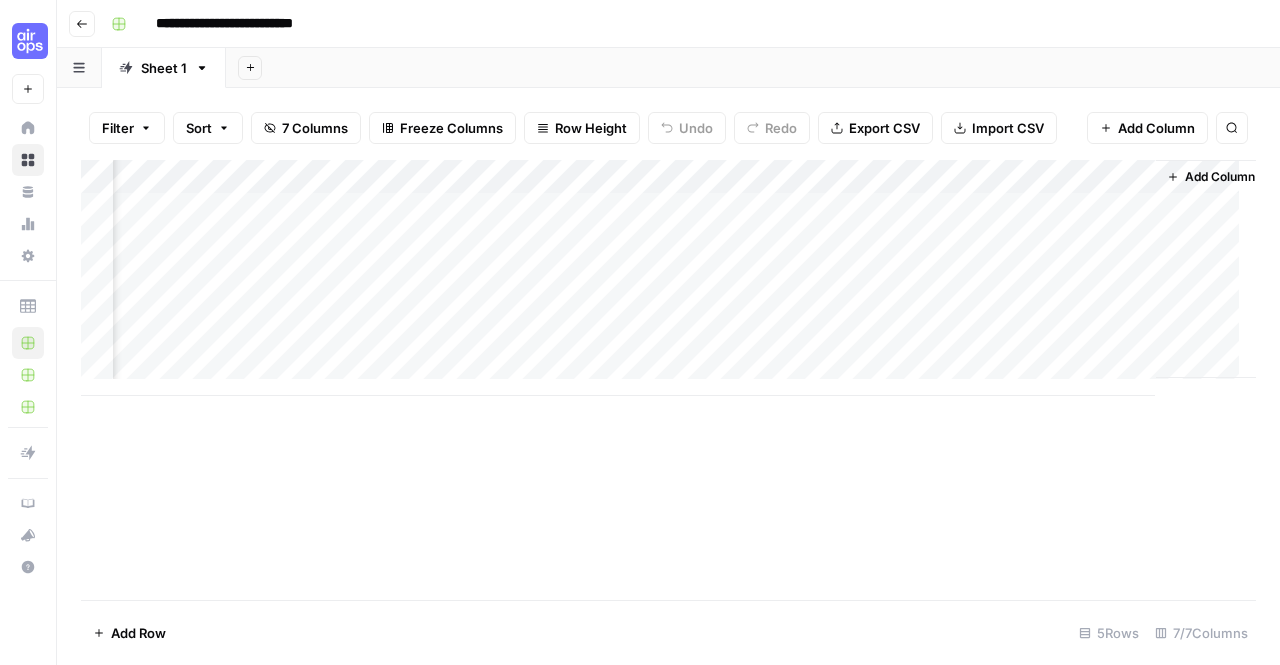 scroll, scrollTop: 0, scrollLeft: 286, axis: horizontal 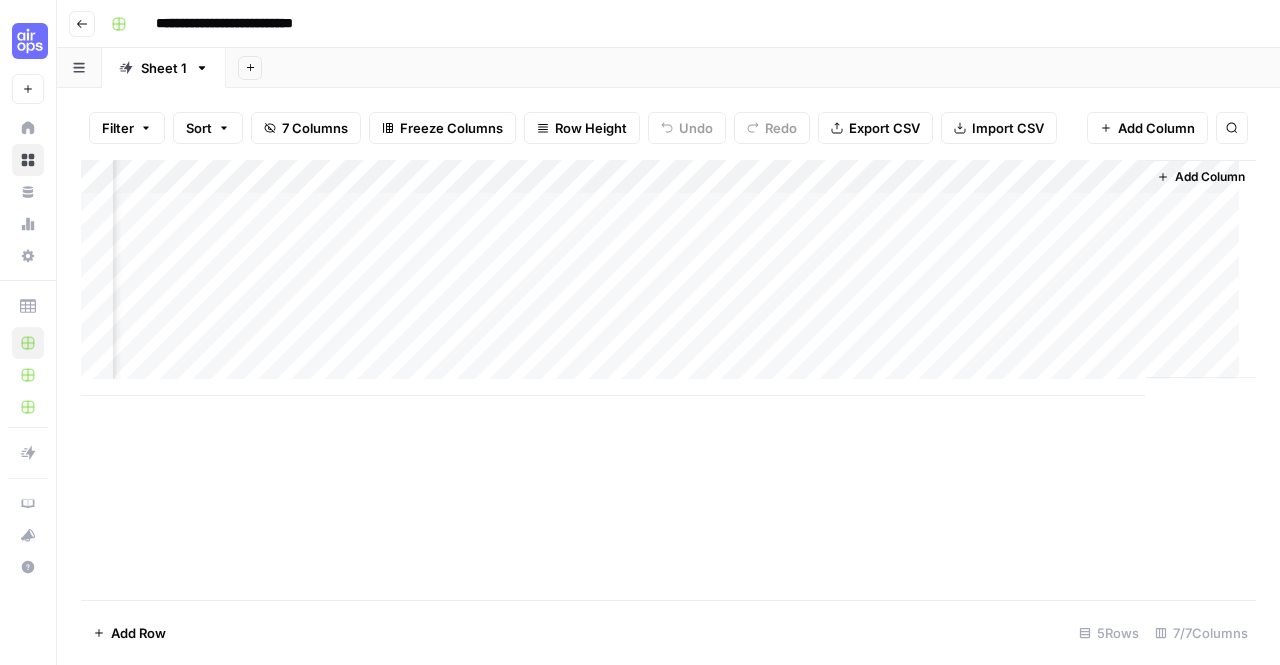 drag, startPoint x: 1036, startPoint y: 161, endPoint x: 678, endPoint y: 169, distance: 358.0894 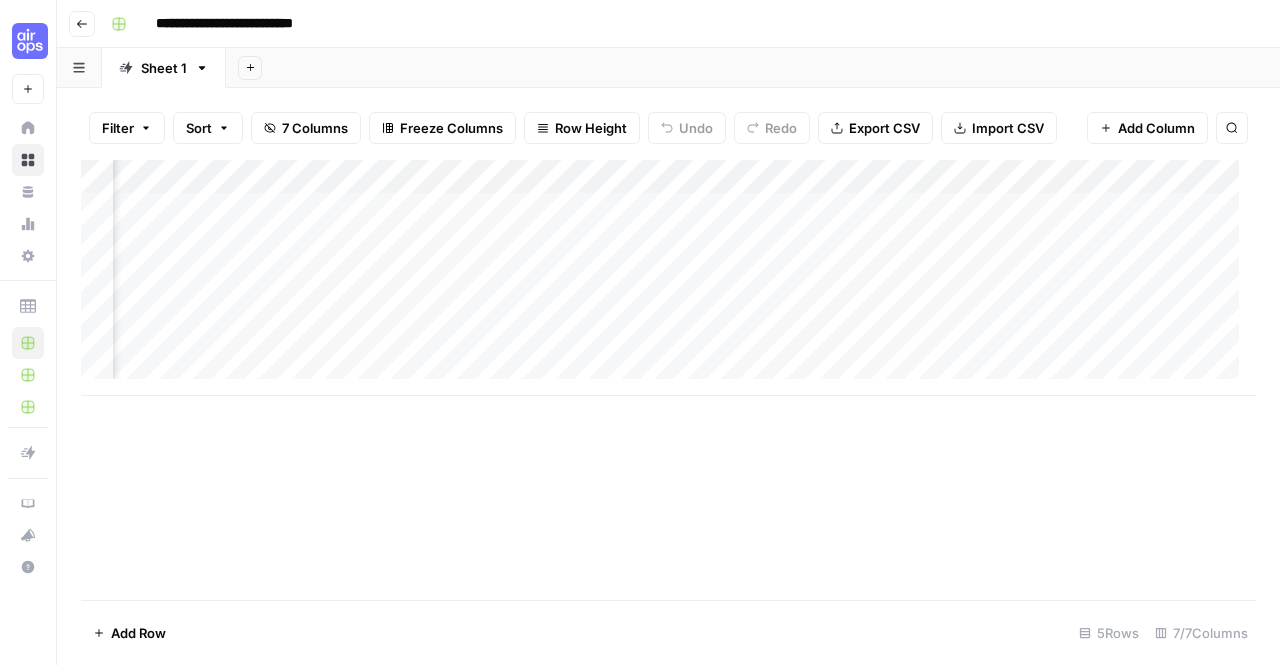 scroll, scrollTop: 0, scrollLeft: 126, axis: horizontal 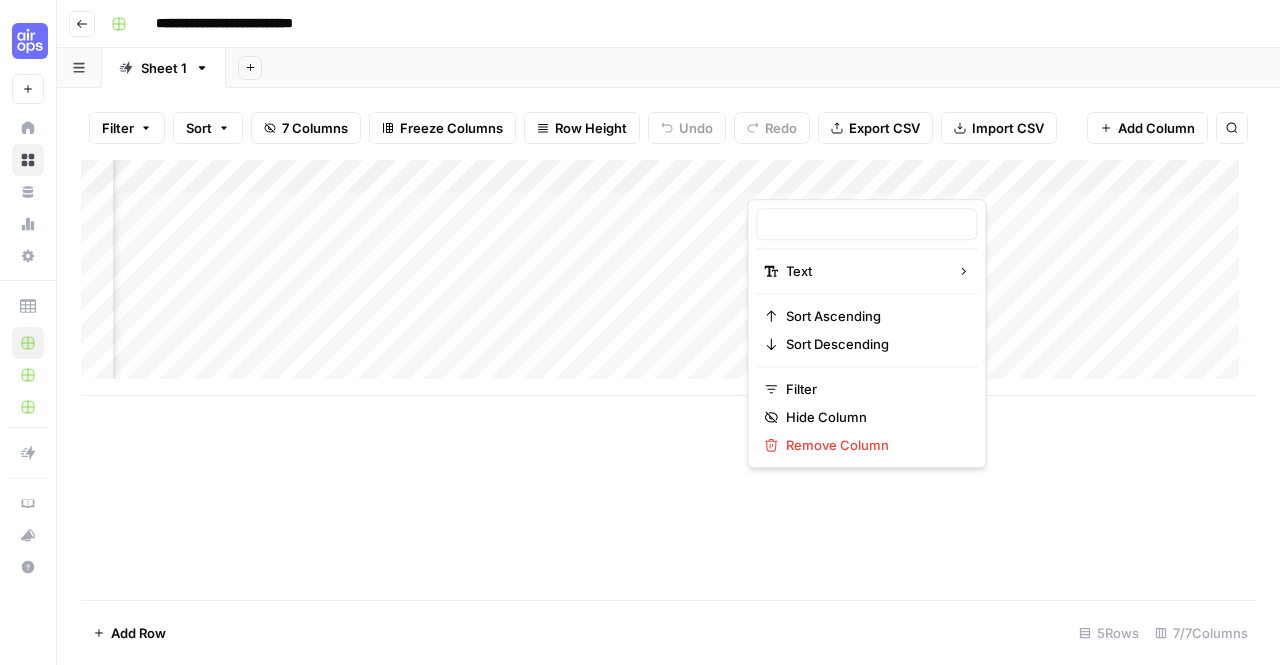 type on "New Column" 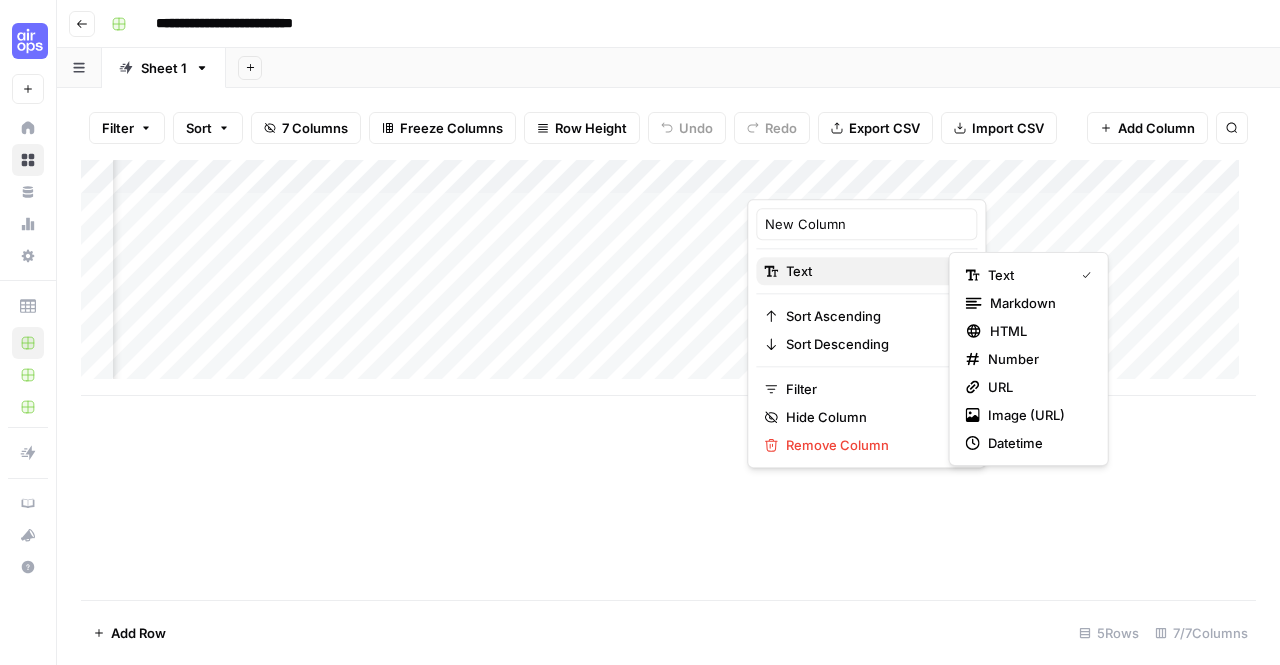 click on "Text" at bounding box center (863, 271) 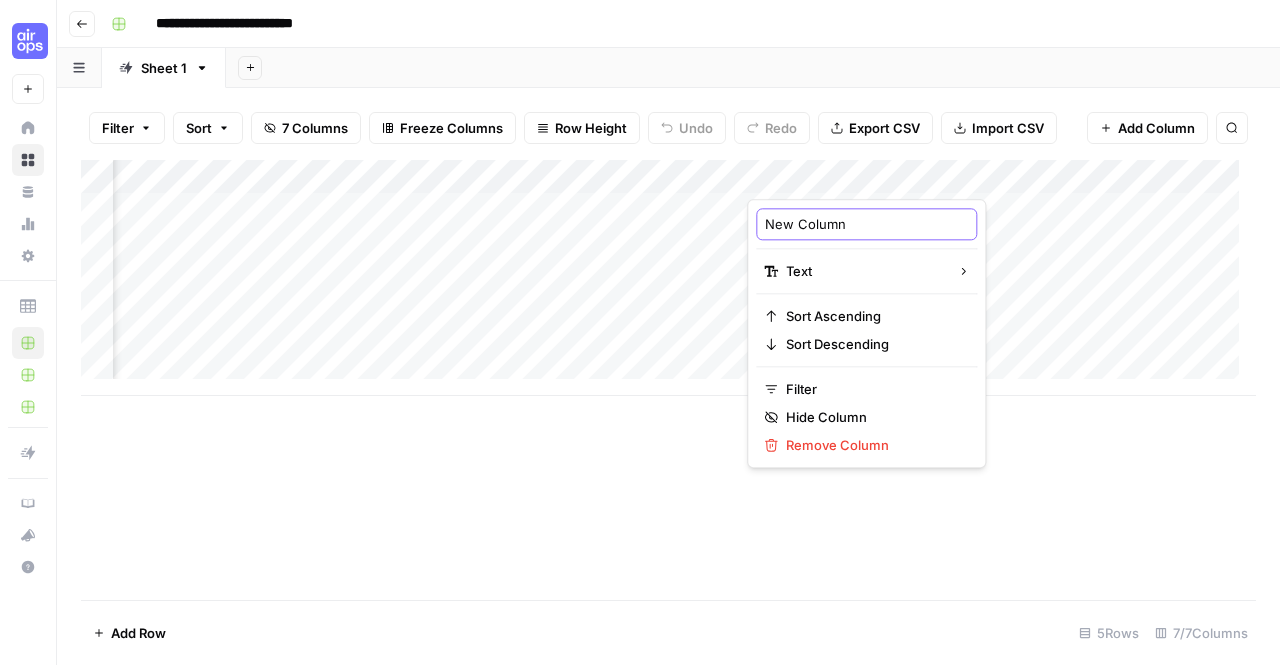 click on "New Column" at bounding box center [866, 224] 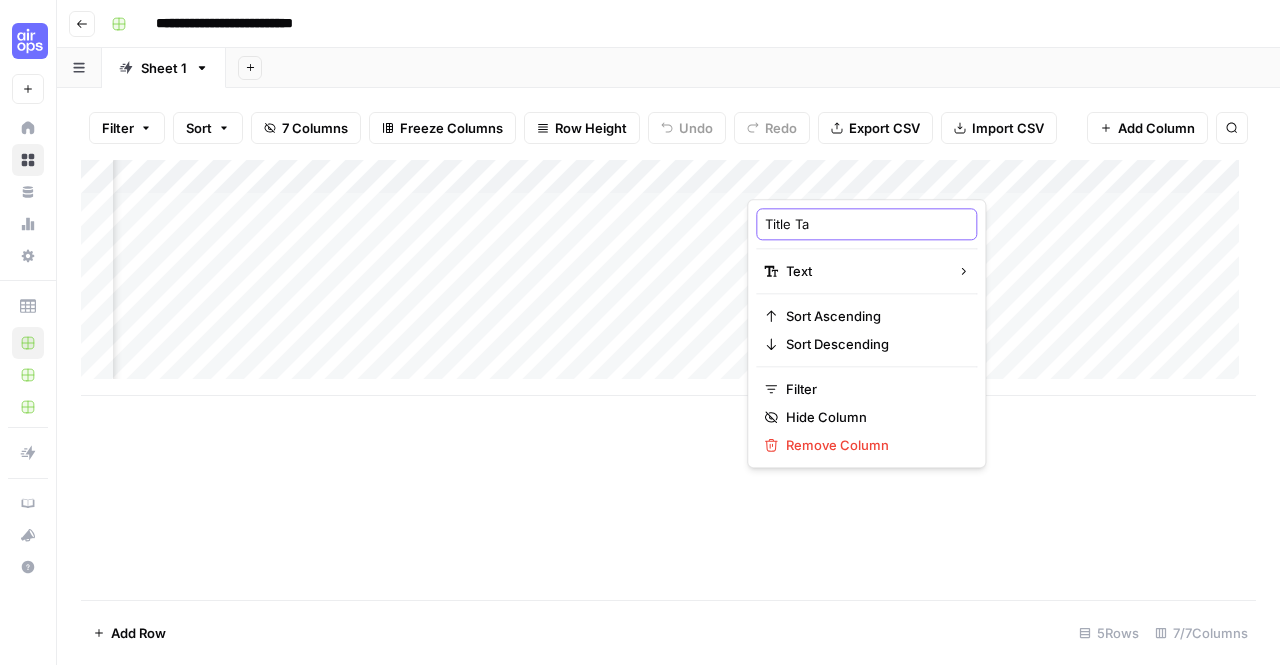 type on "Title Tag" 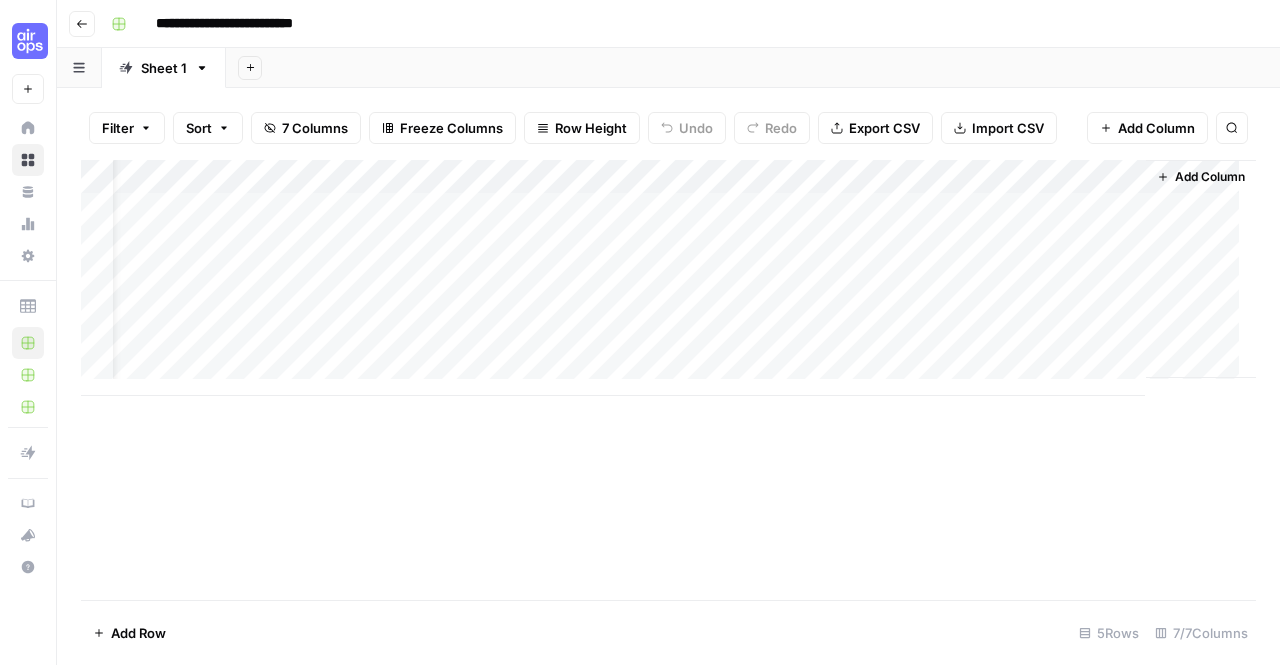 scroll, scrollTop: 0, scrollLeft: 0, axis: both 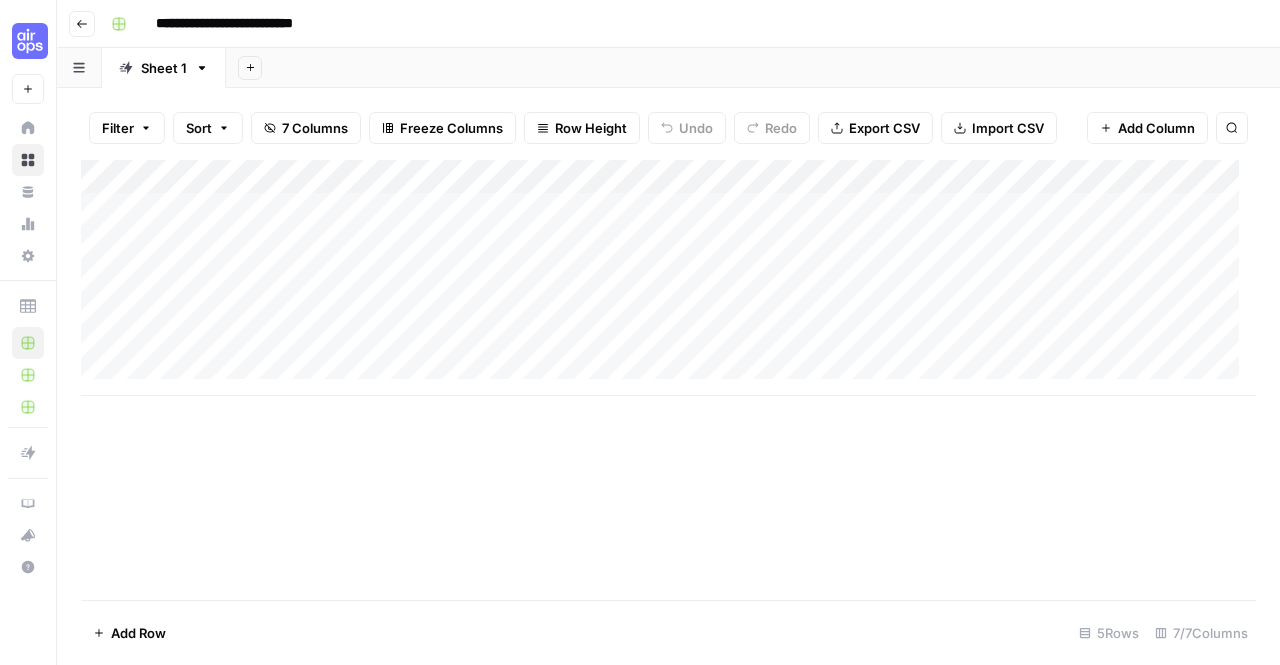 click on "Add Column" at bounding box center [668, 278] 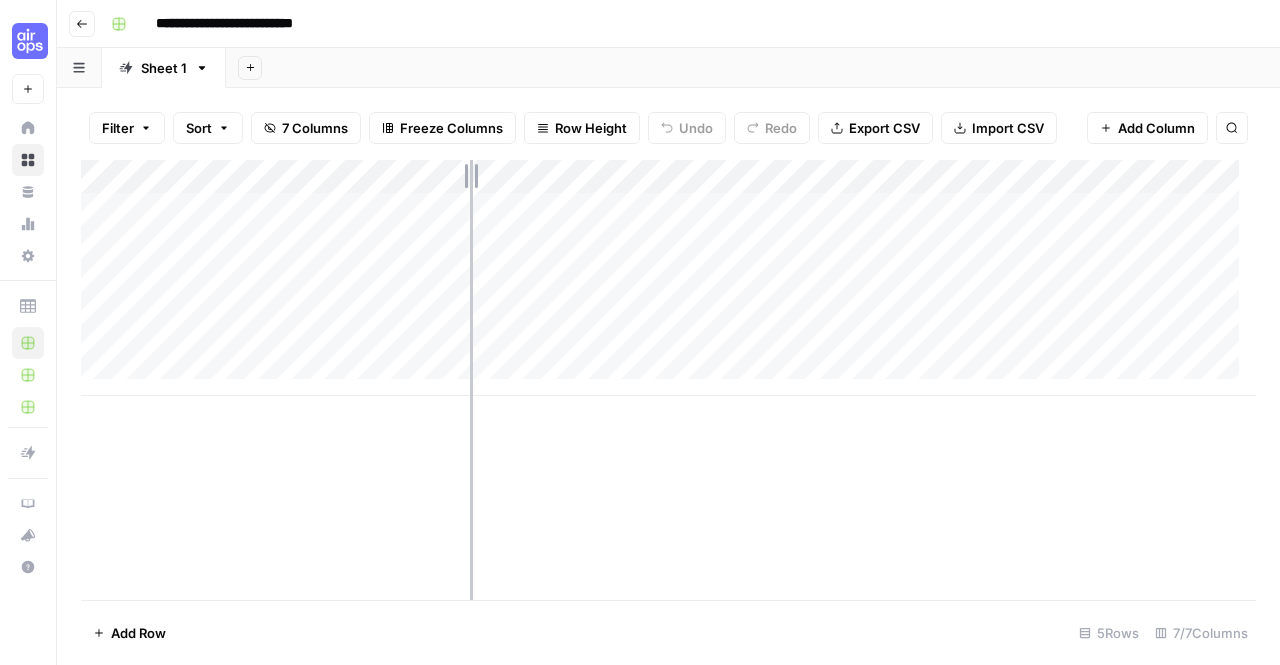 drag, startPoint x: 511, startPoint y: 174, endPoint x: 469, endPoint y: 173, distance: 42.0119 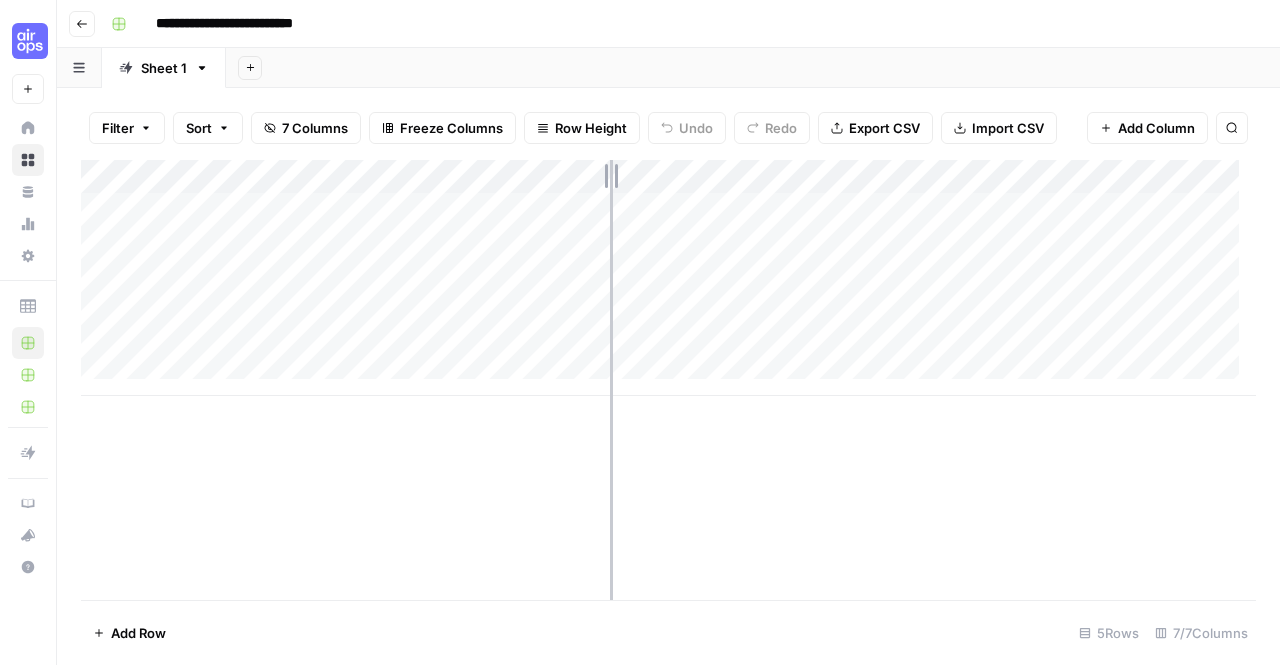 drag, startPoint x: 648, startPoint y: 169, endPoint x: 610, endPoint y: 179, distance: 39.293766 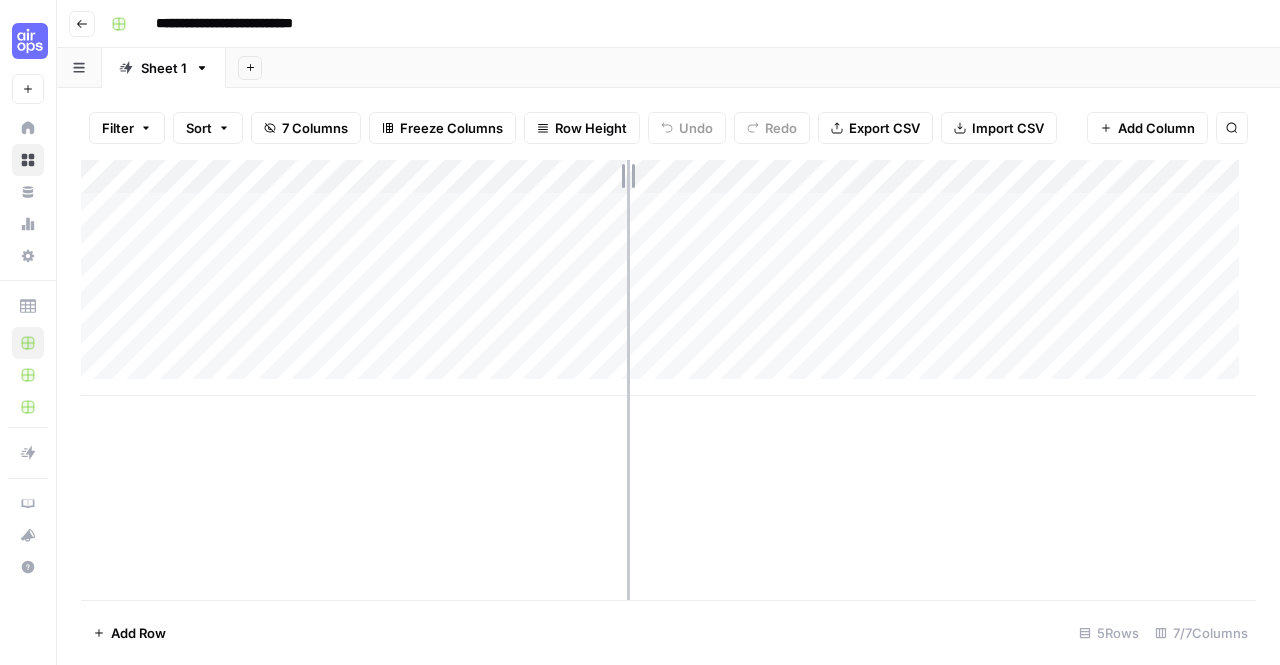 drag, startPoint x: 609, startPoint y: 181, endPoint x: 628, endPoint y: 186, distance: 19.646883 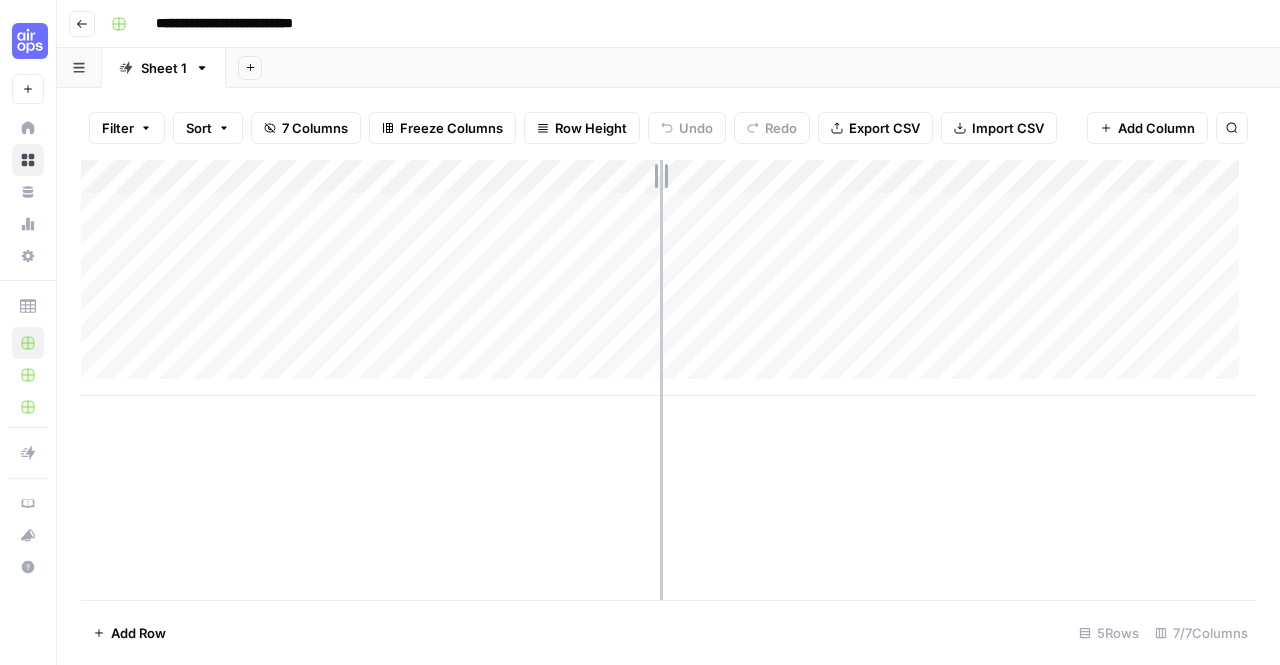 drag, startPoint x: 628, startPoint y: 186, endPoint x: 662, endPoint y: 197, distance: 35.735138 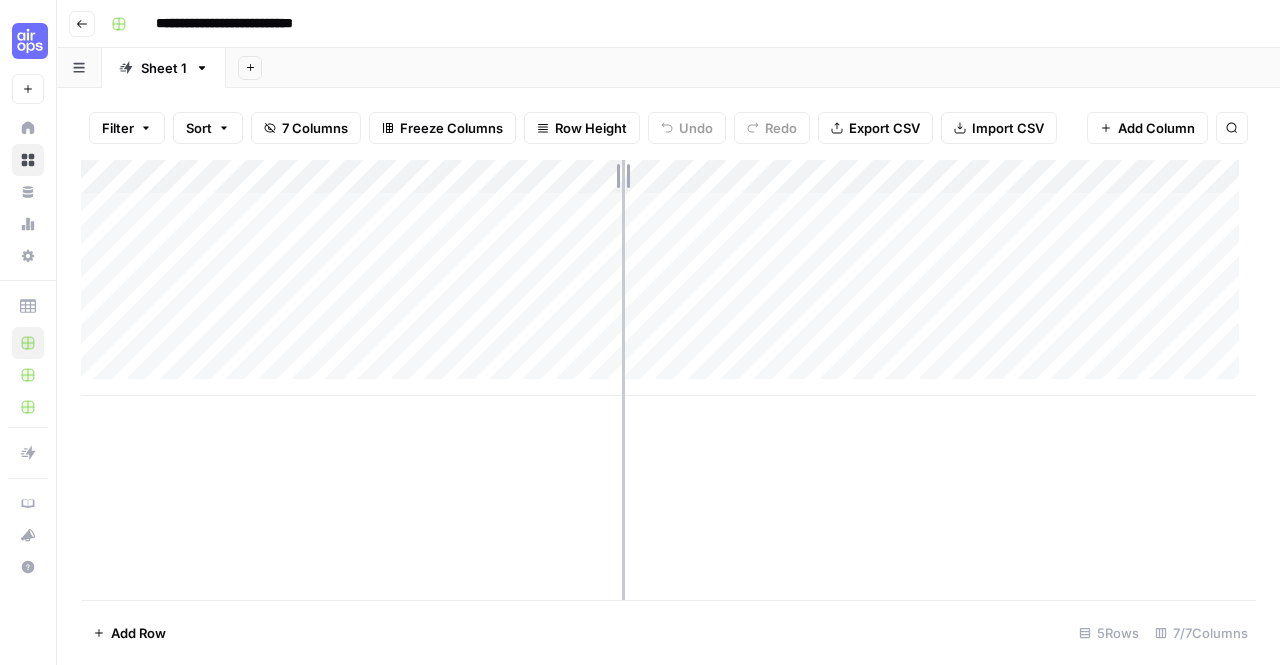 drag, startPoint x: 660, startPoint y: 175, endPoint x: 622, endPoint y: 179, distance: 38.209946 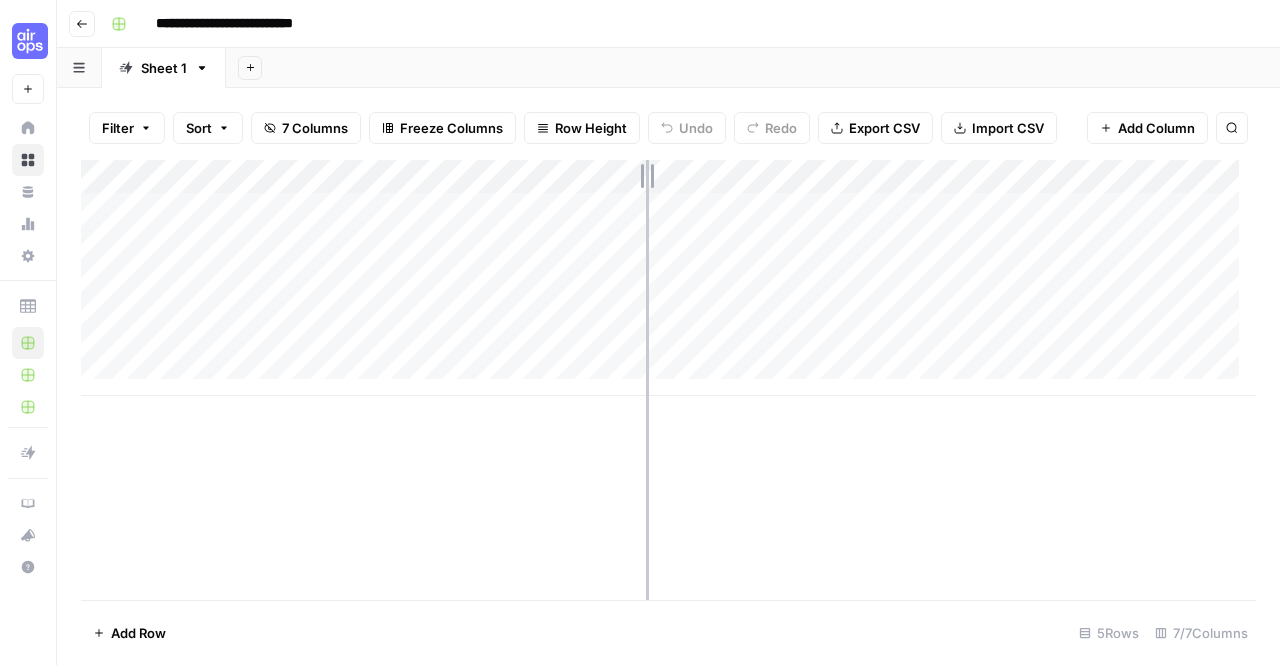drag, startPoint x: 622, startPoint y: 179, endPoint x: 646, endPoint y: 184, distance: 24.5153 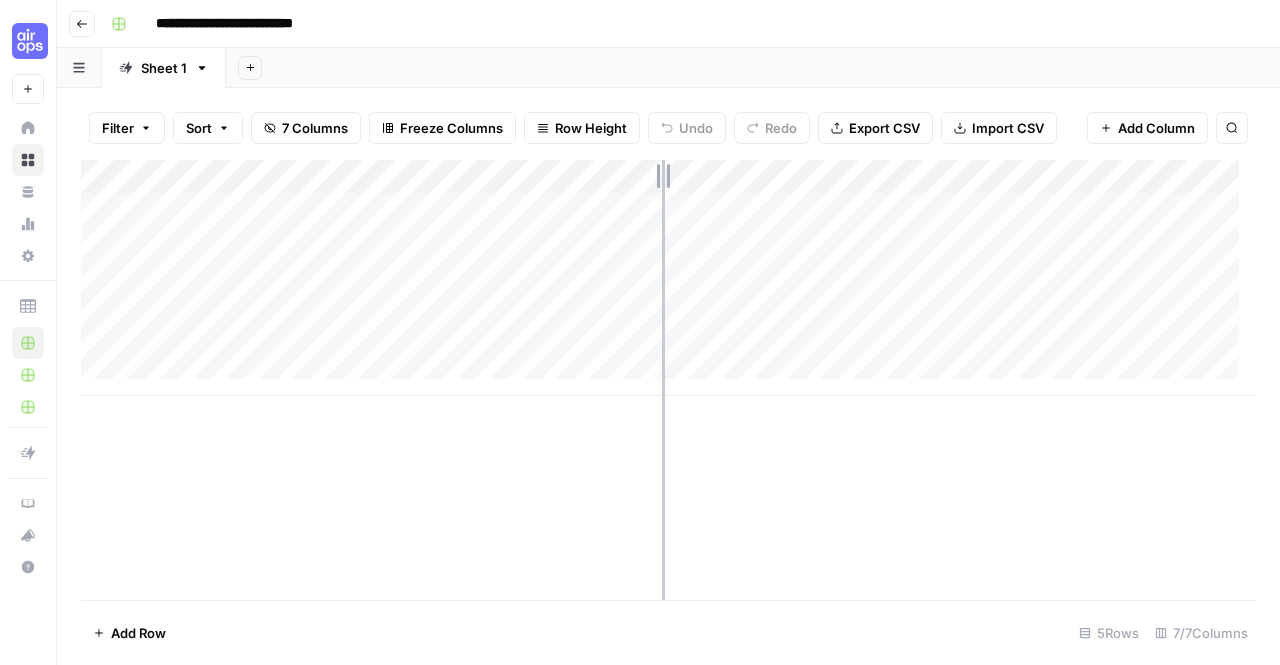 drag, startPoint x: 646, startPoint y: 184, endPoint x: 664, endPoint y: 185, distance: 18.027756 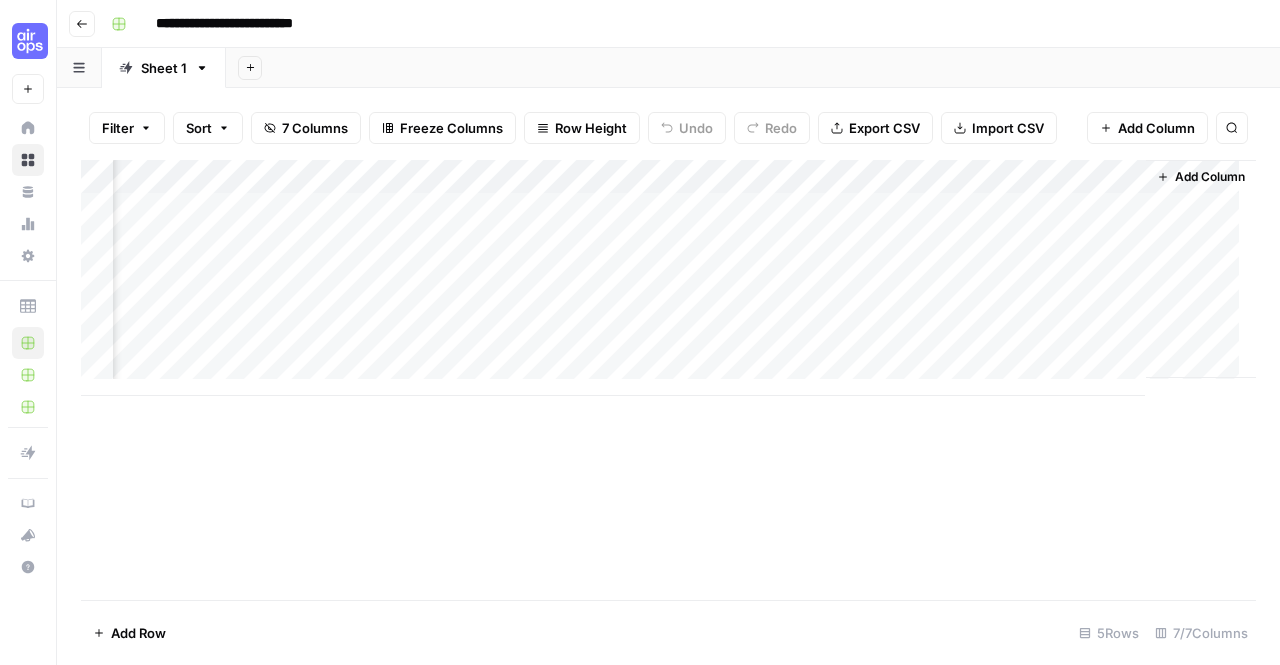 scroll, scrollTop: 0, scrollLeft: 0, axis: both 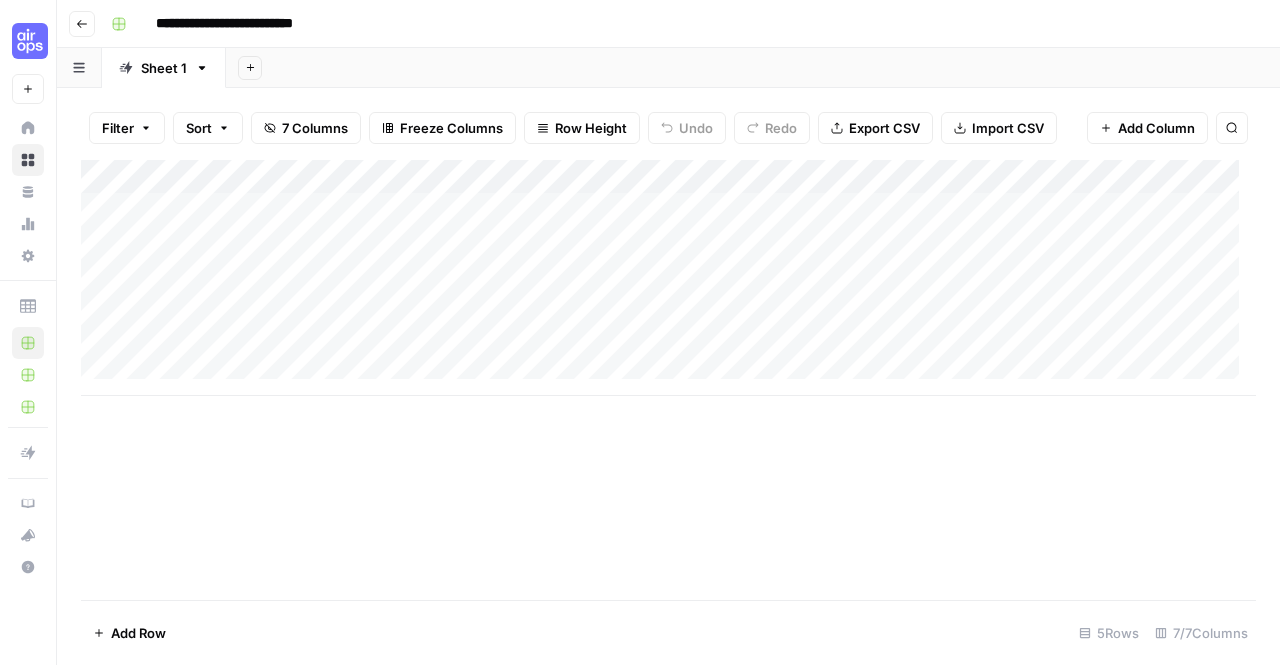 click on "Add Column" at bounding box center [668, 278] 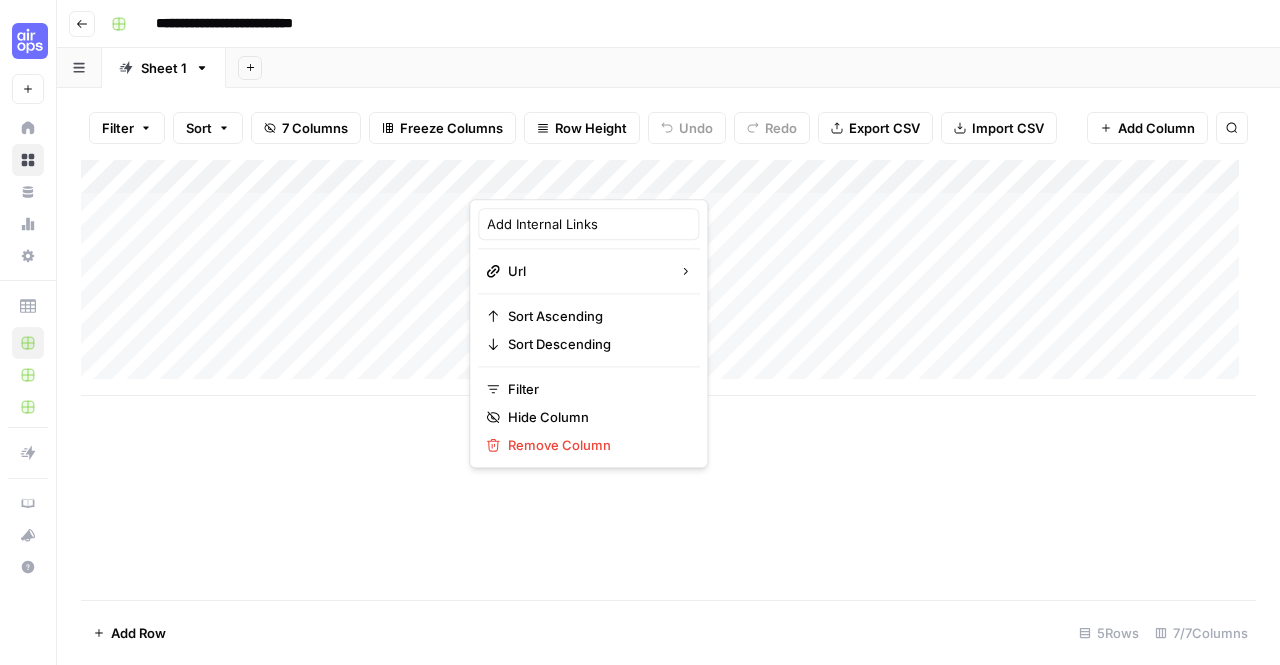 click on "Add Column" at bounding box center (668, 380) 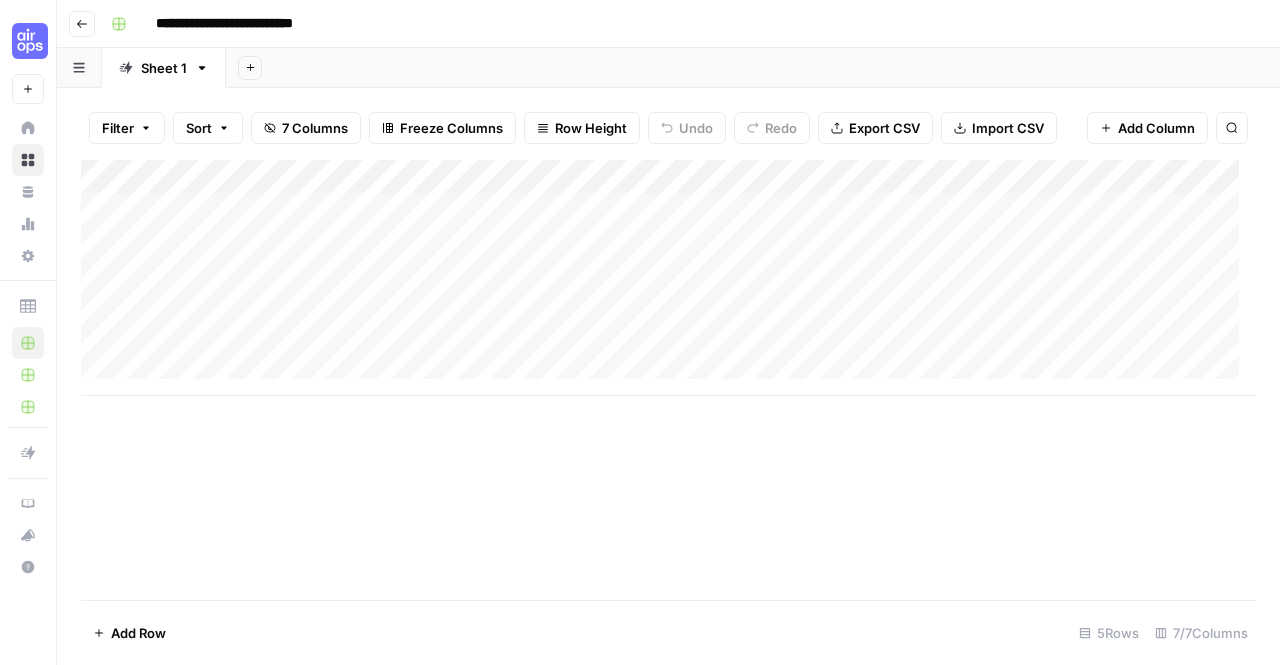 click on "Add Column" at bounding box center [668, 278] 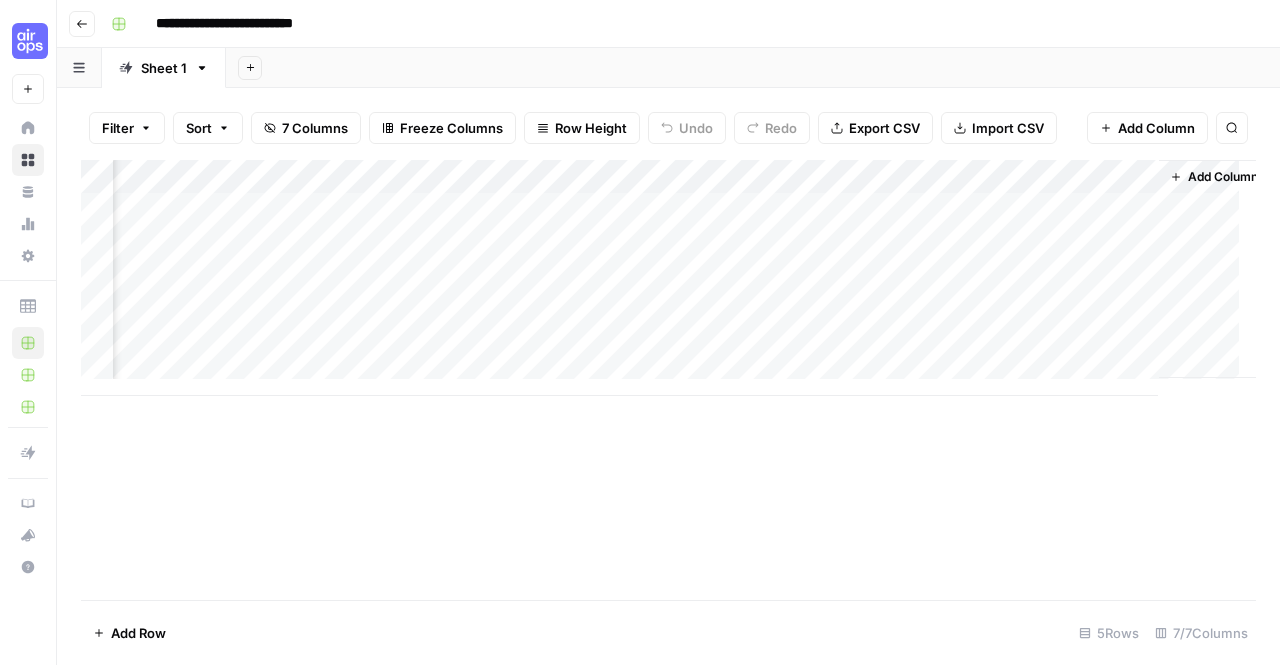 scroll, scrollTop: 0, scrollLeft: 256, axis: horizontal 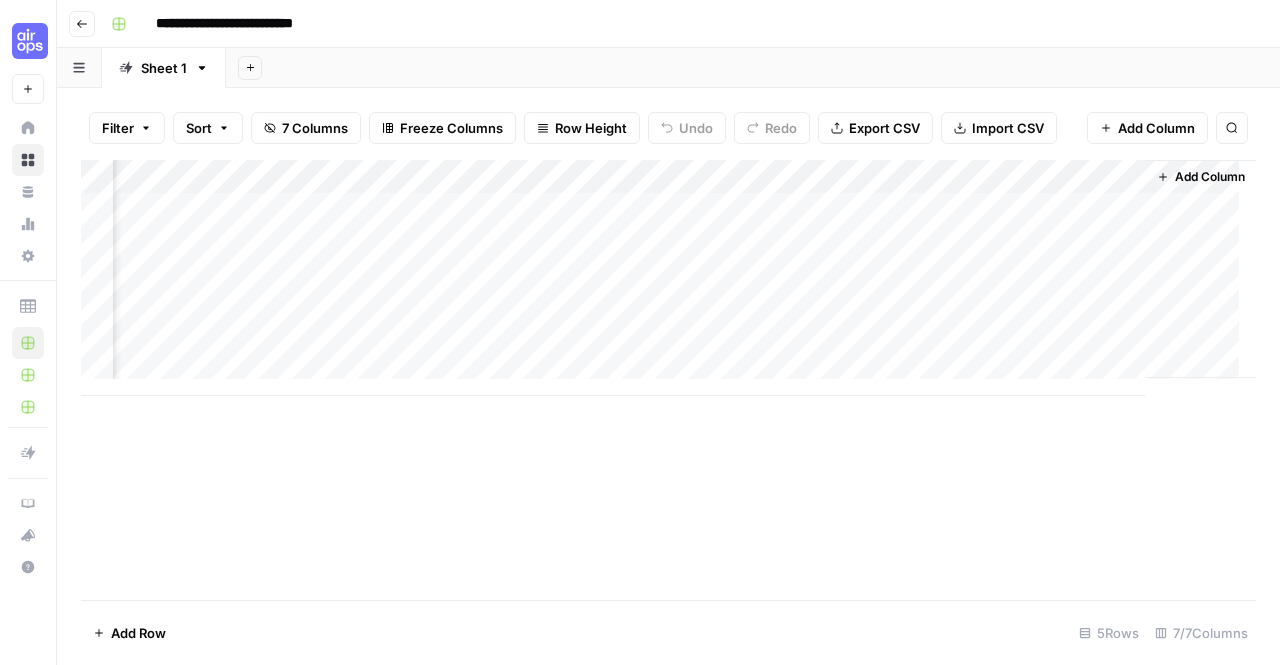 drag, startPoint x: 868, startPoint y: 177, endPoint x: 385, endPoint y: 187, distance: 483.10352 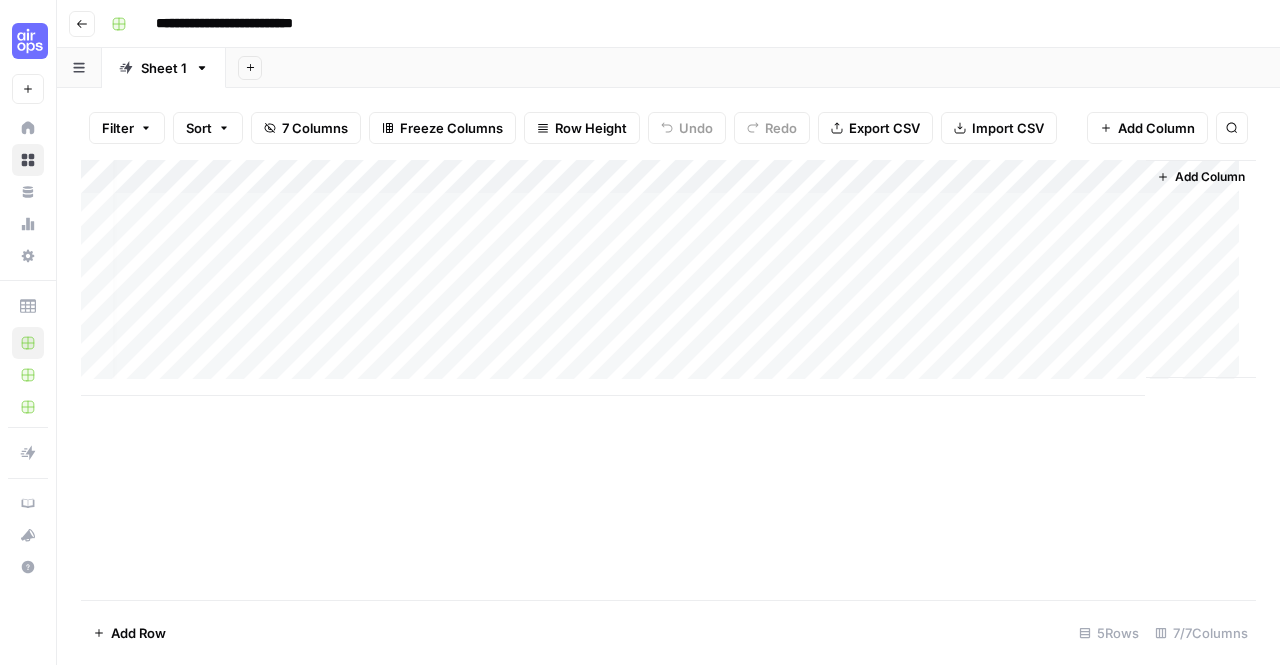 scroll, scrollTop: 0, scrollLeft: 0, axis: both 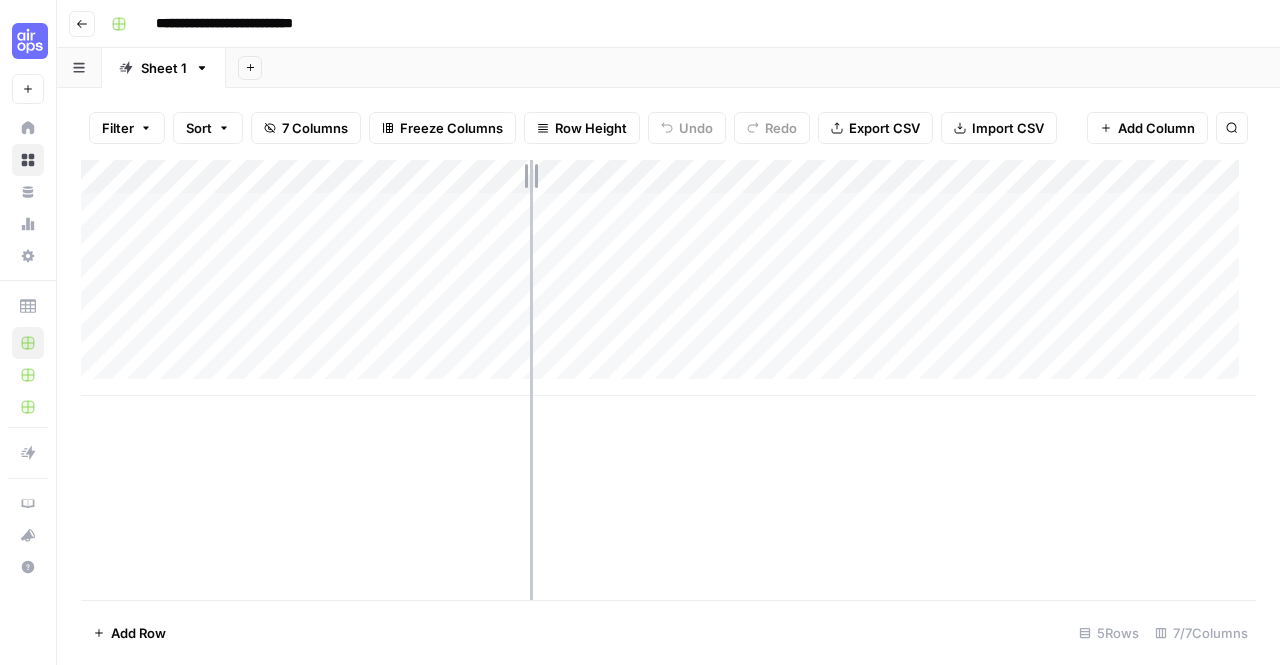 drag, startPoint x: 472, startPoint y: 172, endPoint x: 534, endPoint y: 180, distance: 62.514 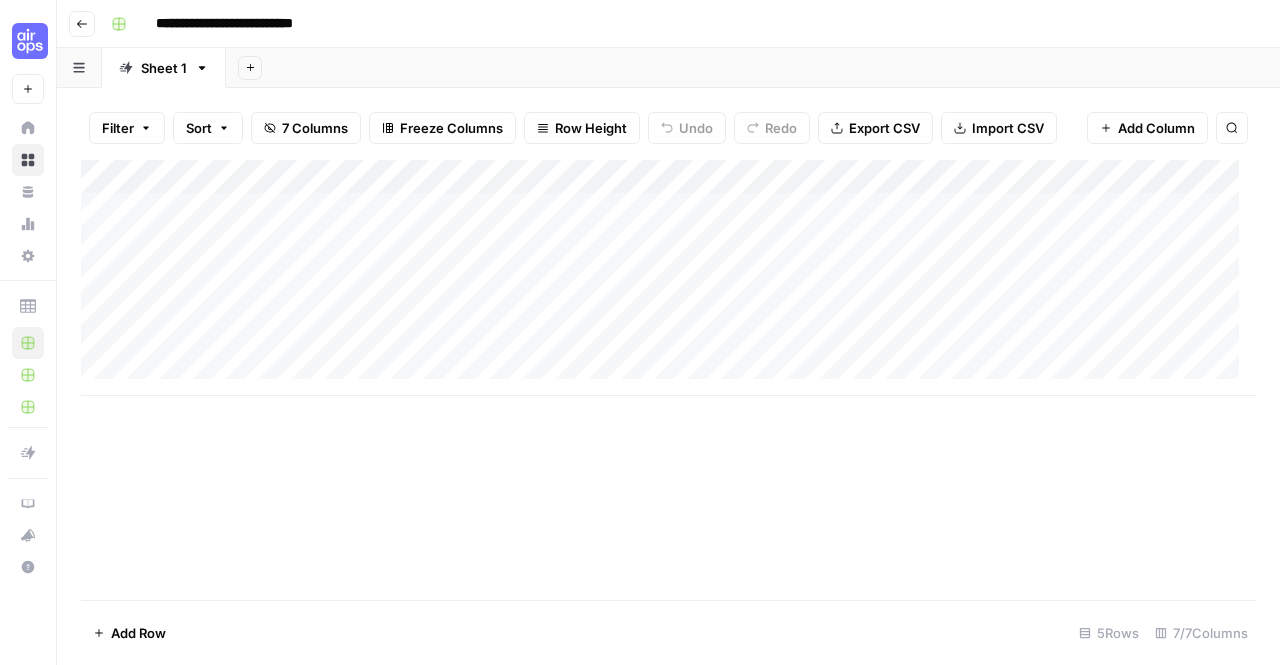 click on "Add Column" at bounding box center (668, 278) 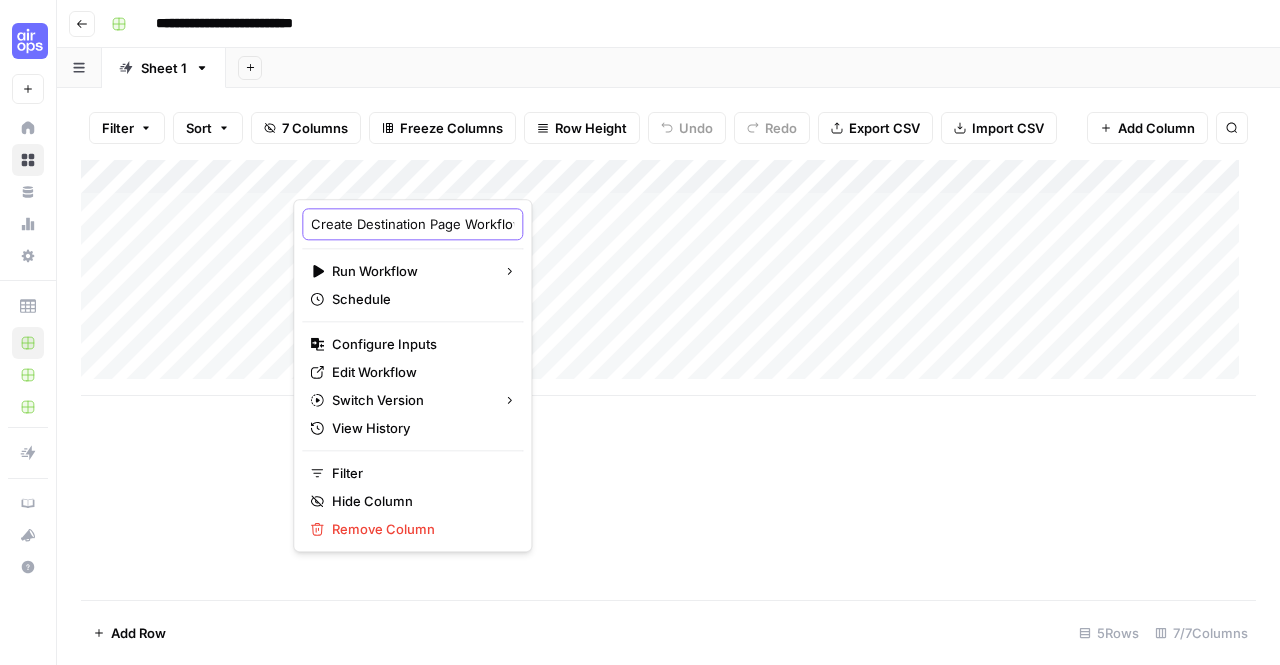 click on "Create Destination Page Workflow" at bounding box center [412, 224] 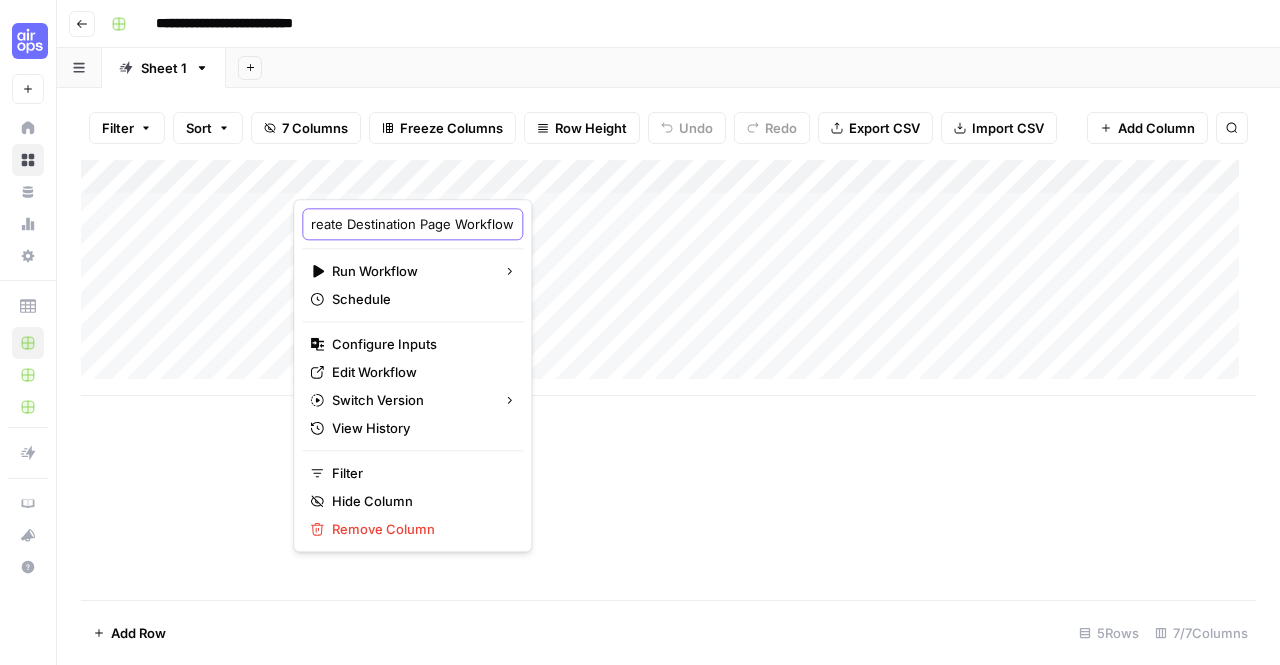 drag, startPoint x: 356, startPoint y: 227, endPoint x: 584, endPoint y: 223, distance: 228.03508 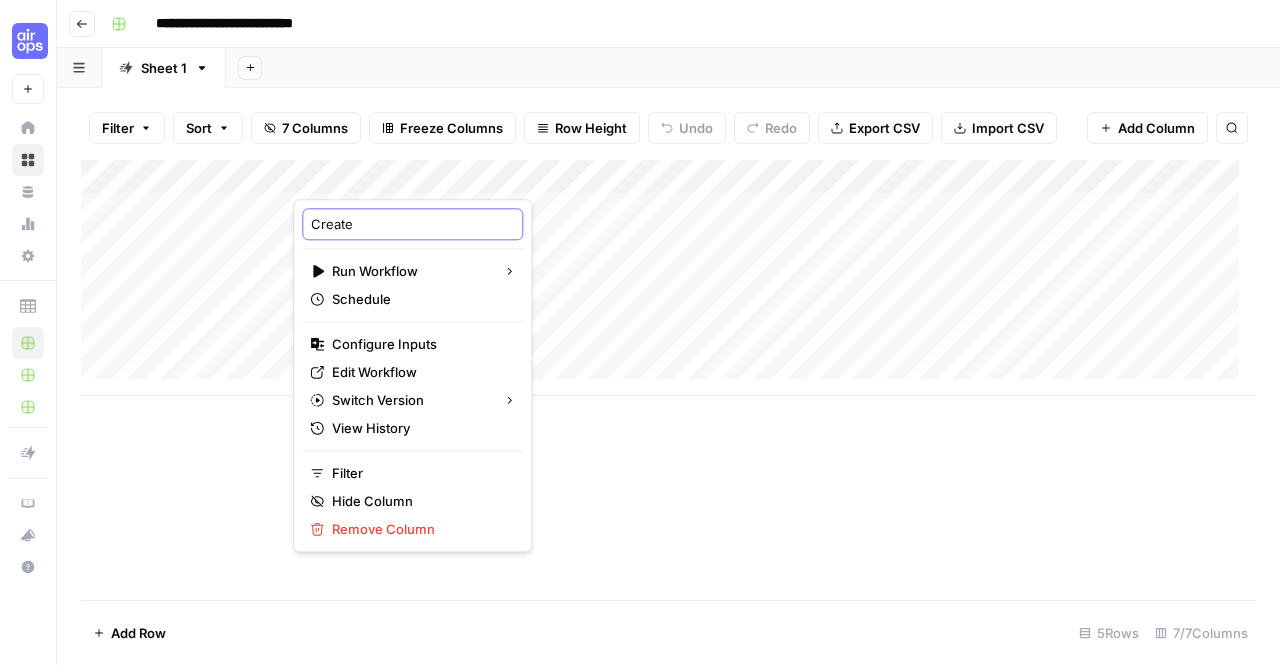 scroll, scrollTop: 0, scrollLeft: 0, axis: both 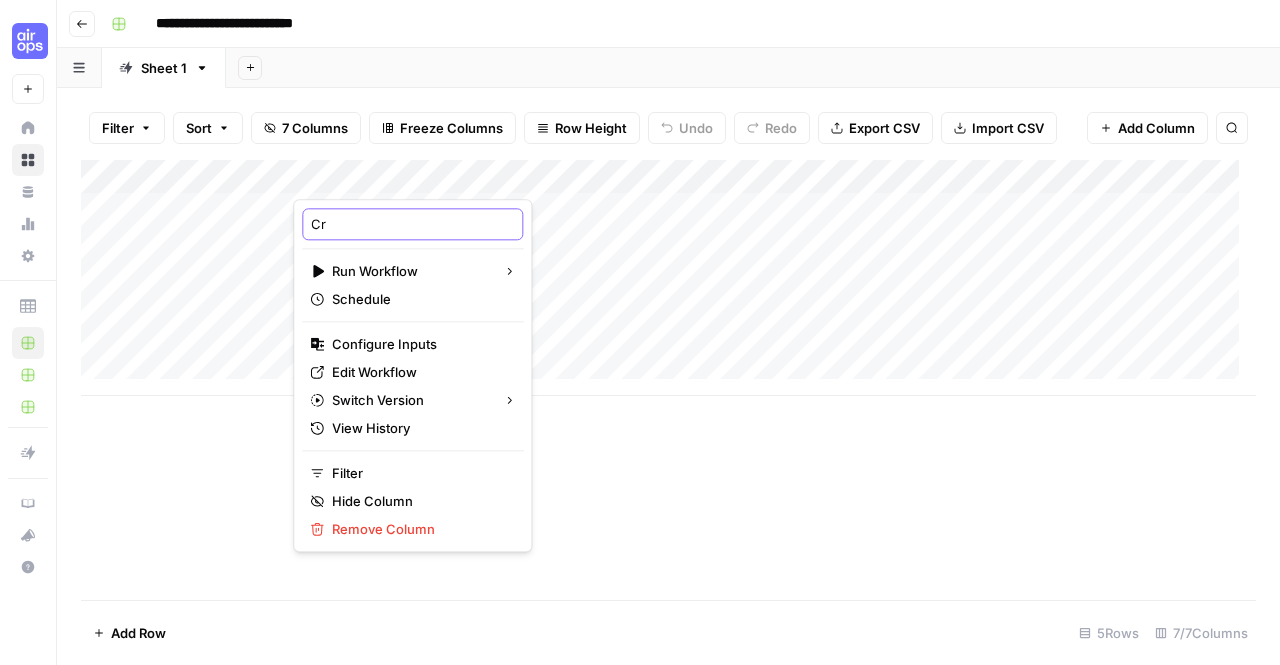 type on "C" 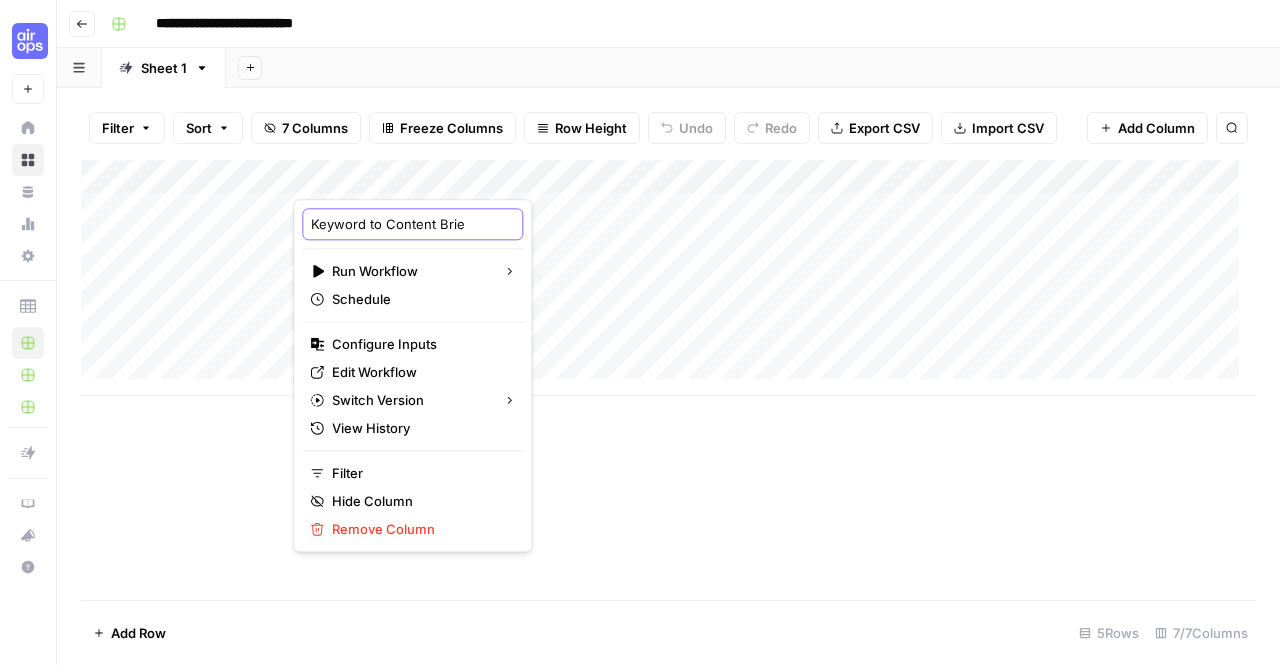 type on "Keyword to Content Brief" 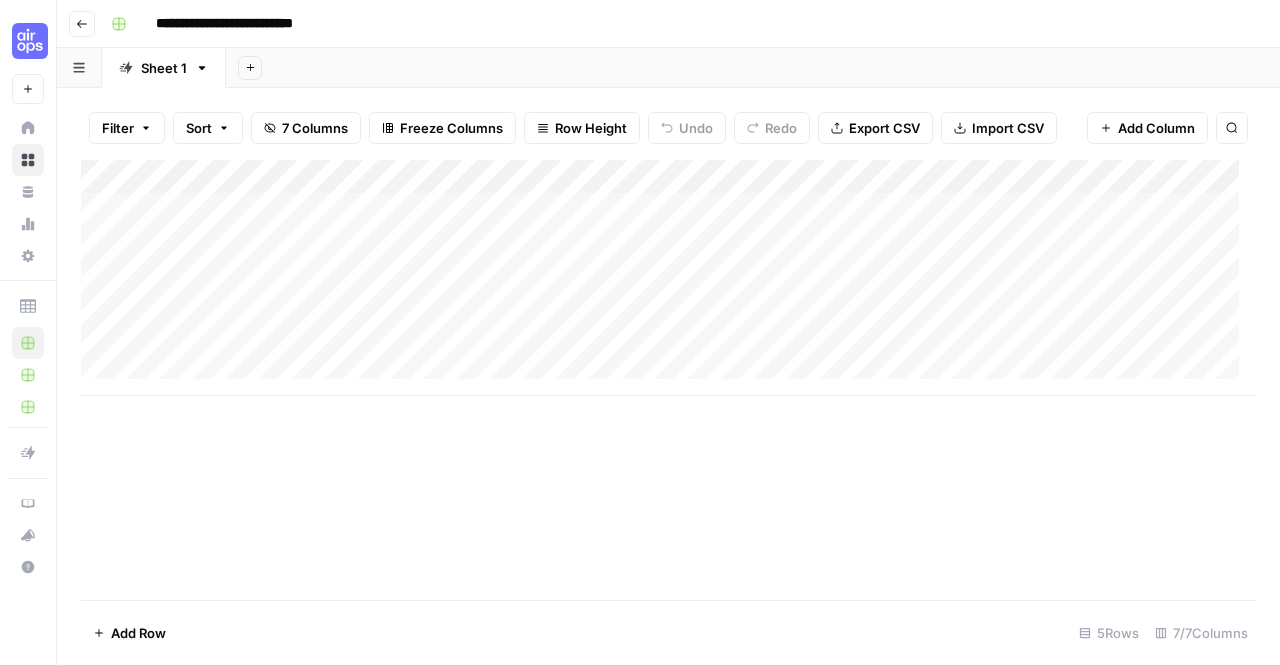 click on "Add Column" at bounding box center [668, 278] 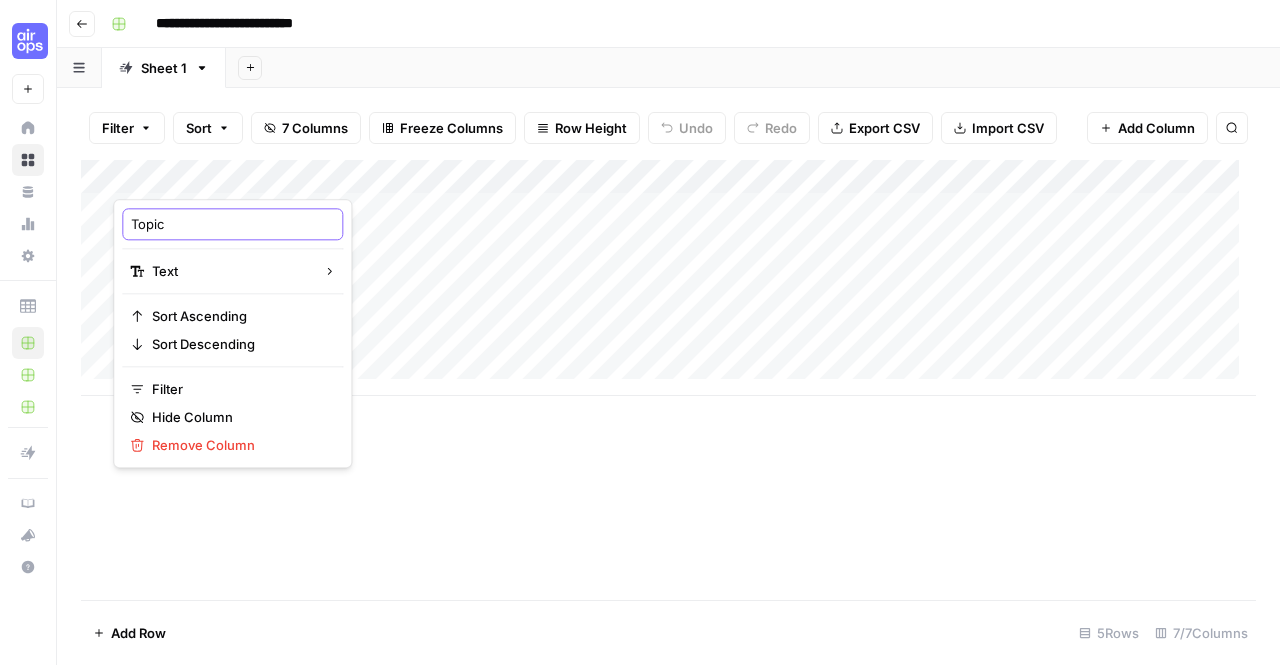 click on "Topic" at bounding box center (232, 224) 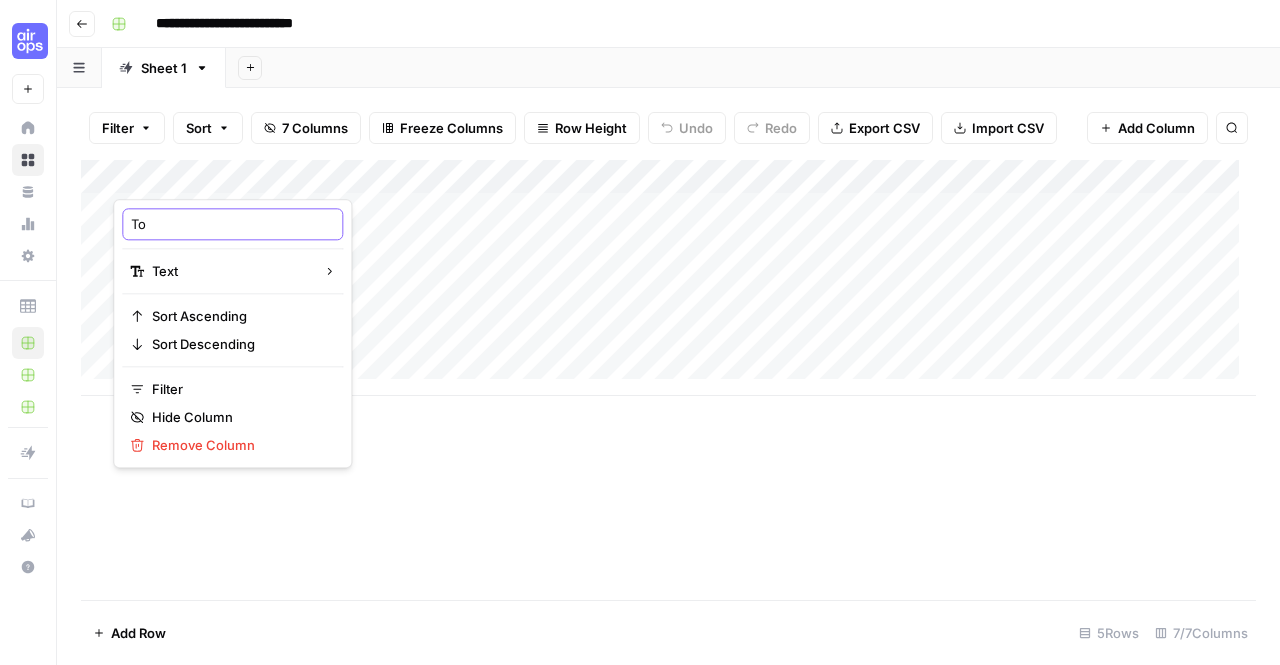 type on "T" 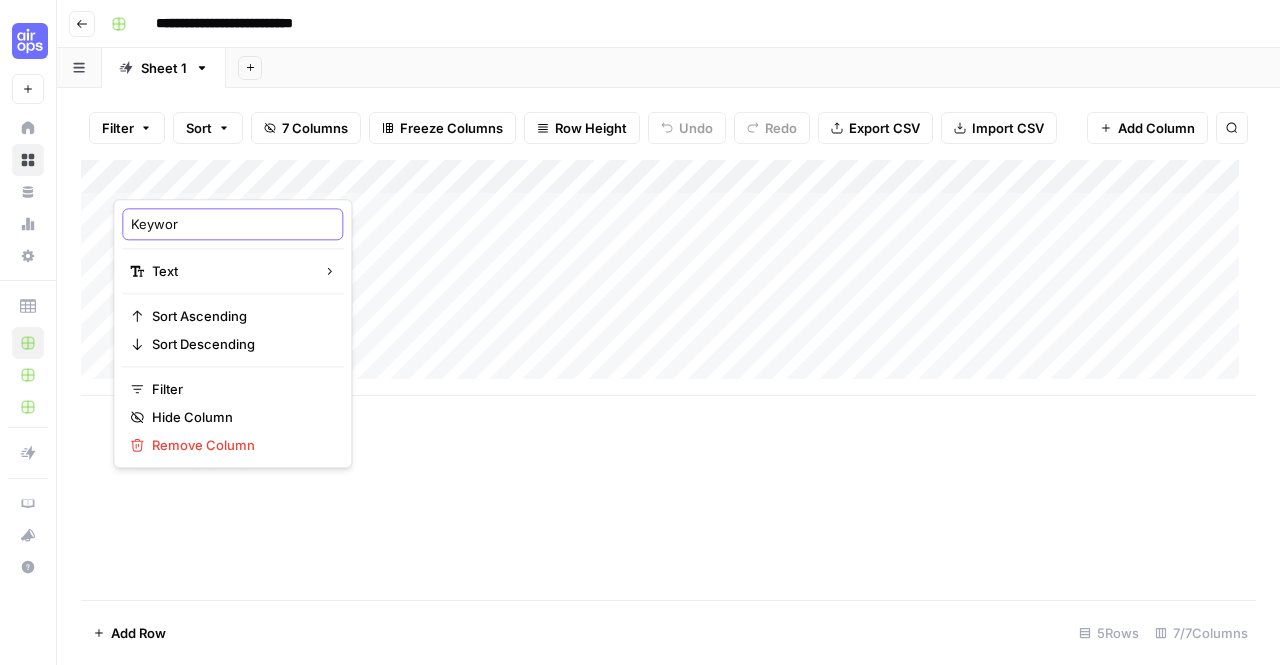 type on "Keyword" 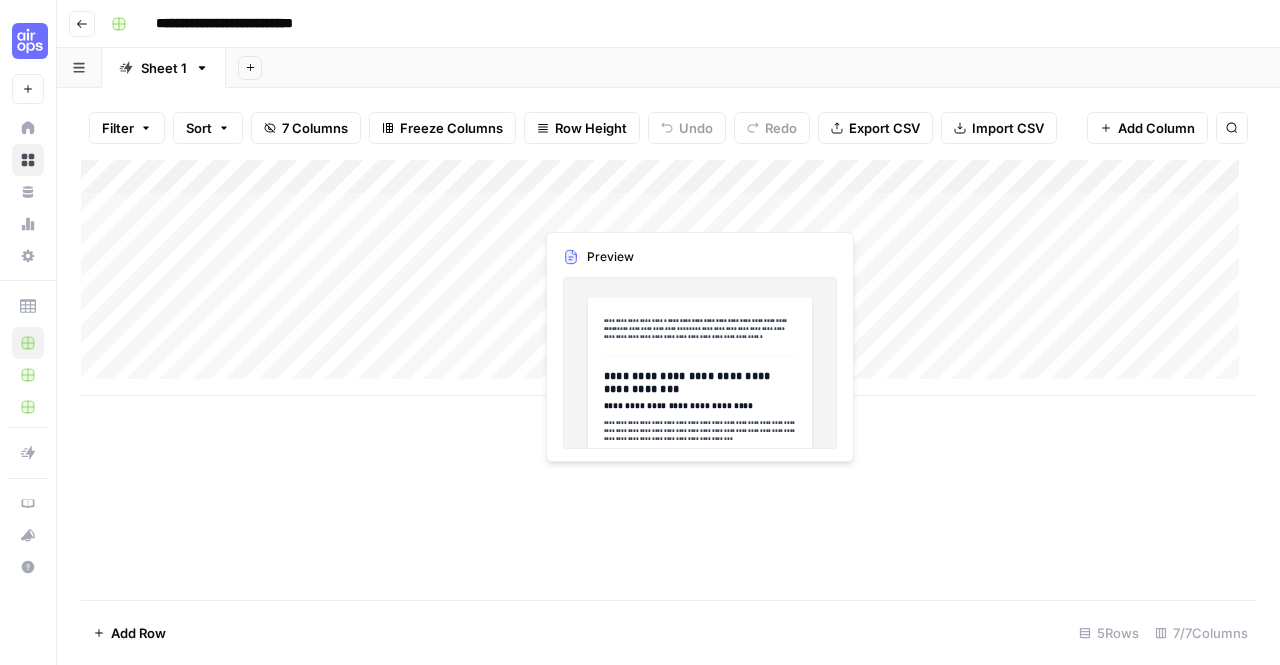 drag, startPoint x: 1148, startPoint y: 175, endPoint x: 695, endPoint y: 195, distance: 453.44128 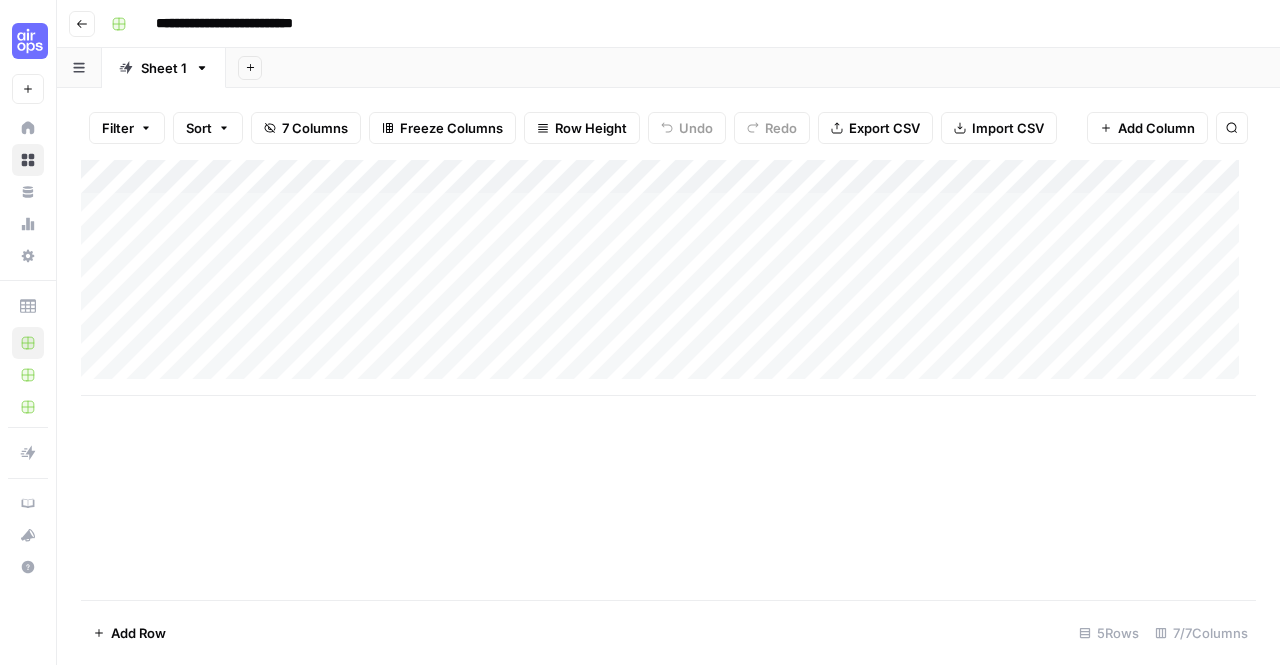 click on "Add Column" at bounding box center [668, 278] 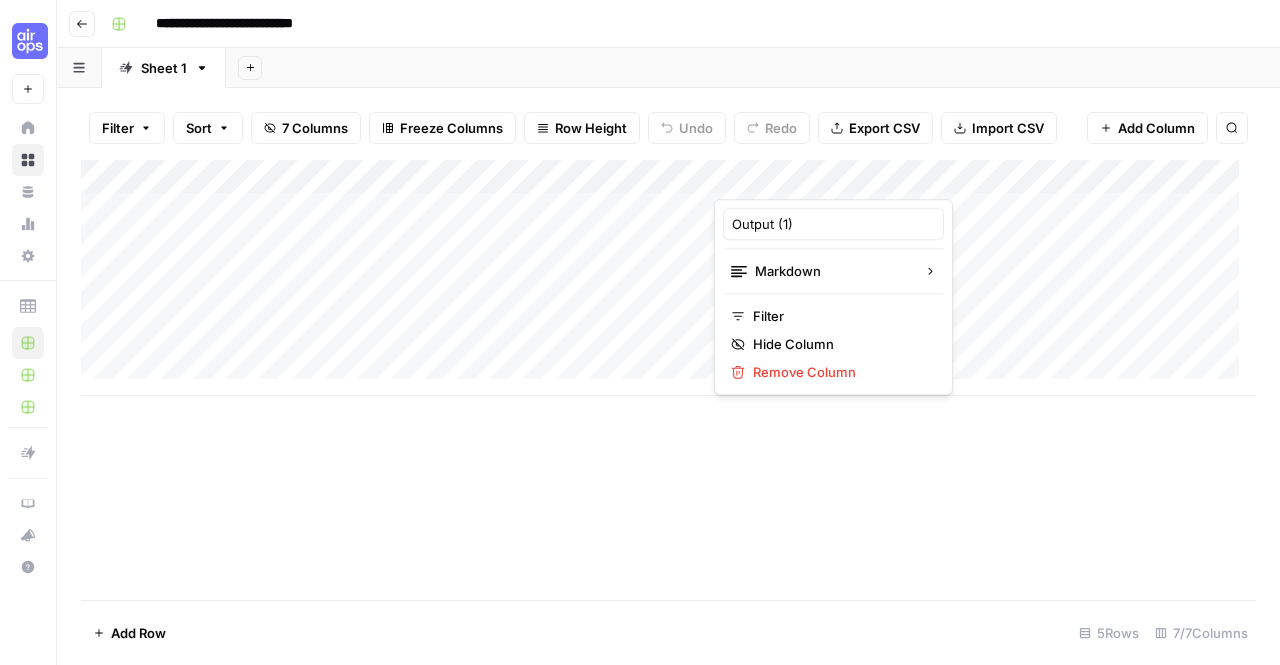 click on "Output (1)" at bounding box center (833, 224) 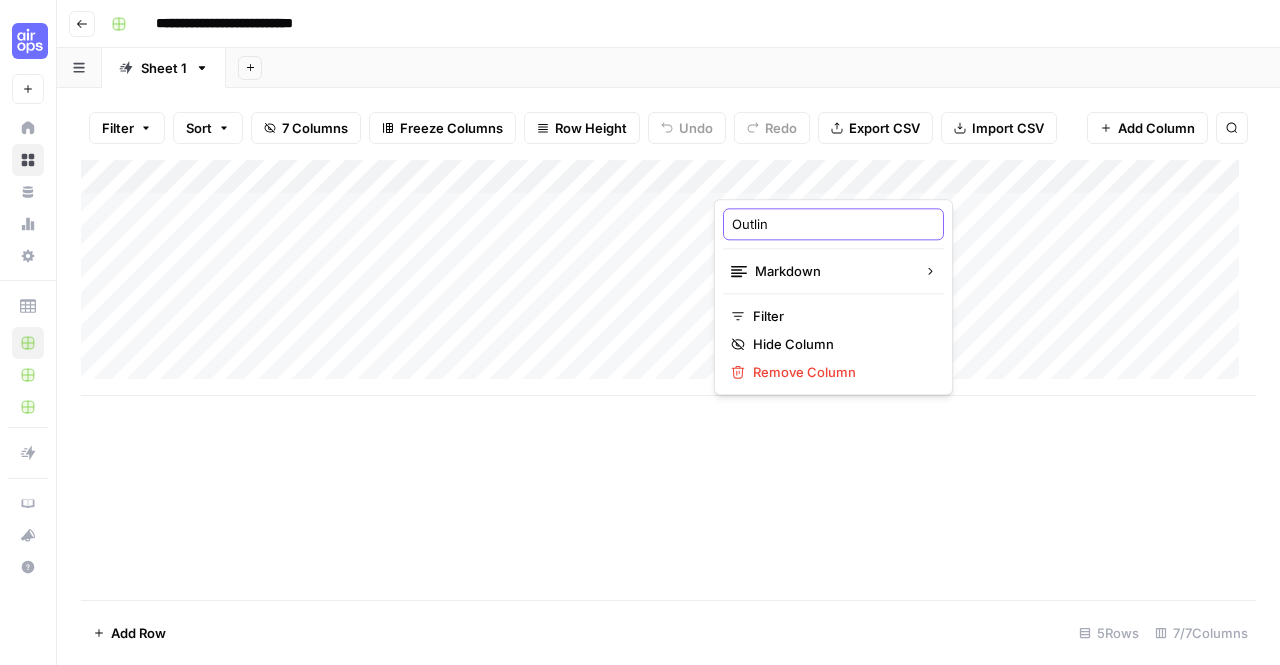 type on "Outline" 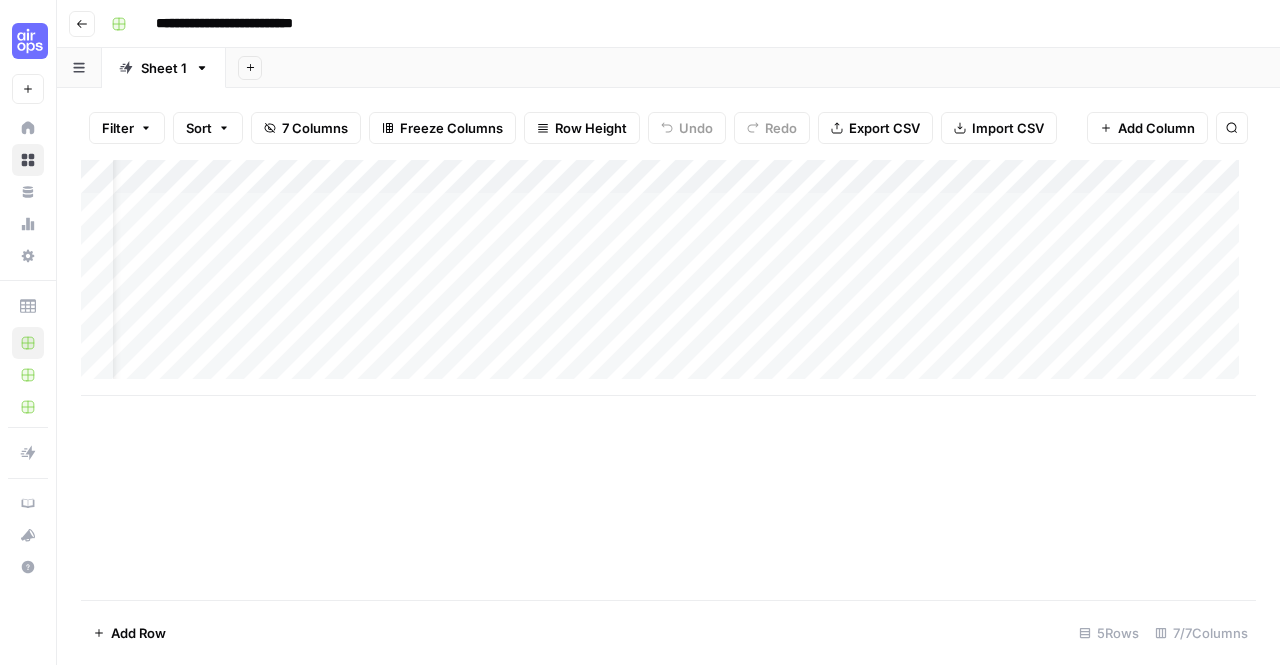 scroll, scrollTop: 0, scrollLeft: 0, axis: both 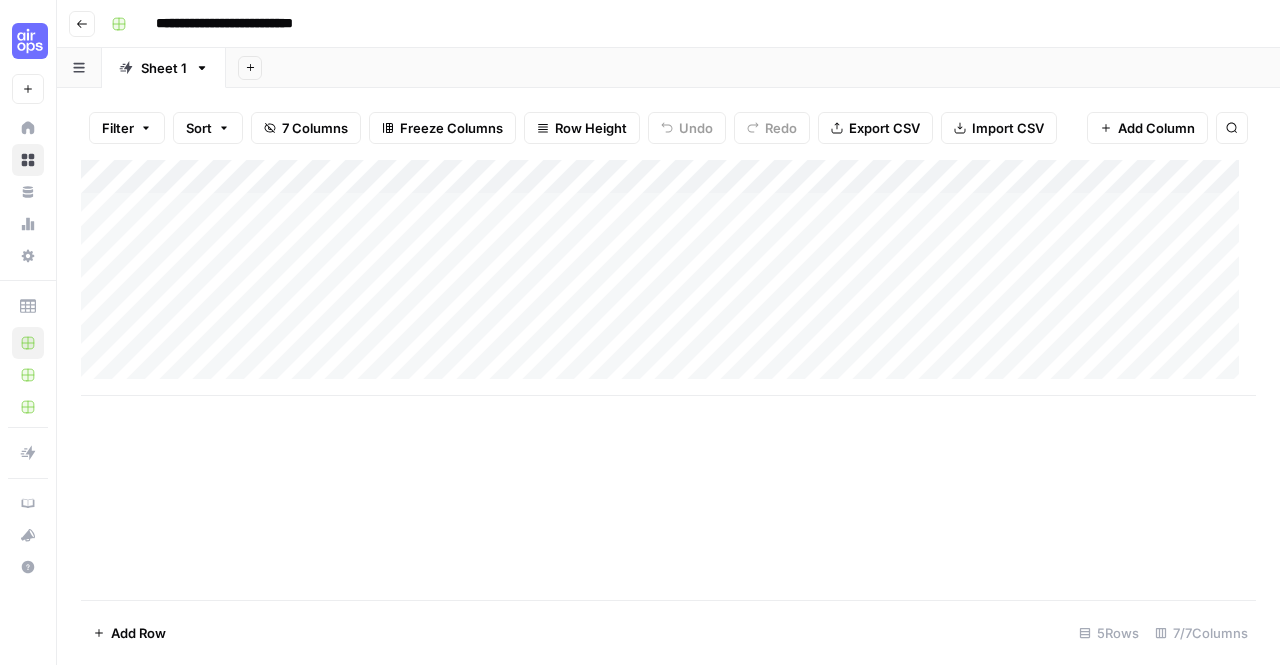 click on "Add Column" at bounding box center (668, 278) 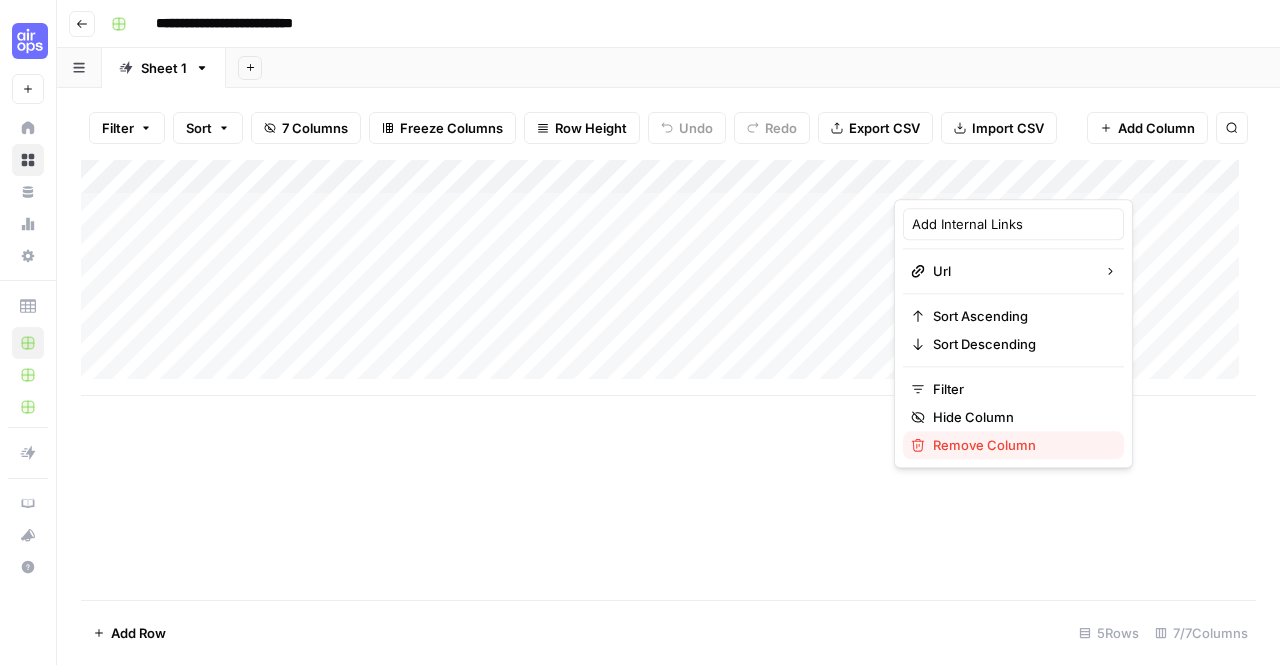 click on "Remove Column" at bounding box center [1013, 445] 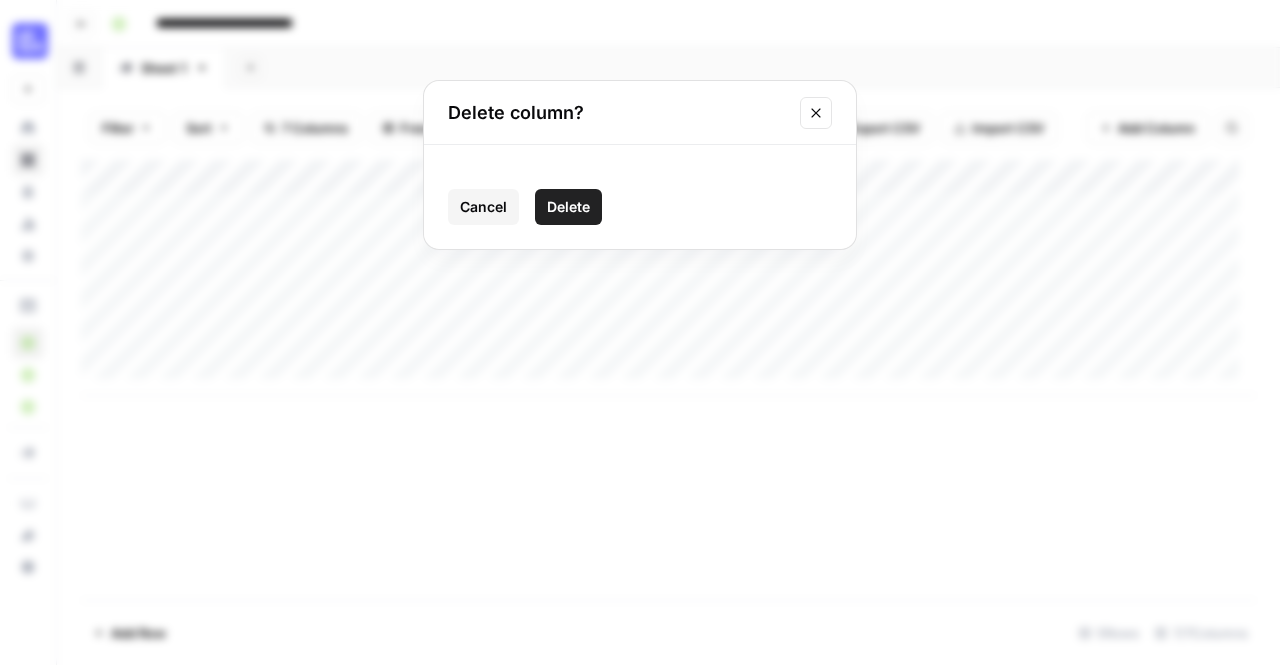 click on "Delete" at bounding box center (568, 207) 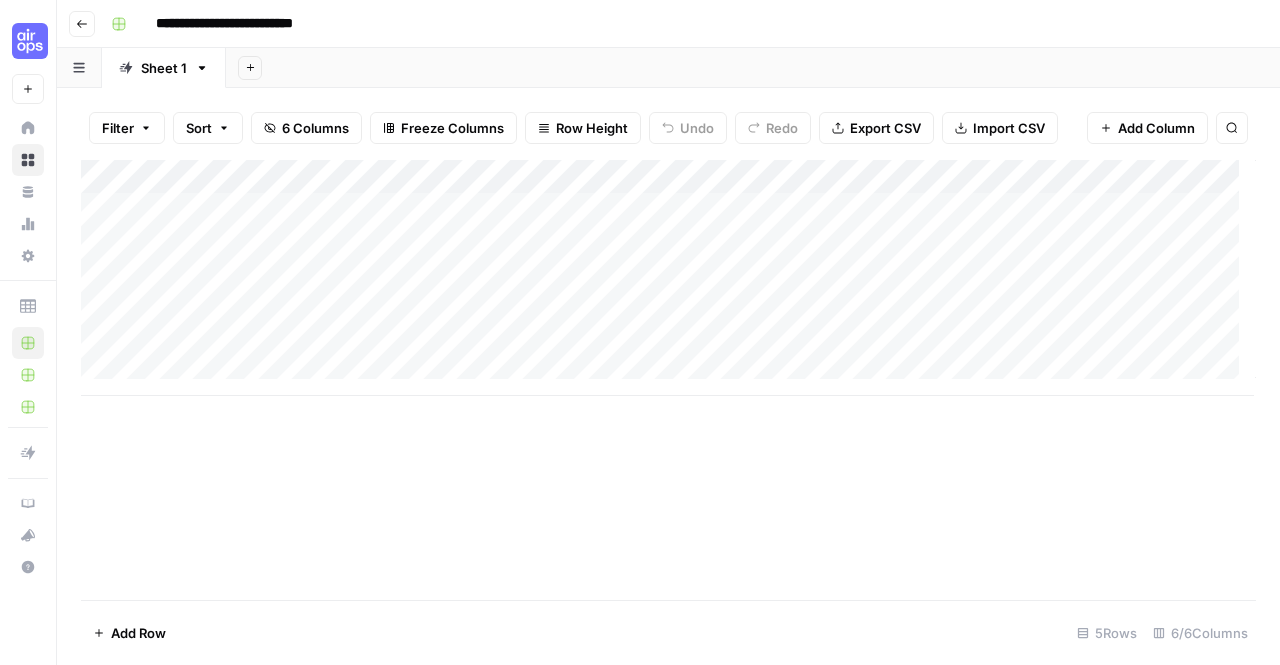 click on "Add Column" at bounding box center [668, 278] 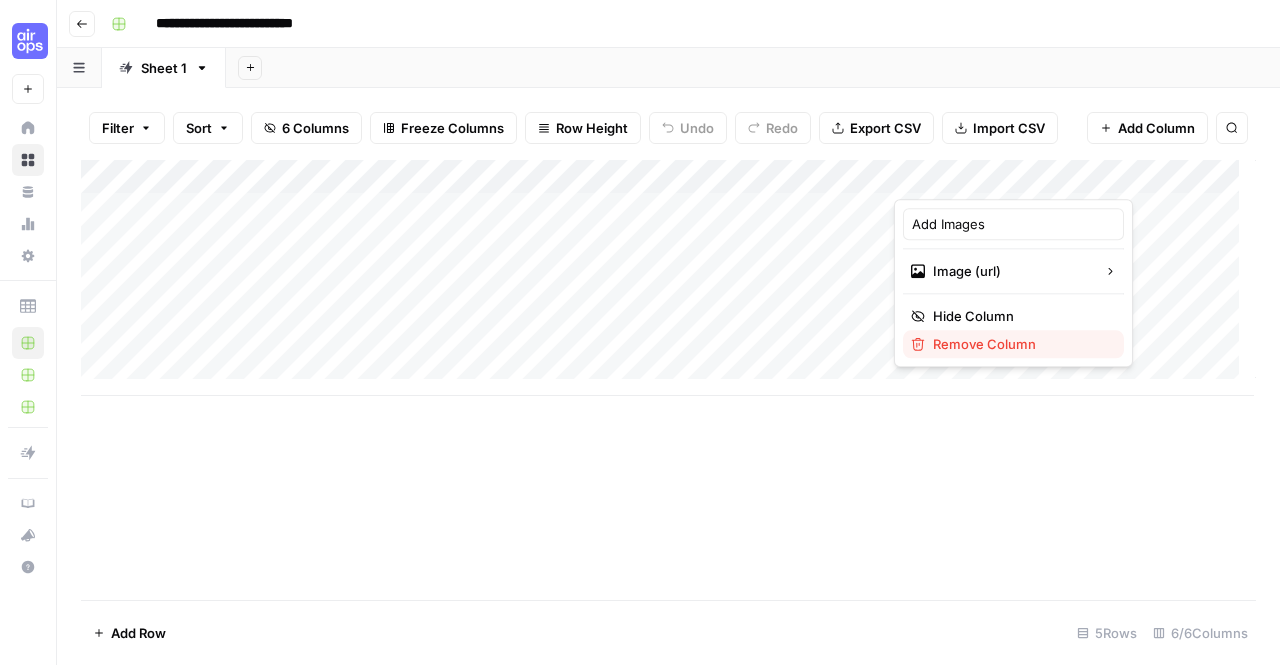 click on "Remove Column" at bounding box center [1020, 344] 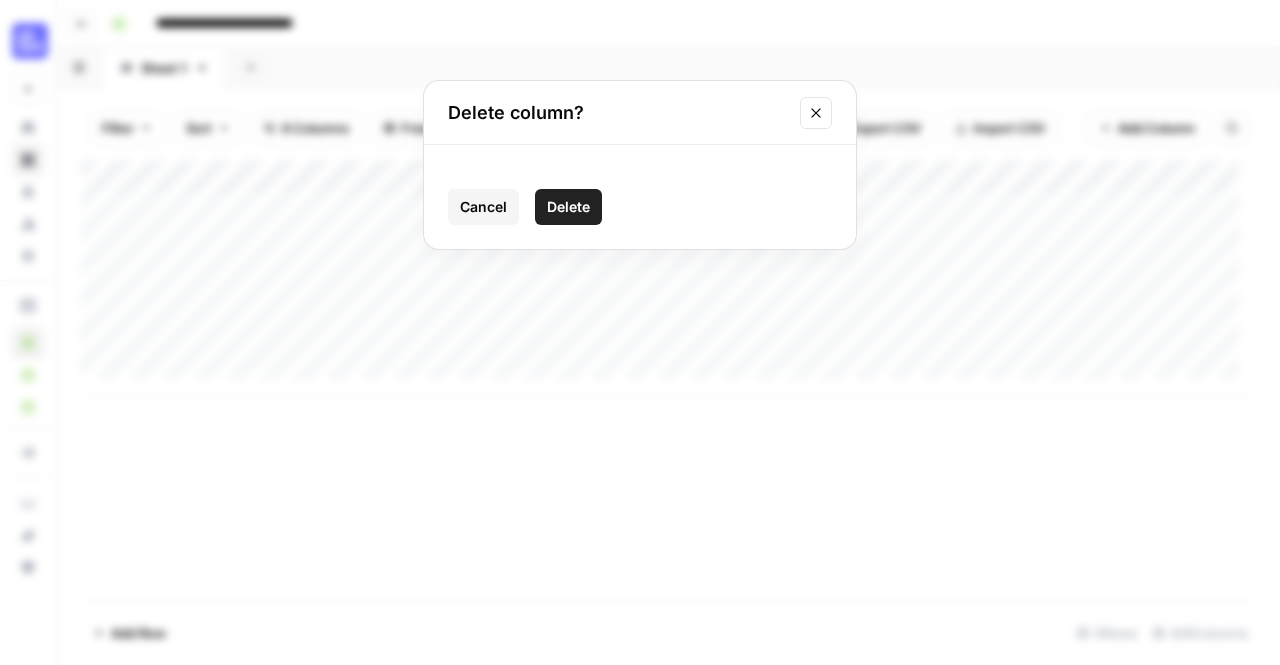 click on "Delete" at bounding box center [568, 207] 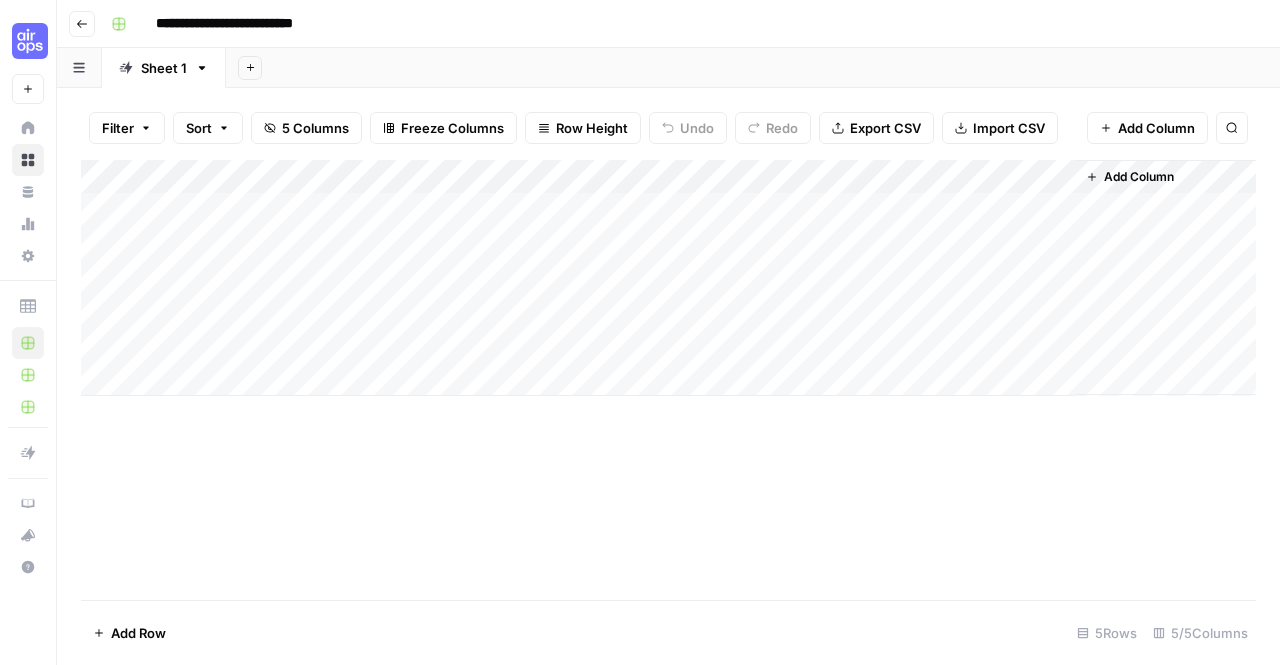 click on "Go back" at bounding box center (82, 24) 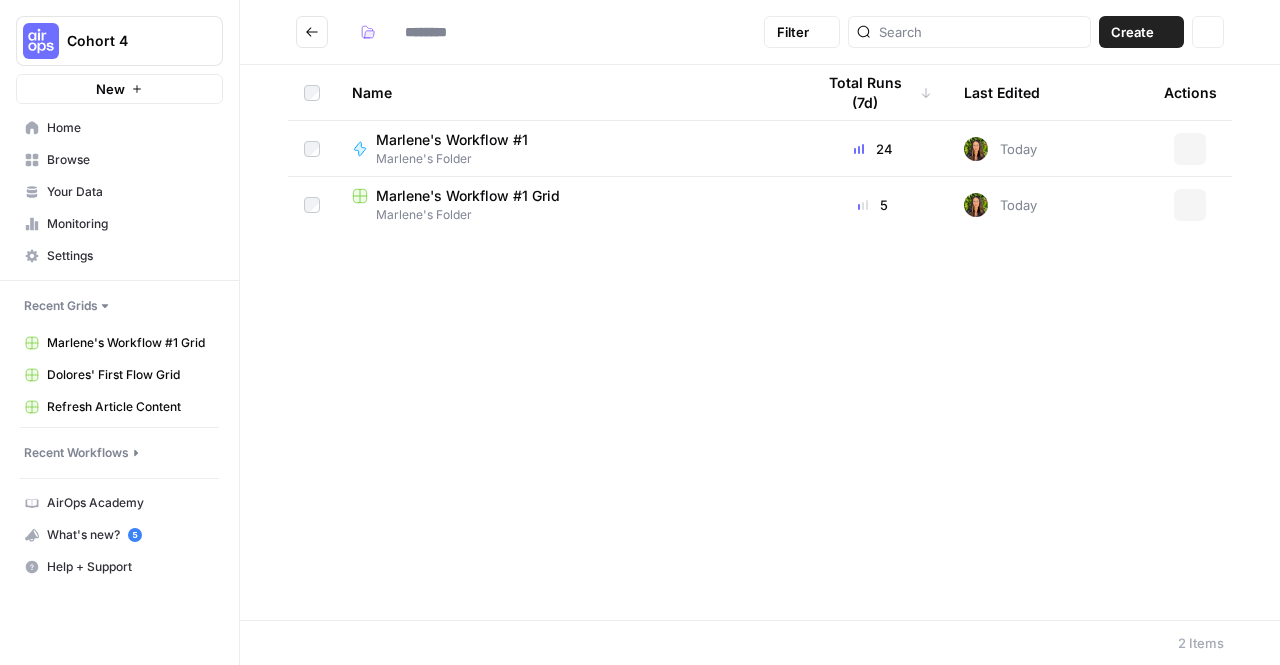 type on "**********" 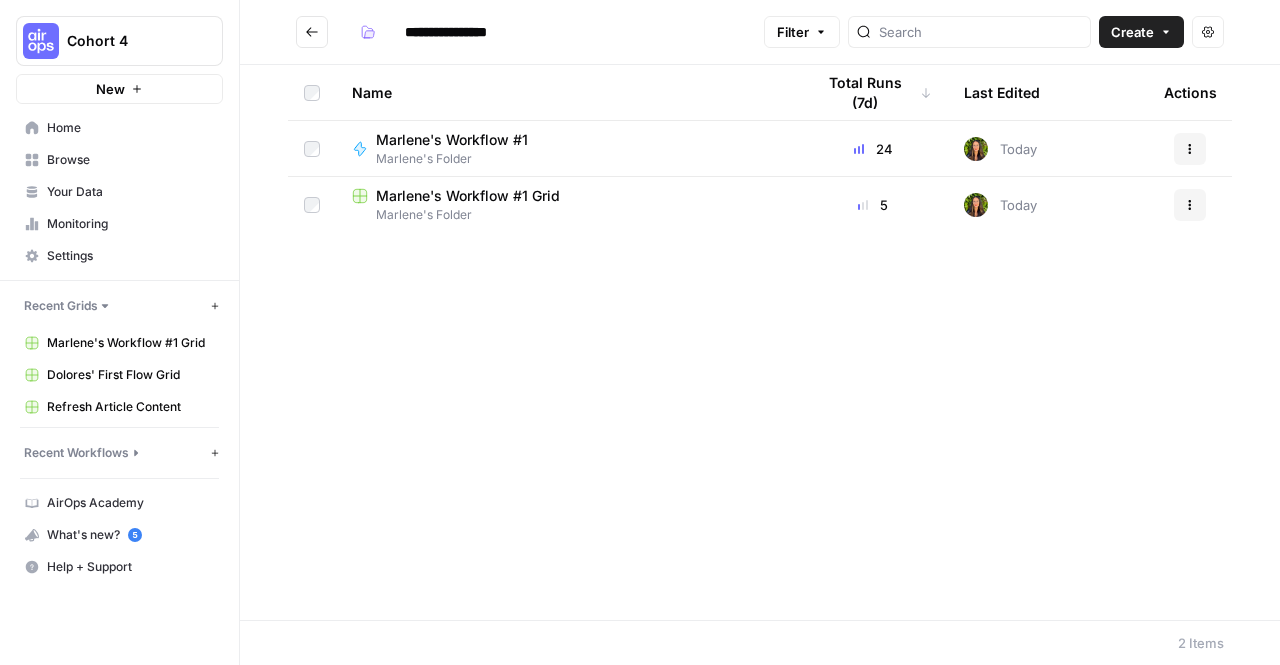 click on "Marlene's Workflow #1  Marlene's Folder" at bounding box center [567, 149] 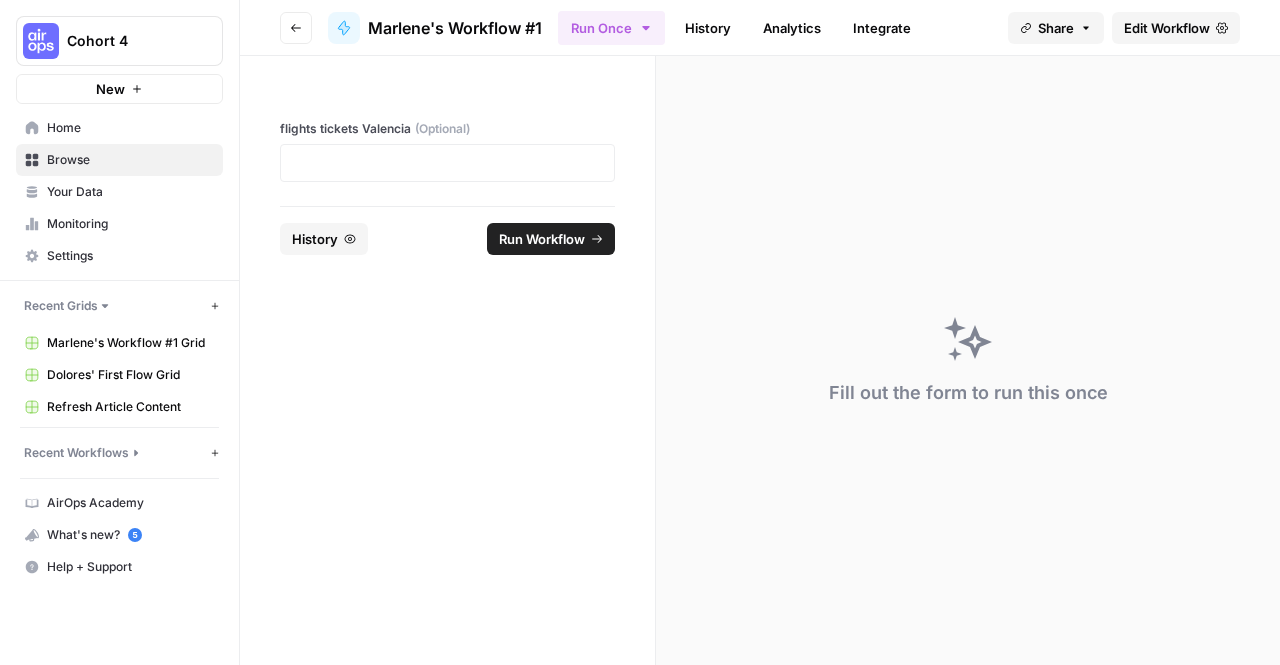 click on "flights tickets Valencia (Optional)" at bounding box center [447, 129] 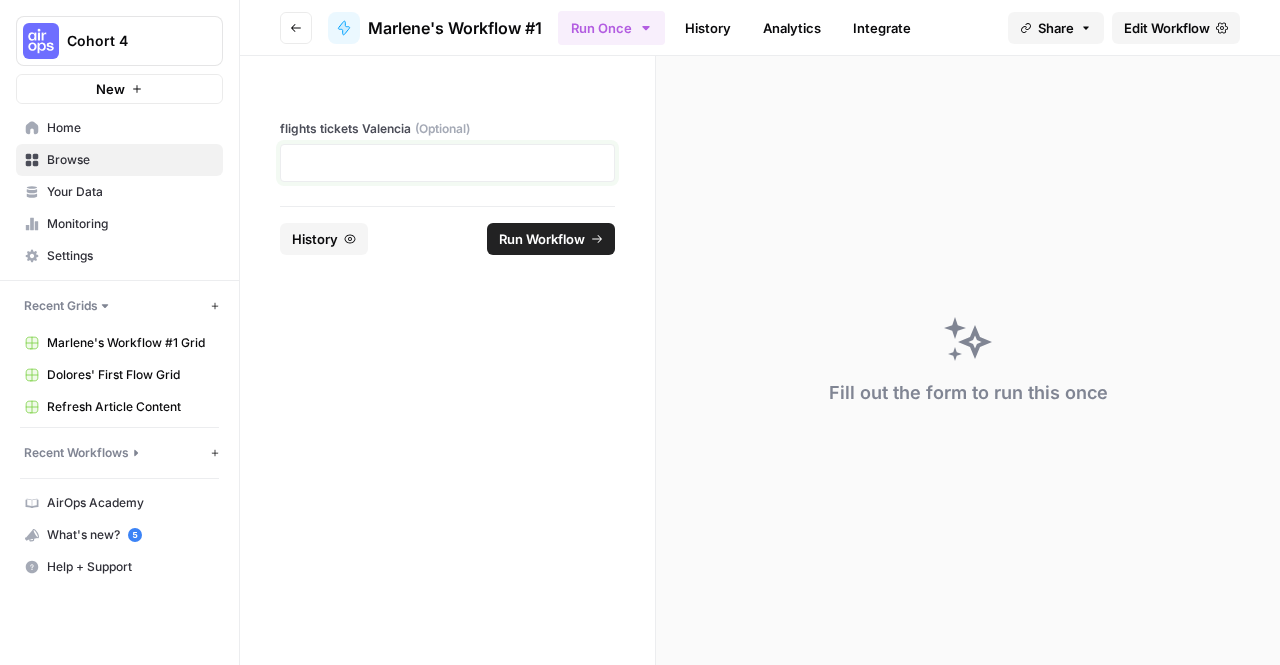 click at bounding box center [447, 163] 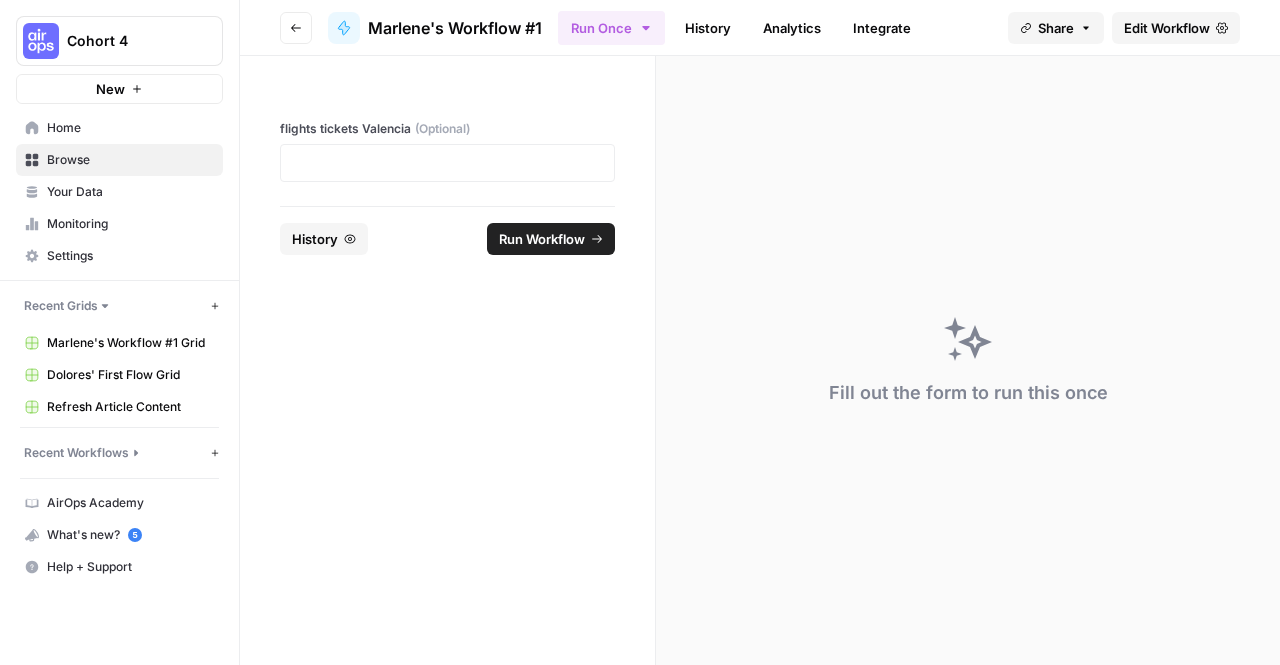 click 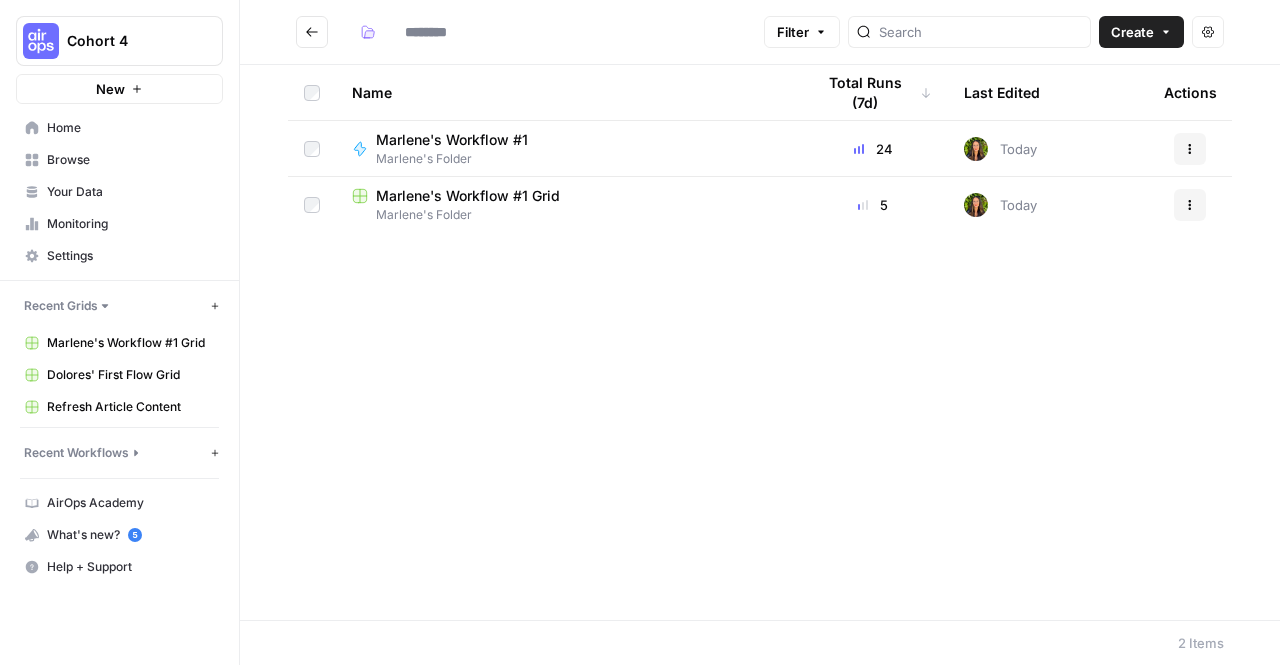 type on "**********" 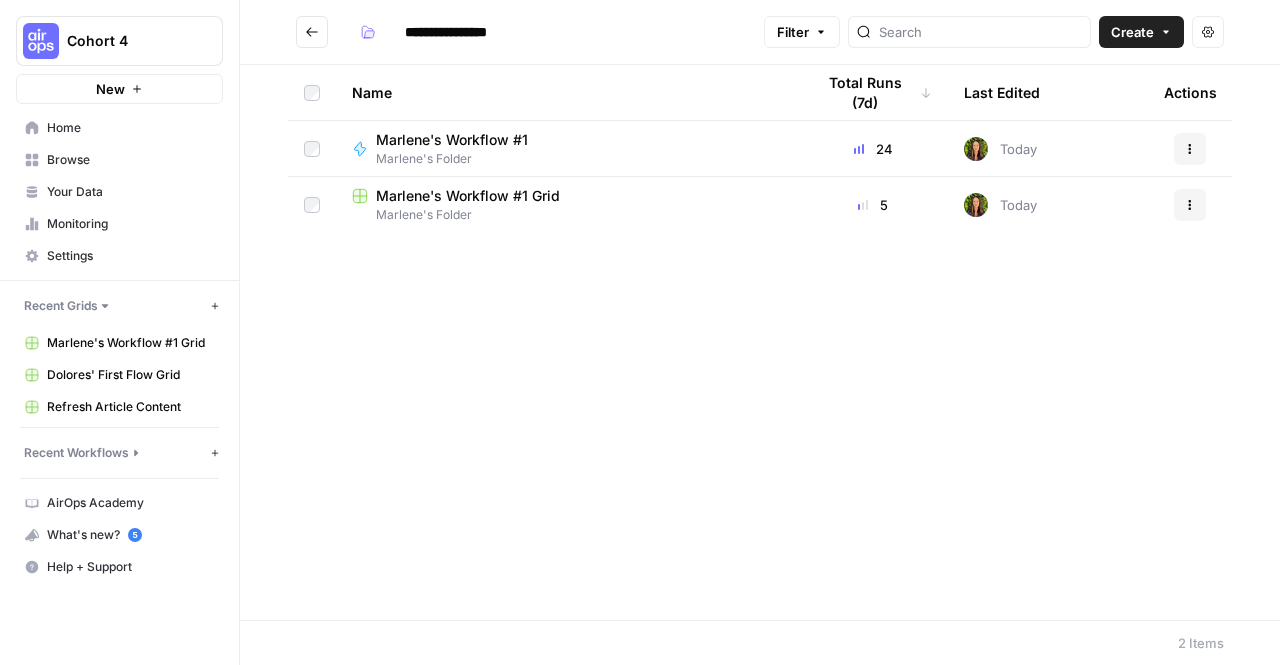 click on "Marlene's Workflow #1  Marlene's Folder" at bounding box center [567, 149] 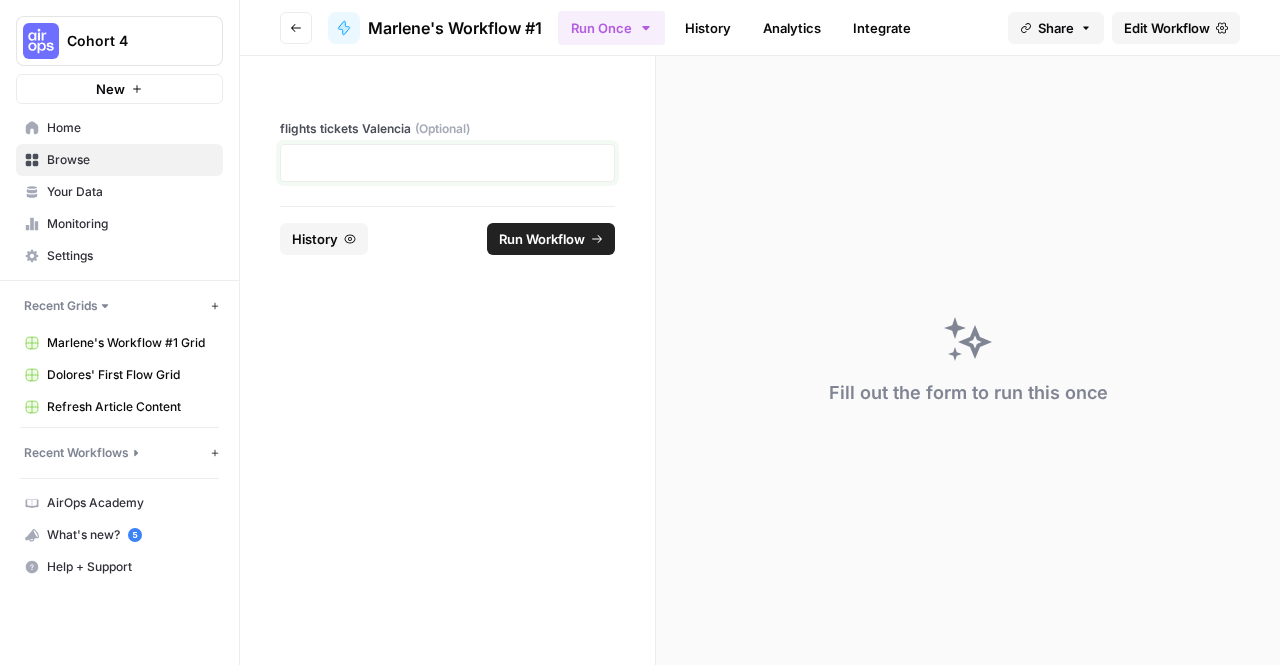 click at bounding box center [447, 163] 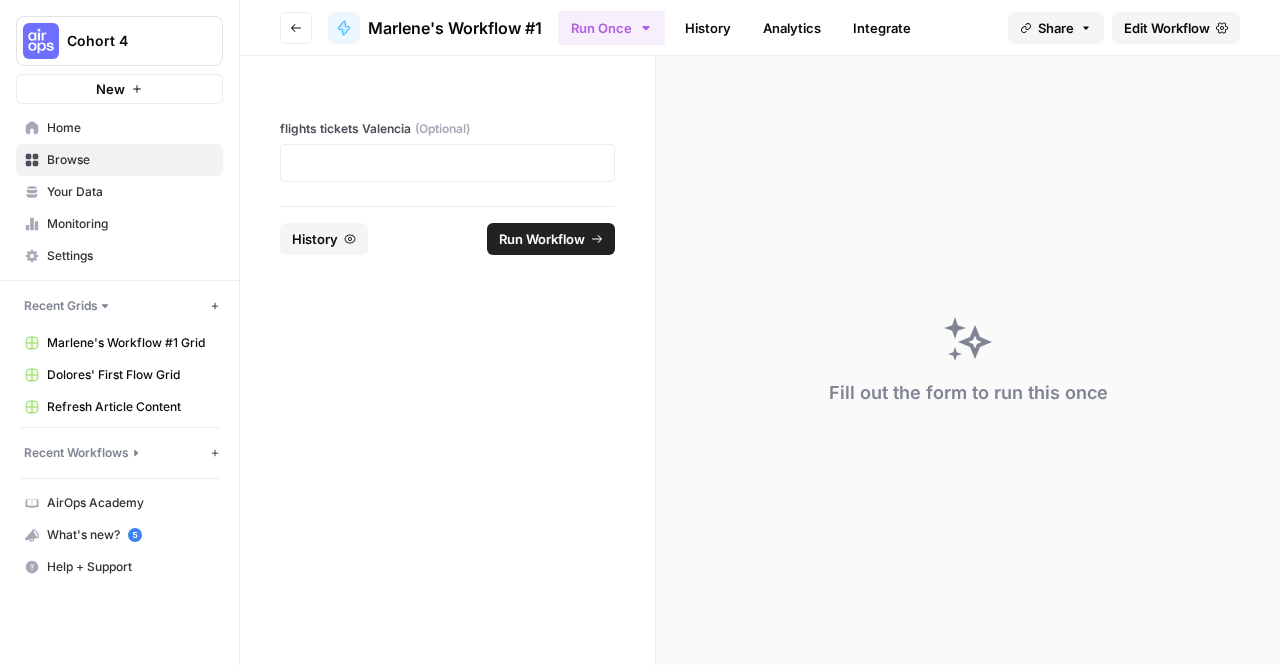 click on "Edit Workflow" at bounding box center (1167, 28) 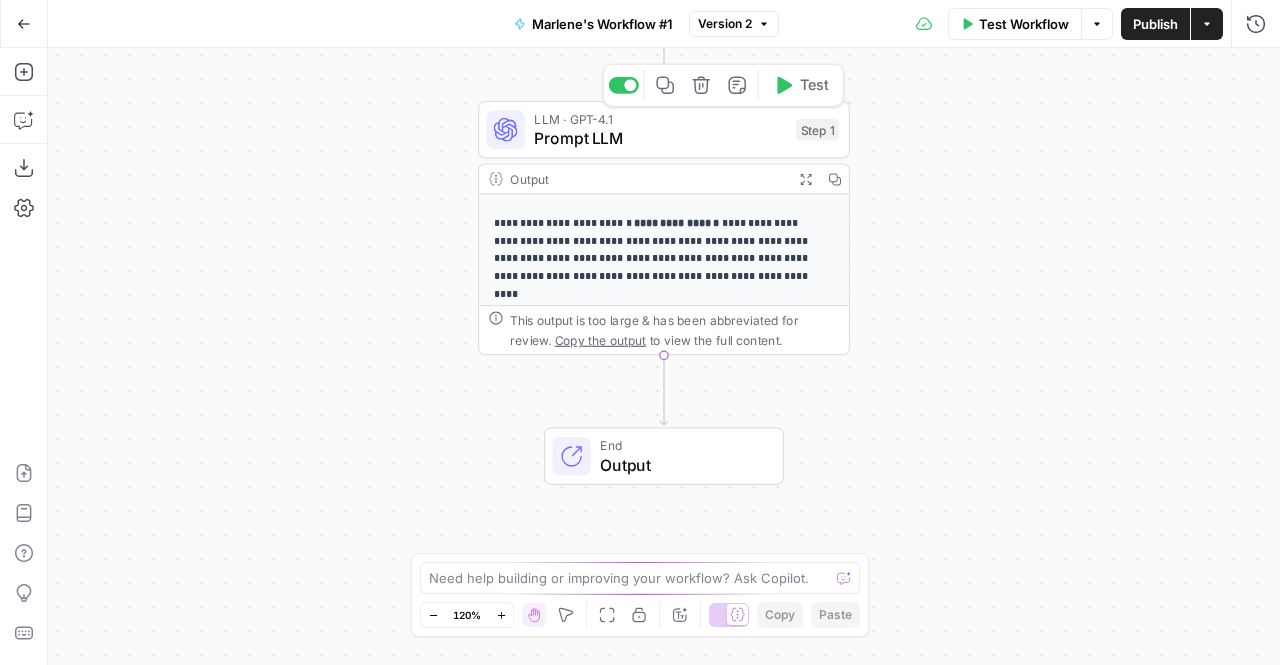 click on "Prompt LLM" at bounding box center [660, 138] 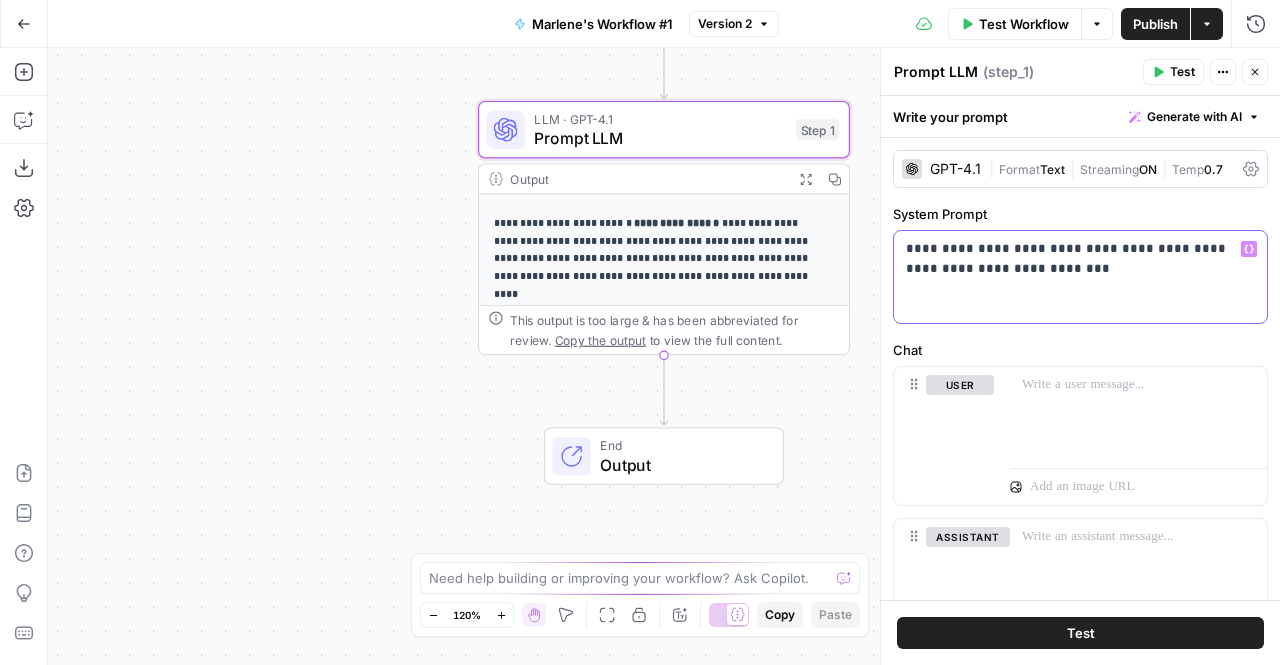 drag, startPoint x: 1066, startPoint y: 281, endPoint x: 958, endPoint y: 244, distance: 114.16216 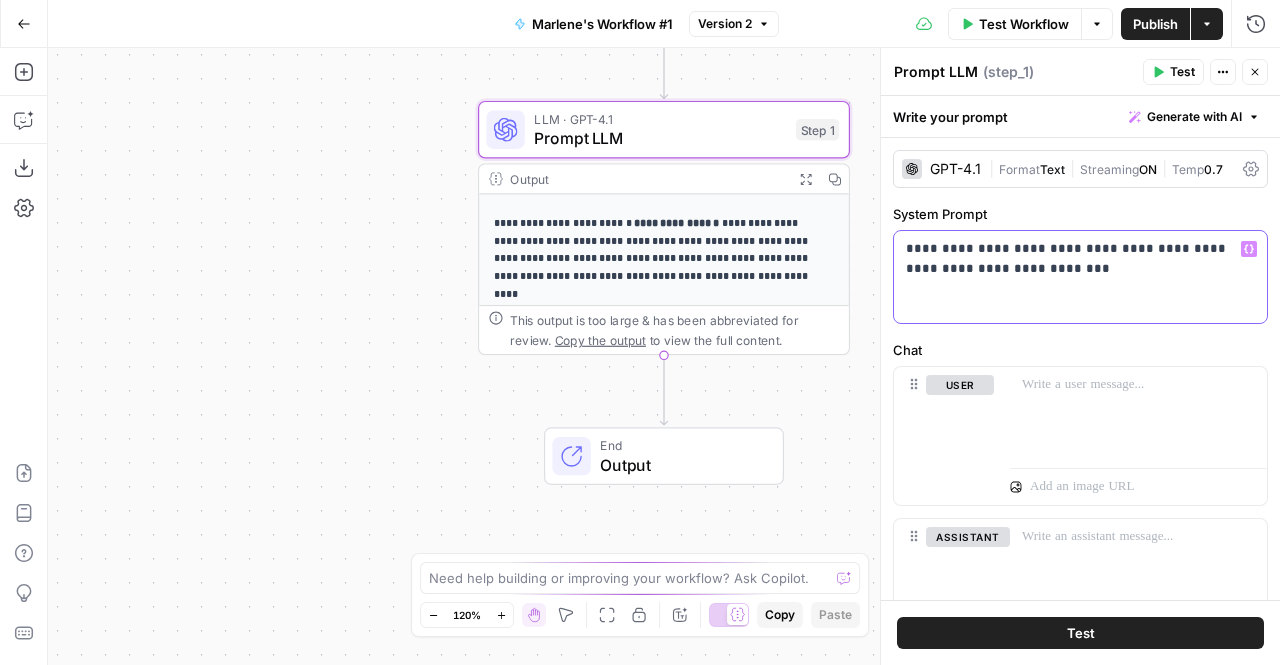 click on "**********" at bounding box center (1080, 277) 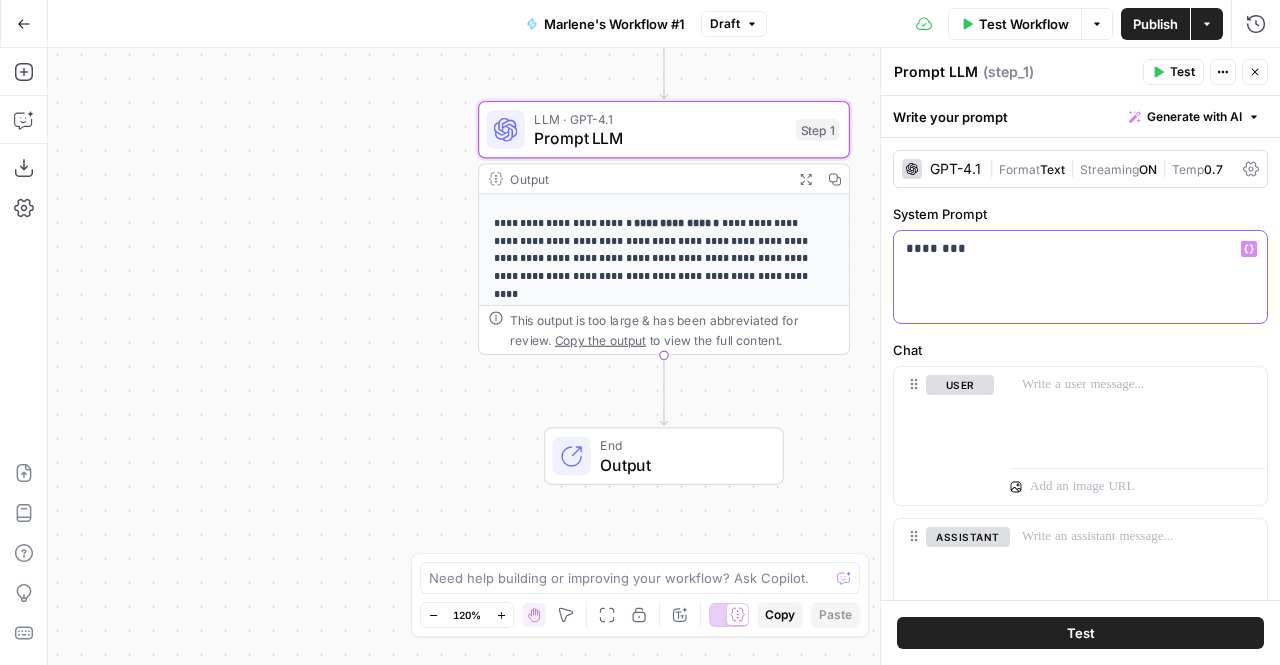 type 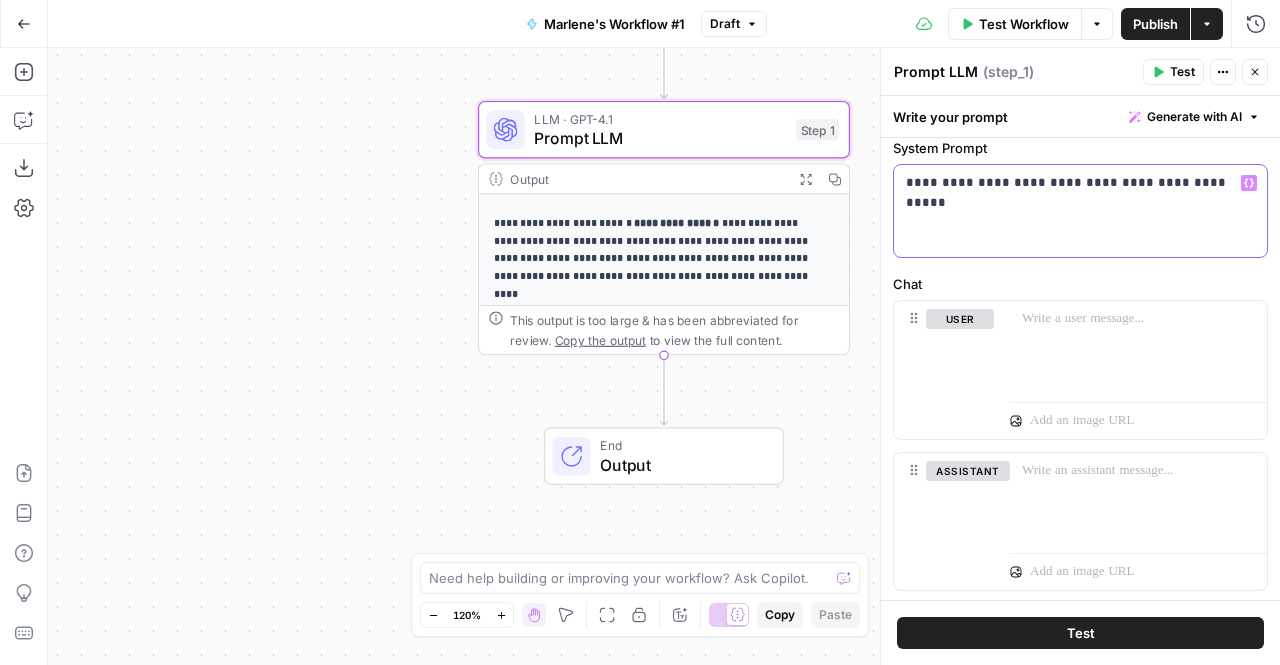 scroll, scrollTop: 67, scrollLeft: 0, axis: vertical 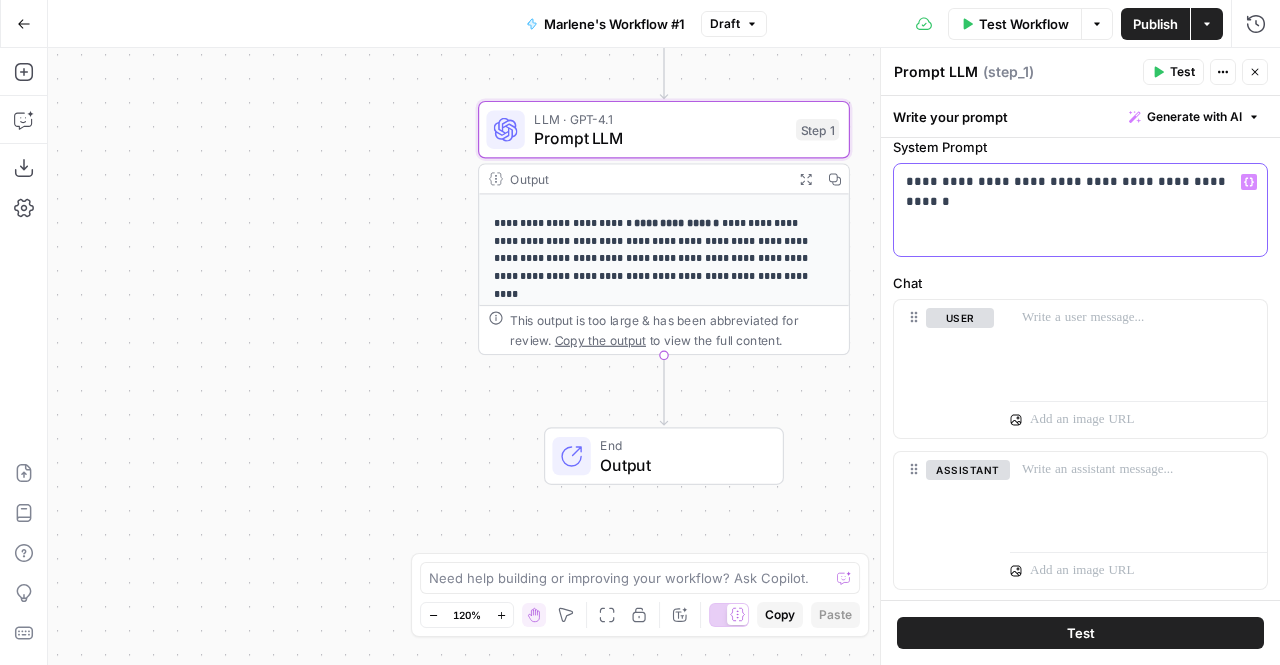 click on "Generate with AI" at bounding box center [1194, 117] 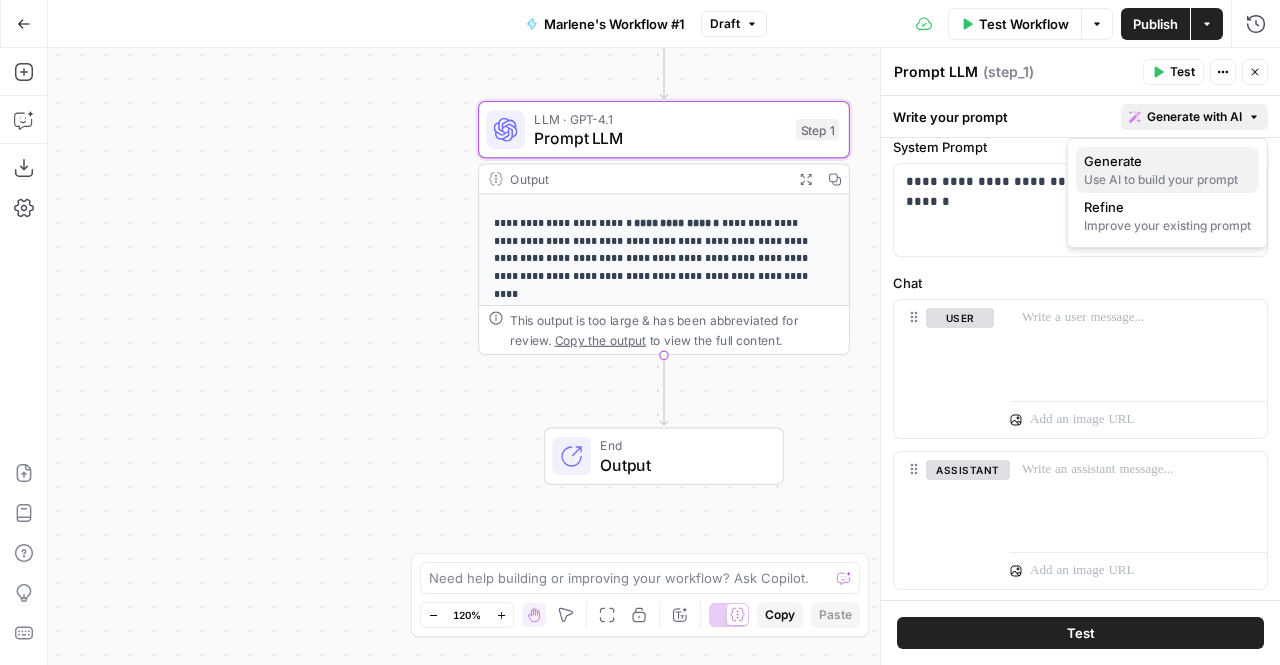 click on "Generate Use AI to build your prompt" at bounding box center (1167, 170) 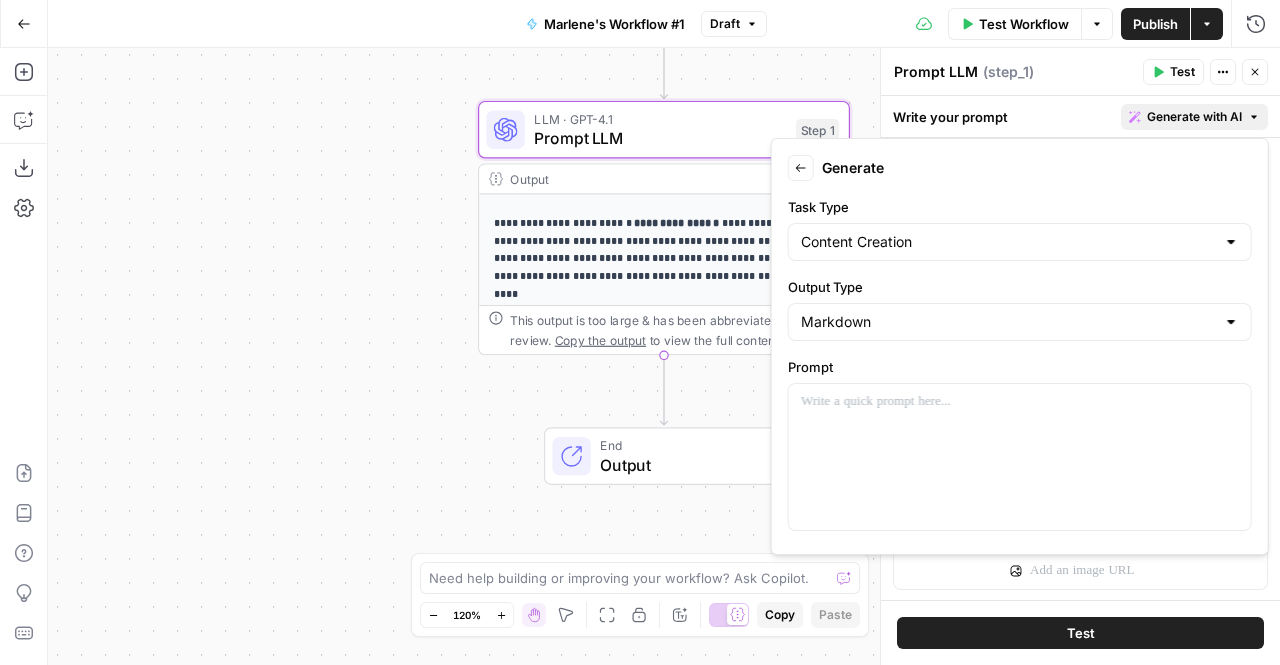 click 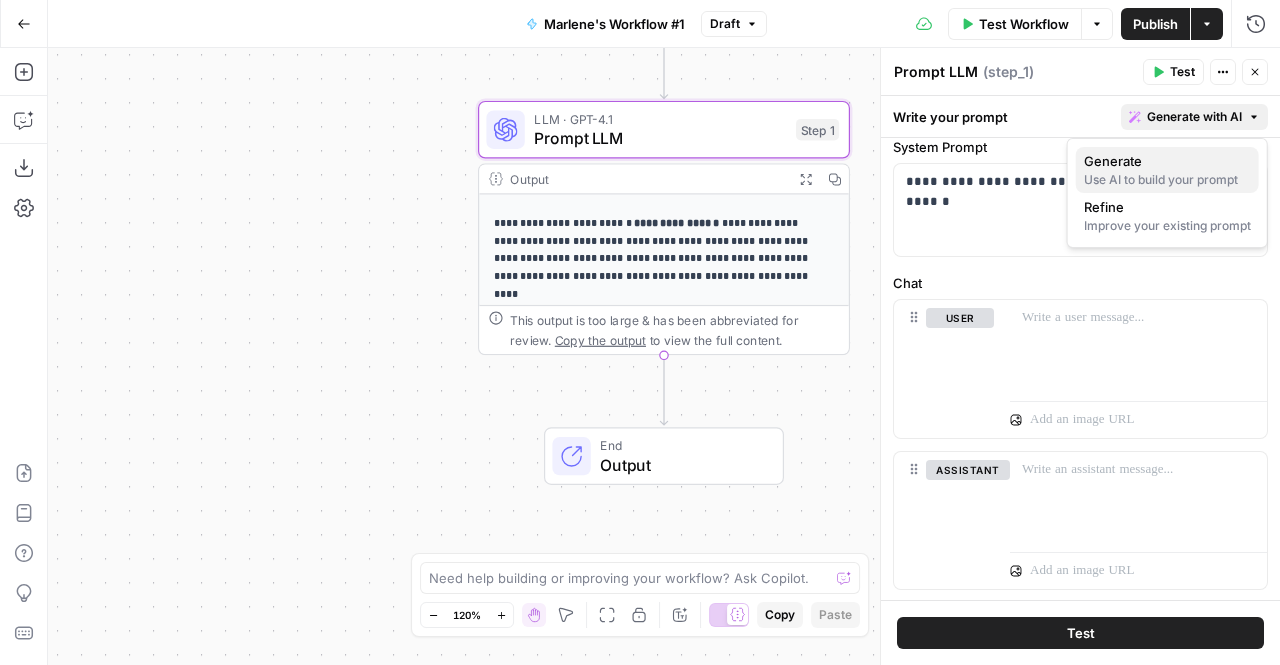click on "Generate" at bounding box center [1163, 161] 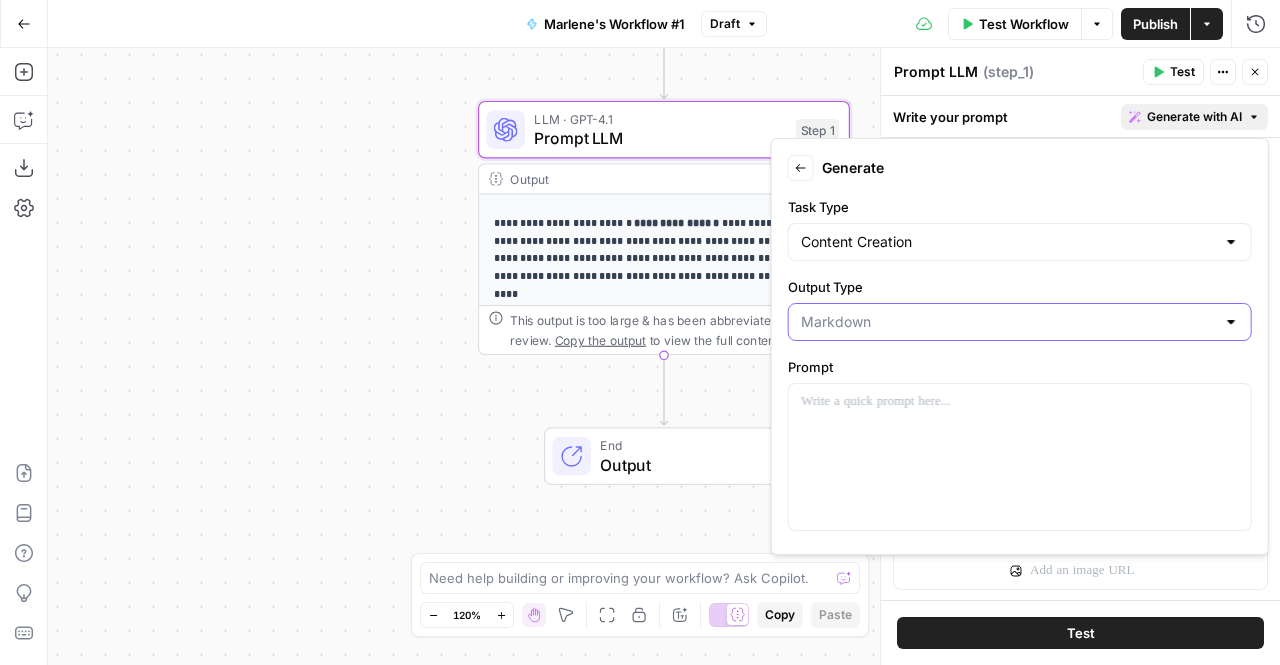 click on "Output Type" at bounding box center [1008, 322] 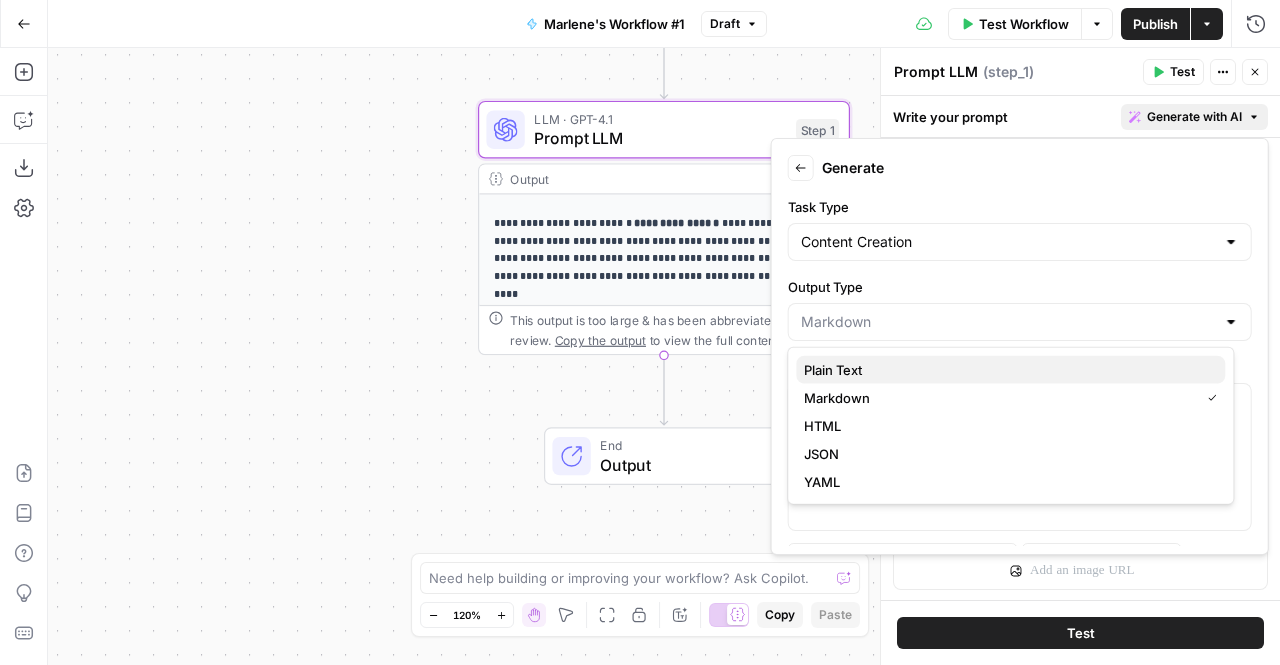 click on "Plain Text" at bounding box center [1006, 370] 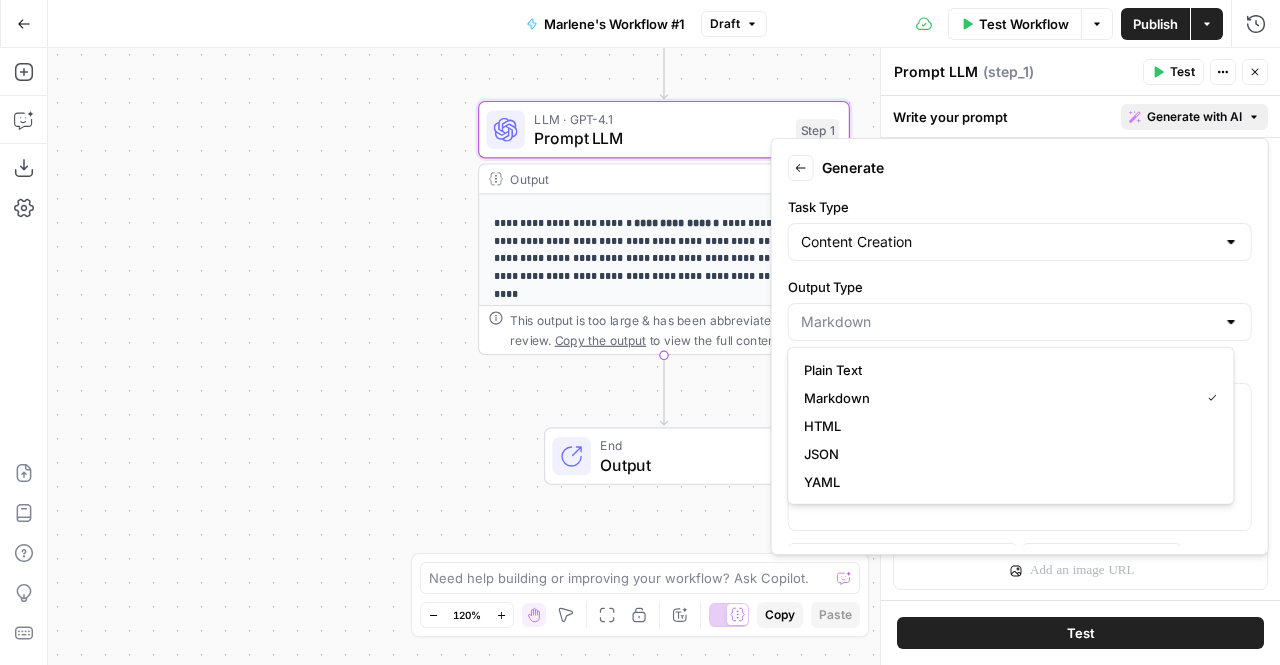 type on "Plain Text" 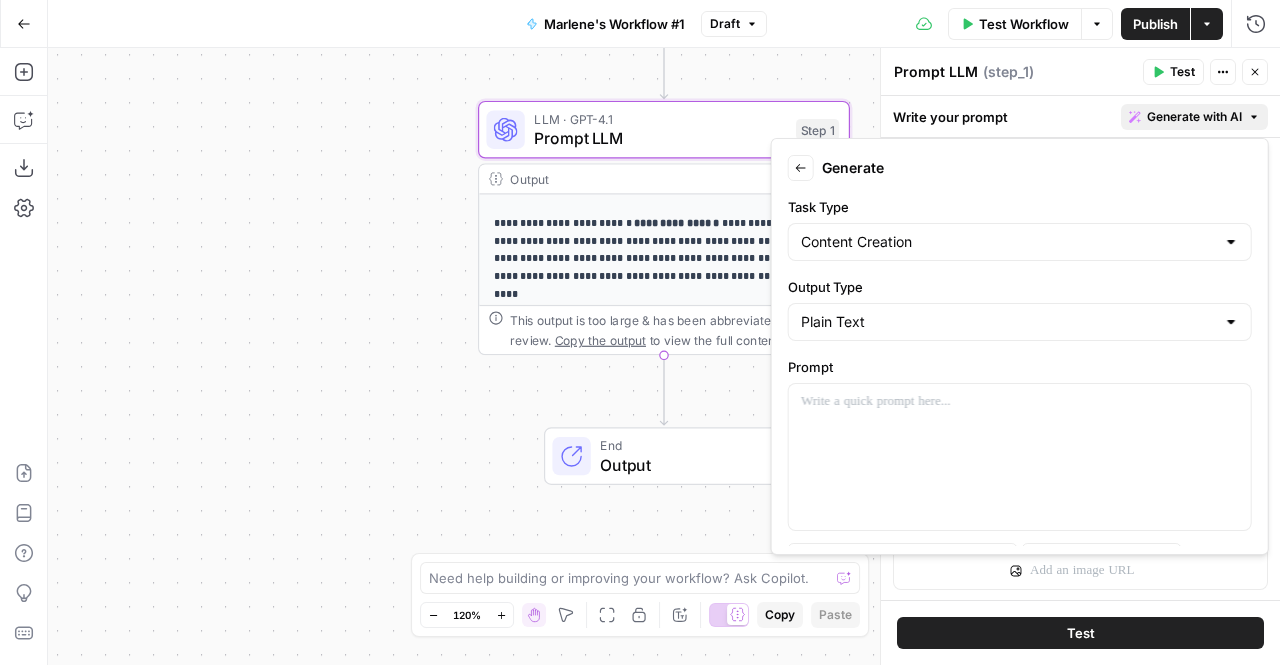 click on "Content Creation" at bounding box center (1020, 242) 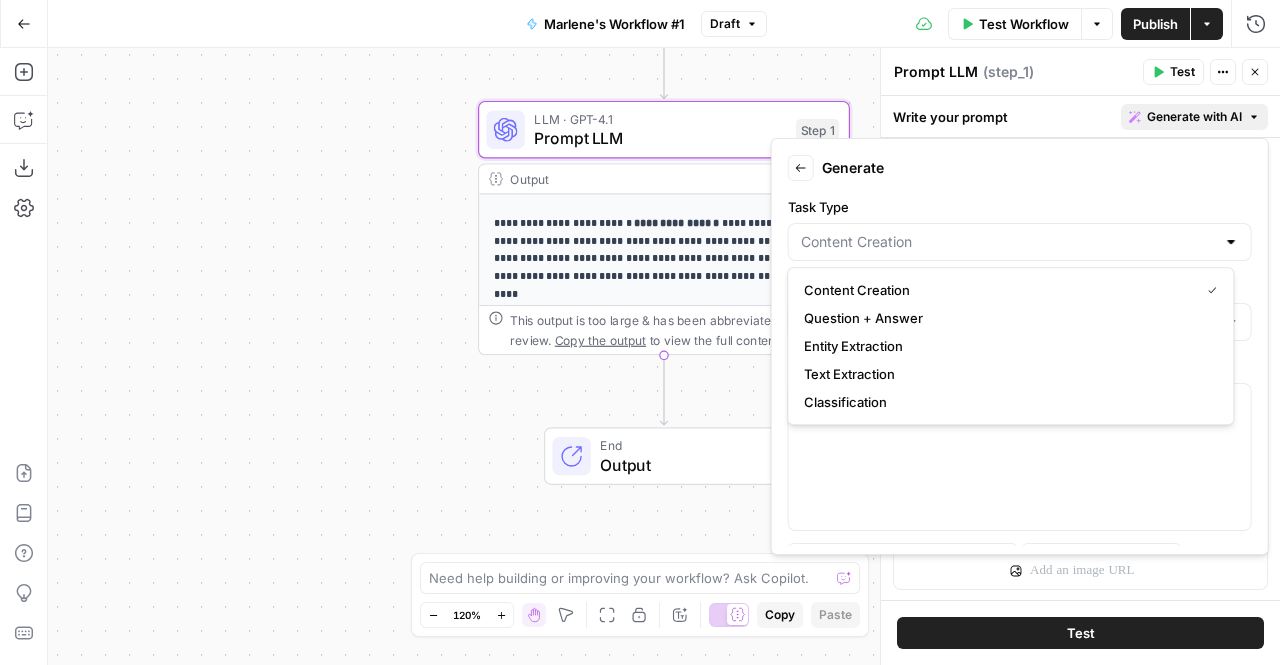 type on "Content Creation" 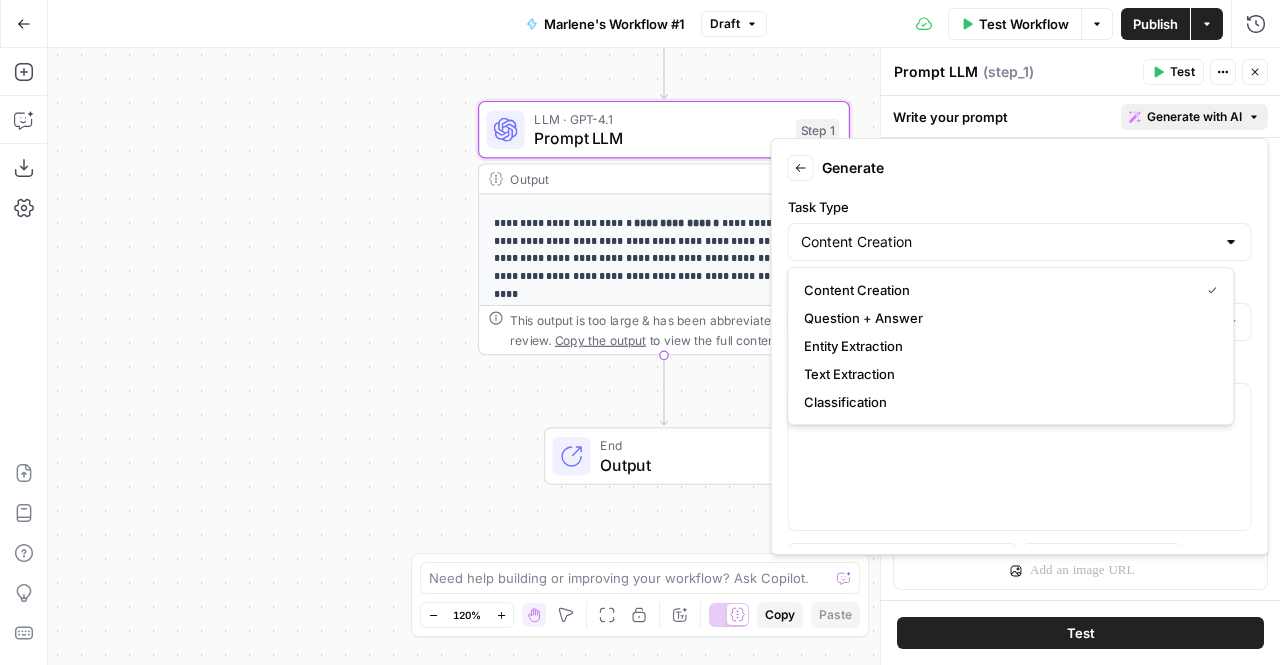 click on "Back" at bounding box center (801, 168) 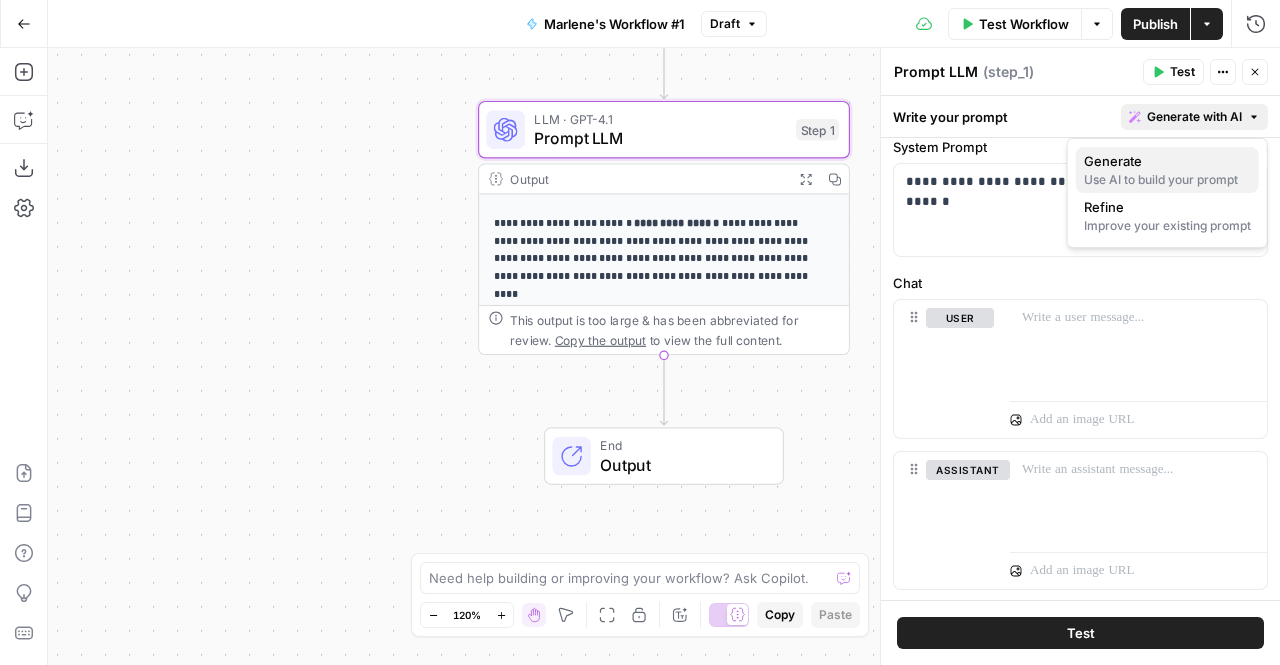 click on "Use AI to build your prompt" at bounding box center (1167, 180) 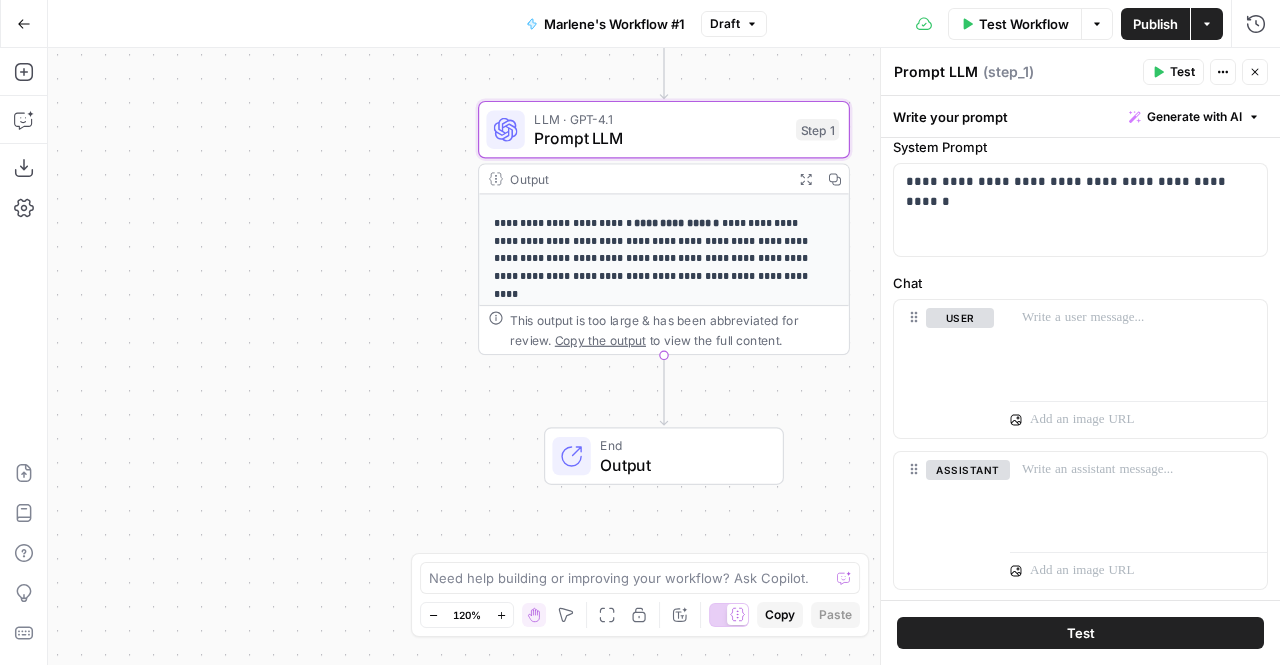 click on "Write your prompt Generate with AI" at bounding box center (1080, 116) 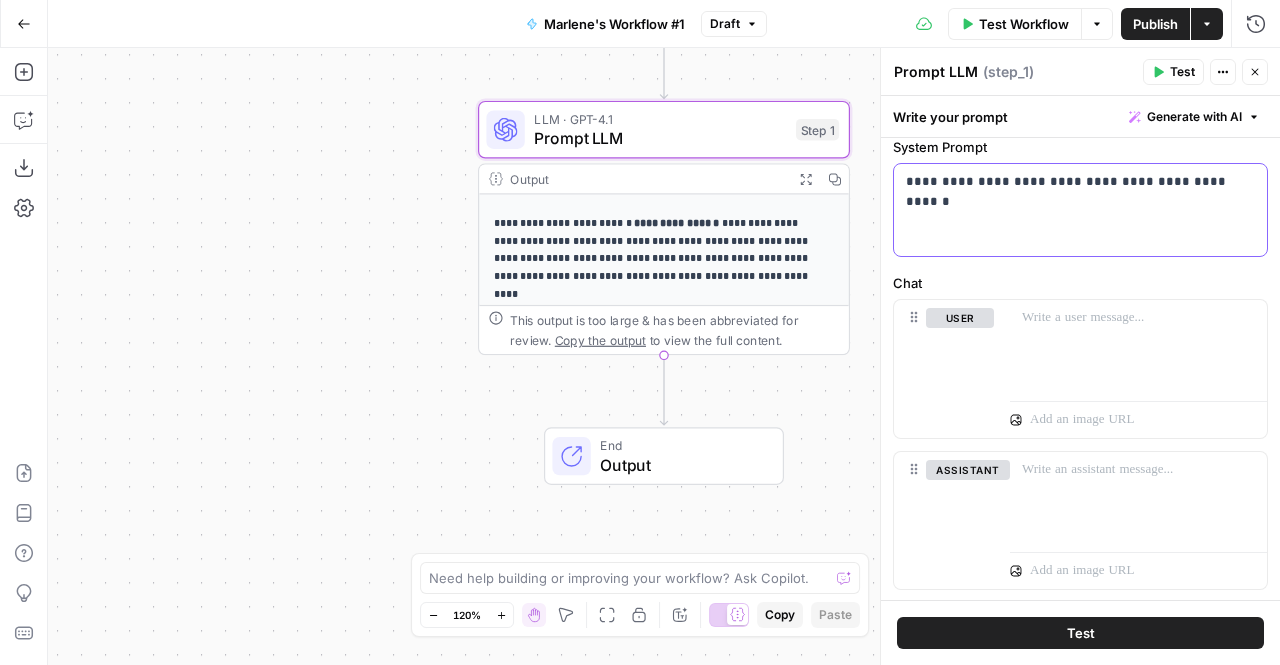 click on "**********" at bounding box center [1080, 210] 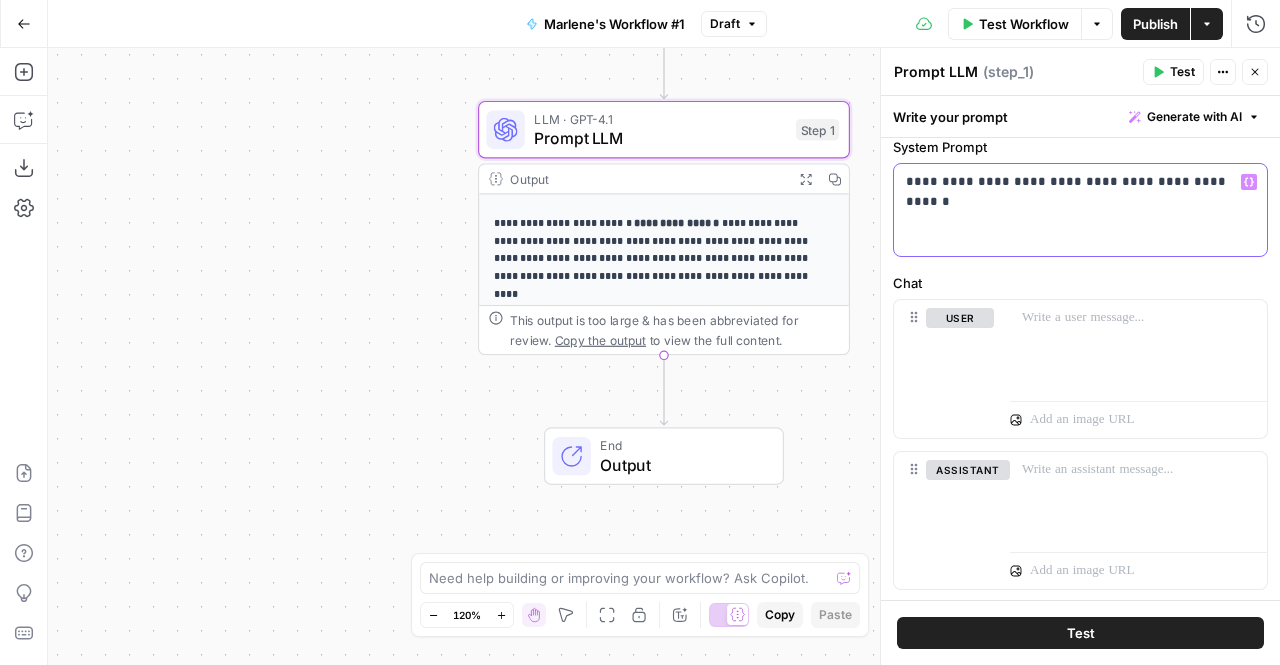 click on "**********" at bounding box center [1080, 210] 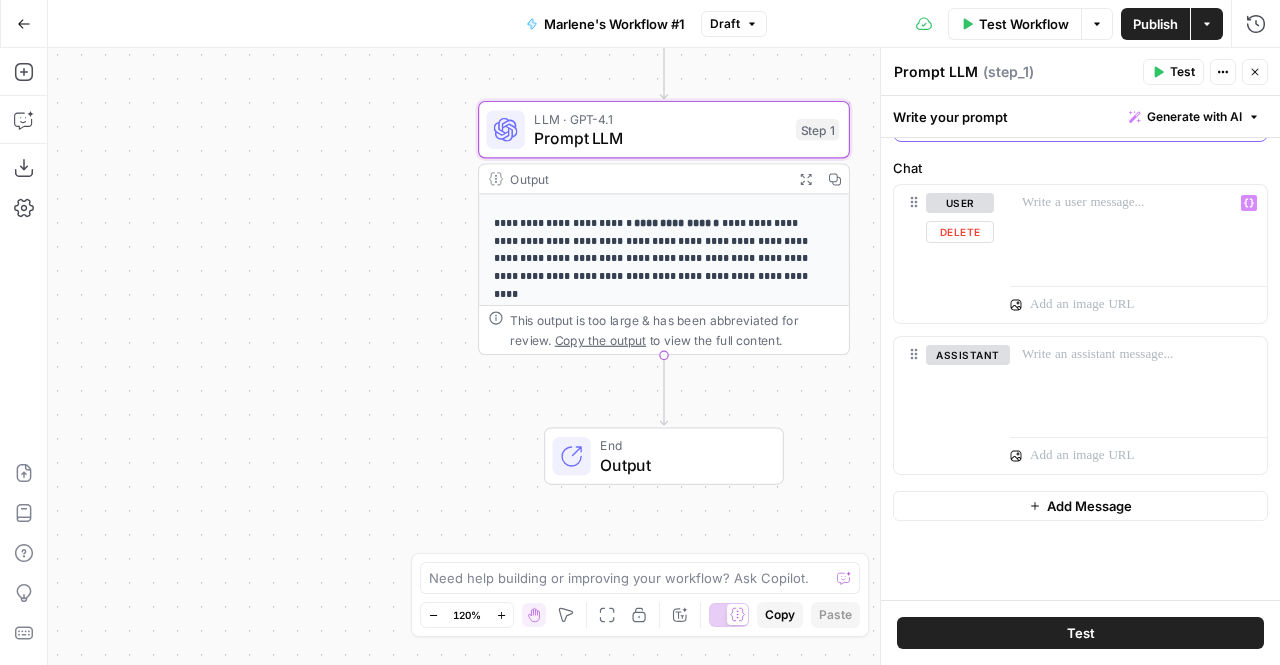 scroll, scrollTop: 190, scrollLeft: 0, axis: vertical 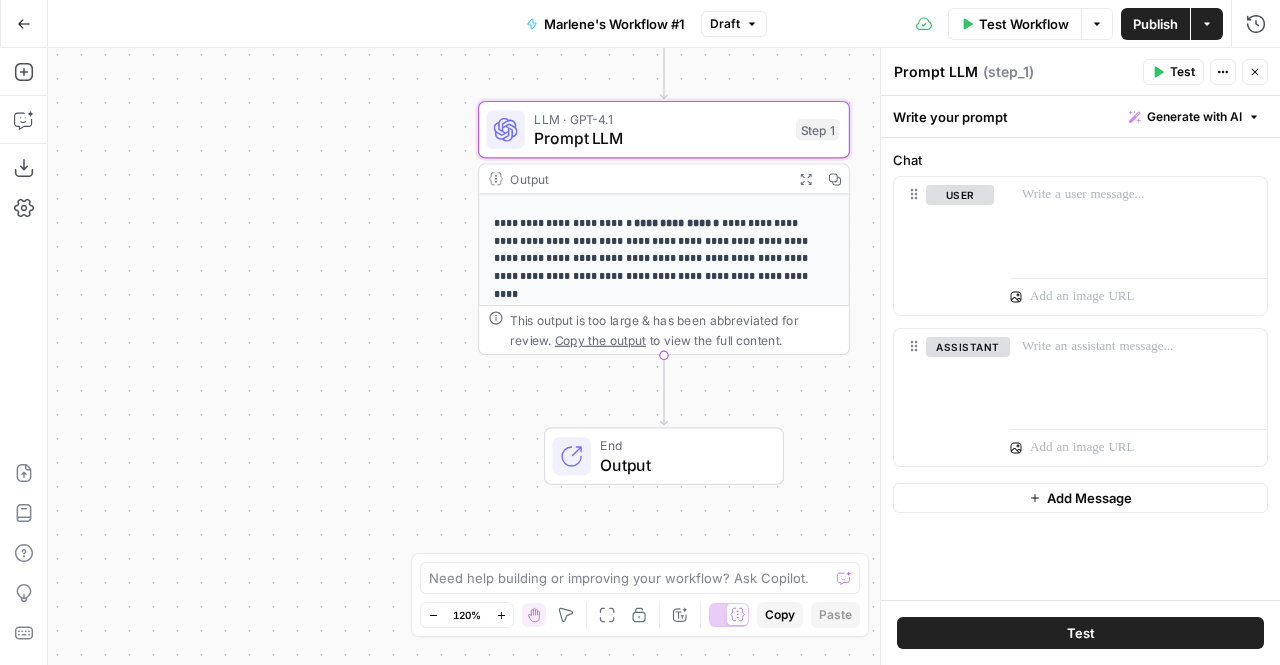 click on "Test" at bounding box center [1080, 633] 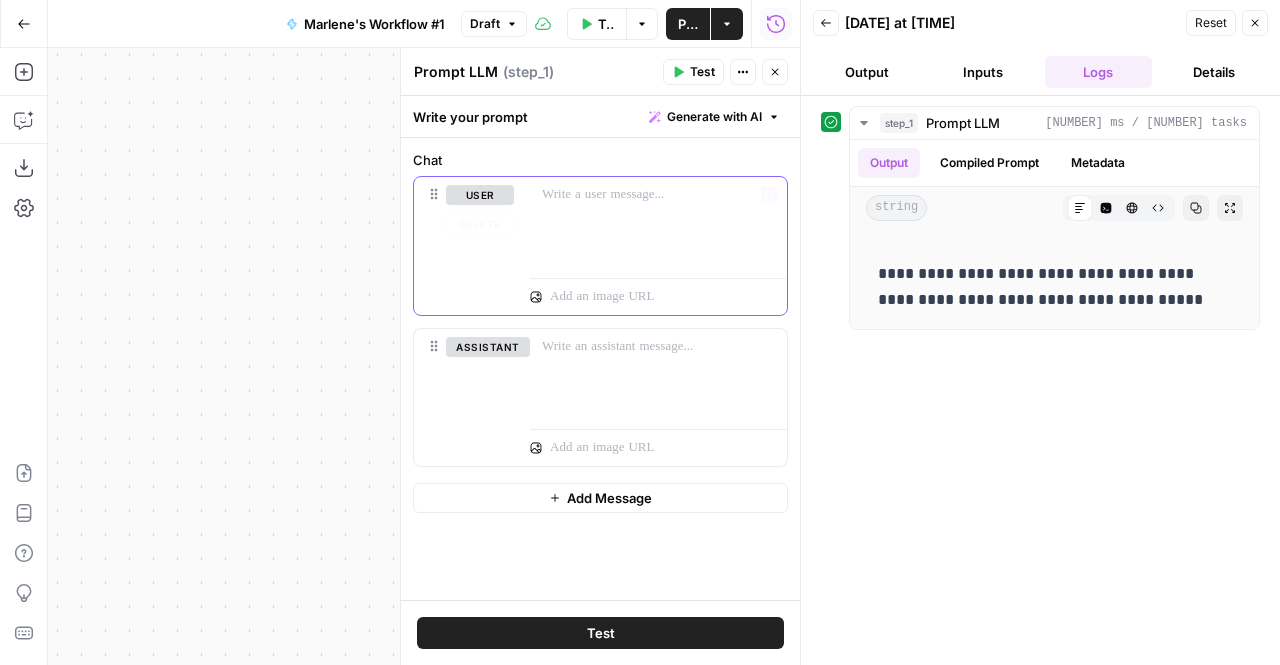 click at bounding box center (658, 195) 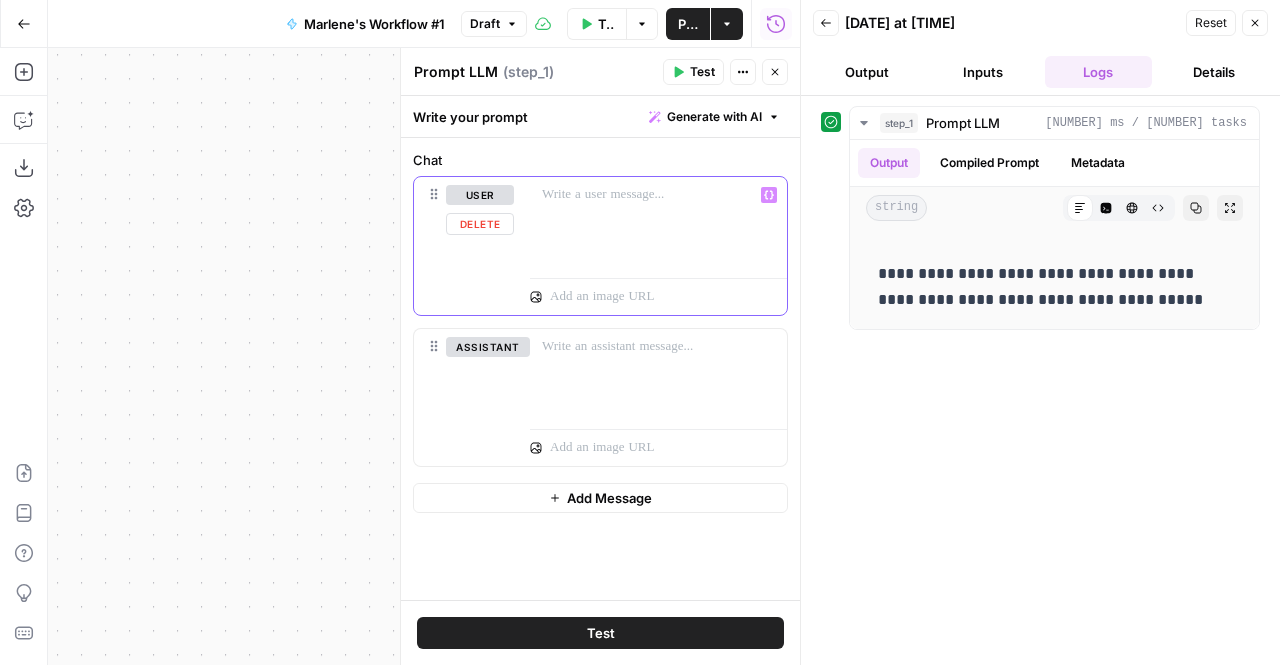 type 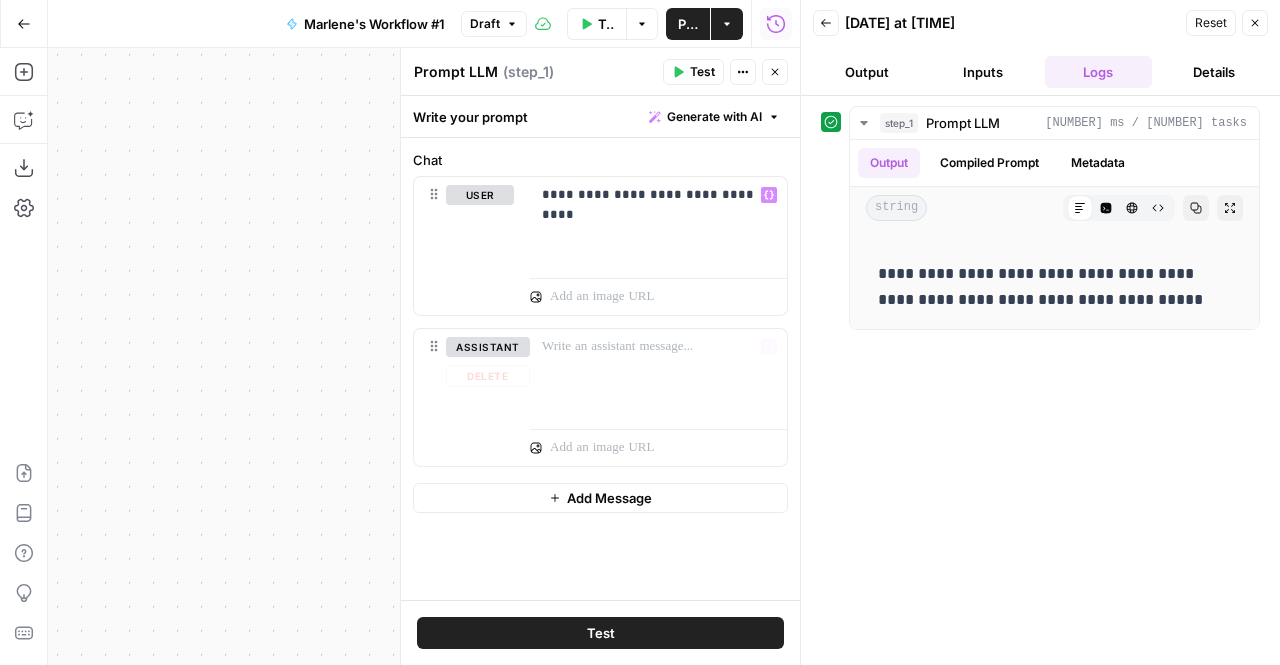 click on "Test" at bounding box center [600, 633] 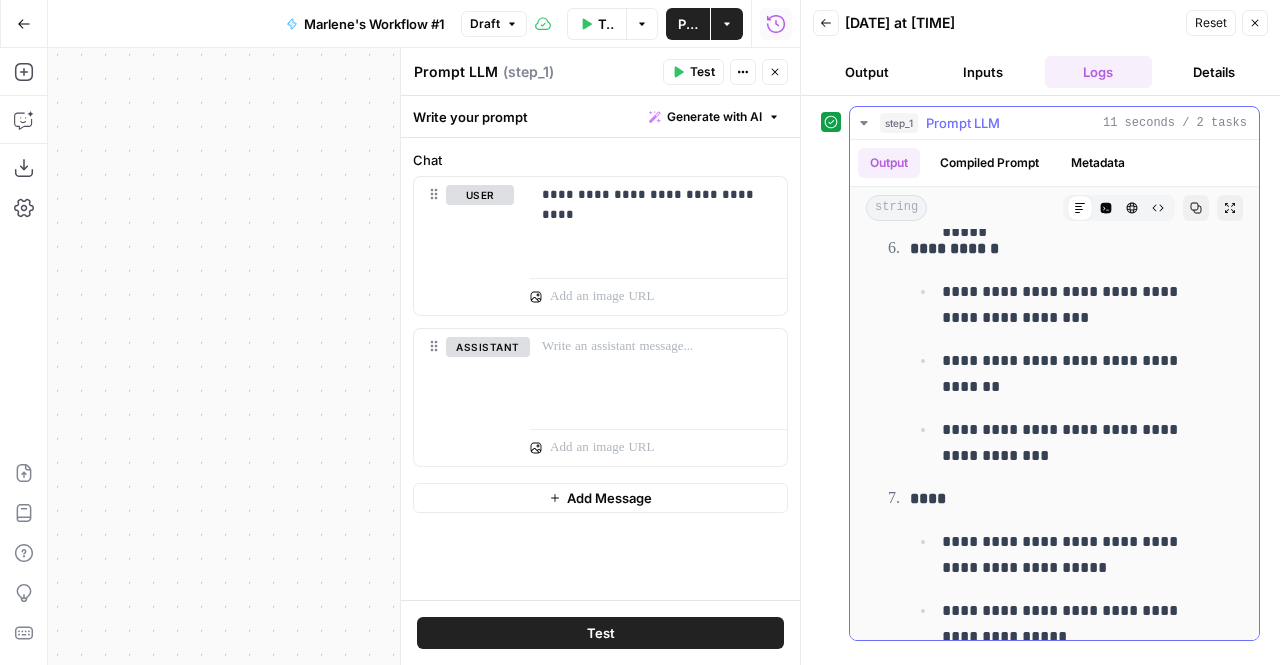 scroll, scrollTop: 2617, scrollLeft: 0, axis: vertical 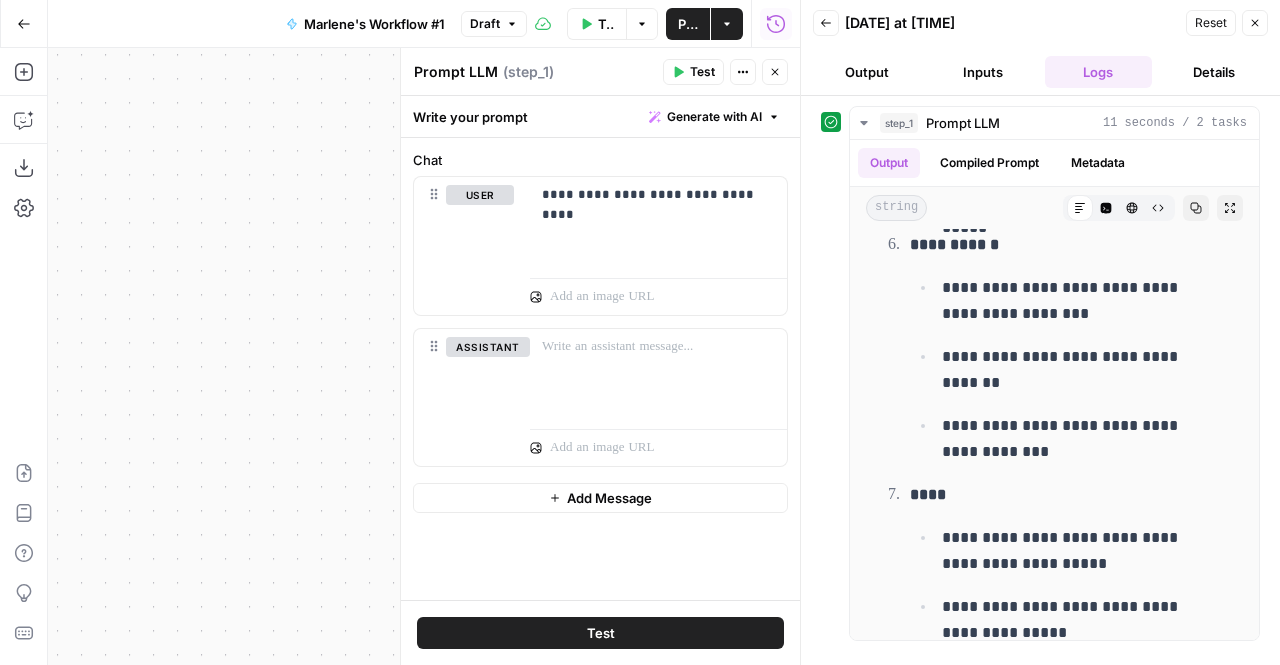 click on "Publish" at bounding box center (688, 24) 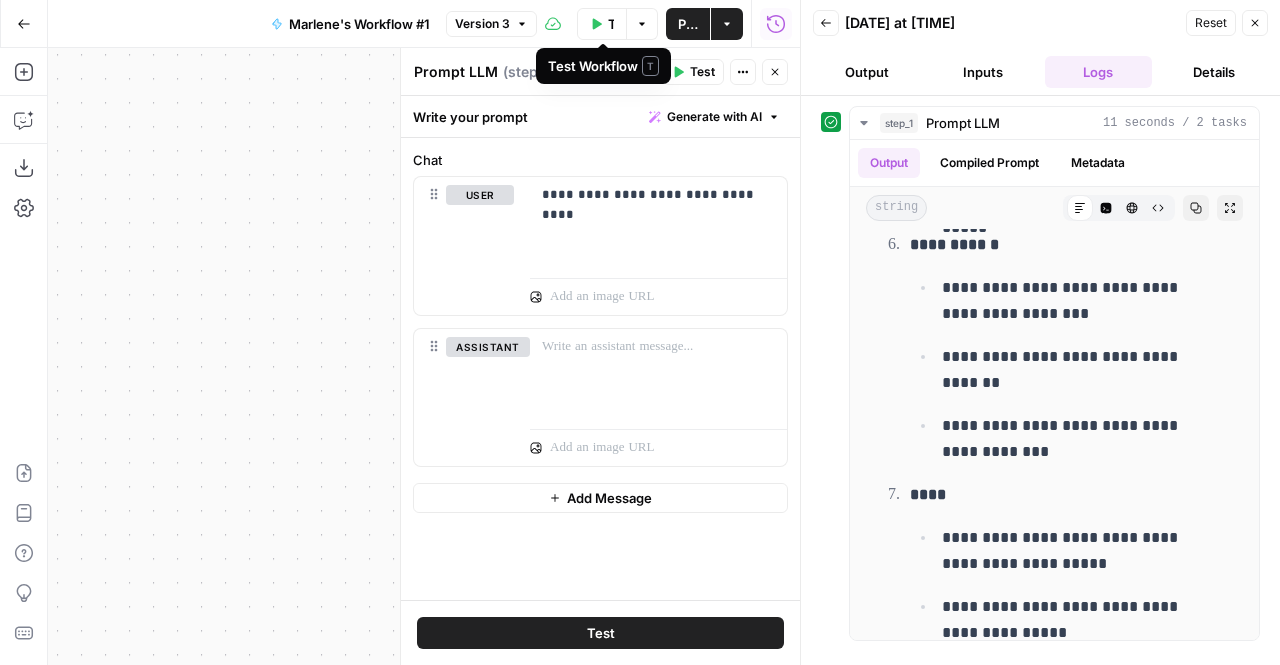 click on "Test Workflow" at bounding box center [602, 24] 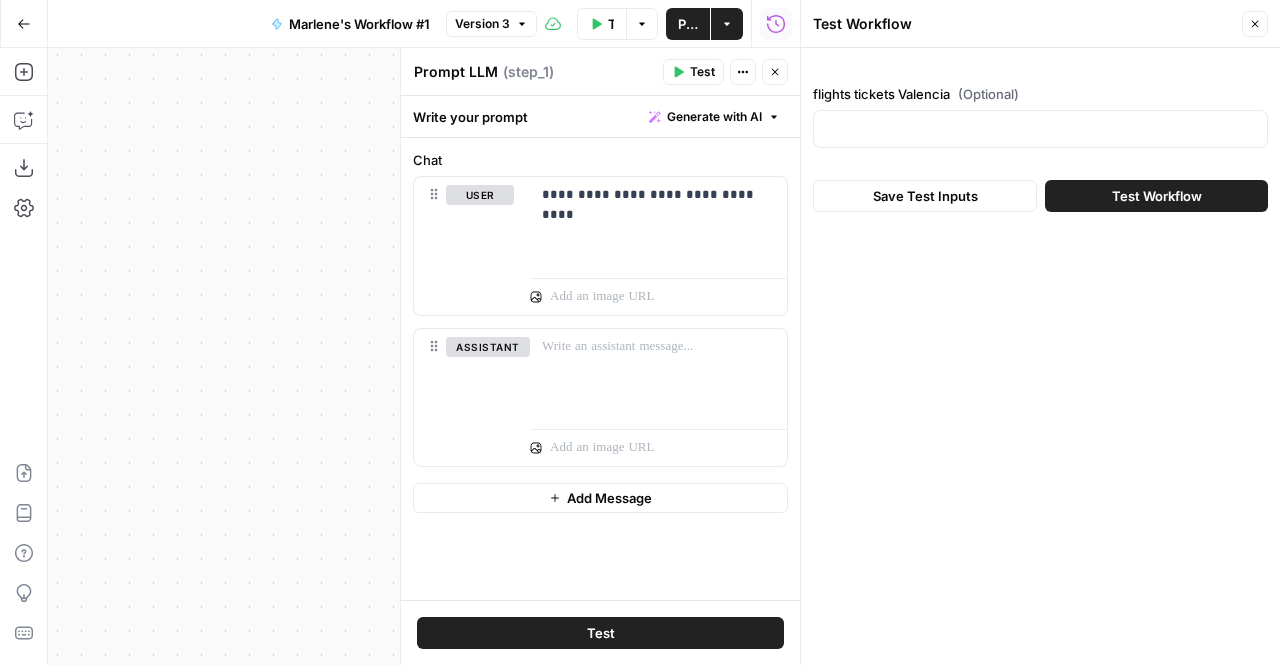 click on "Test Workflow" at bounding box center [1157, 196] 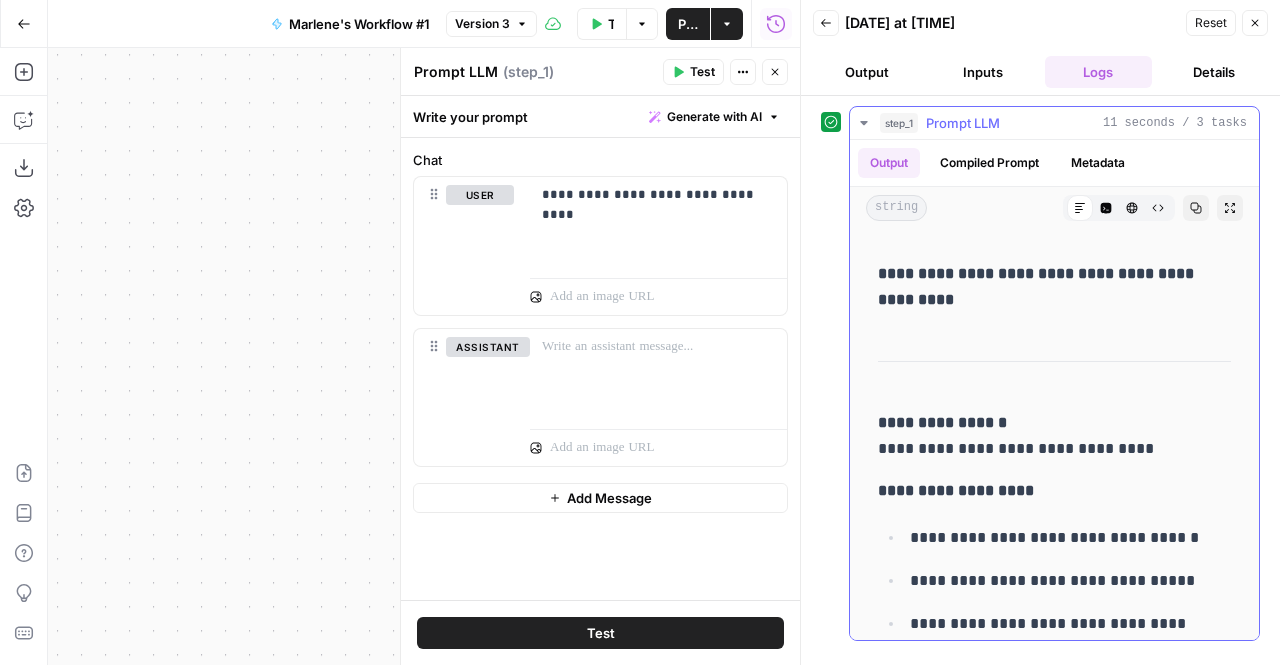 click 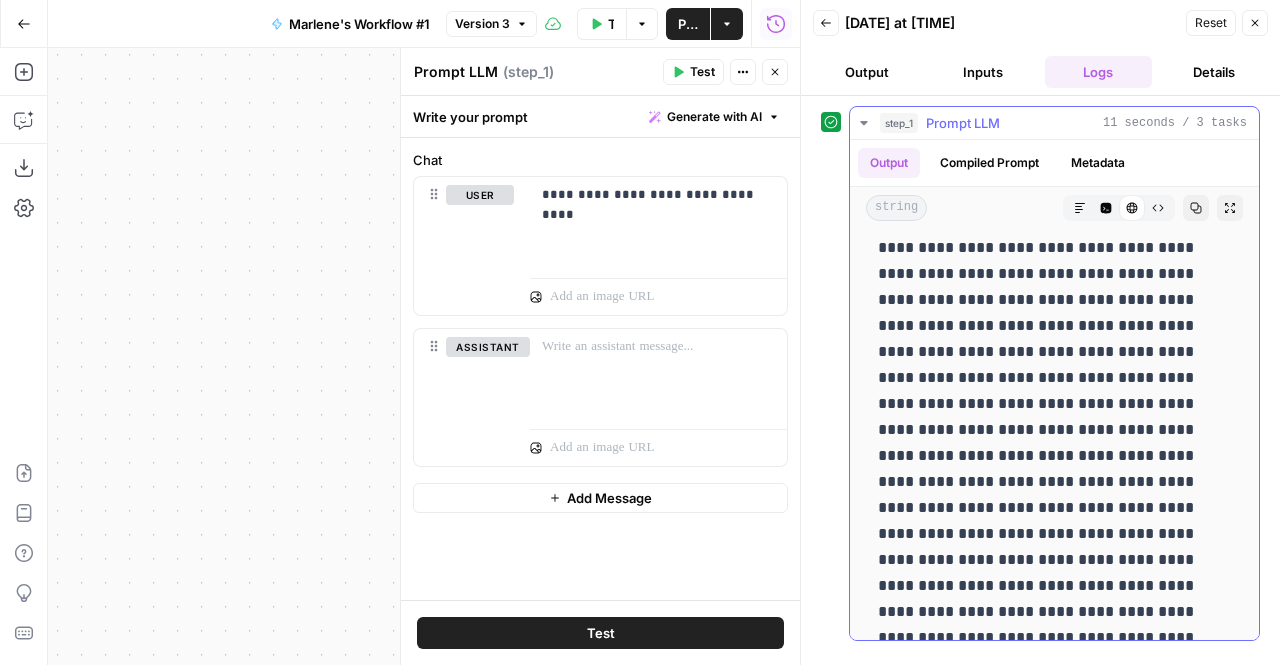 scroll, scrollTop: 0, scrollLeft: 0, axis: both 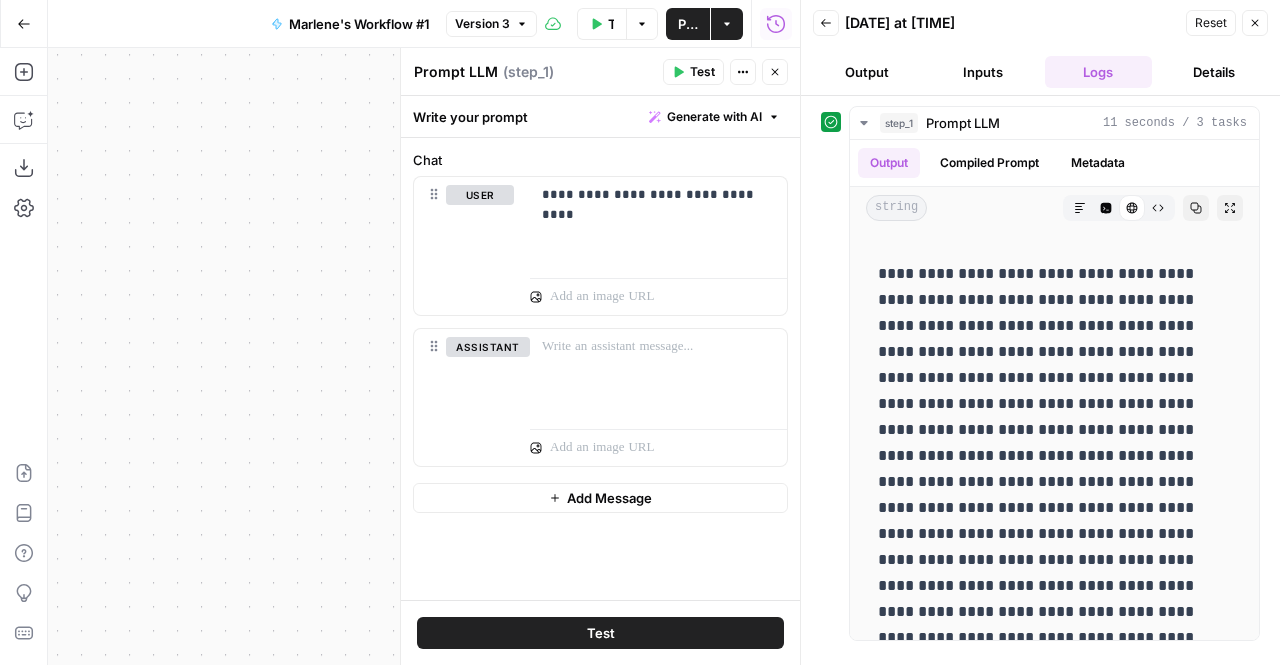 click 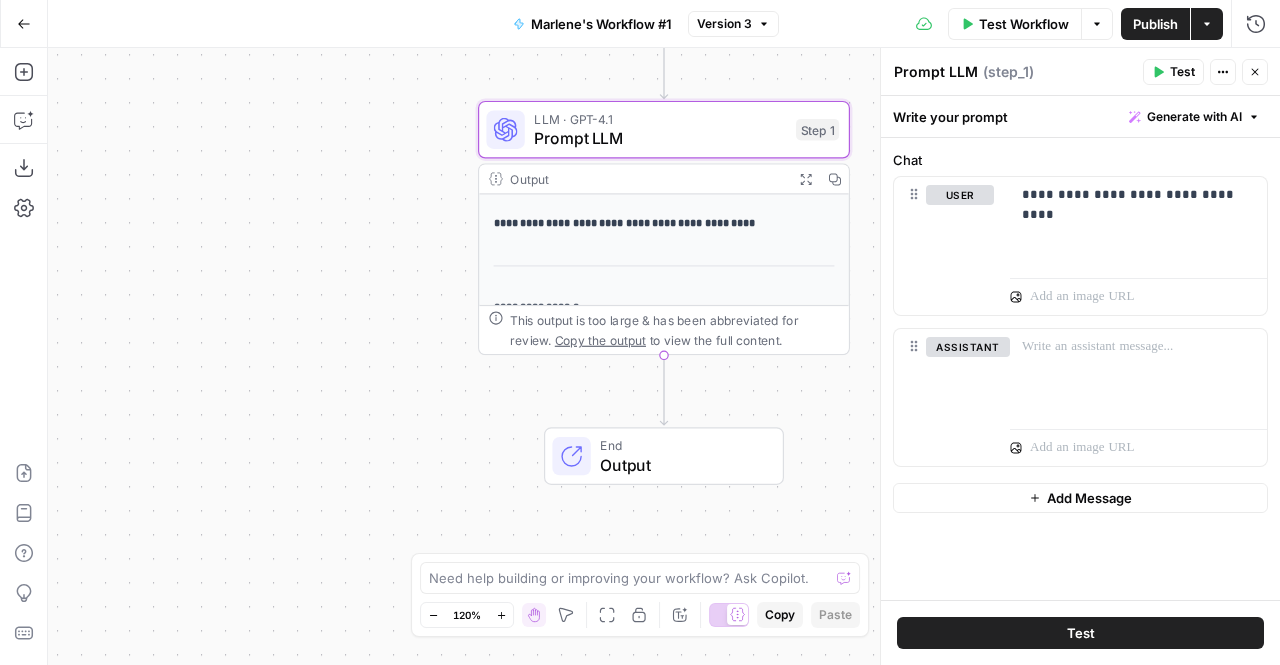 click 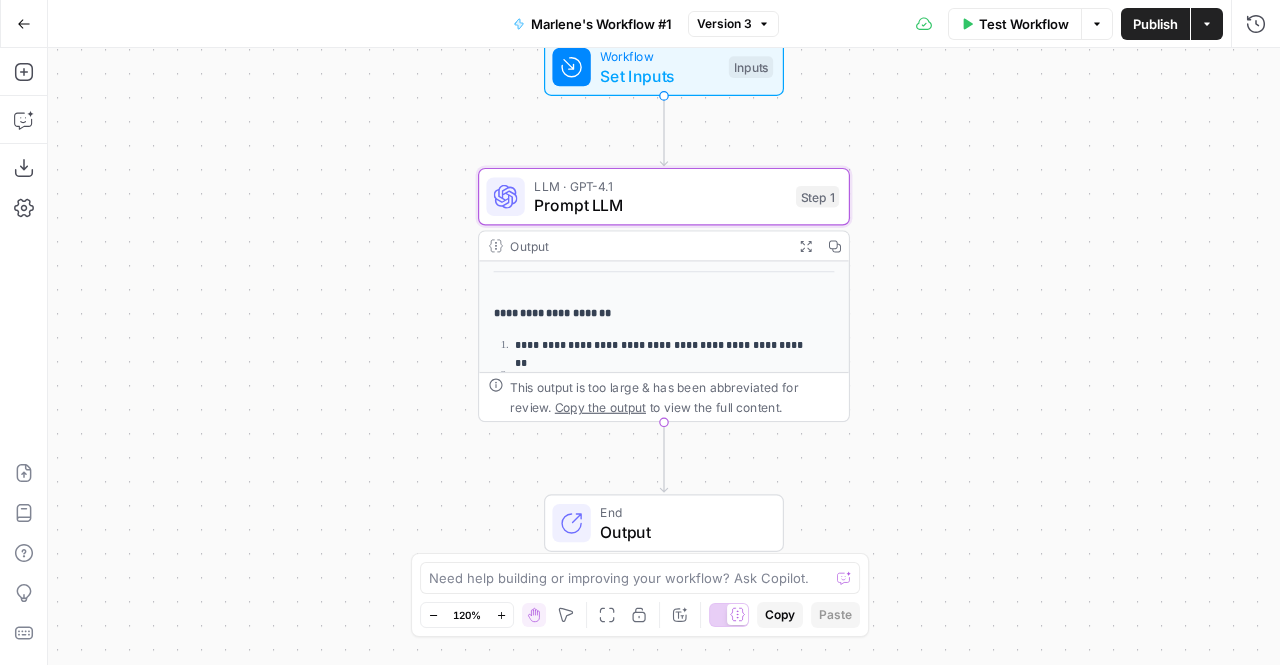 scroll, scrollTop: 652, scrollLeft: 0, axis: vertical 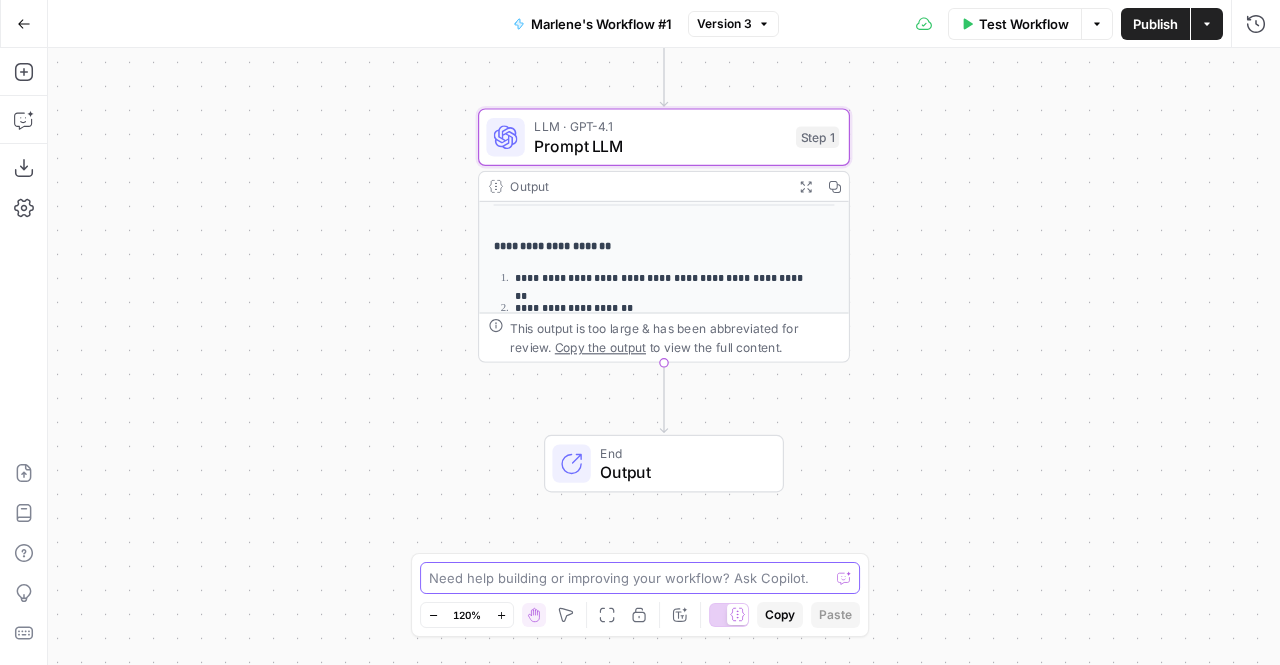 click at bounding box center (629, 578) 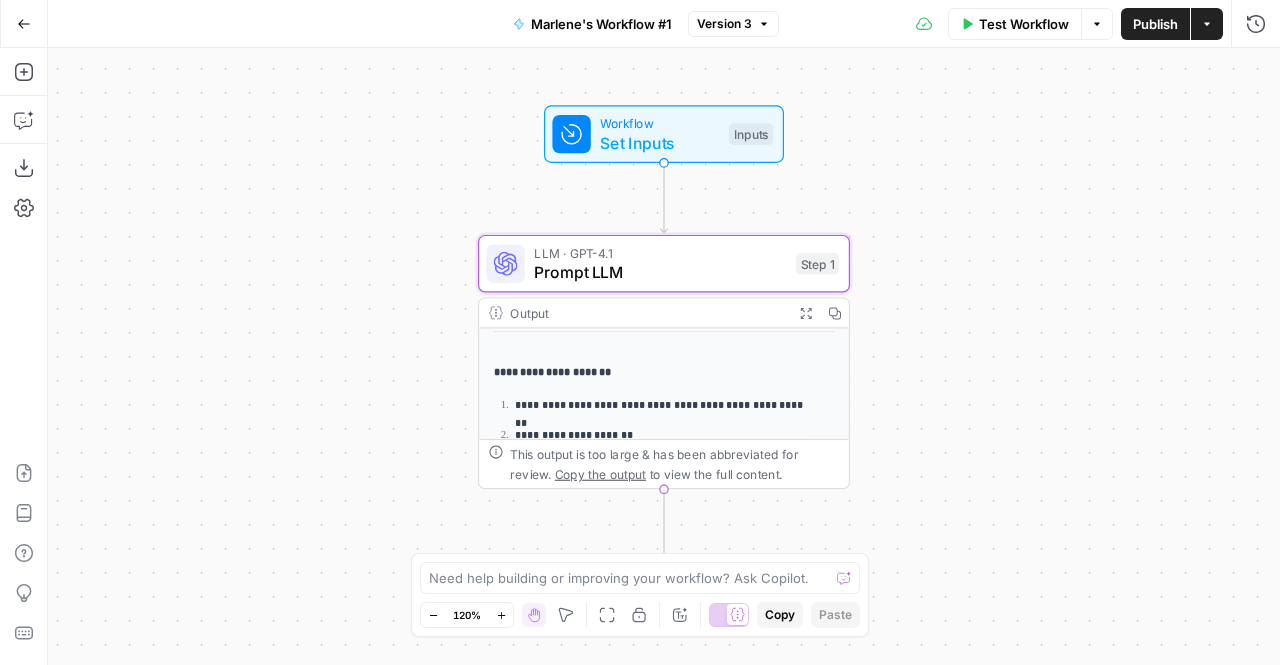 click on "Set Inputs" at bounding box center [659, 143] 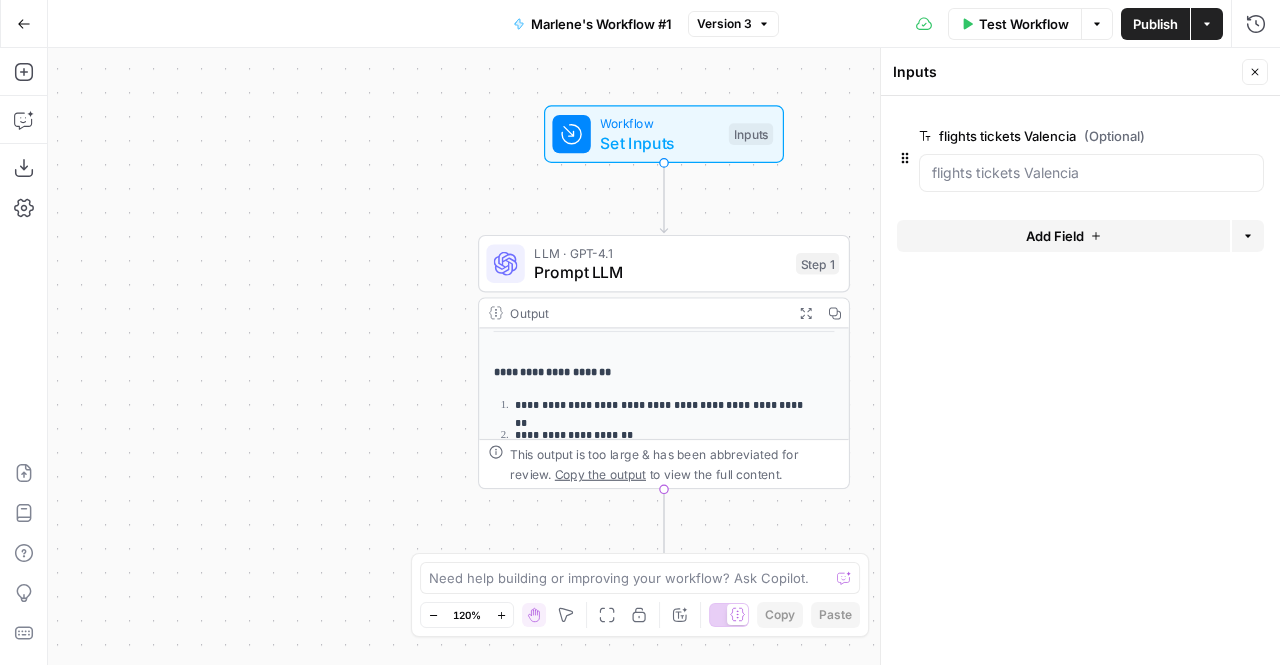click on "edit field" at bounding box center [1189, 136] 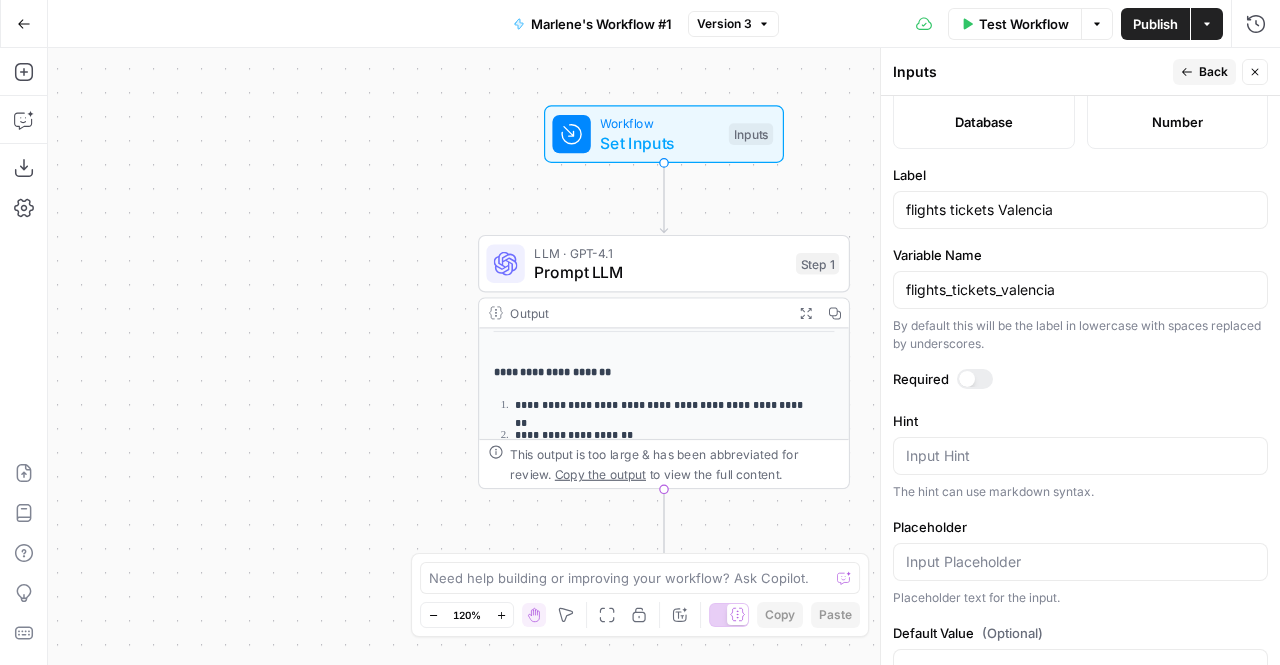 scroll, scrollTop: 586, scrollLeft: 0, axis: vertical 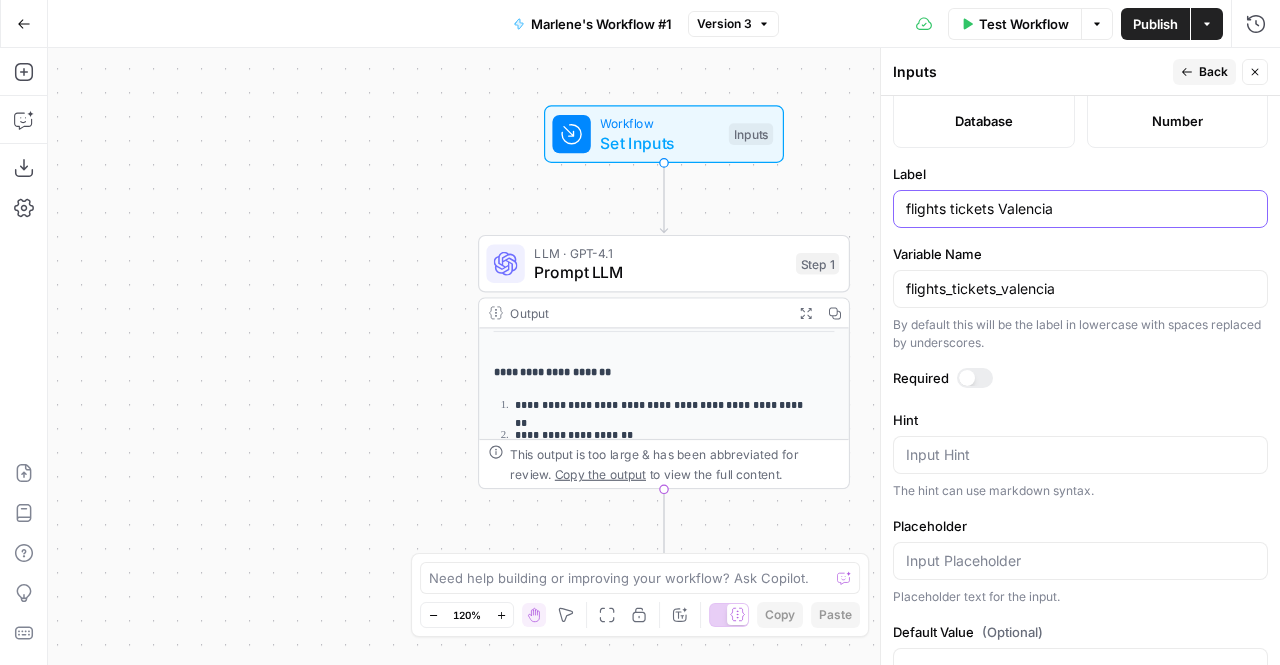drag, startPoint x: 1074, startPoint y: 200, endPoint x: 889, endPoint y: 187, distance: 185.45619 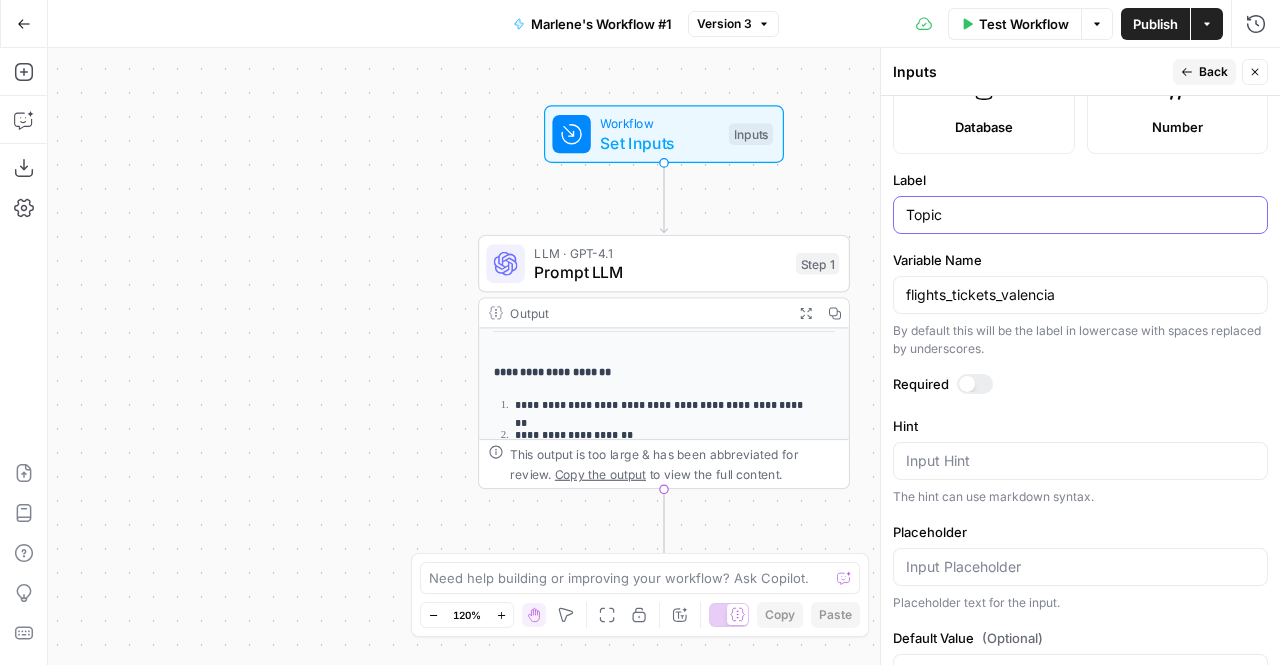scroll, scrollTop: 587, scrollLeft: 0, axis: vertical 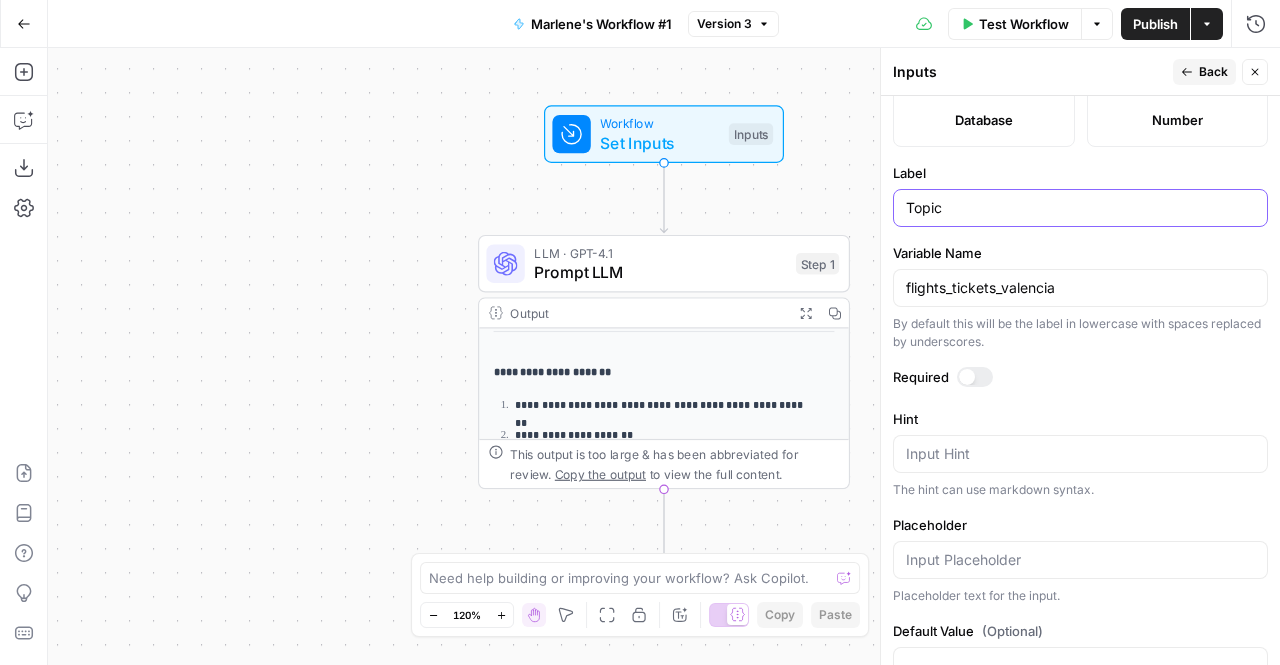 type on "Topic" 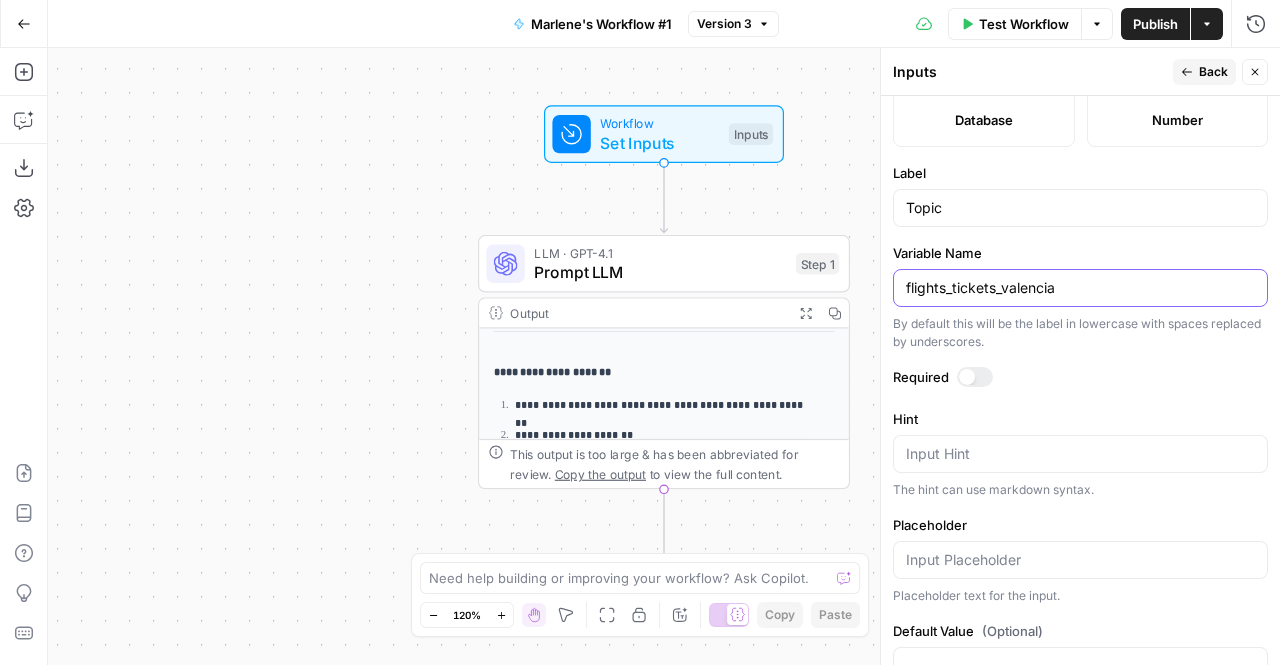 click on "flights_tickets_valencia" at bounding box center (1080, 288) 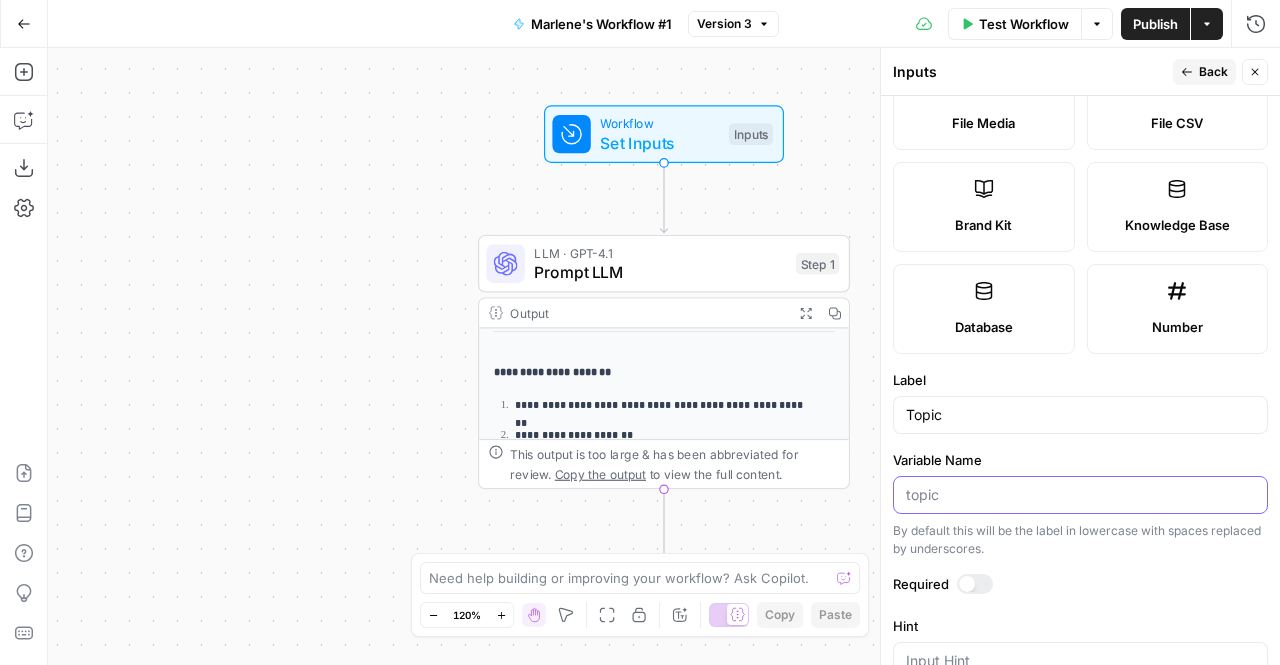 scroll, scrollTop: 373, scrollLeft: 0, axis: vertical 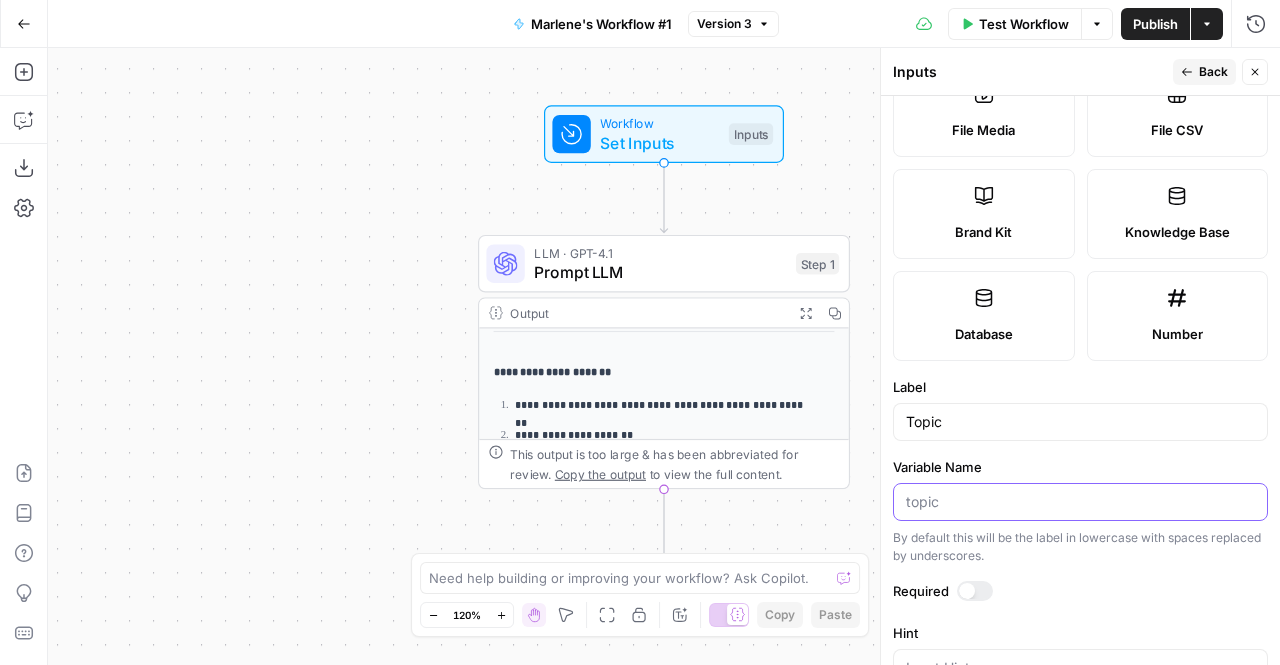 type 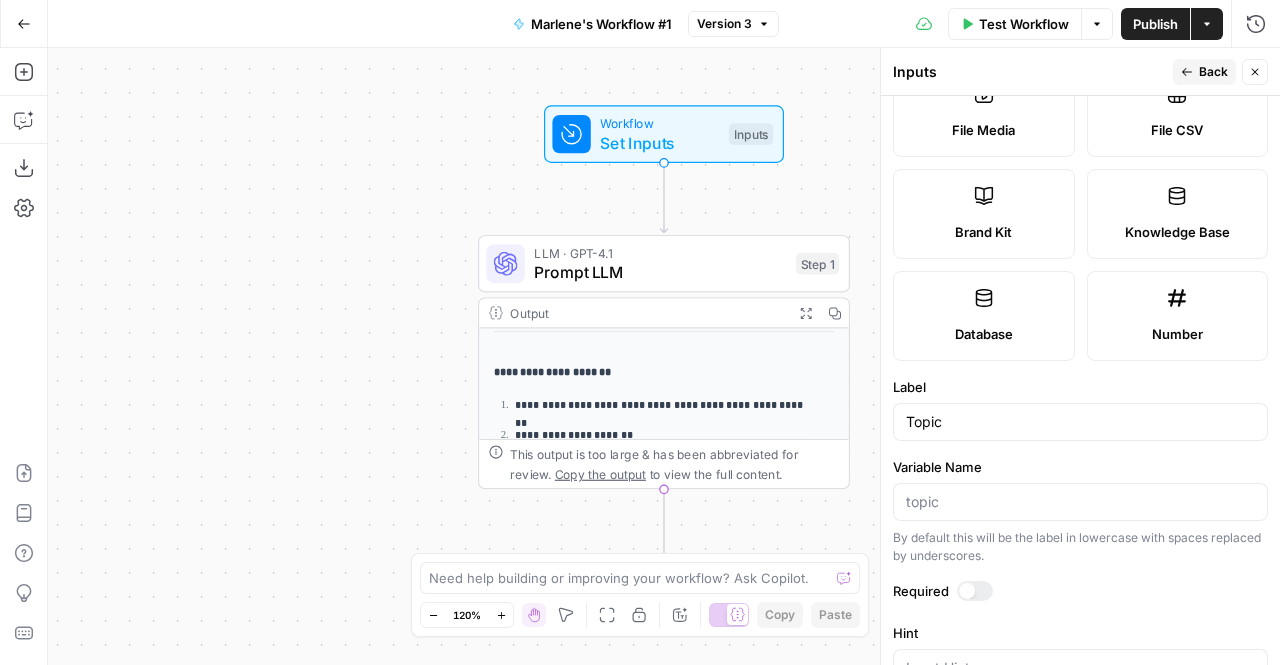 click on "Back" at bounding box center [1213, 72] 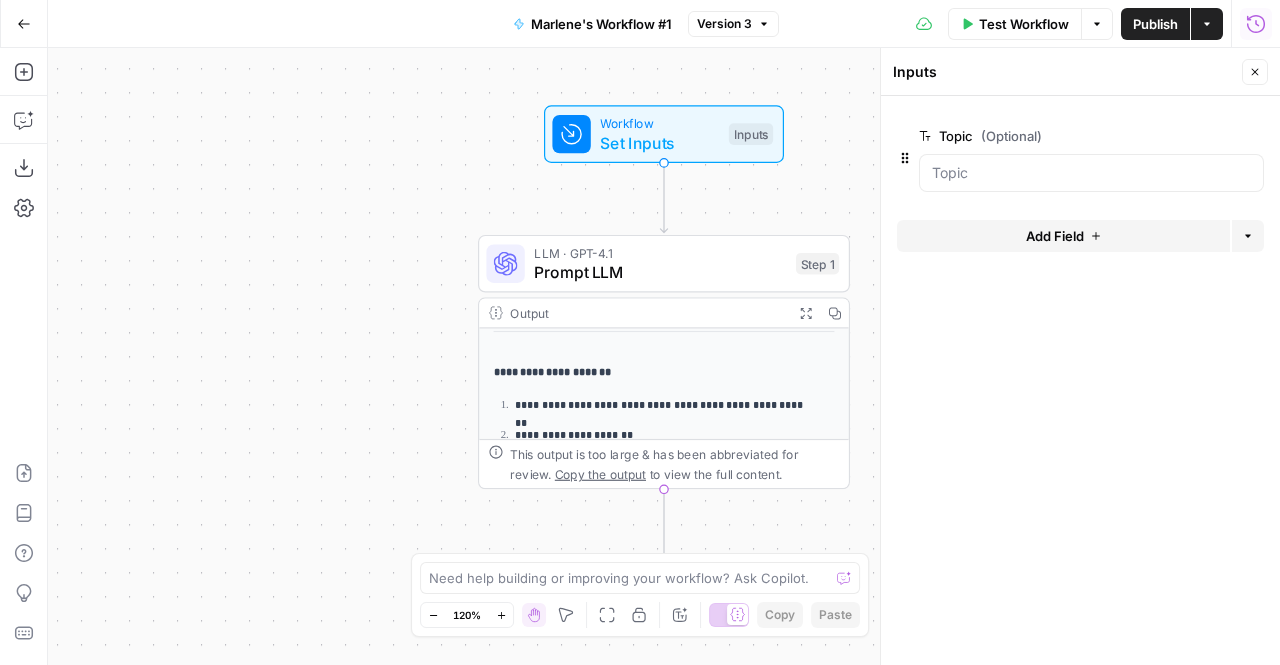 click on "edit field" at bounding box center [1189, 136] 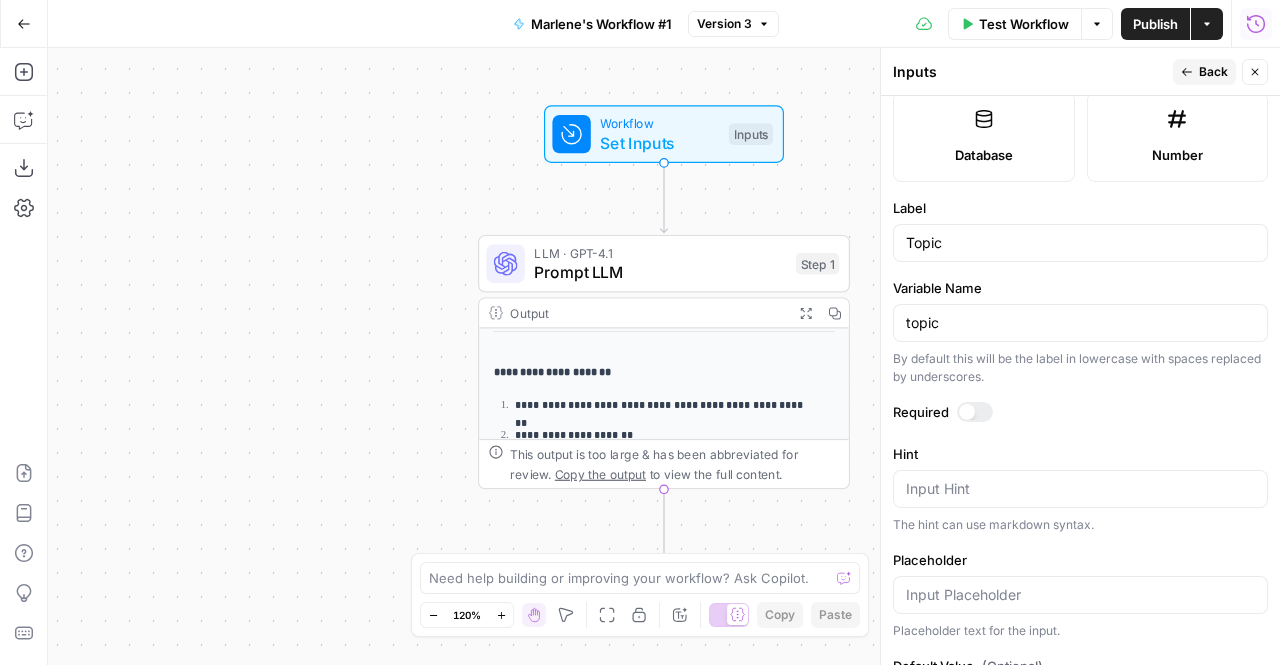 scroll, scrollTop: 555, scrollLeft: 0, axis: vertical 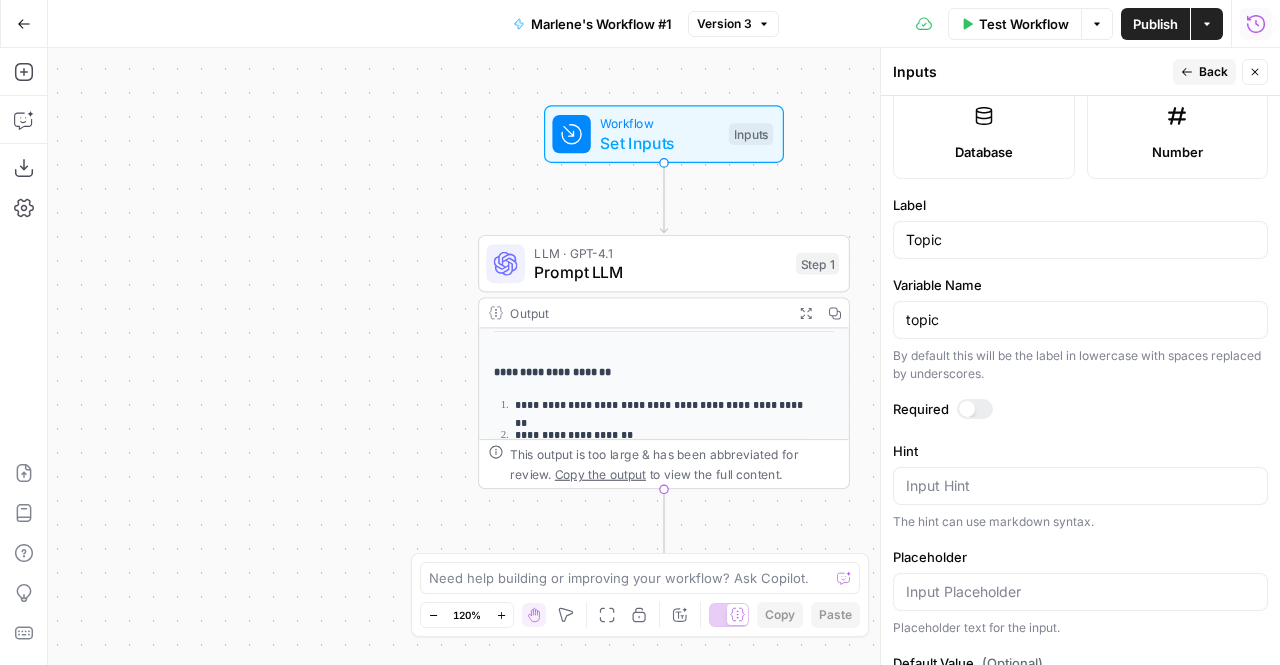 click at bounding box center (975, 409) 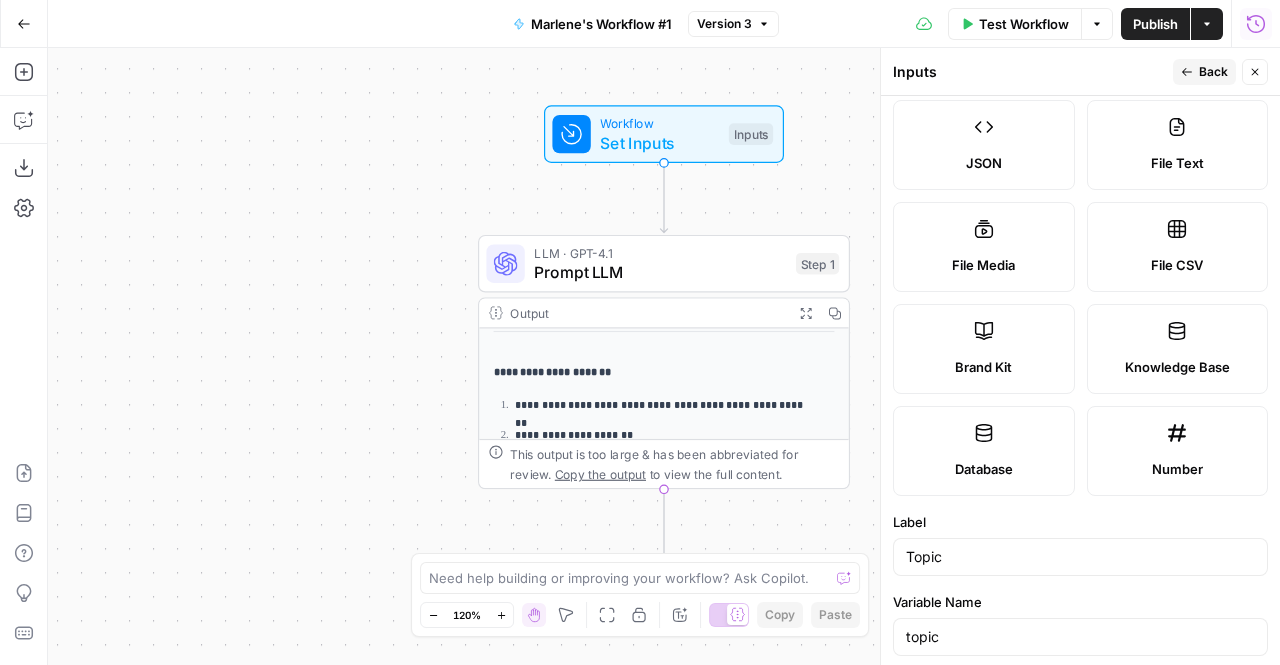 scroll, scrollTop: 222, scrollLeft: 0, axis: vertical 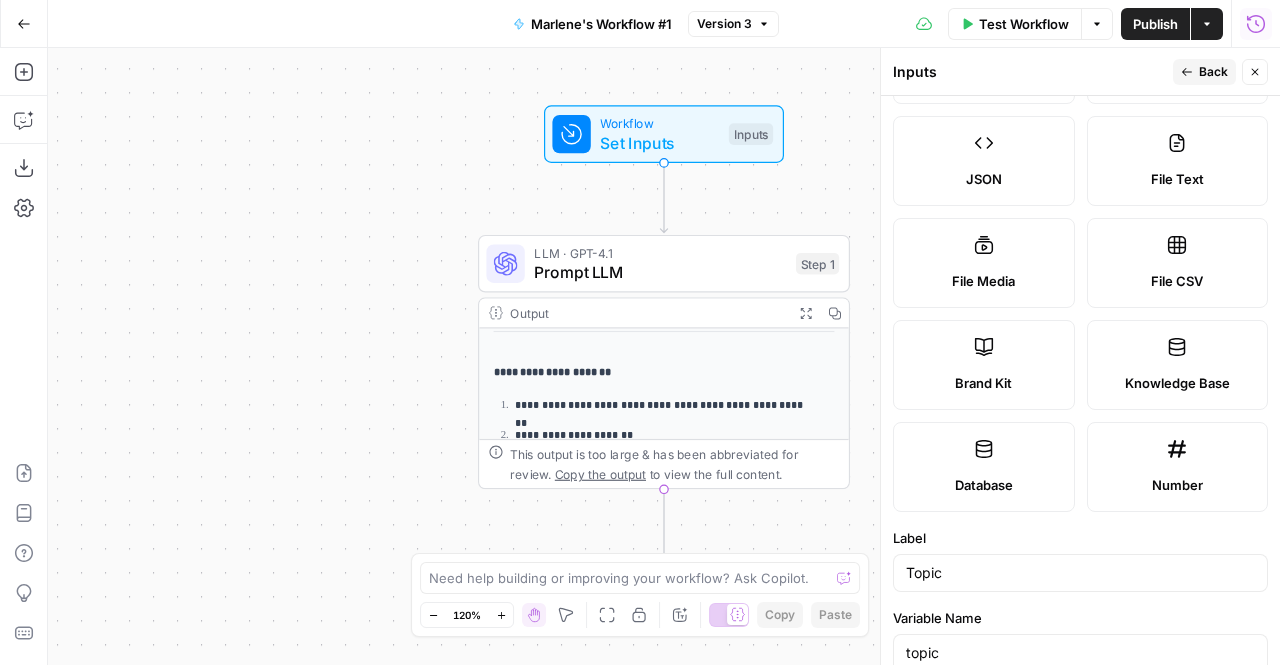click on "Back" at bounding box center (1213, 72) 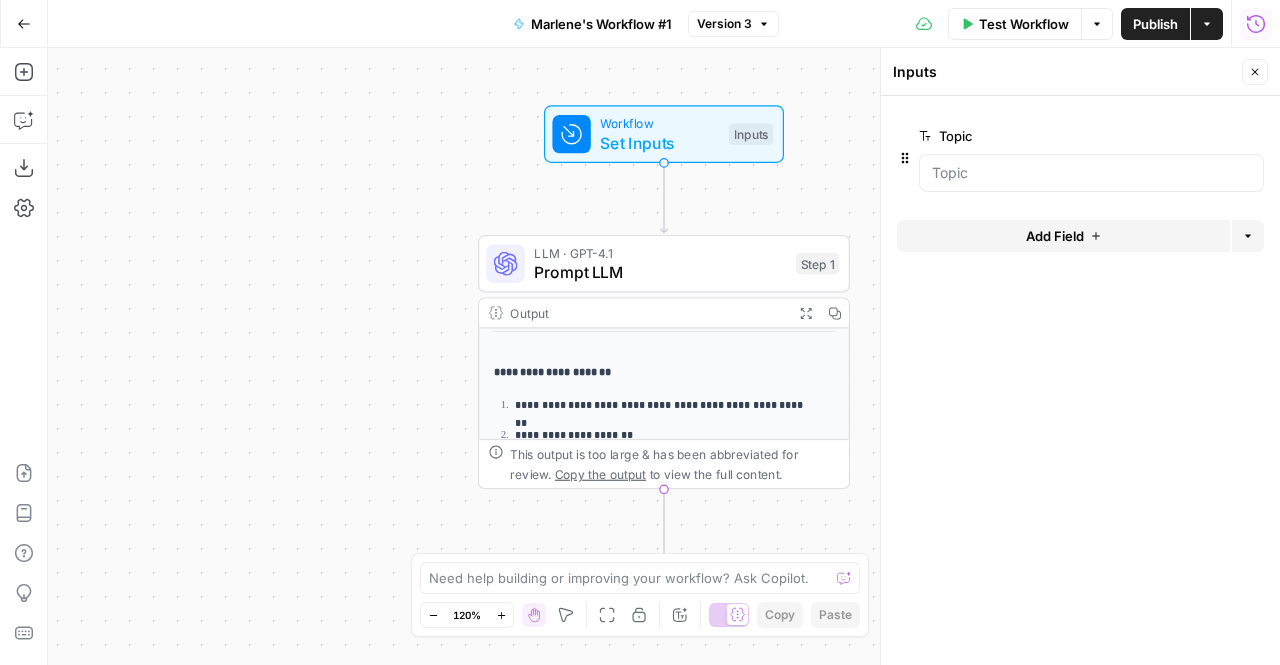 click on "**********" at bounding box center [664, 356] 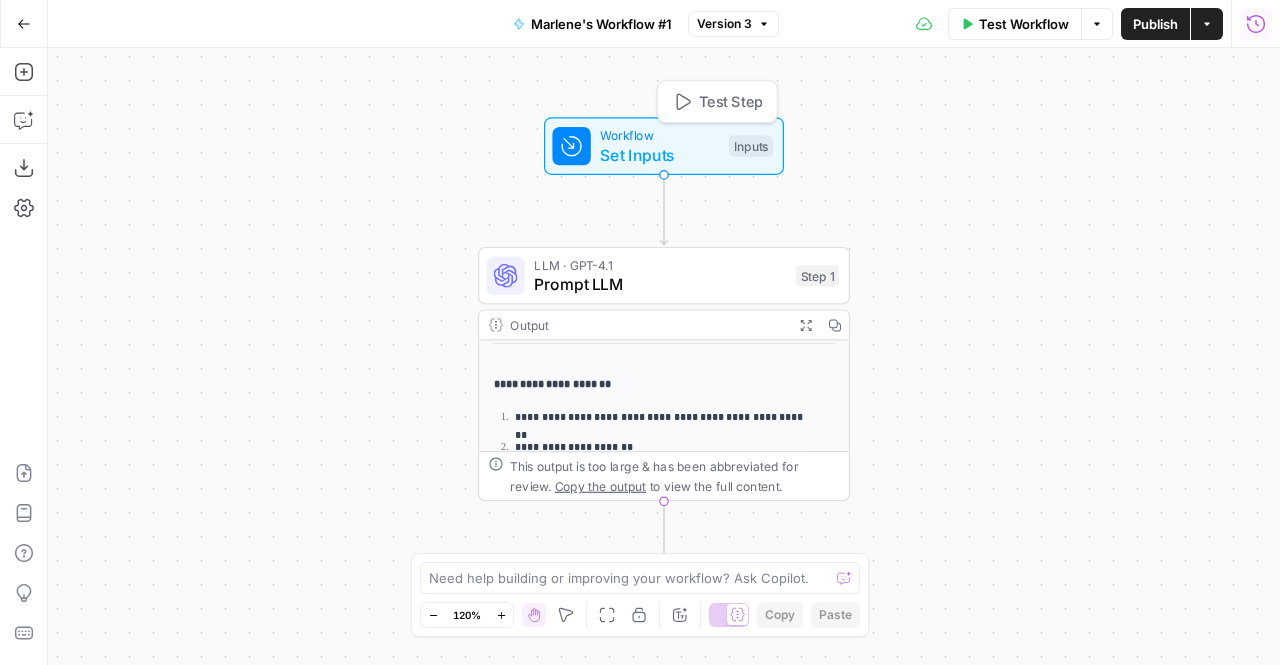 click on "Test Step" at bounding box center (731, 102) 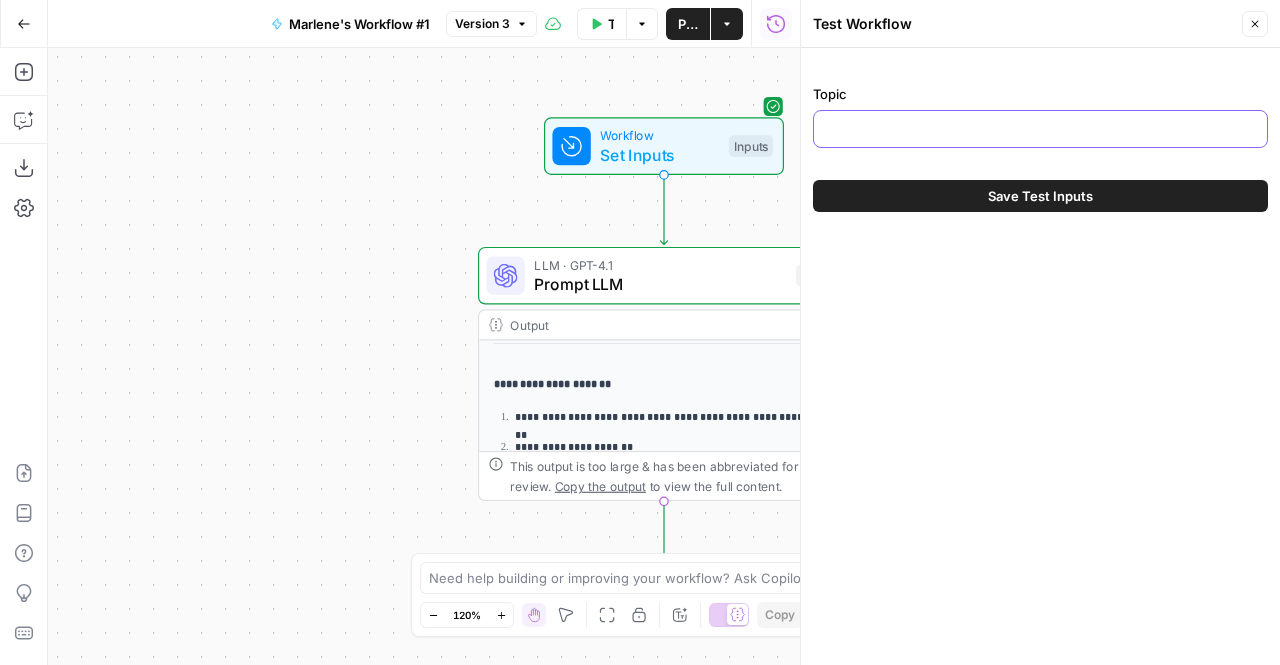 click on "Topic" at bounding box center (1040, 129) 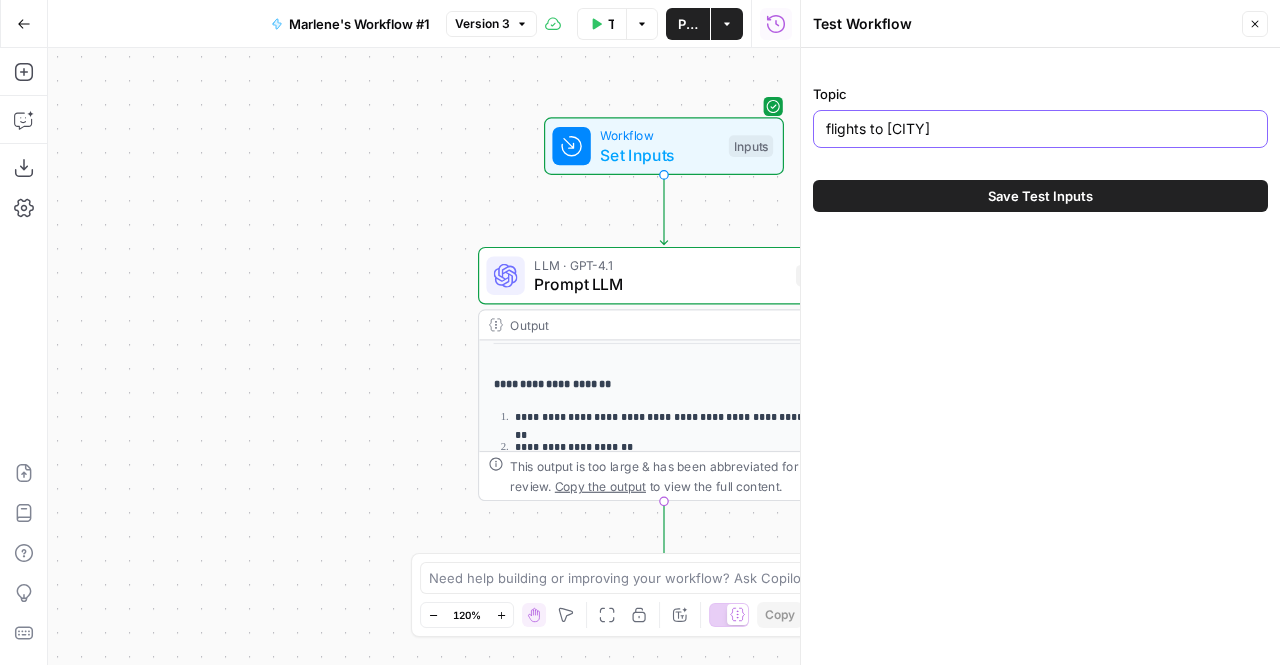 type on "flights to Madrid" 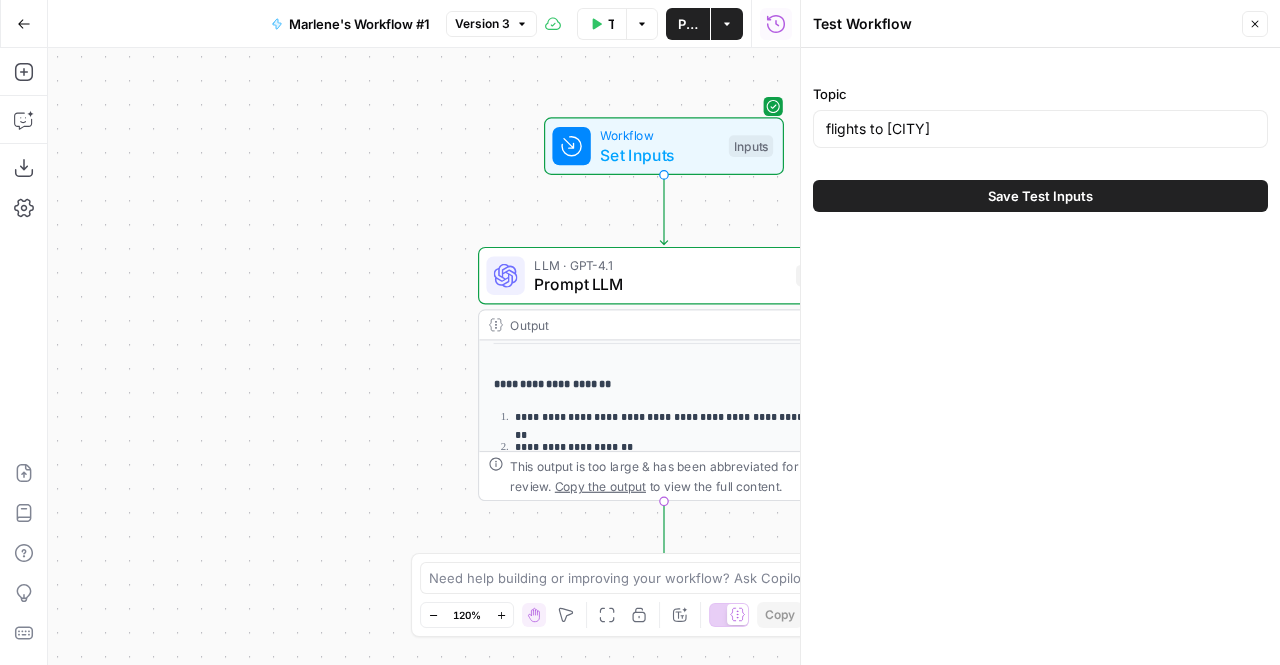 click on "Save Test Inputs" at bounding box center (1040, 196) 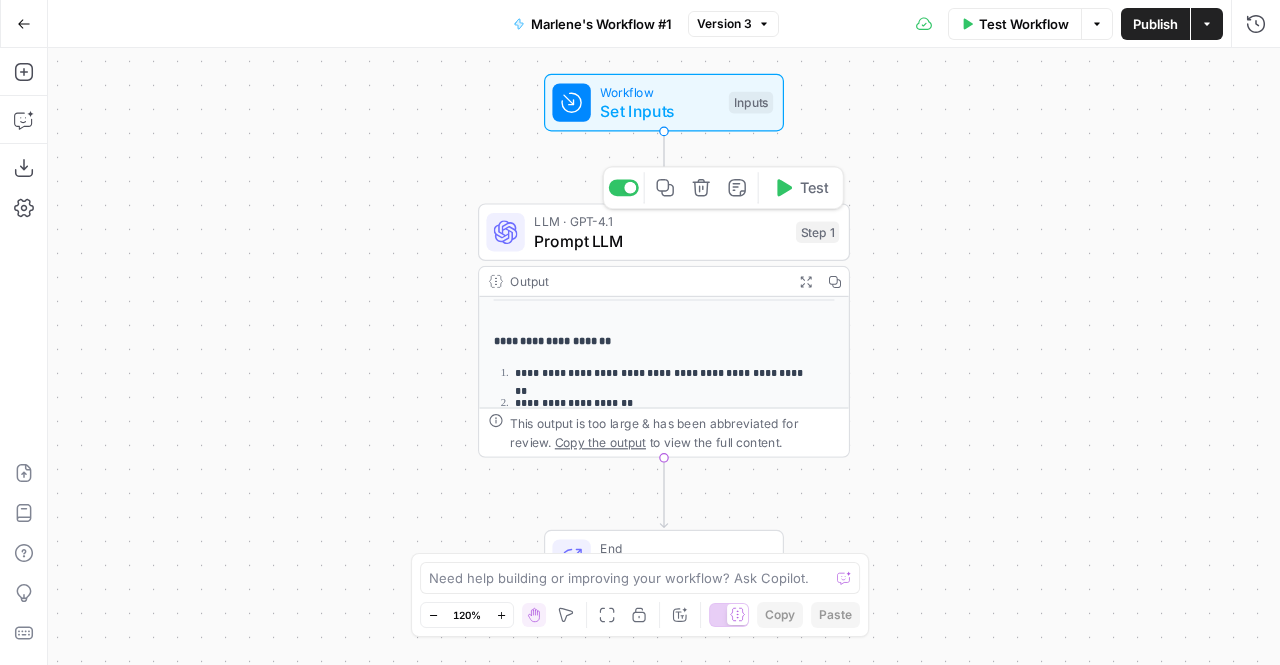 click on "Test" at bounding box center [801, 187] 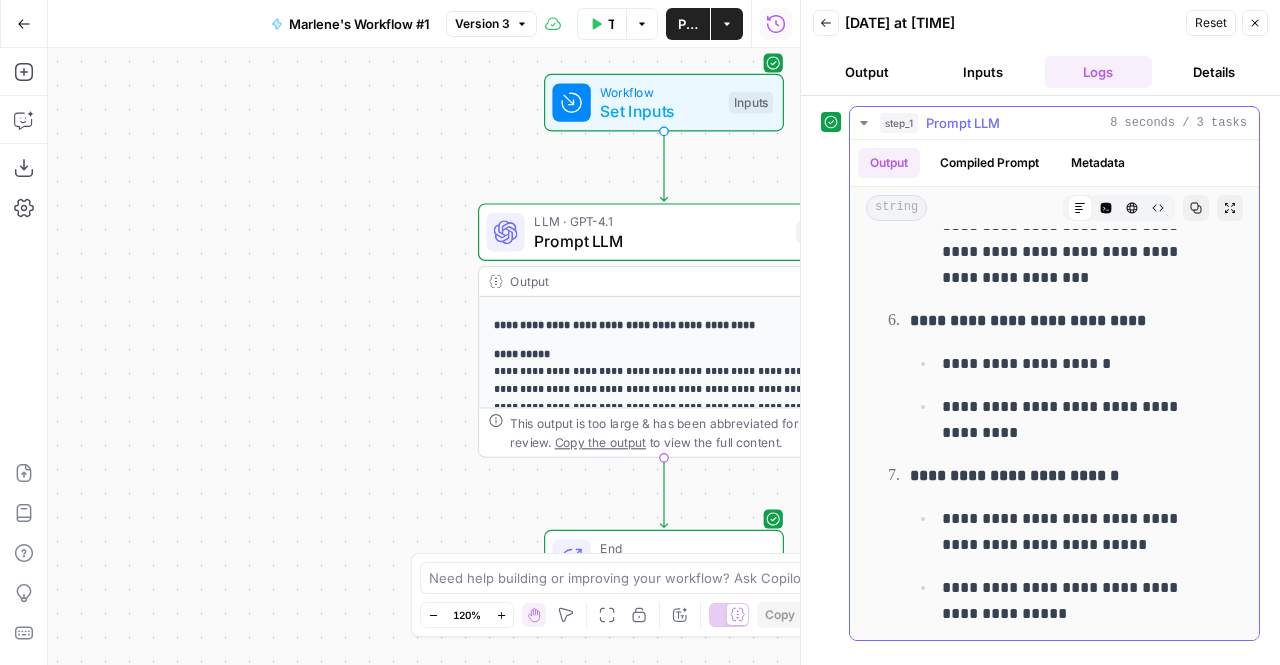 scroll, scrollTop: 2291, scrollLeft: 0, axis: vertical 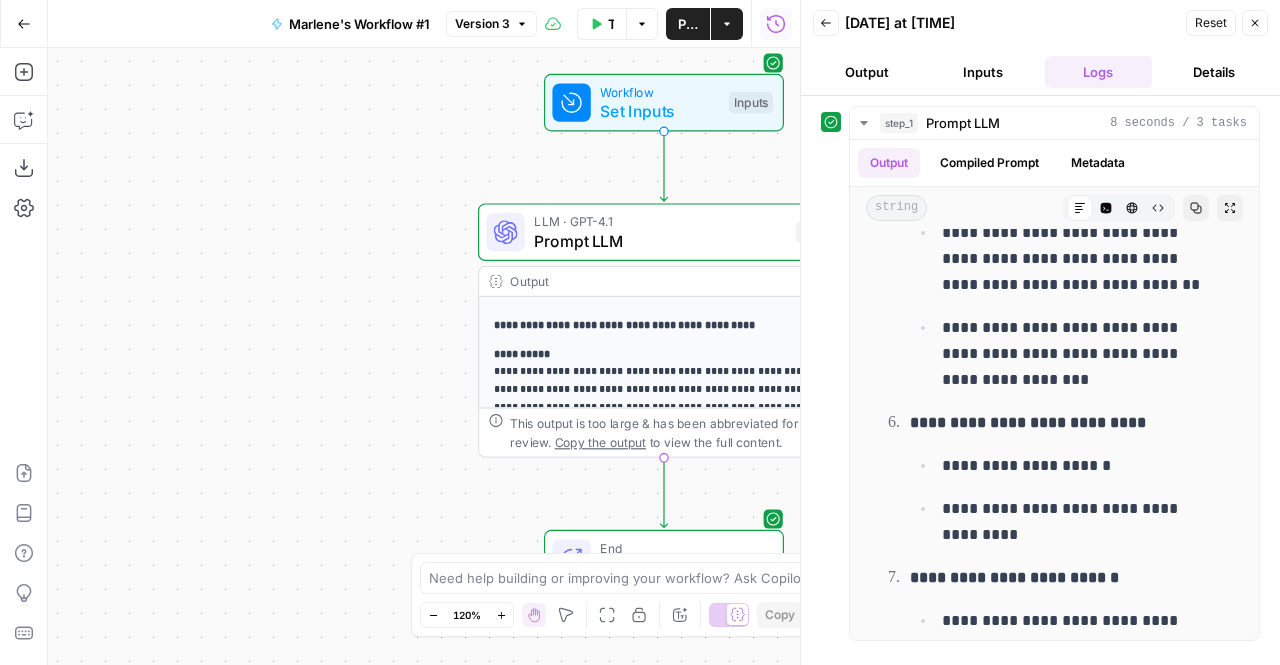 click on "Inputs" at bounding box center [983, 72] 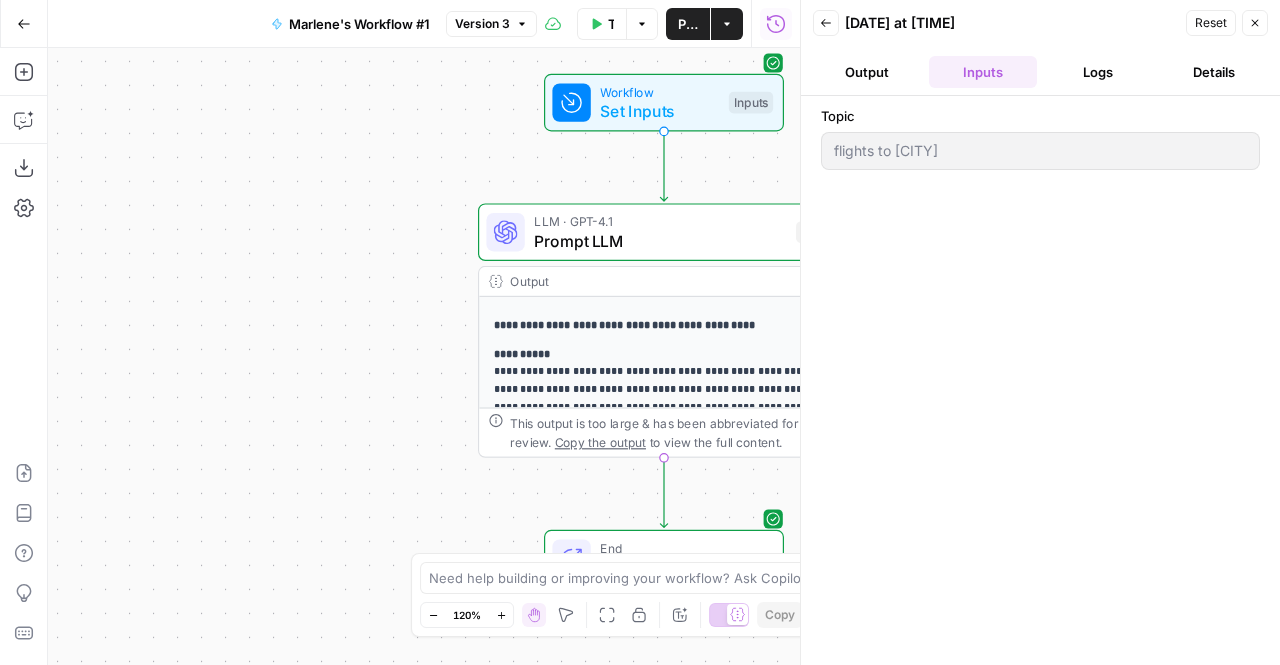 click on "Output" at bounding box center (867, 72) 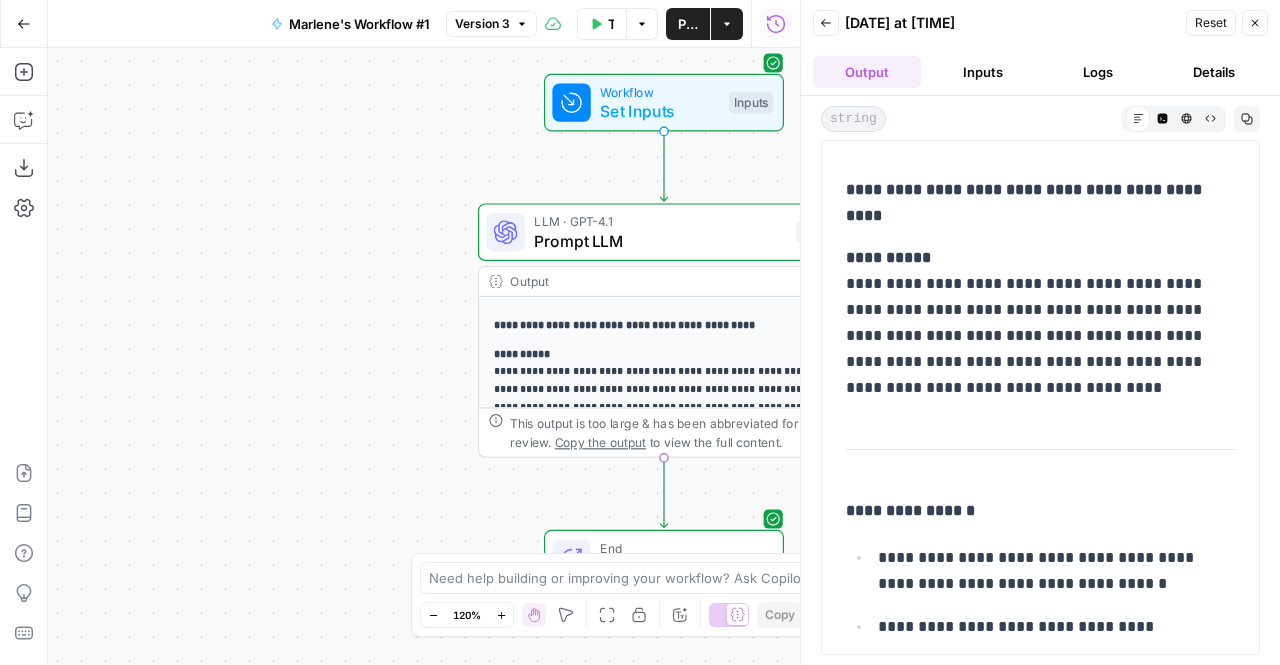 click on "Inputs" at bounding box center (983, 72) 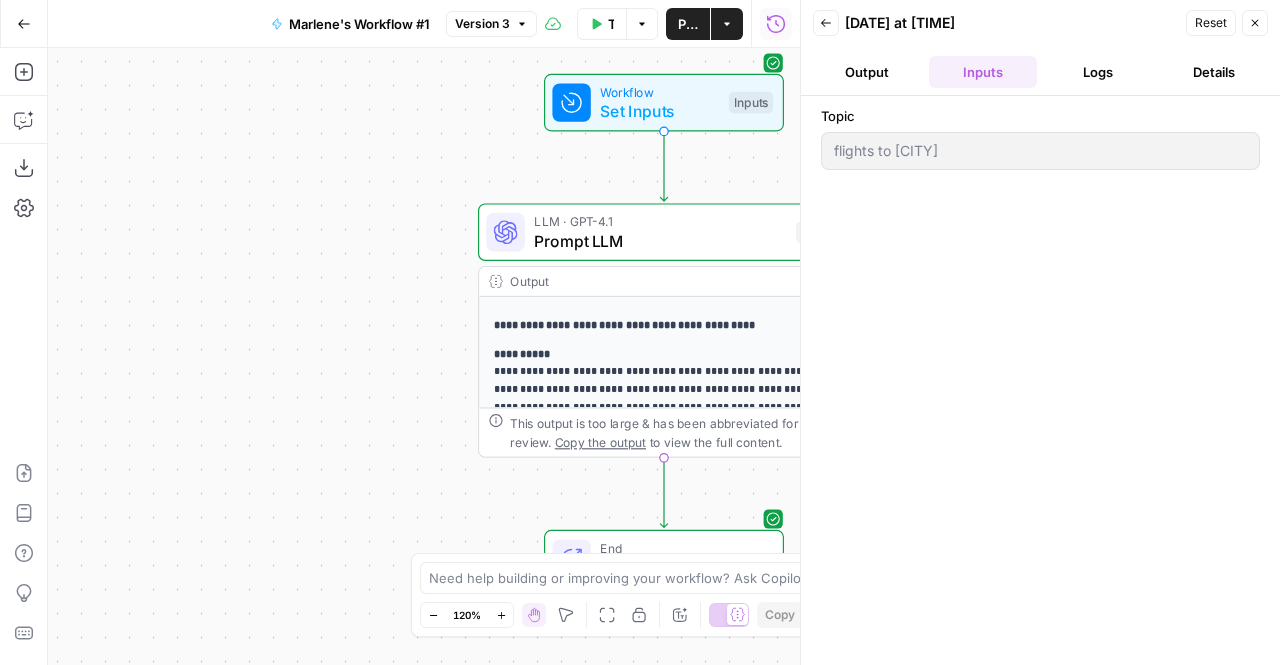 click on "Logs" at bounding box center (1099, 72) 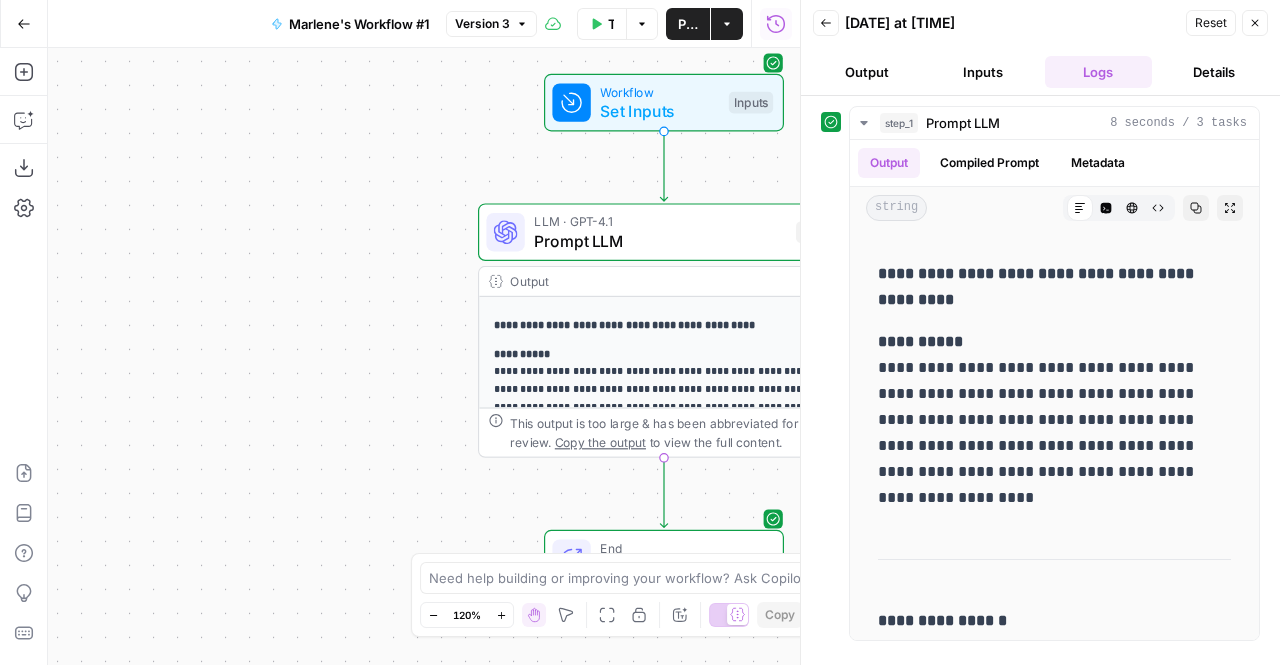 click on "Details" at bounding box center (1214, 72) 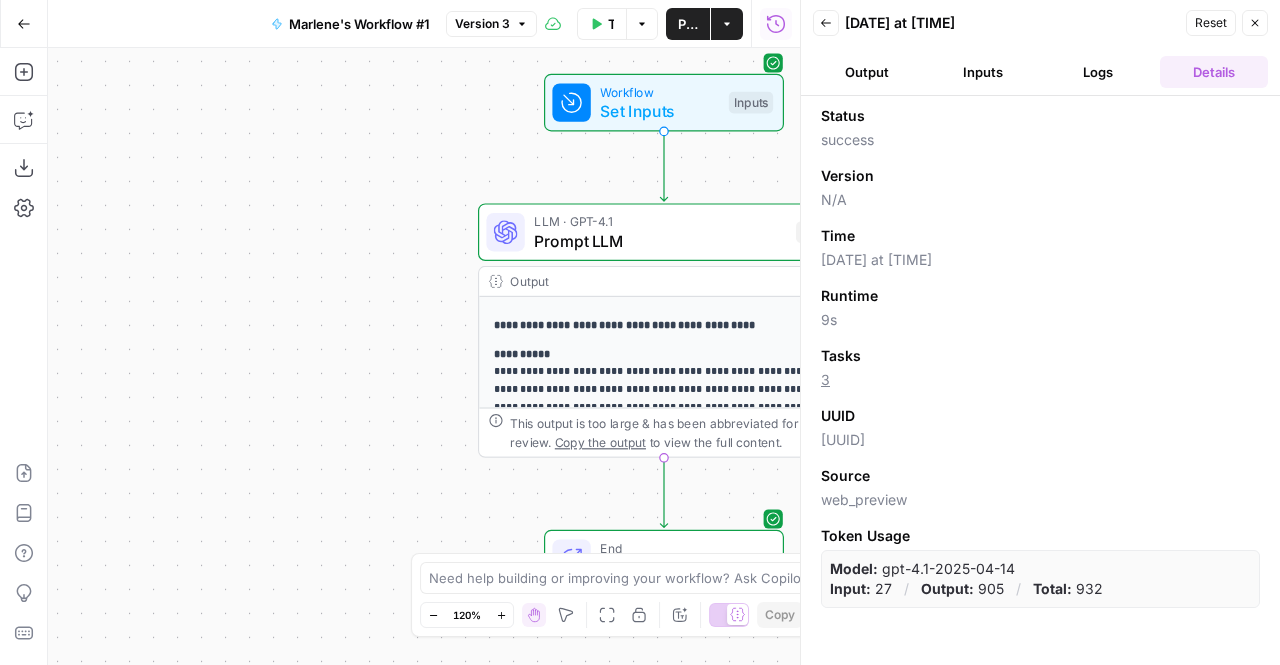 click 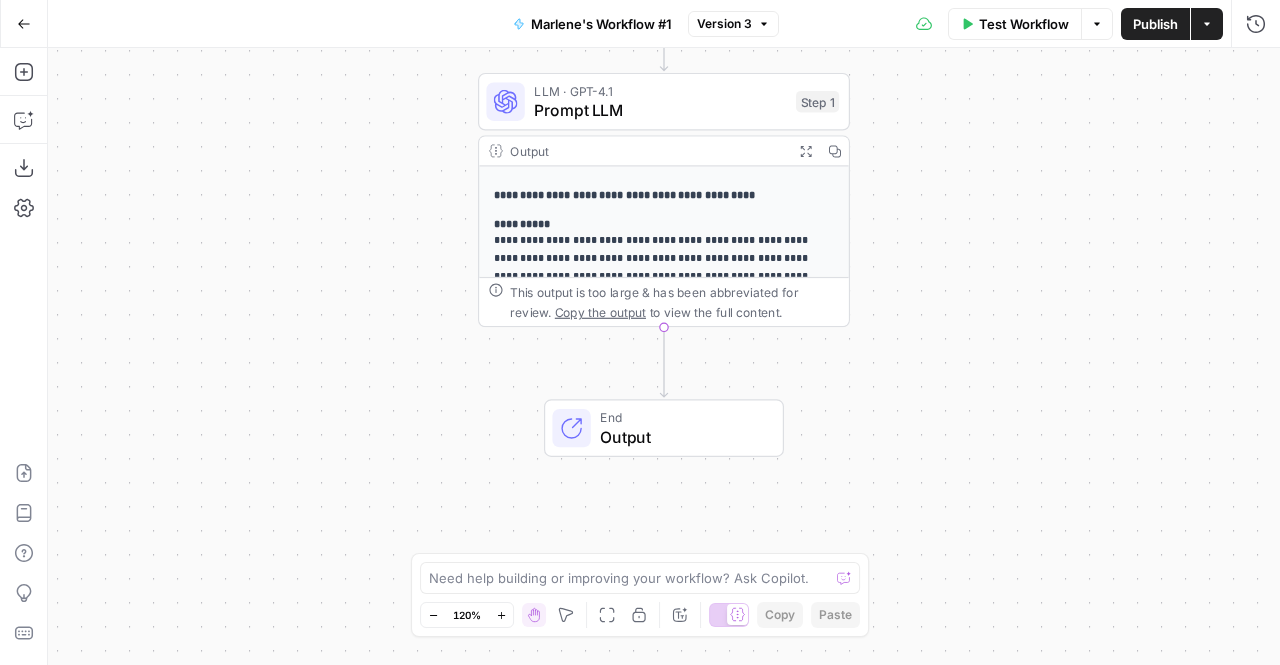 click on "Output" at bounding box center (681, 437) 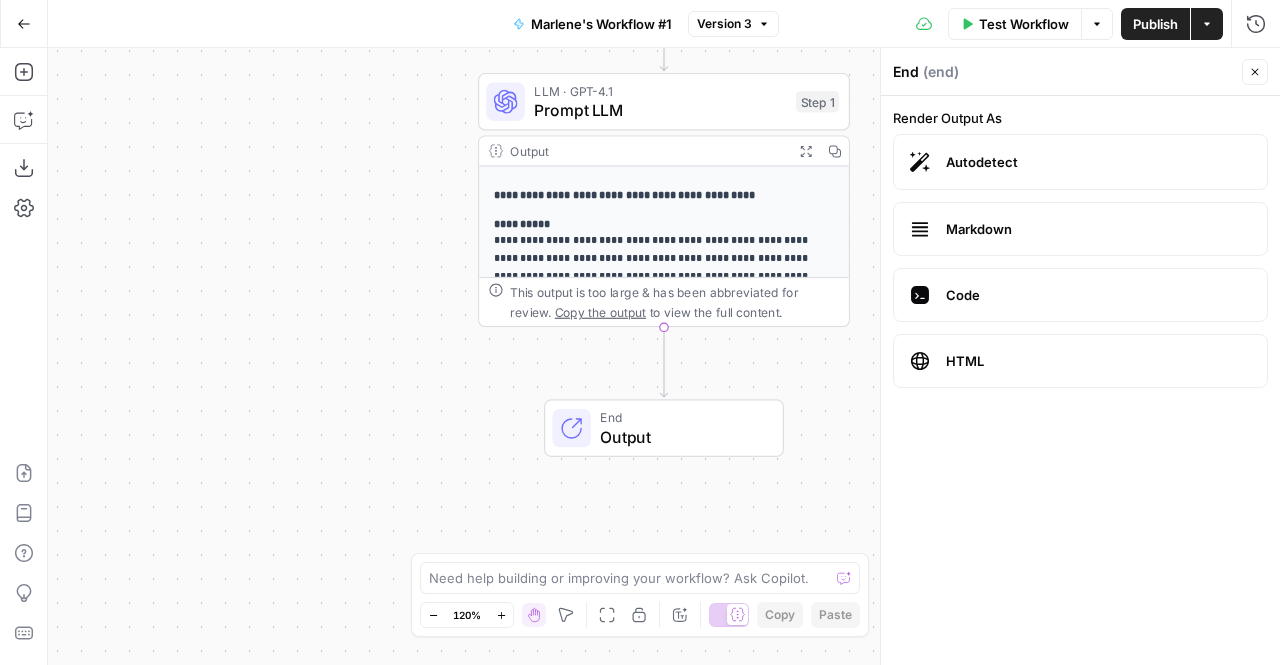 click on "End Output" at bounding box center [664, 428] 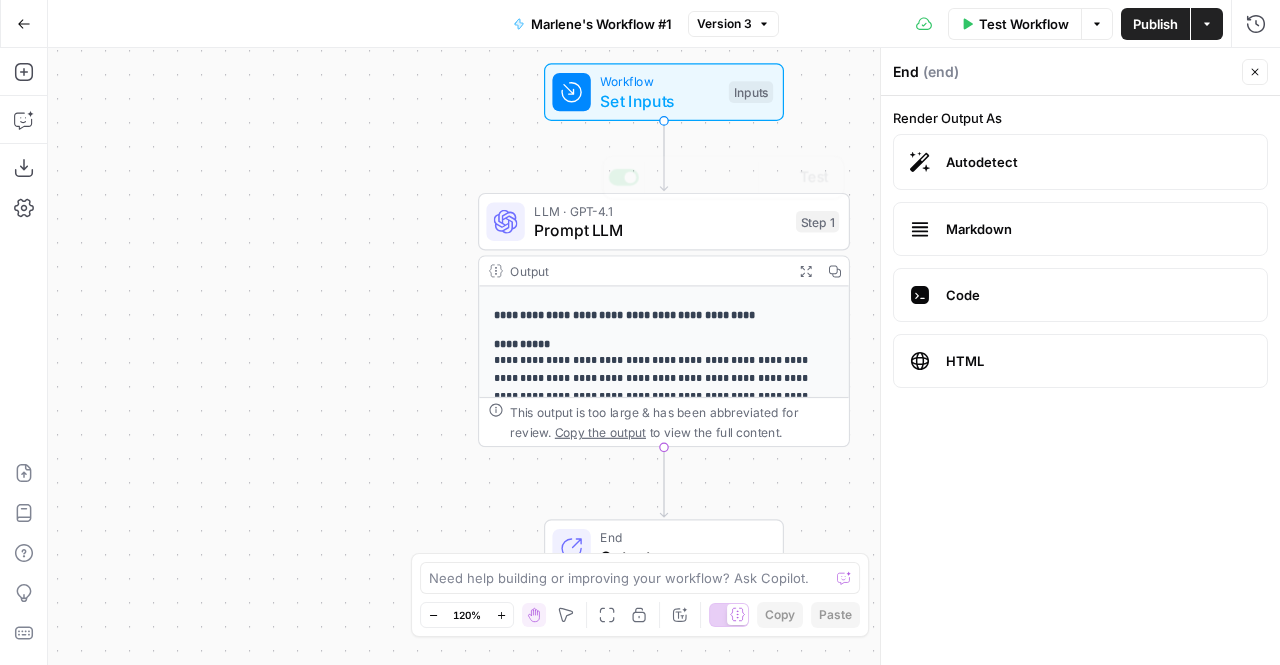 click on "**********" at bounding box center (664, 356) 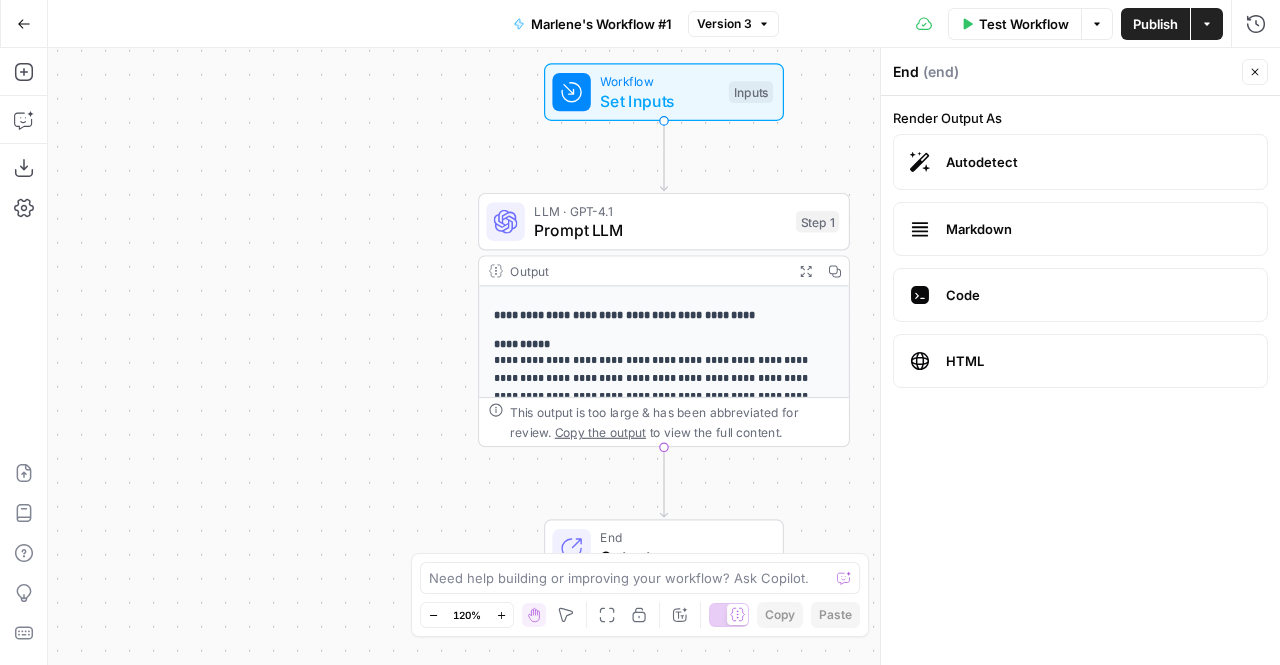 click on "Publish" at bounding box center (1155, 24) 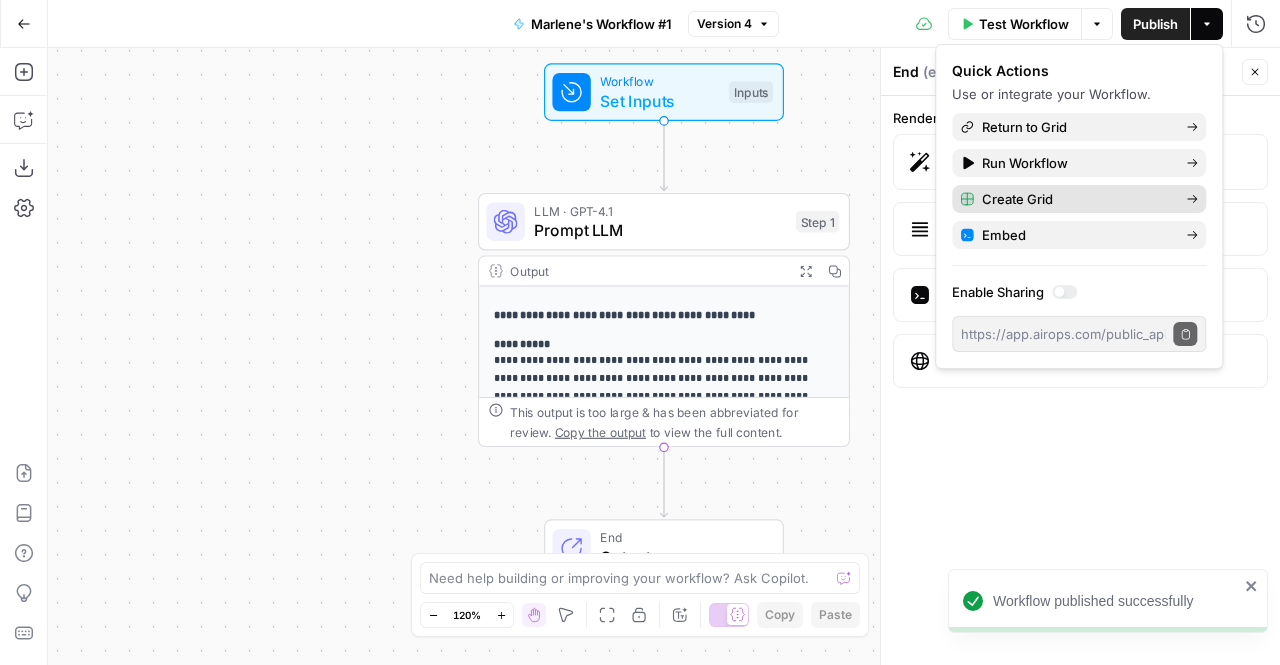 click on "Create Grid" at bounding box center [1076, 199] 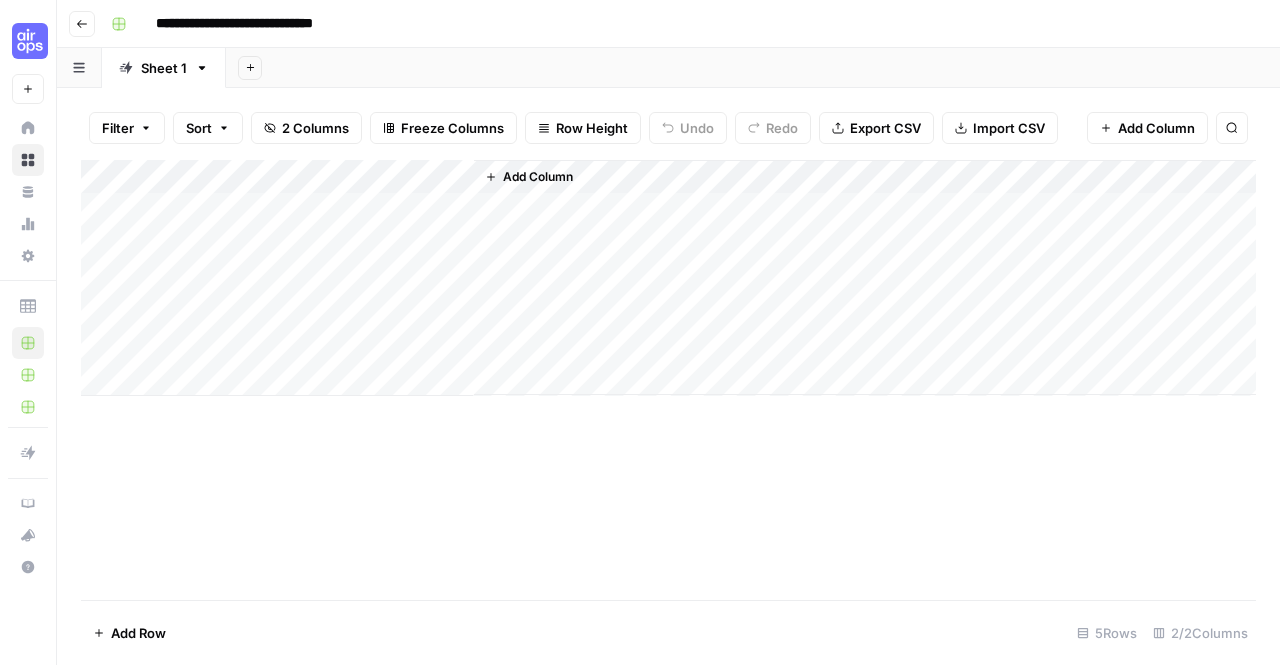 drag, startPoint x: 473, startPoint y: 171, endPoint x: 551, endPoint y: 183, distance: 78.91768 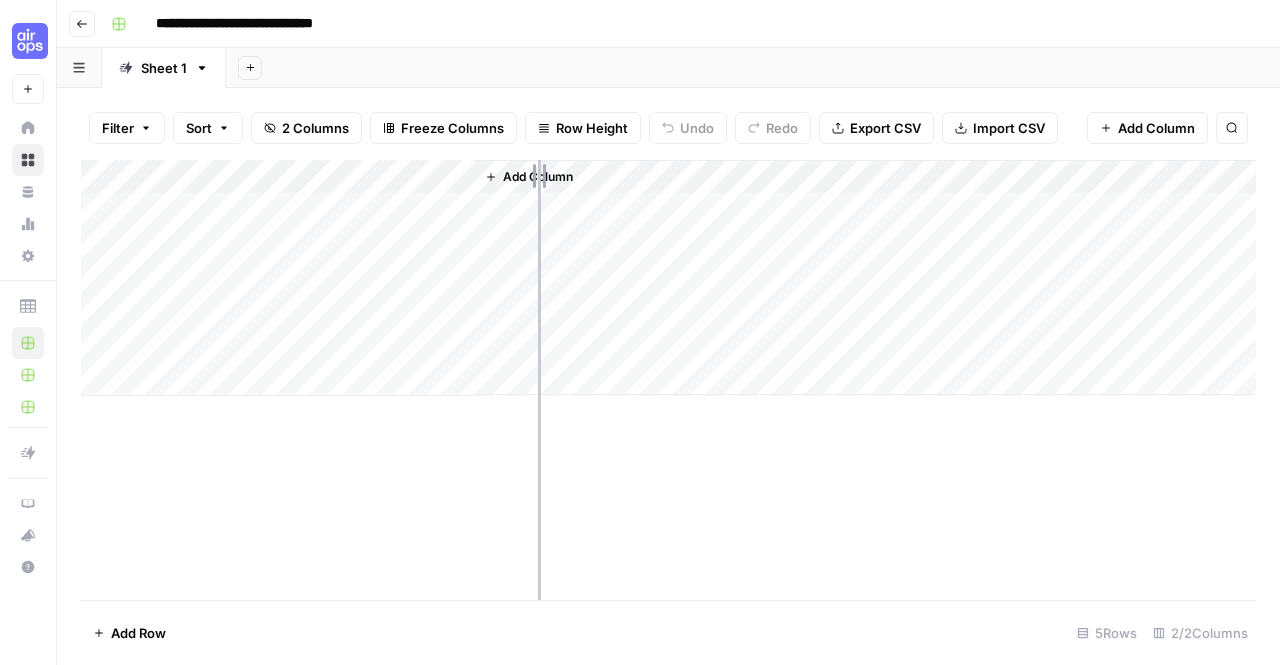 drag, startPoint x: 471, startPoint y: 170, endPoint x: 538, endPoint y: 185, distance: 68.65858 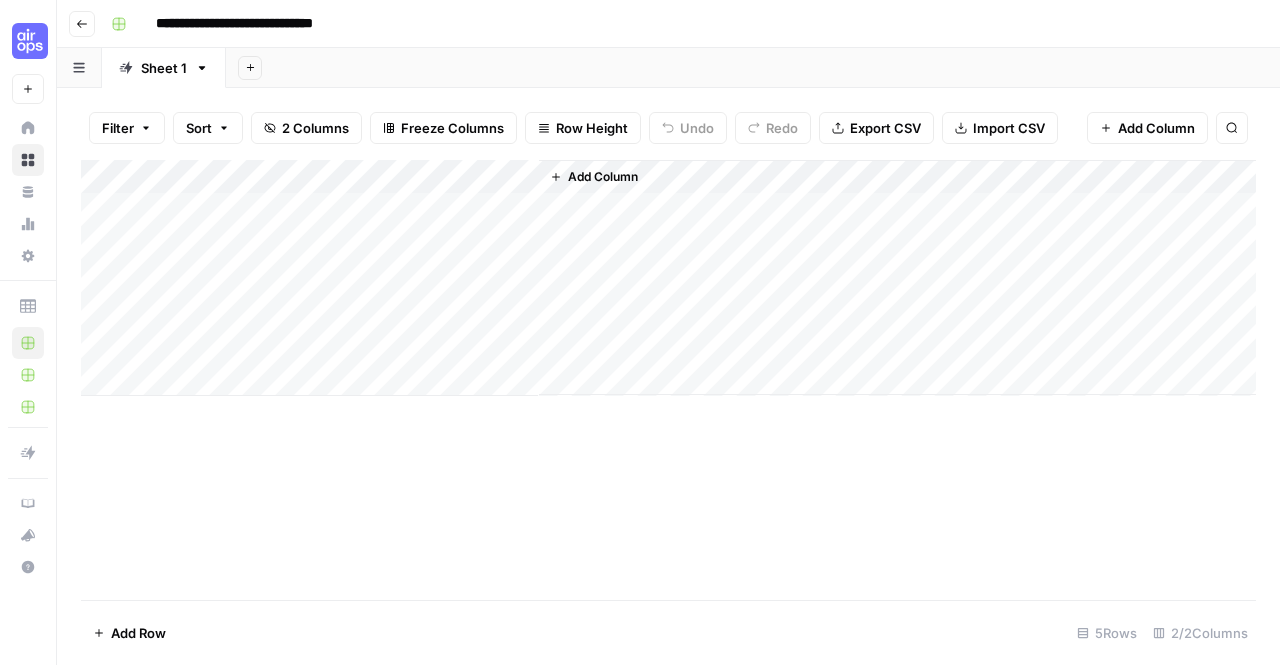 click 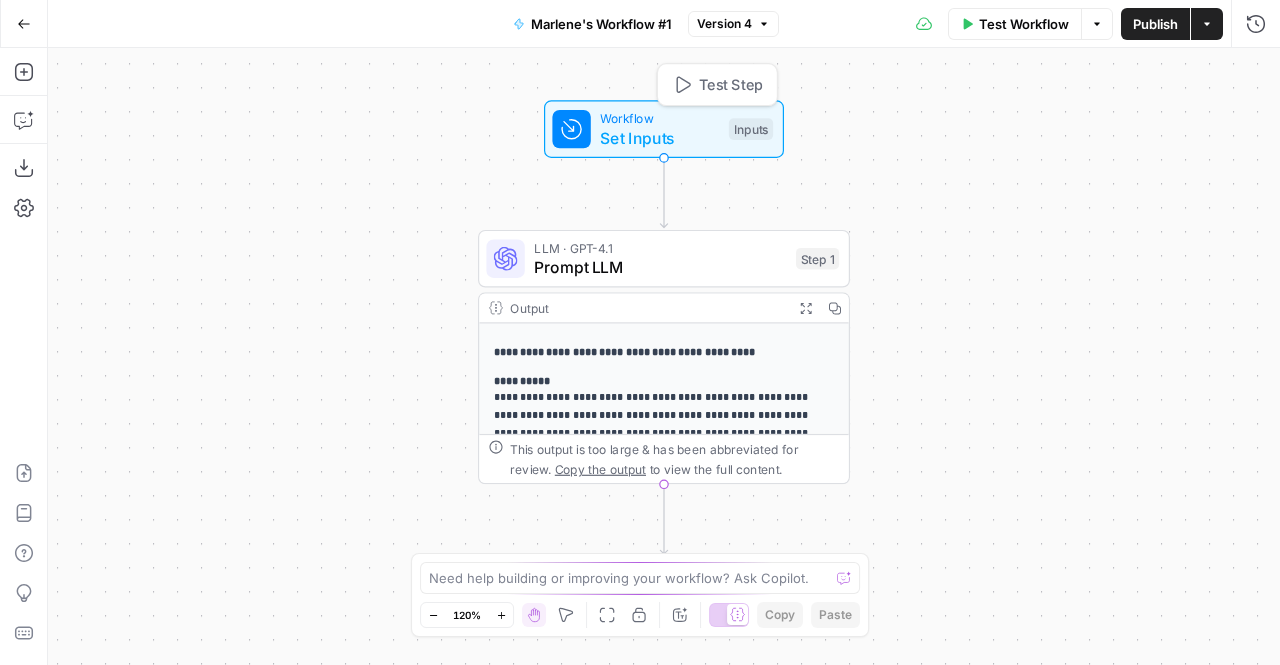 click on "Set Inputs" at bounding box center [659, 138] 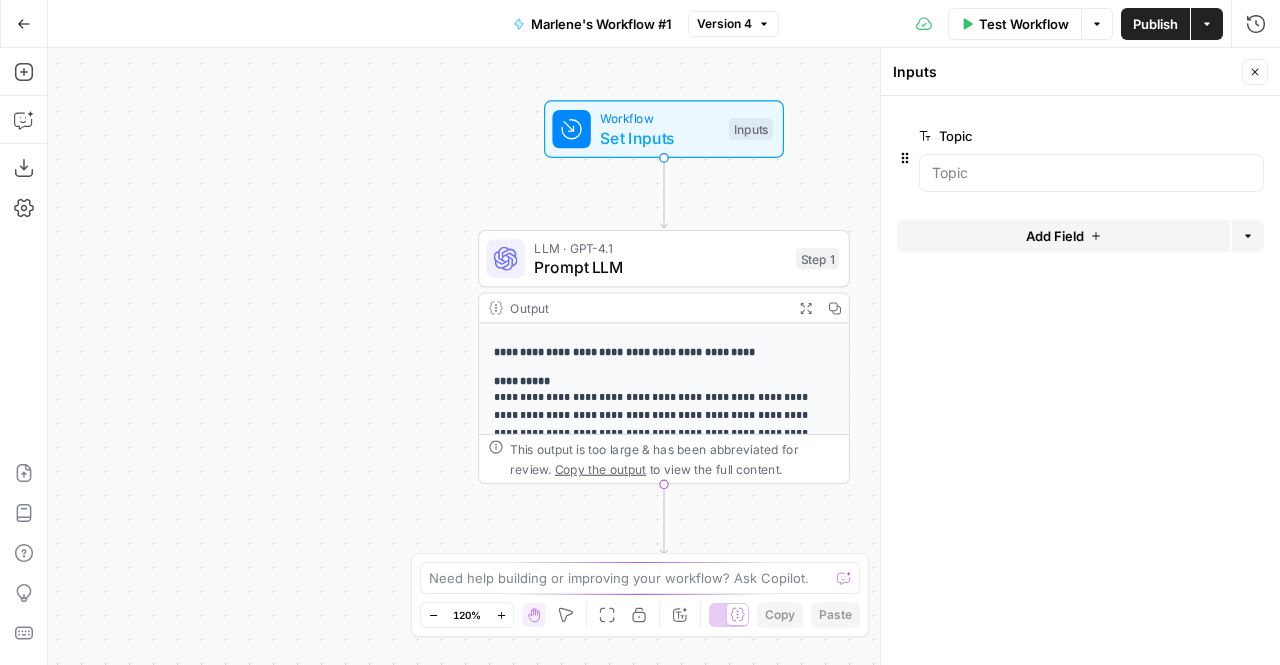 click on "Add Field" at bounding box center (1063, 236) 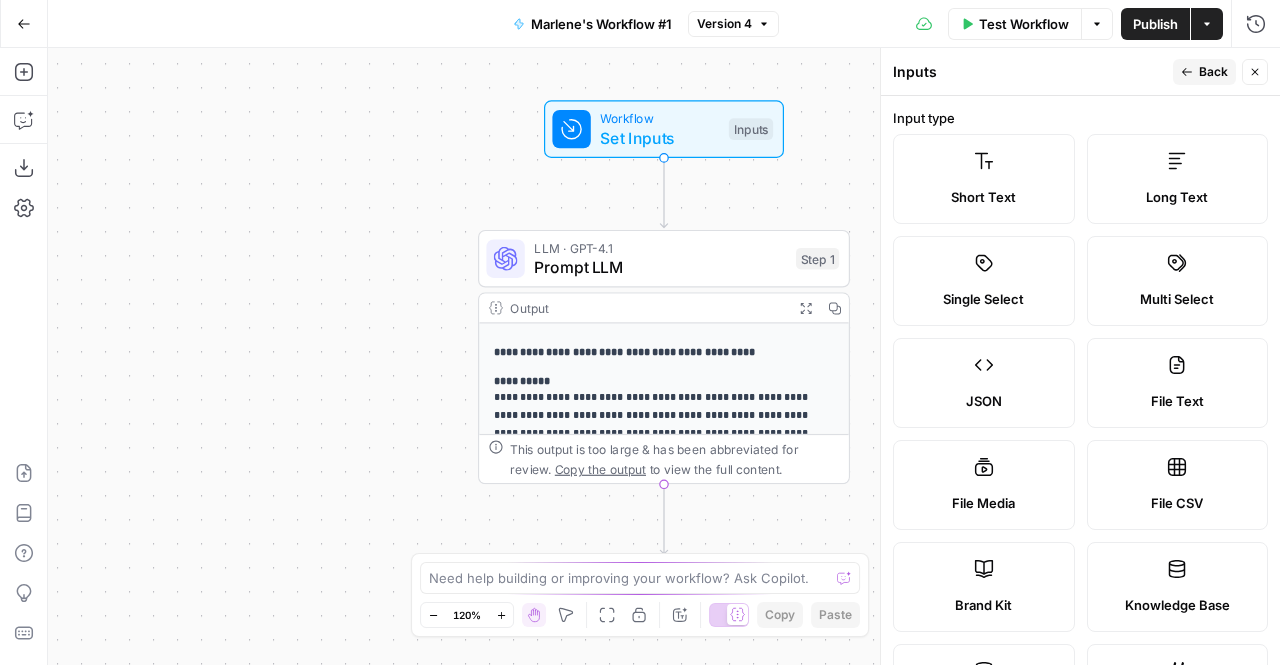 click on "Short Text" at bounding box center [984, 179] 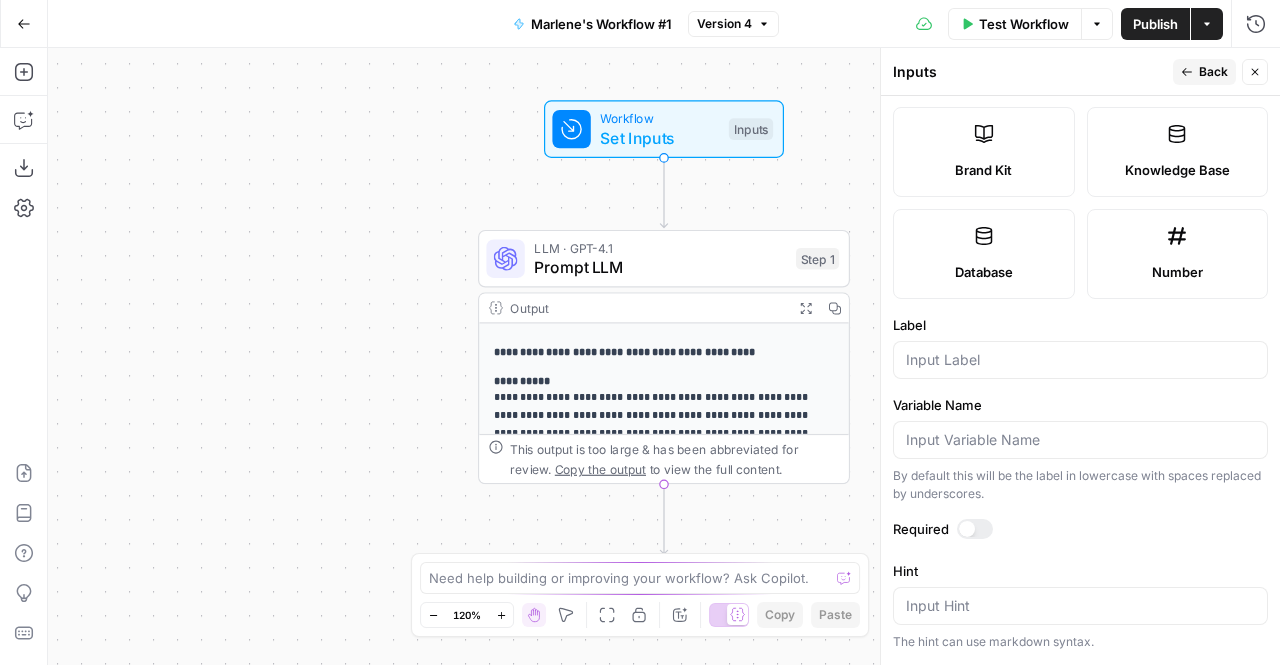 scroll, scrollTop: 495, scrollLeft: 0, axis: vertical 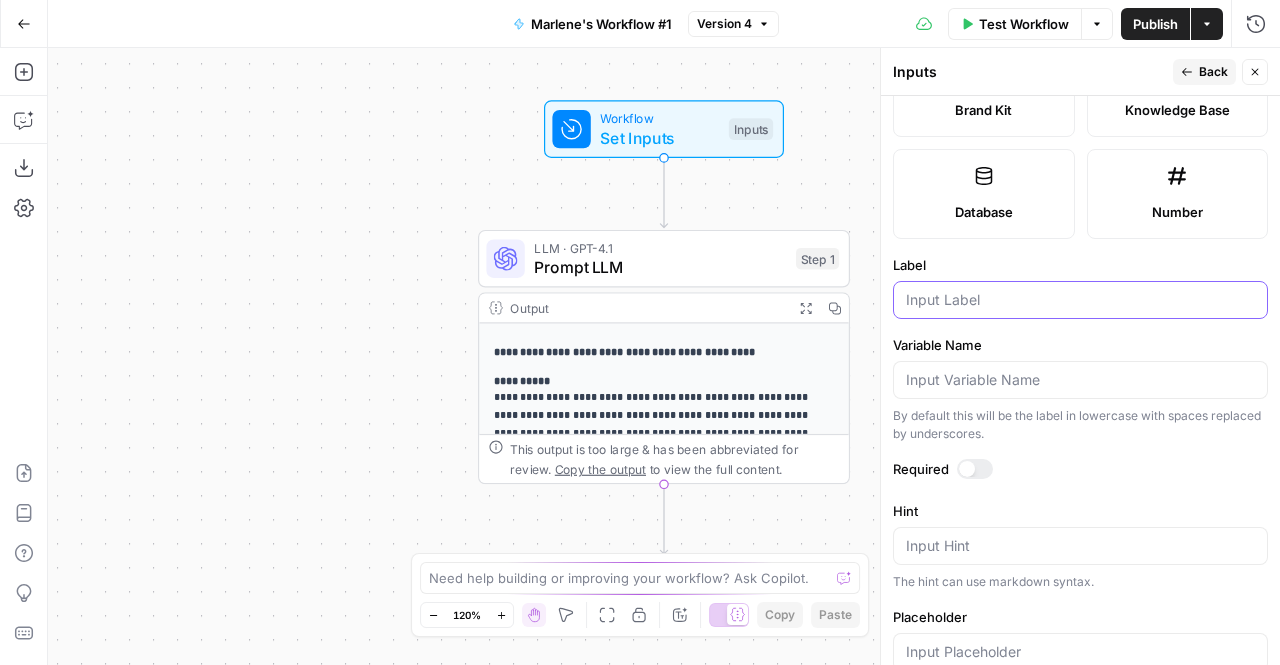 click on "Label" at bounding box center [1080, 300] 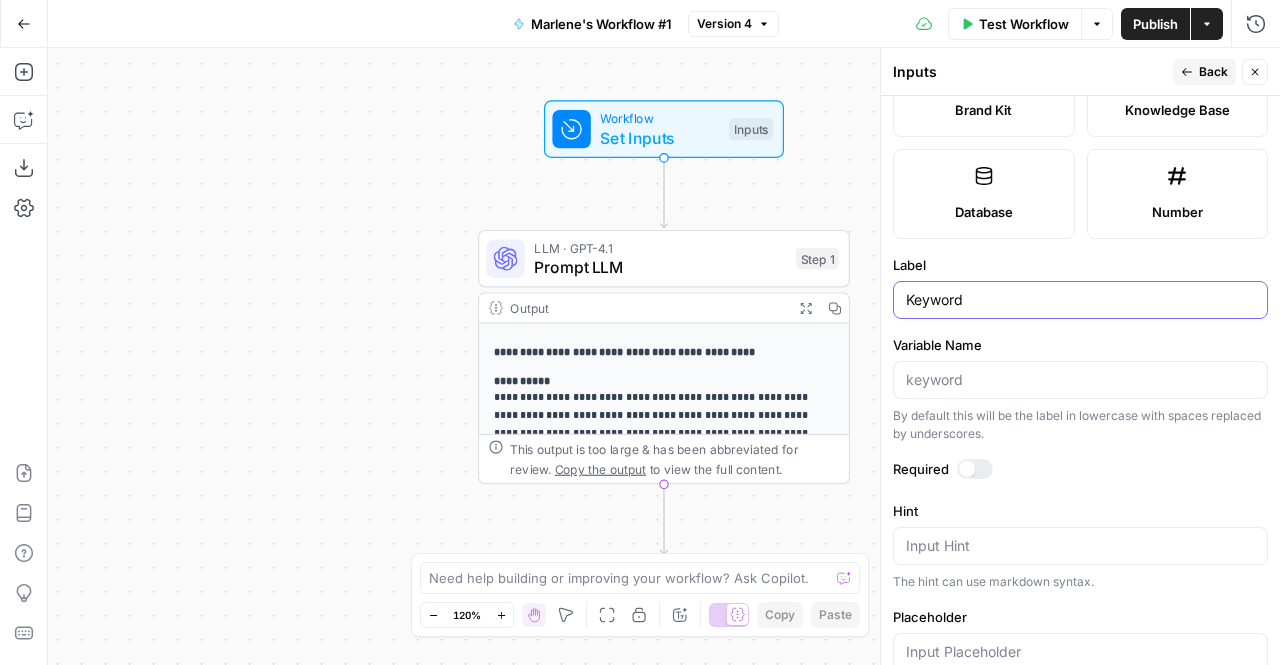 type on "Keyword" 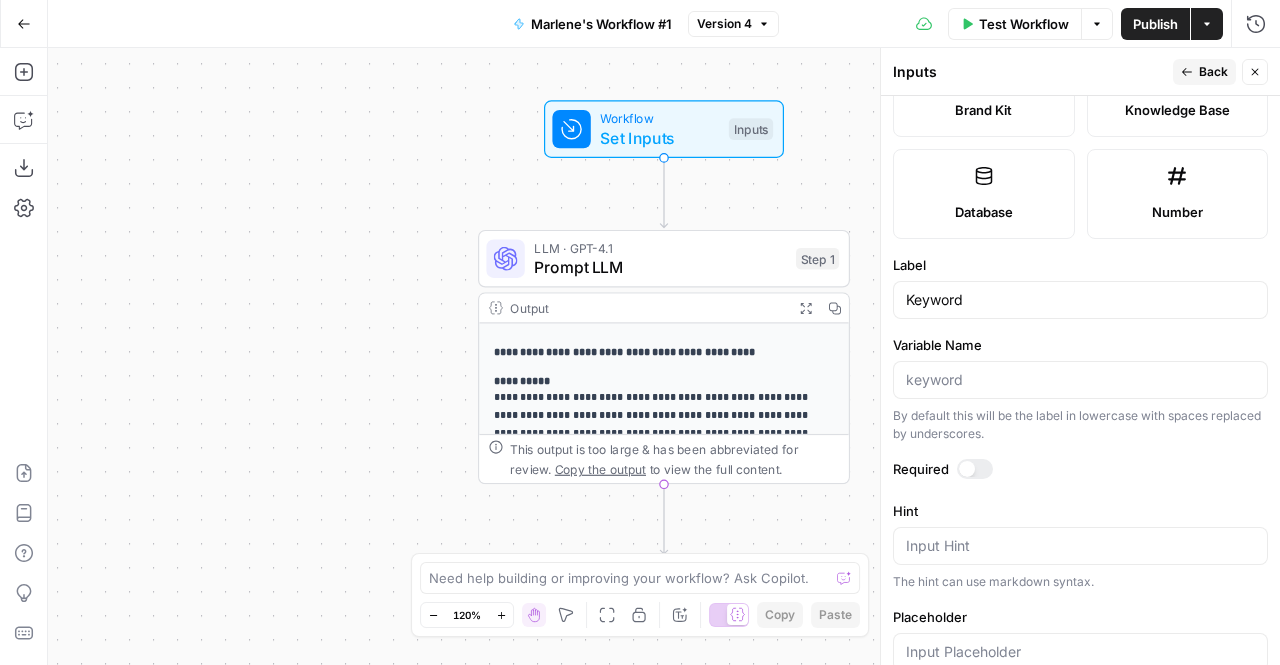click at bounding box center [975, 469] 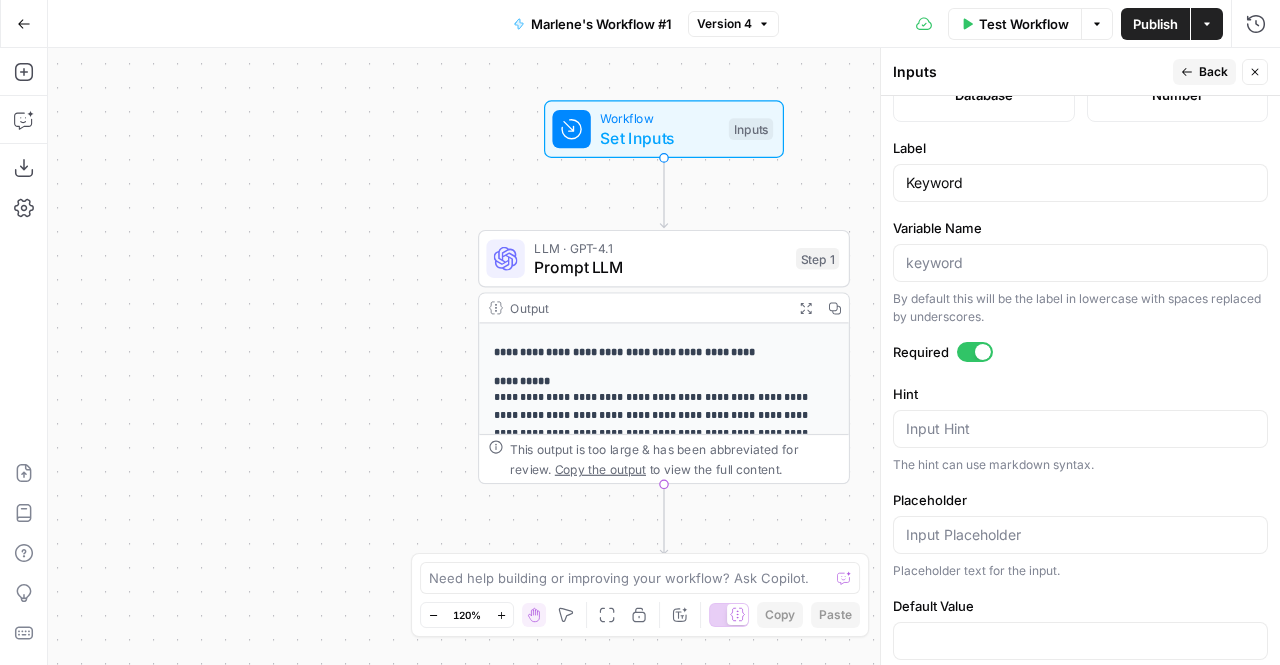 scroll, scrollTop: 651, scrollLeft: 0, axis: vertical 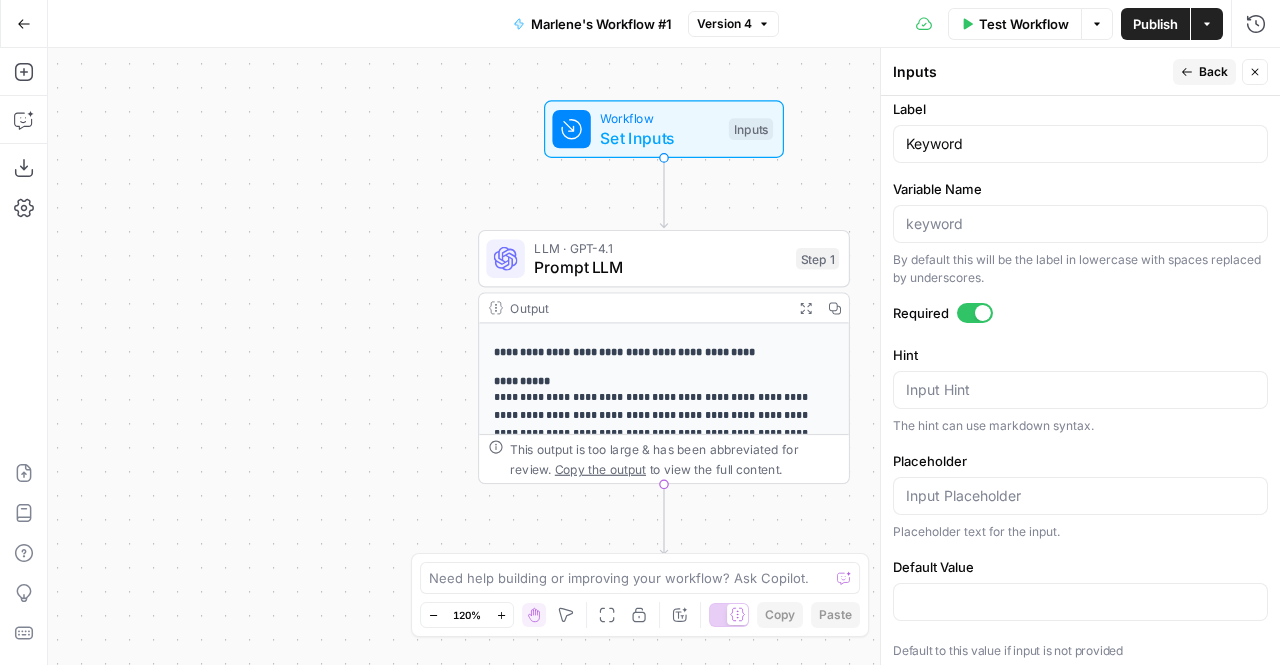 click on "Back" at bounding box center [1213, 72] 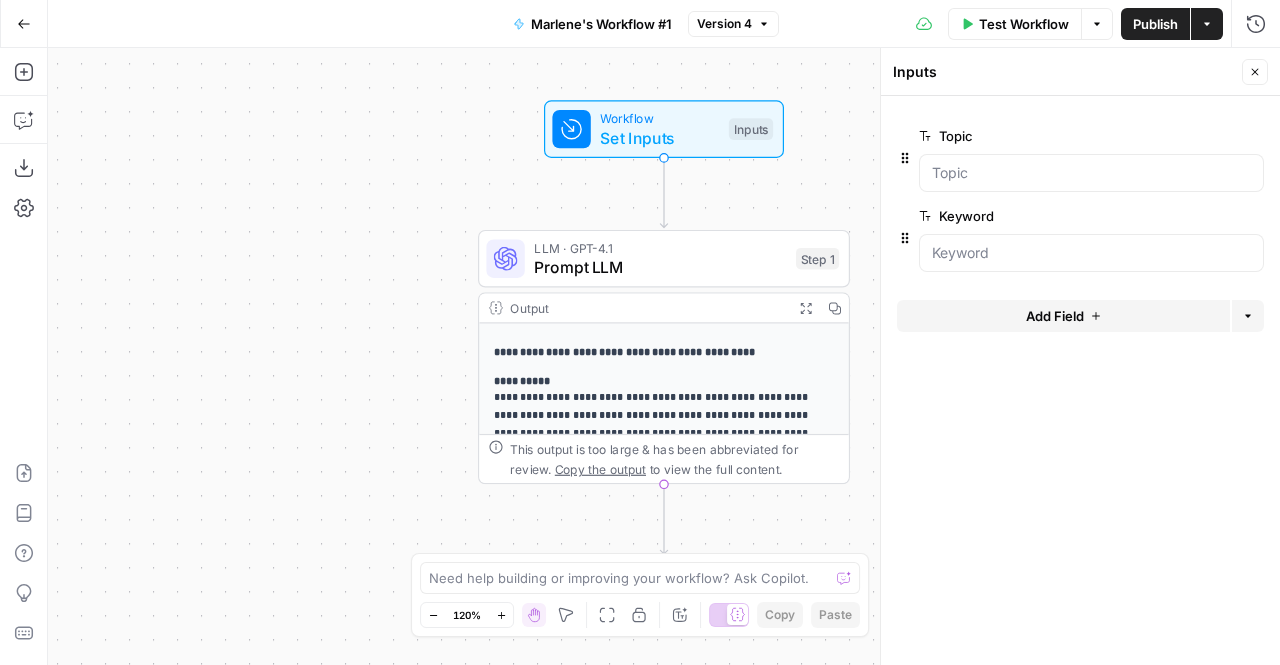 click on "edit field" at bounding box center (1189, 136) 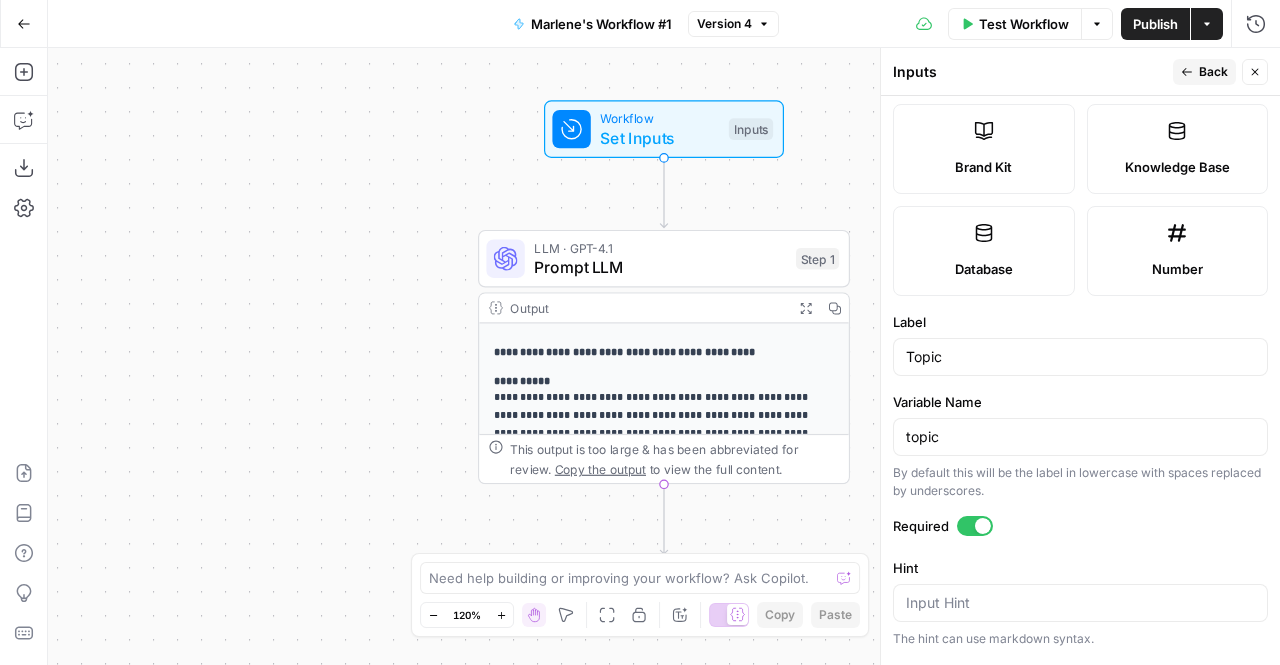 scroll, scrollTop: 0, scrollLeft: 0, axis: both 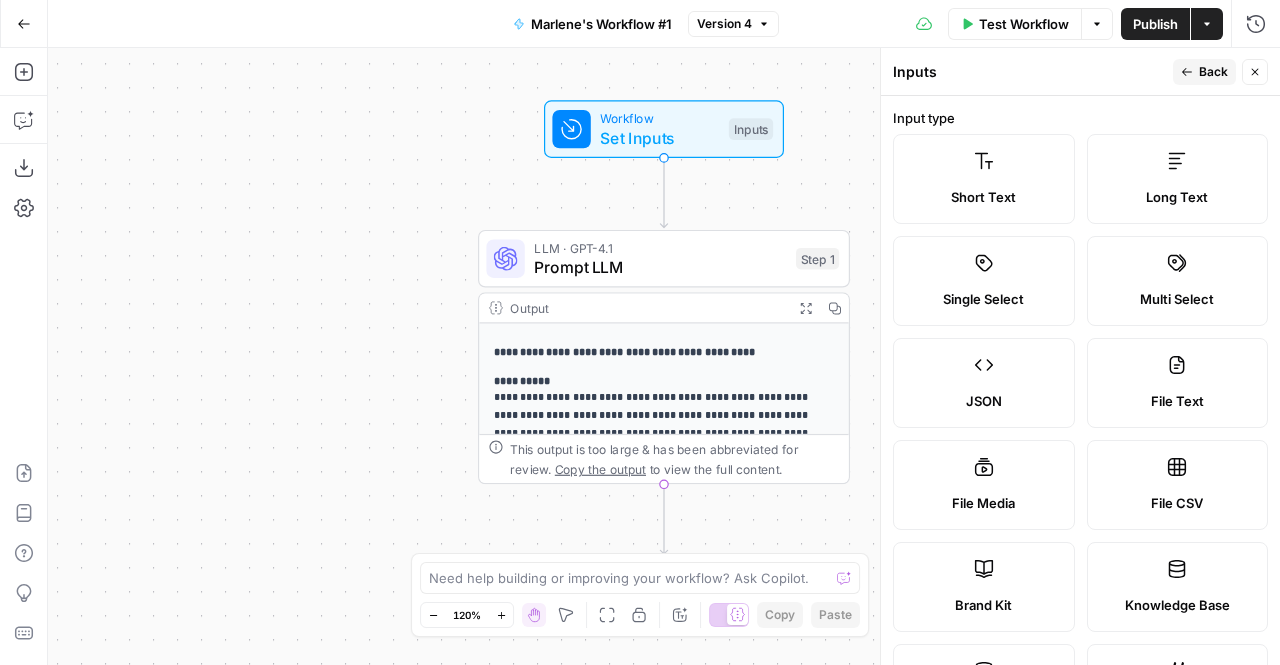 click 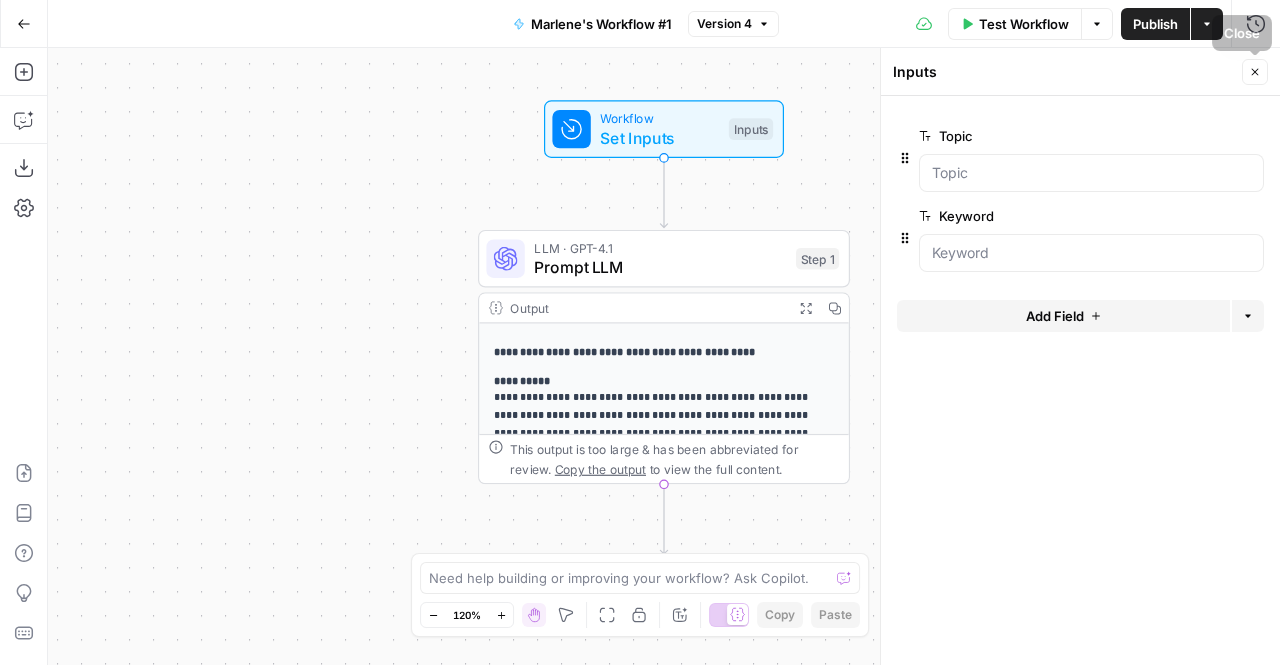 click 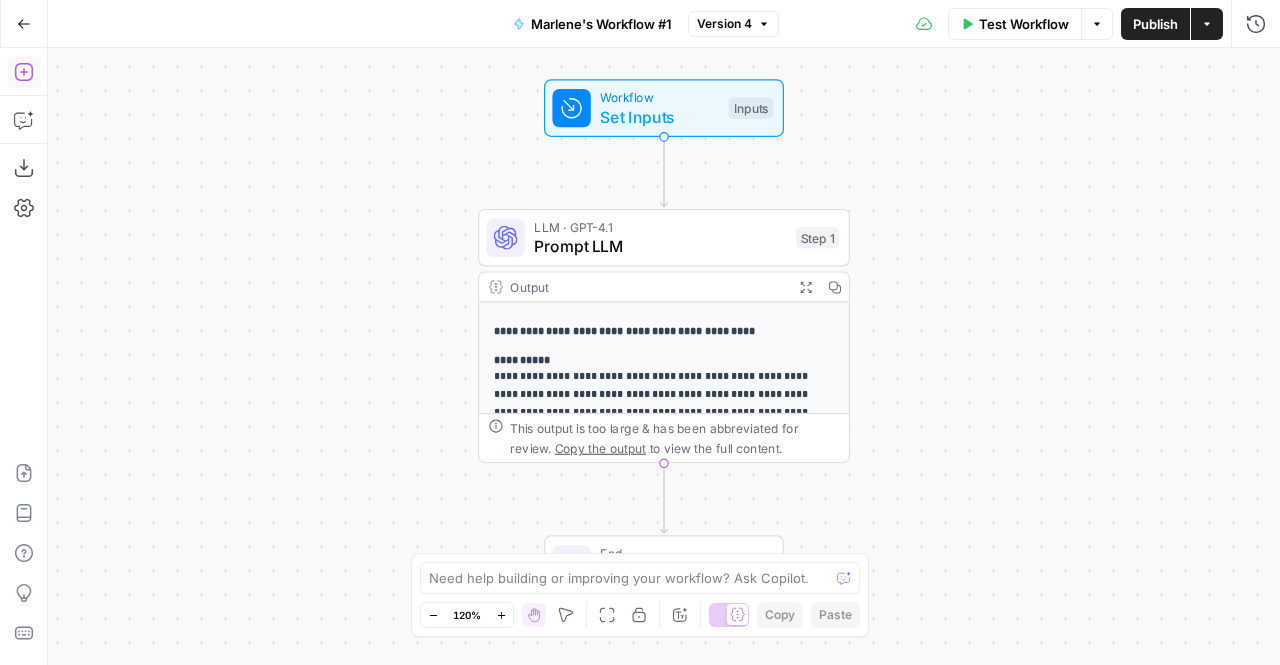 click on "Add Steps" at bounding box center (24, 72) 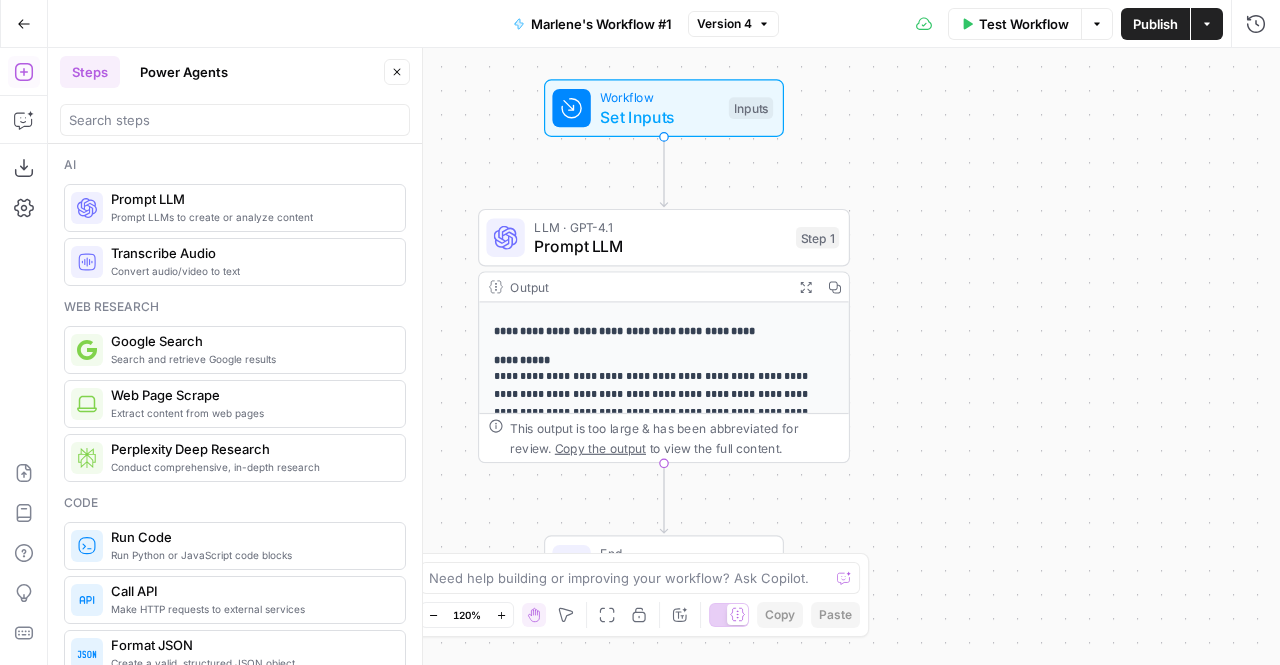 click on "Extract content from web pages" at bounding box center (250, 413) 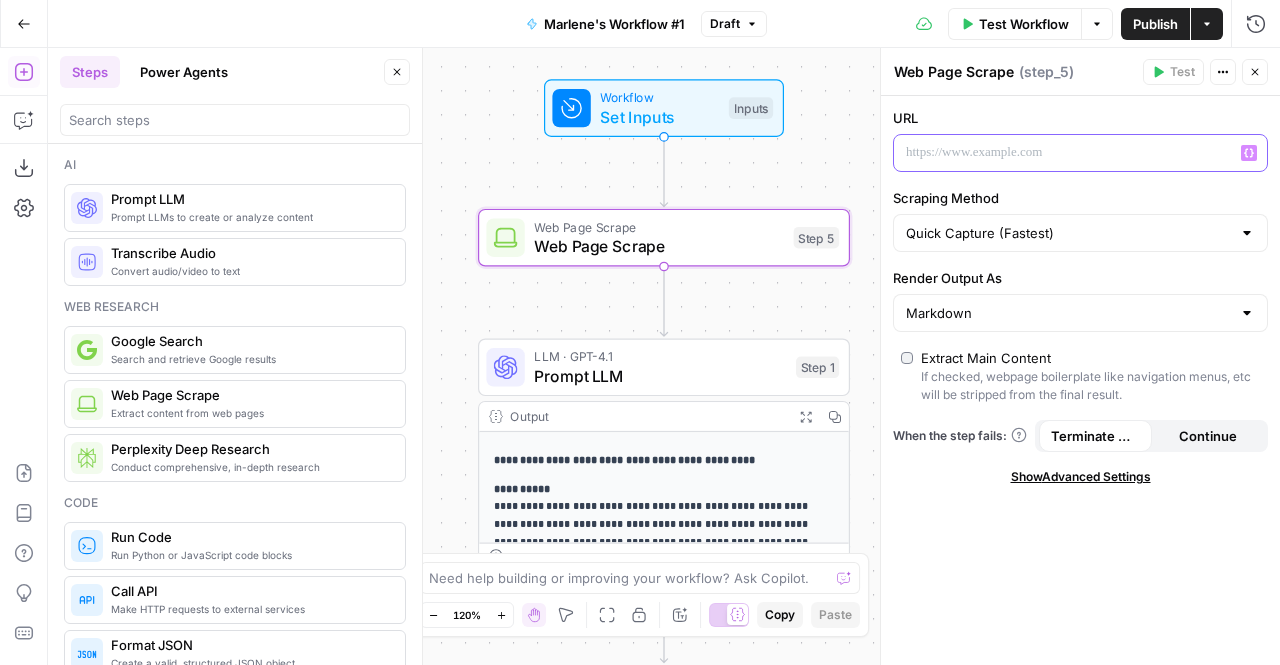 click at bounding box center (1064, 153) 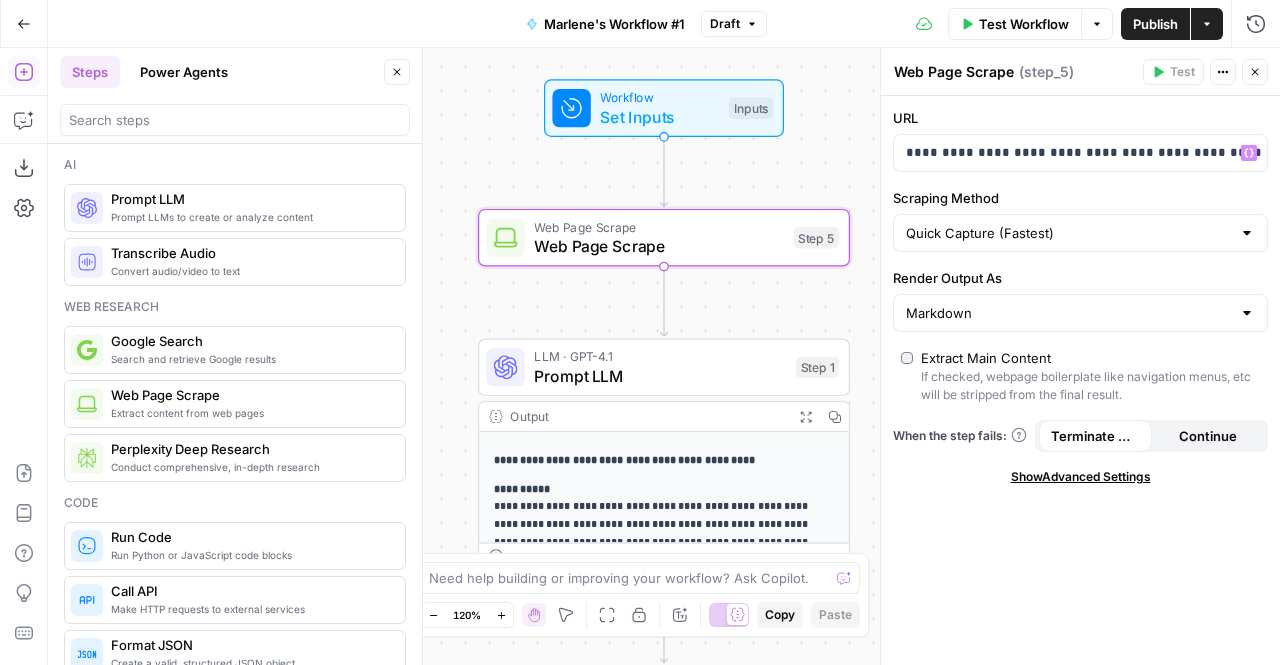 scroll, scrollTop: 0, scrollLeft: 0, axis: both 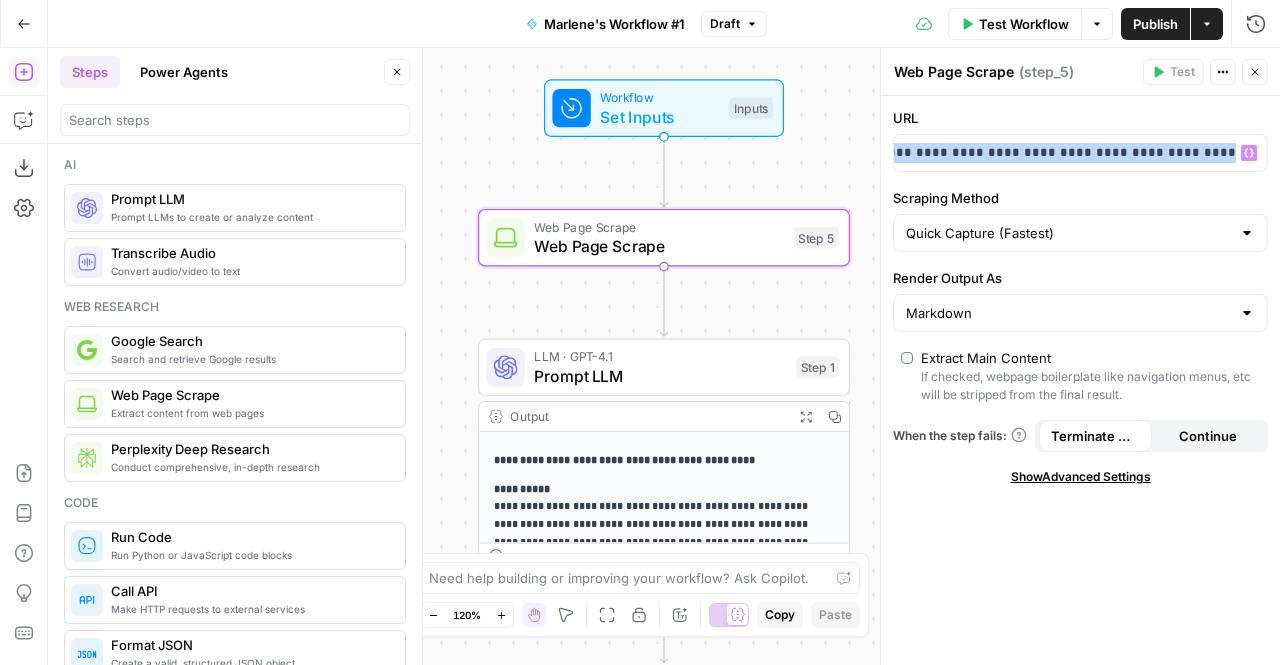 drag, startPoint x: 902, startPoint y: 156, endPoint x: 1279, endPoint y: 153, distance: 377.01193 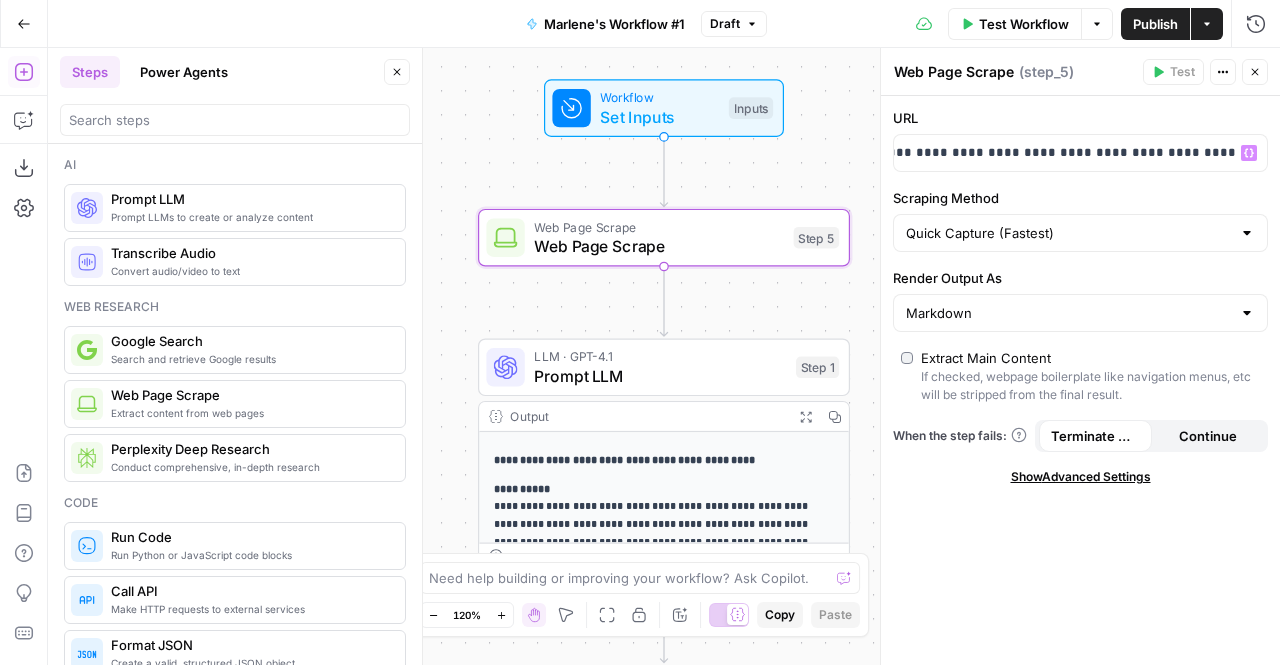 scroll, scrollTop: 0, scrollLeft: 0, axis: both 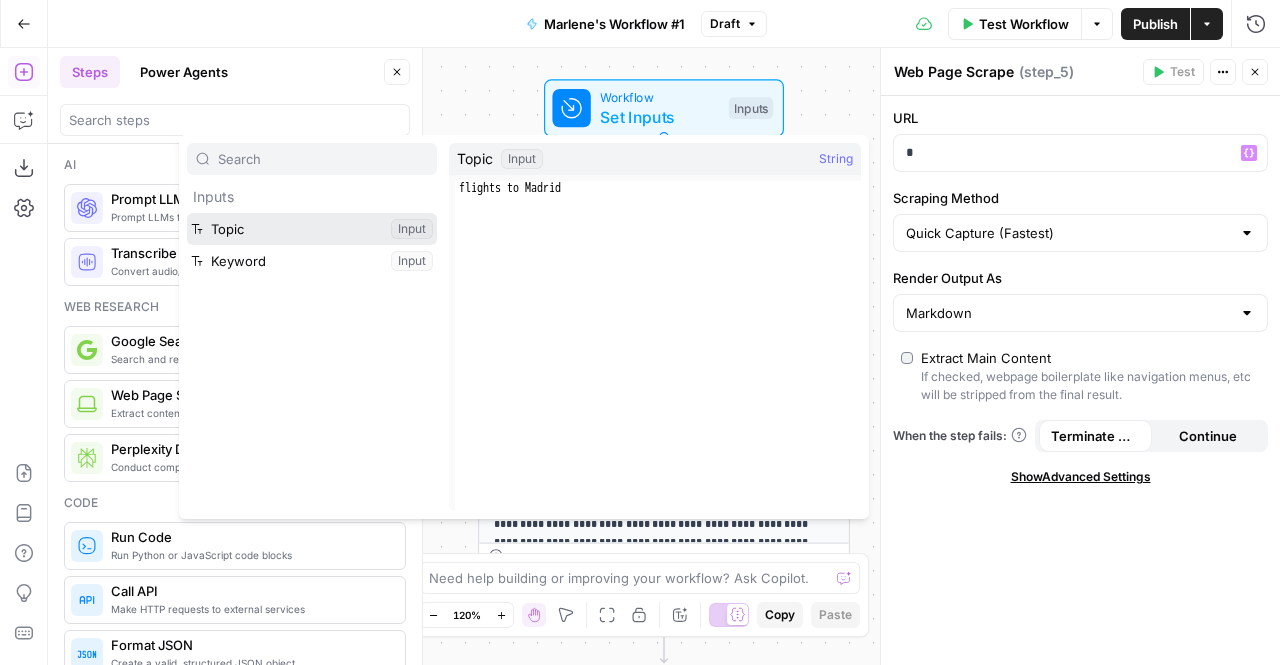 click at bounding box center (312, 229) 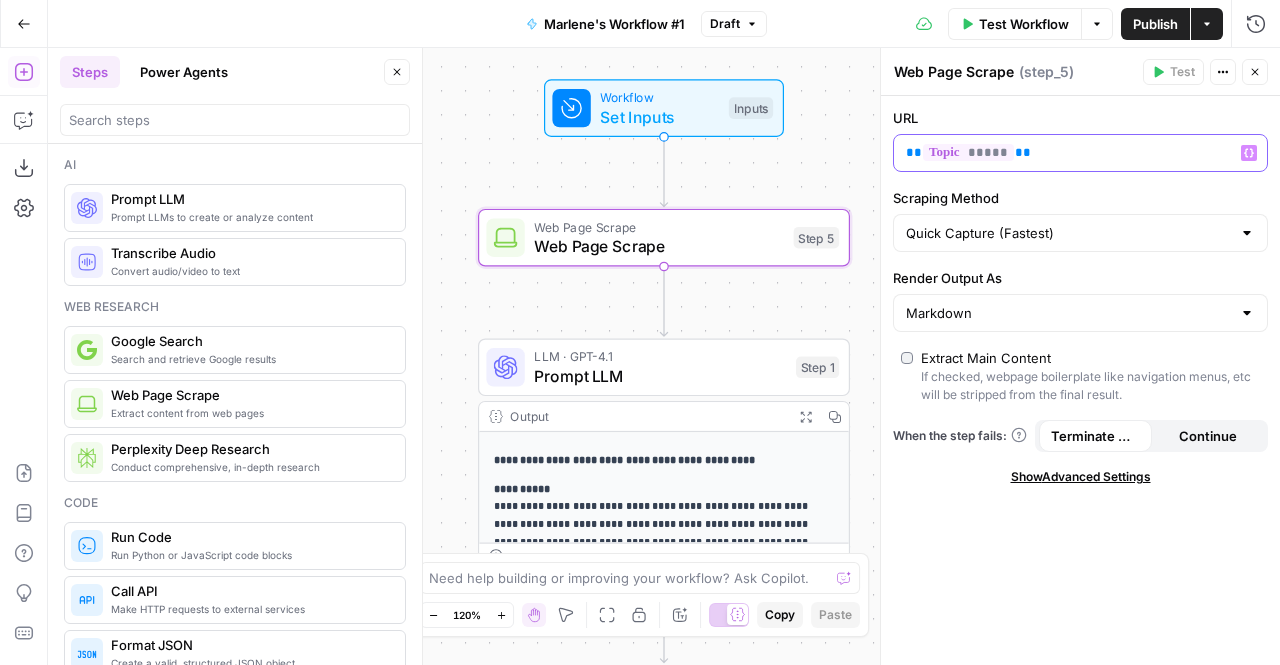 type 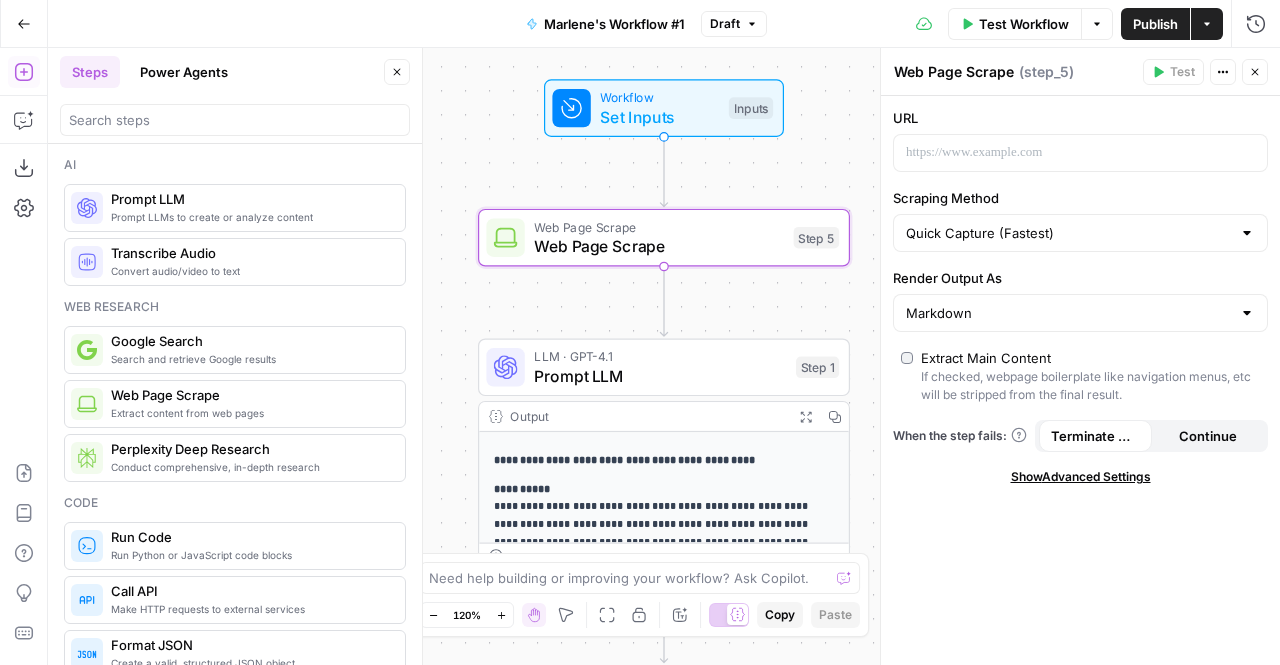 click 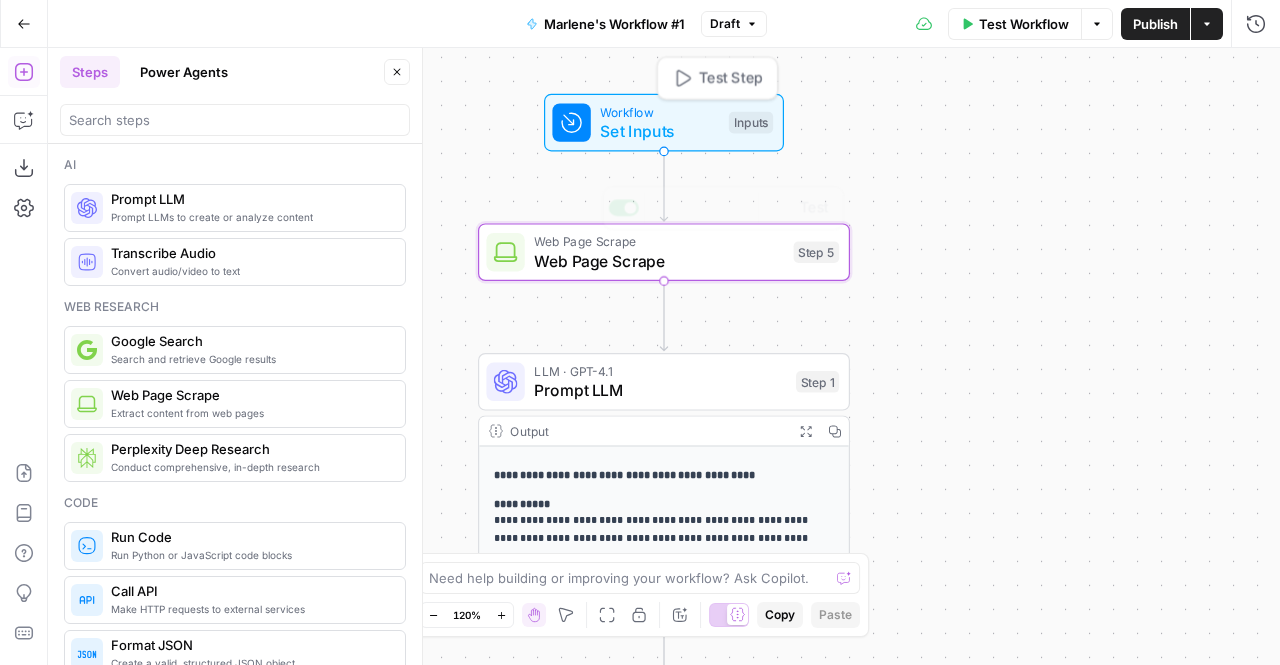 click on "Workflow" at bounding box center [659, 111] 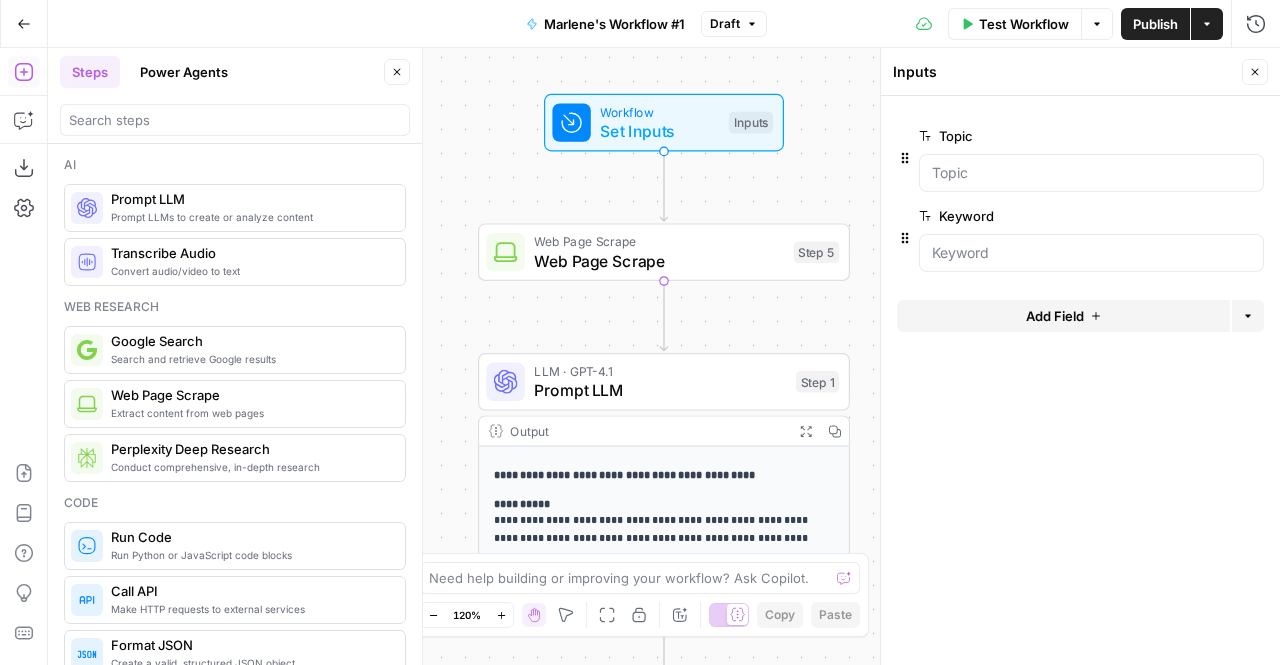 click on "edit field" at bounding box center (1189, 216) 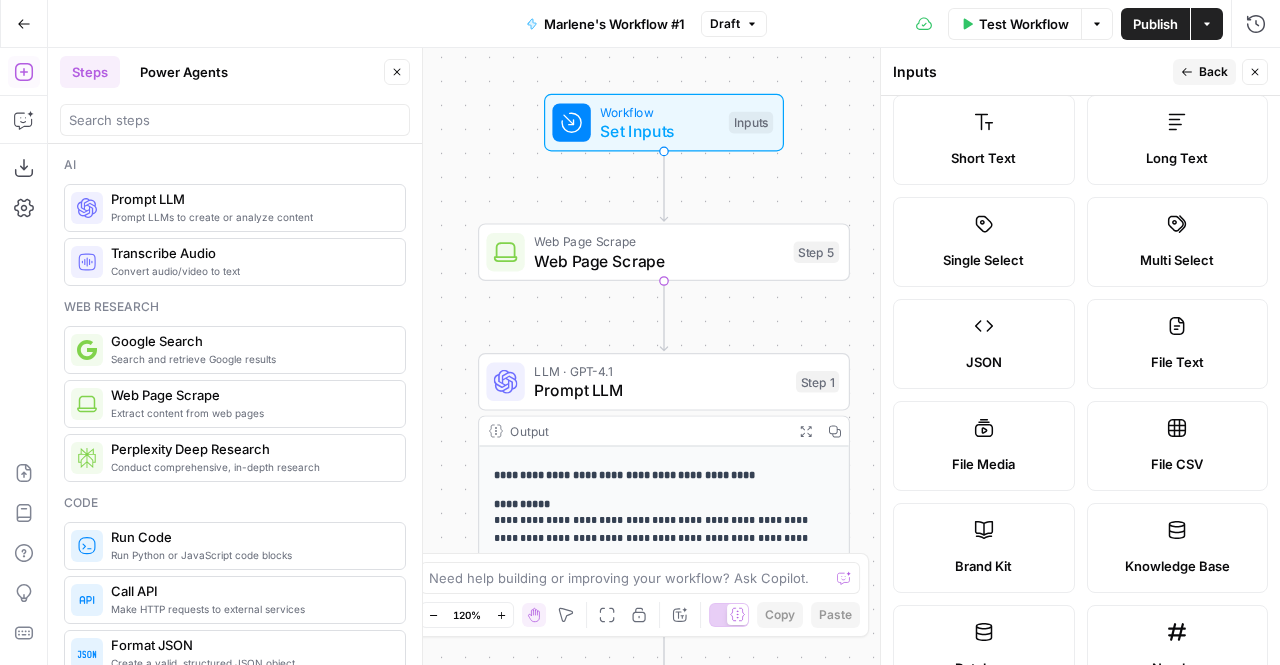 scroll, scrollTop: 0, scrollLeft: 0, axis: both 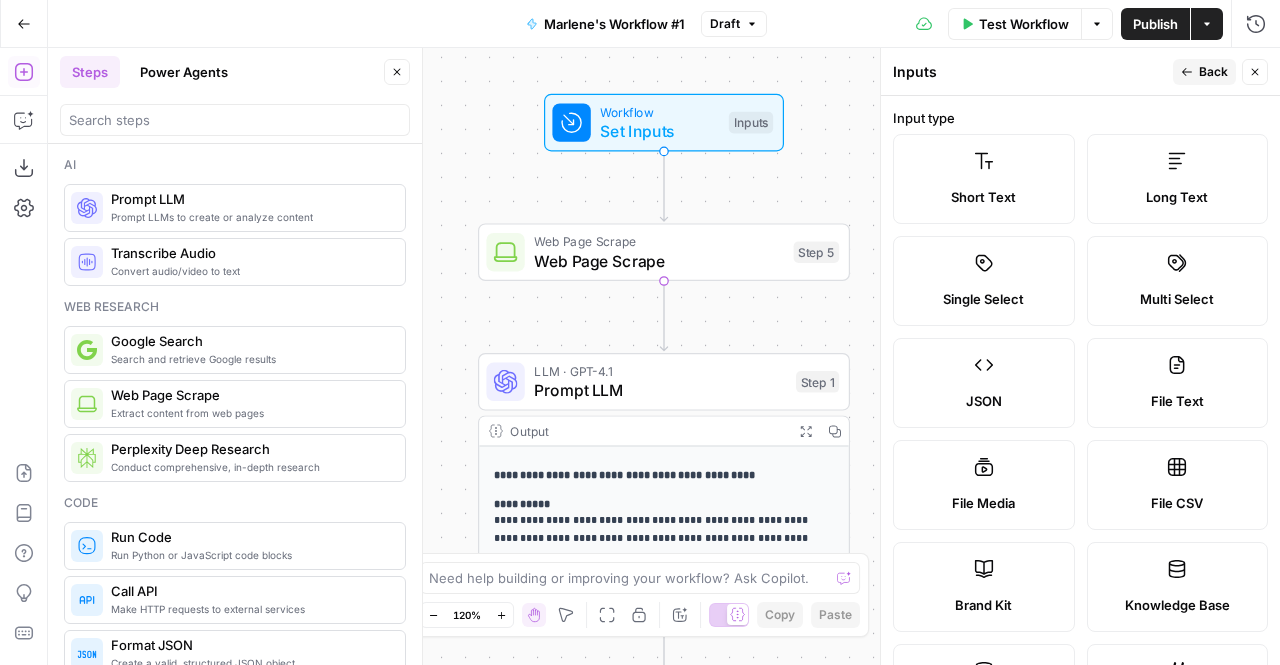 click on "Back" at bounding box center [1213, 72] 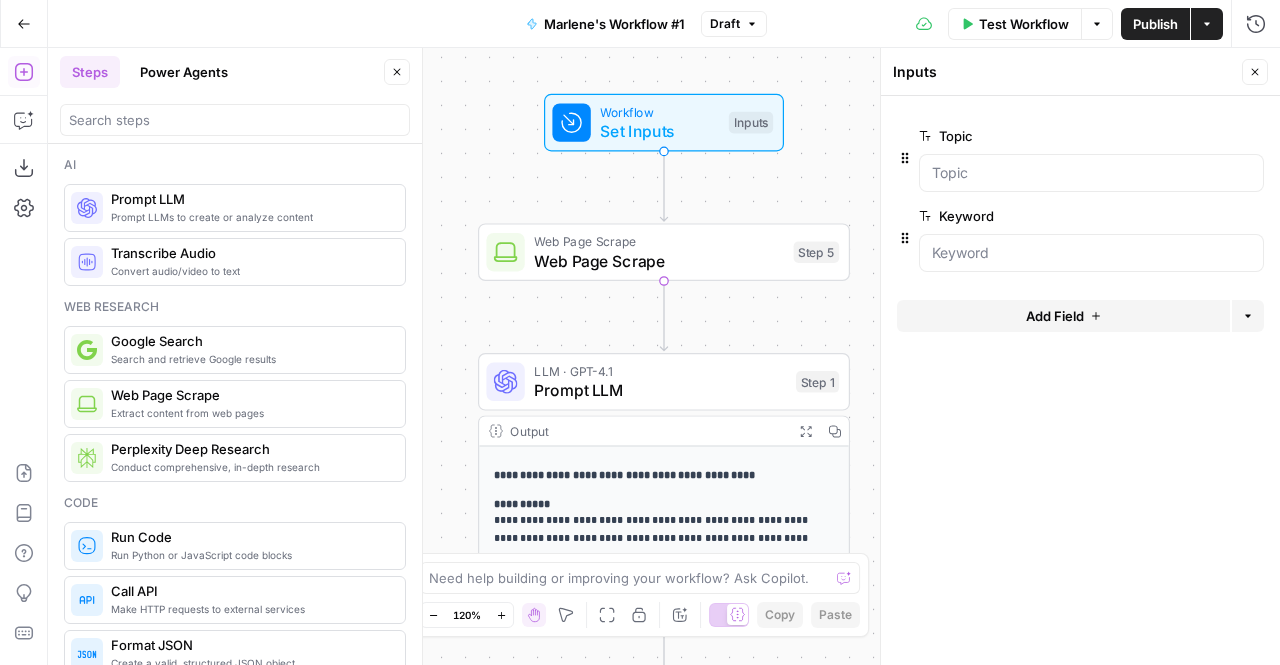 click on "Add Field" at bounding box center [1055, 316] 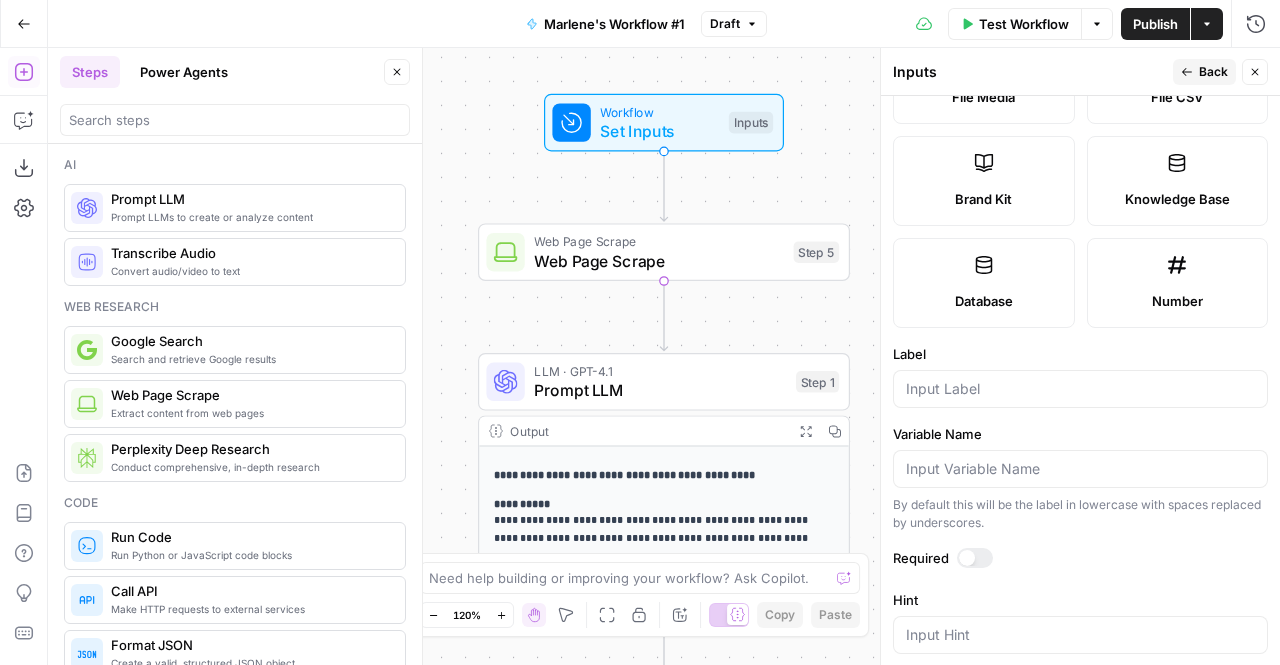 scroll, scrollTop: 422, scrollLeft: 0, axis: vertical 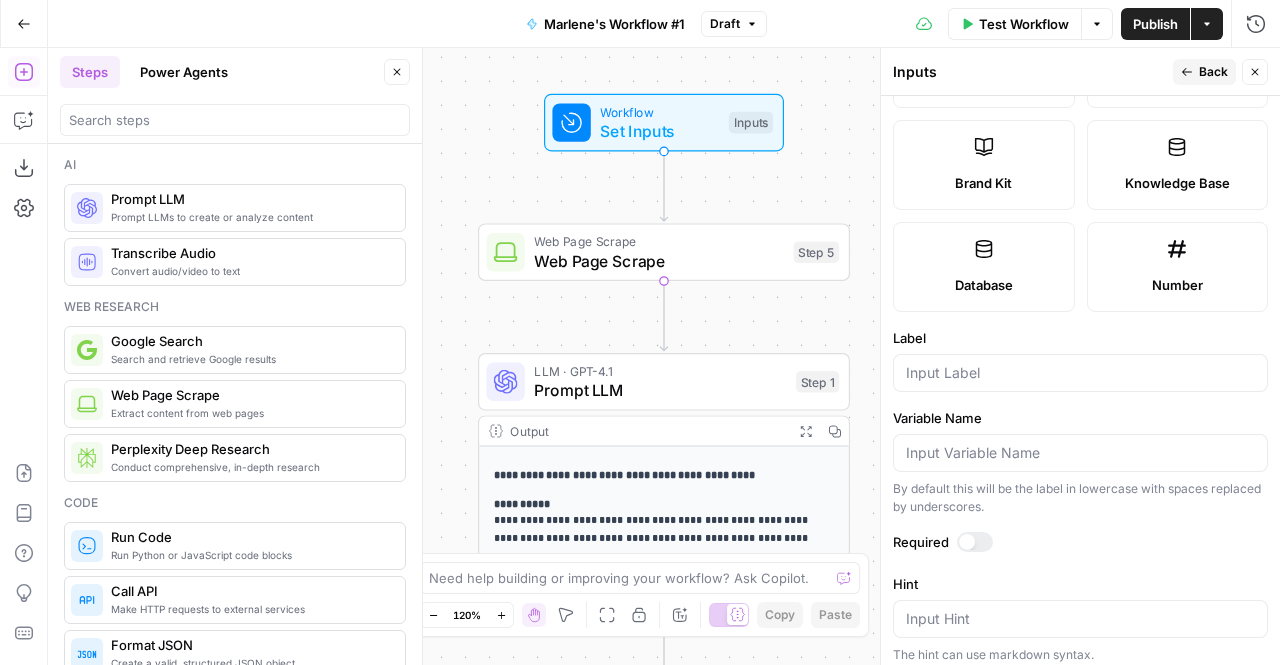 click at bounding box center (1080, 373) 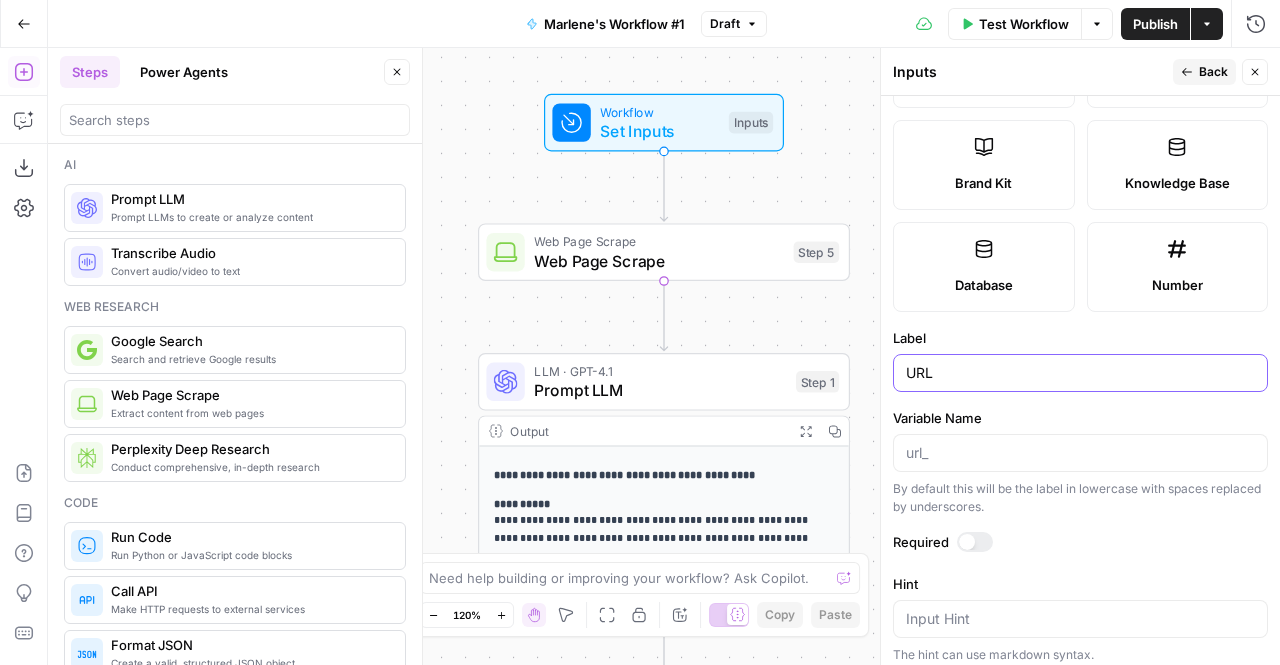 type on "URL" 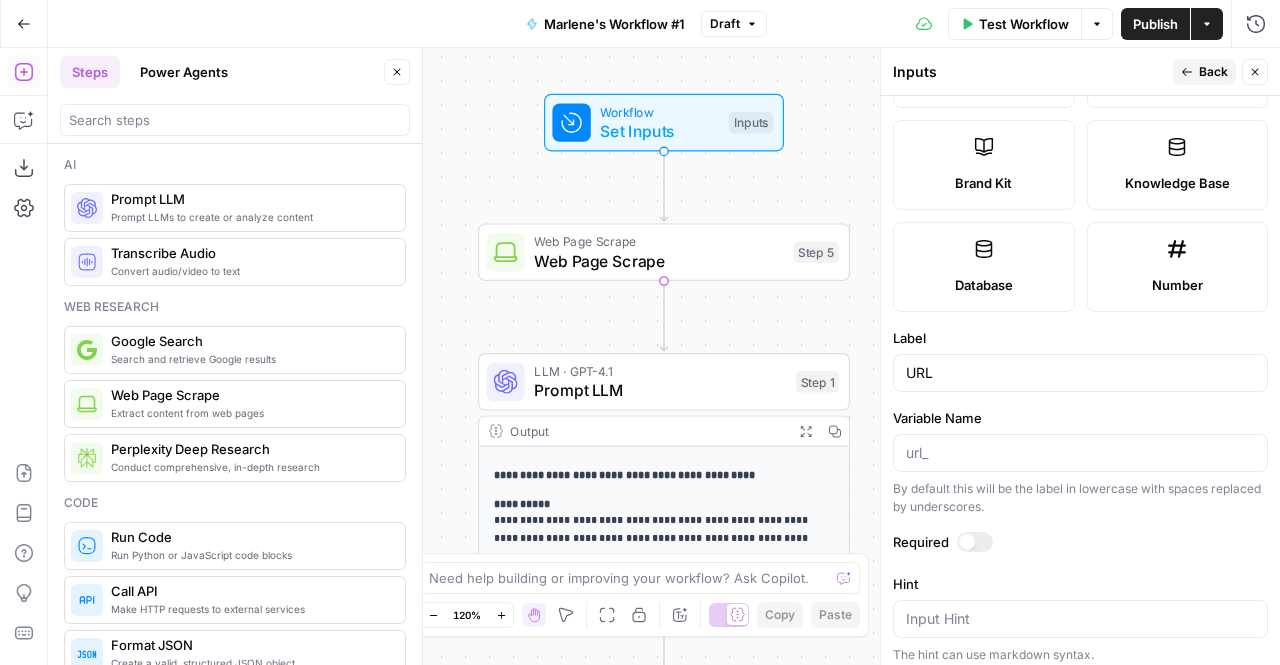 click at bounding box center [975, 542] 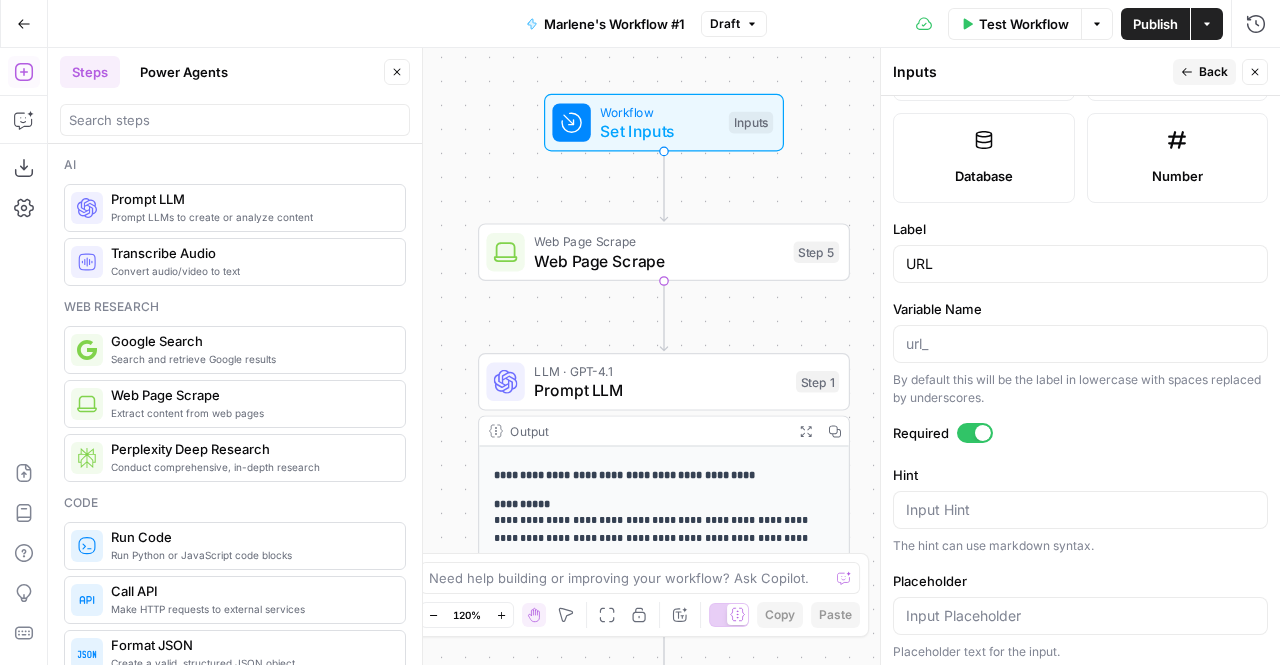 scroll, scrollTop: 651, scrollLeft: 0, axis: vertical 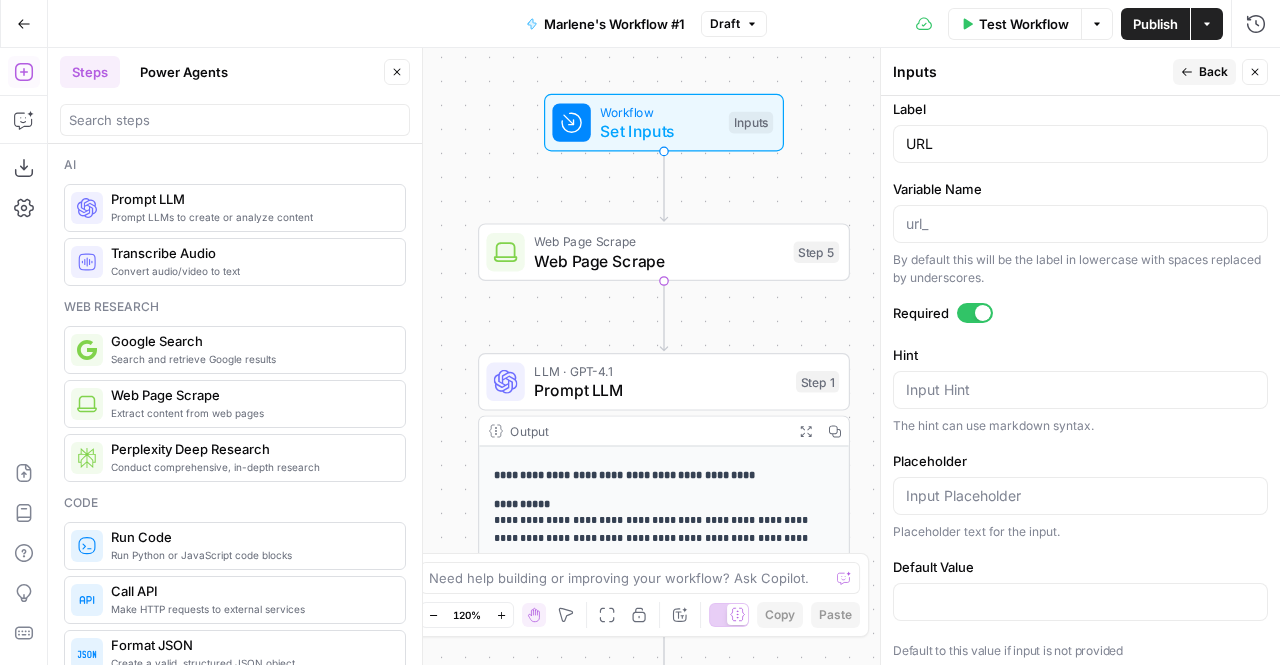 click on "Back" at bounding box center [1213, 72] 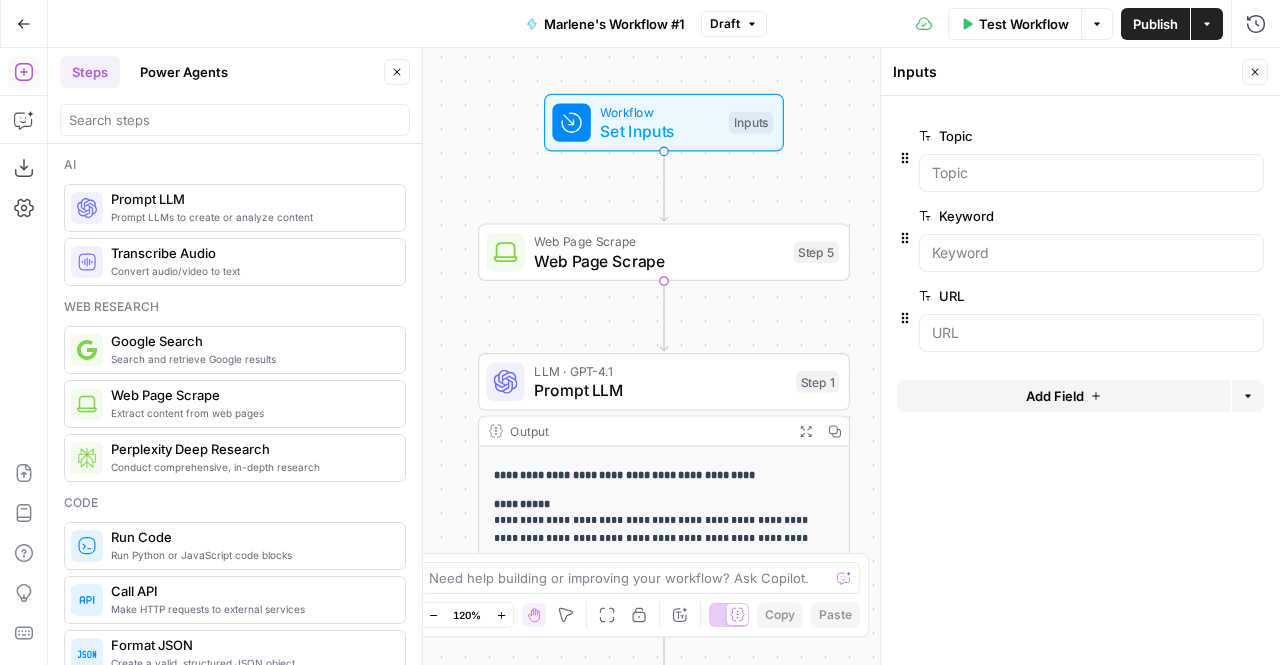 click on "edit field" at bounding box center (1189, 216) 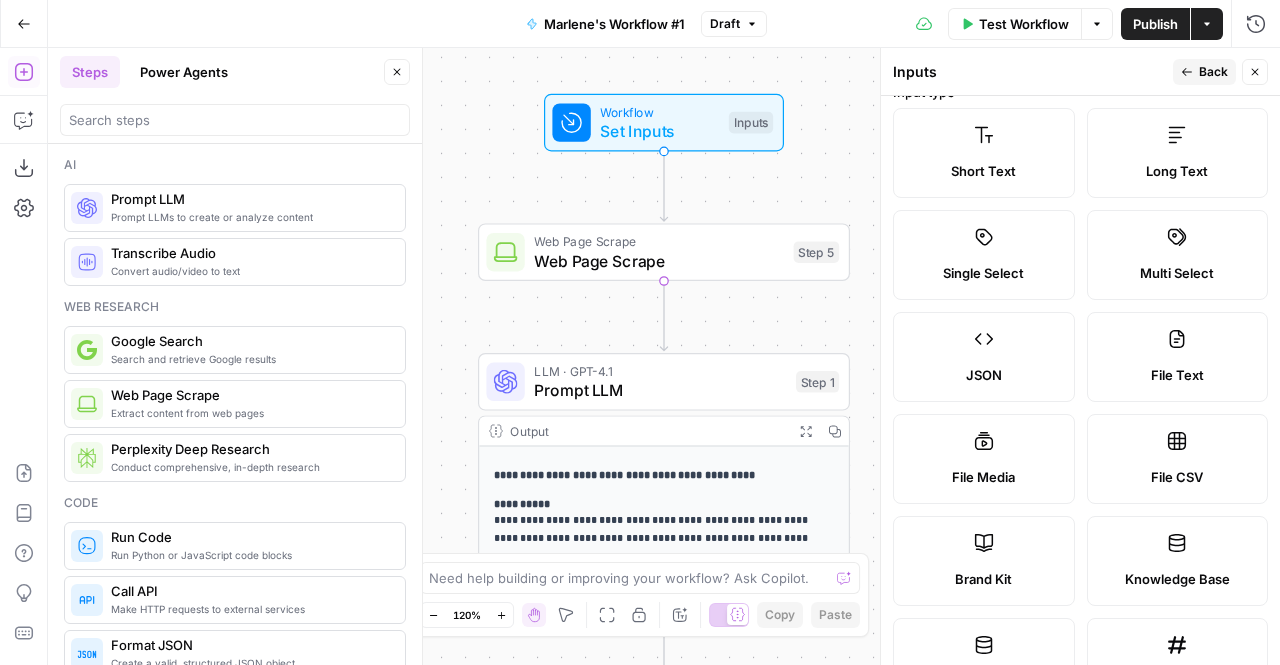 scroll, scrollTop: 0, scrollLeft: 0, axis: both 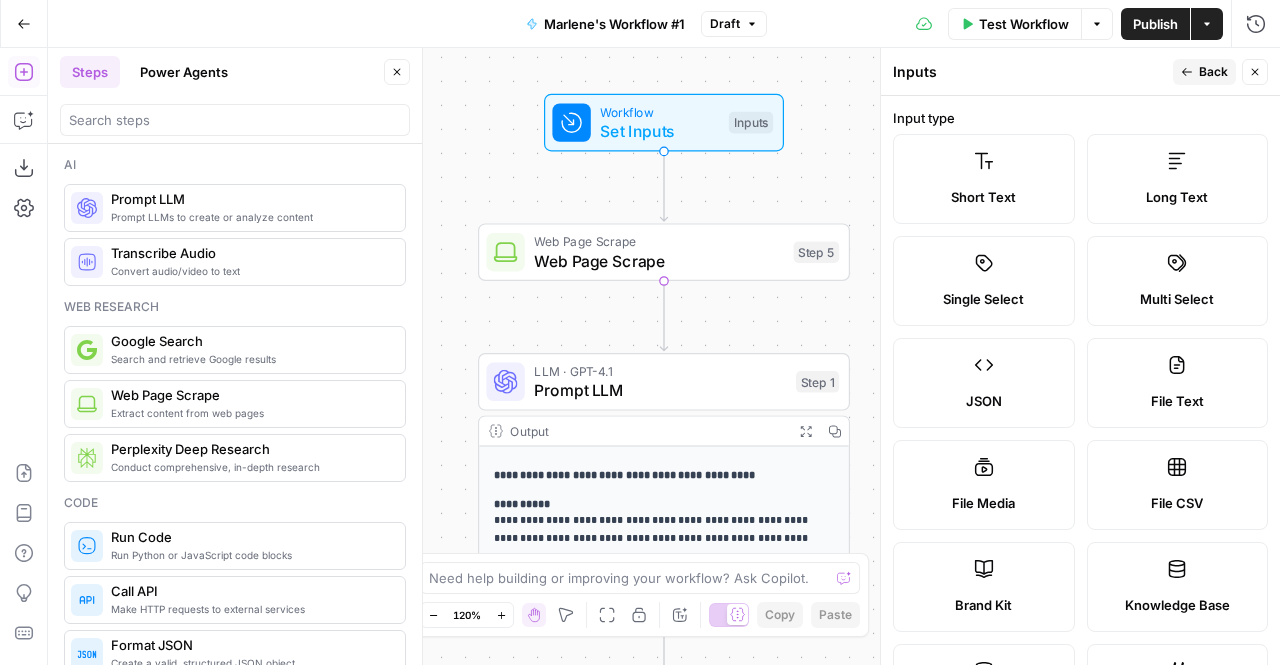 click 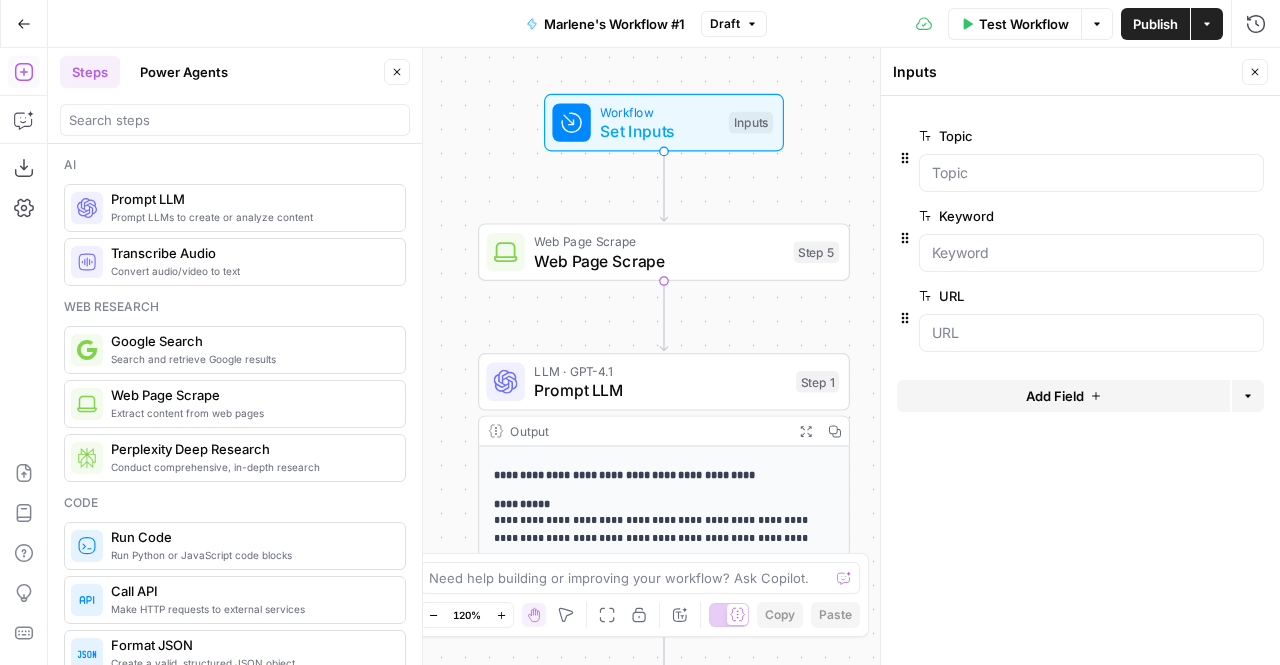 click 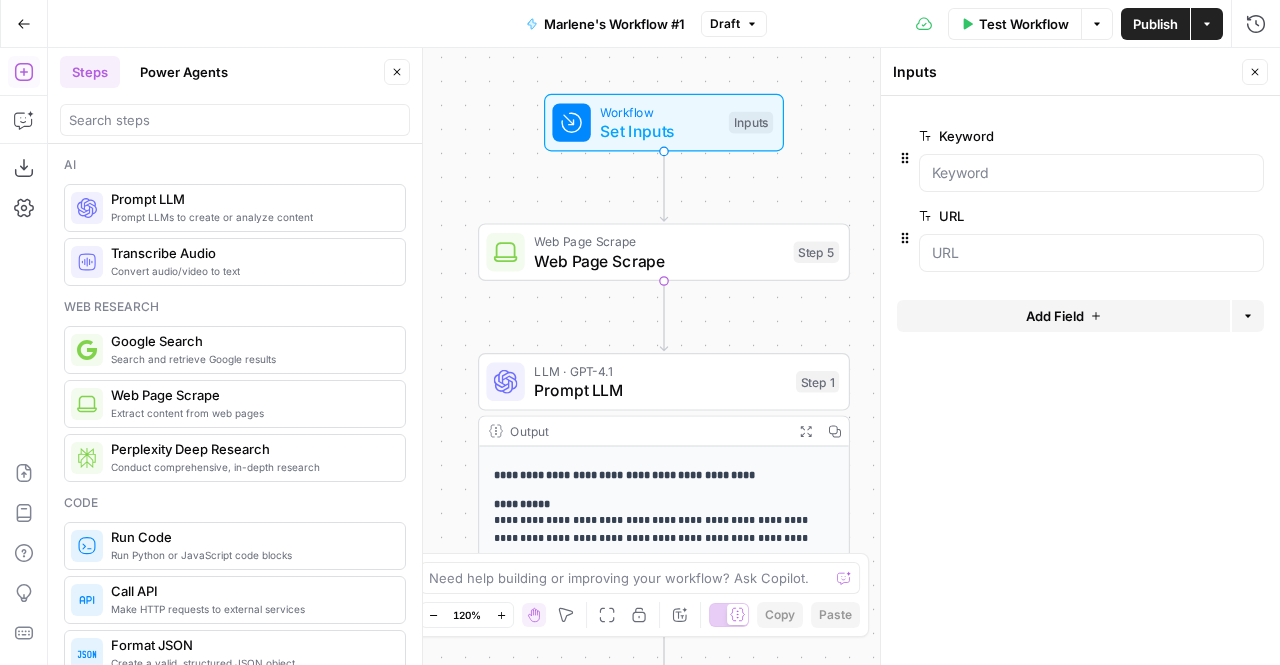click 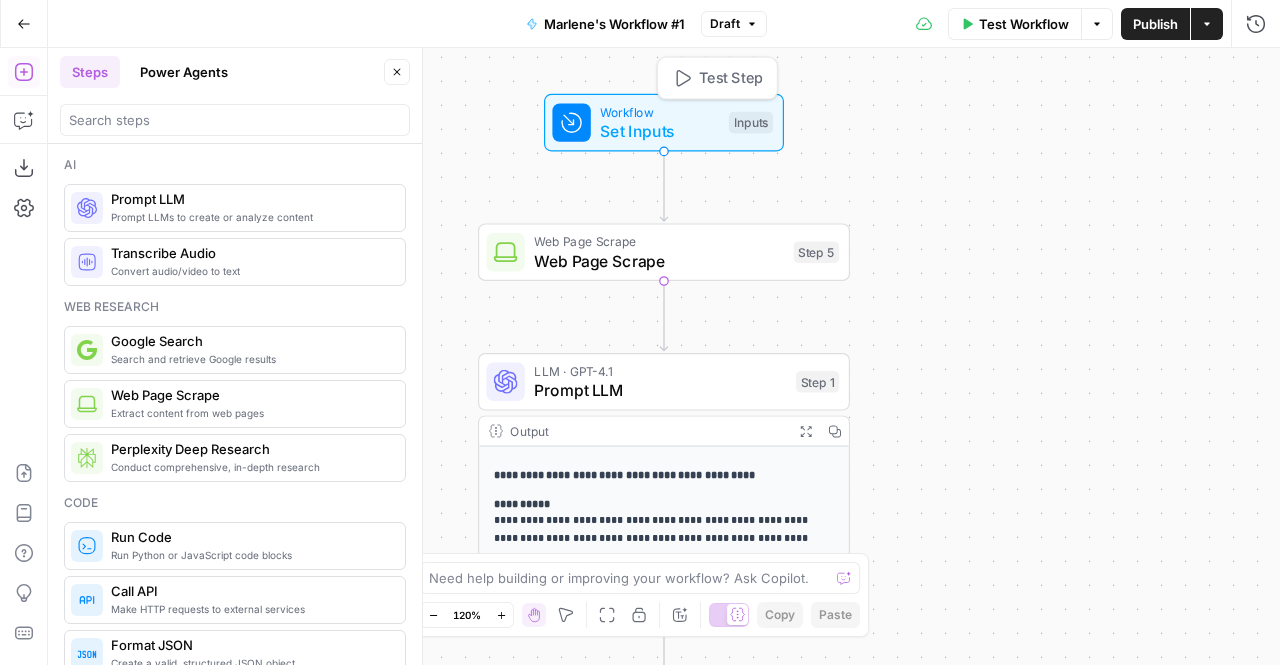 click on "Workflow" at bounding box center (659, 111) 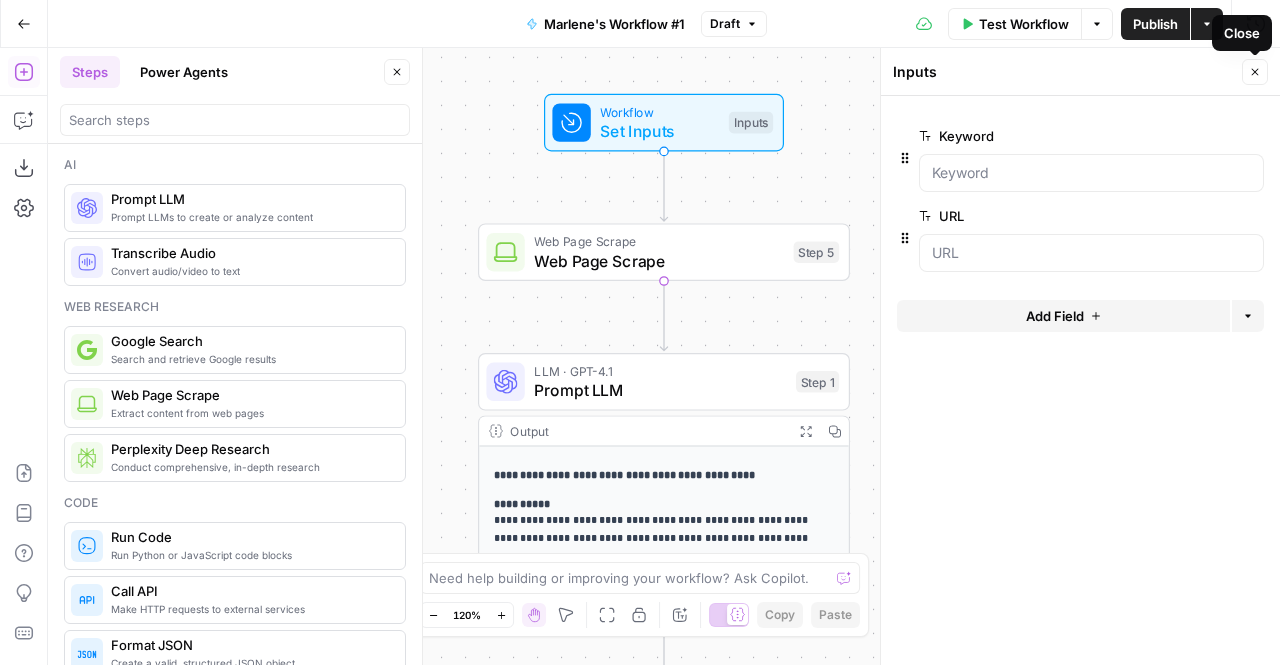 click 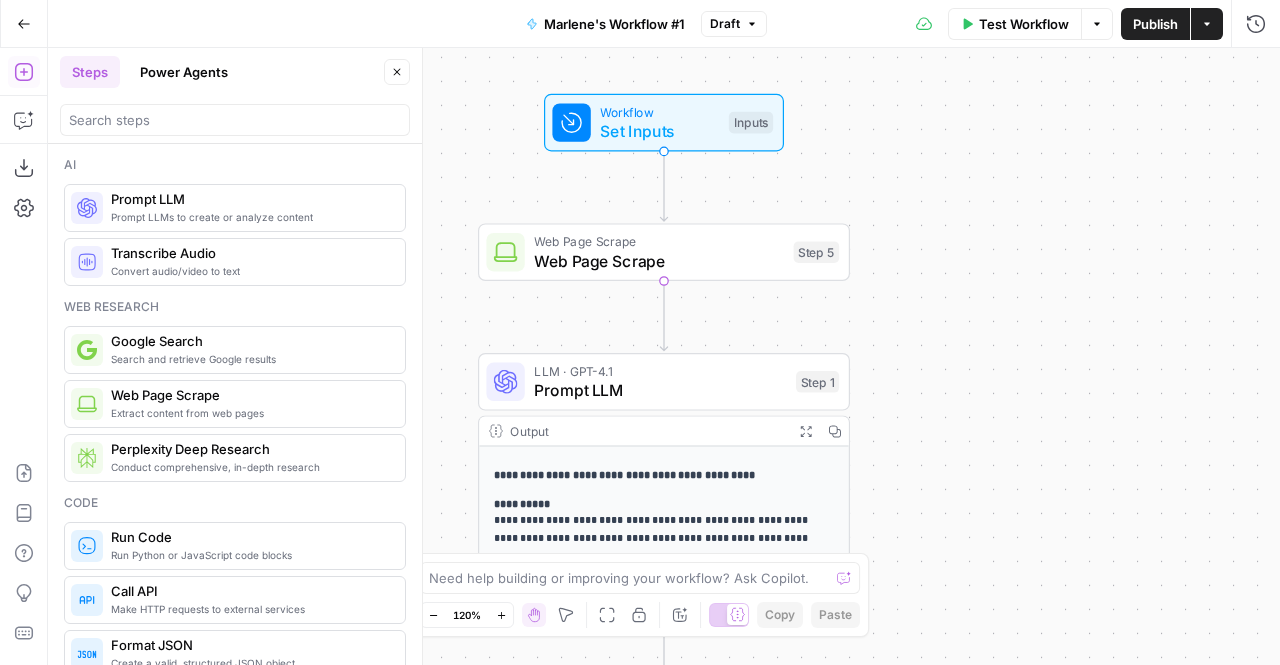 click on "Set Inputs" at bounding box center [659, 131] 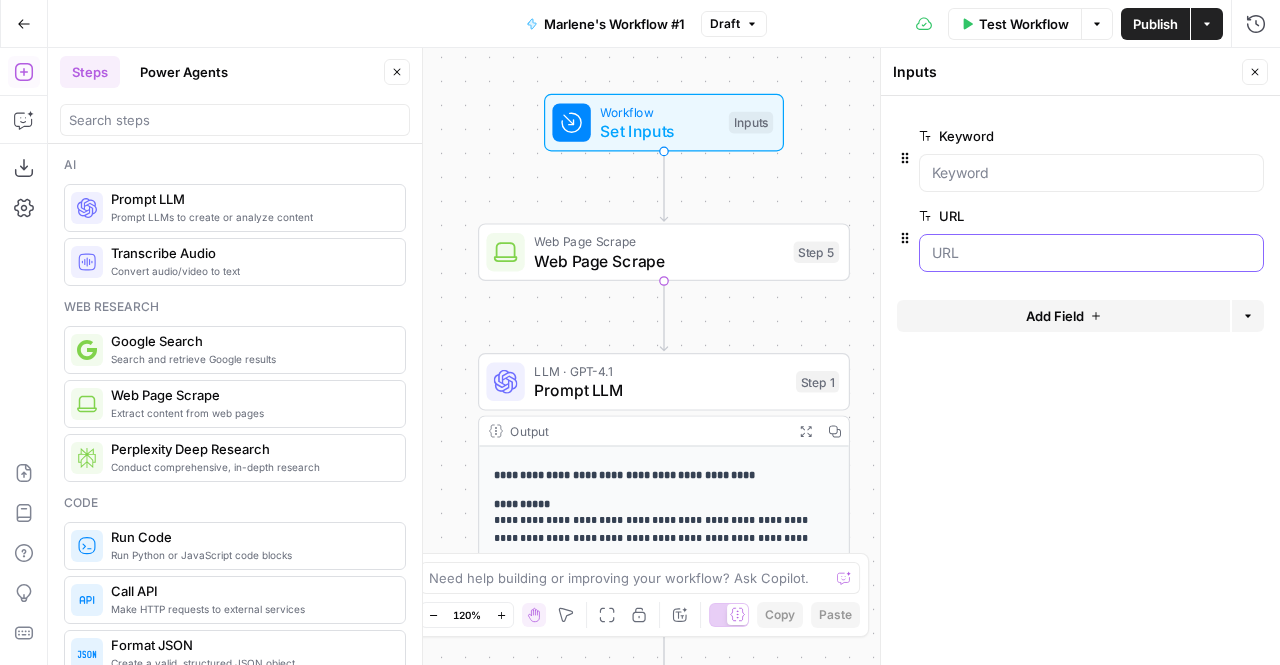 click on "URL" at bounding box center [1091, 253] 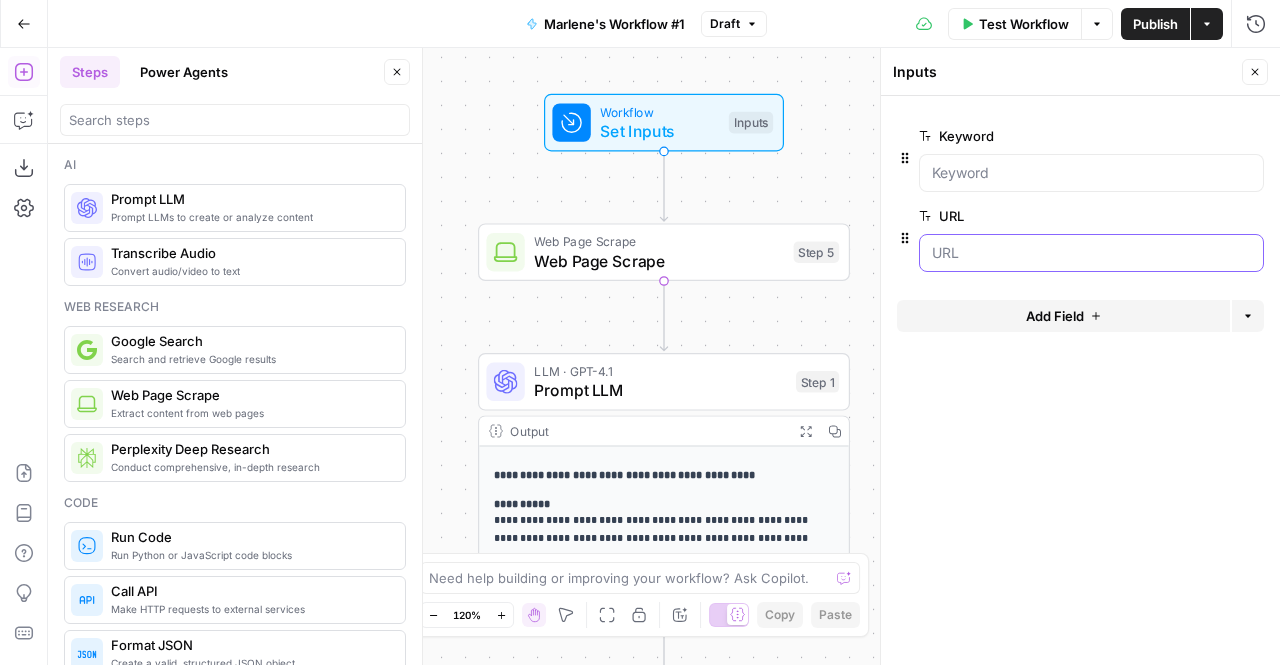 click on "URL" at bounding box center (1091, 253) 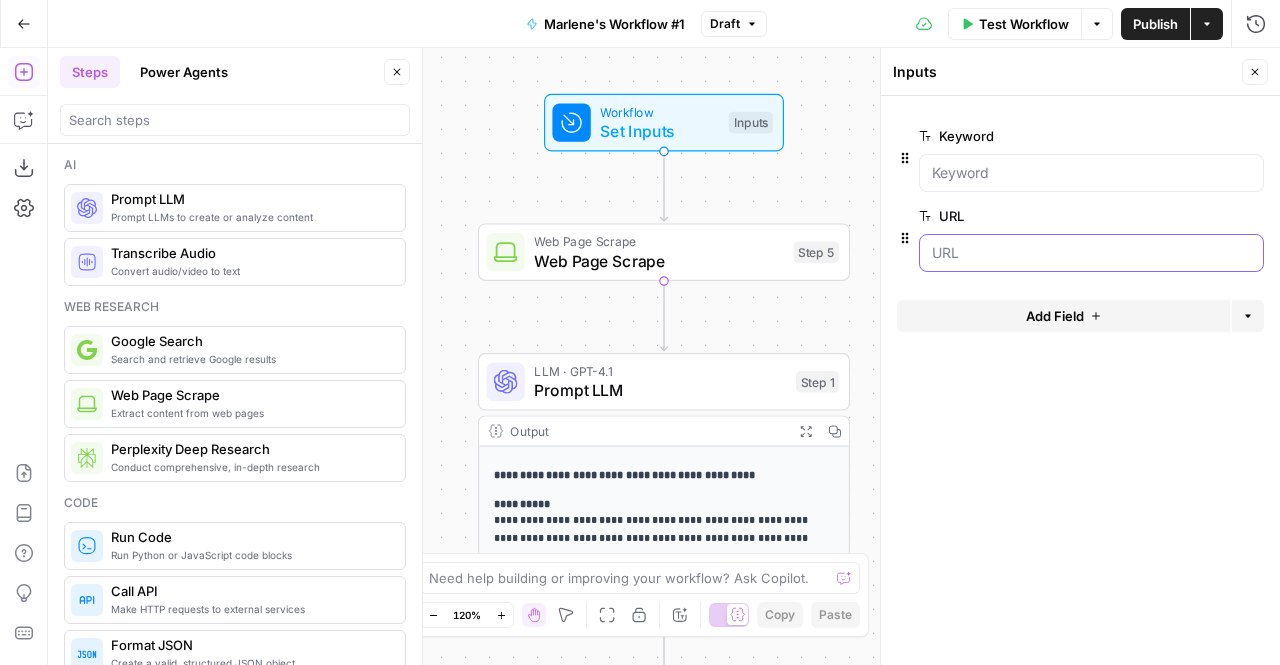 click on "URL" at bounding box center (1091, 253) 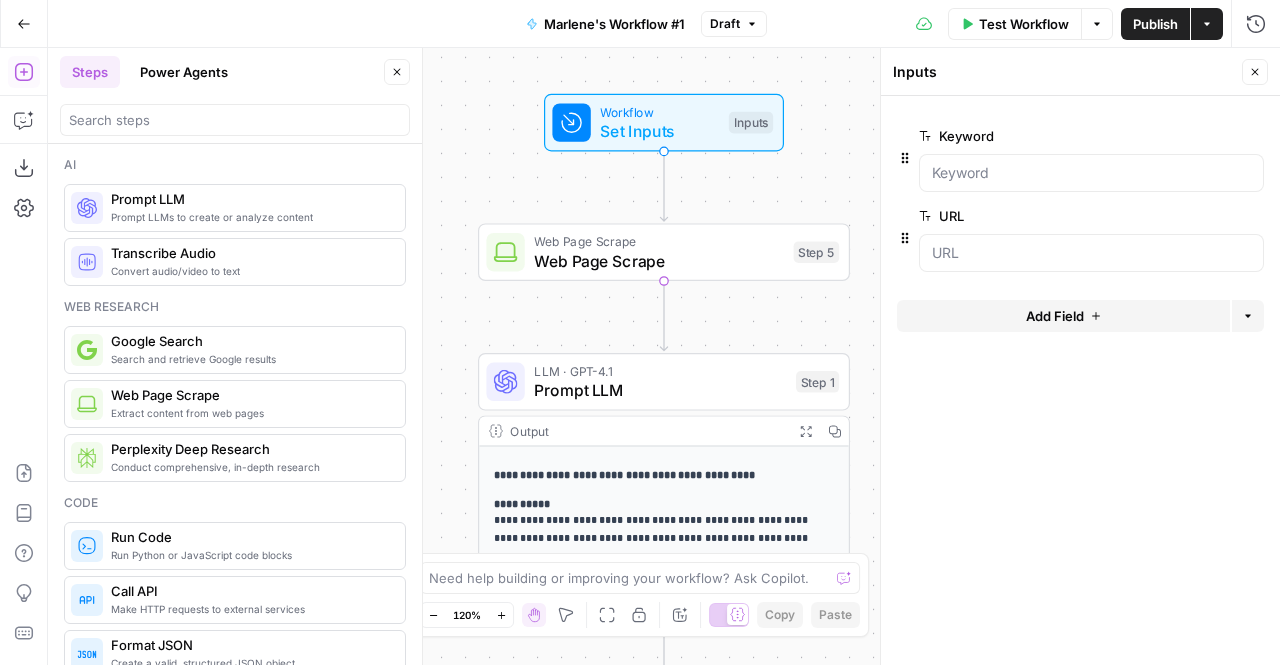 click on "edit field" at bounding box center [1197, 216] 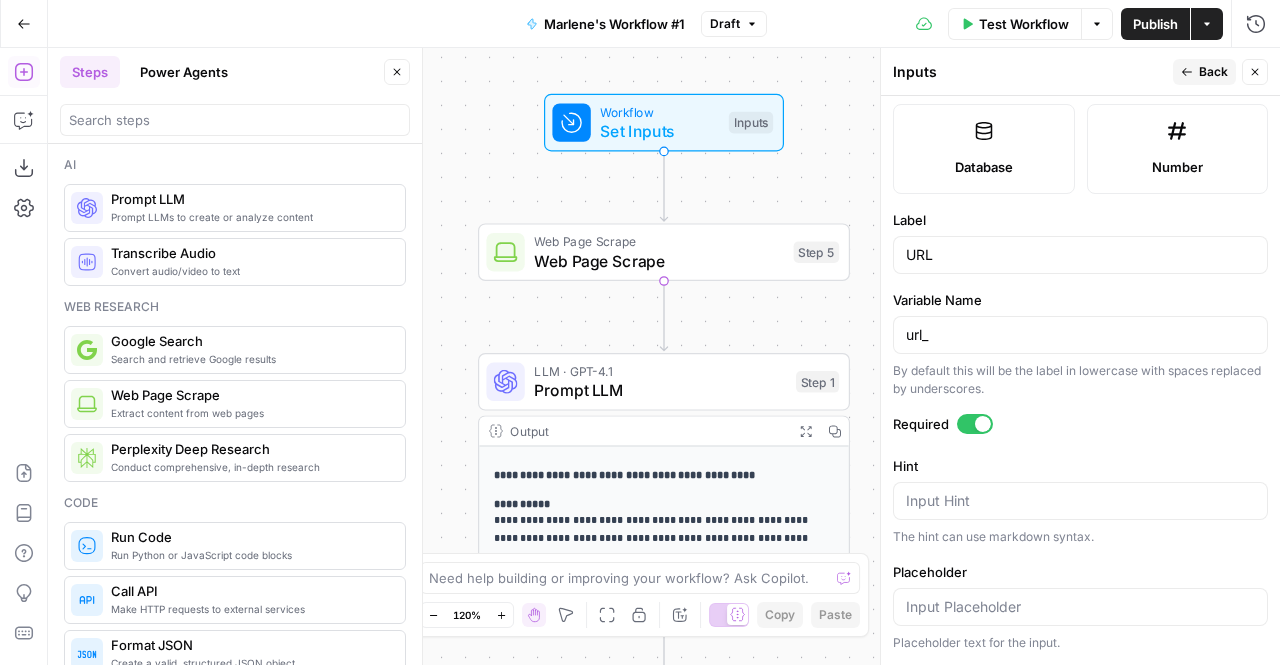 scroll, scrollTop: 0, scrollLeft: 0, axis: both 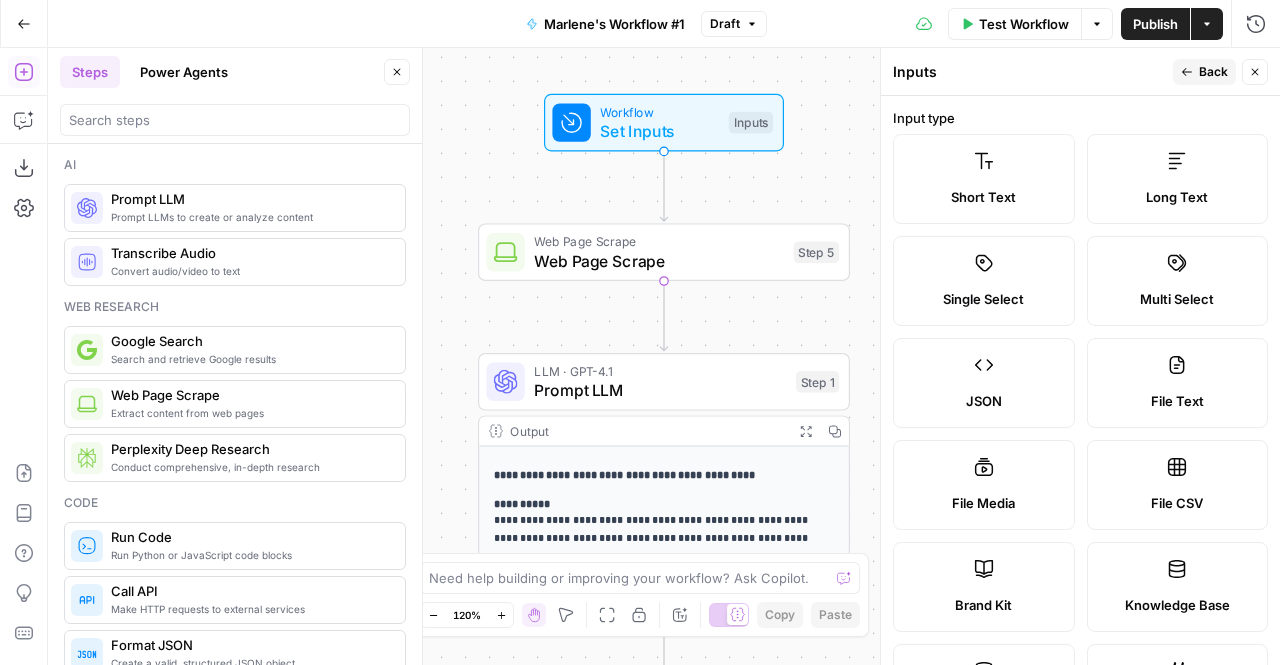 click on "Back" at bounding box center [1213, 72] 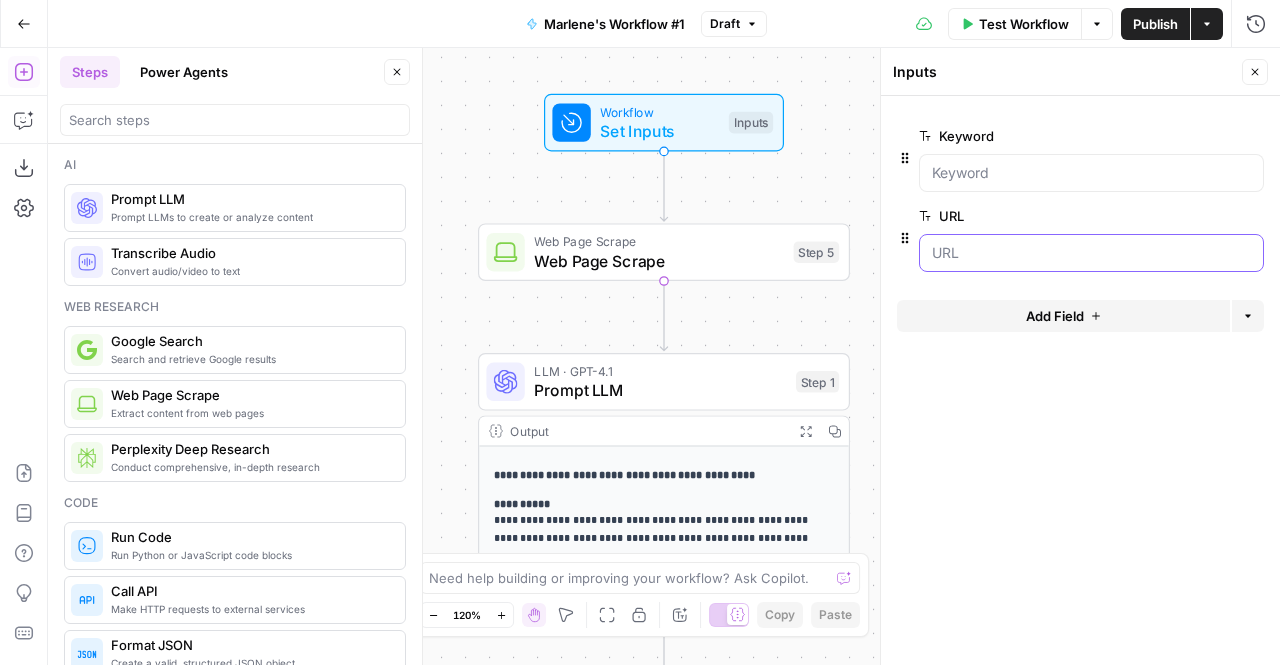 click on "URL" at bounding box center (1091, 253) 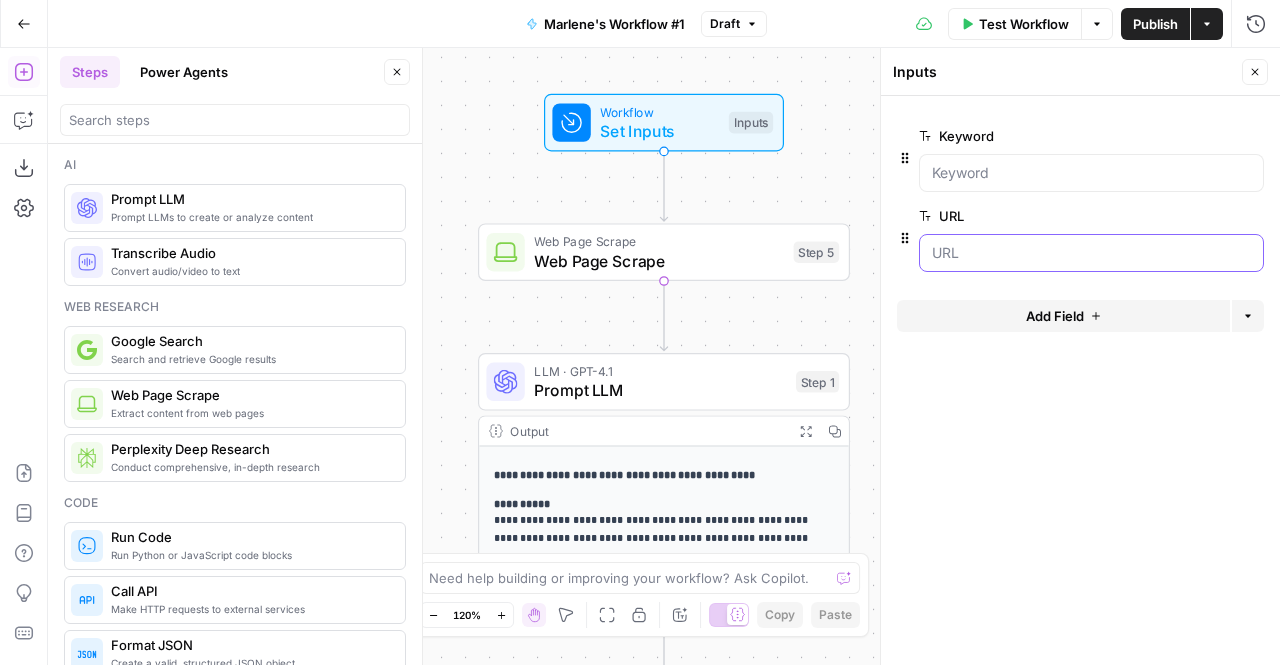 click on "URL" at bounding box center [1091, 253] 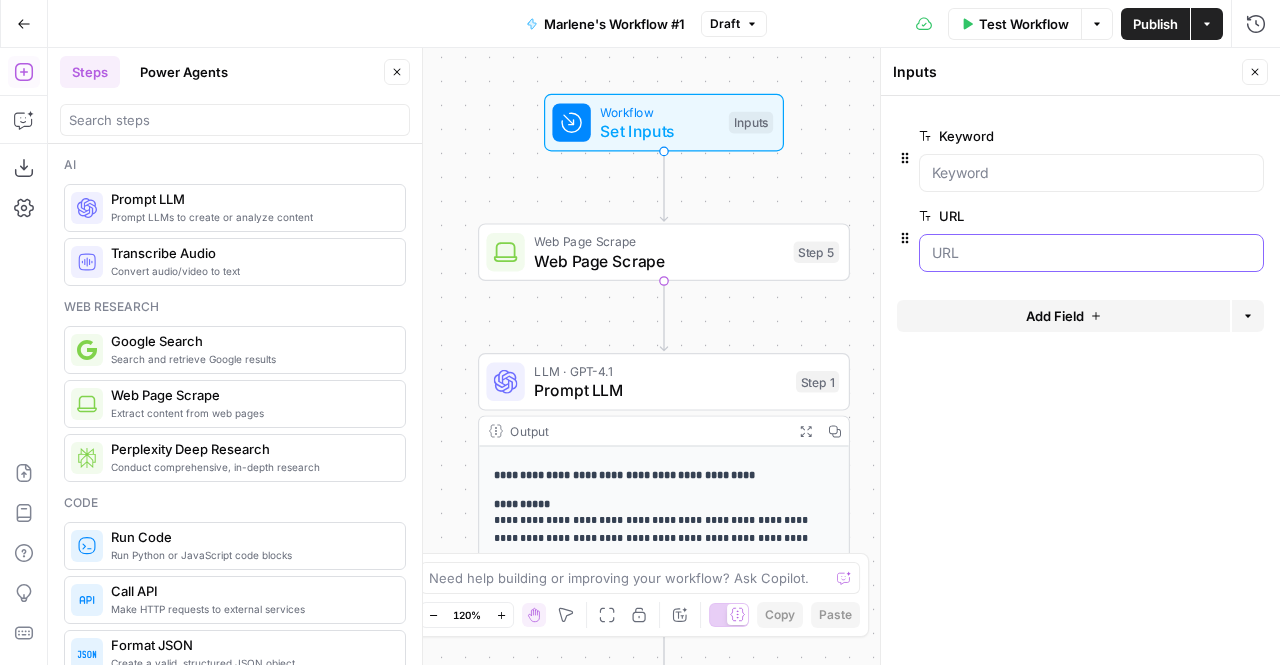 click on "URL" at bounding box center (1091, 253) 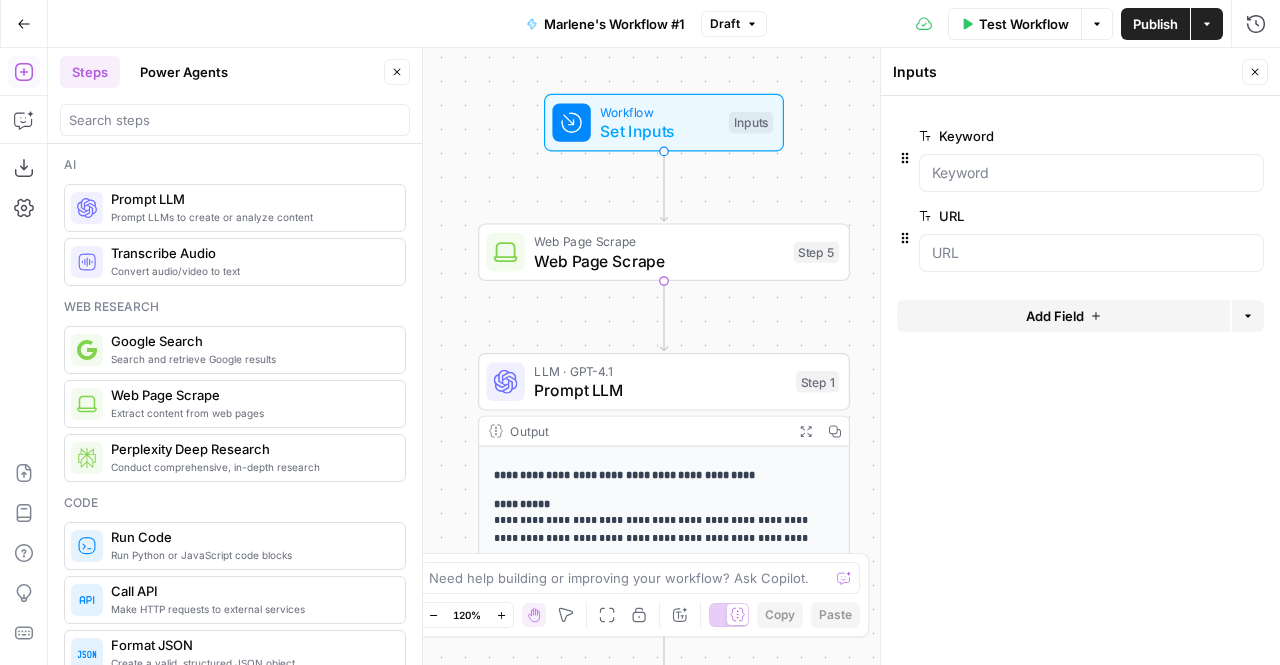 click on "edit field" at bounding box center (1197, 216) 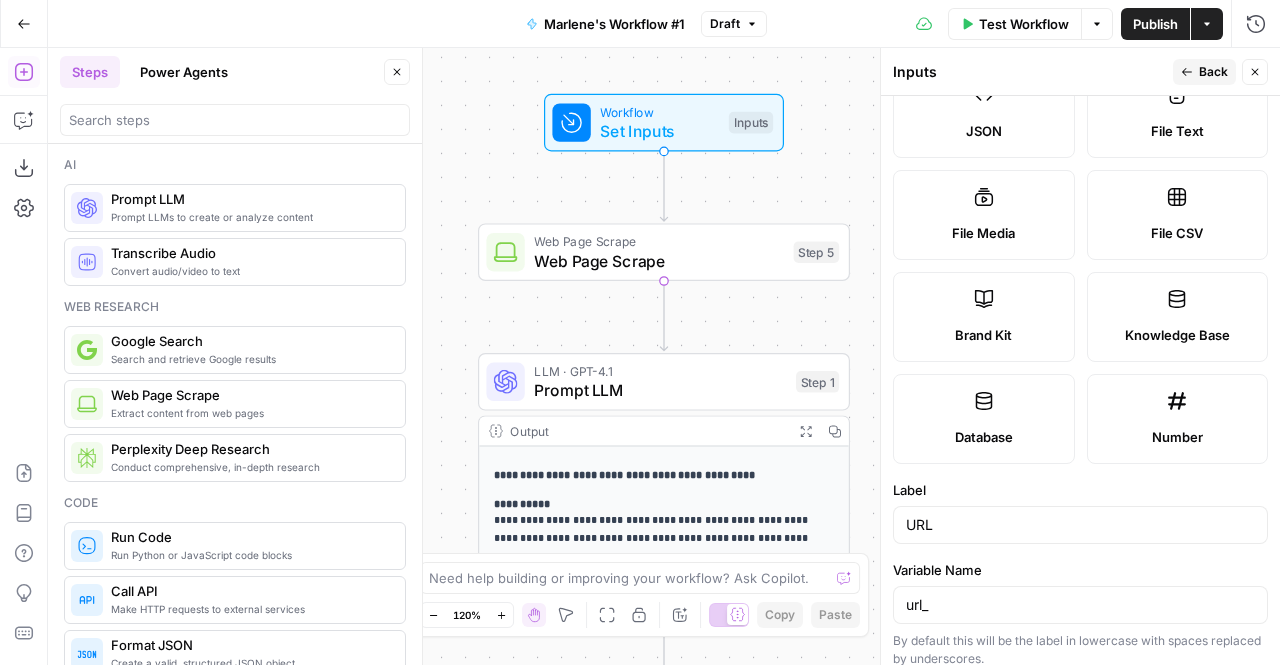 scroll, scrollTop: 0, scrollLeft: 0, axis: both 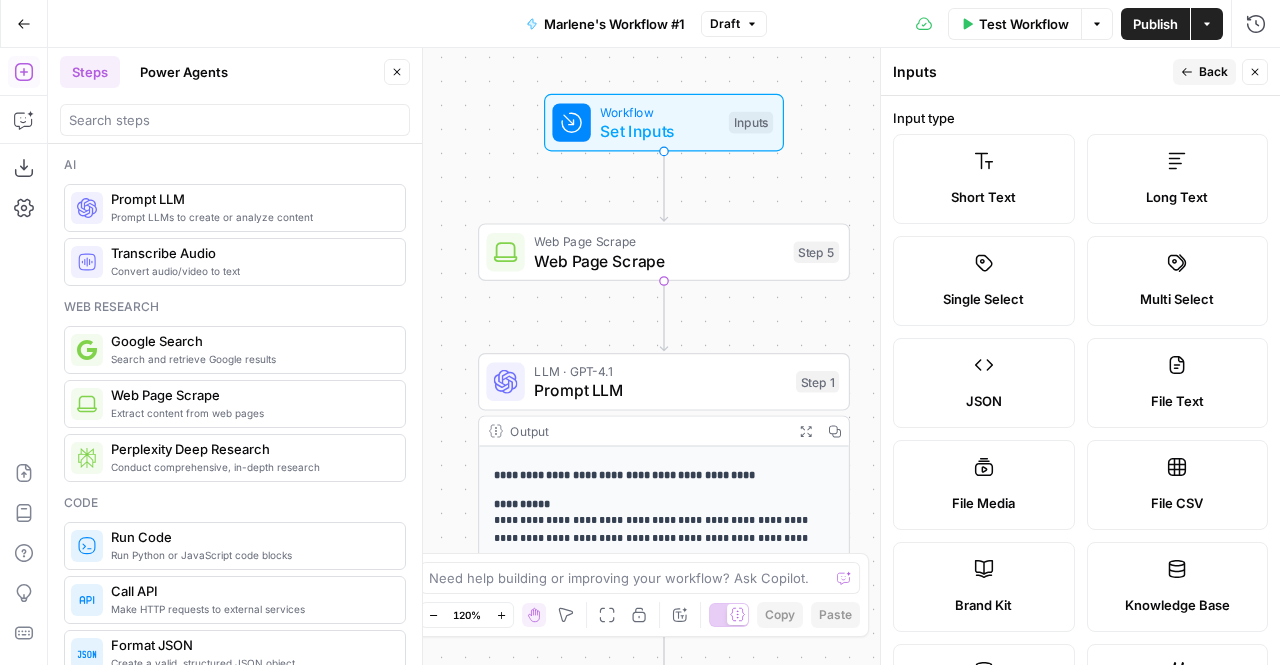 click on "Back" at bounding box center [1213, 72] 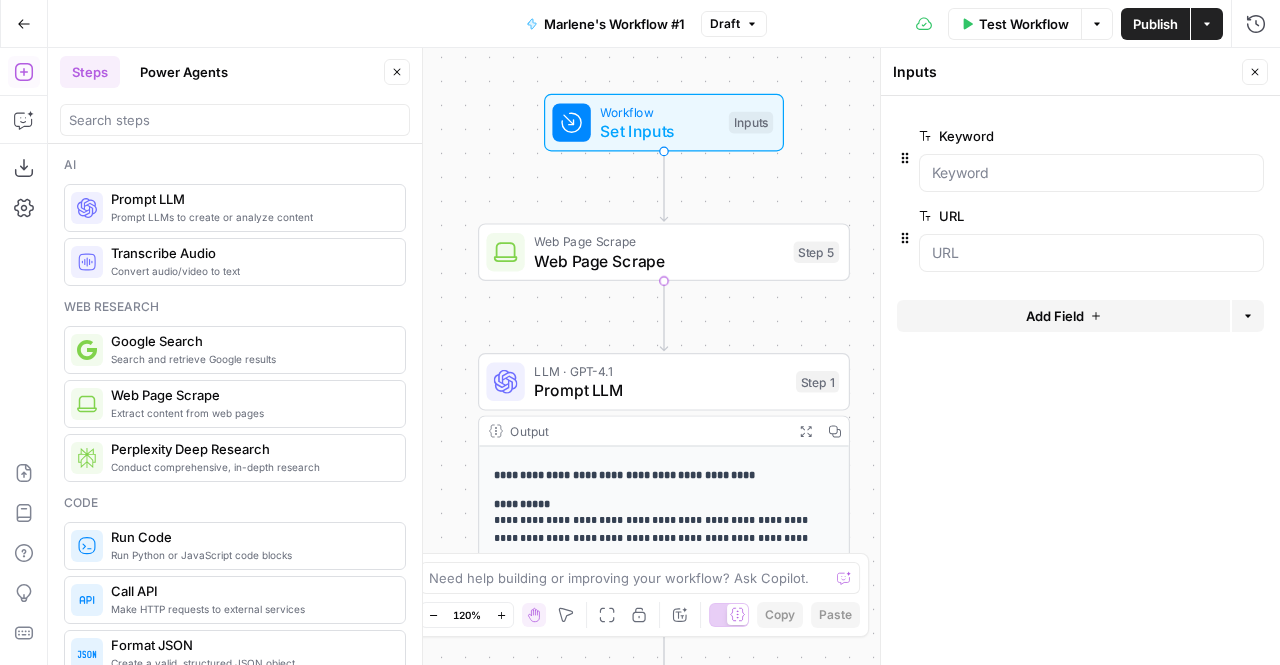 click on "Web Page Scrape" at bounding box center (659, 261) 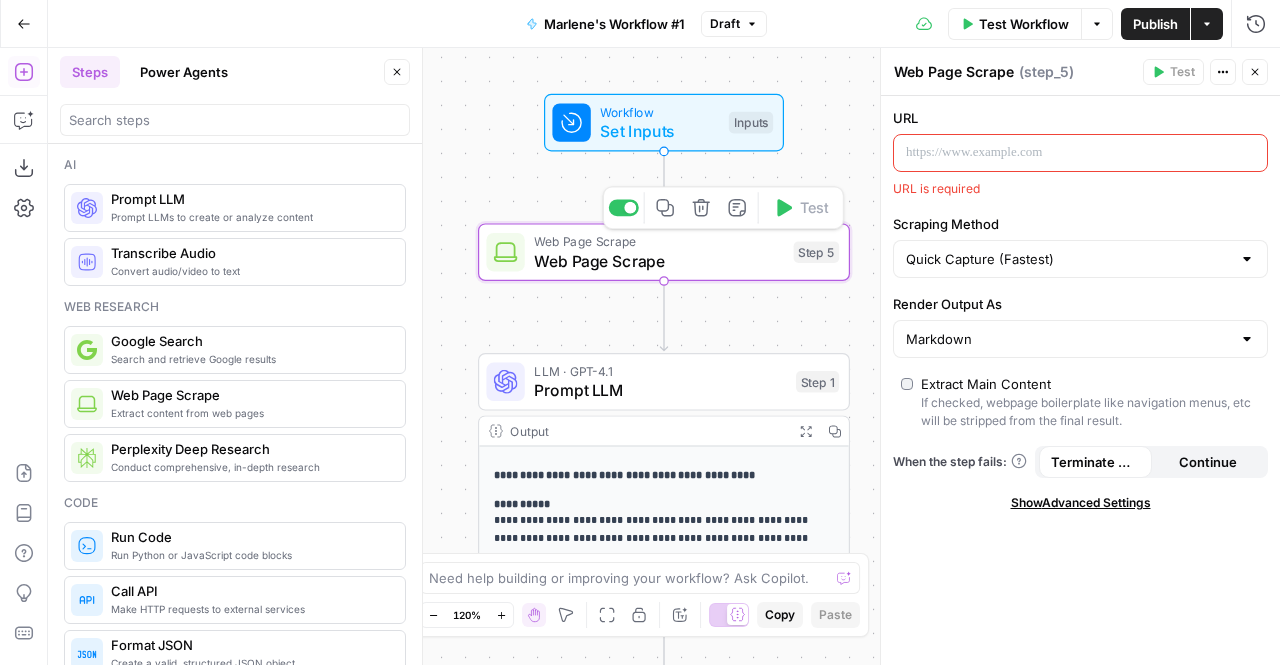 type on "Web Page Scrape" 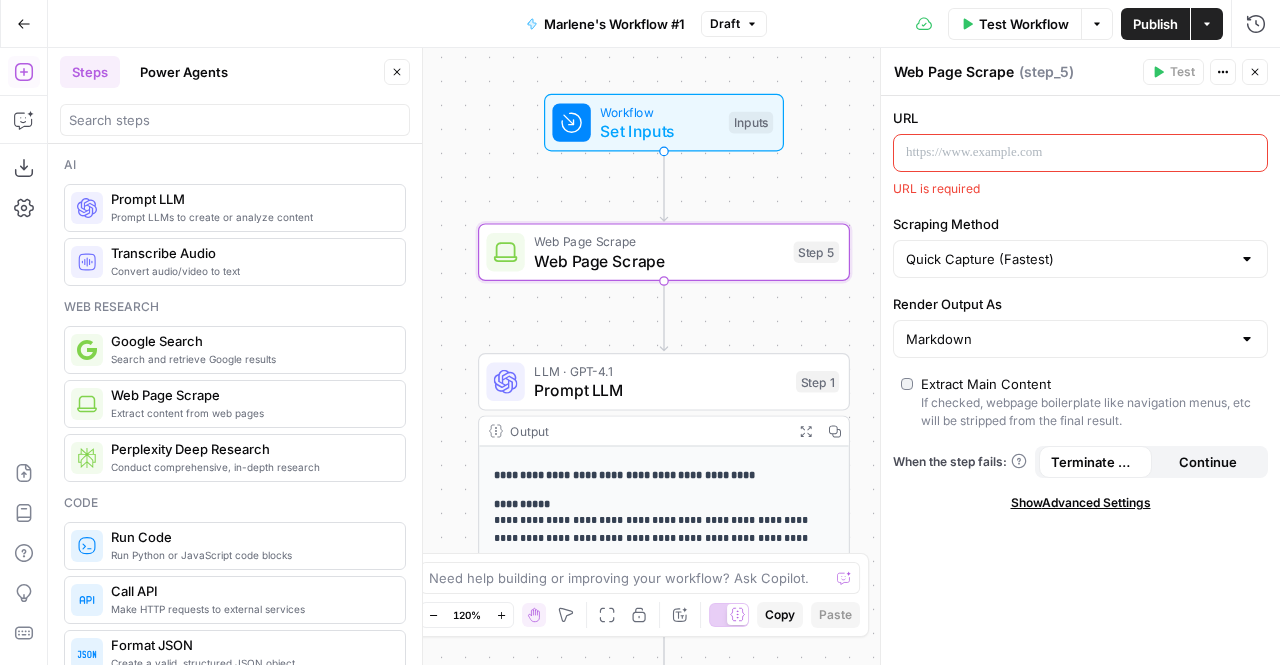 click at bounding box center [1064, 153] 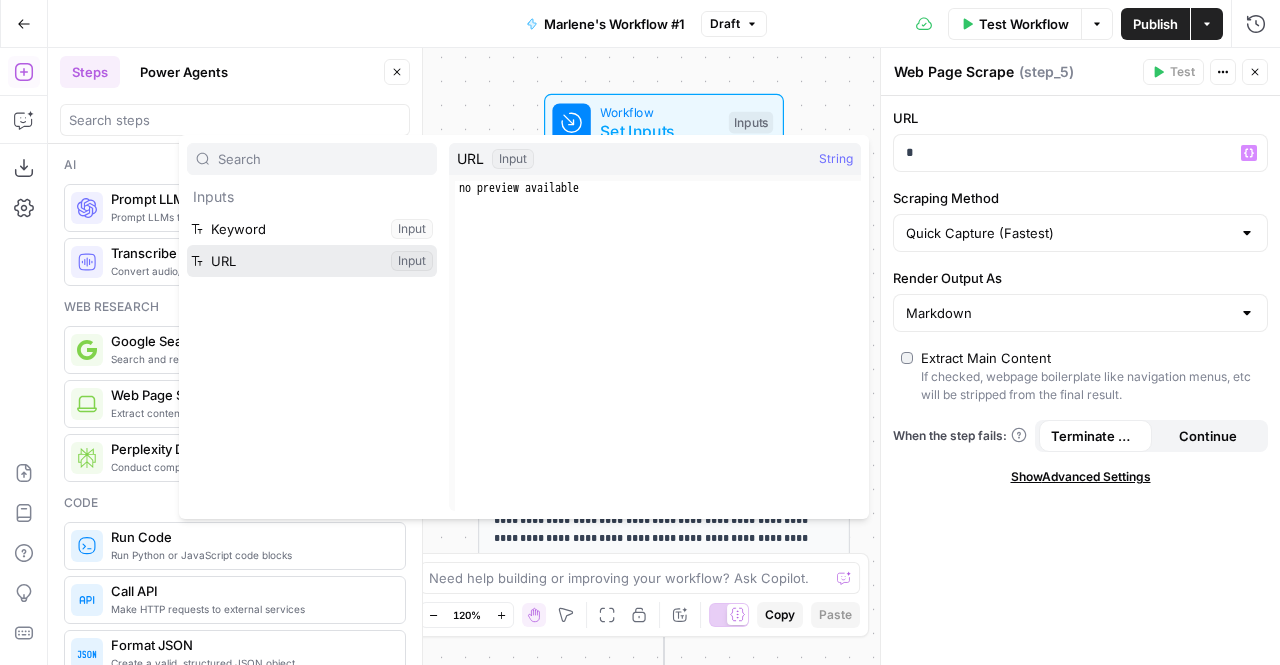 click at bounding box center [312, 261] 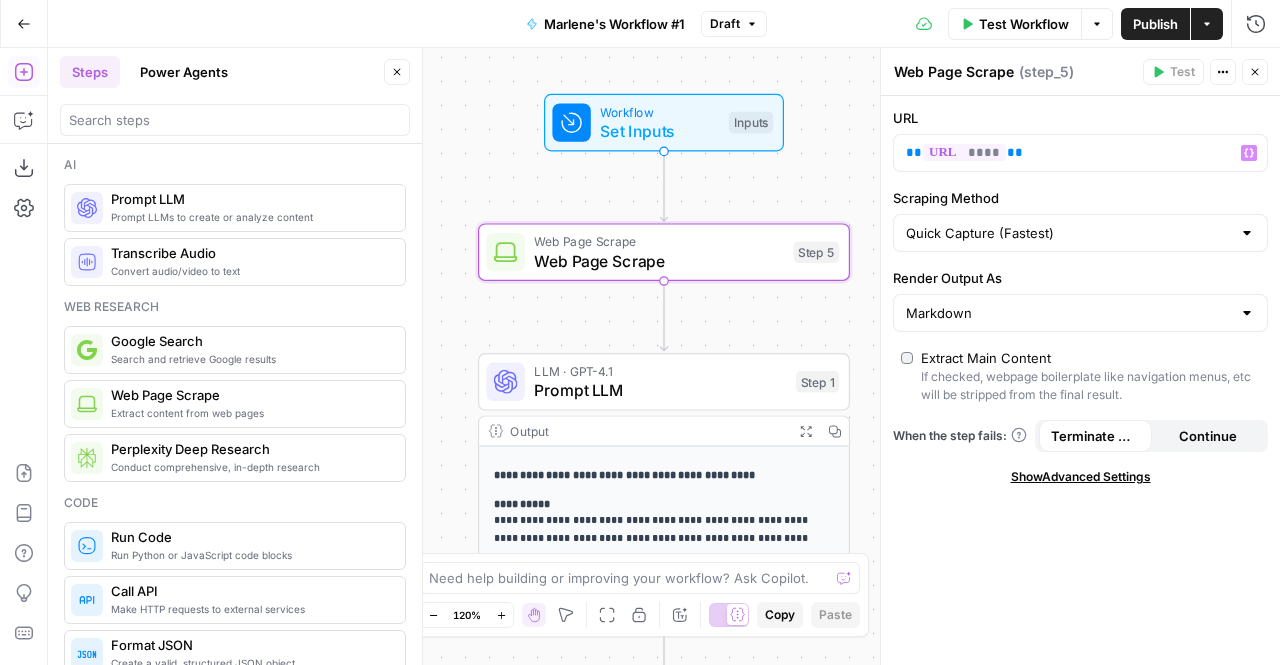 click 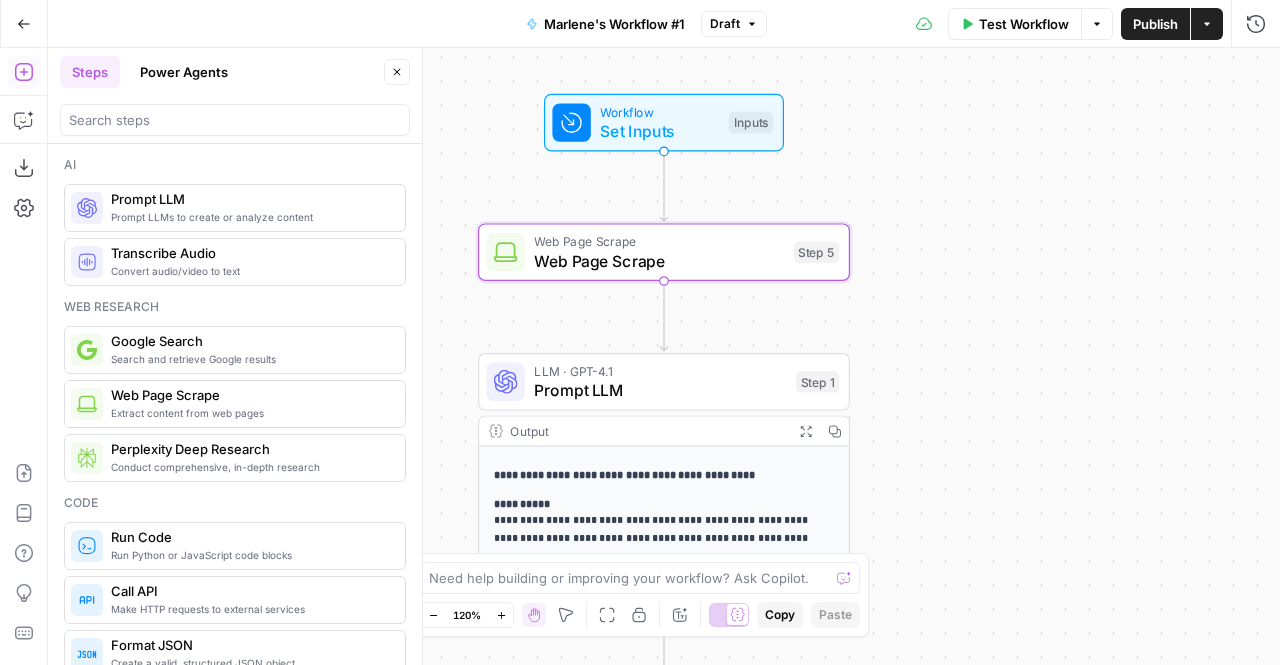 click on "Workflow" at bounding box center [659, 111] 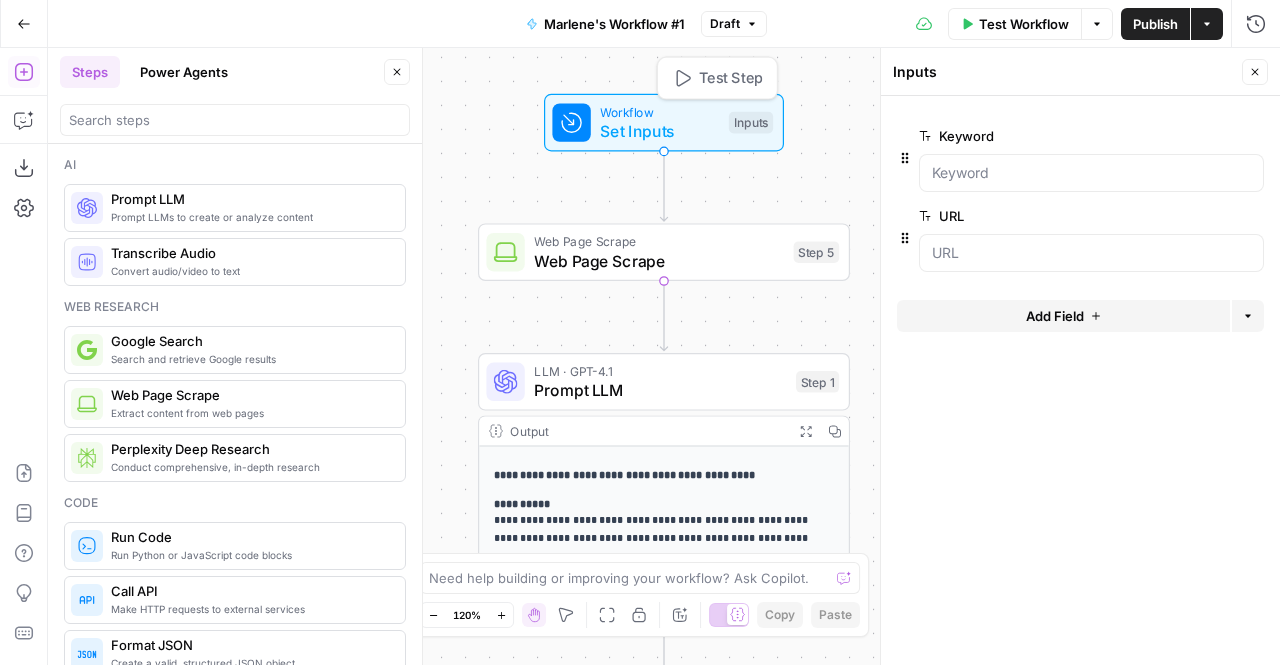 click on "Test Step" at bounding box center (731, 78) 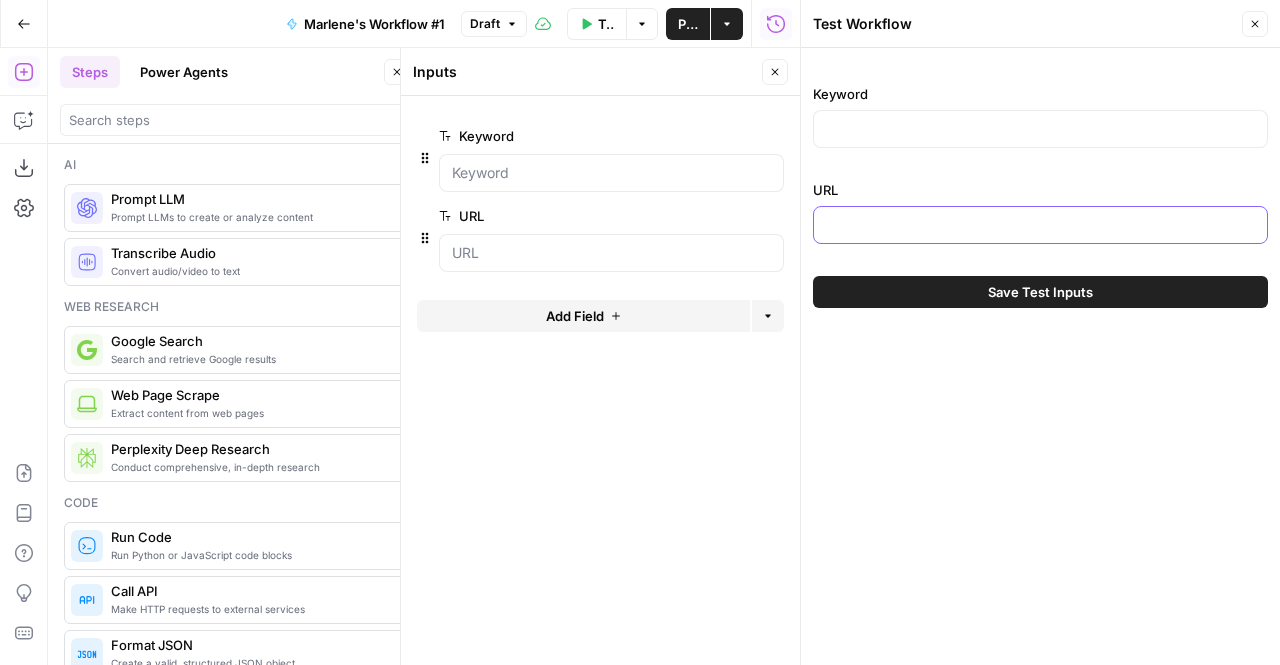 click on "URL" at bounding box center [1040, 225] 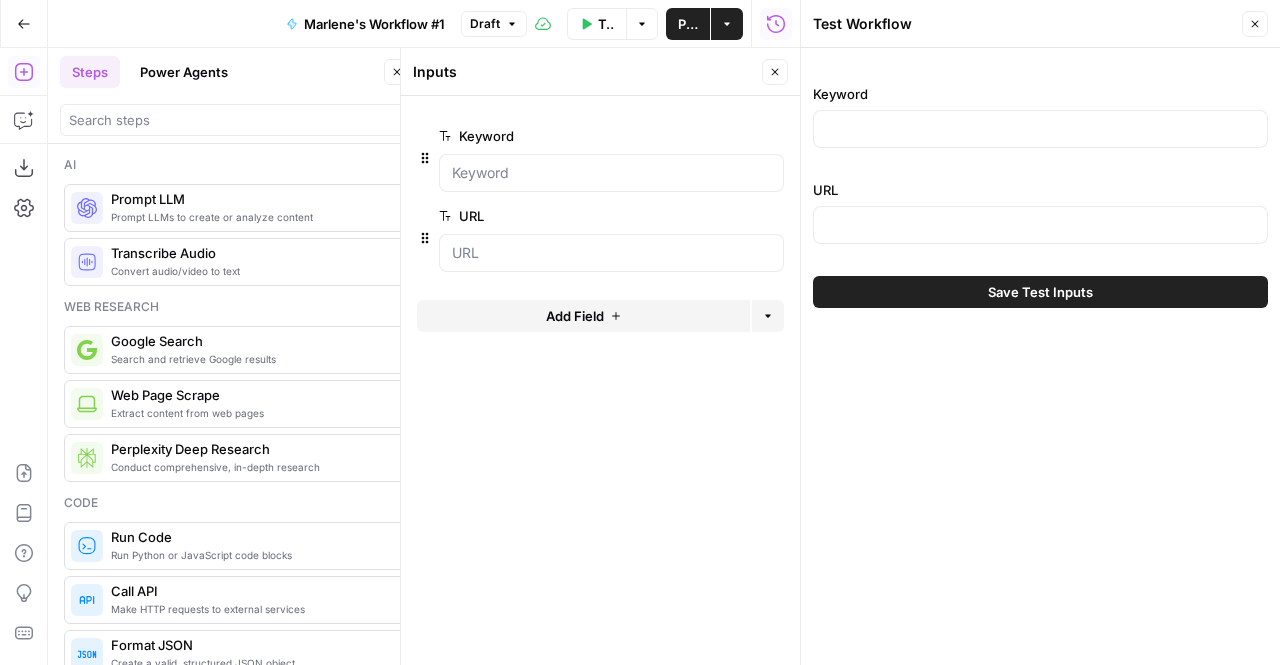 click 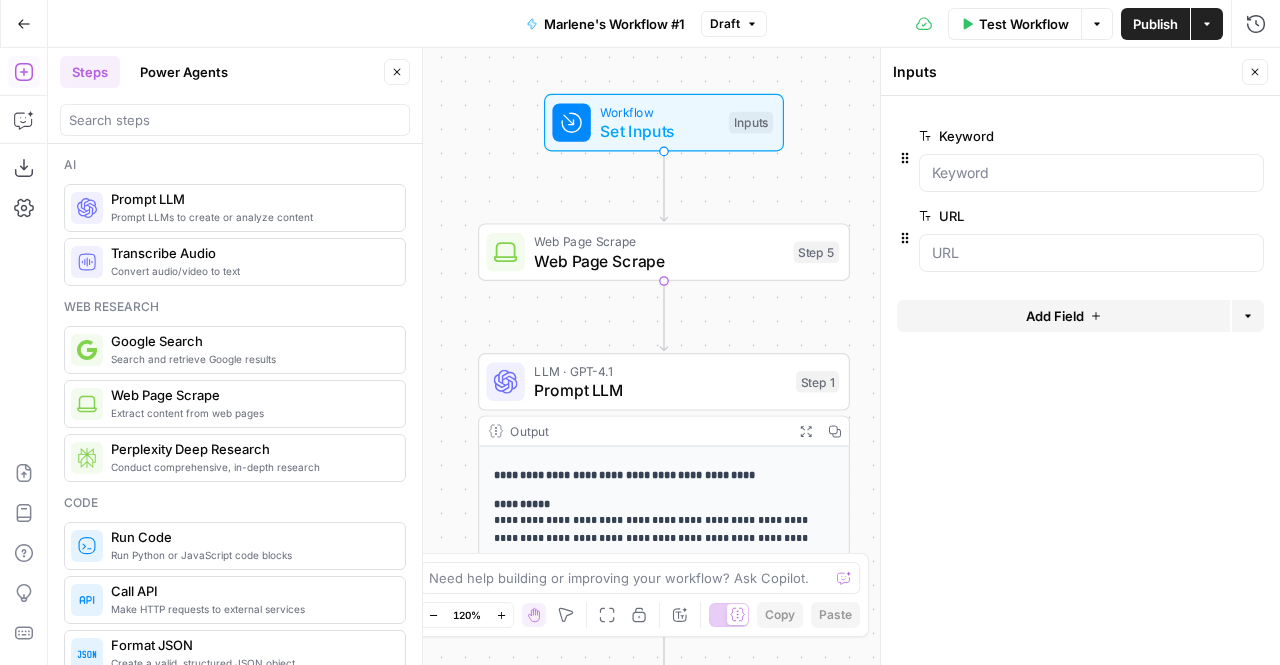 click on "Close" at bounding box center [1255, 72] 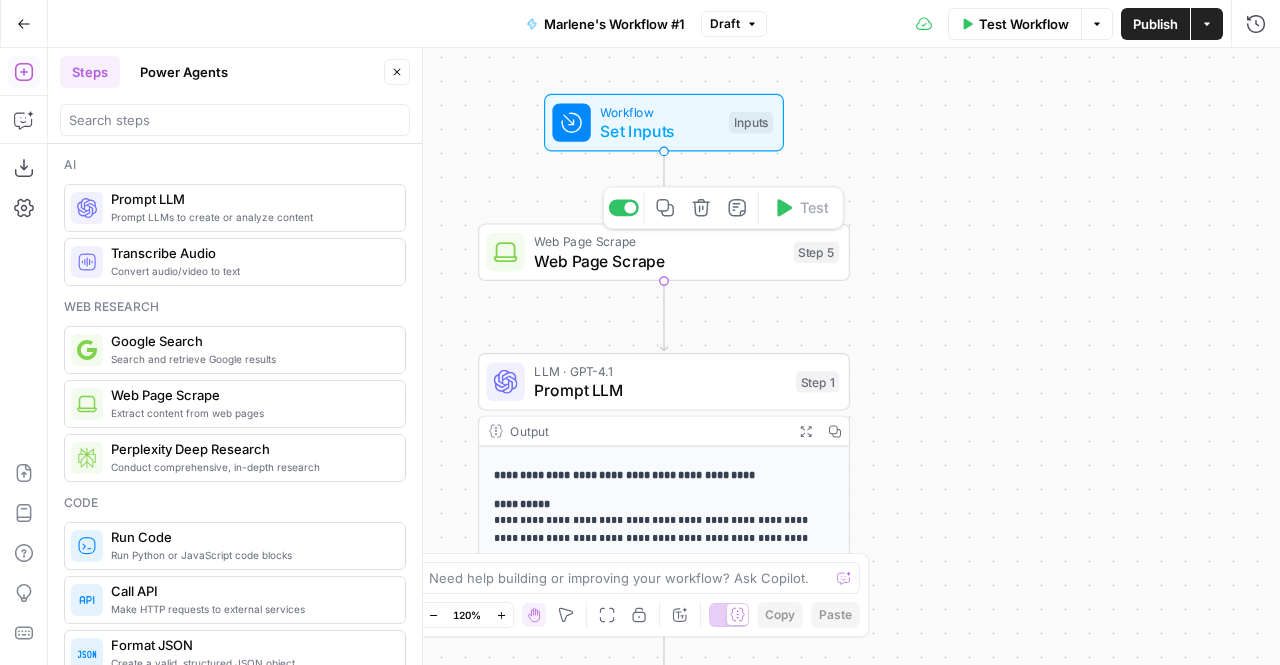 click on "Web Page Scrape" at bounding box center [659, 261] 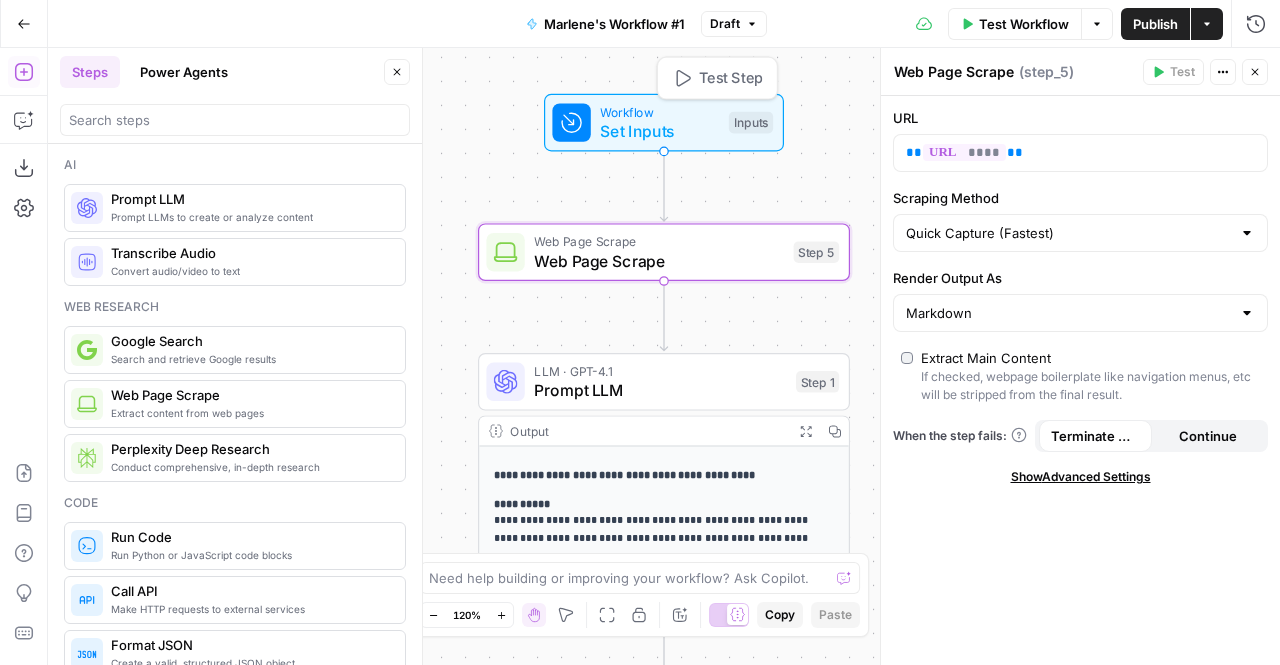 click on "Test Step" at bounding box center [731, 78] 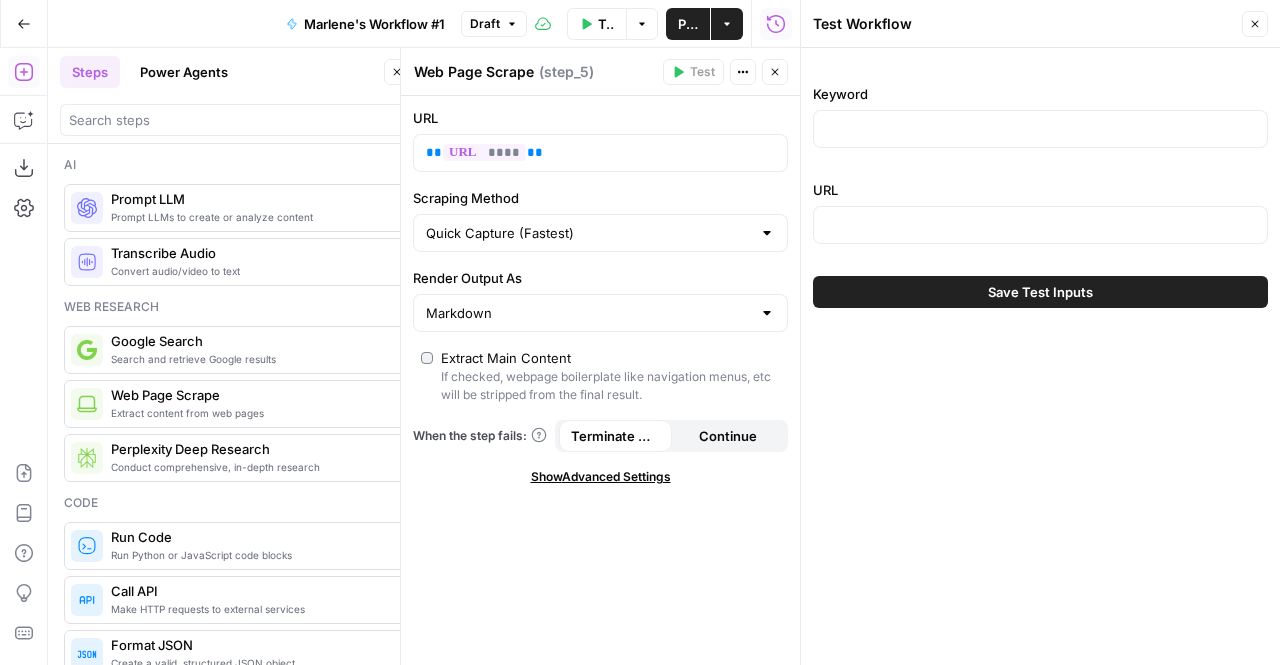 click on "URL" at bounding box center [1040, 216] 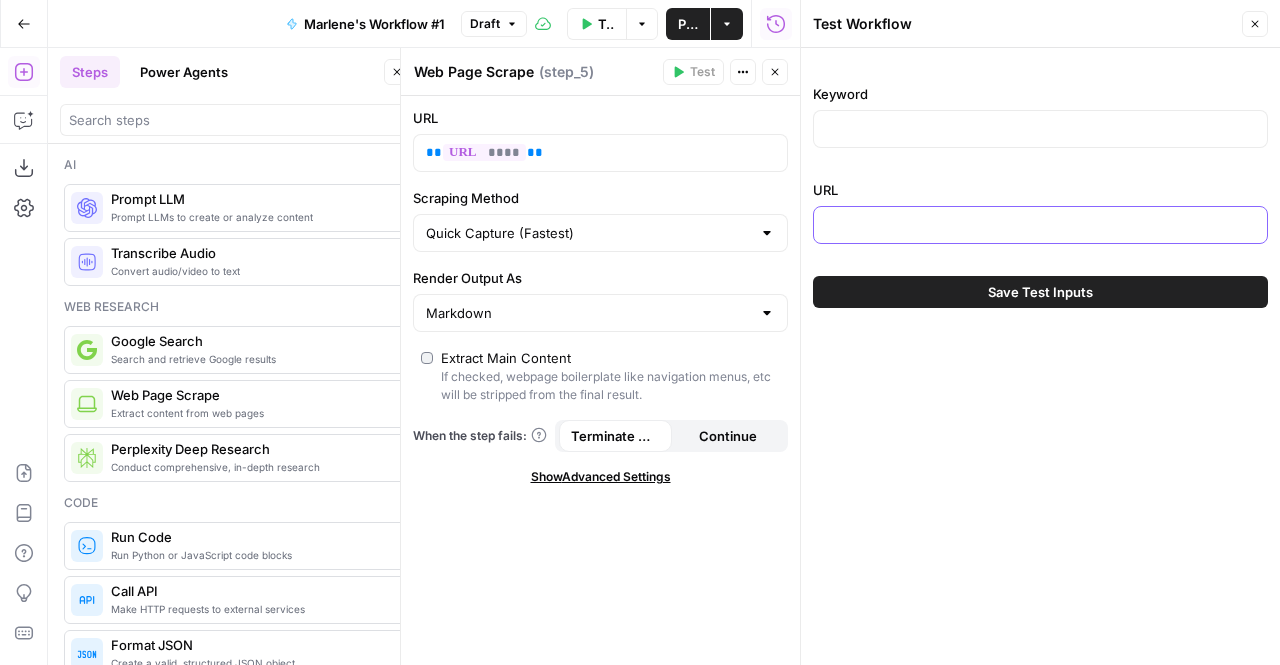 click on "URL" at bounding box center (1040, 225) 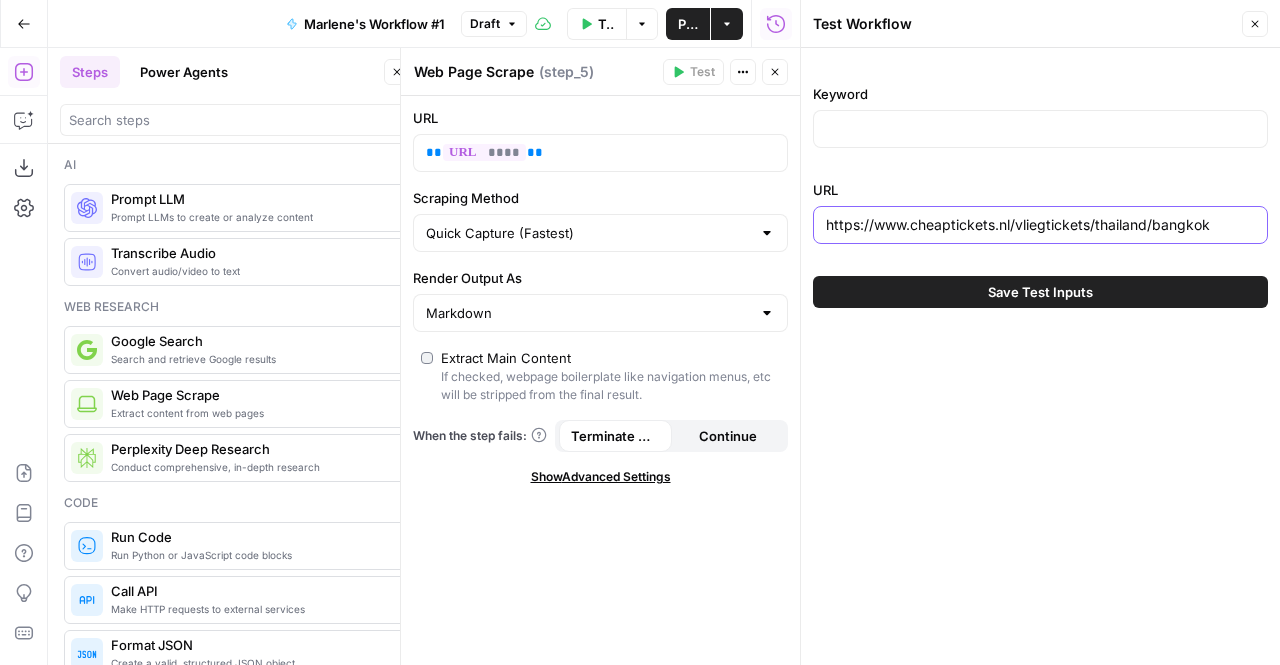 type on "https://www.cheaptickets.nl/vliegtickets/thailand/bangkok" 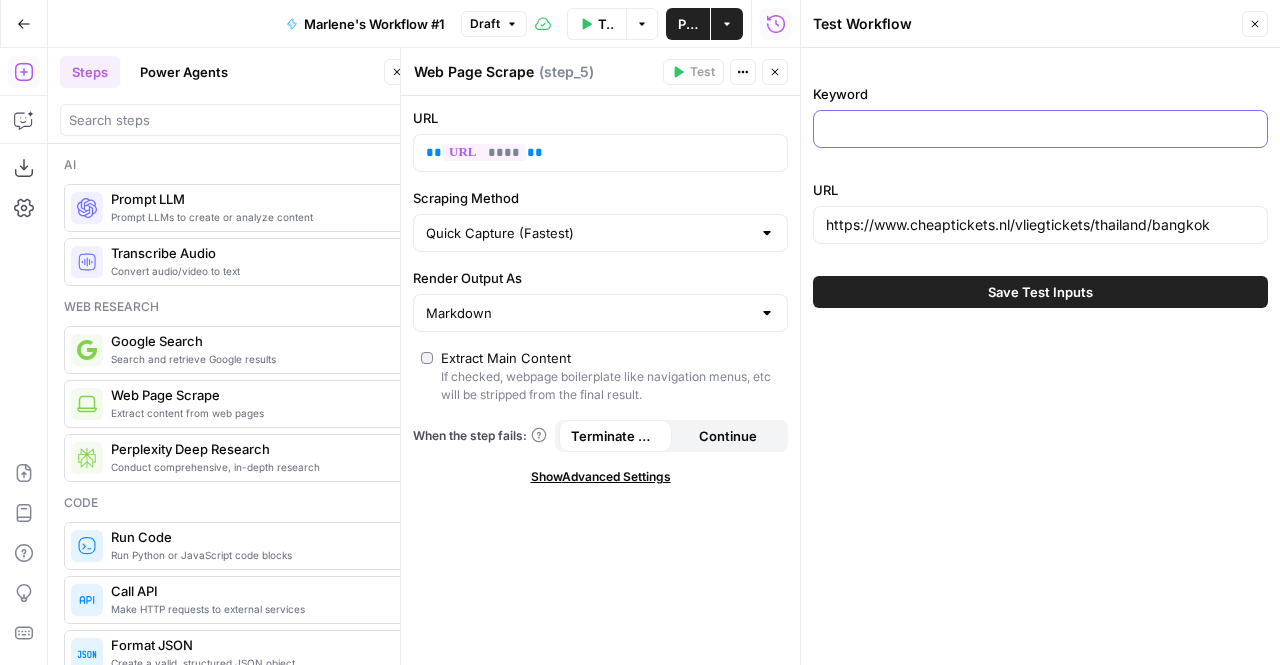 click on "Keyword" at bounding box center (1040, 129) 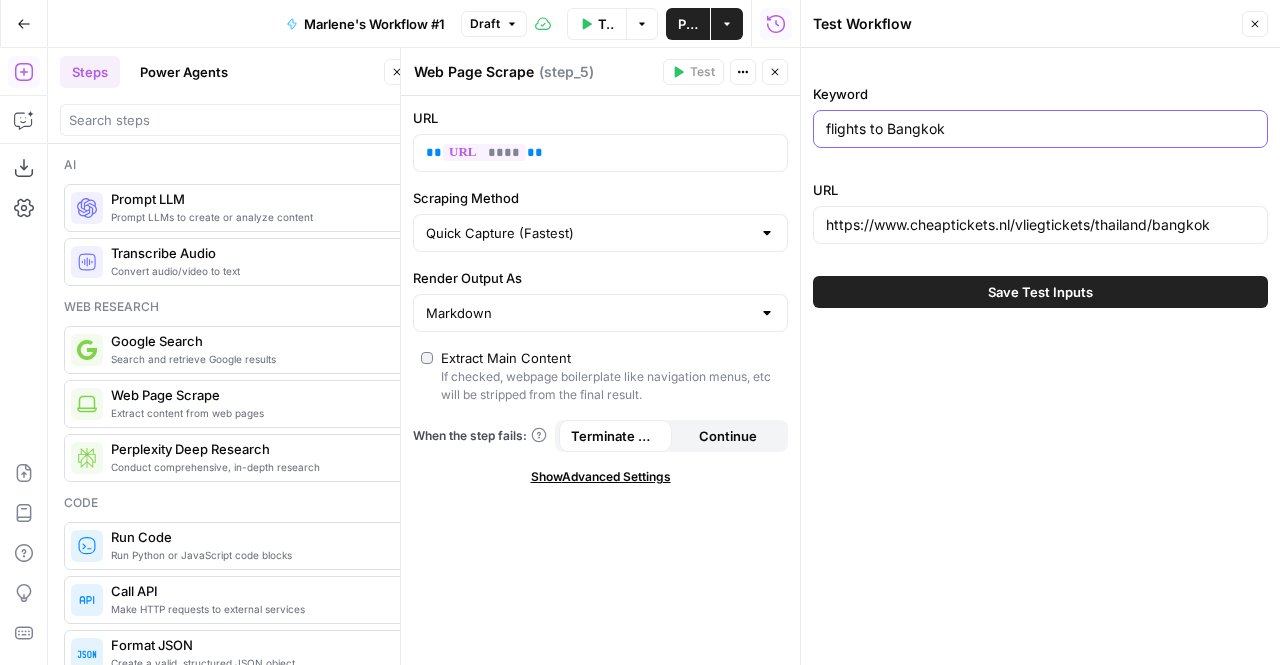 type on "flights to Bangkok" 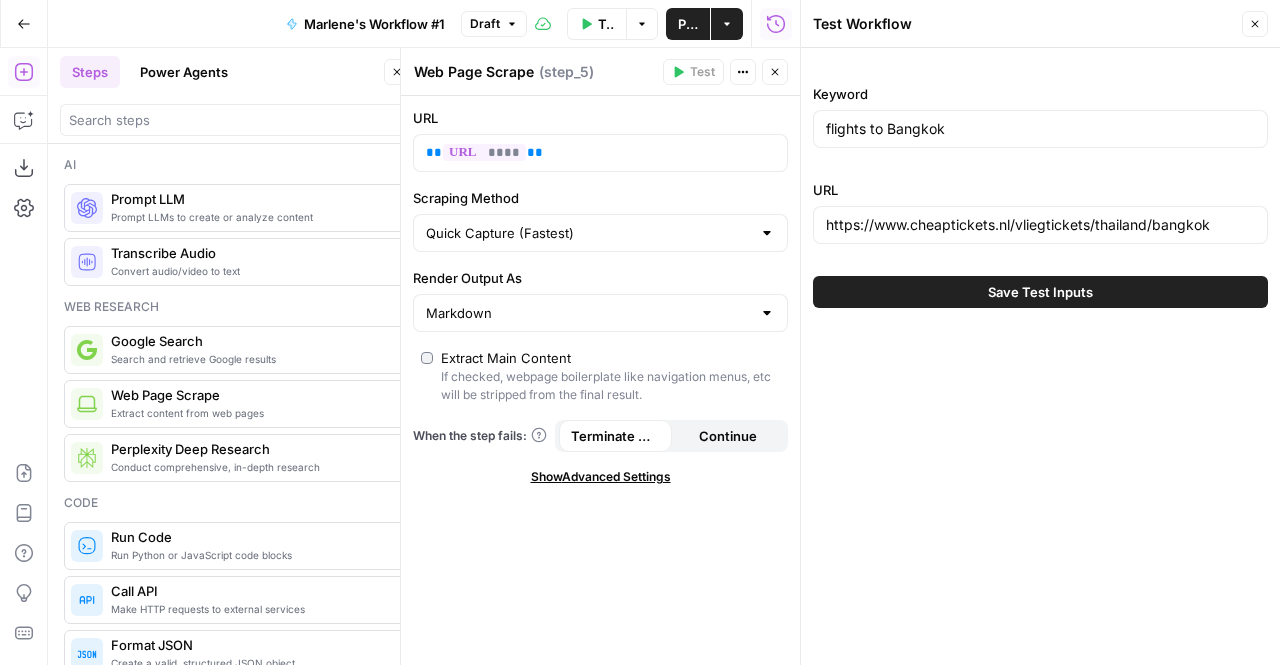 click on "Save Test Inputs" at bounding box center [1040, 292] 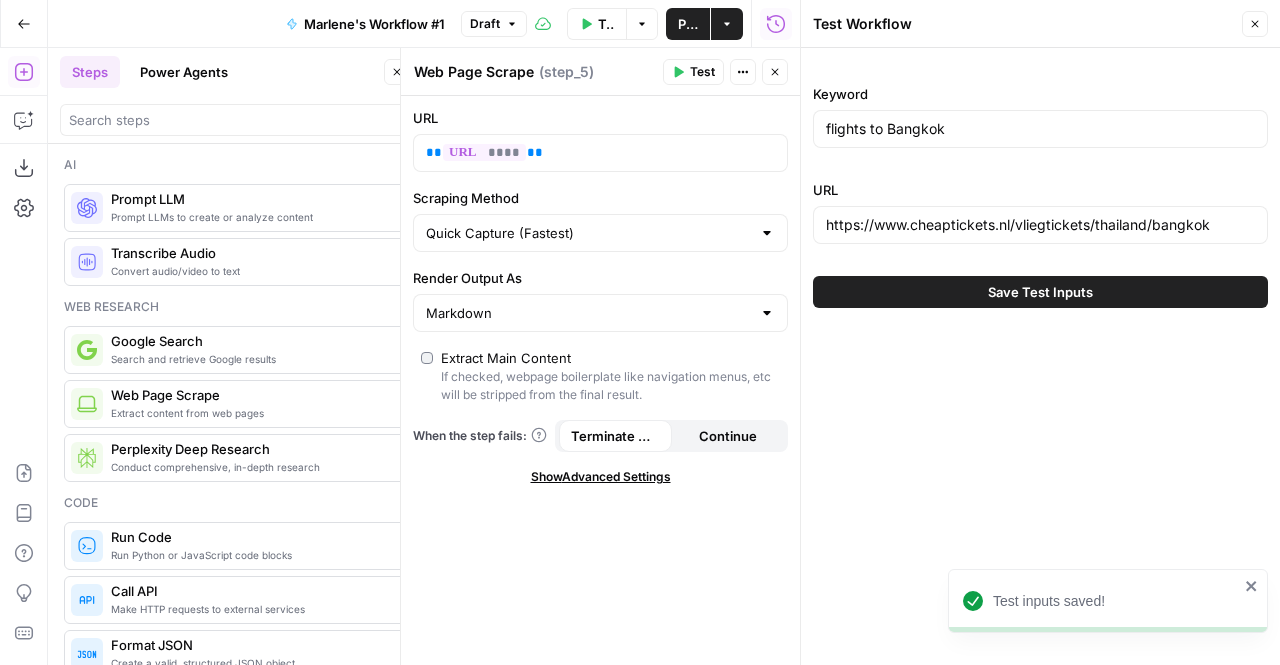 click on "Test" at bounding box center (693, 72) 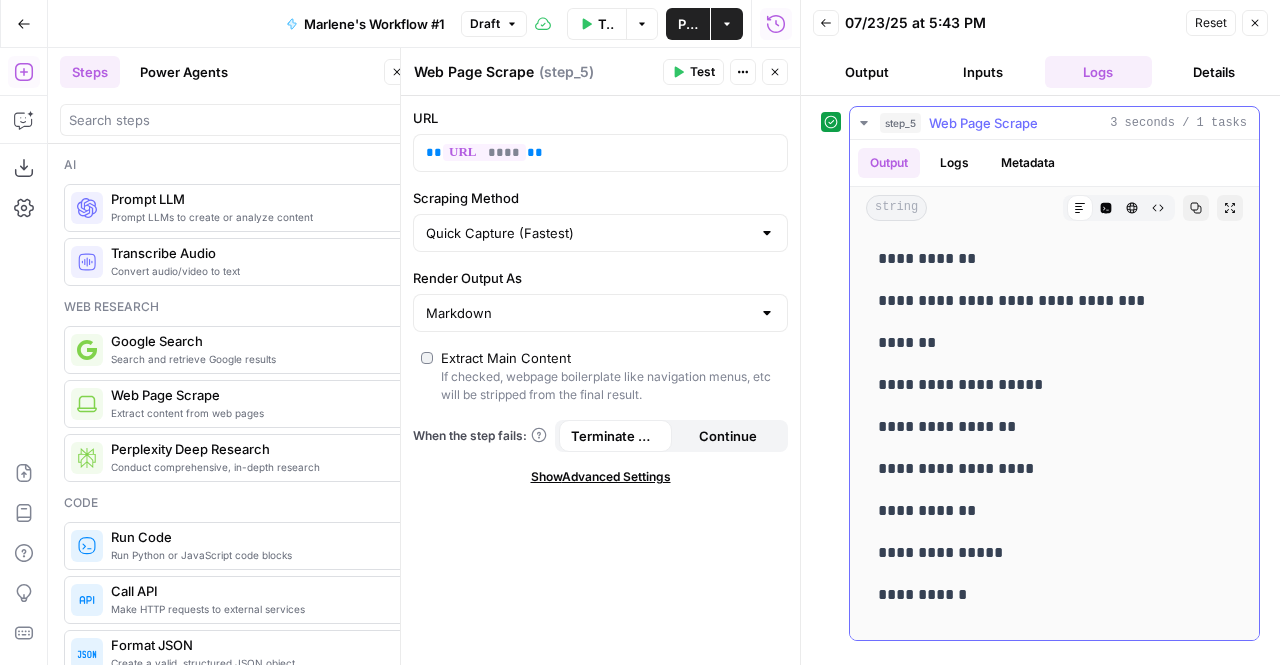 scroll, scrollTop: 0, scrollLeft: 0, axis: both 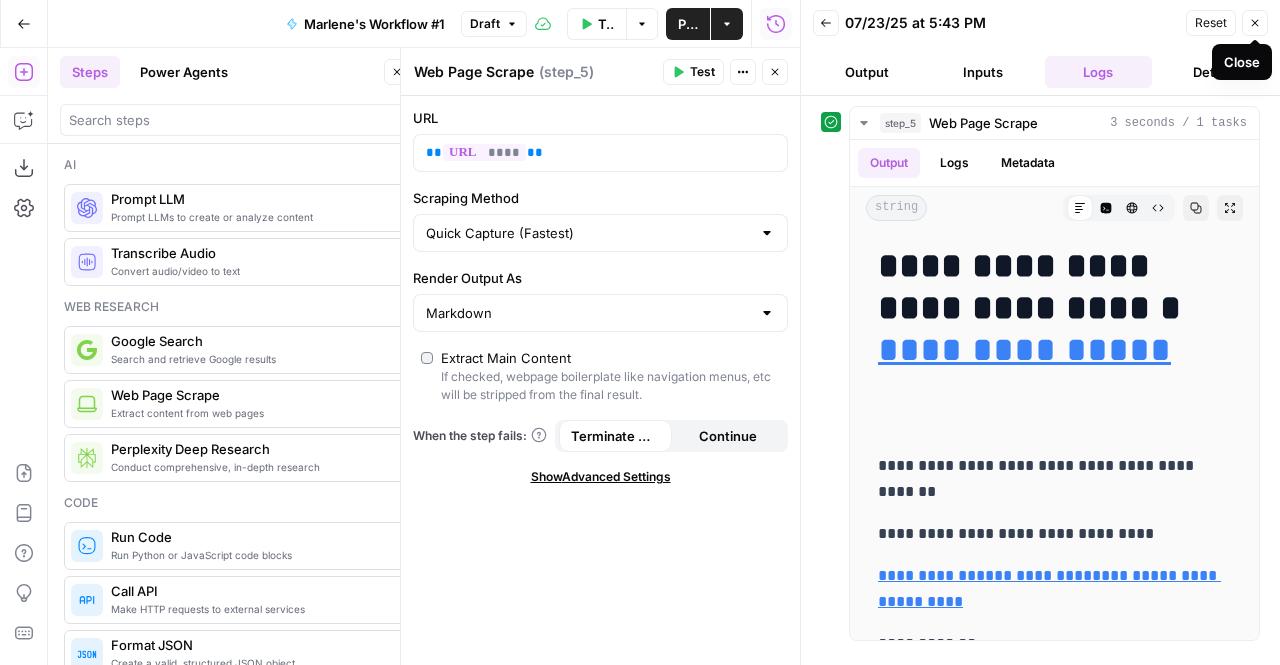 click 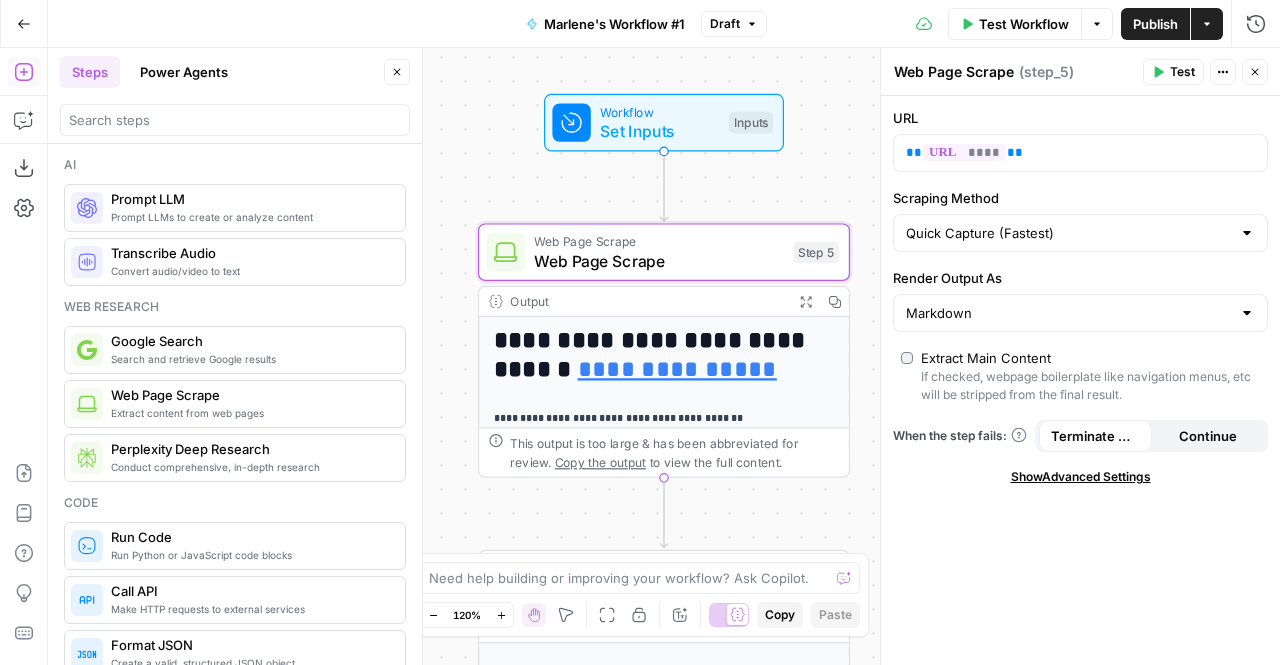 click 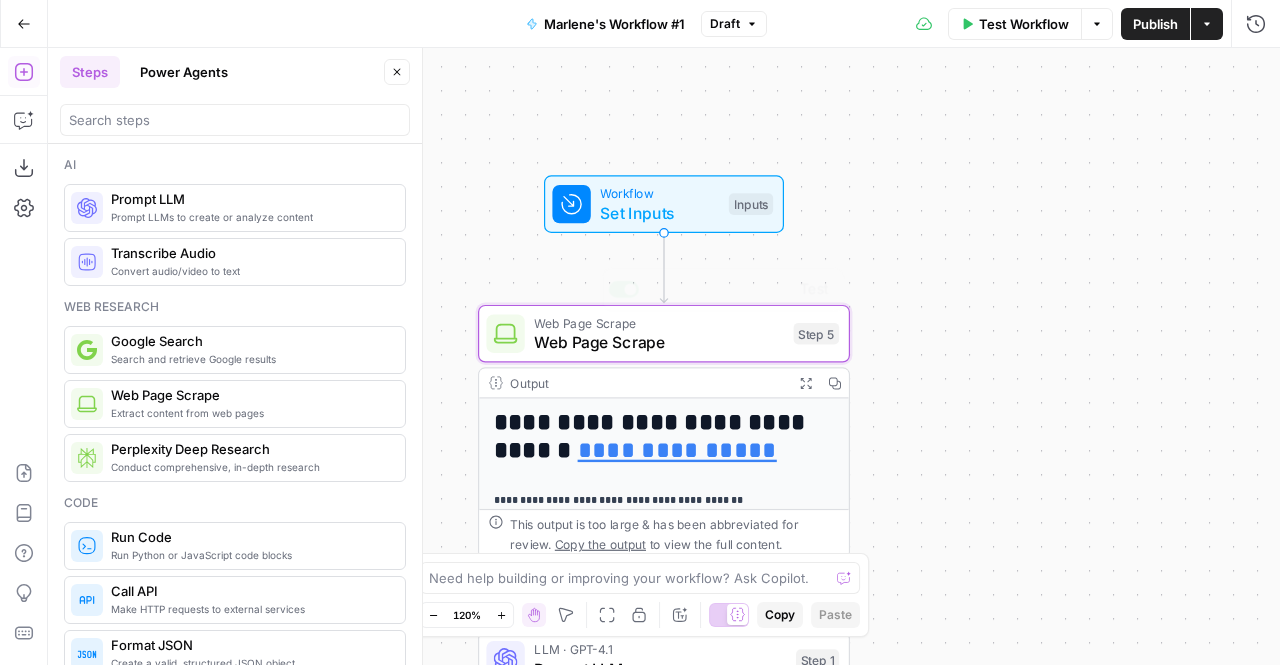 click on "Set Inputs" at bounding box center (659, 213) 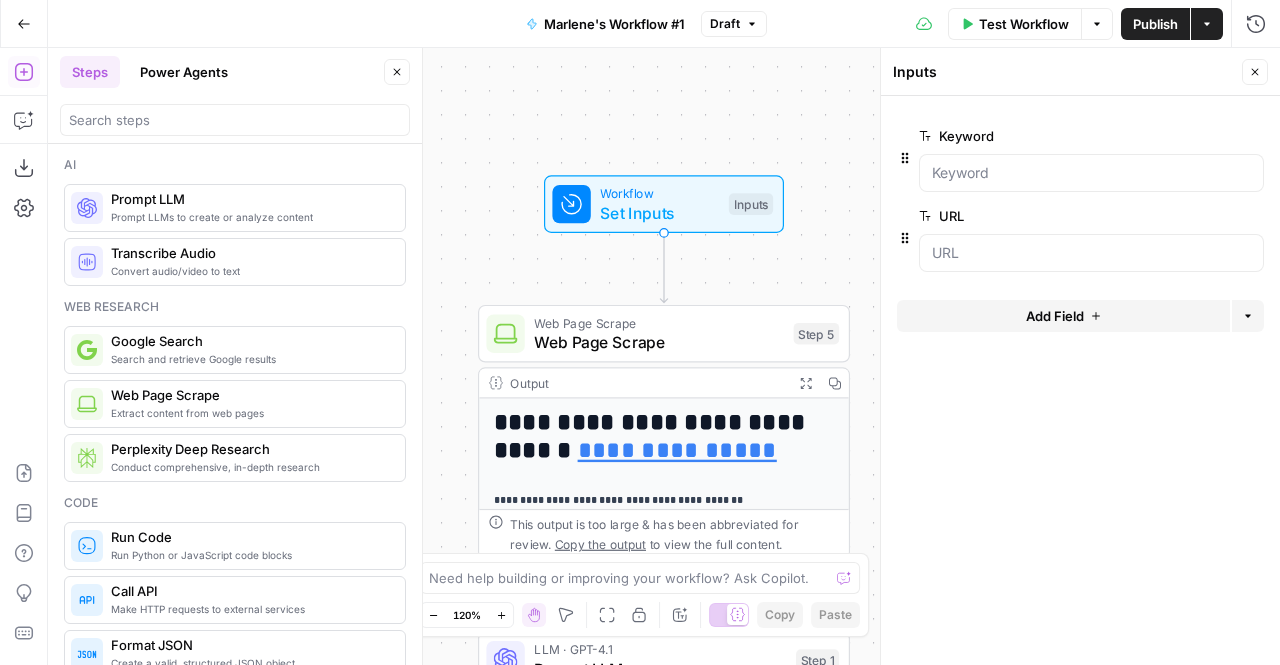 click 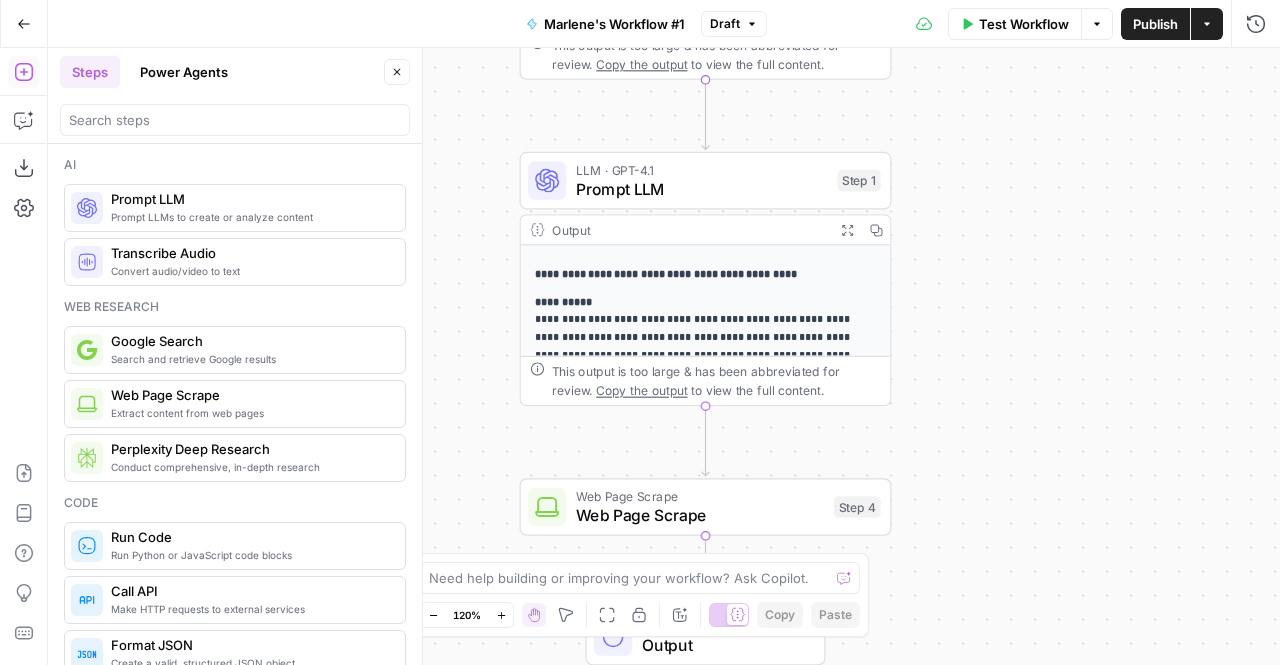 click on "LLM · GPT-4.1 Prompt LLM Step 1 Copy step Delete step Add Note Test" at bounding box center [706, 181] 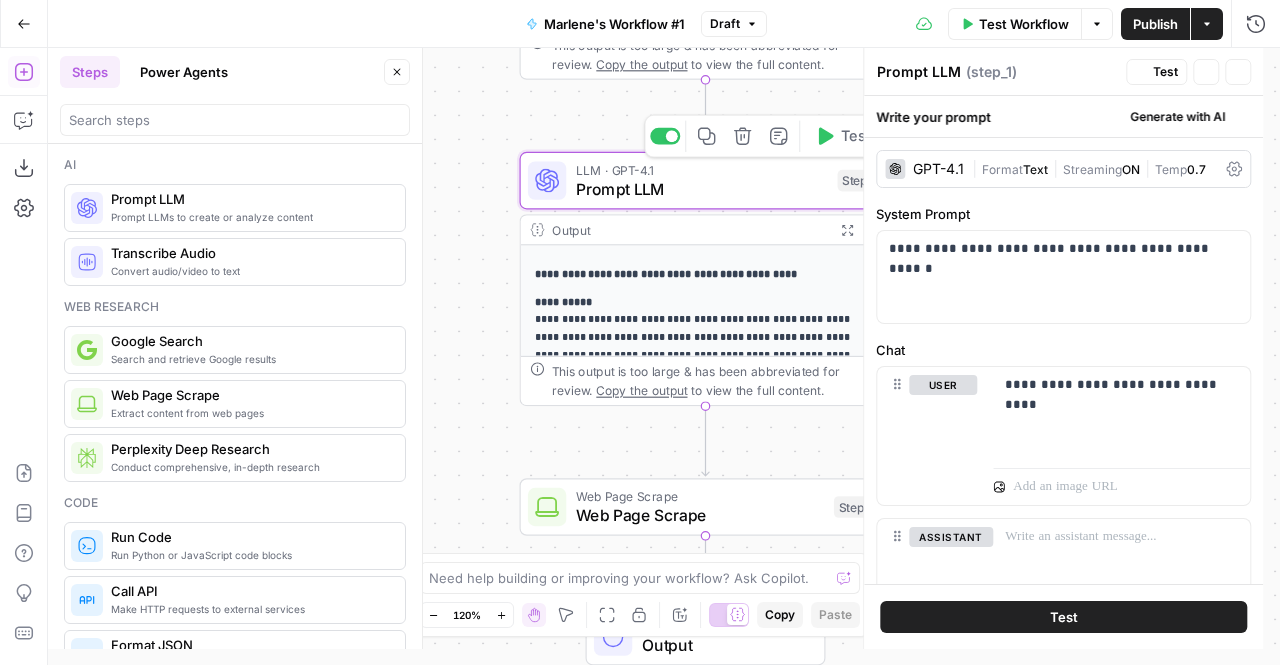 click on "Prompt LLM" at bounding box center (702, 189) 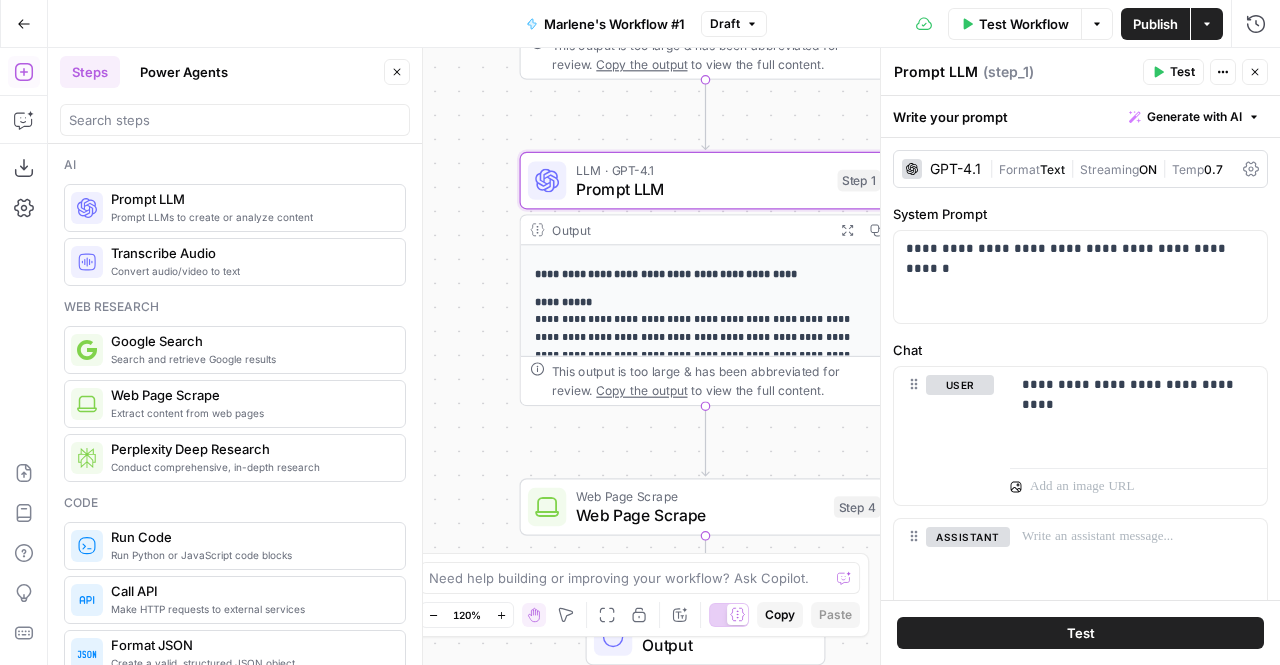 click on "GPT-4.1" at bounding box center [941, 169] 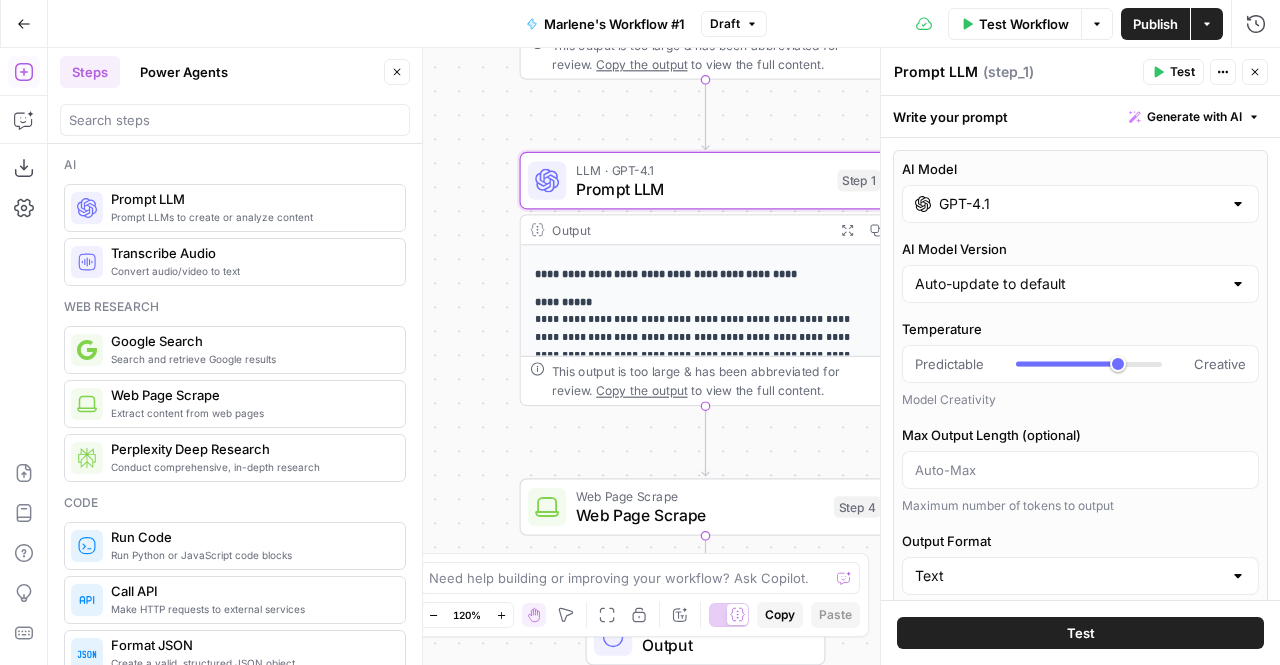 click on "GPT-4.1" at bounding box center [1080, 204] 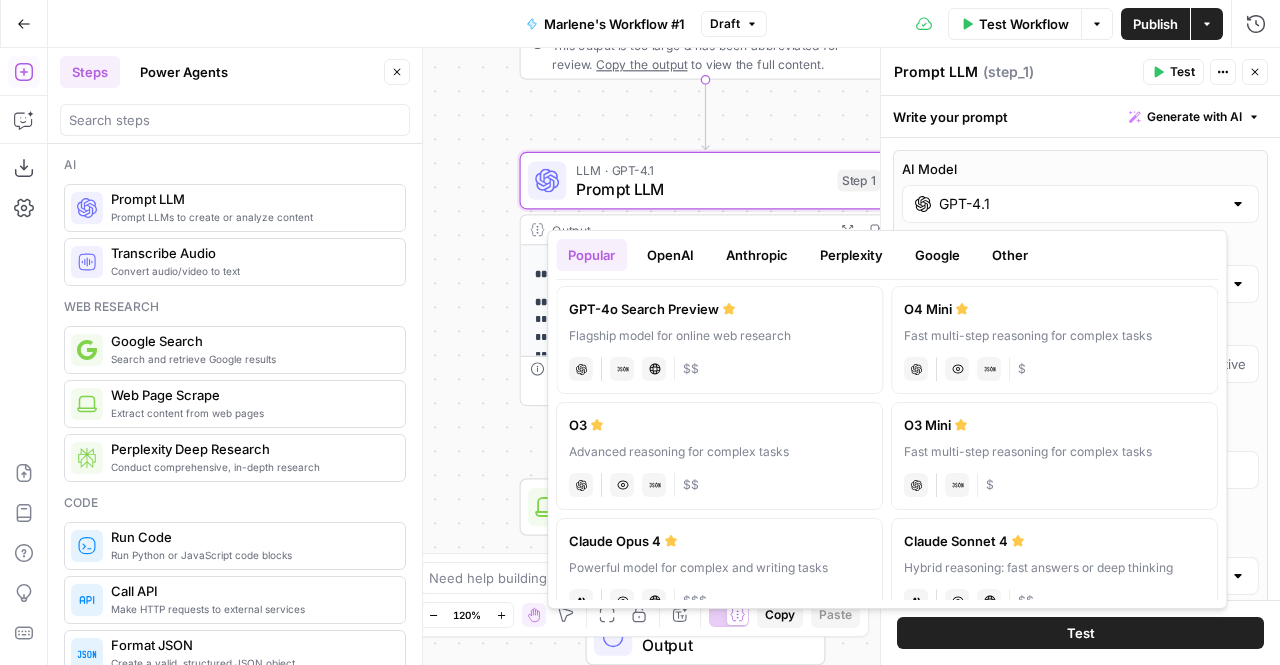 scroll, scrollTop: 0, scrollLeft: 0, axis: both 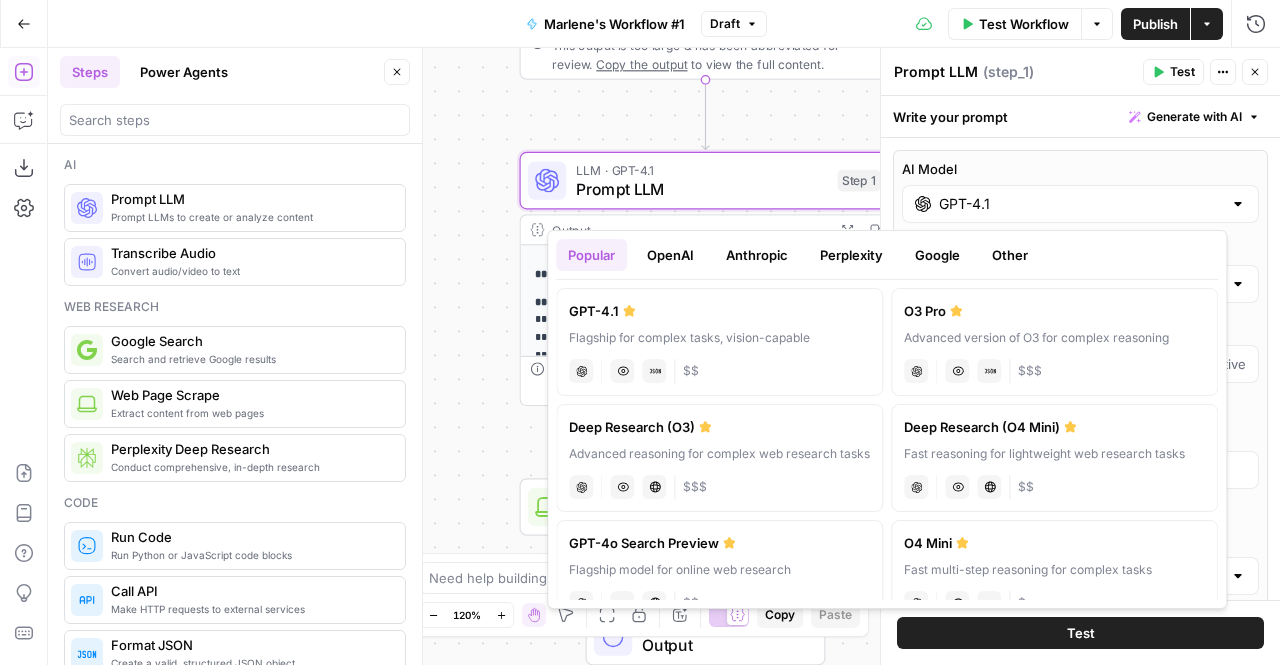 click on "Anthropic" at bounding box center [757, 255] 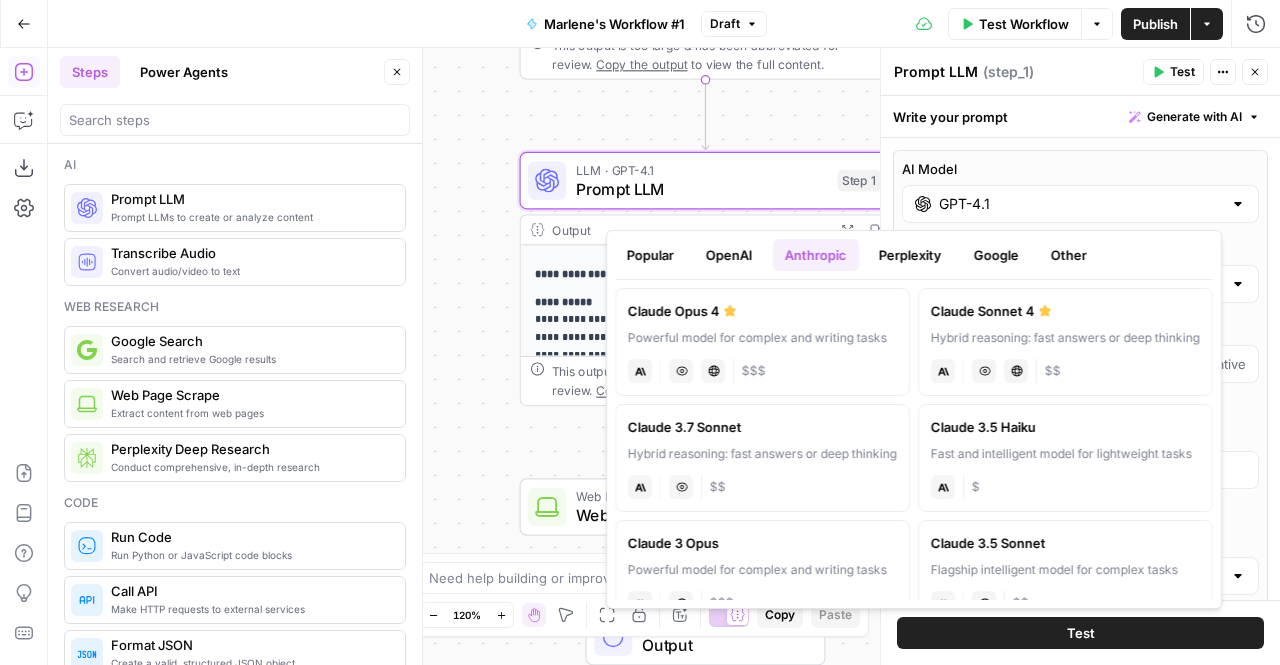 click on "Claude Sonnet 4" at bounding box center (1065, 311) 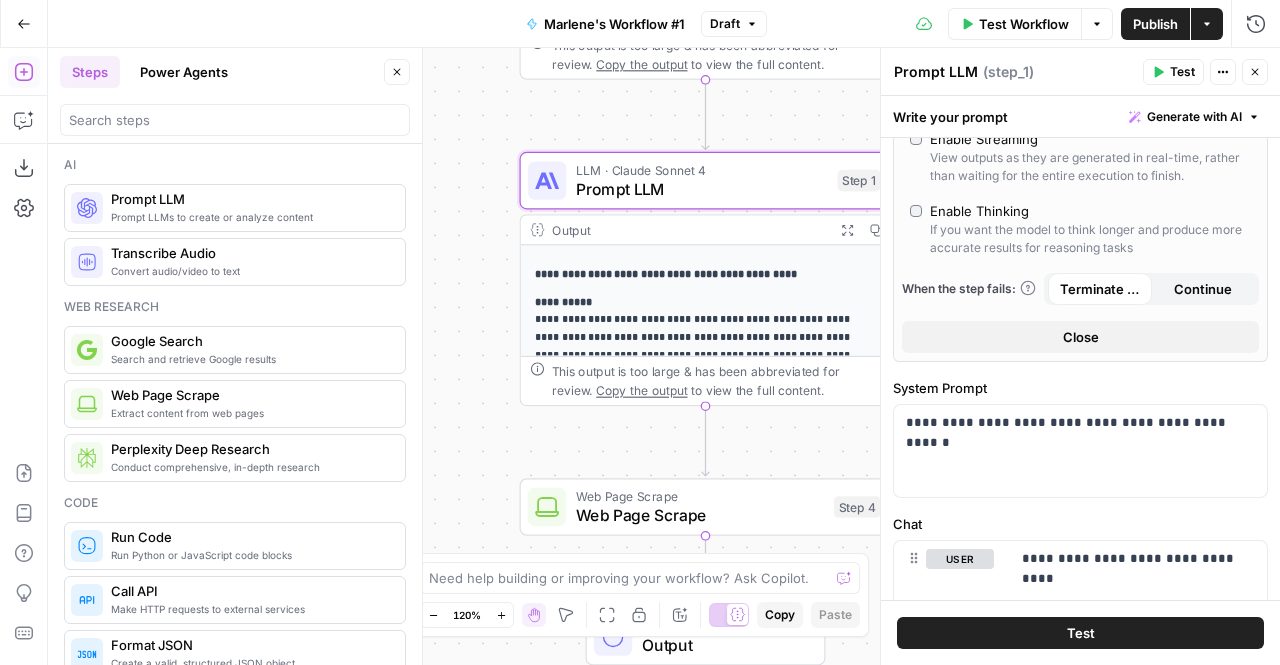 scroll, scrollTop: 350, scrollLeft: 0, axis: vertical 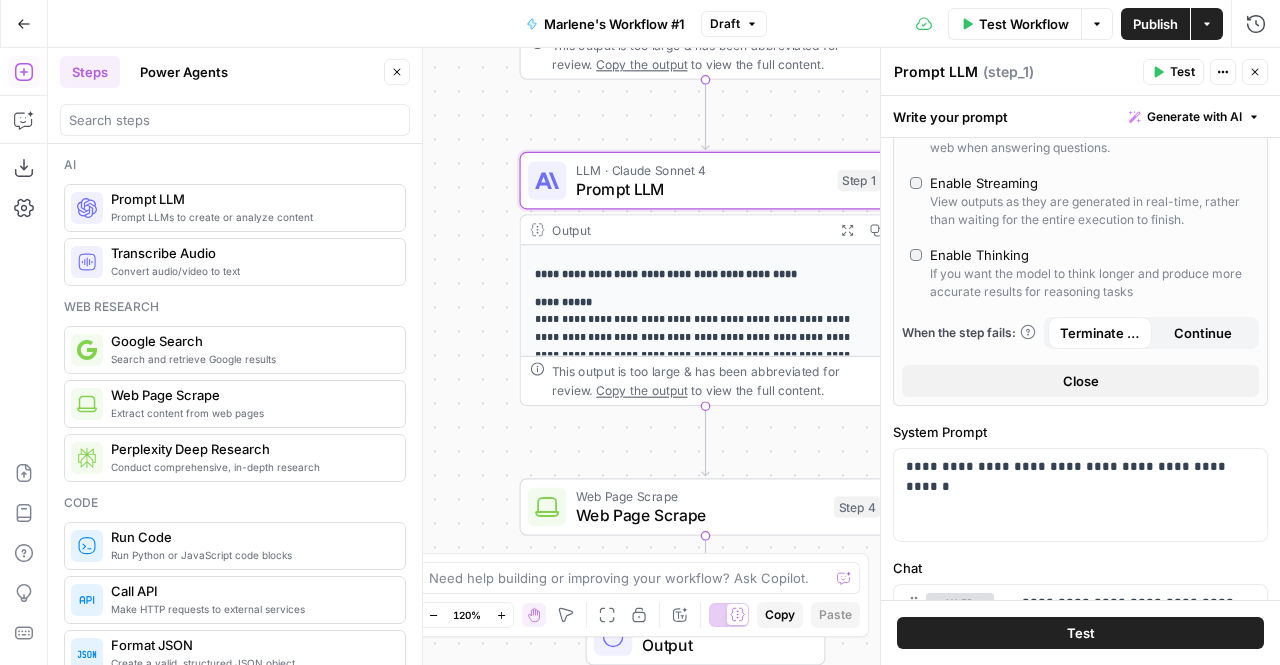 click on "Close" at bounding box center [1080, 381] 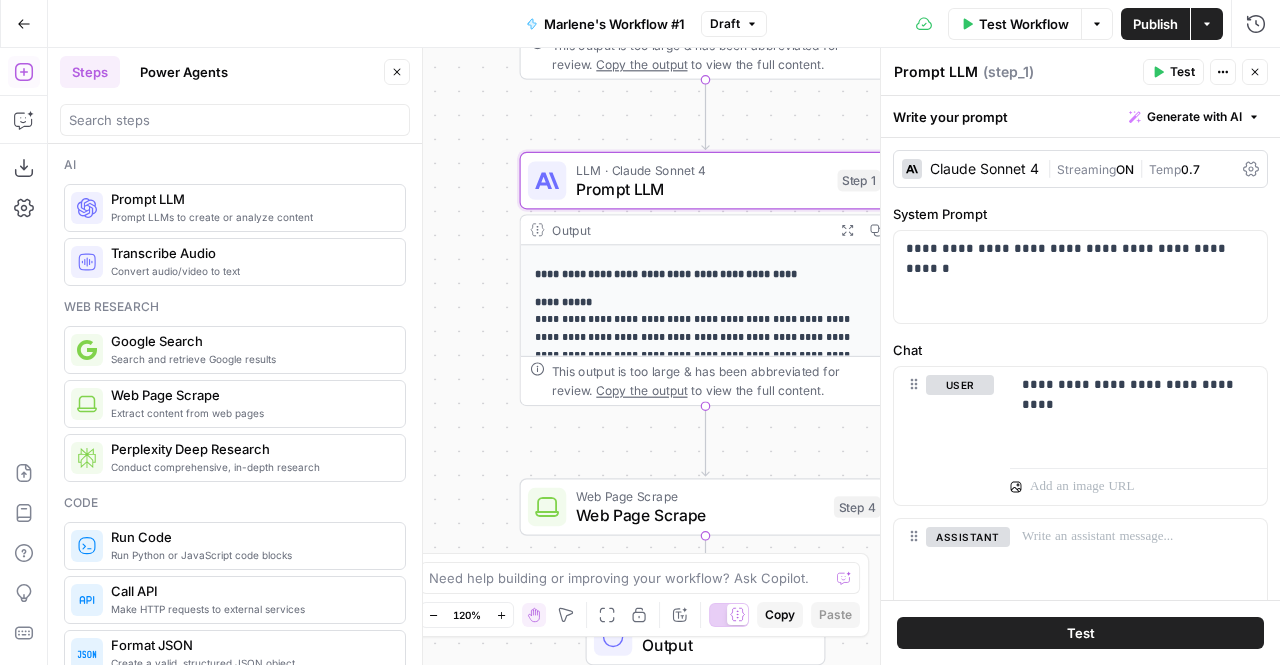 click 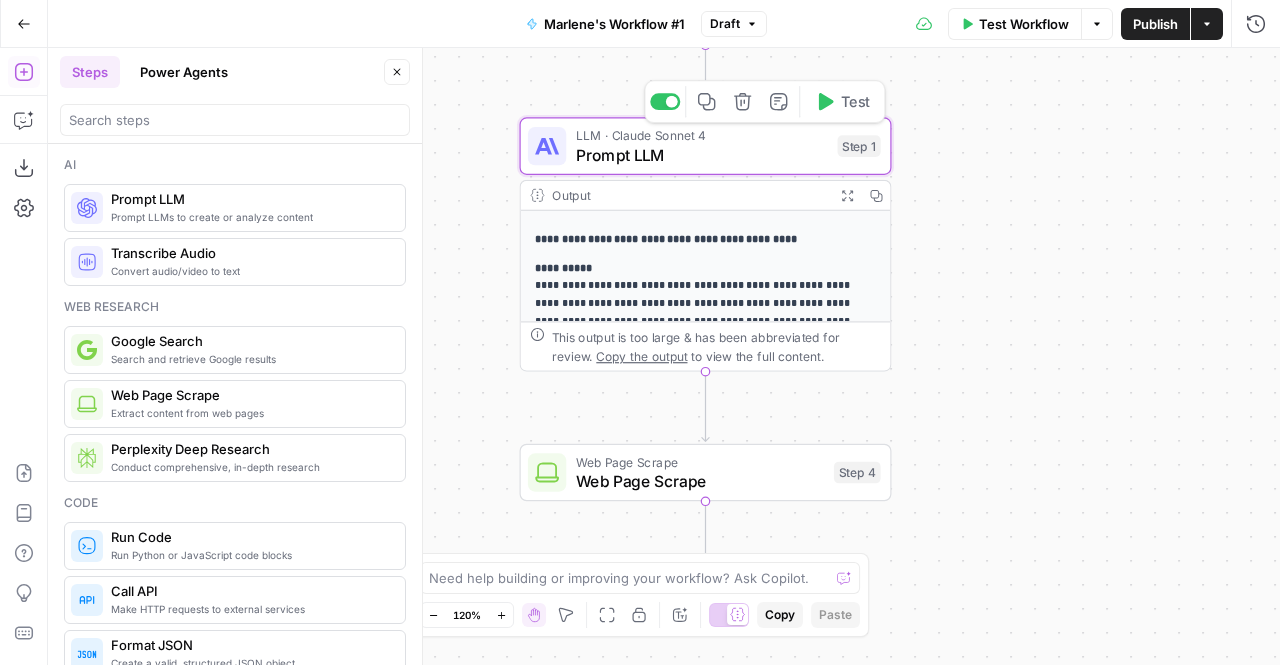 click on "Prompt LLM" at bounding box center [702, 155] 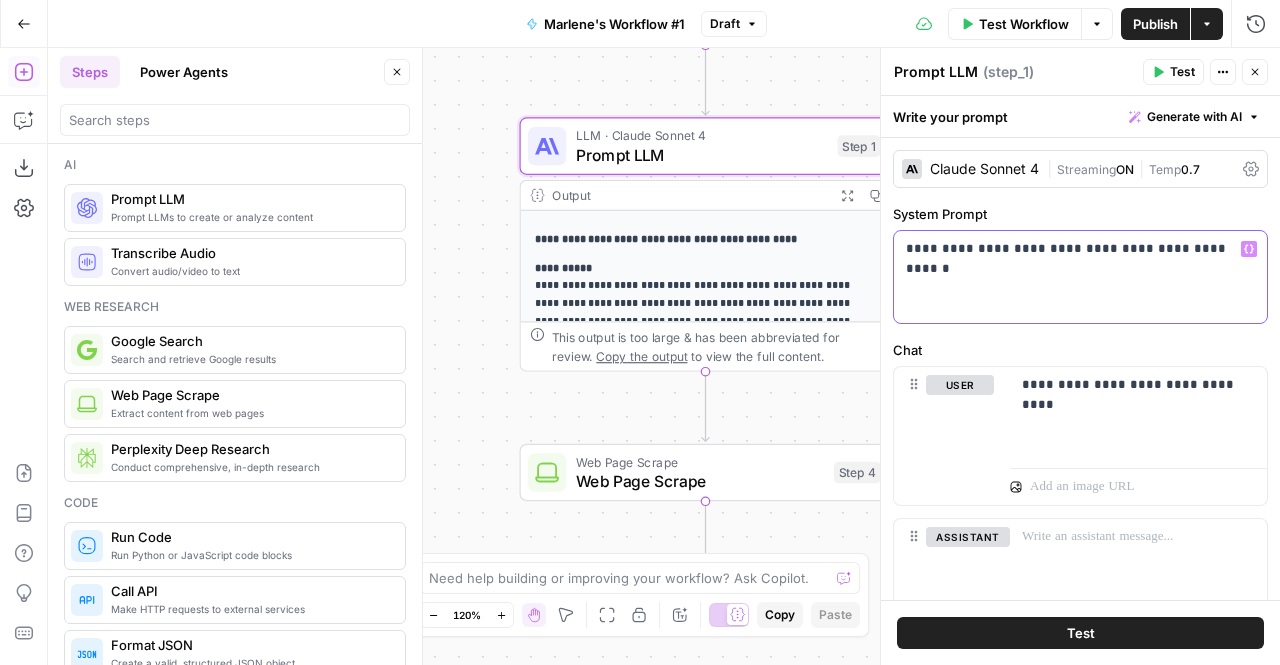 click on "**********" at bounding box center (1080, 277) 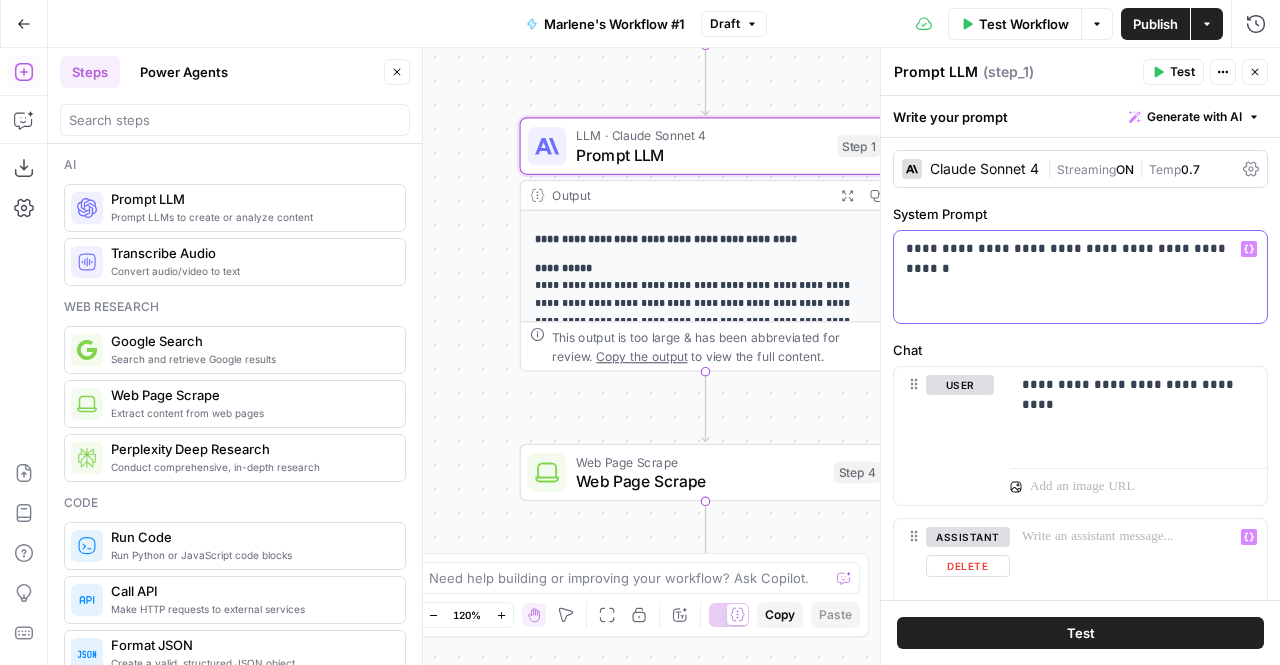 click on "**********" at bounding box center [1072, 249] 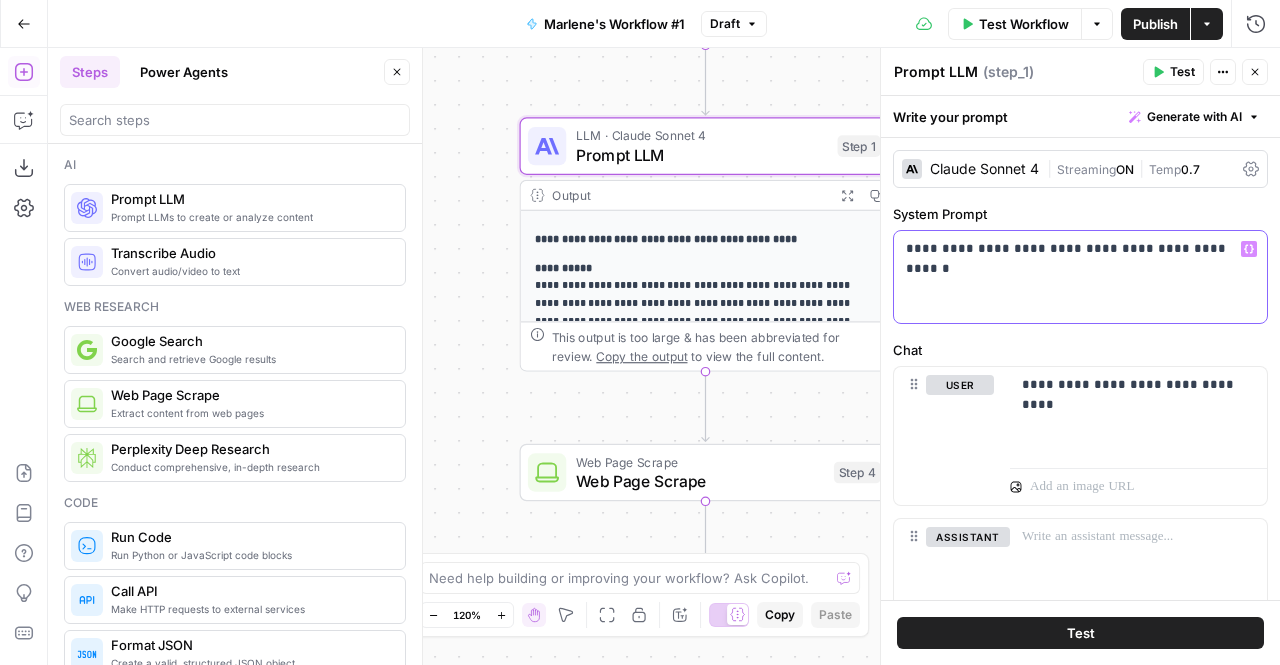 click on "**********" at bounding box center (1072, 249) 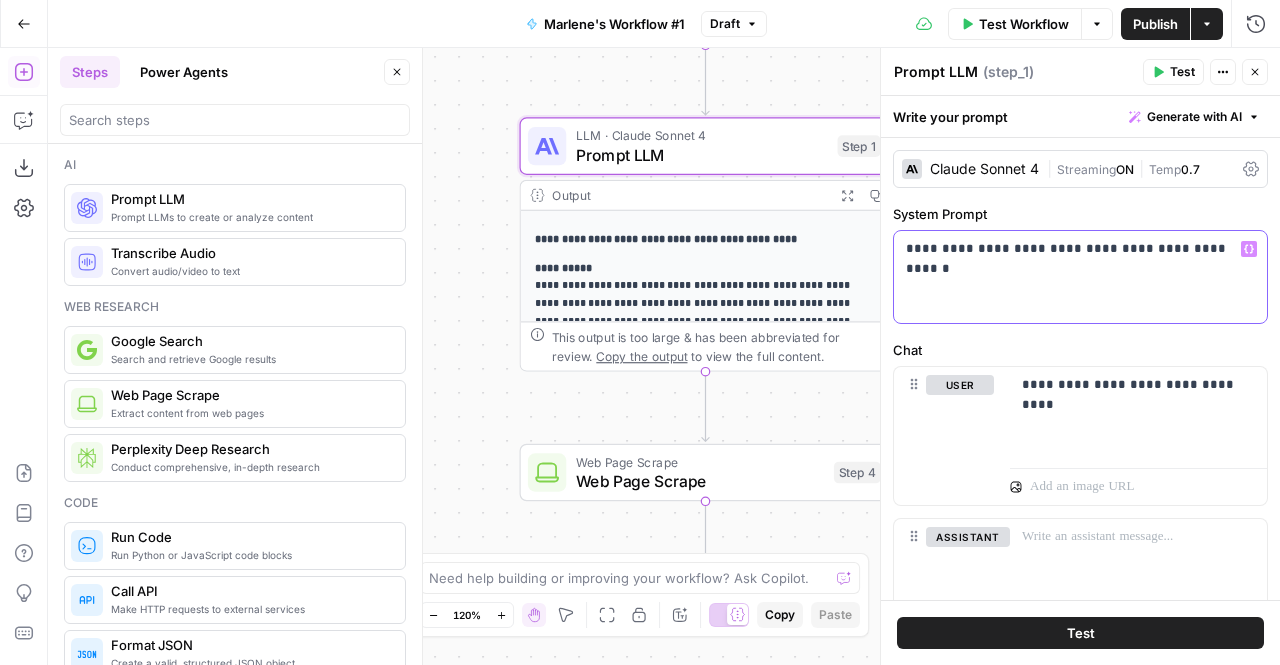 drag, startPoint x: 1218, startPoint y: 245, endPoint x: 897, endPoint y: 248, distance: 321.014 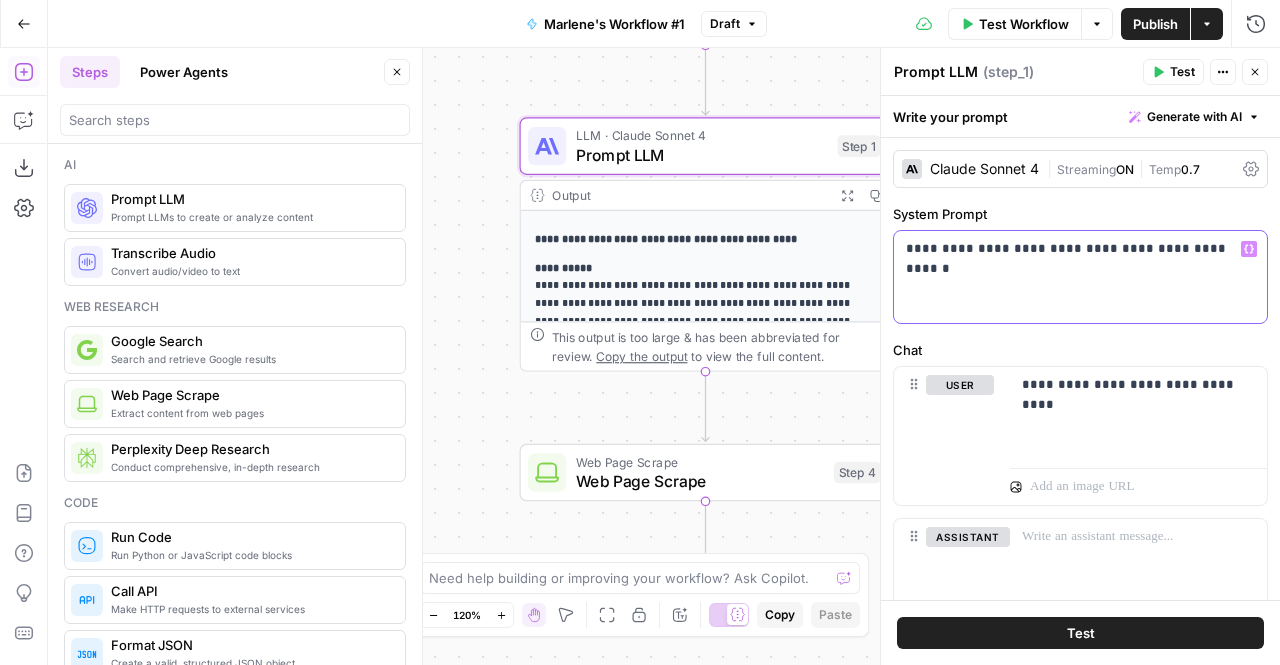 click on "**********" at bounding box center [1080, 277] 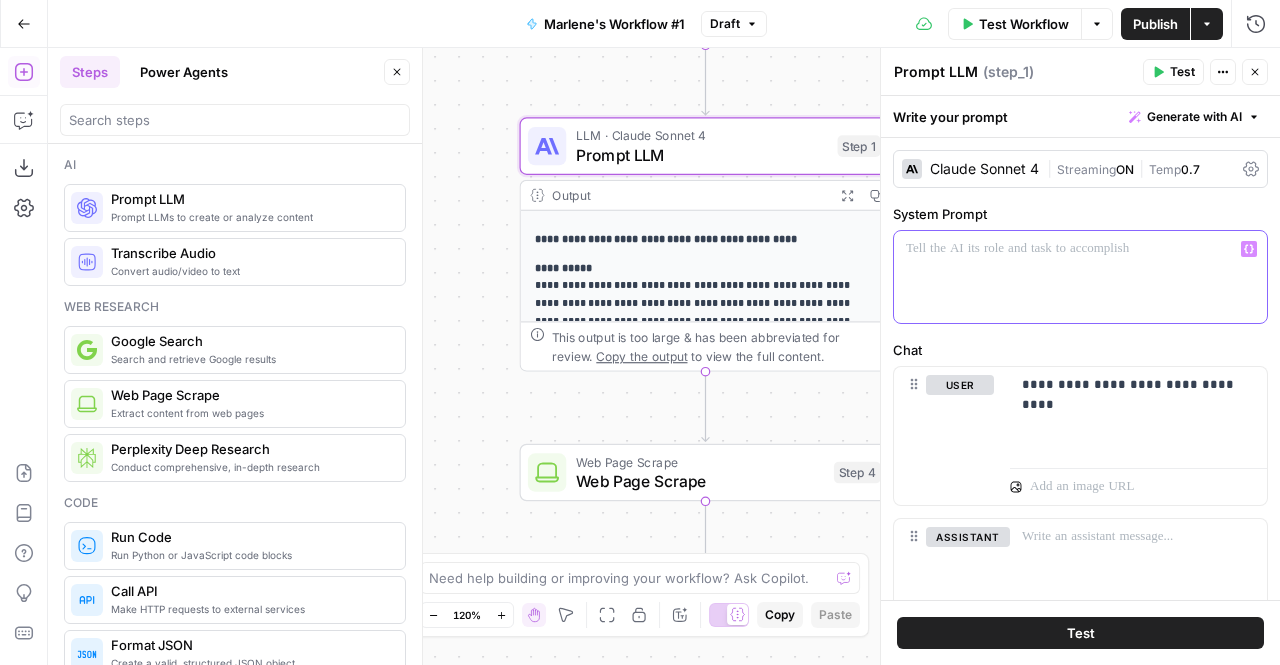type 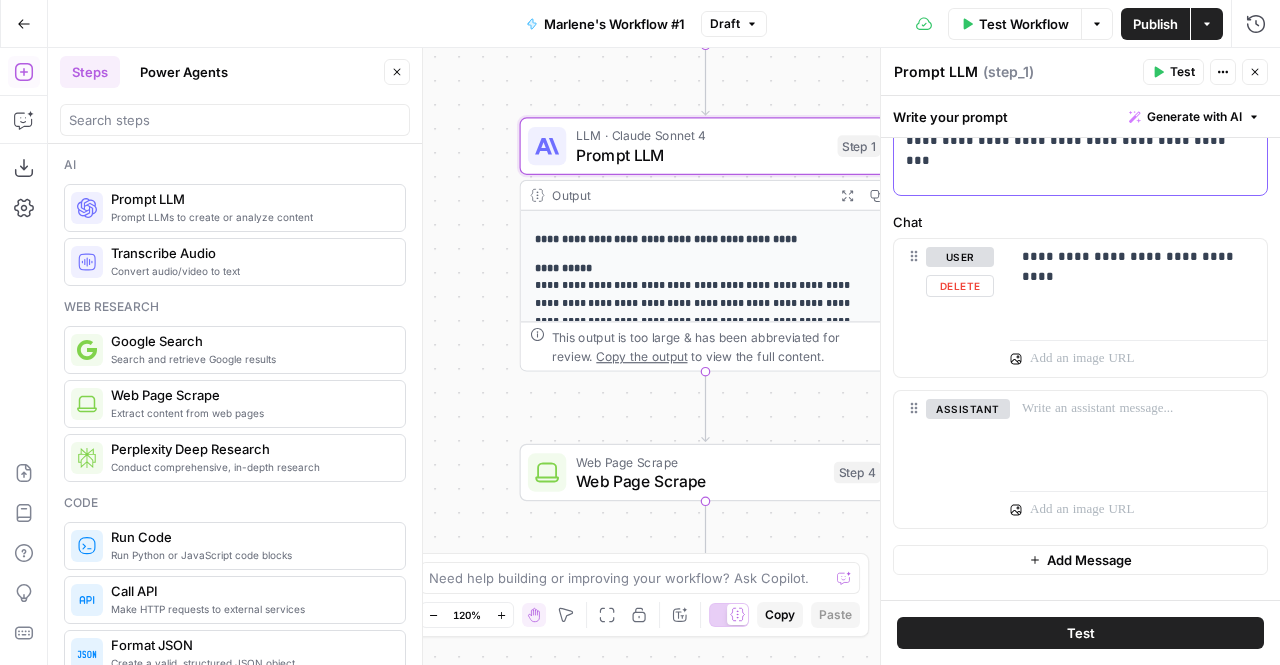 scroll, scrollTop: 129, scrollLeft: 0, axis: vertical 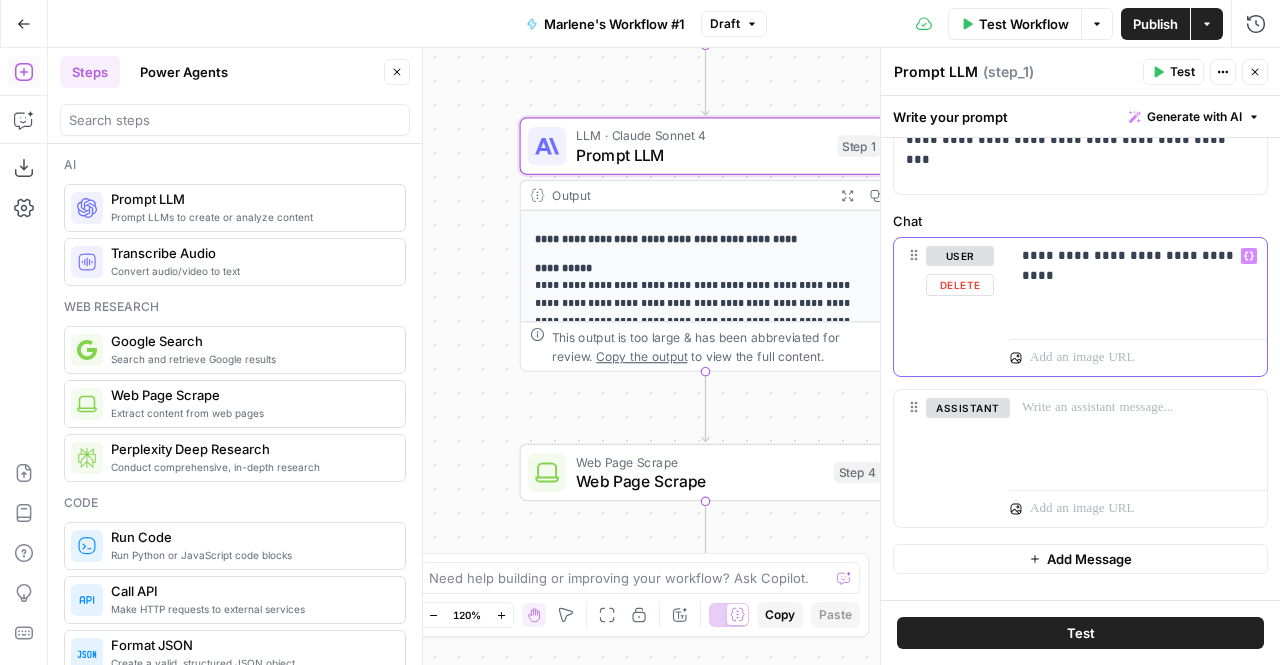 click on "**********" at bounding box center (1130, 256) 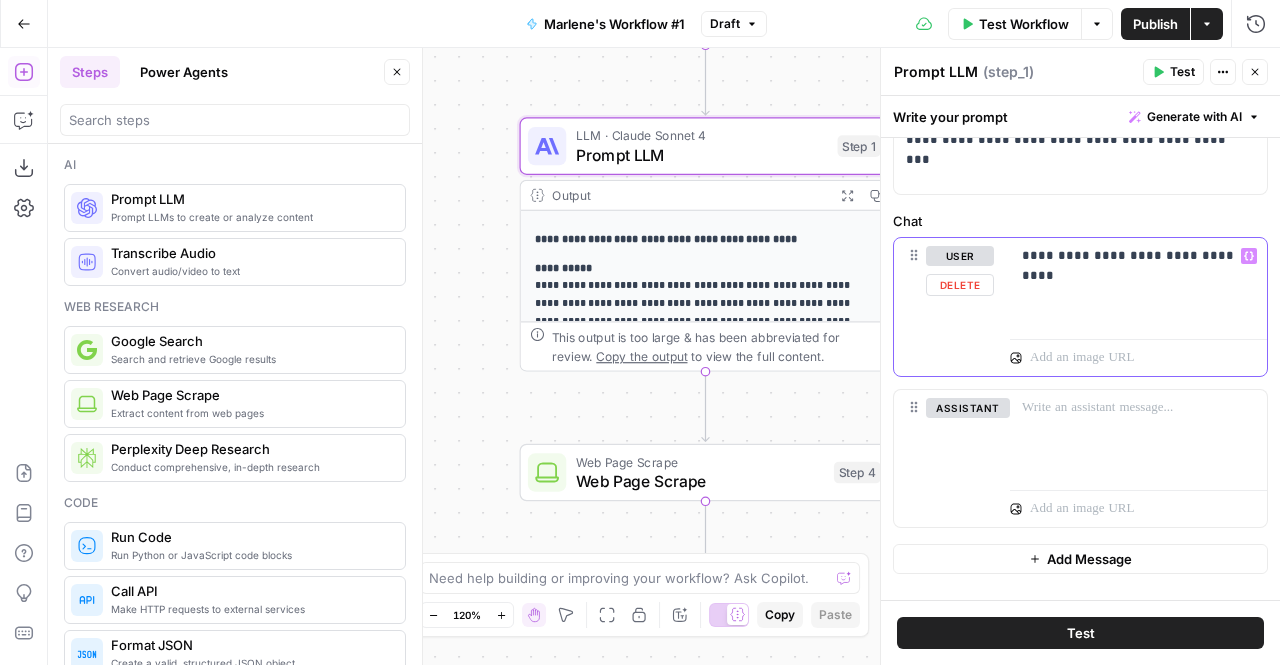drag, startPoint x: 1018, startPoint y: 257, endPoint x: 1249, endPoint y: 285, distance: 232.69078 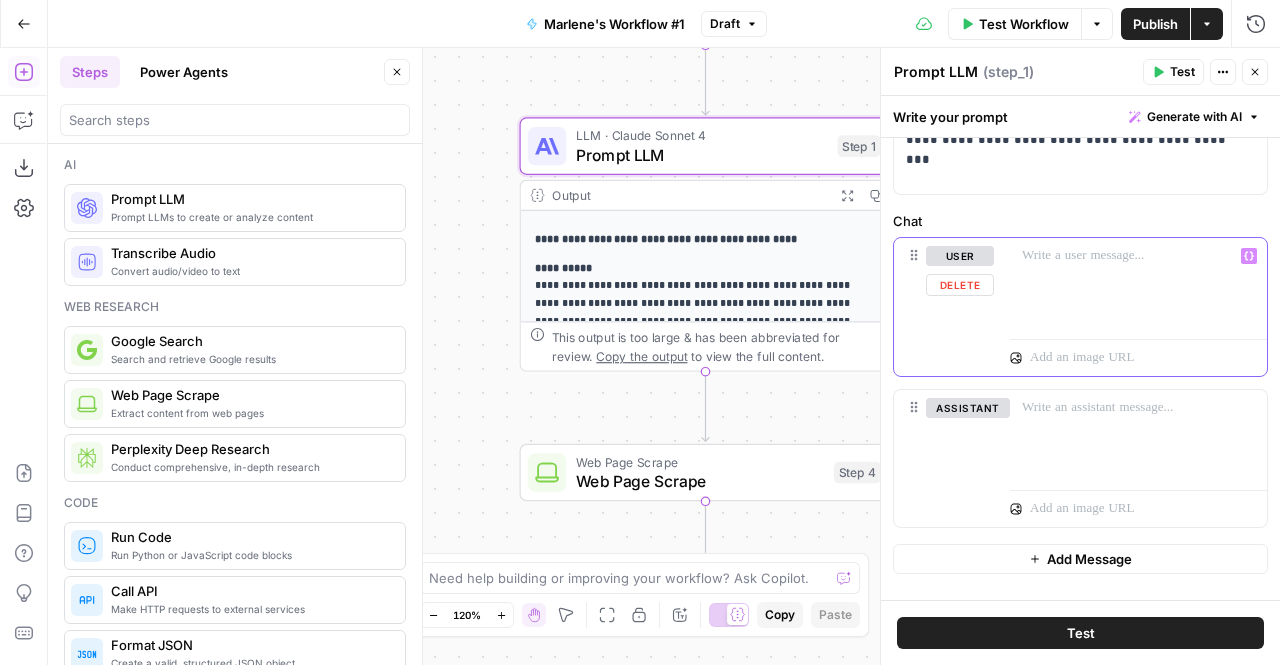 click at bounding box center [1130, 256] 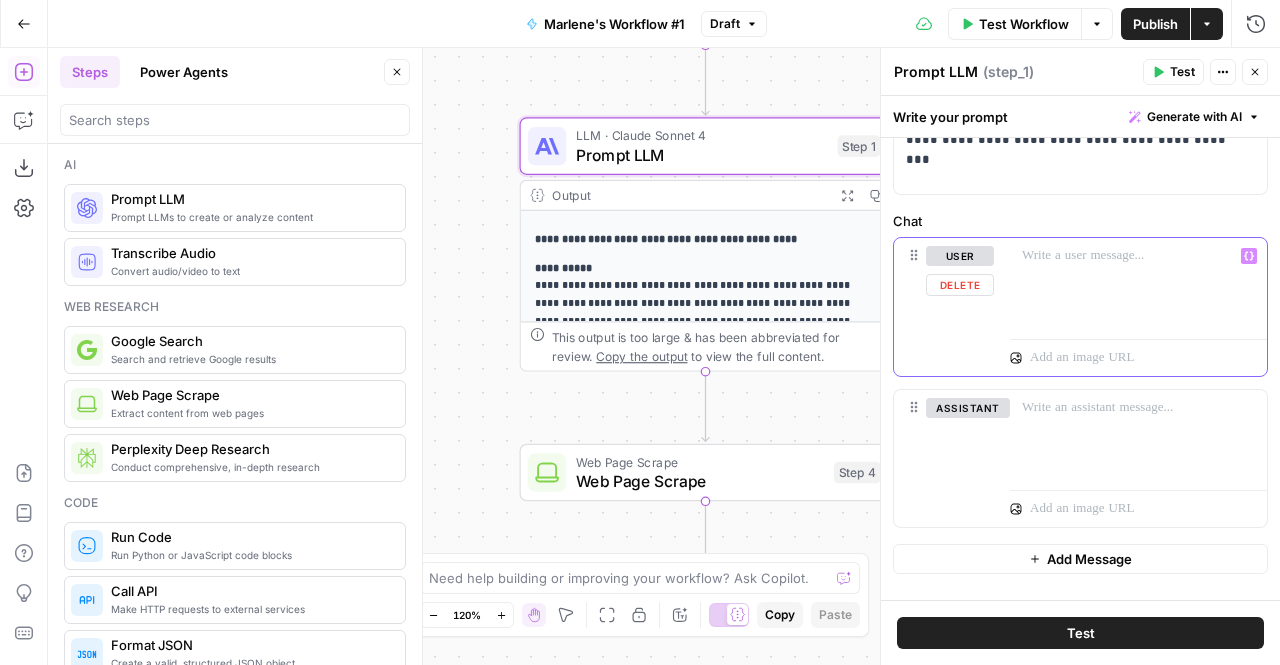 type 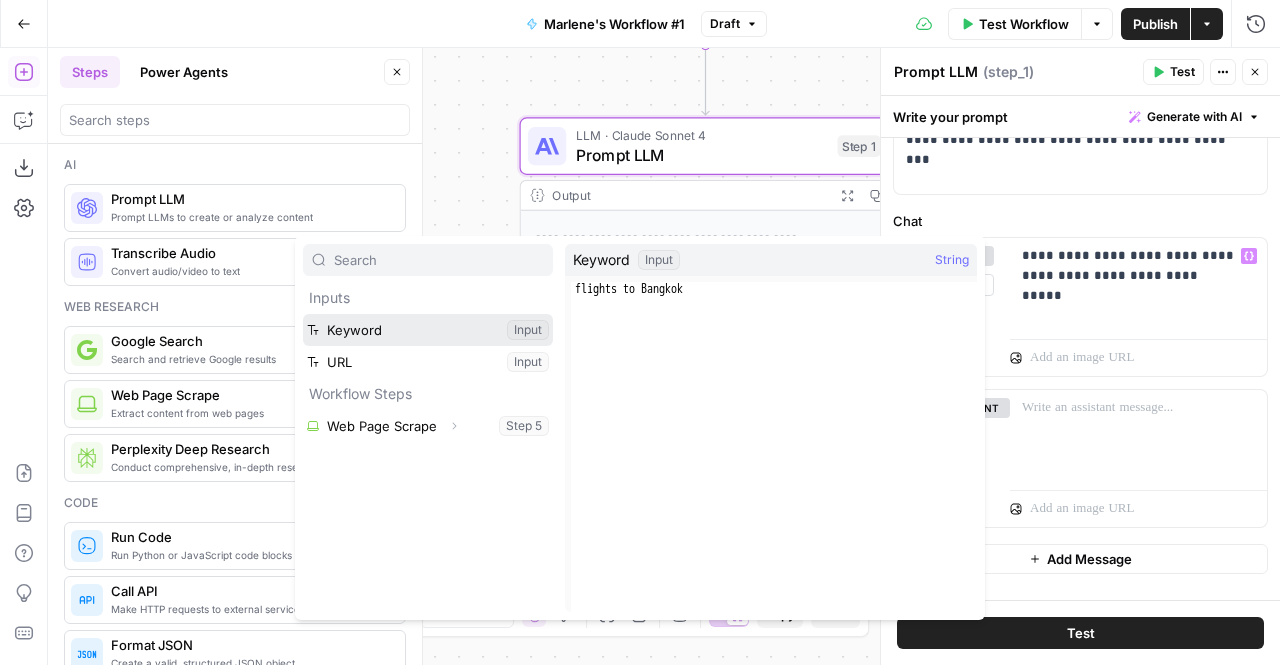 click at bounding box center (428, 330) 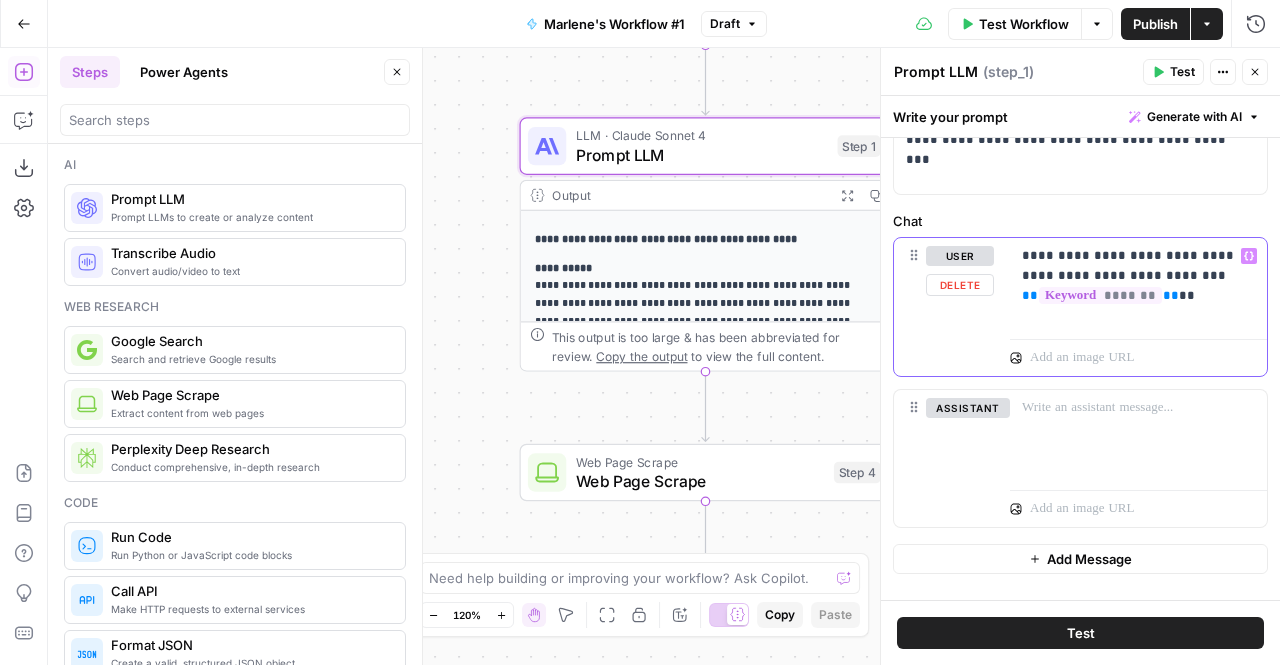 click on "**********" at bounding box center [1130, 276] 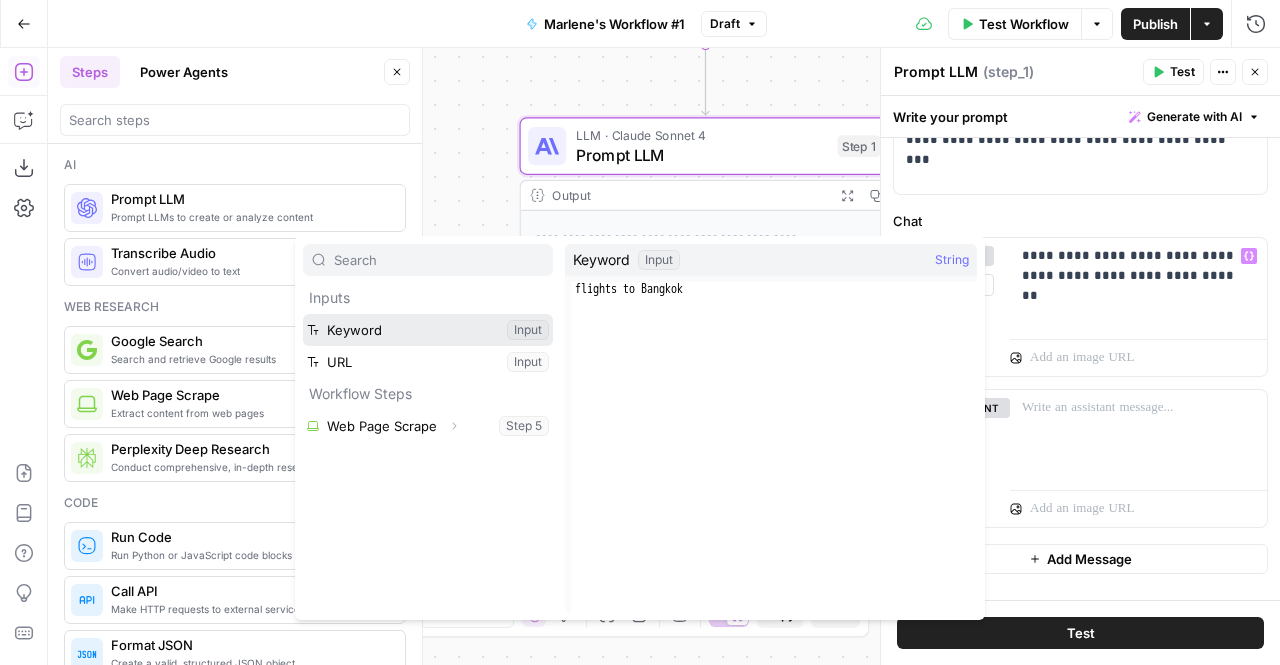 click at bounding box center [428, 330] 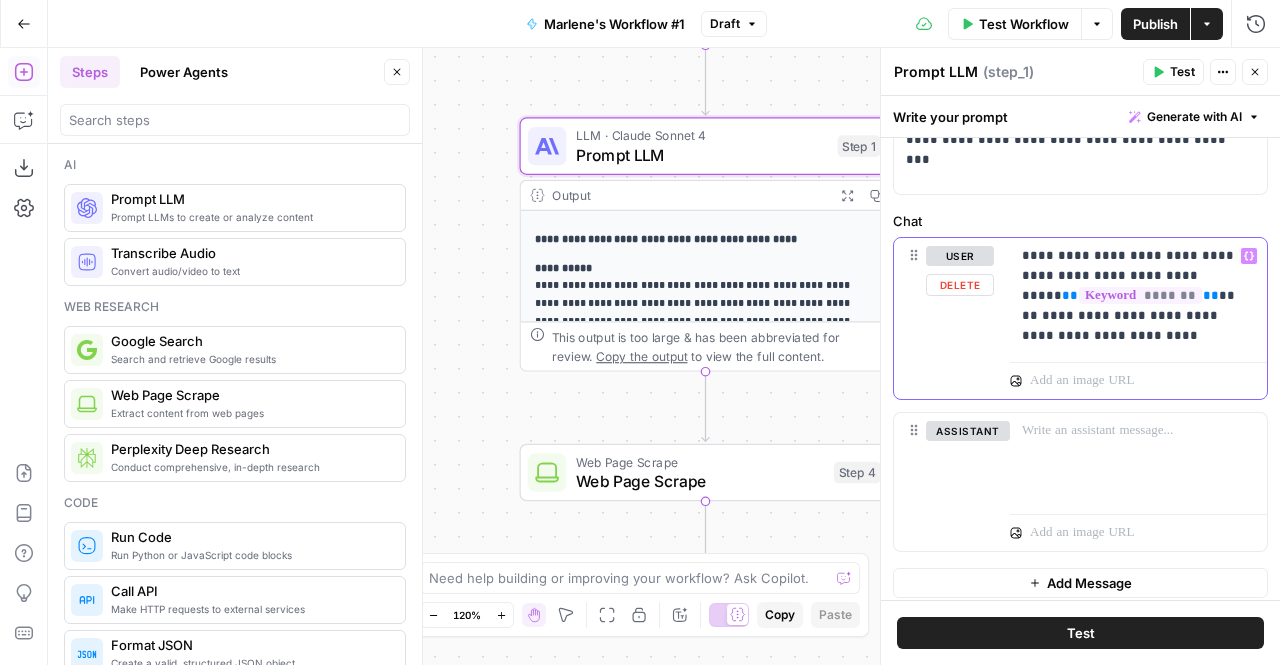 click on "**********" at bounding box center [1138, 296] 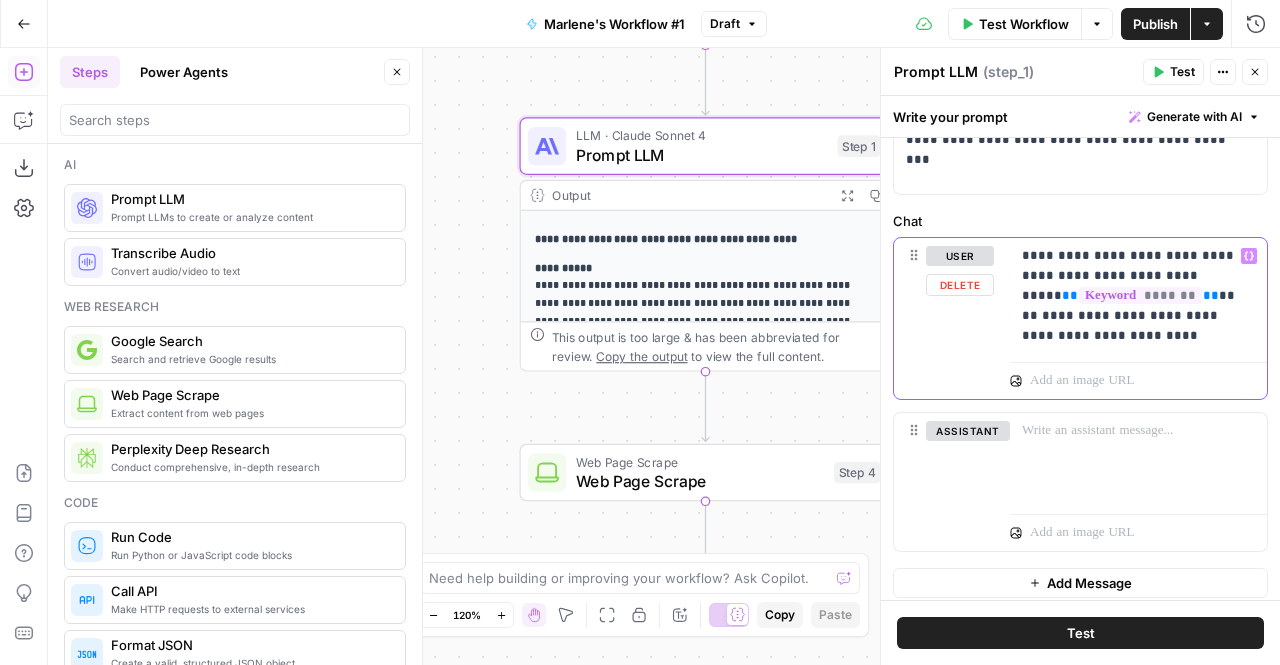 click on "**********" at bounding box center [1130, 296] 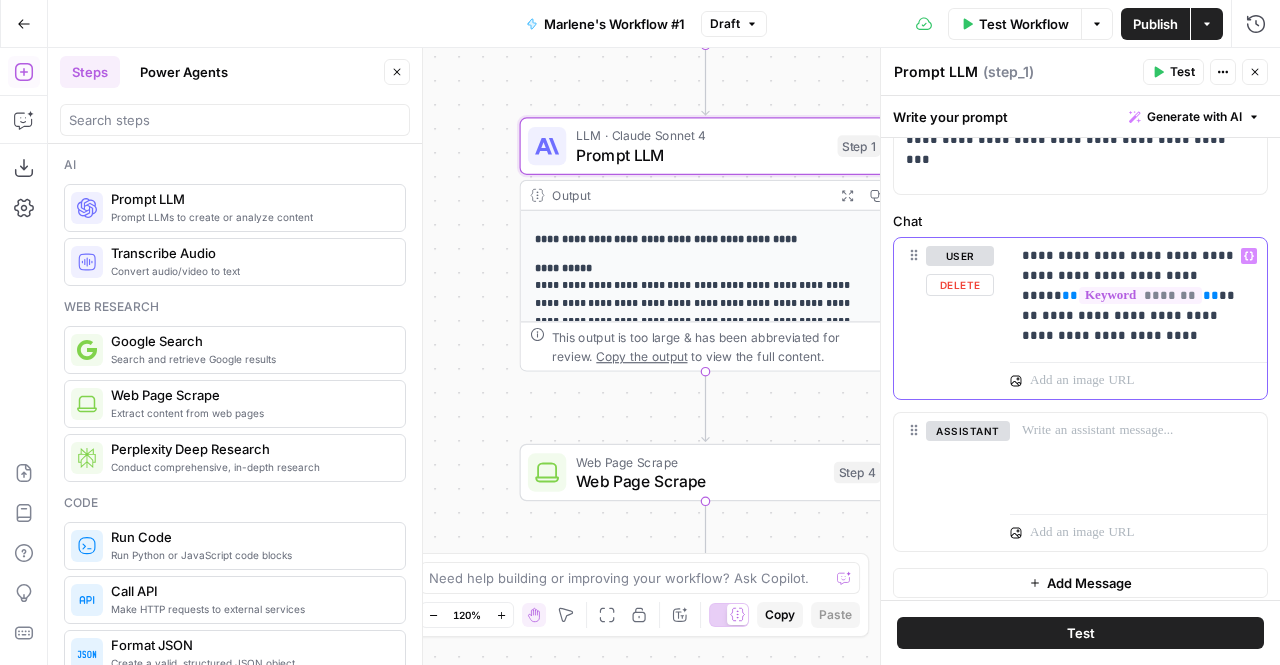 click on "**********" at bounding box center (1130, 296) 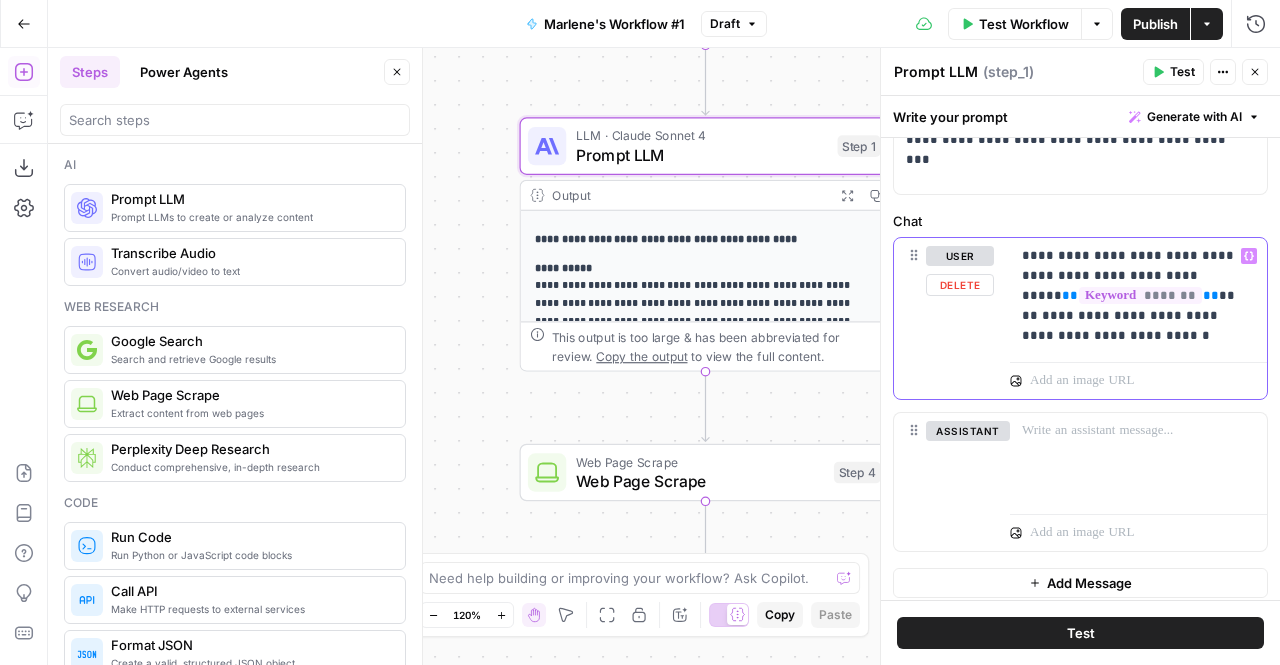click on "**********" at bounding box center [1130, 296] 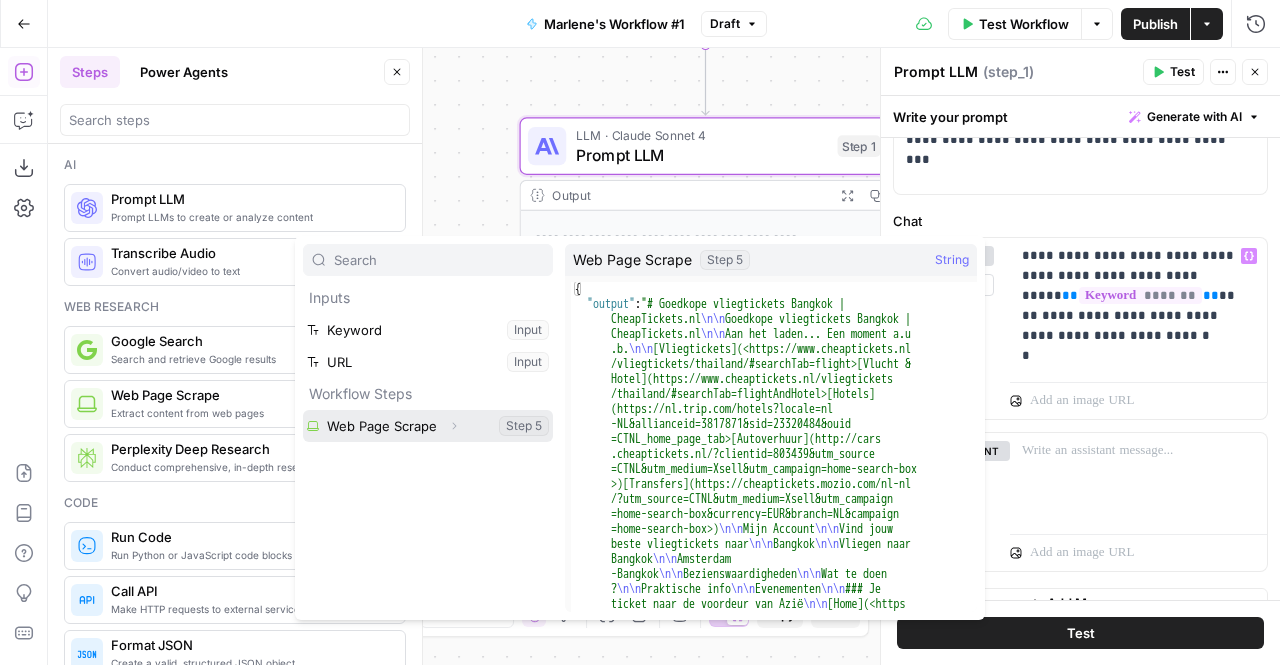 click at bounding box center [428, 426] 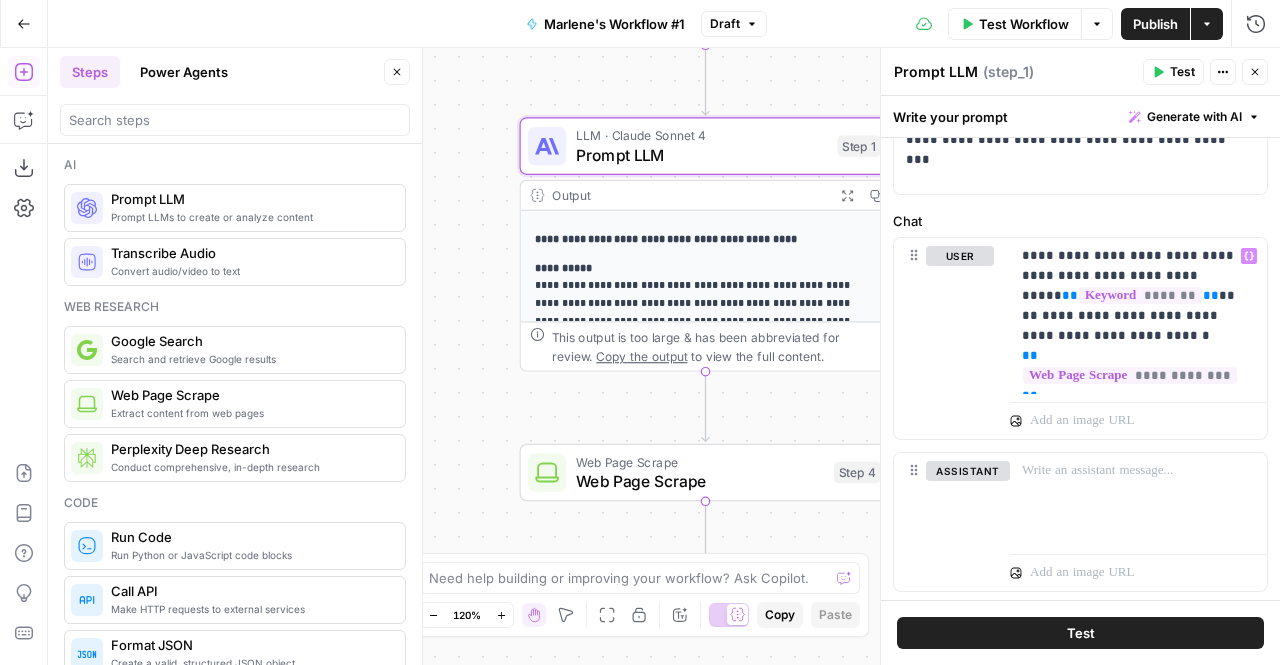 click on "Test" at bounding box center [1080, 633] 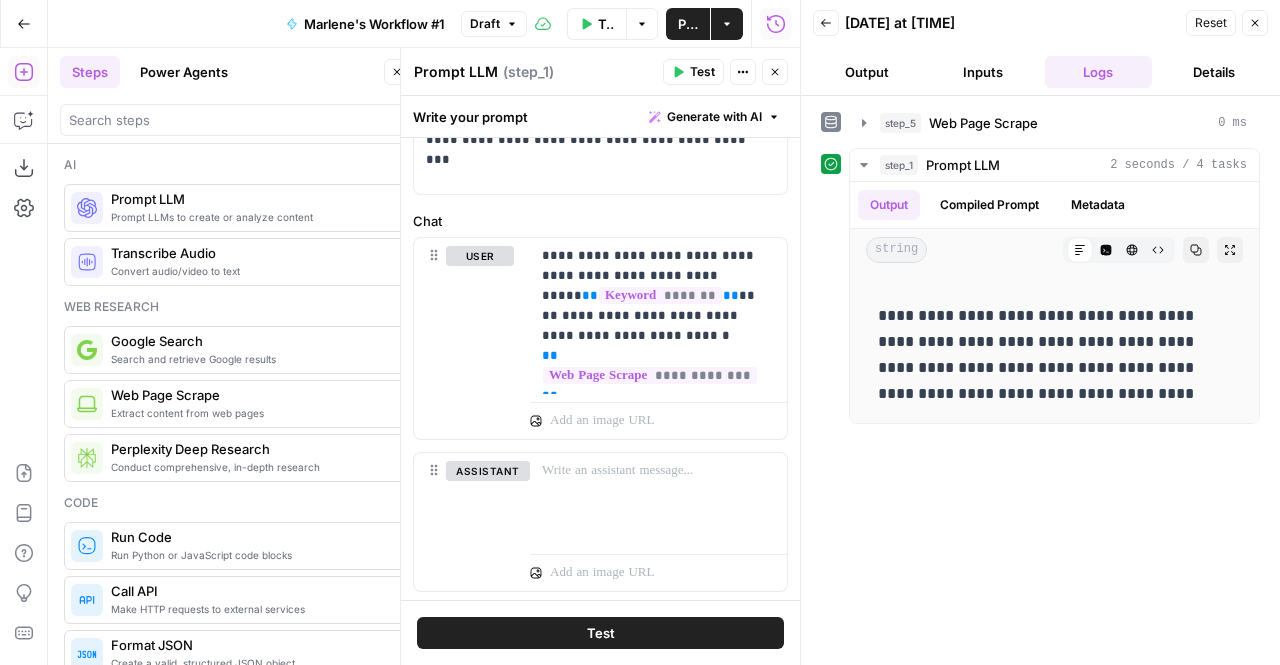 click on "Output" at bounding box center (867, 72) 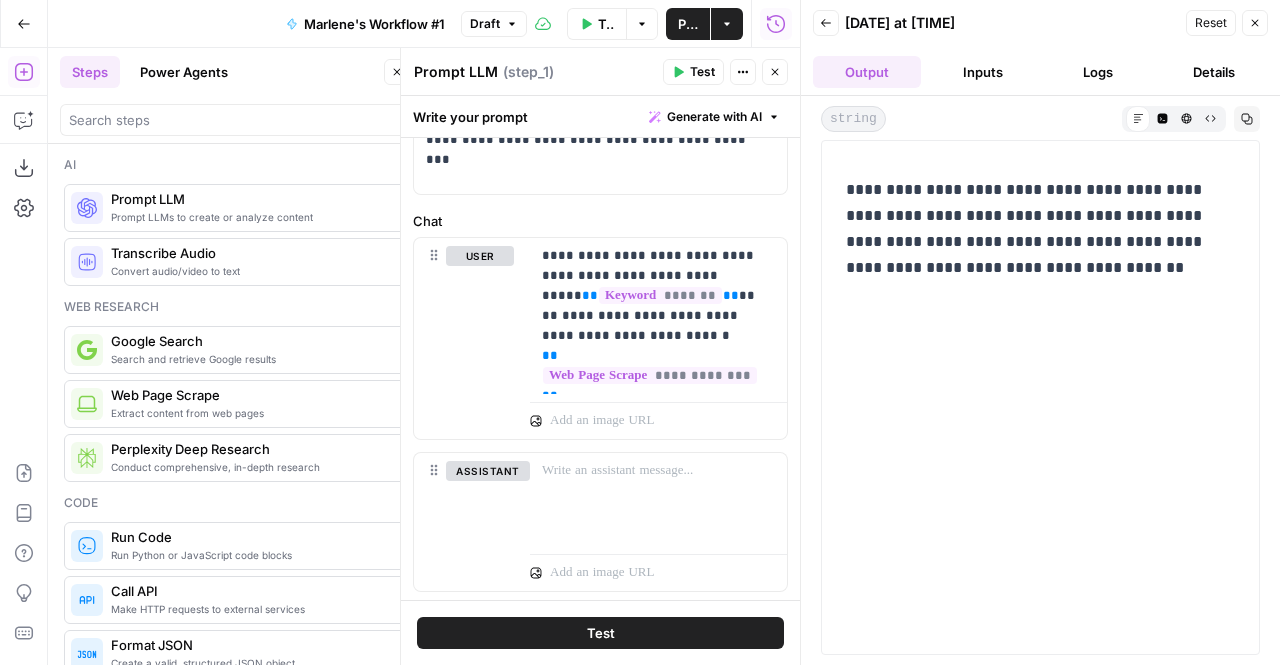 click 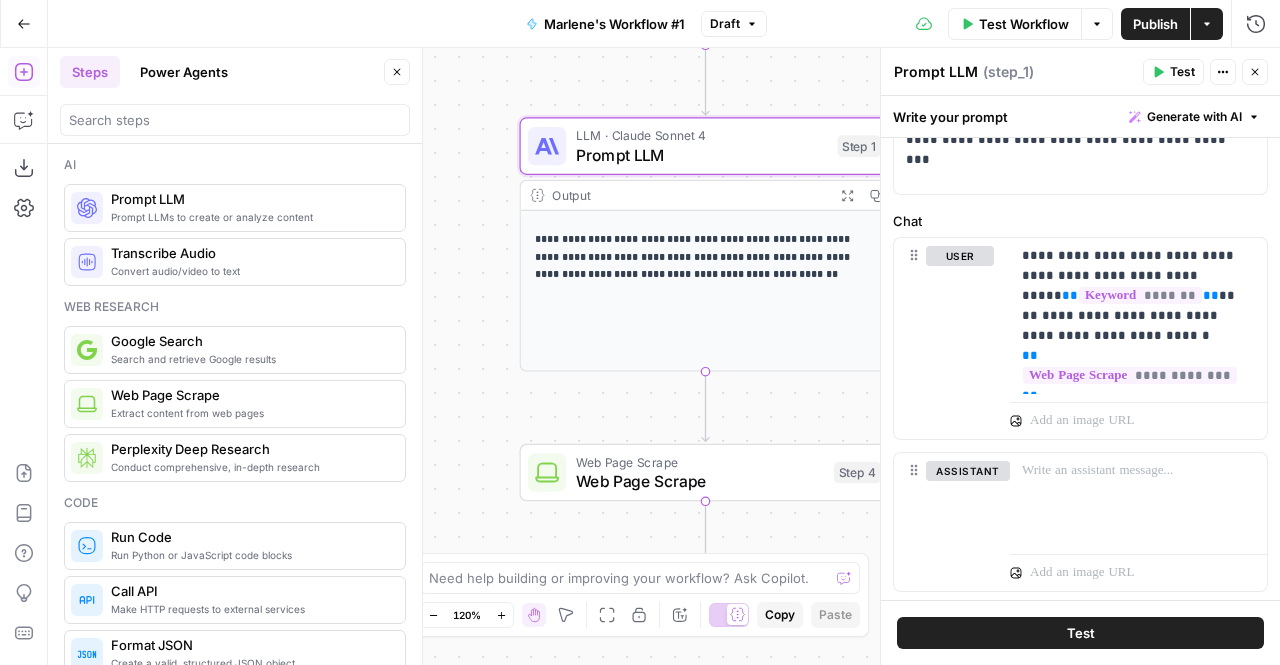 click on "Publish" at bounding box center (1155, 24) 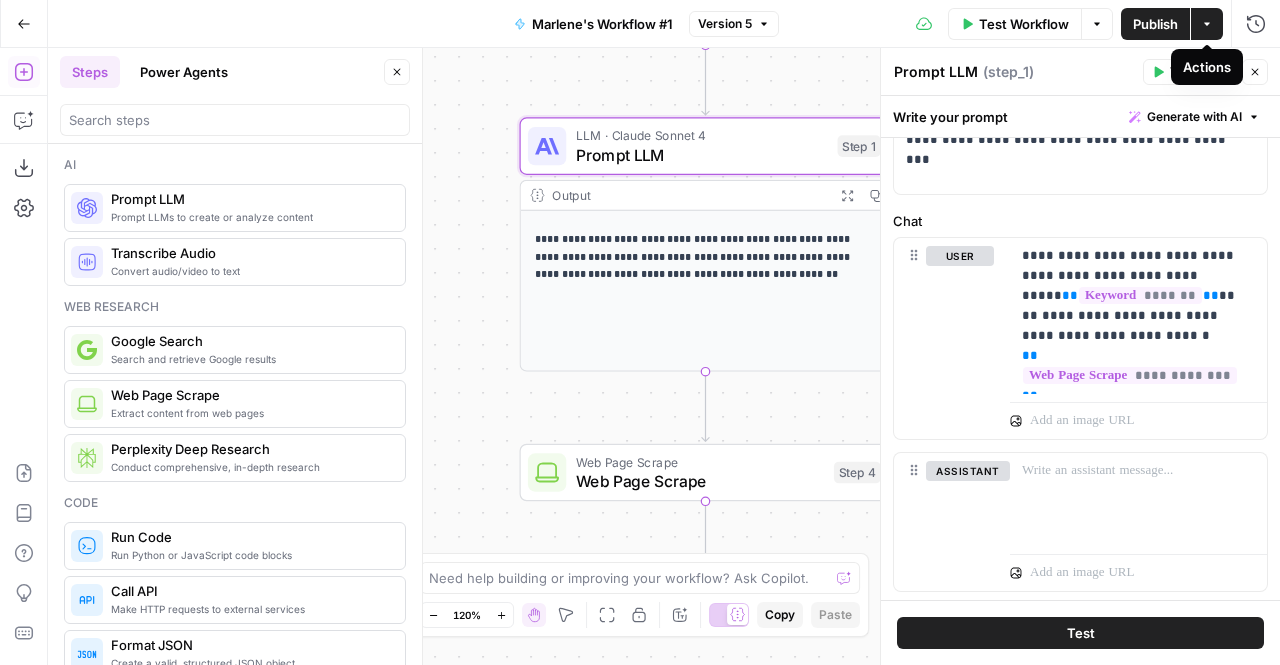 click 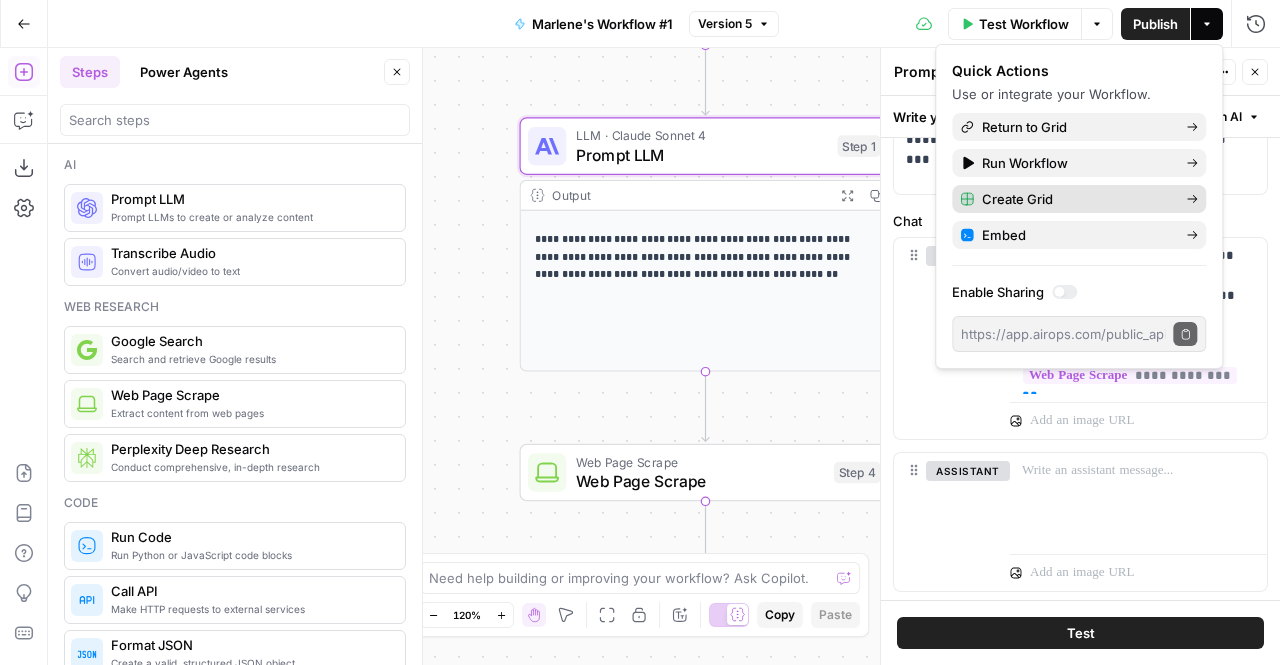 click on "Create Grid" at bounding box center (1076, 199) 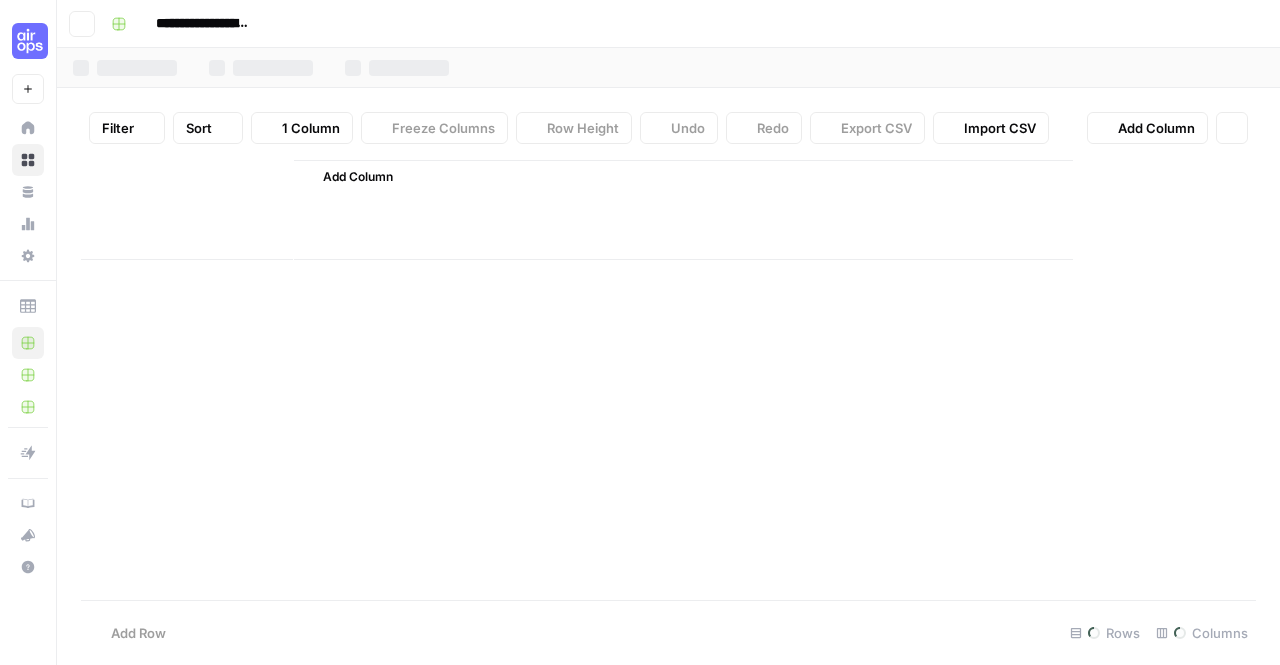 type on "**********" 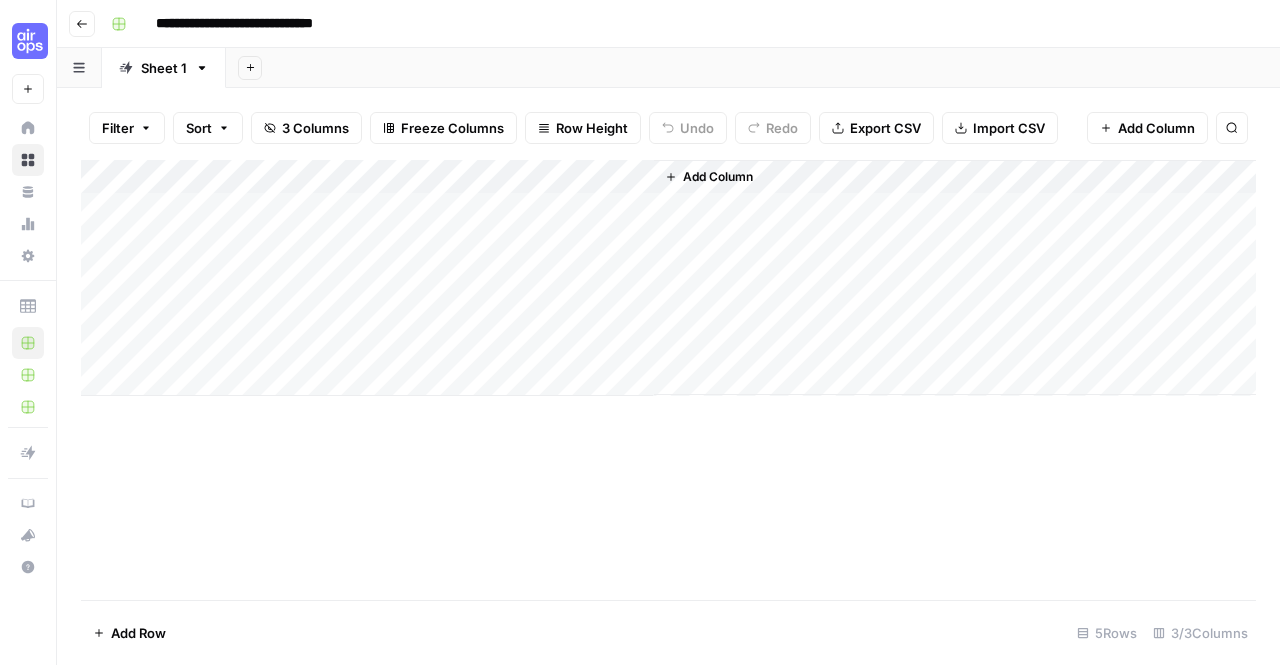 drag, startPoint x: 362, startPoint y: 171, endPoint x: 166, endPoint y: 176, distance: 196.06377 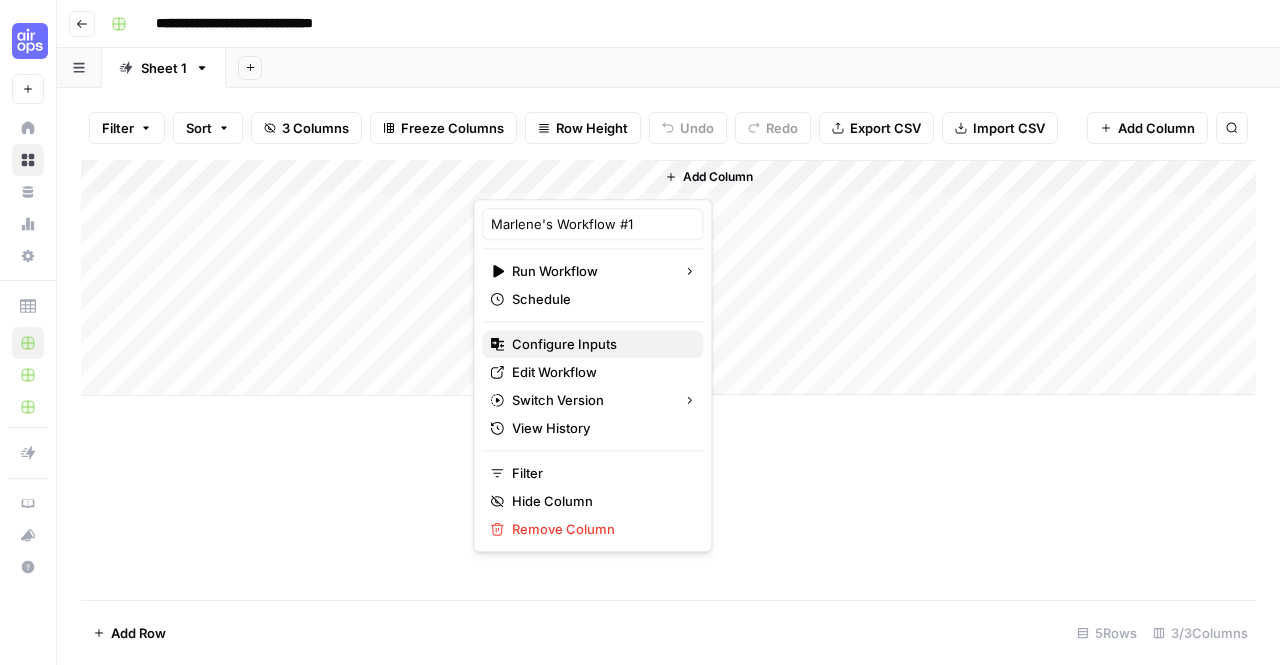 click on "Configure Inputs" at bounding box center [599, 344] 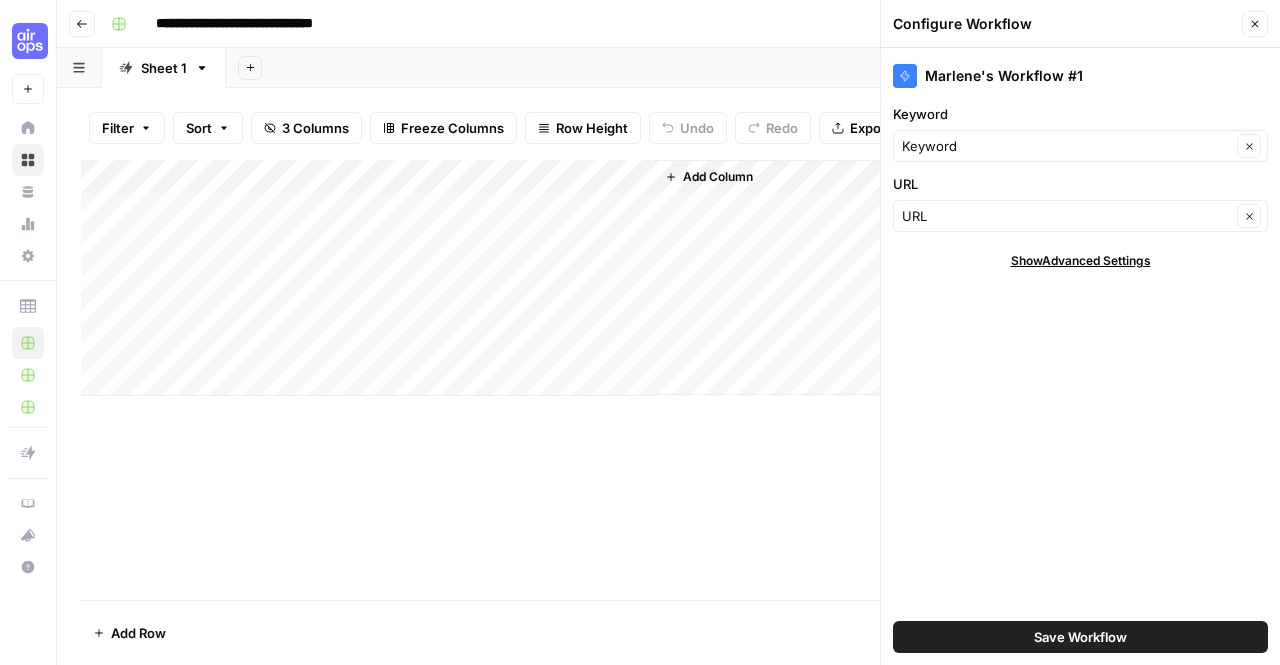 click 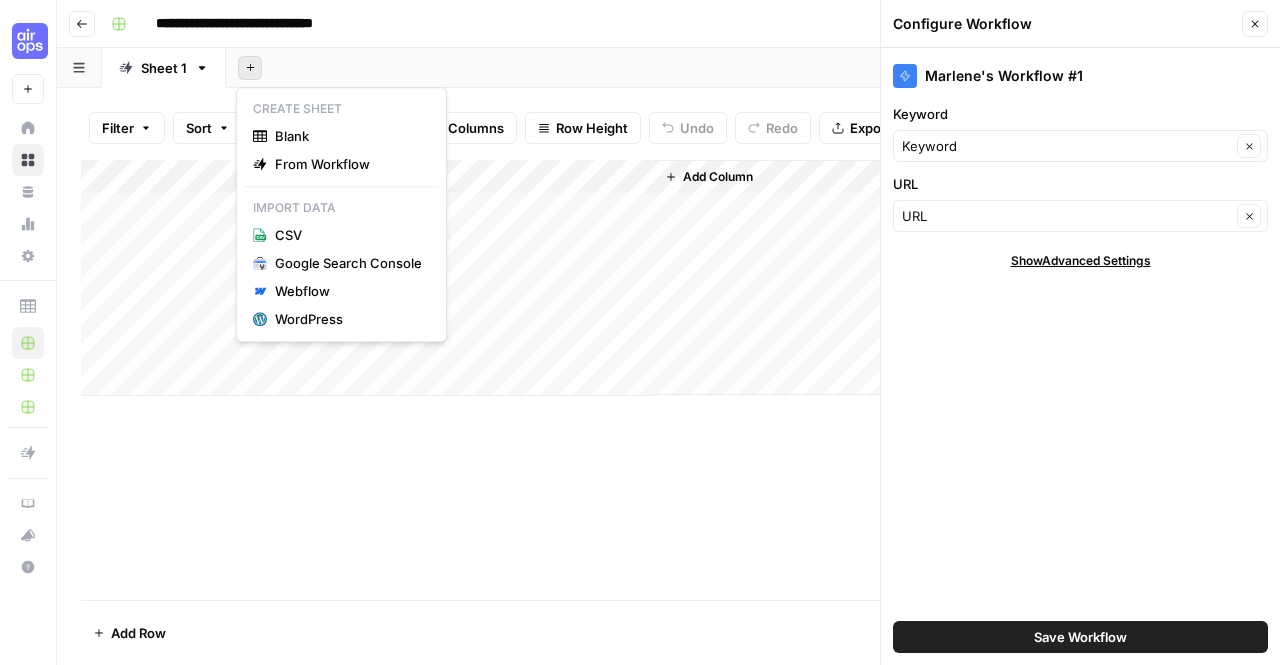 click 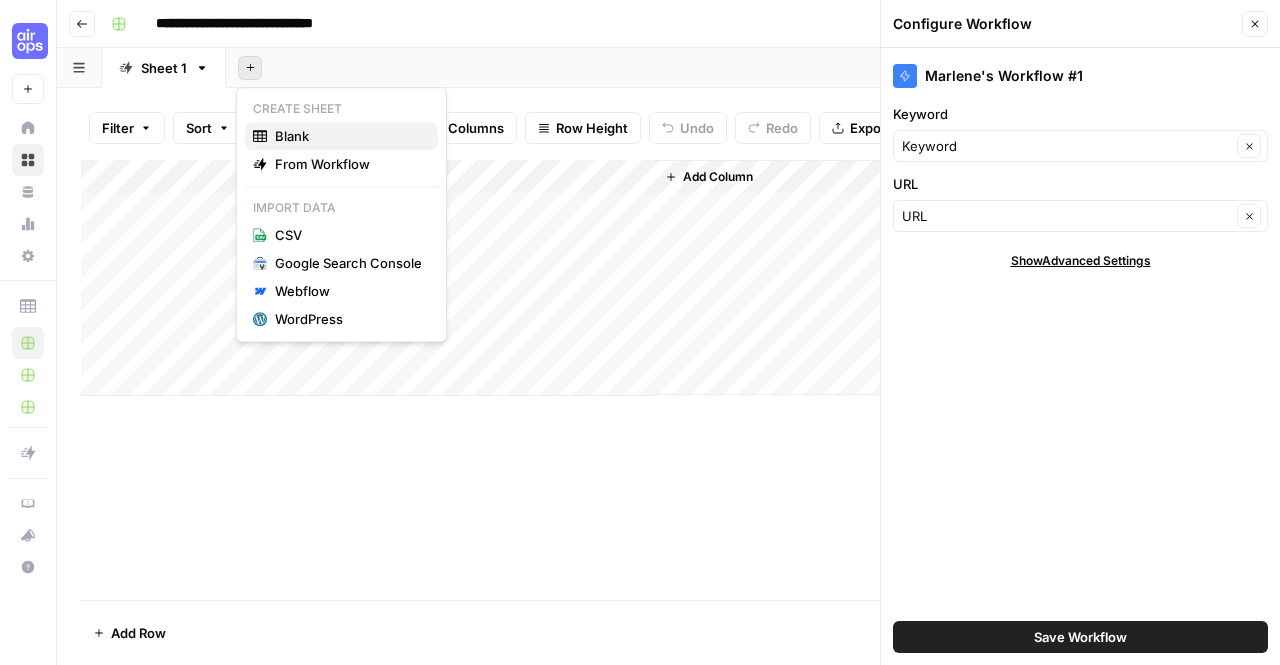 click on "Blank" at bounding box center [341, 136] 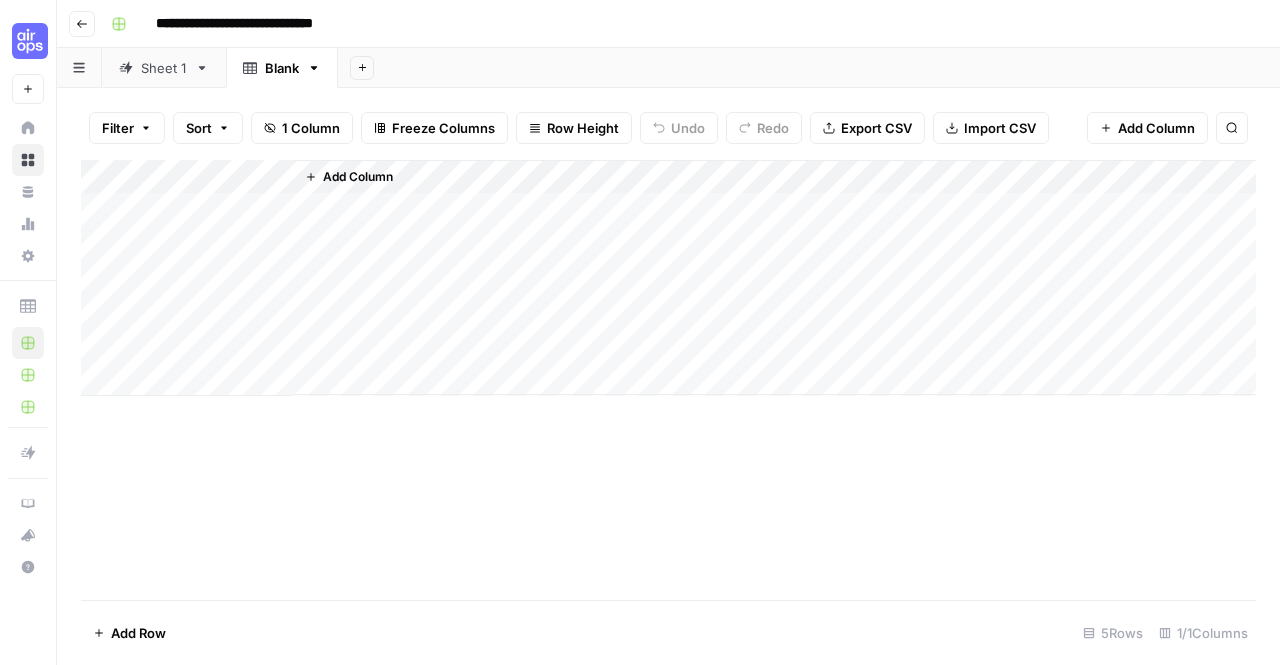 click on "Add Column" at bounding box center (668, 278) 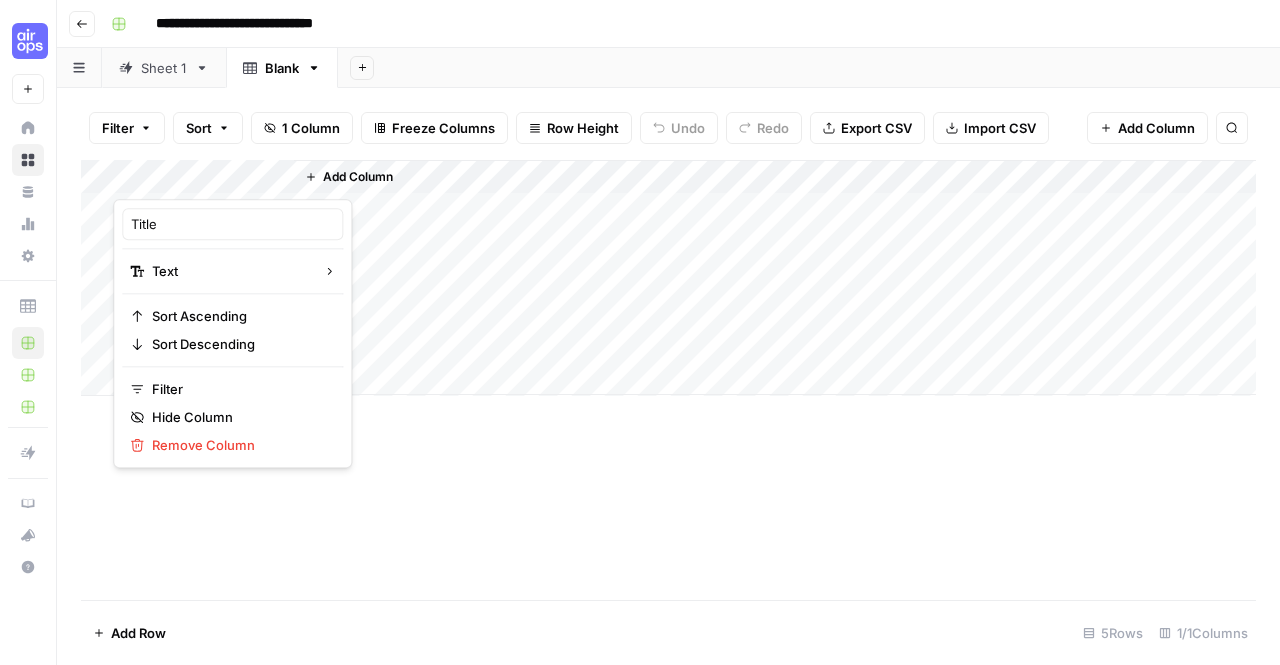 click at bounding box center (203, 179) 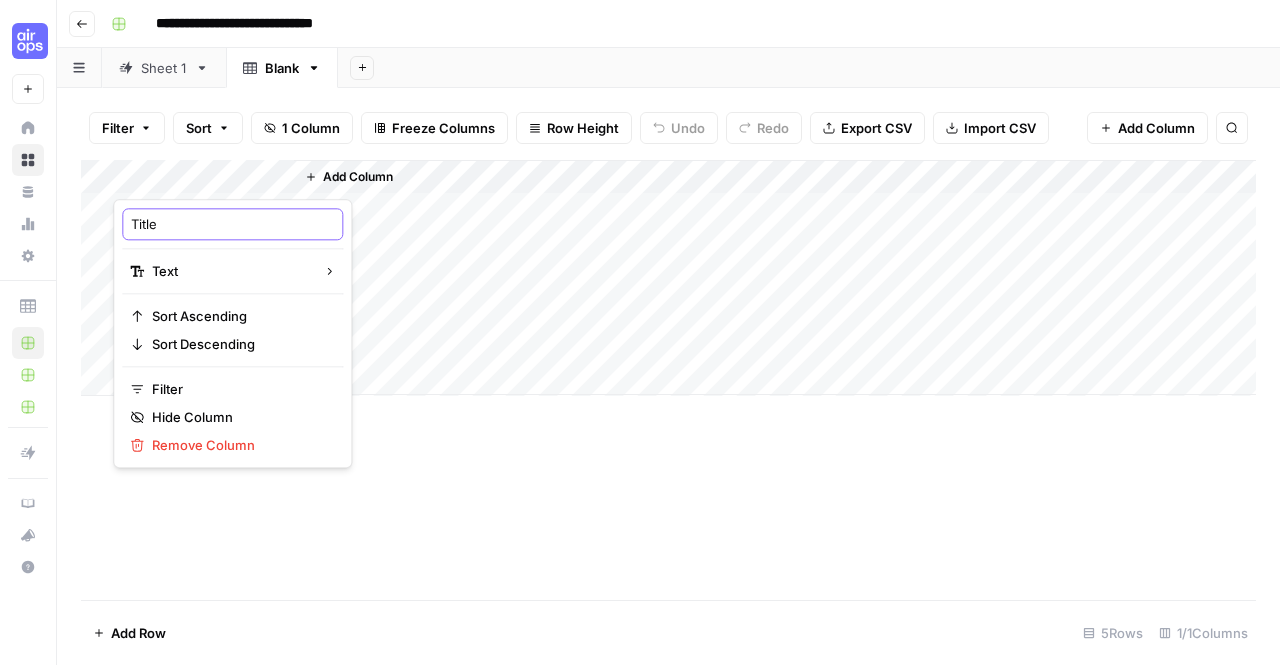 click on "Title" at bounding box center (232, 224) 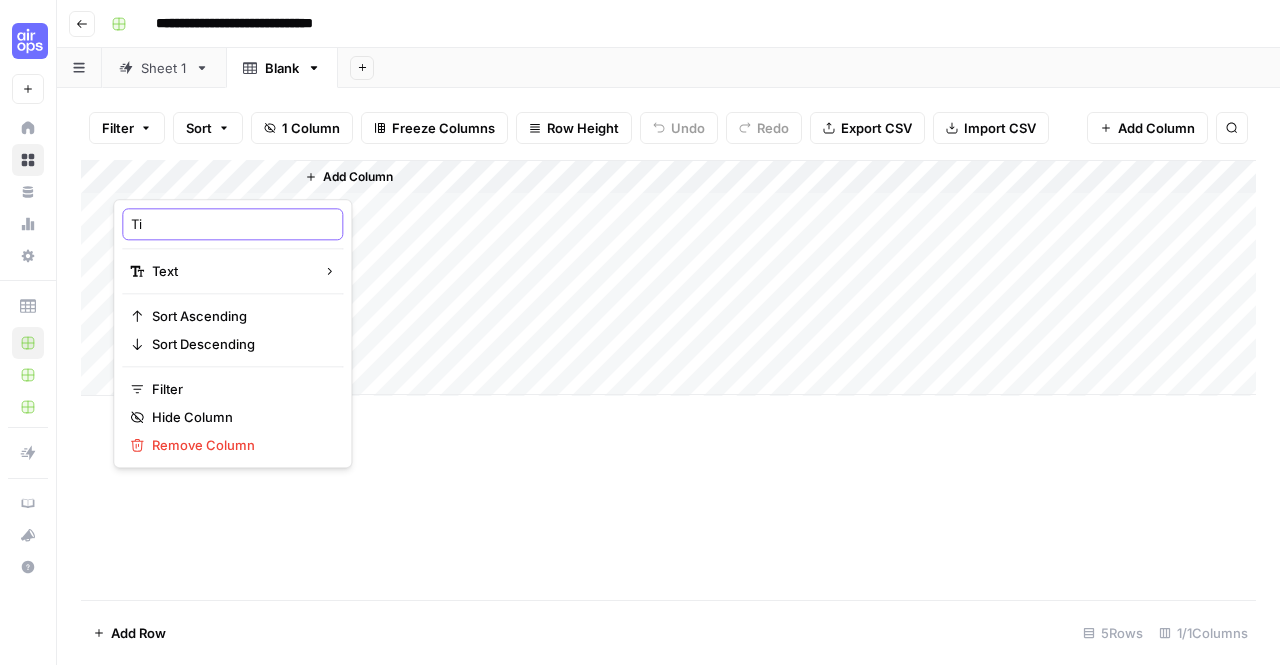 type on "T" 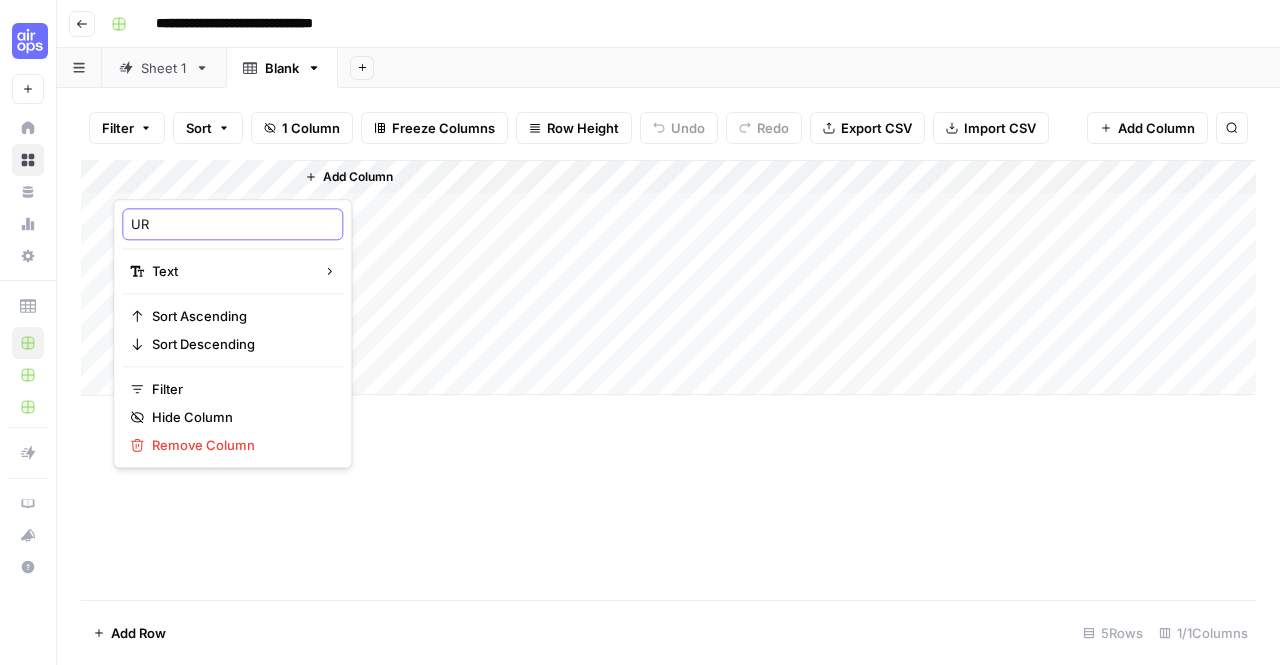 type on "U" 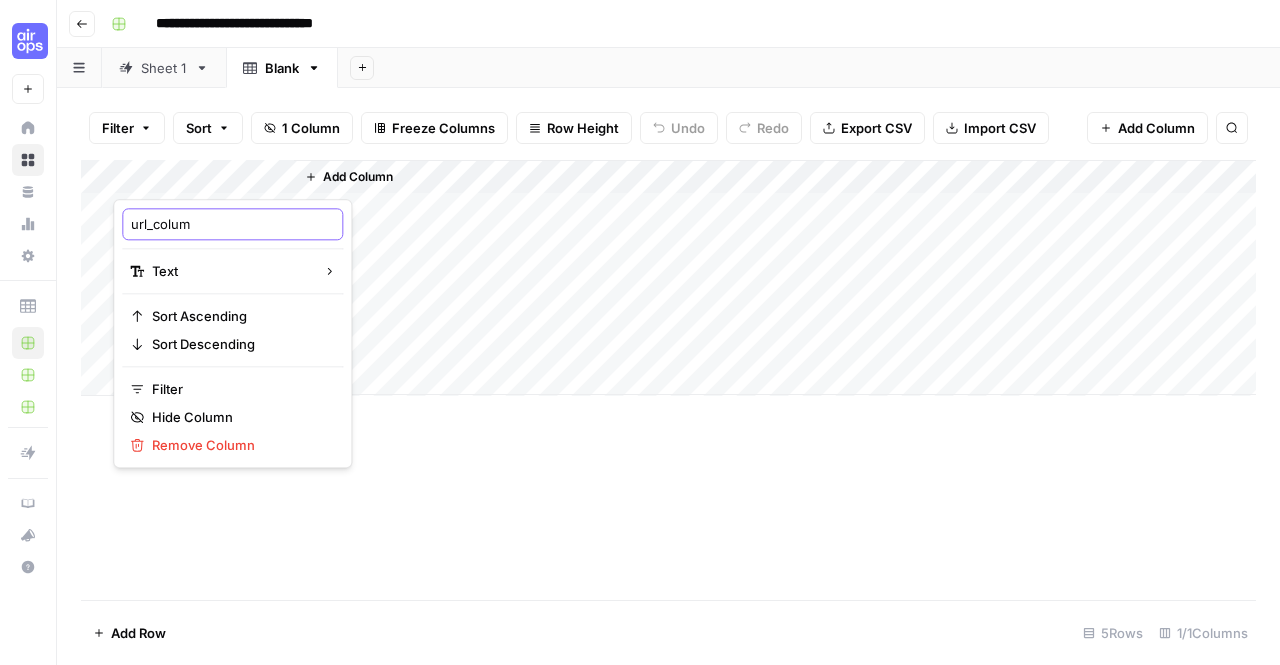 type on "url_column" 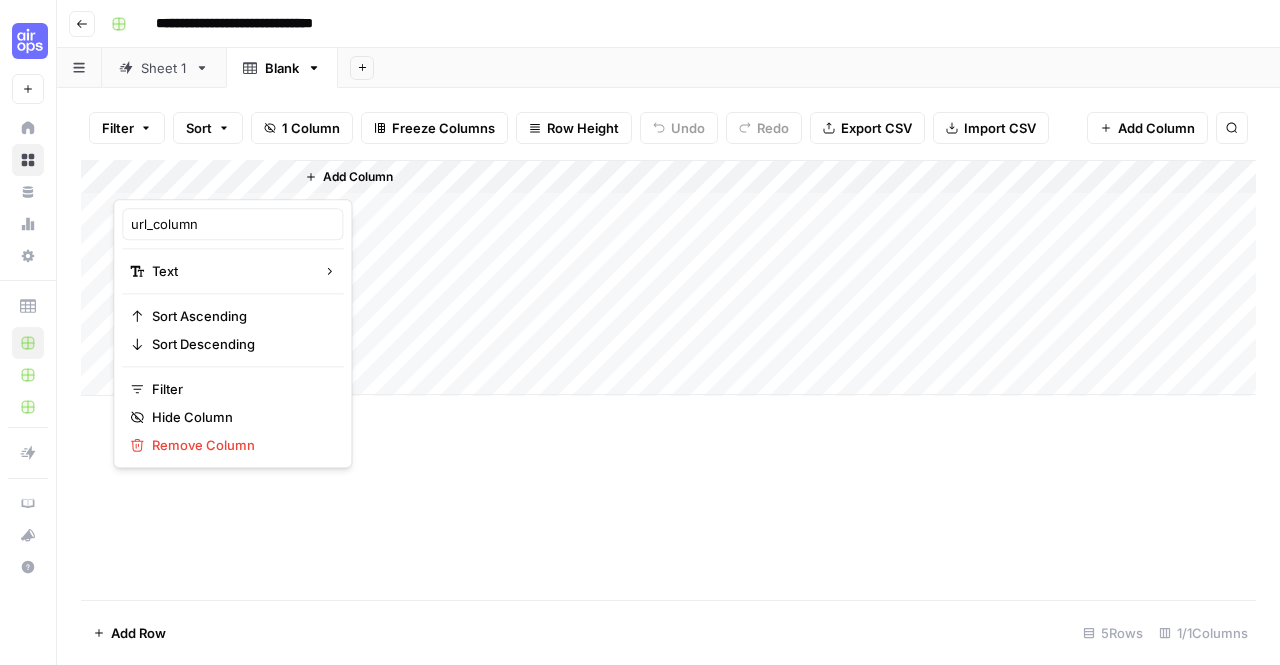 click on "Add Column" at bounding box center [358, 177] 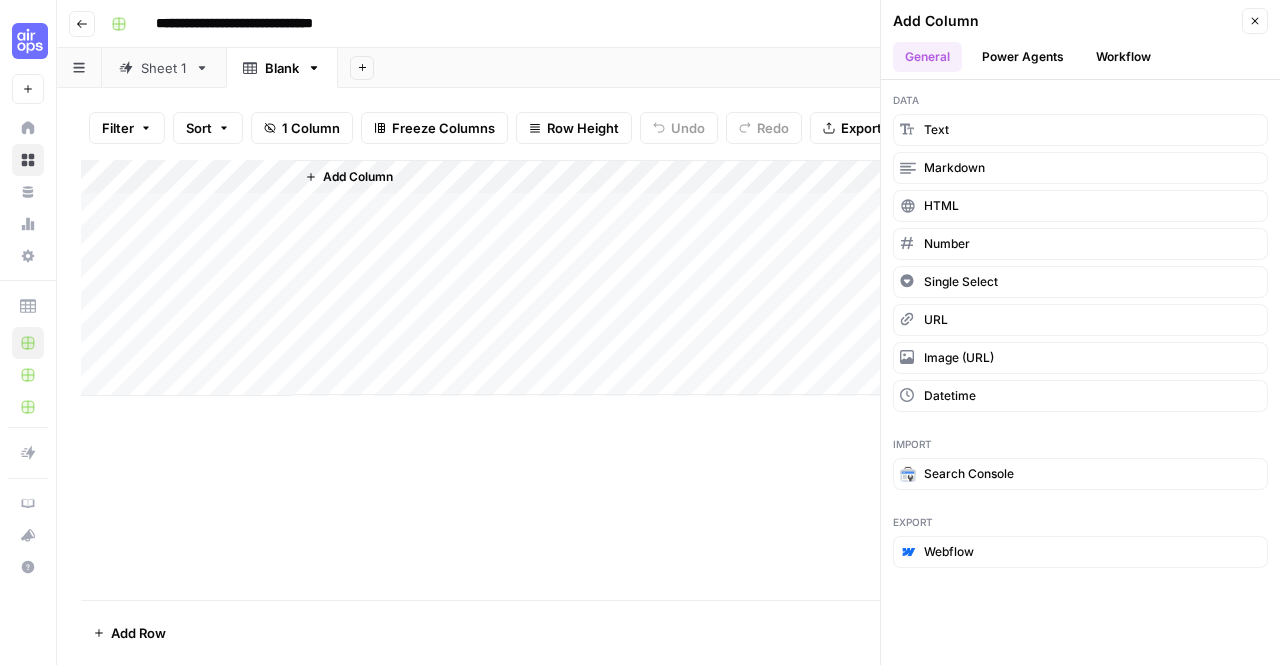click 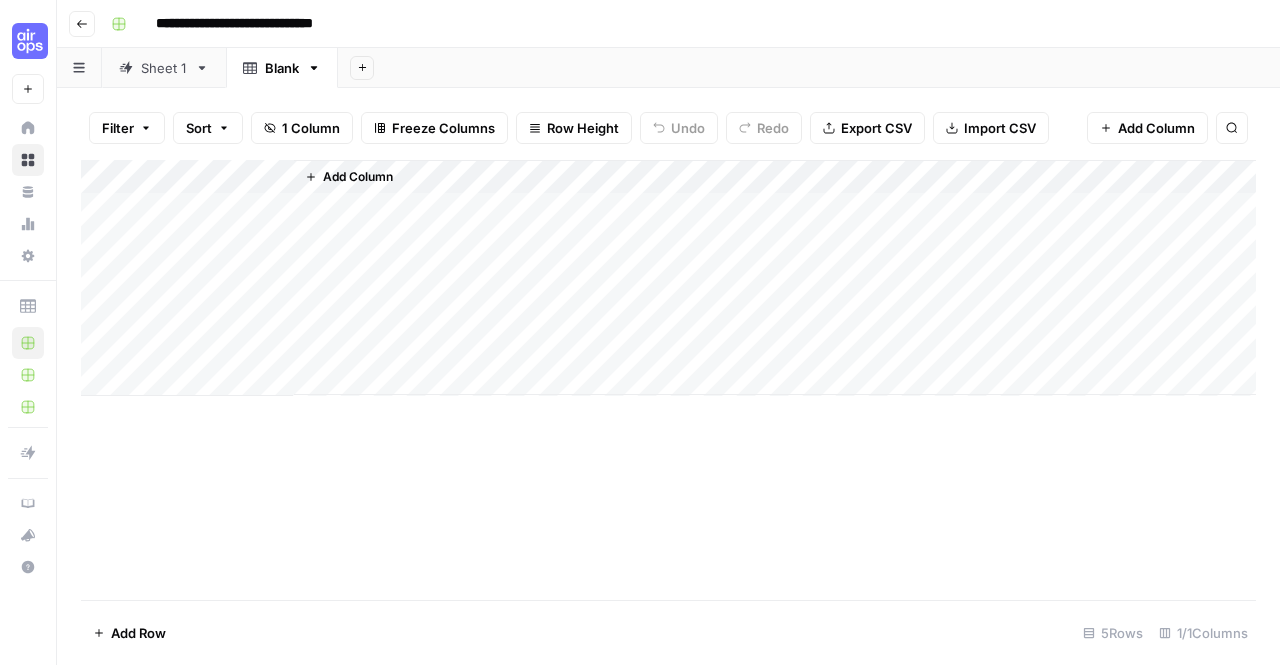 click on "Add Column" at bounding box center [349, 177] 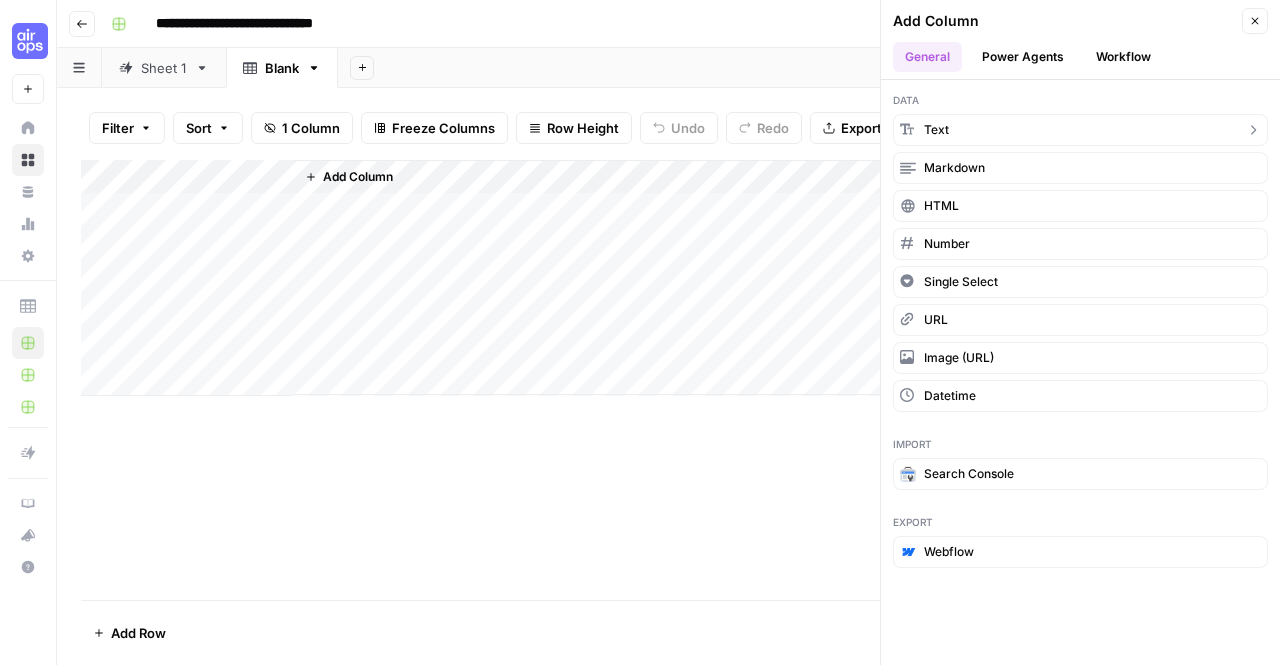 click on "text" at bounding box center [1080, 130] 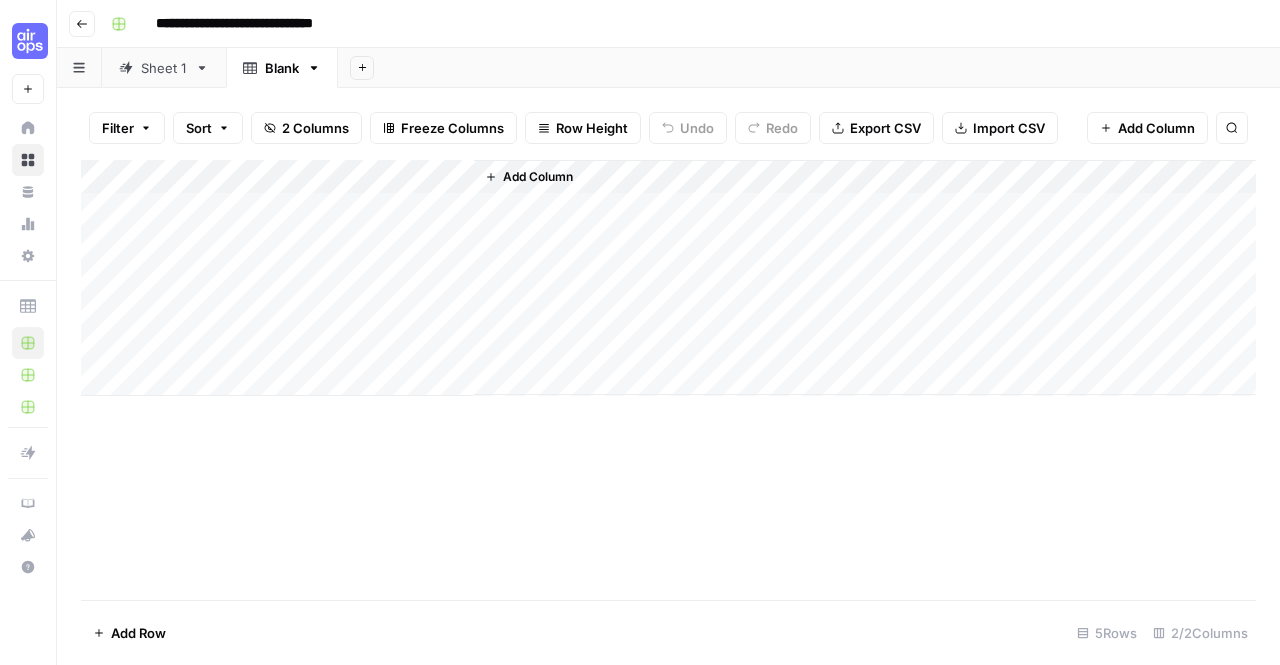 click on "Add Column" at bounding box center [668, 278] 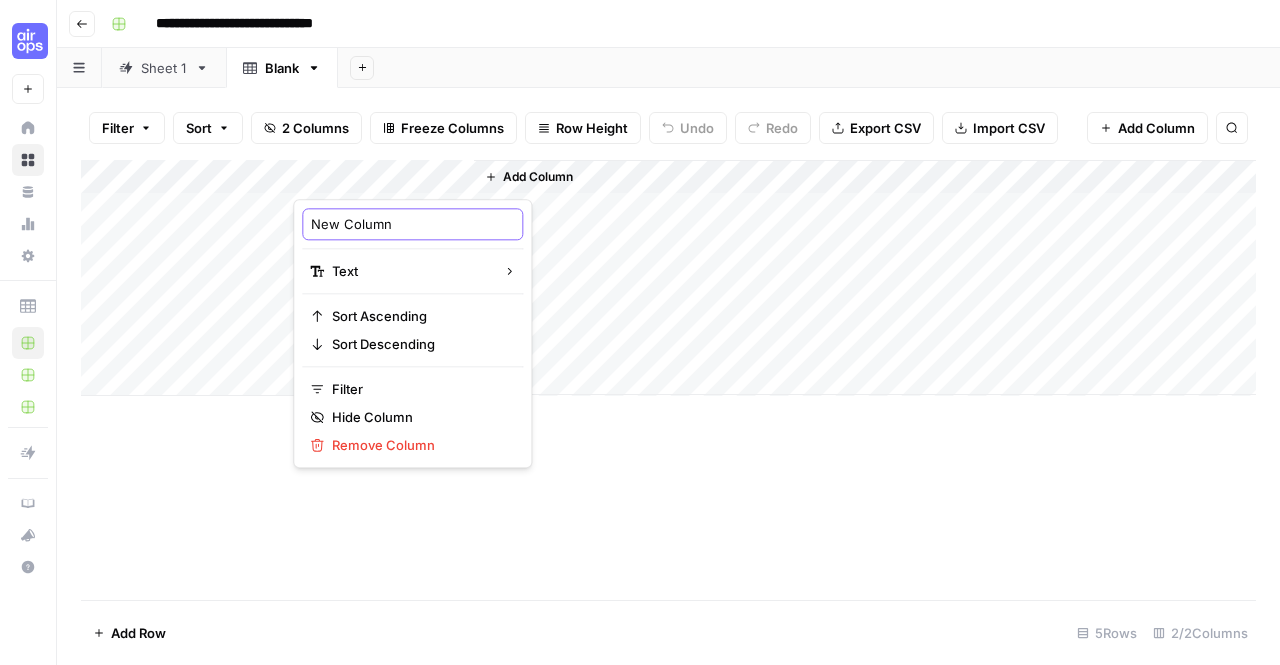 drag, startPoint x: 405, startPoint y: 221, endPoint x: 297, endPoint y: 217, distance: 108.07405 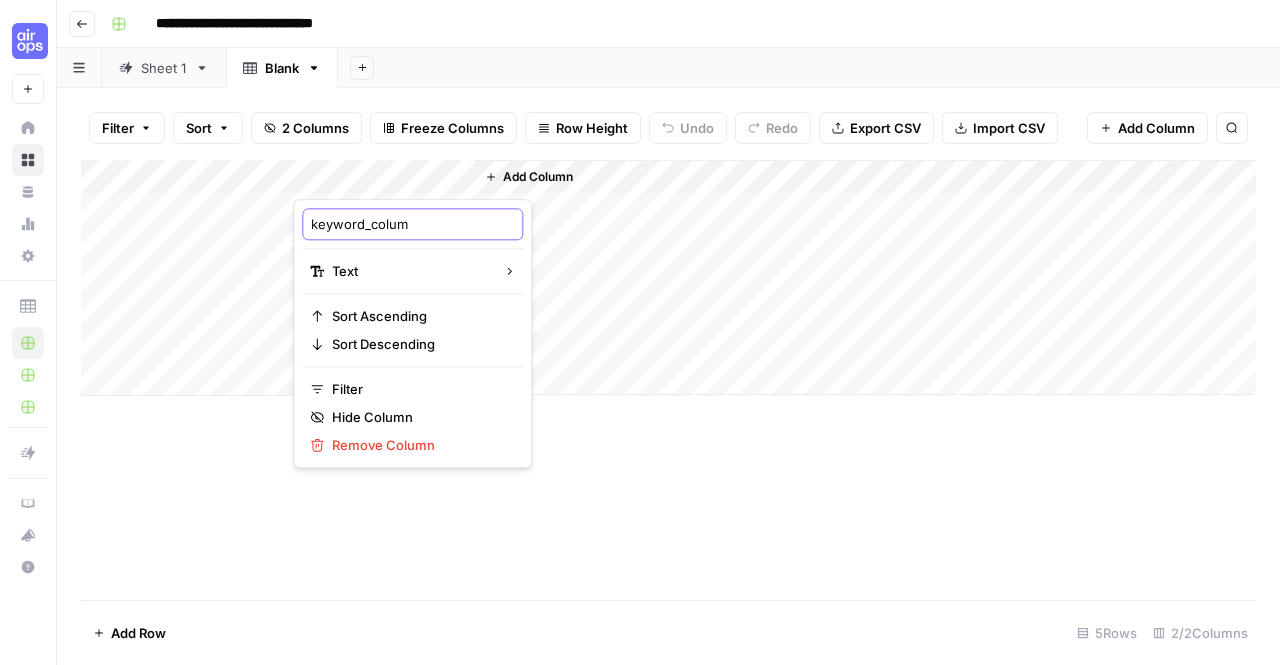 type on "keyword_column" 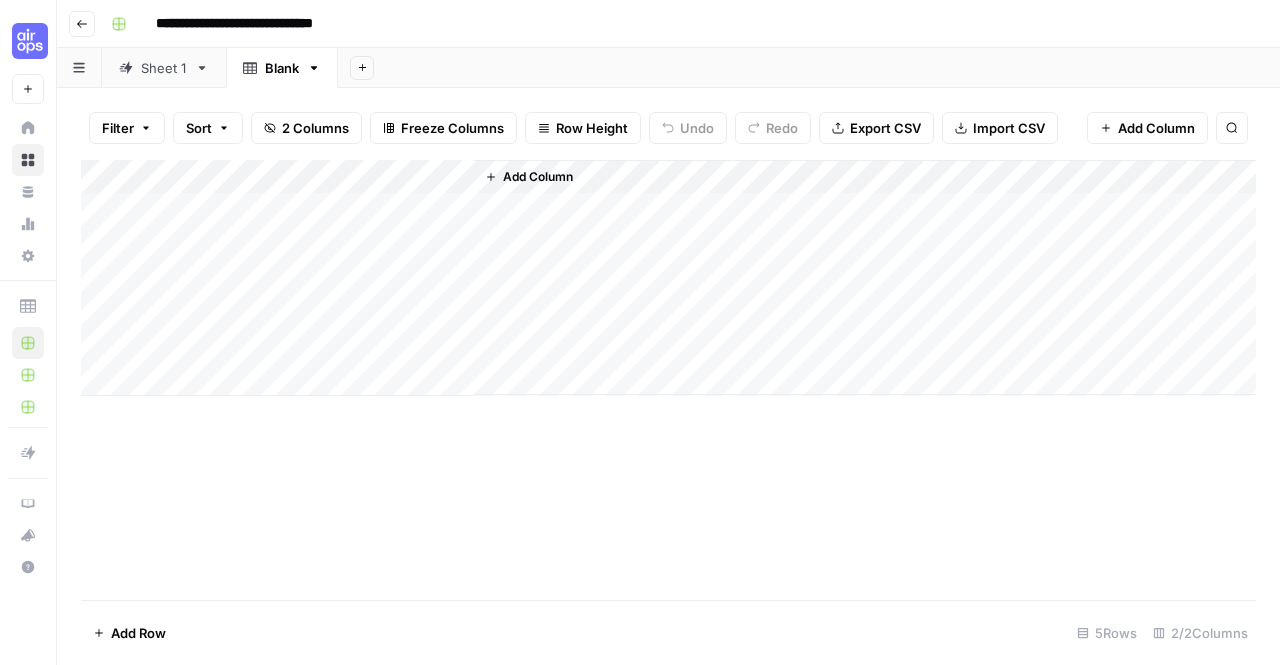 click on "Add Column" at bounding box center (668, 278) 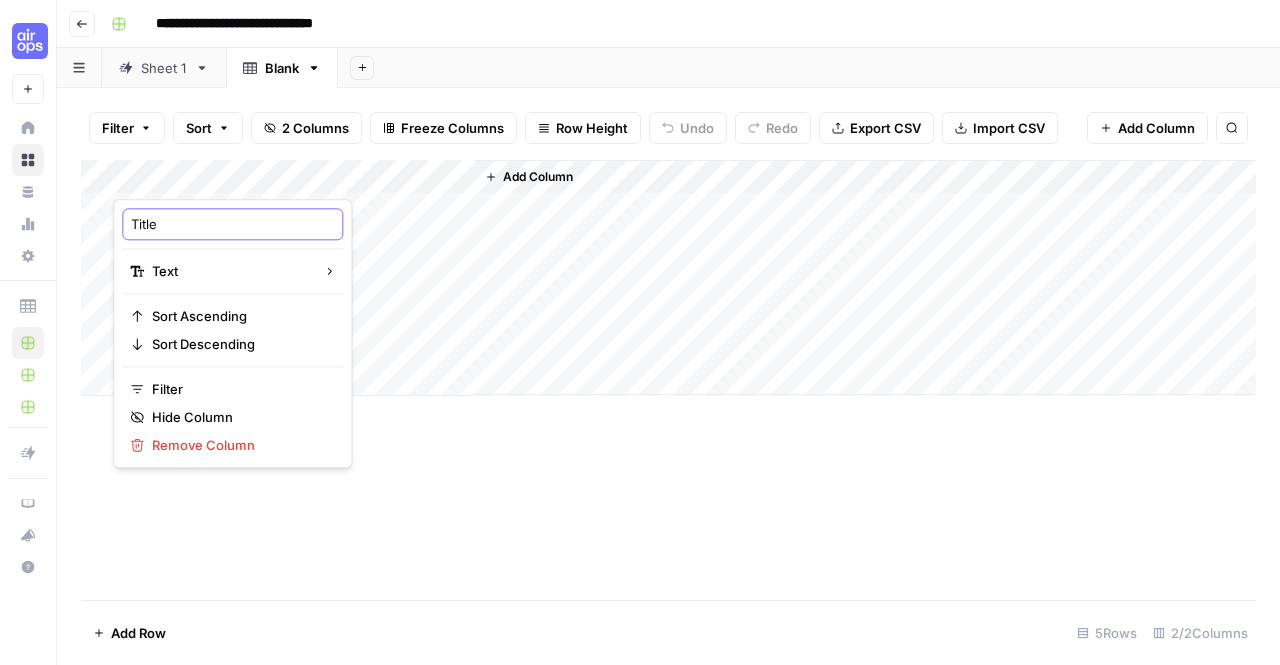 click on "Title" at bounding box center [232, 224] 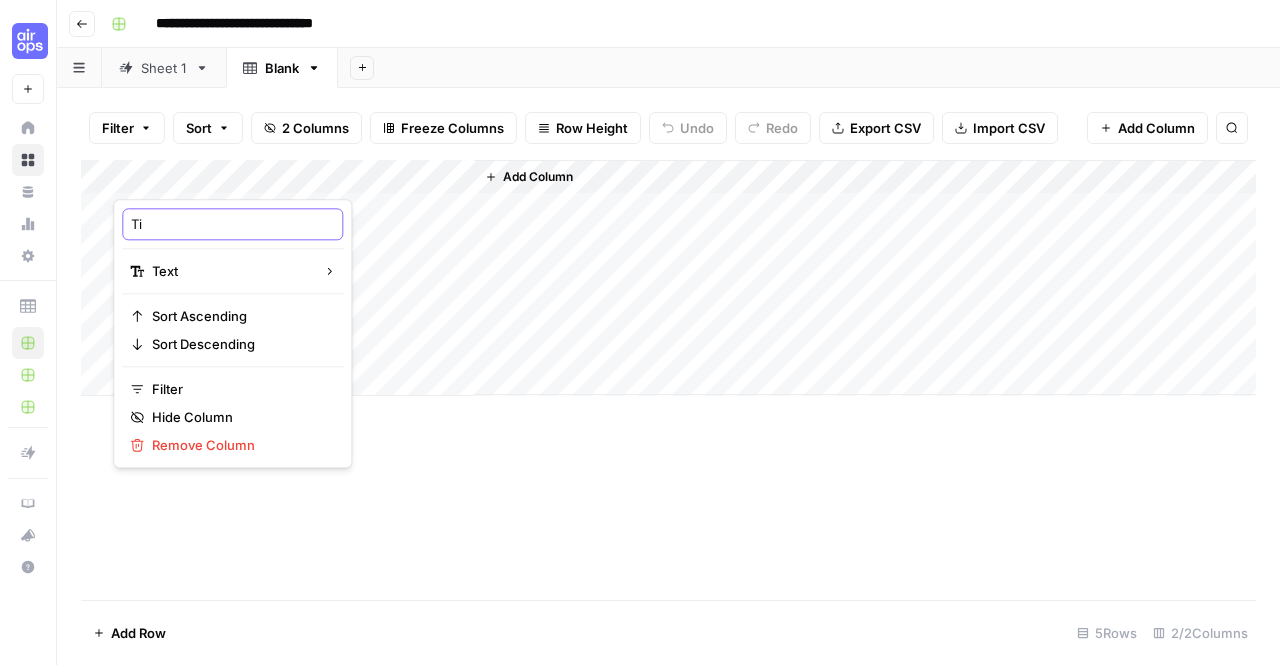 type on "T" 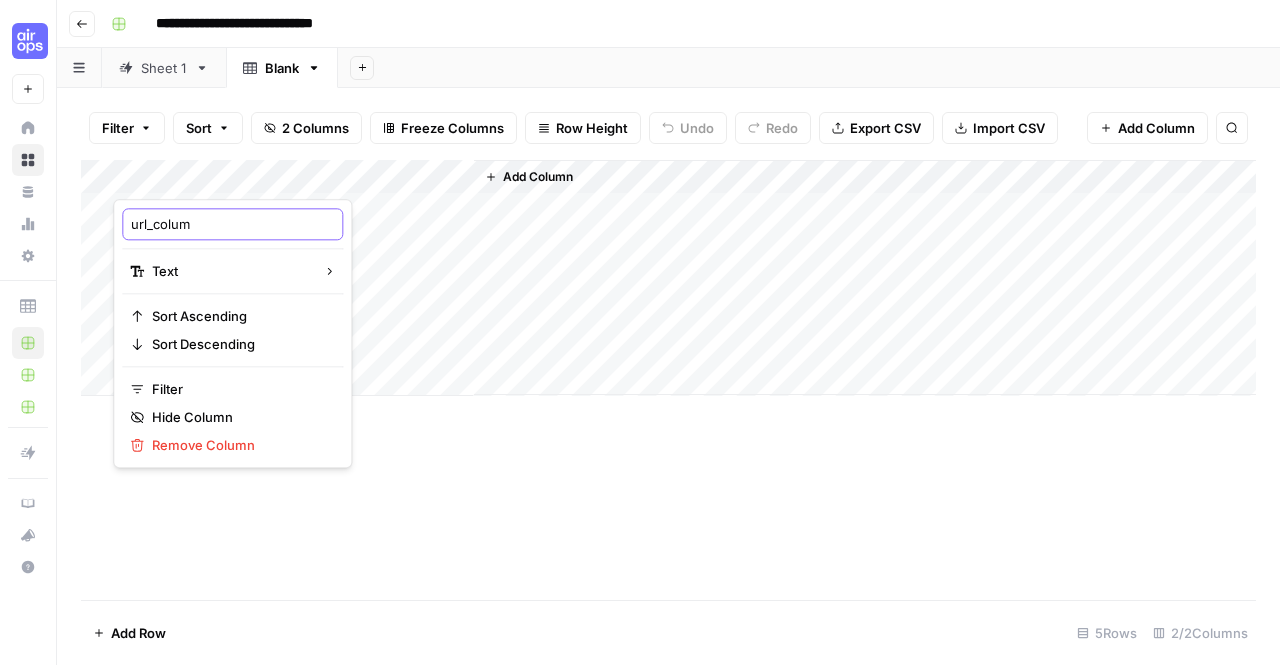 type on "url_column" 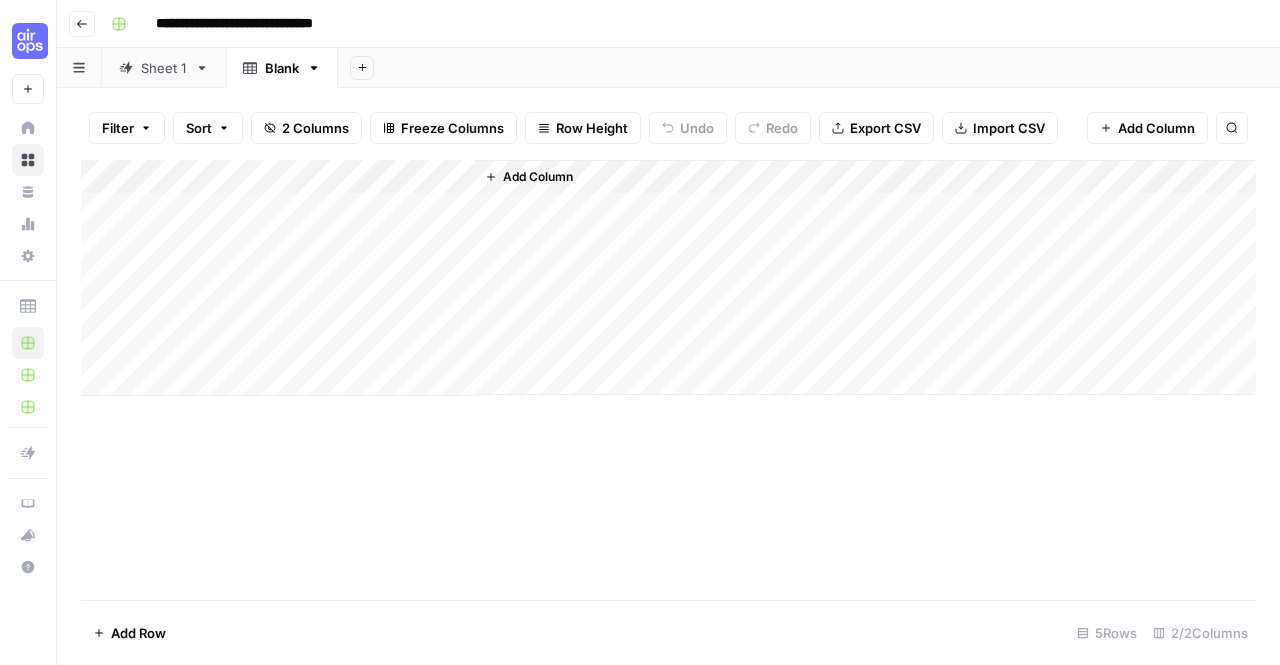 click on "Add Column" at bounding box center [538, 177] 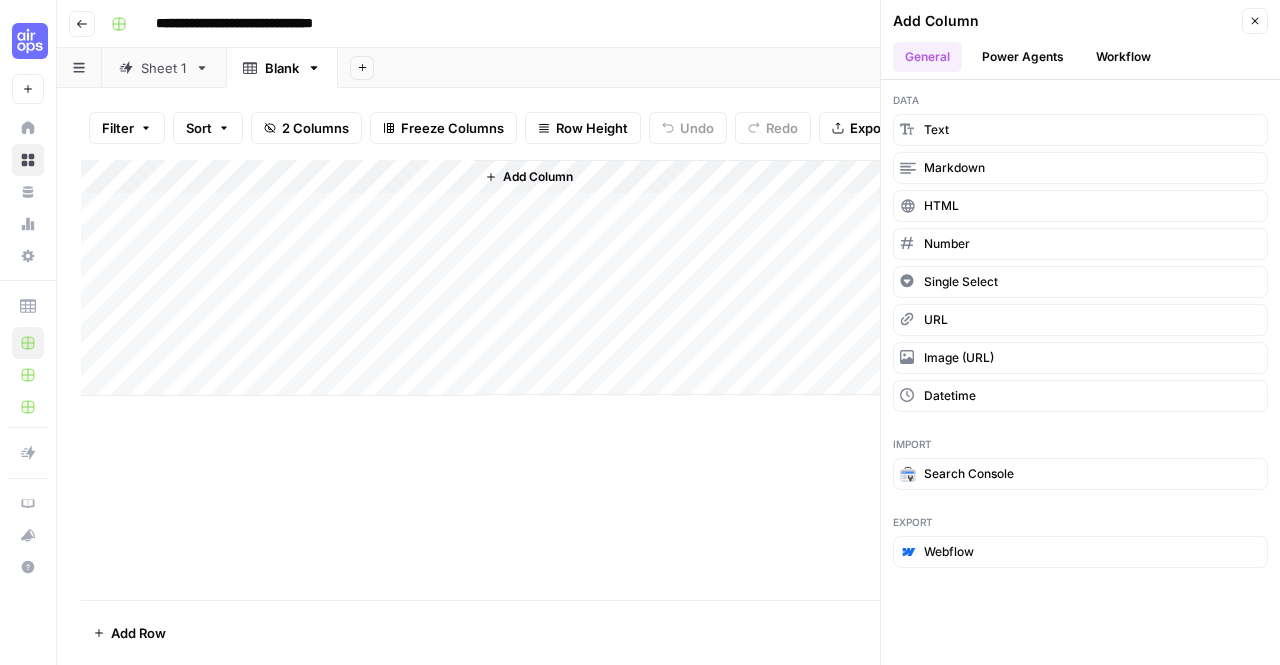 click on "Add Column" at bounding box center (538, 177) 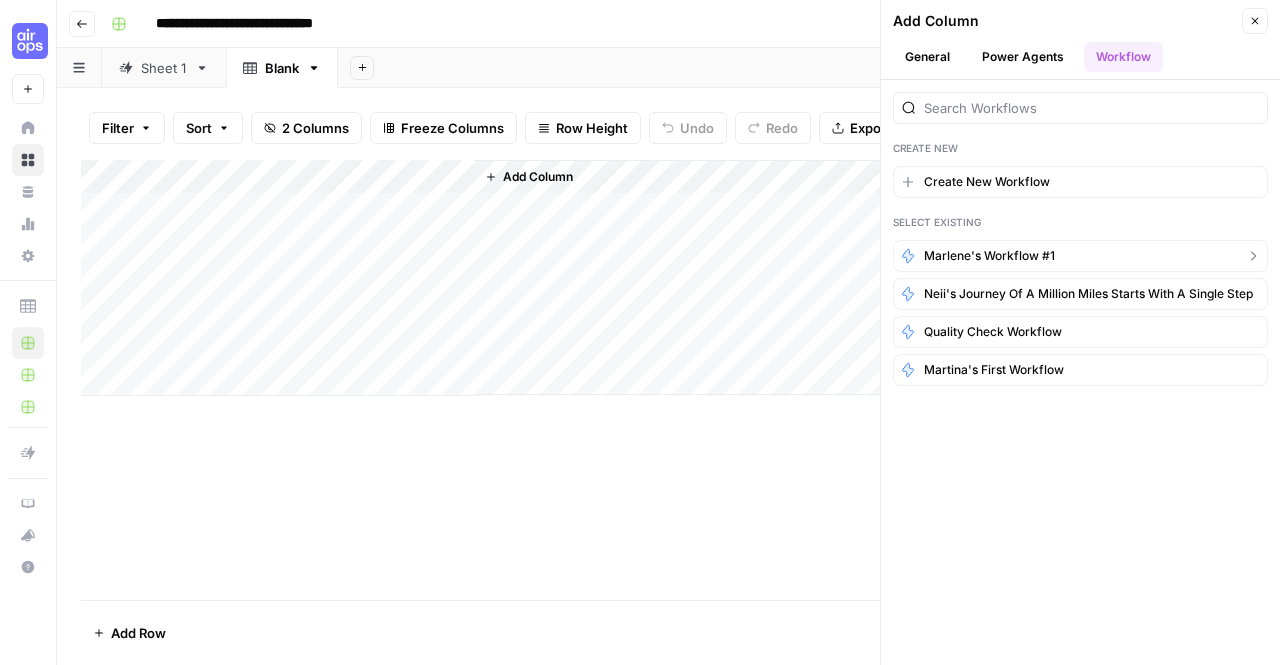 click on "Marlene's Workflow #1" at bounding box center [989, 256] 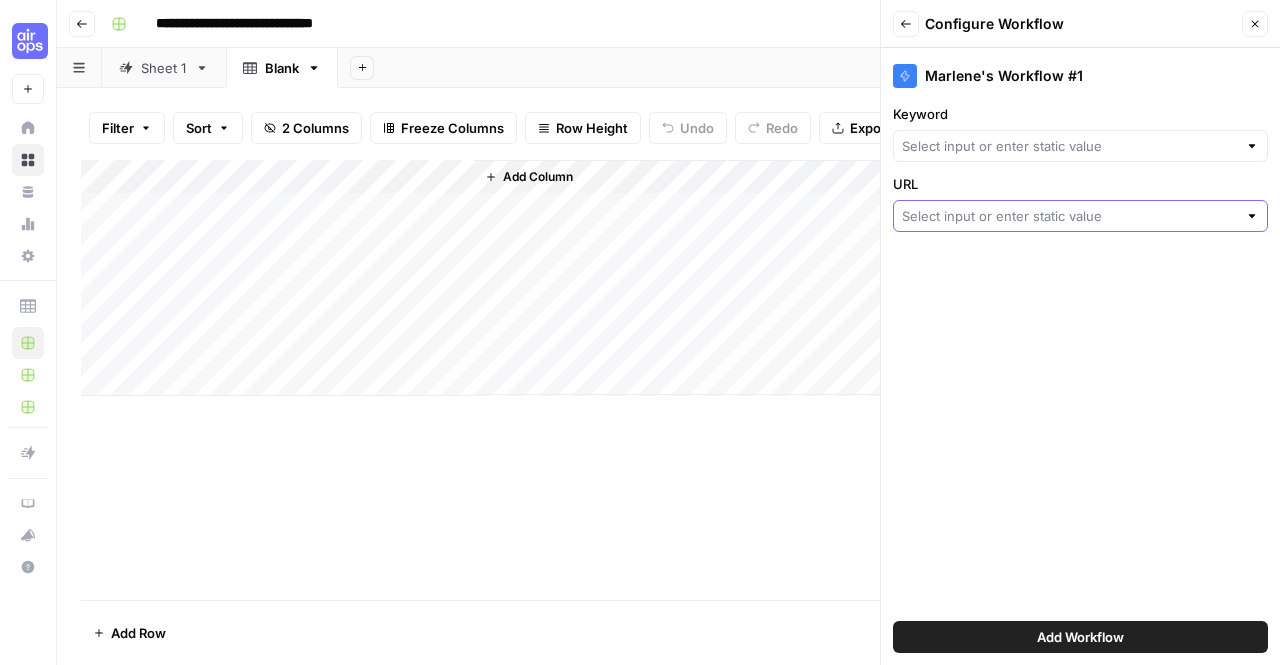 click on "URL" at bounding box center (1069, 216) 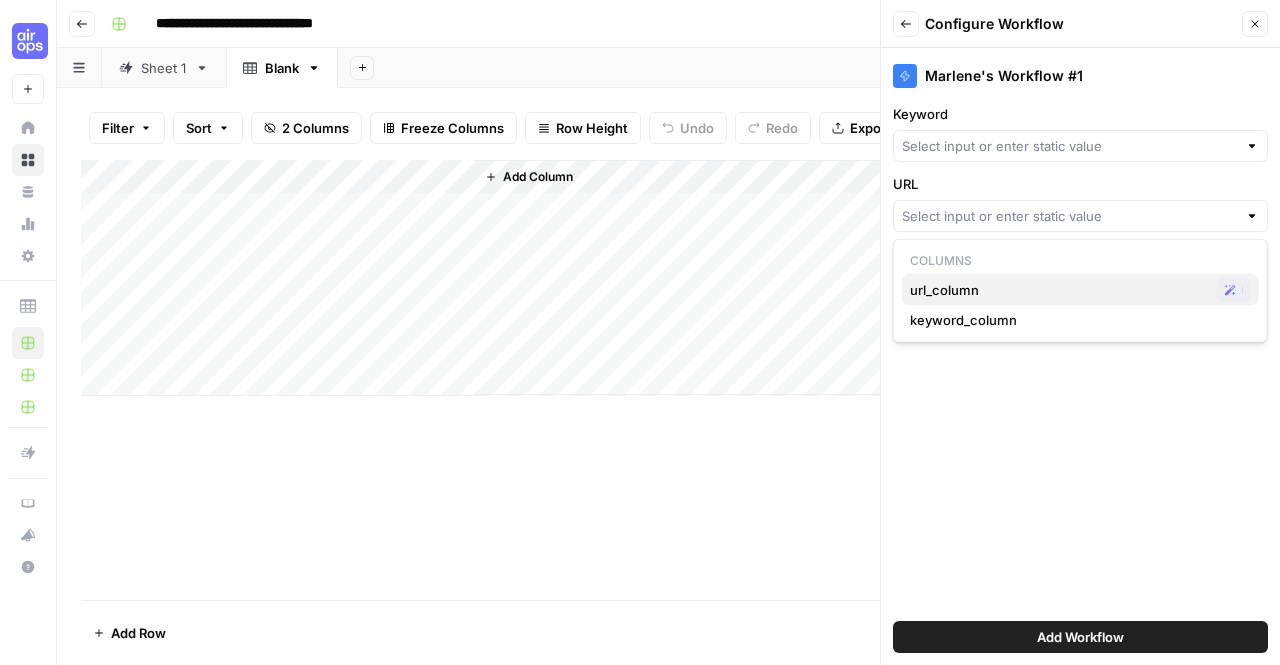 click on "url_column" at bounding box center (1059, 290) 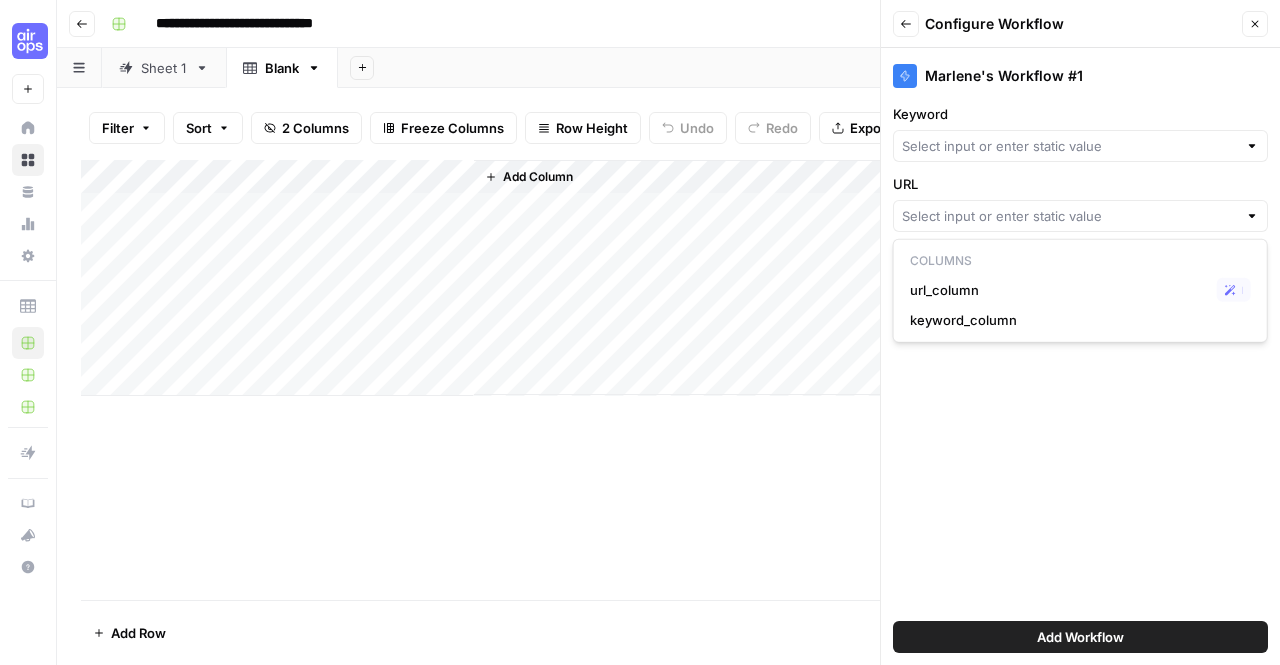 type on "url_column" 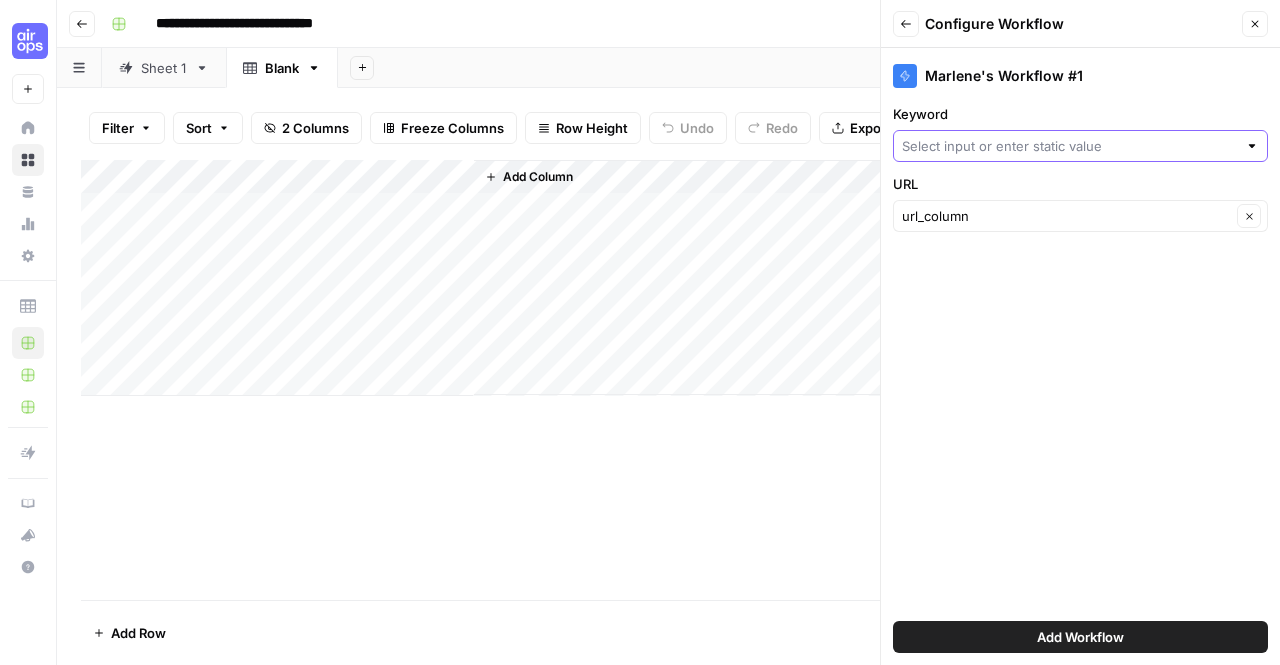click on "Keyword" at bounding box center [1069, 146] 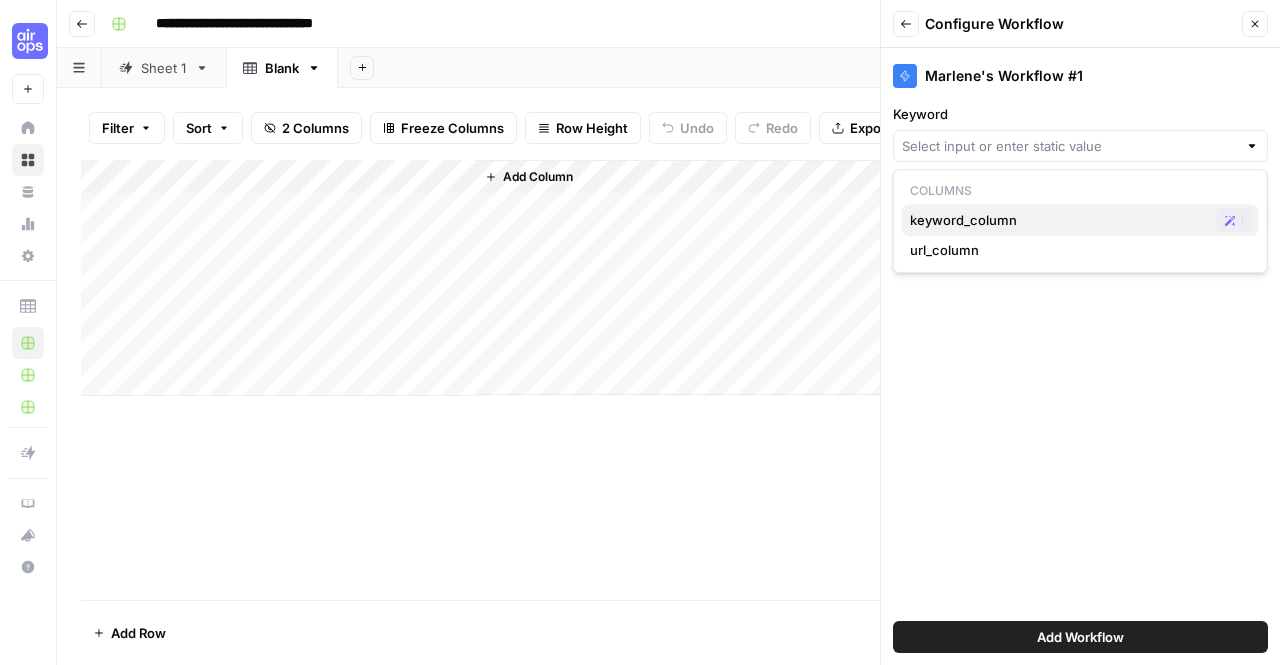 click on "keyword_column" at bounding box center (1059, 220) 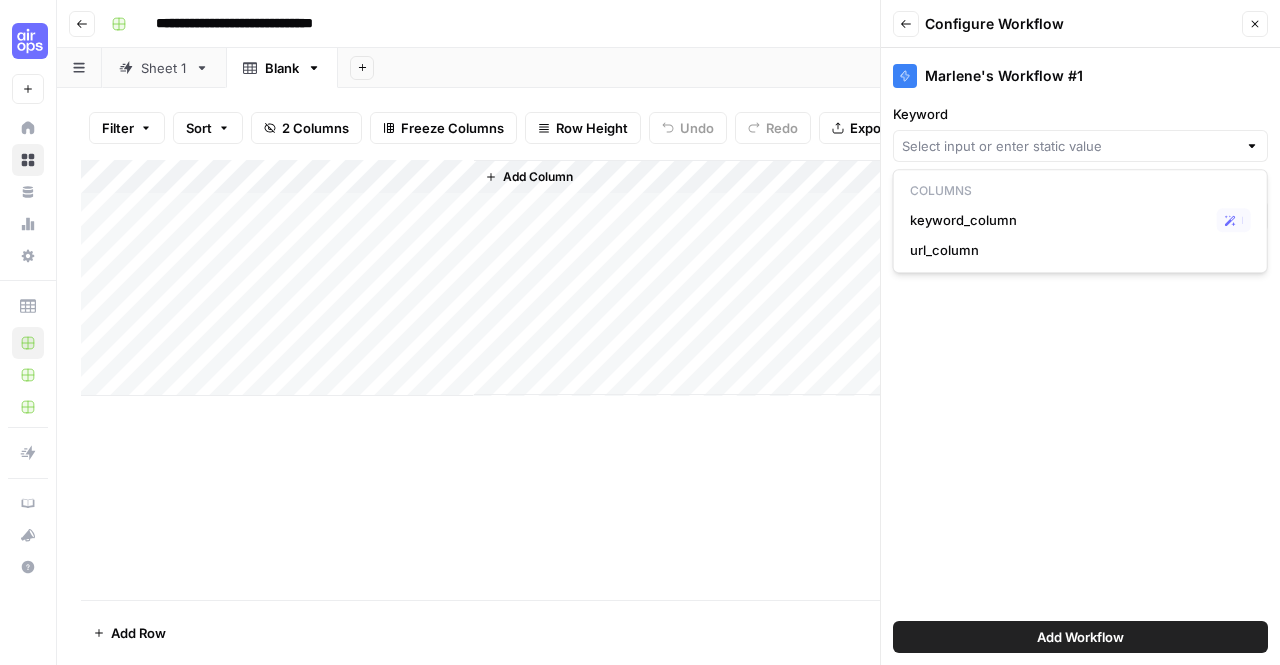 type on "keyword_column" 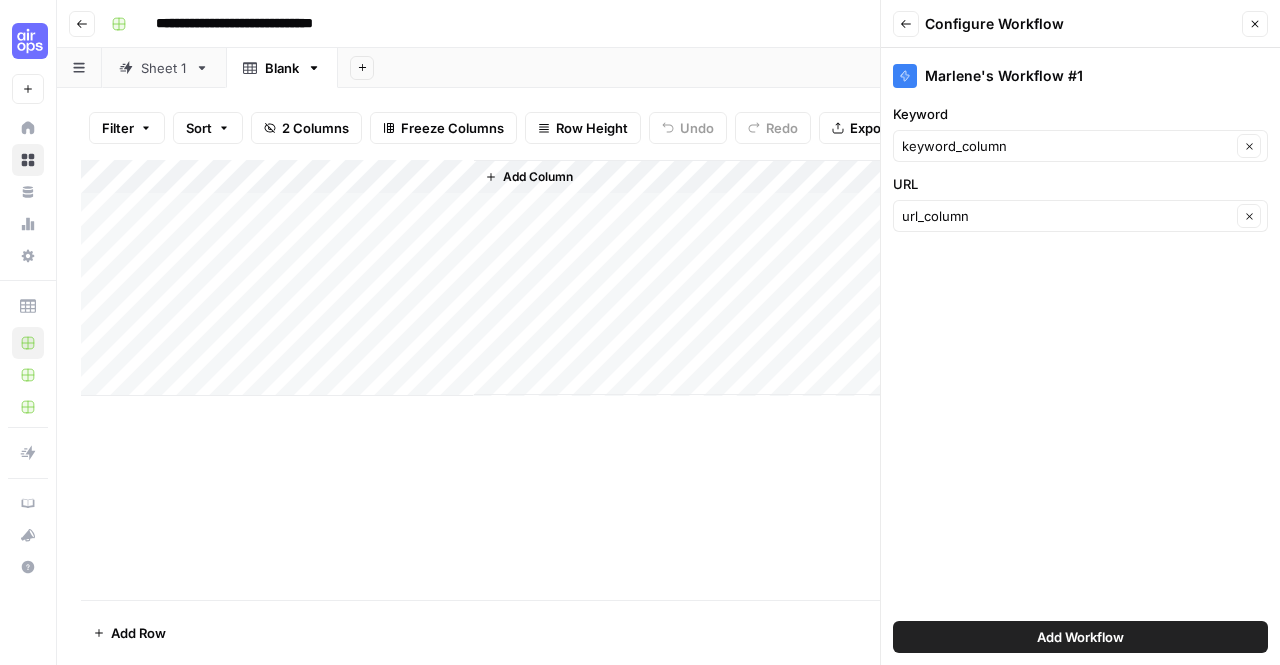 click on "Add Workflow" at bounding box center (1080, 637) 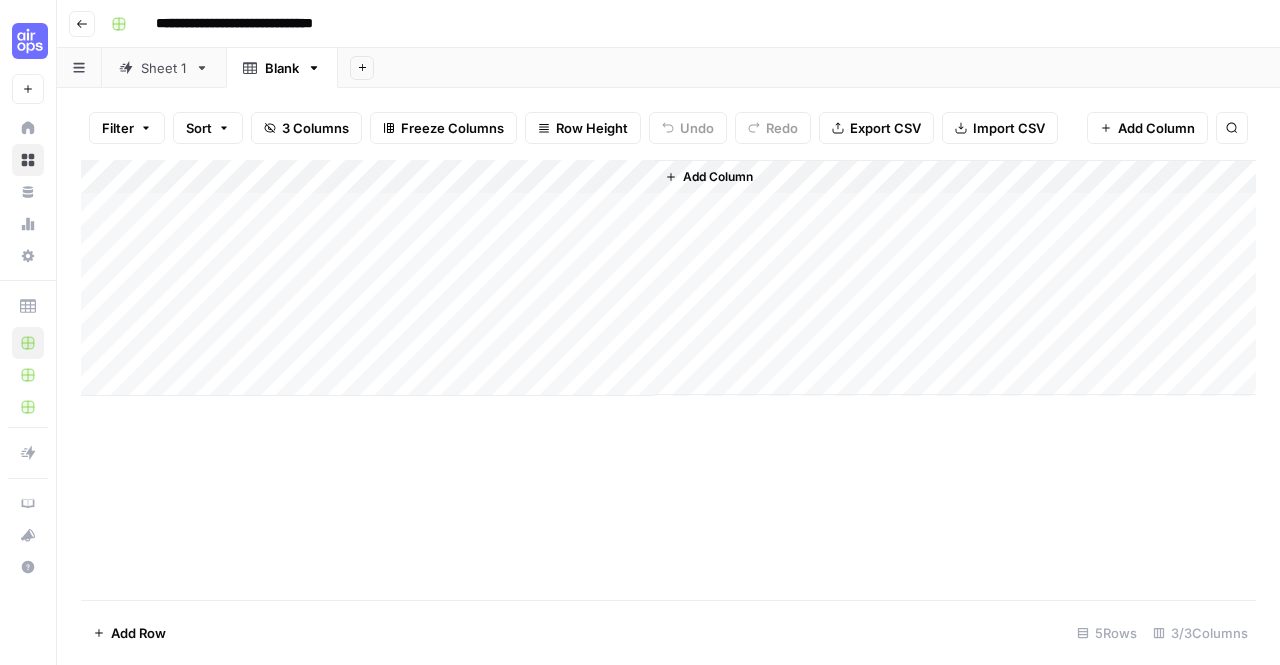 click on "Add Column" at bounding box center (668, 278) 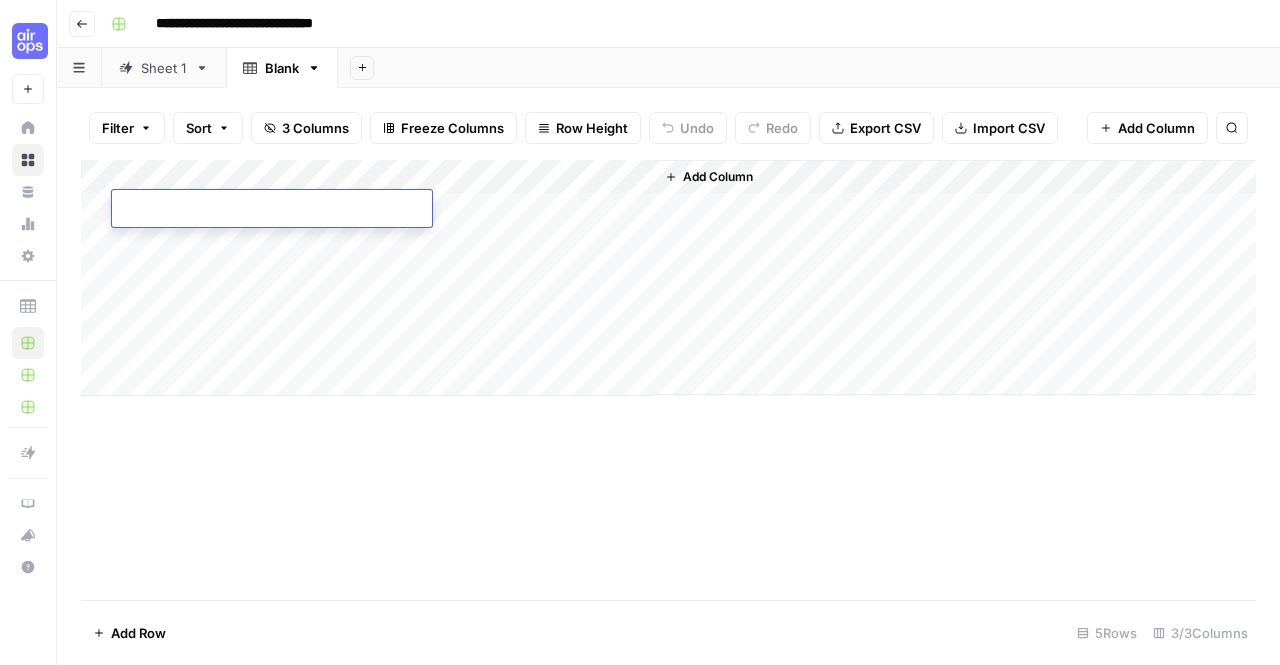 paste on "**********" 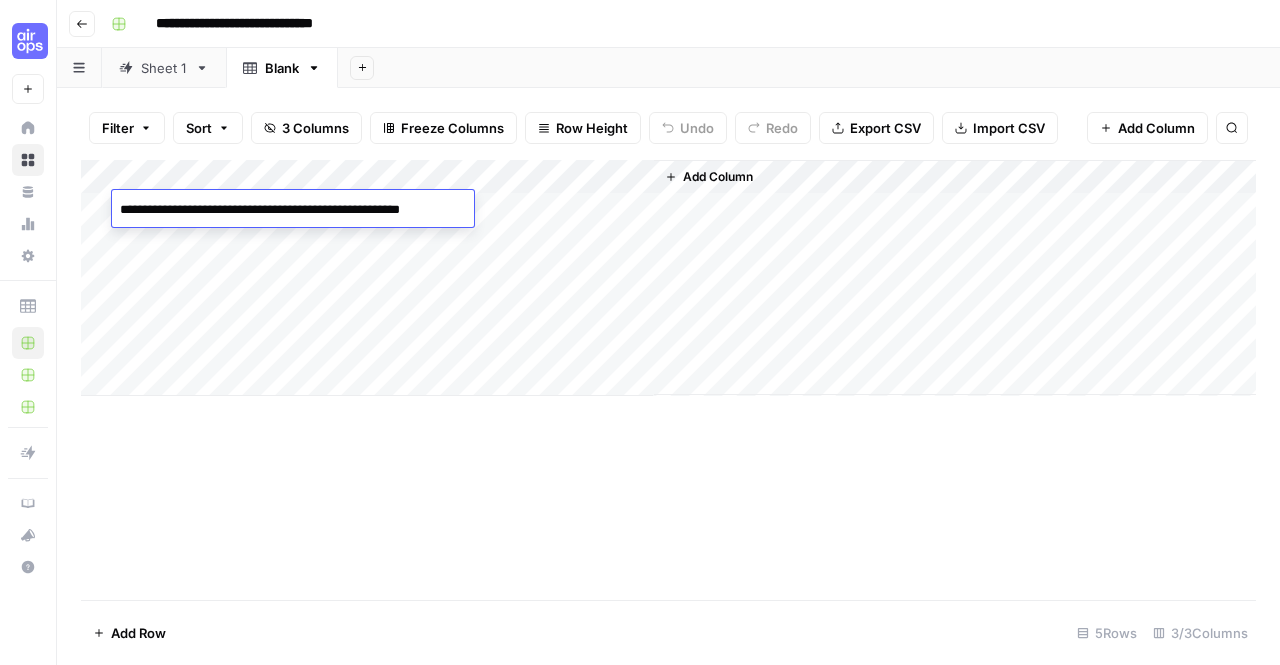 click on "Add Column" at bounding box center (668, 380) 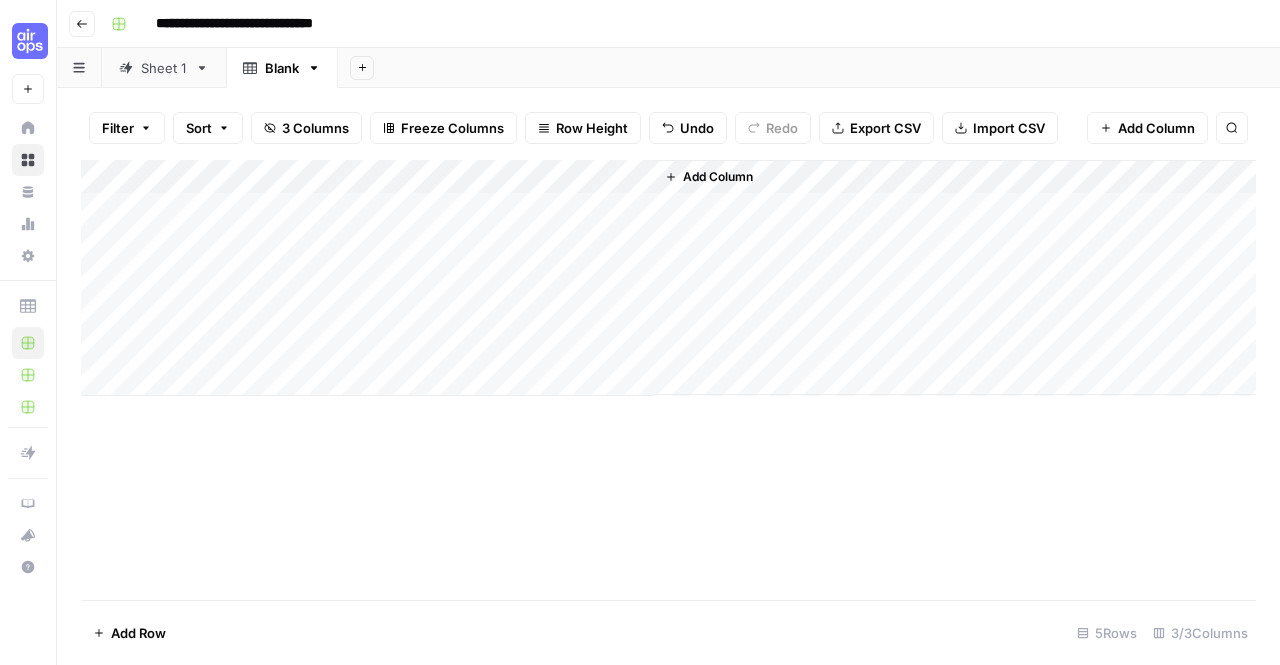 click on "Add Column" at bounding box center (668, 278) 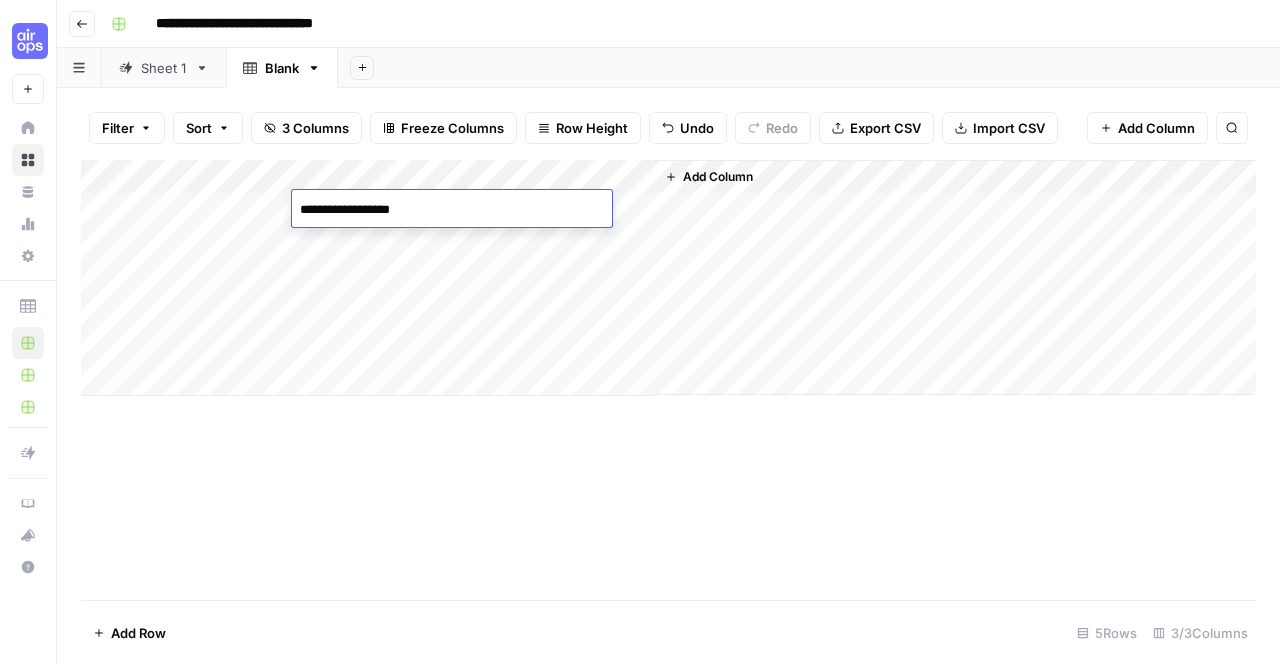 type on "**********" 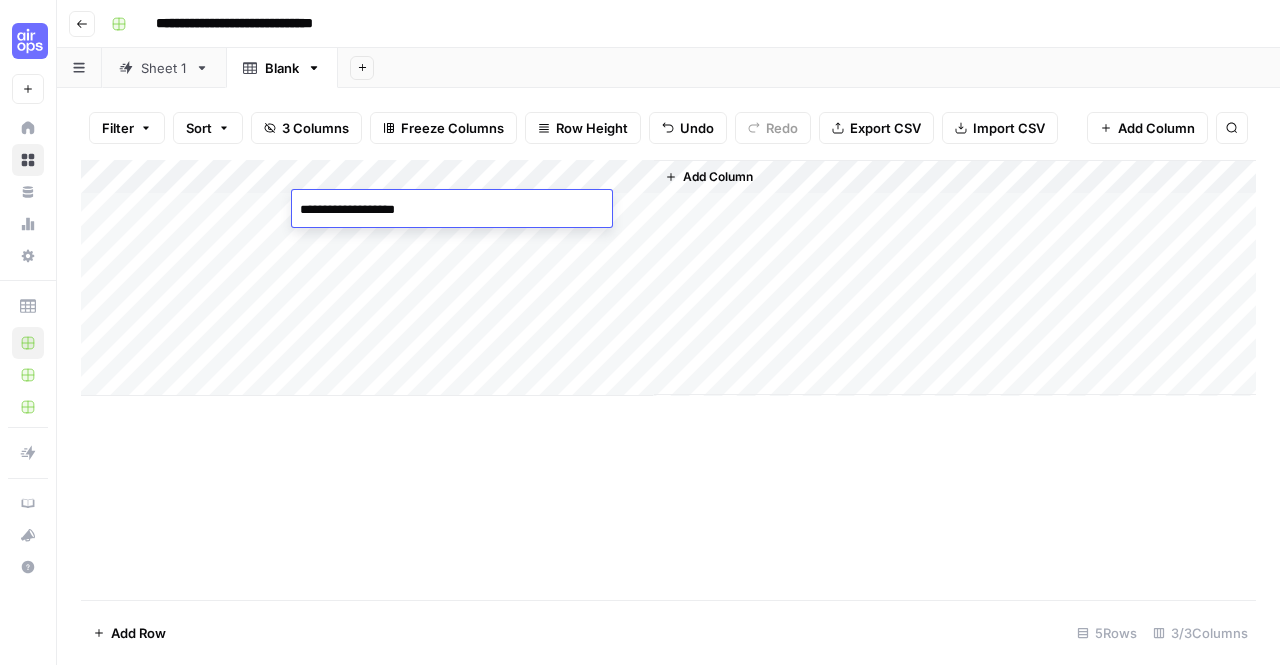 click on "Add Column" at bounding box center [668, 380] 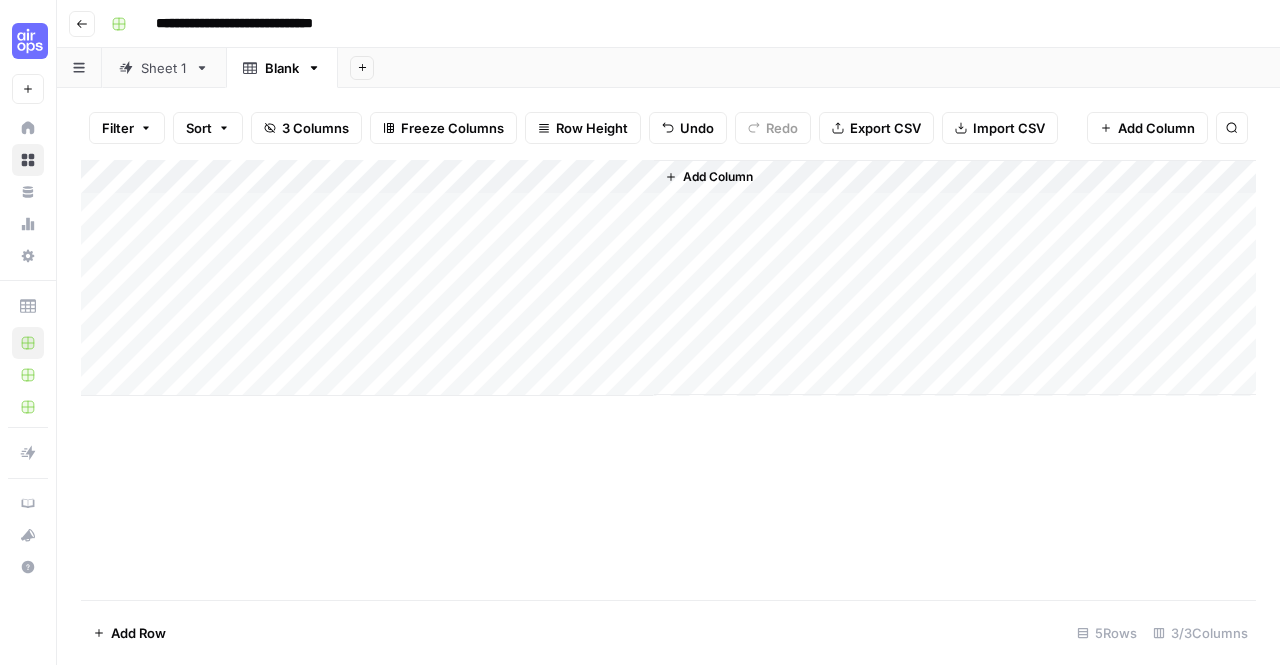 click on "Add Column" at bounding box center (668, 278) 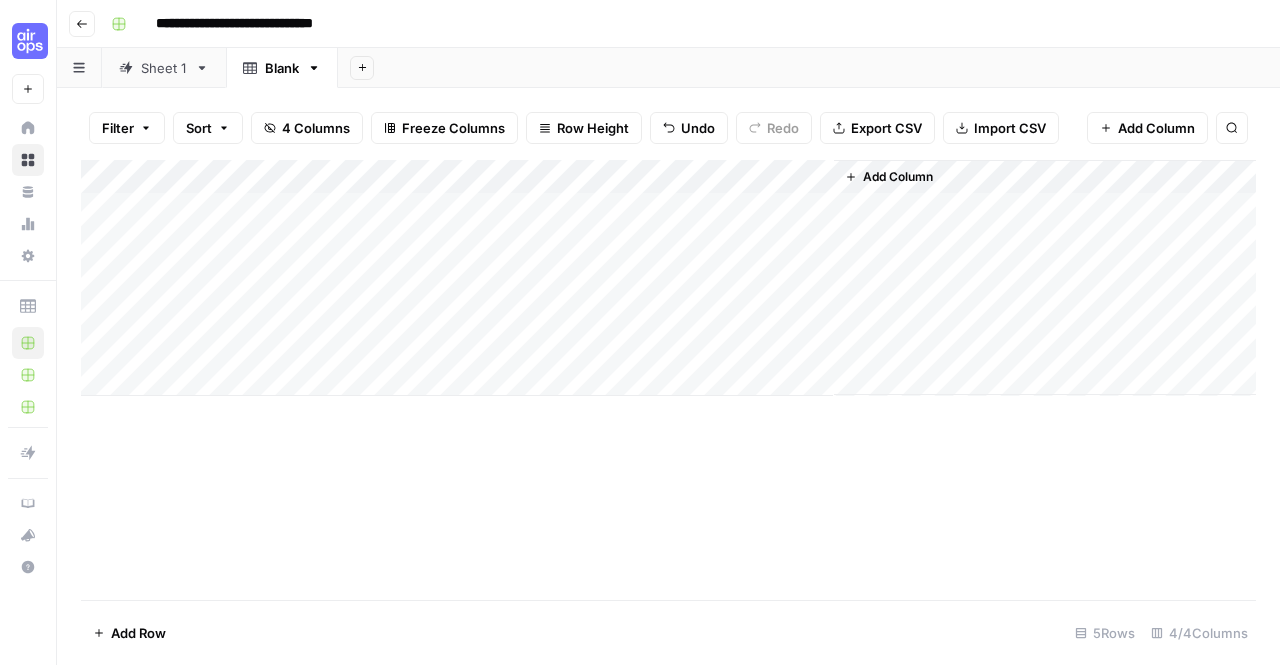 click on "Add Column" at bounding box center (668, 278) 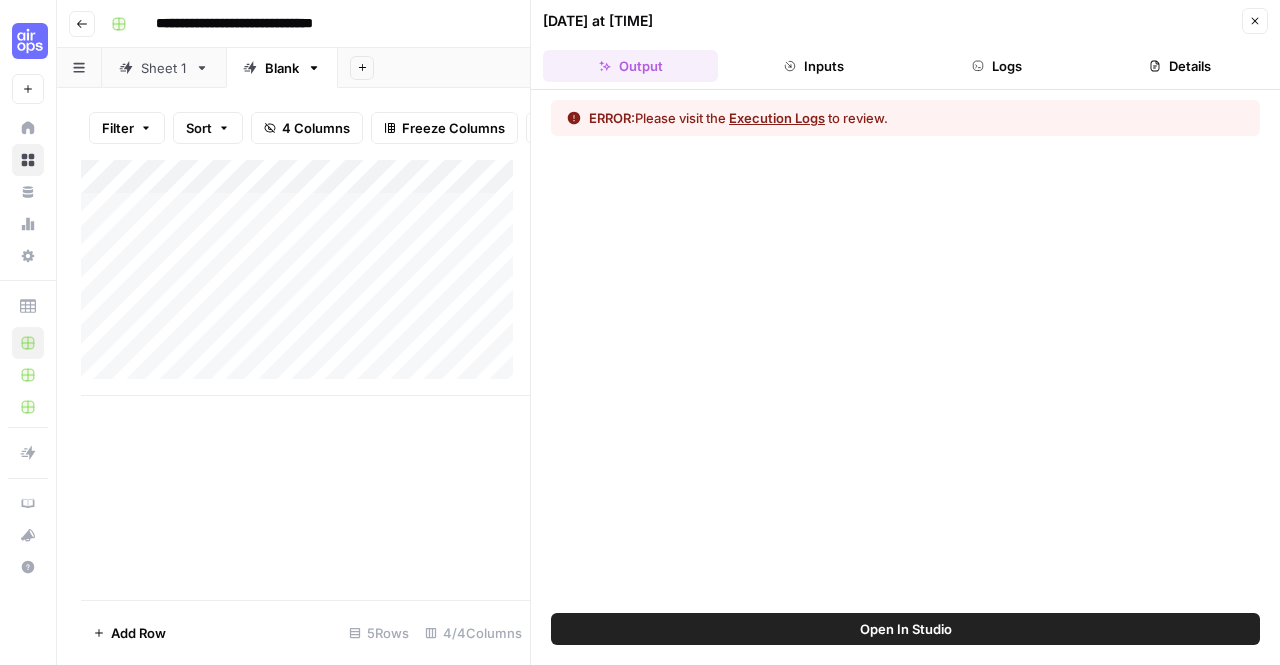 click on "Execution Logs" at bounding box center (777, 118) 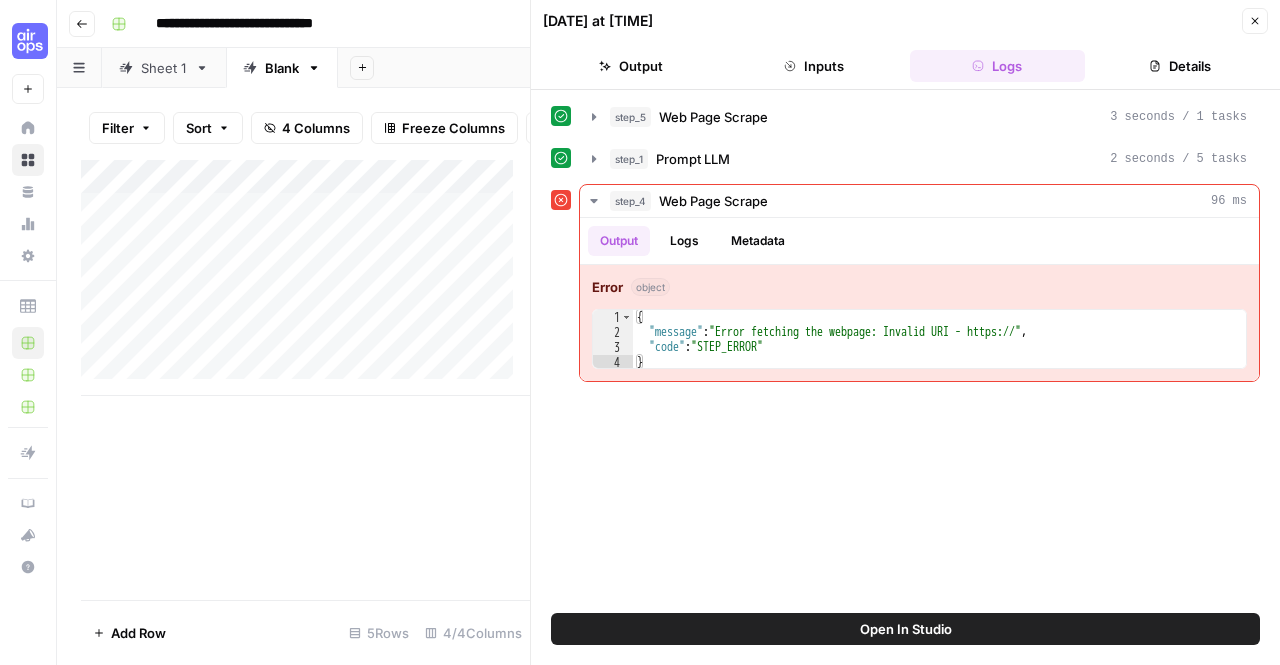 click on "step_5 Web Page Scrape 3 seconds / 1 tasks step_1 Prompt LLM 2 seconds / 5 tasks step_4 Web Page Scrape 96 ms Output Logs Metadata Error object 1 2 3 4 {    "message" :  "Error fetching the webpage: Invalid URI - https://" ,    "code" :  "STEP_ERROR" }     XXXXXXXXXXXXXXXXXXXXXXXXXXXXXXXXXXXXXXXXXXXXXXXXXXXXXXXXXXXXXXXXXXXXXXXXXXXXXXXXXXXXXXXXXXXXXXXXXXXXXXXXXXXXXXXXXXXXXXXXXXXXXXXXXXXXXXXXXXXXXXXXXXXXXXXXXXXXXXXXXXXXXXXXXXXXXXXXXXXXXXXXXXXXXXXXXXXXXXXXXXXXXXXXXXXXXXXXXXXXXXXXXXXXXXXXXXXXXXXXXXXXXXXXXXXXXXXXXXXXXXXXXXXXXXXXXXXXXXXXXXXXXXXXXXXXXXXXXXXXXXXXXXXXXXXXXXXXXXXXXXXXXXXXXXXXXXXXXXXXXXXXXXXXXXXXXXXXXXXXXXXXXXXXXXXXXXXXXXXXXXXXXXXXXXXXXXXXXXXXXXXXXXXXXXXXXXXXXXXXXXXXXXXXXXXXXXXXXXXXXXXXXXXXXXXXXXXXXXXXXXXXXXXXXXXXXXXXXXXXXXXXXXXXXXXXXXXXXXXXXXXXXXXXXXXX" at bounding box center [905, 351] 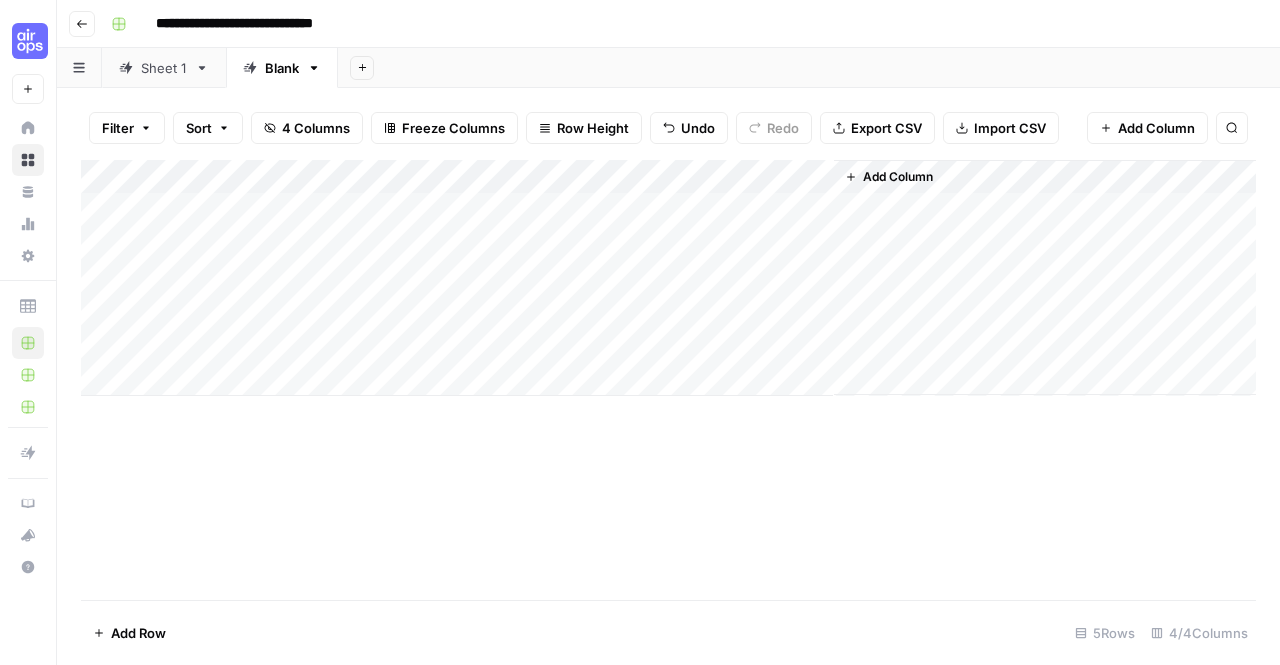 click on "Add Column" at bounding box center (668, 278) 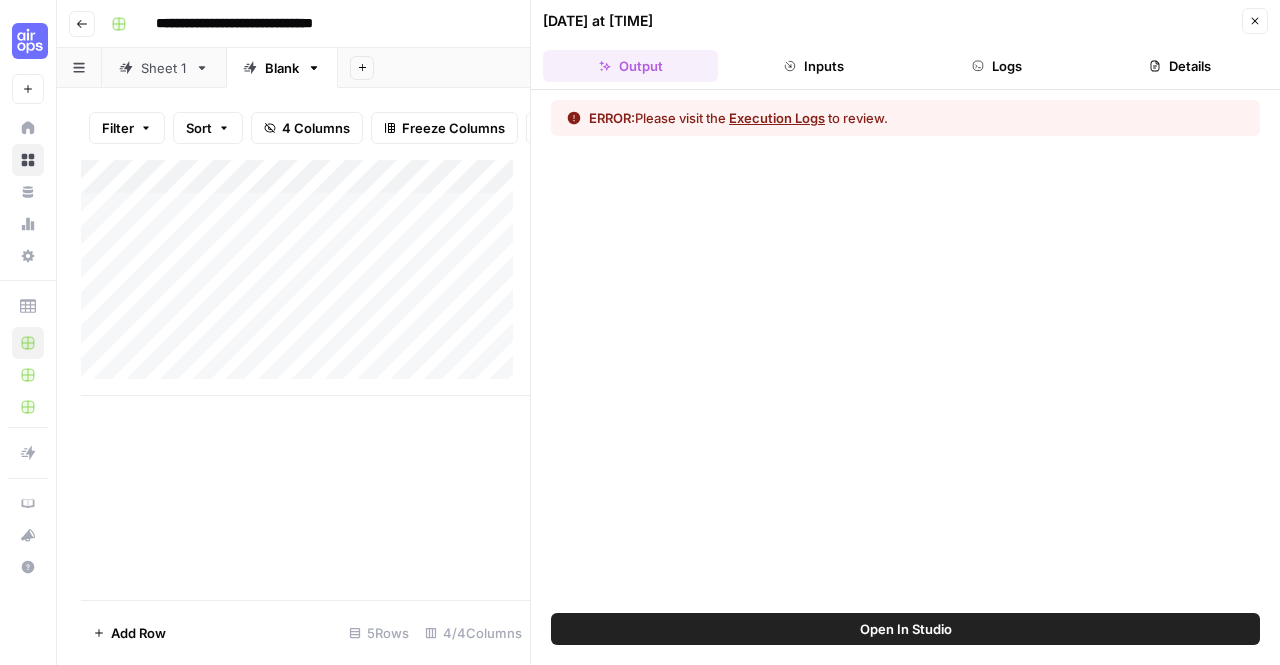 click on "Logs" at bounding box center (997, 66) 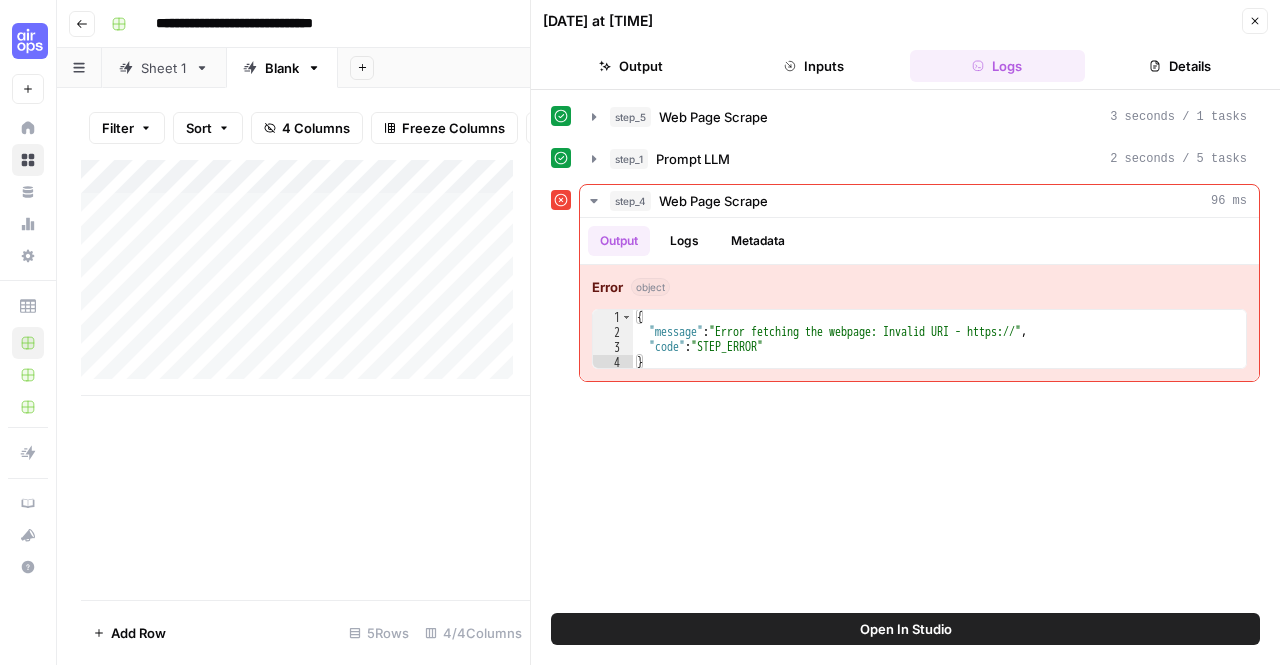 click on "Details" at bounding box center (1180, 66) 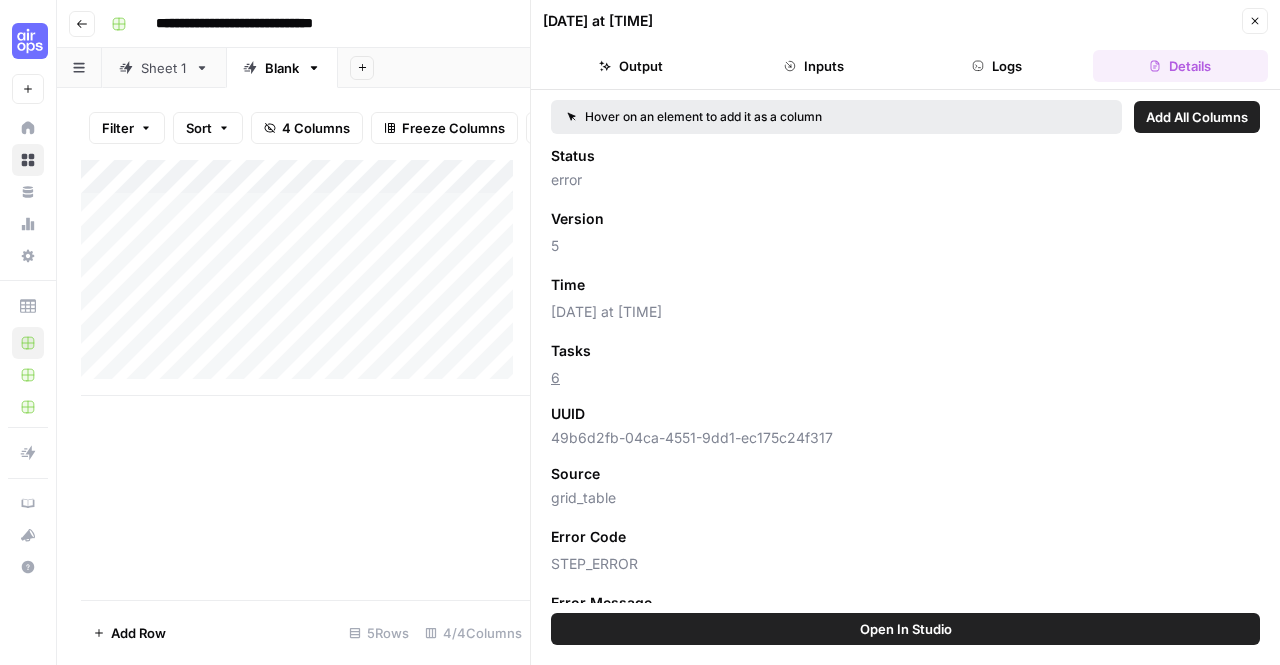 scroll, scrollTop: 113, scrollLeft: 0, axis: vertical 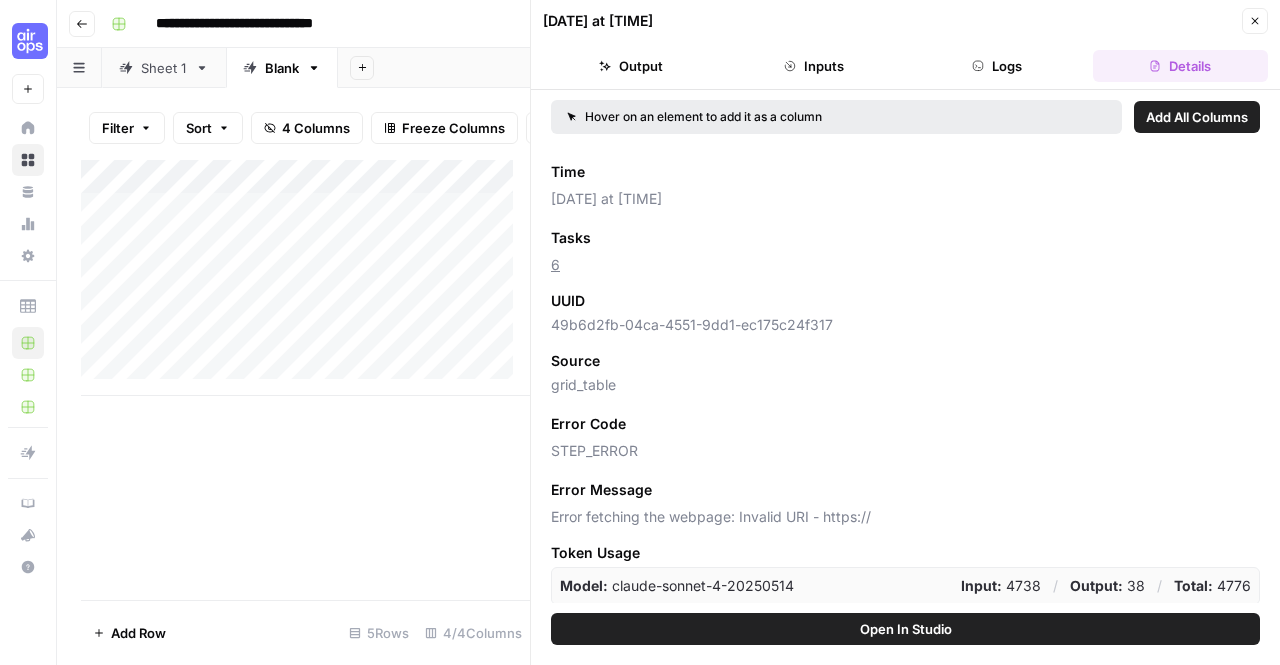 click on "Close" at bounding box center [1255, 21] 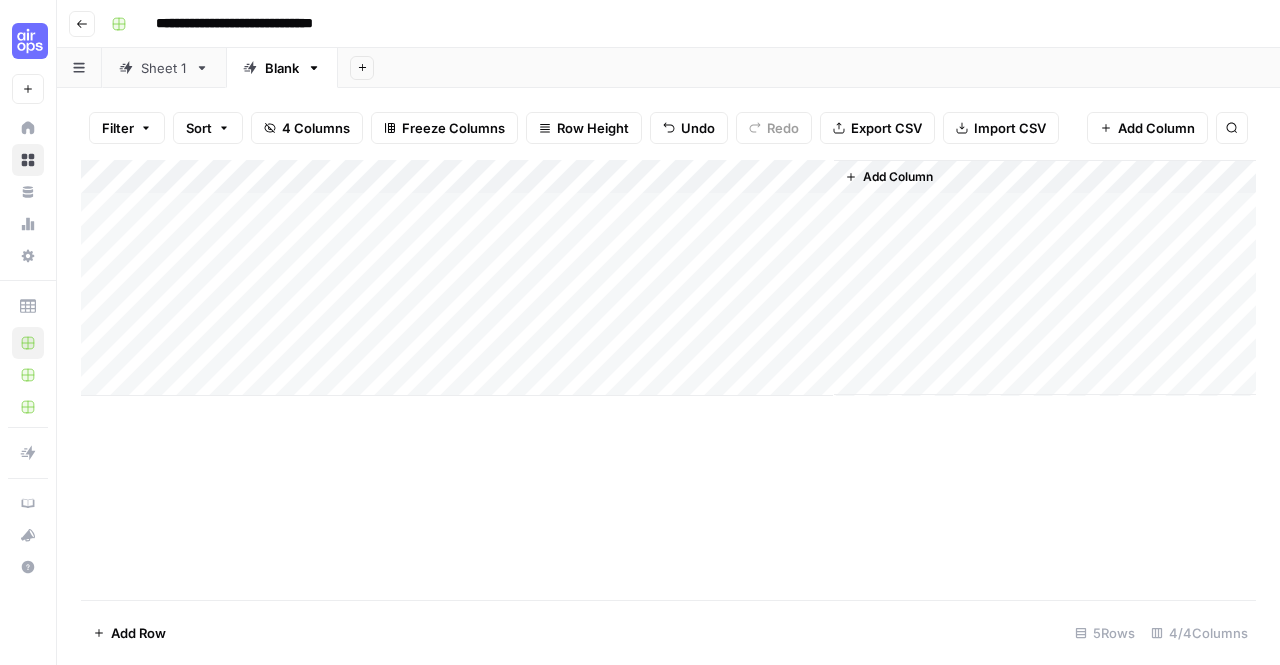 click on "Add Column" at bounding box center (668, 278) 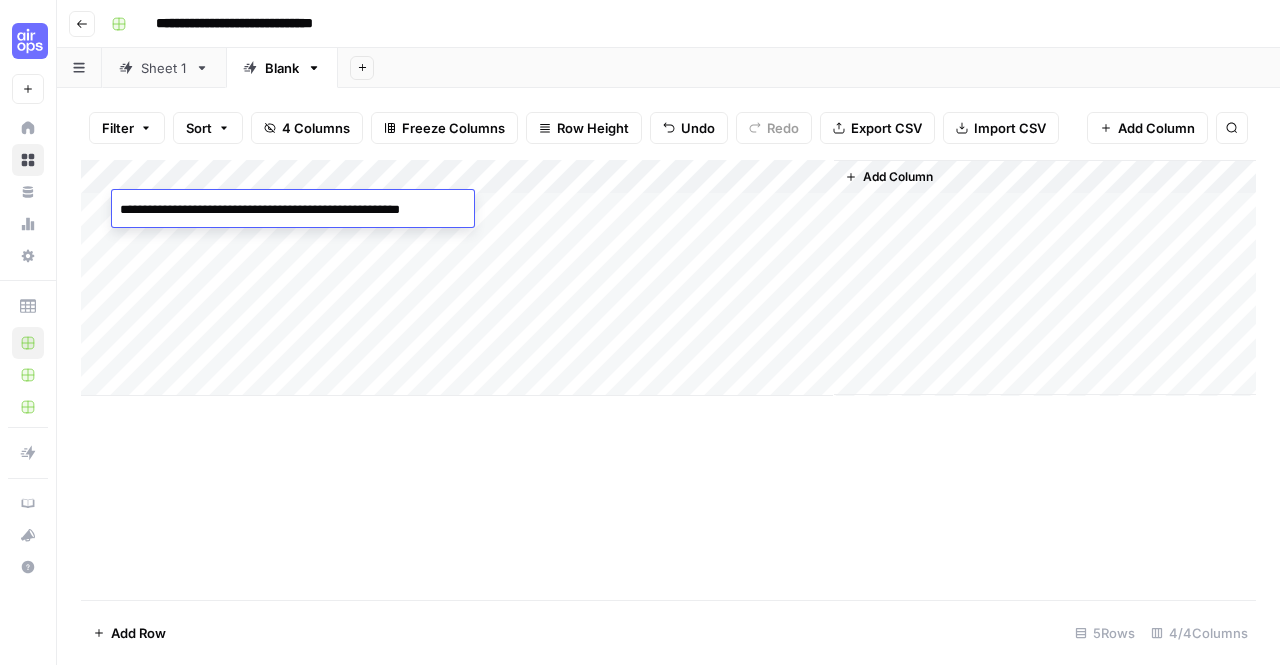 click on "**********" at bounding box center (292, 210) 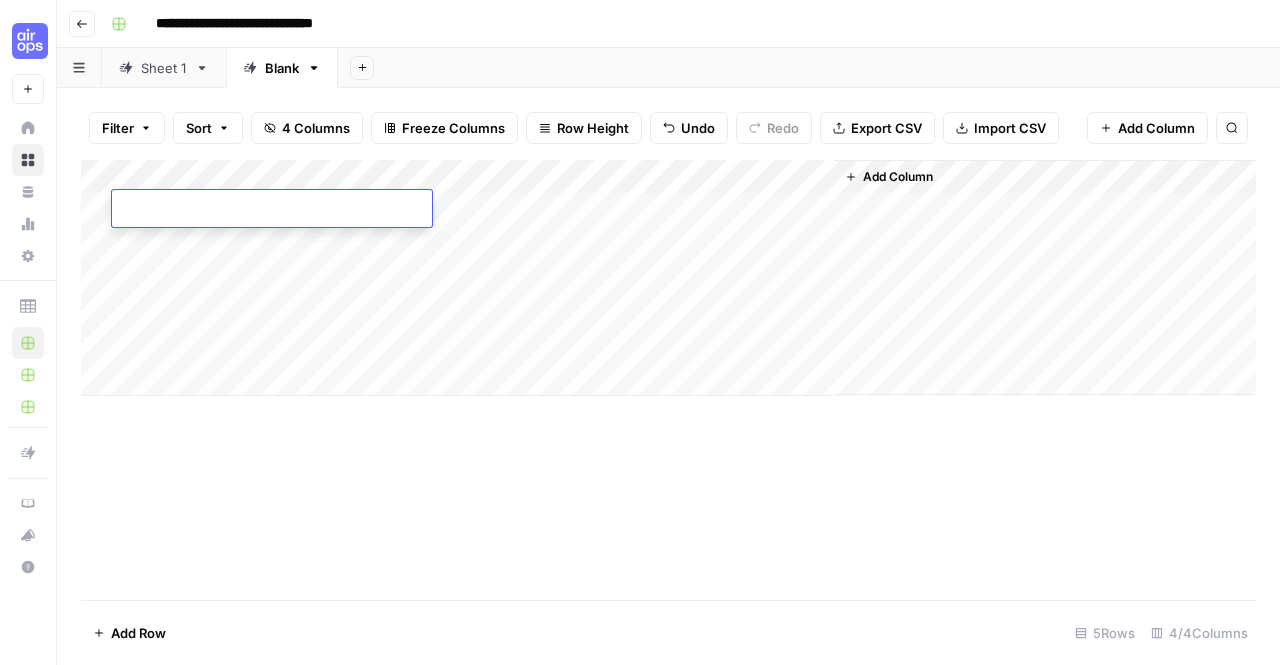 paste on "**********" 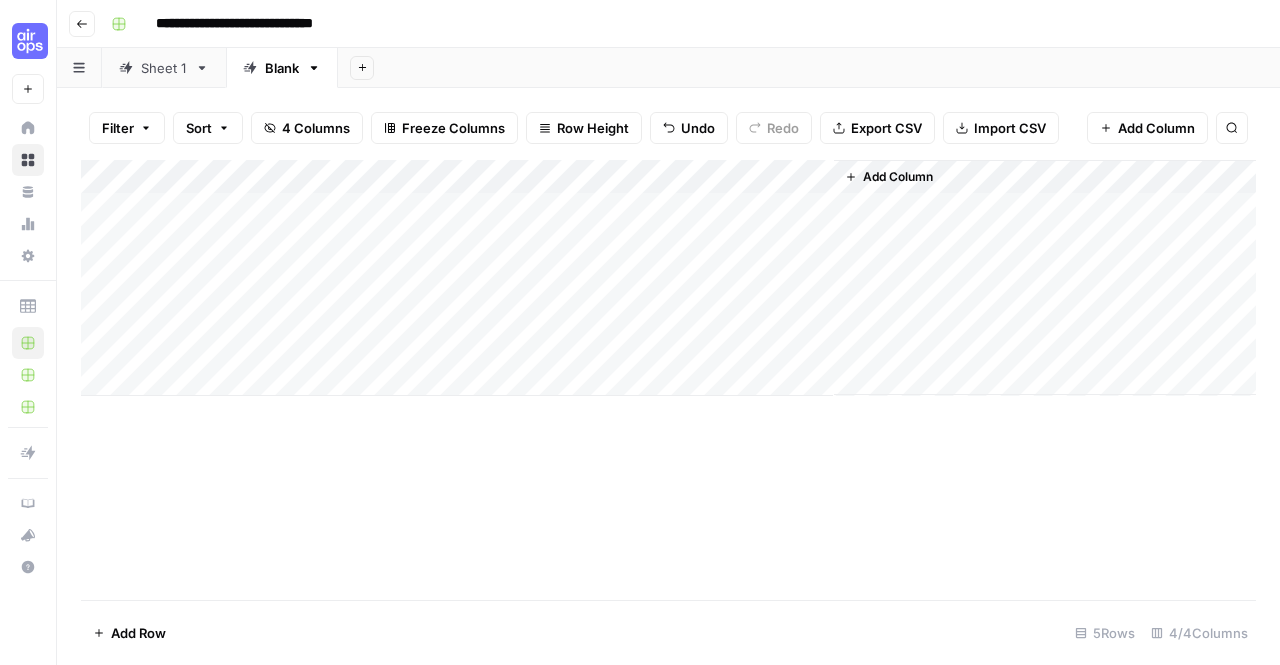 click on "Add Column" at bounding box center [668, 380] 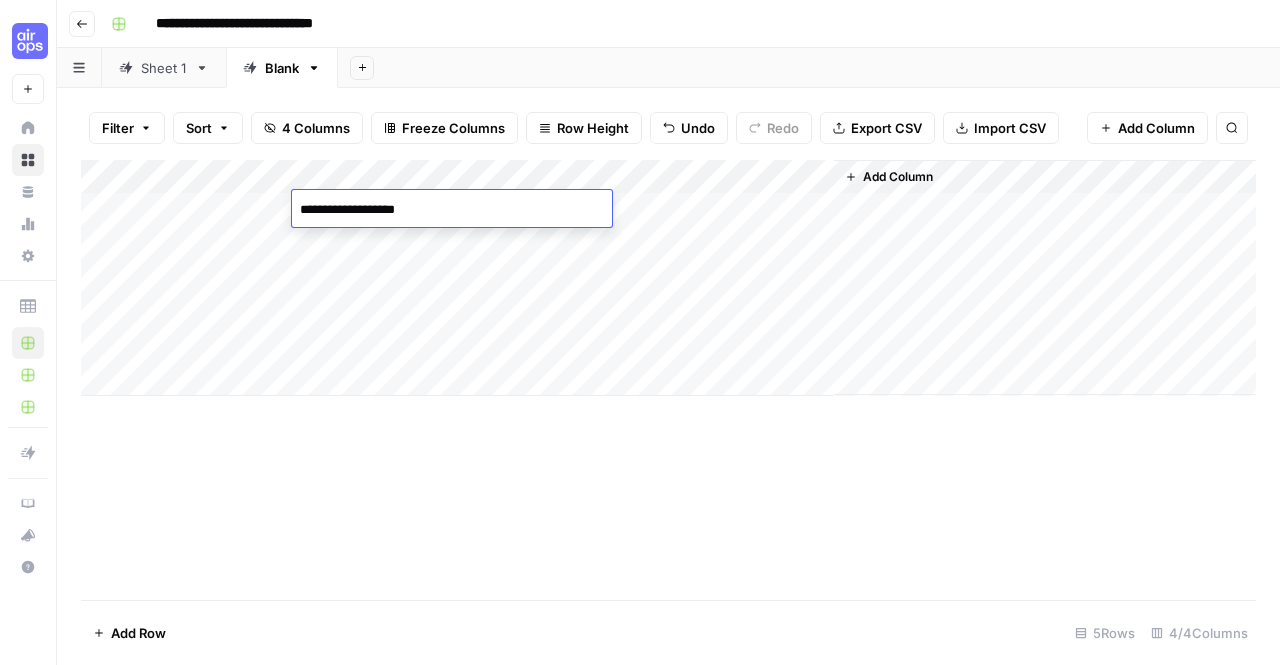 drag, startPoint x: 403, startPoint y: 205, endPoint x: 416, endPoint y: 216, distance: 17.029387 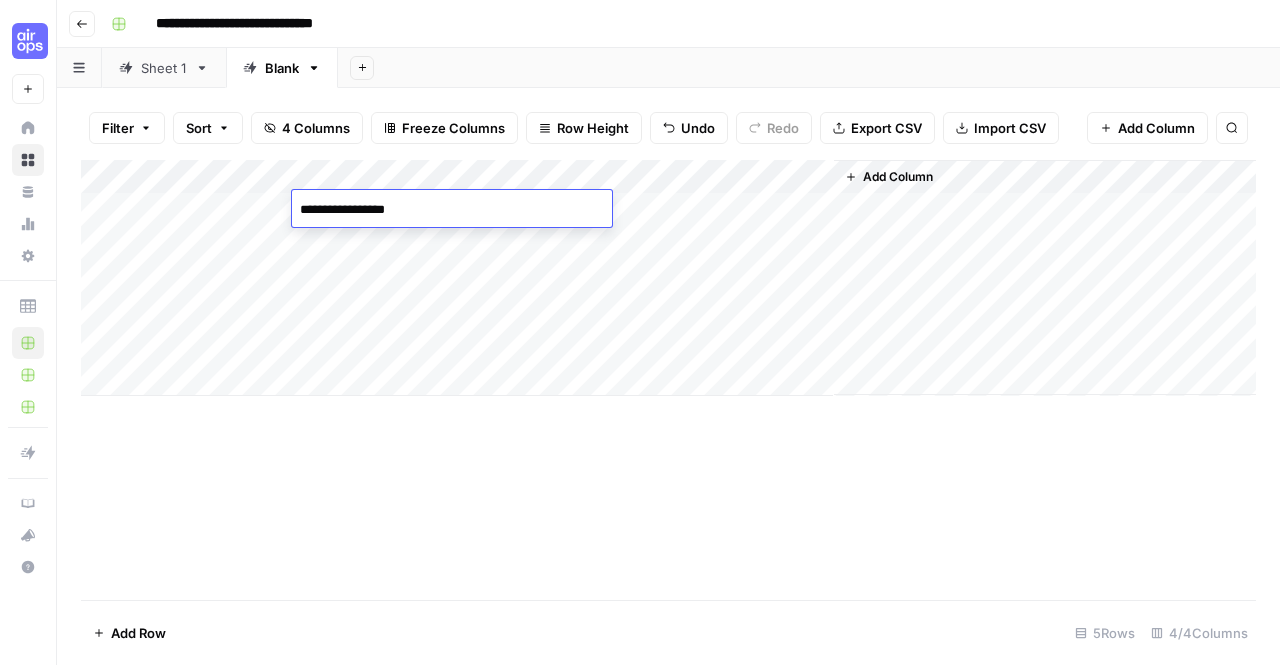 type on "**********" 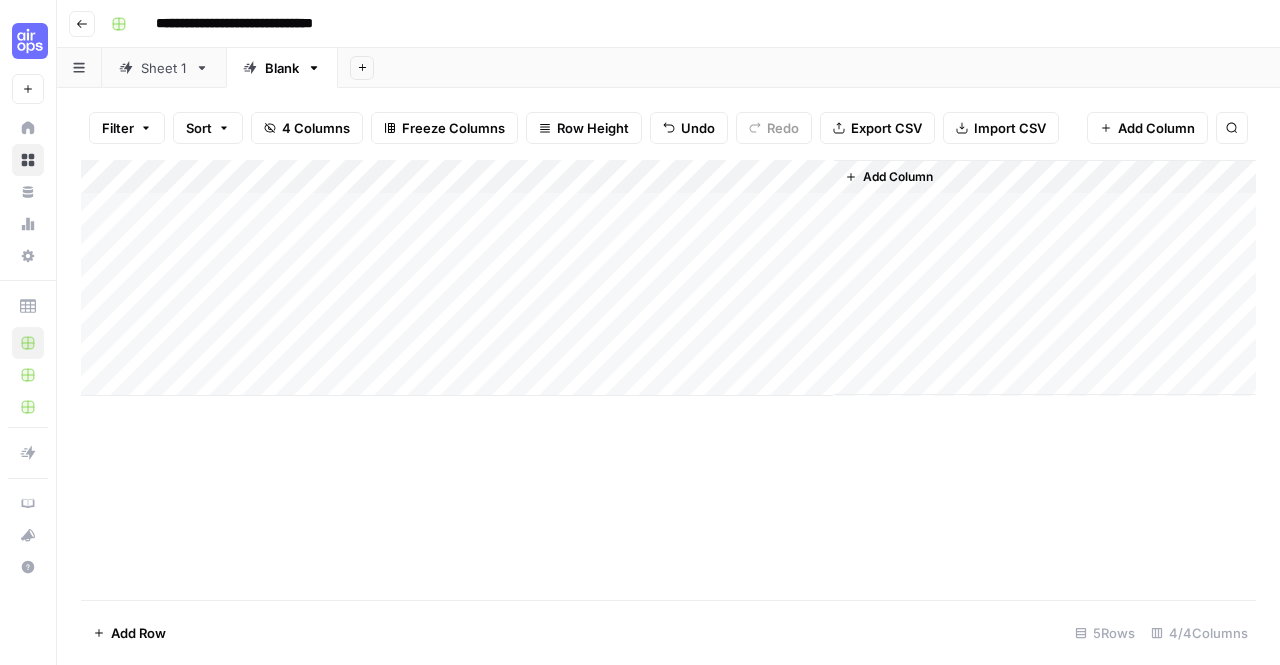 click on "**********" at bounding box center [681, 24] 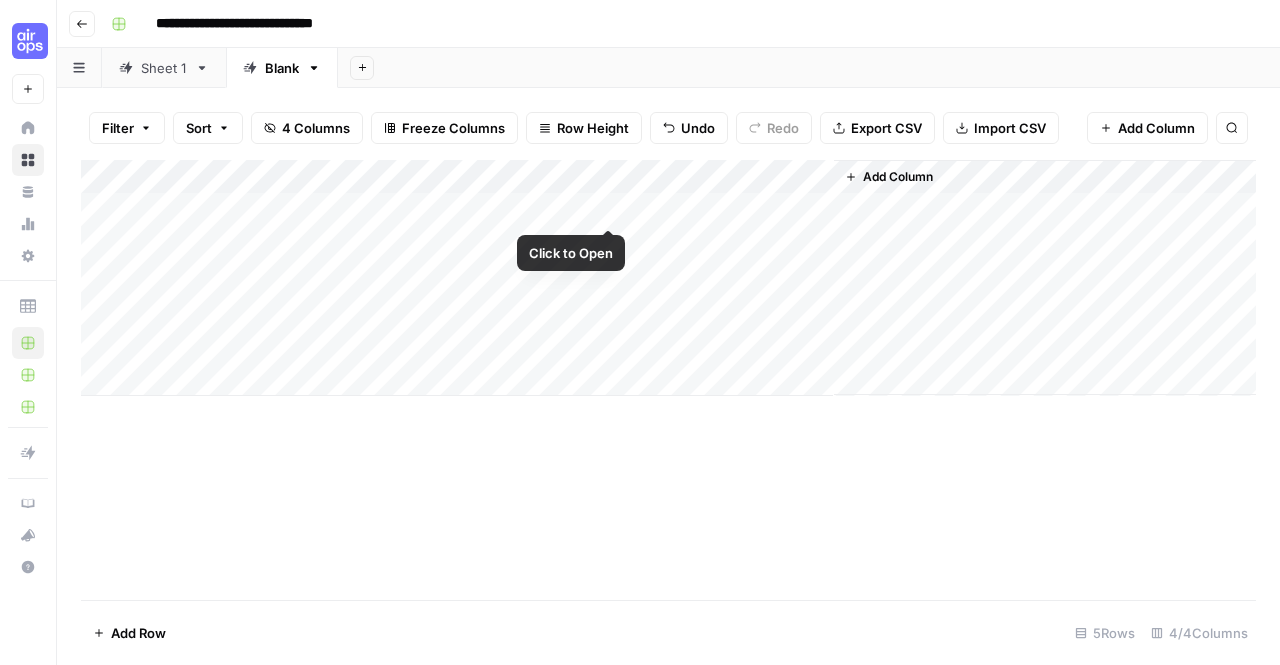 click on "Add Column" at bounding box center (668, 278) 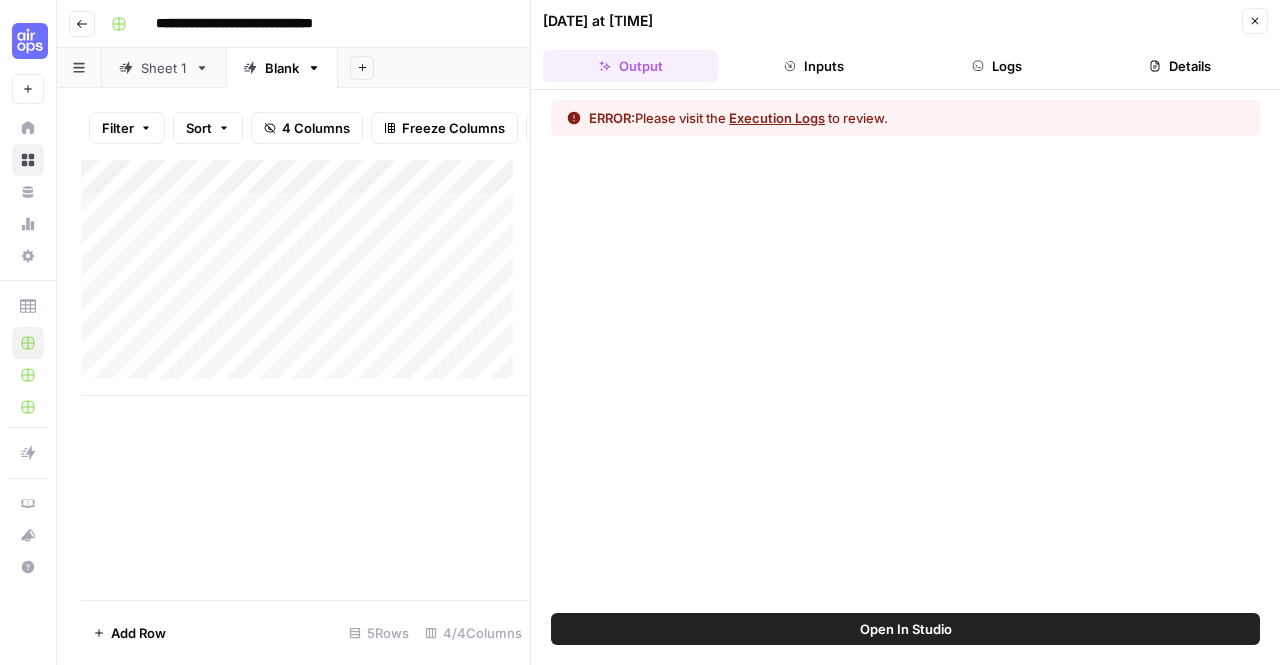 click on "Close" at bounding box center [1255, 21] 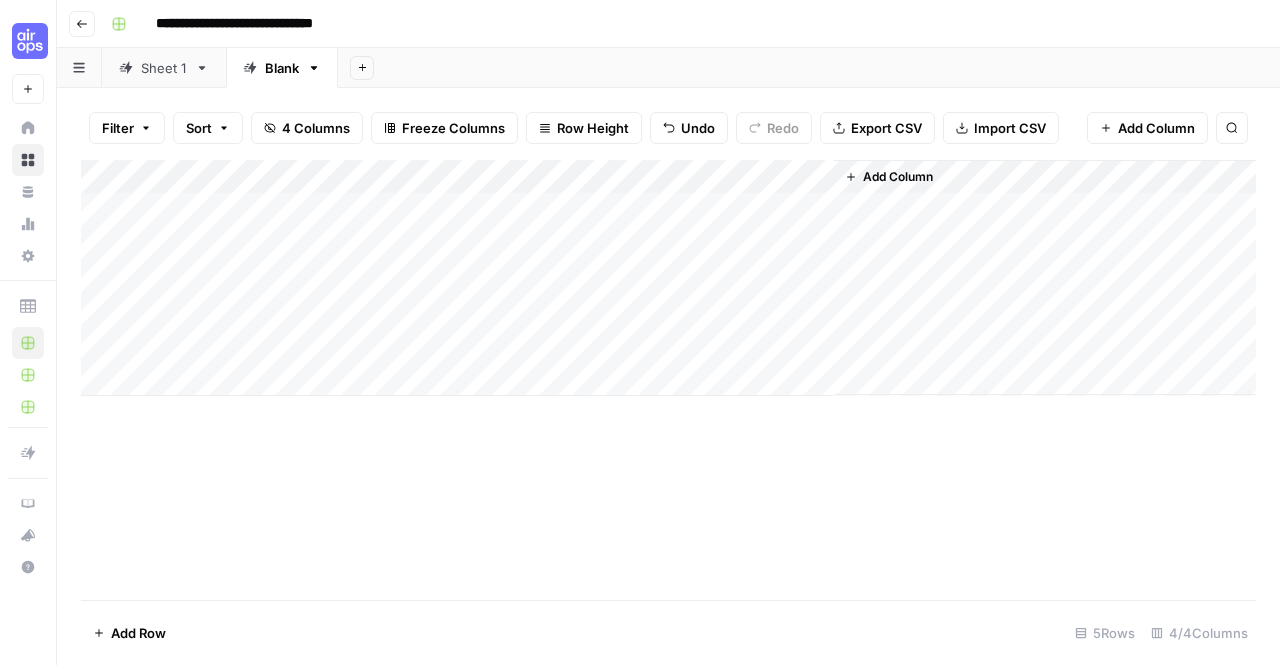 click on "Add Column" at bounding box center (668, 278) 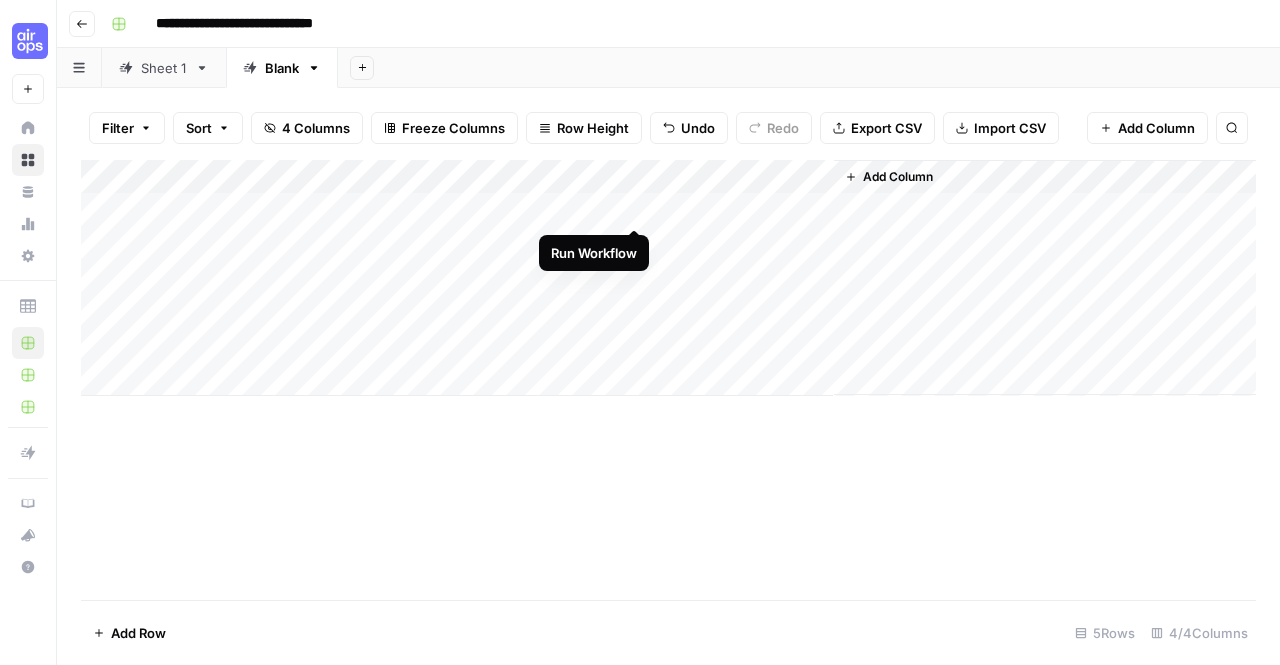 click on "Add Column" at bounding box center (668, 278) 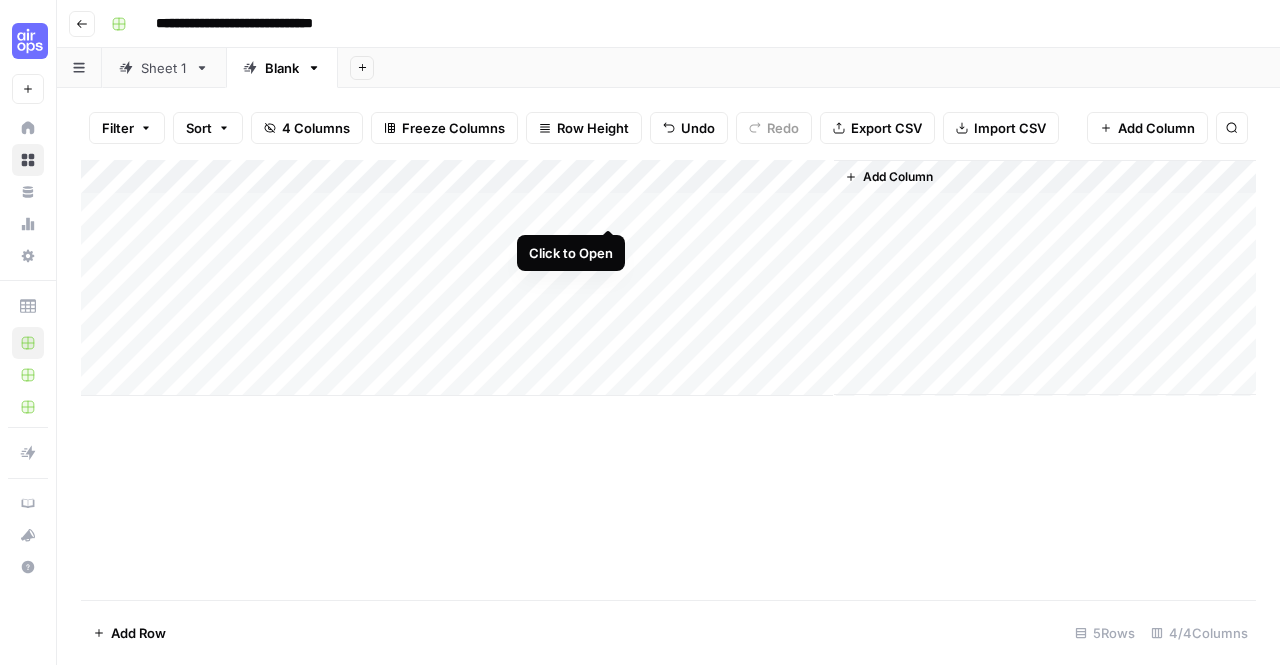 click on "Add Column" at bounding box center [668, 278] 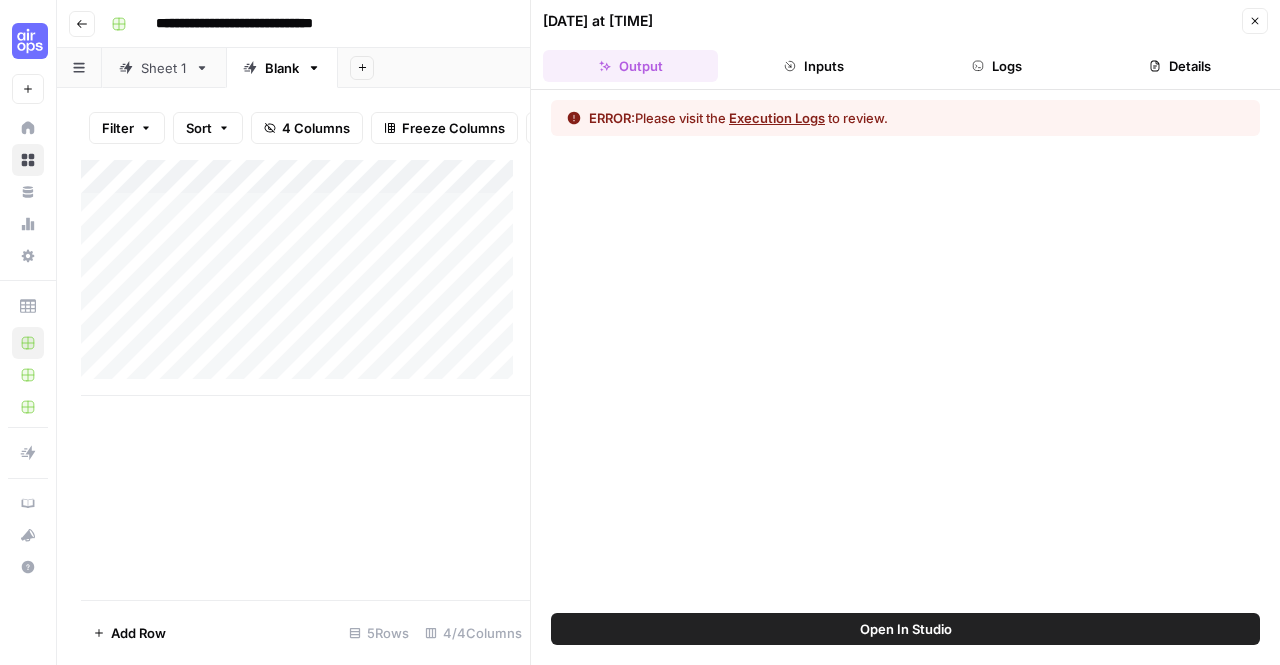 click on "07/23/25 at 5:59 PM Close Output Inputs Logs Details" at bounding box center [905, 45] 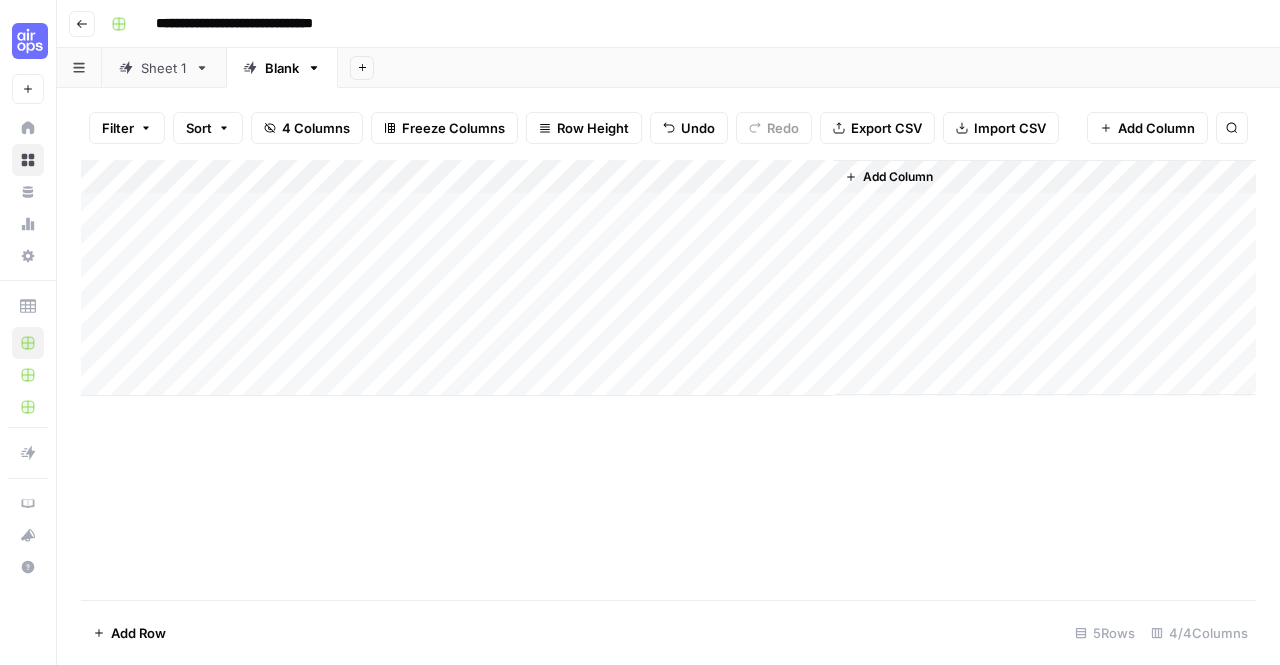click on "Add Column" at bounding box center [668, 278] 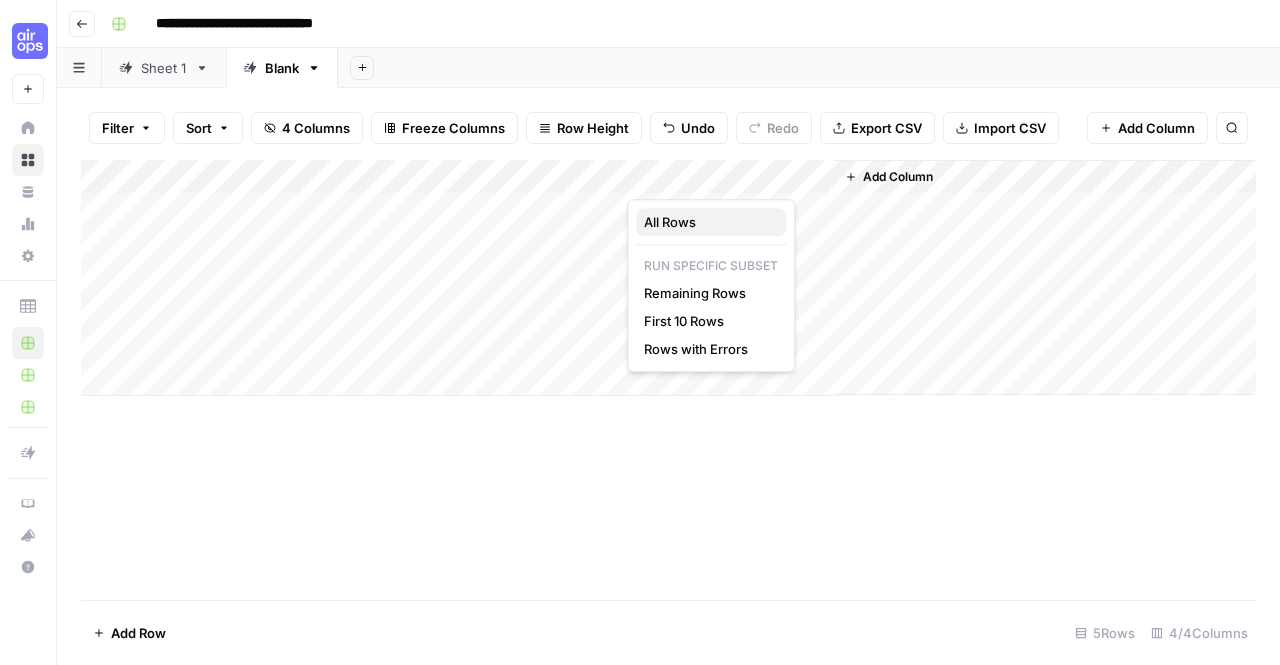 click on "All Rows" at bounding box center (711, 222) 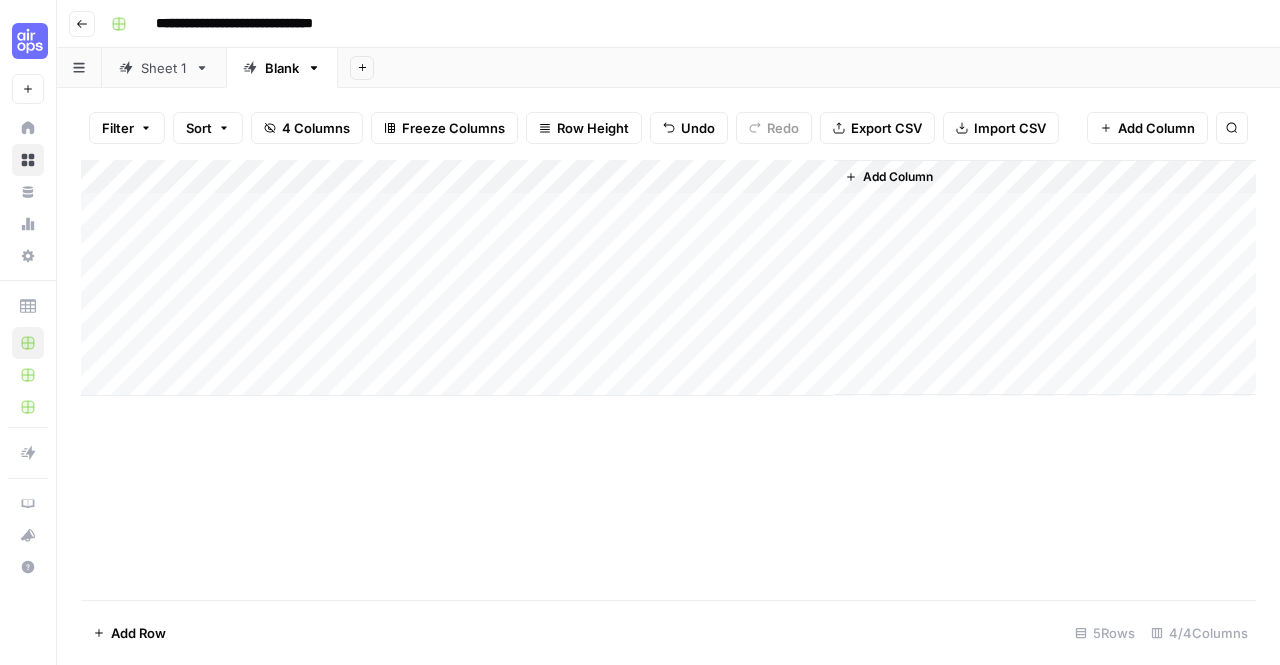 click on "Sheet 1" at bounding box center (164, 68) 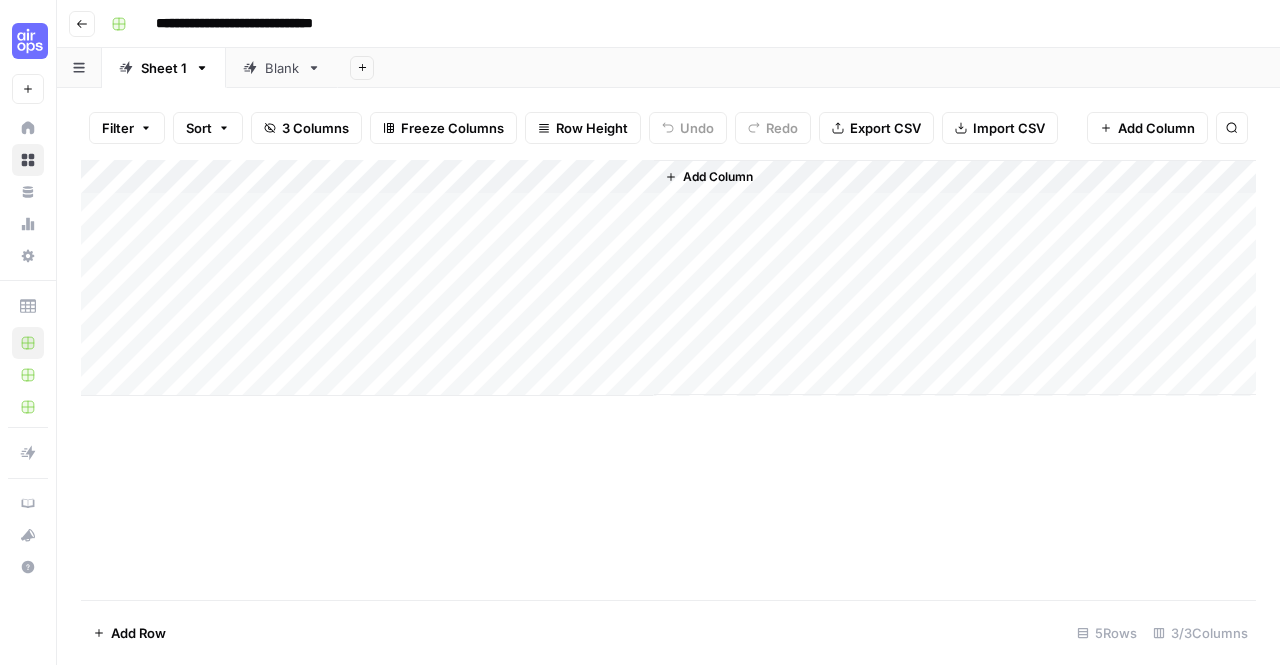 click on "Blank" at bounding box center [282, 68] 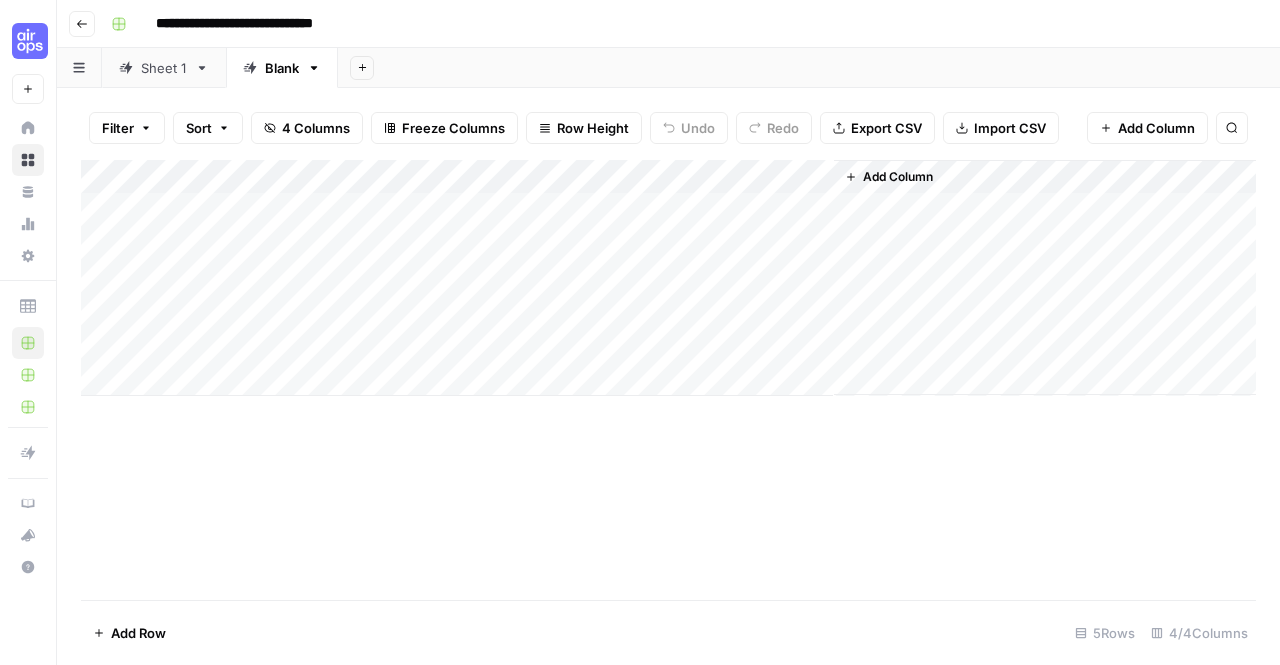 click on "Sheet 1" at bounding box center [164, 68] 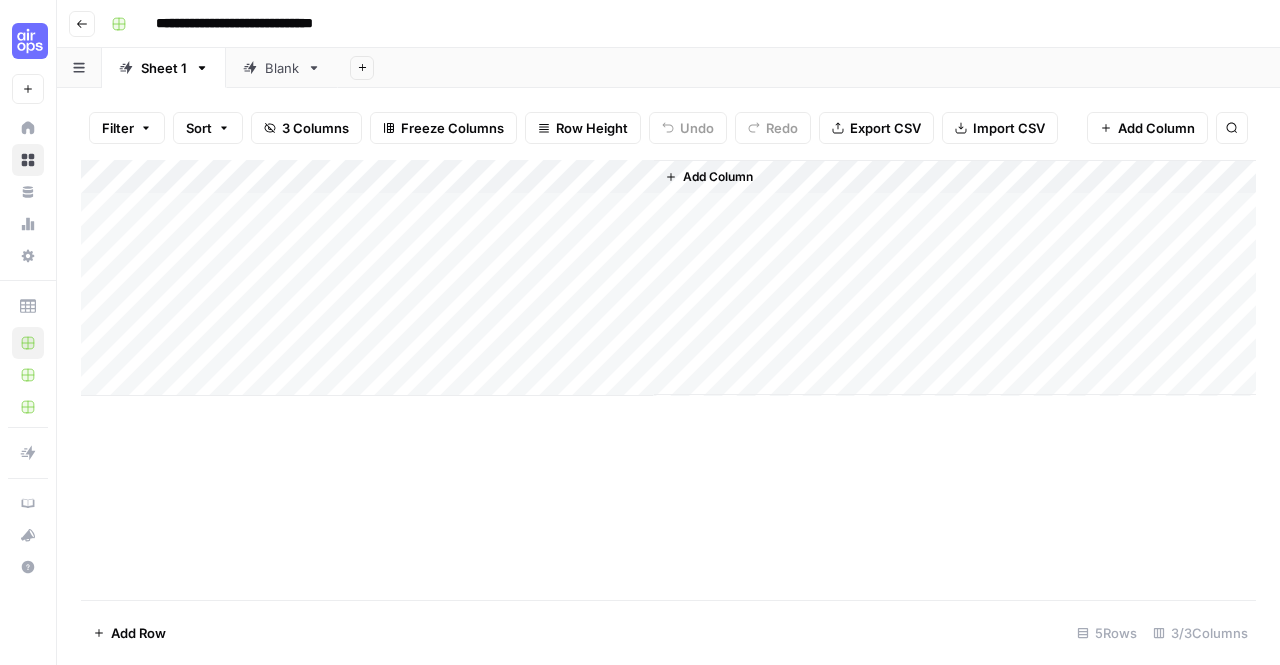 click on "Add Column" at bounding box center (668, 278) 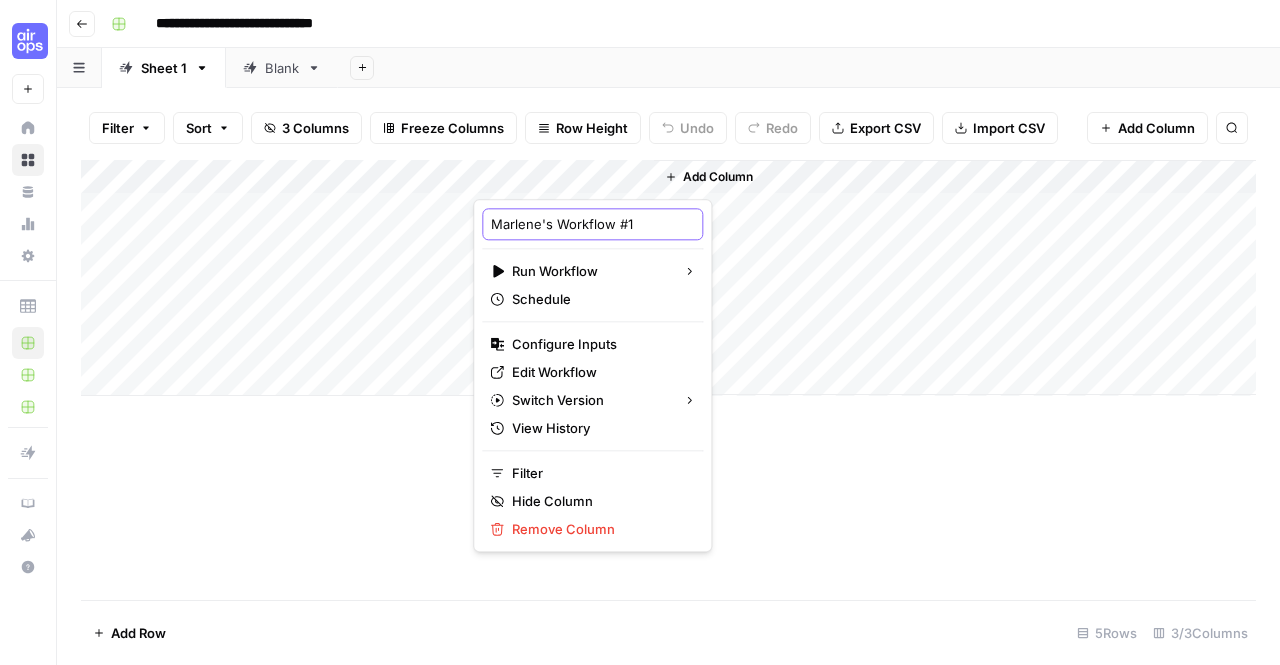 click on "Marlene's Workflow #1" at bounding box center [592, 224] 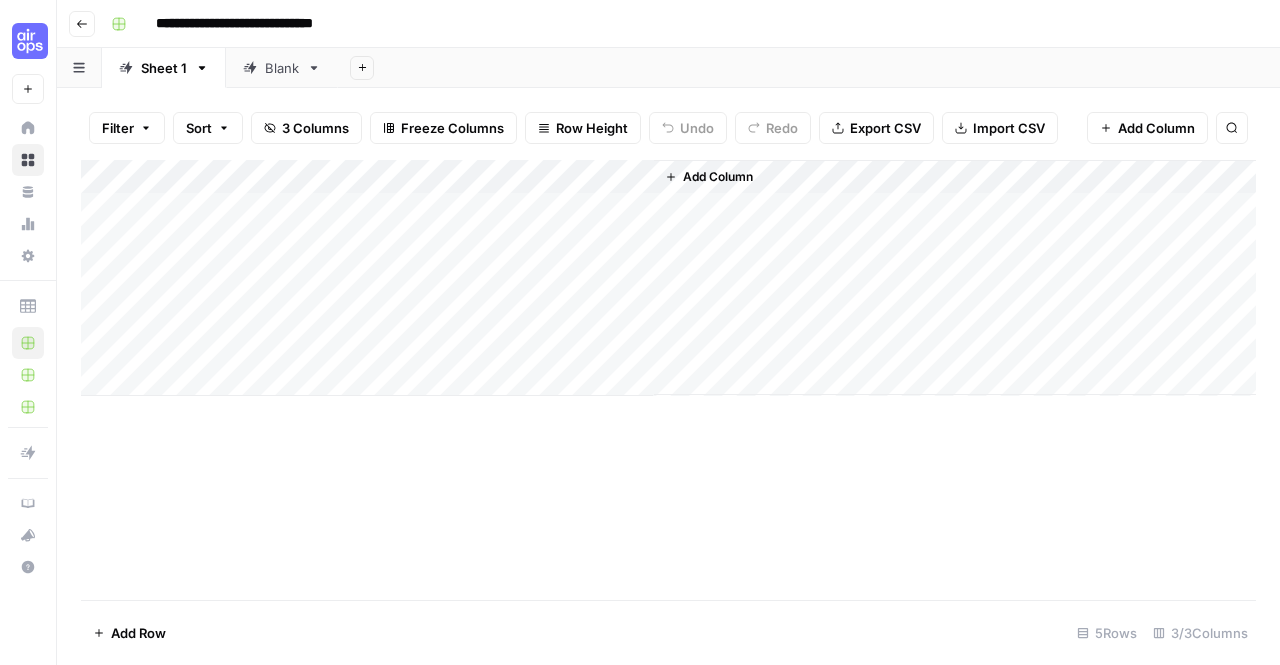 click on "Add Sheet" at bounding box center (809, 68) 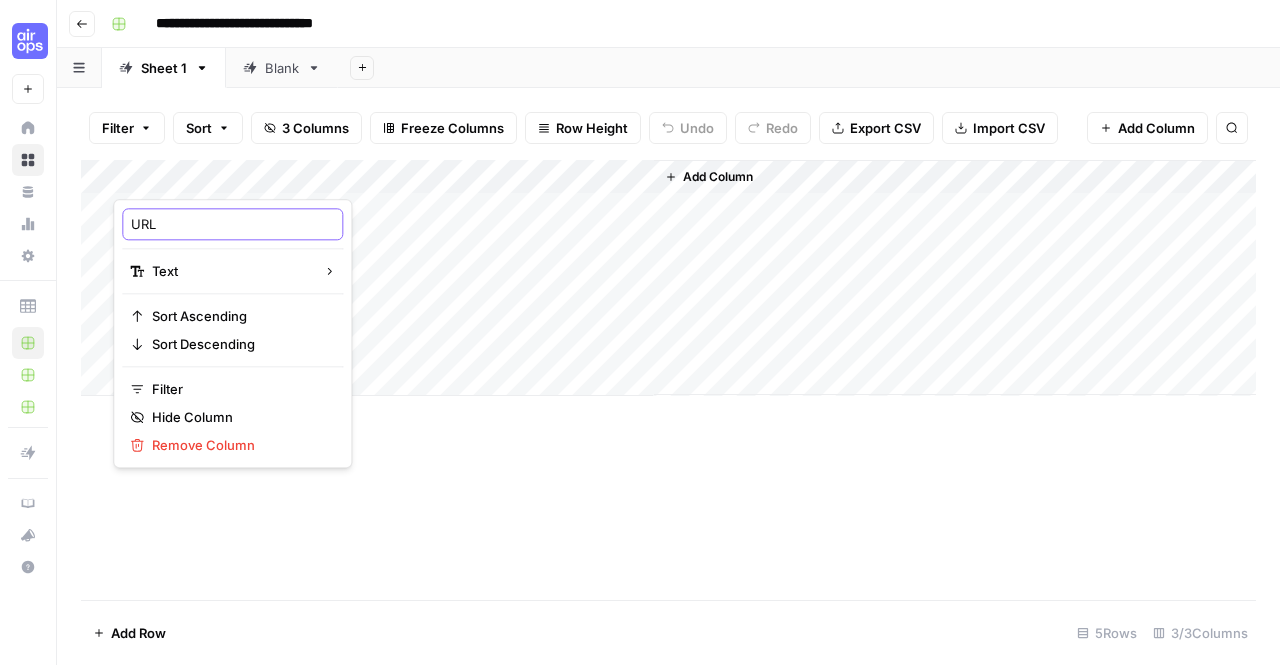 click on "URL" at bounding box center [232, 224] 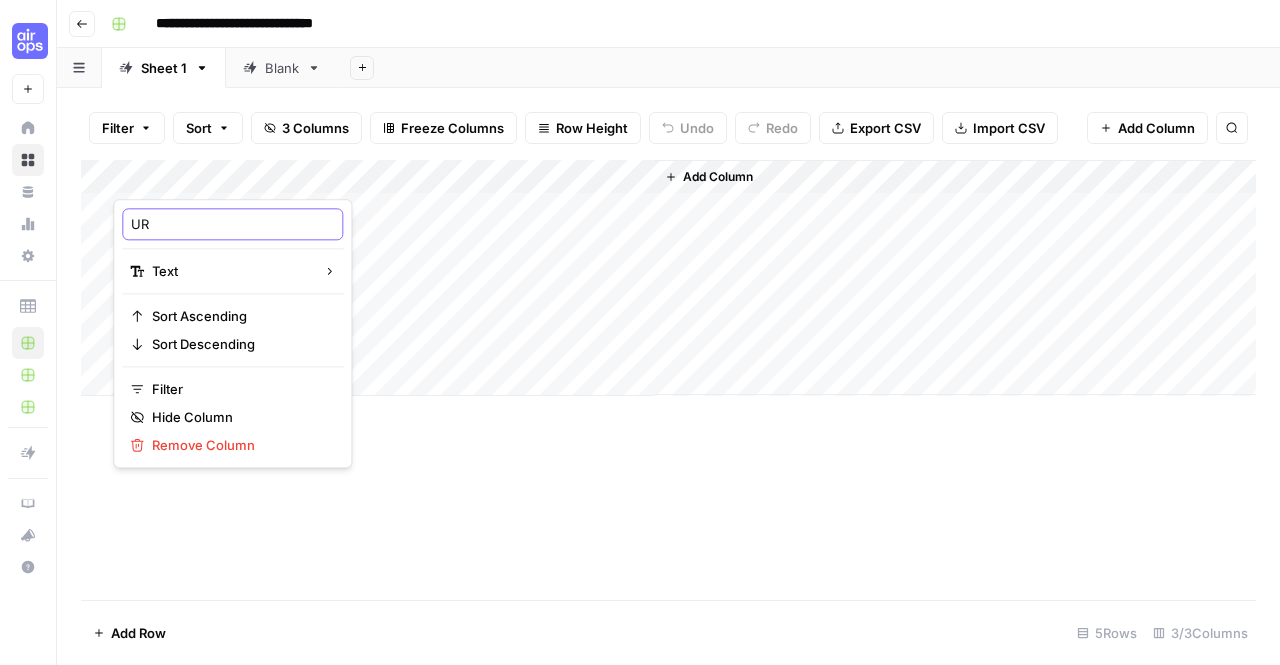type on "U" 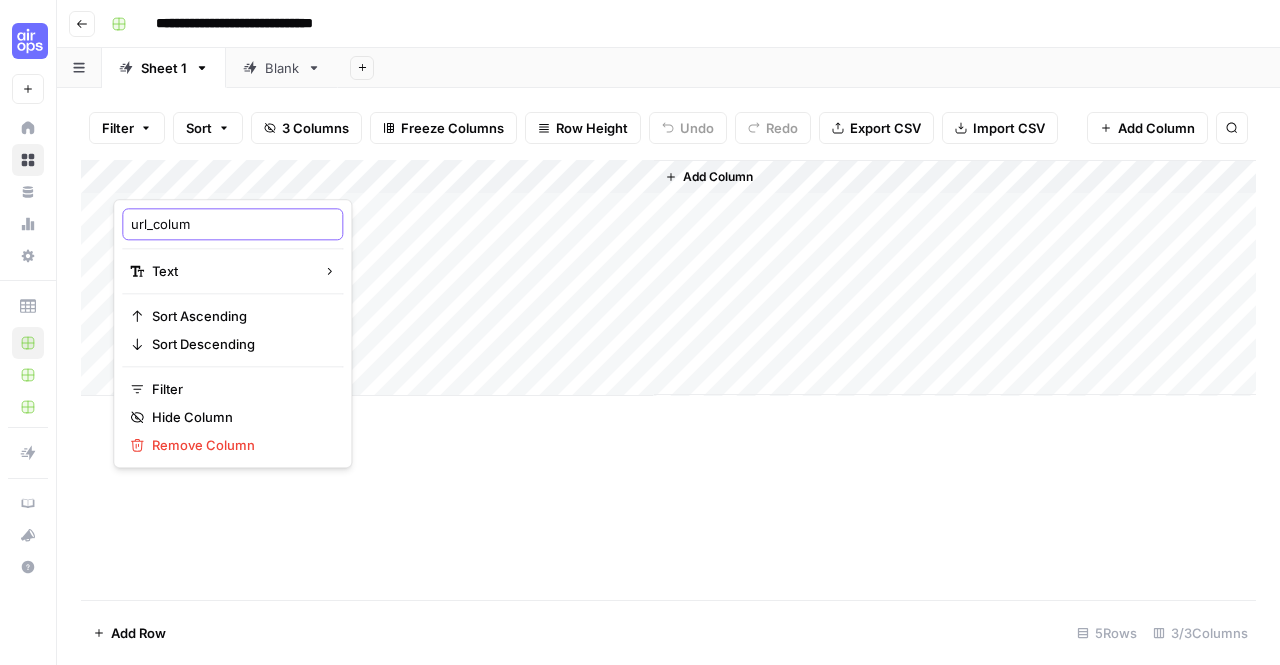 type on "url_column" 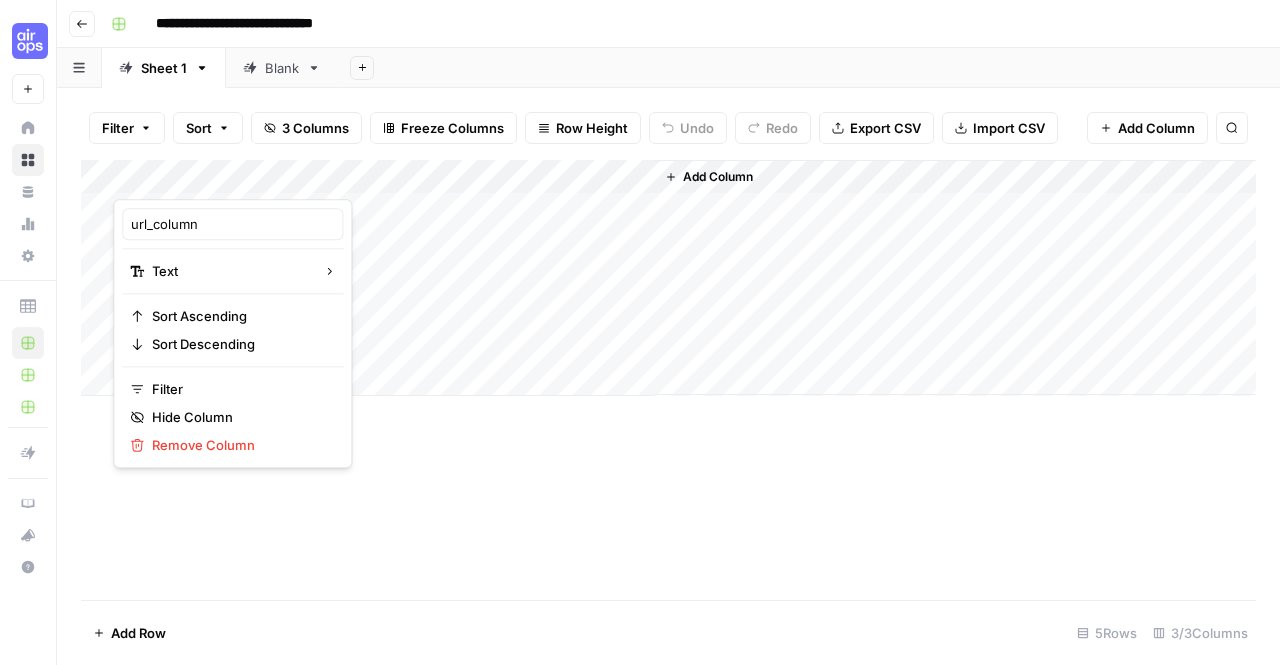 click on "Add Column" at bounding box center (668, 278) 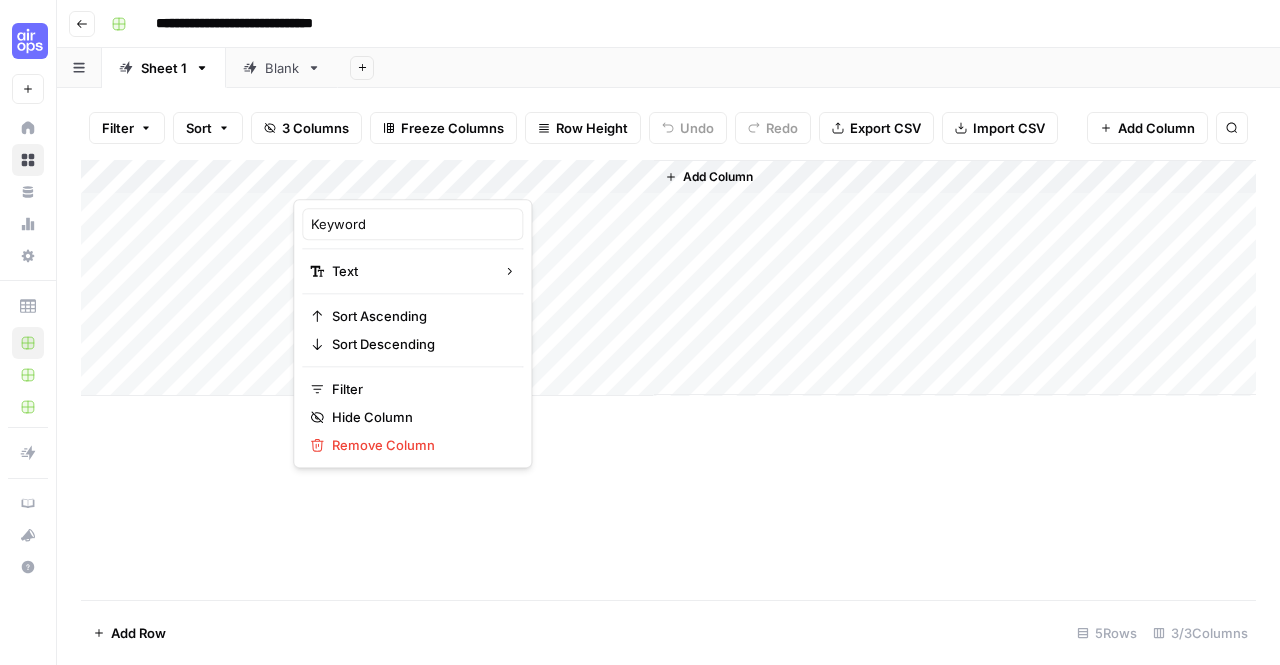 click on "Add Column" at bounding box center (668, 278) 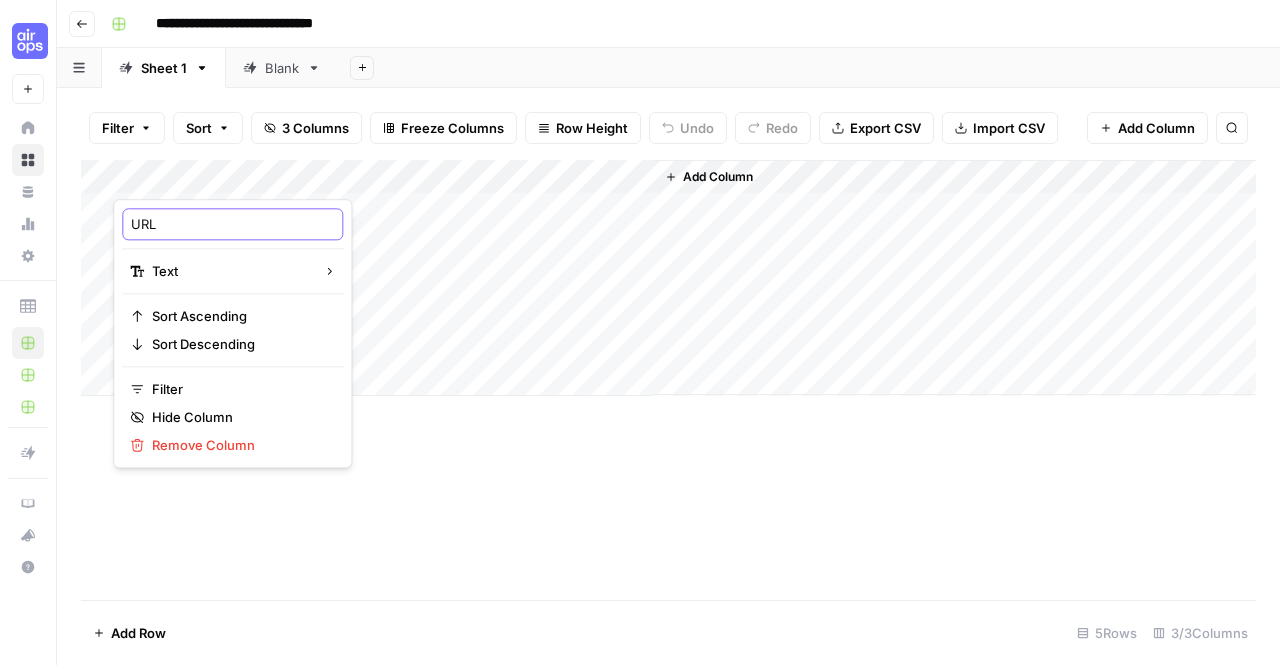 click on "URL" at bounding box center (232, 224) 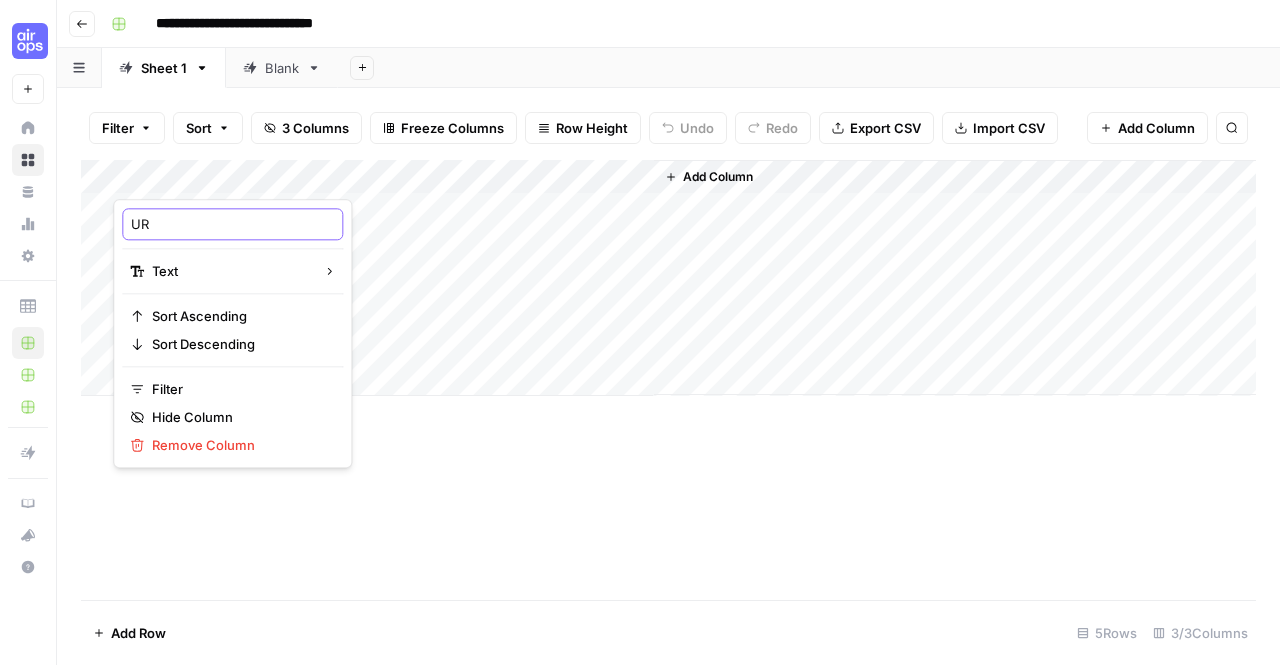 type on "U" 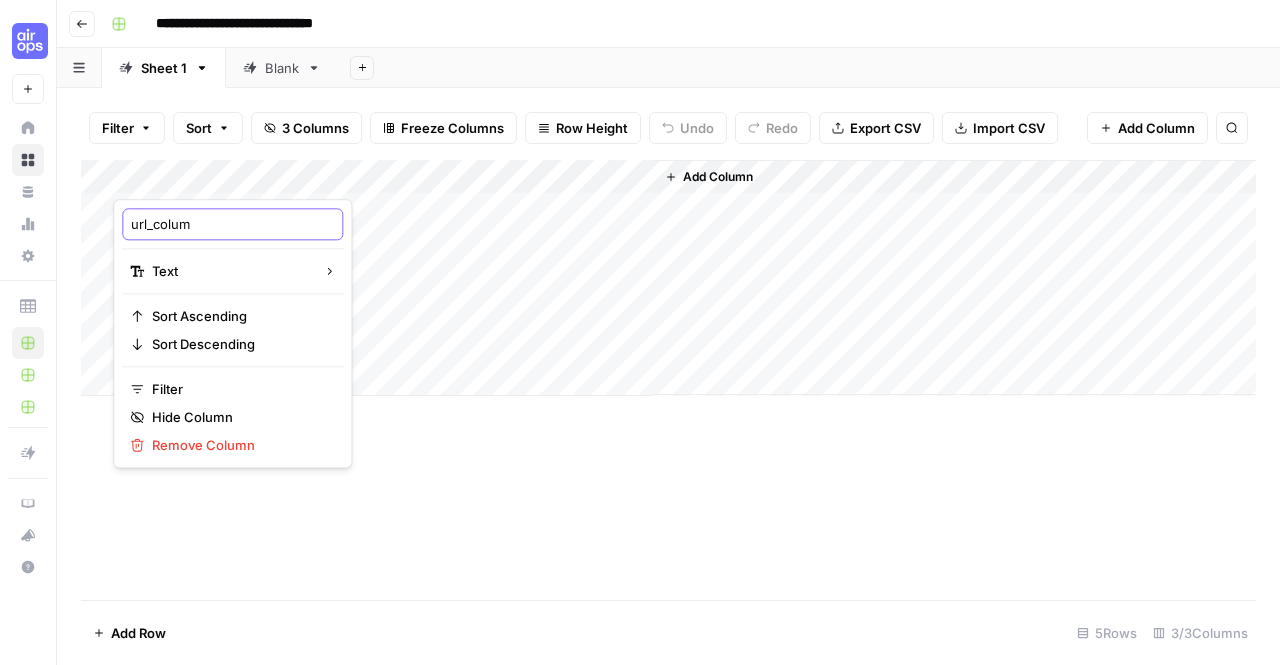 type on "url_column" 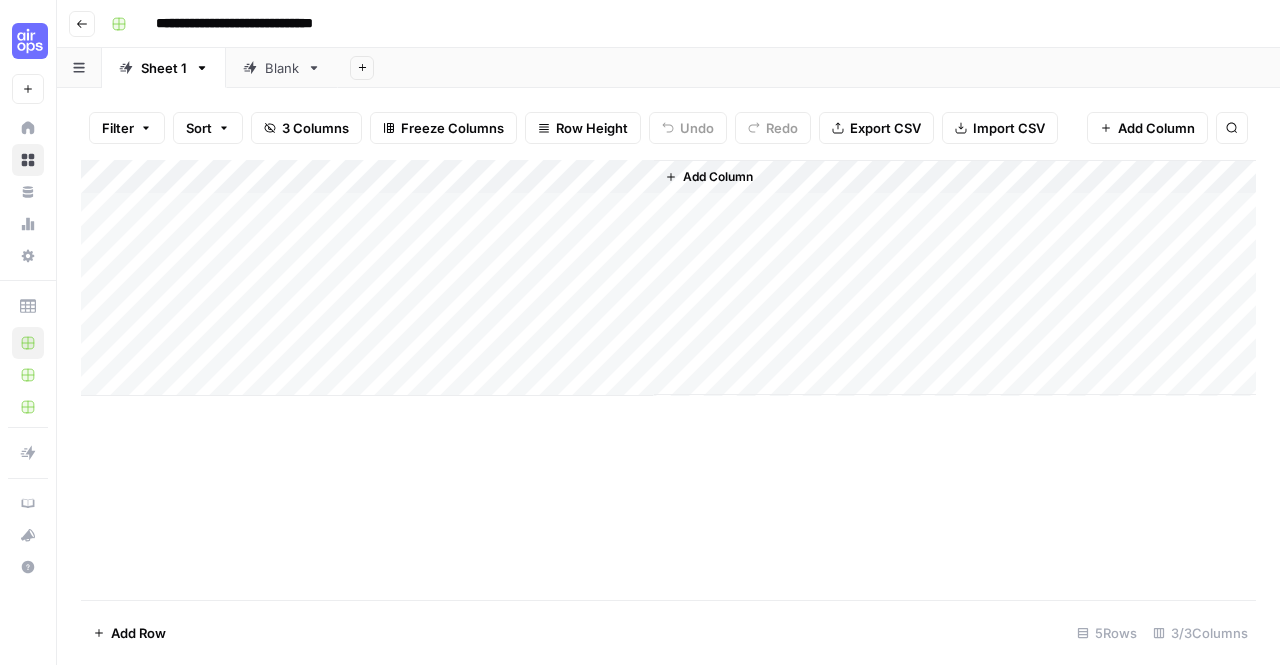 drag, startPoint x: 372, startPoint y: 169, endPoint x: 345, endPoint y: 169, distance: 27 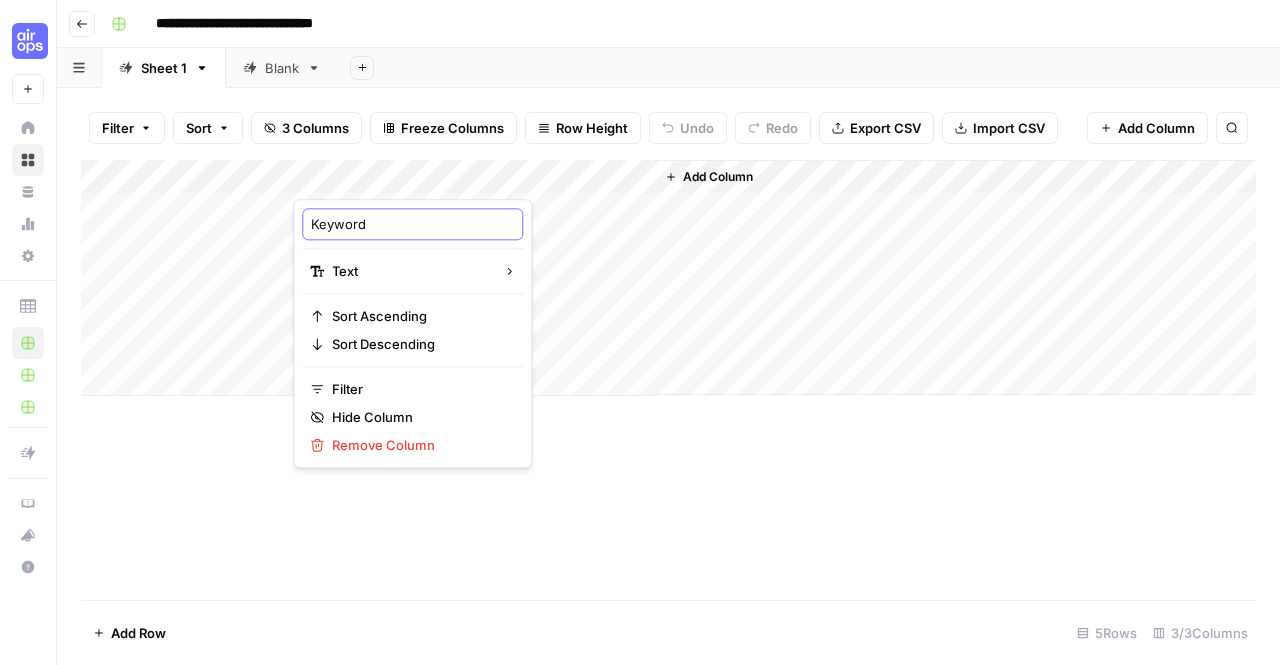 drag, startPoint x: 378, startPoint y: 222, endPoint x: 293, endPoint y: 213, distance: 85.47514 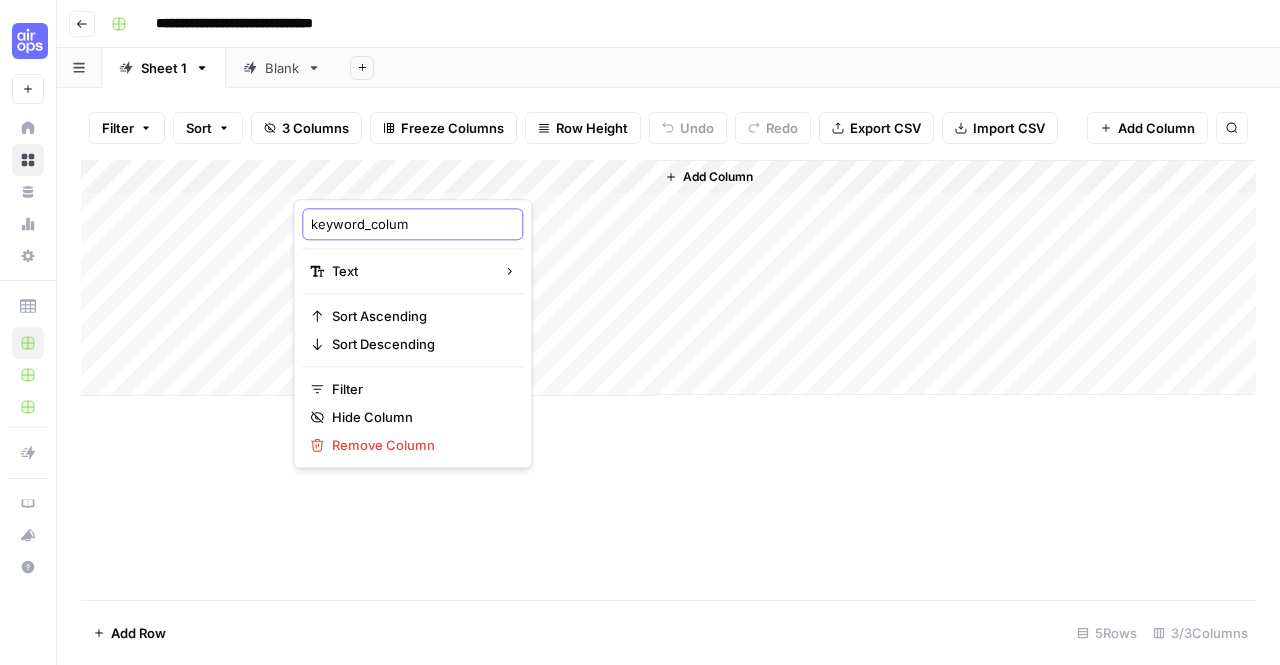 type on "keyword_column" 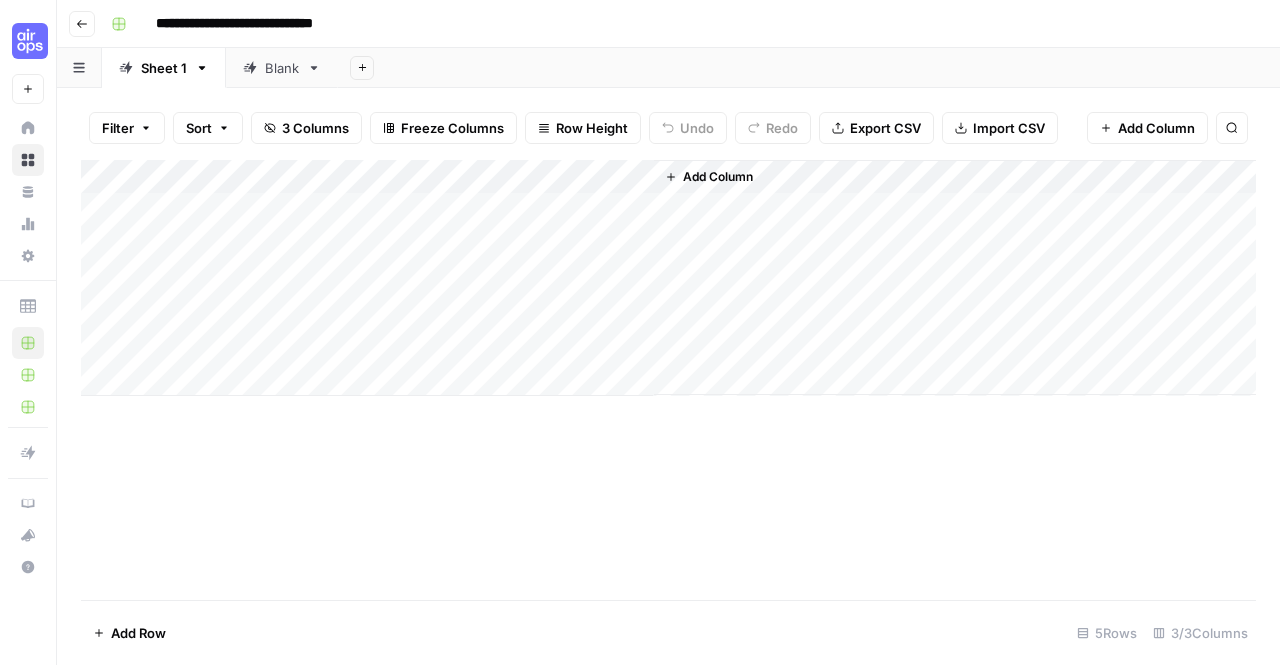 click on "Add Column" at bounding box center (668, 278) 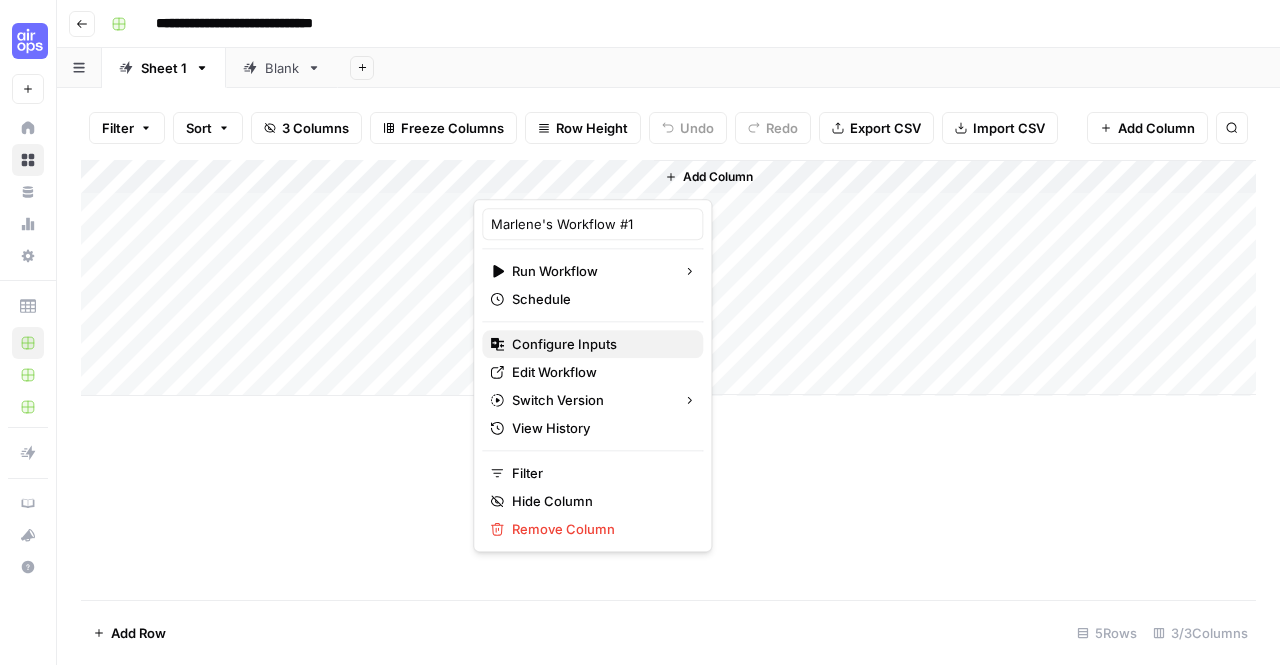 click on "Configure Inputs" at bounding box center (592, 344) 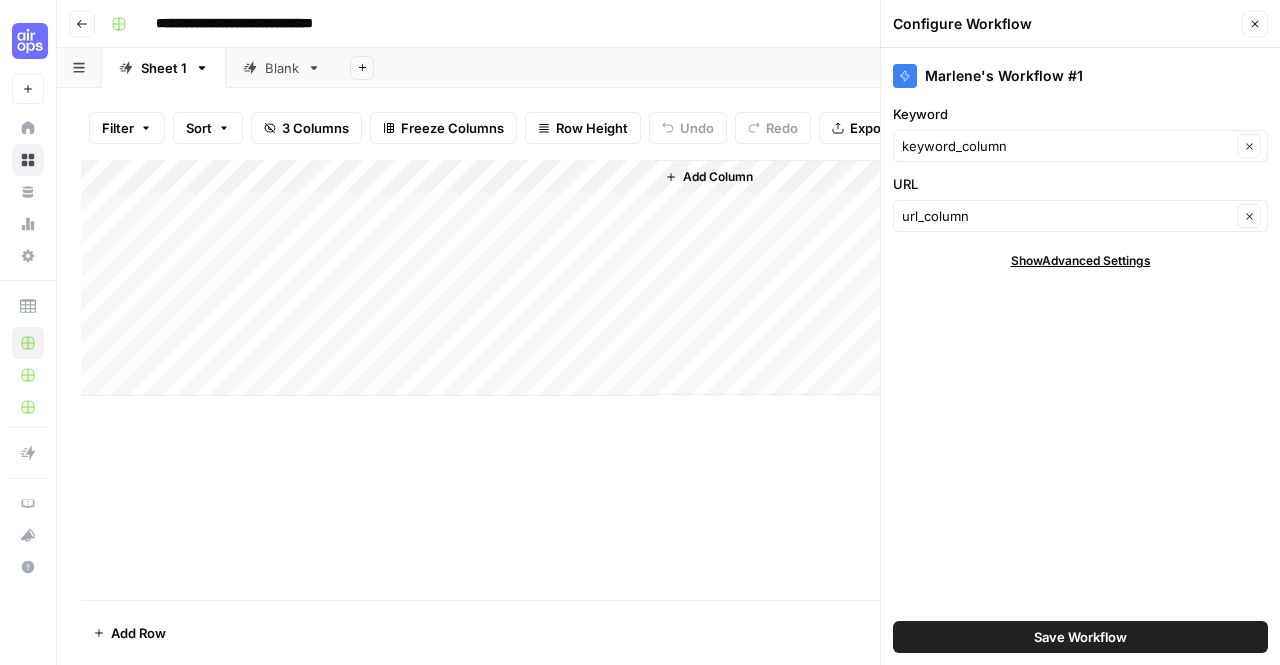 click on "**********" at bounding box center (262, 24) 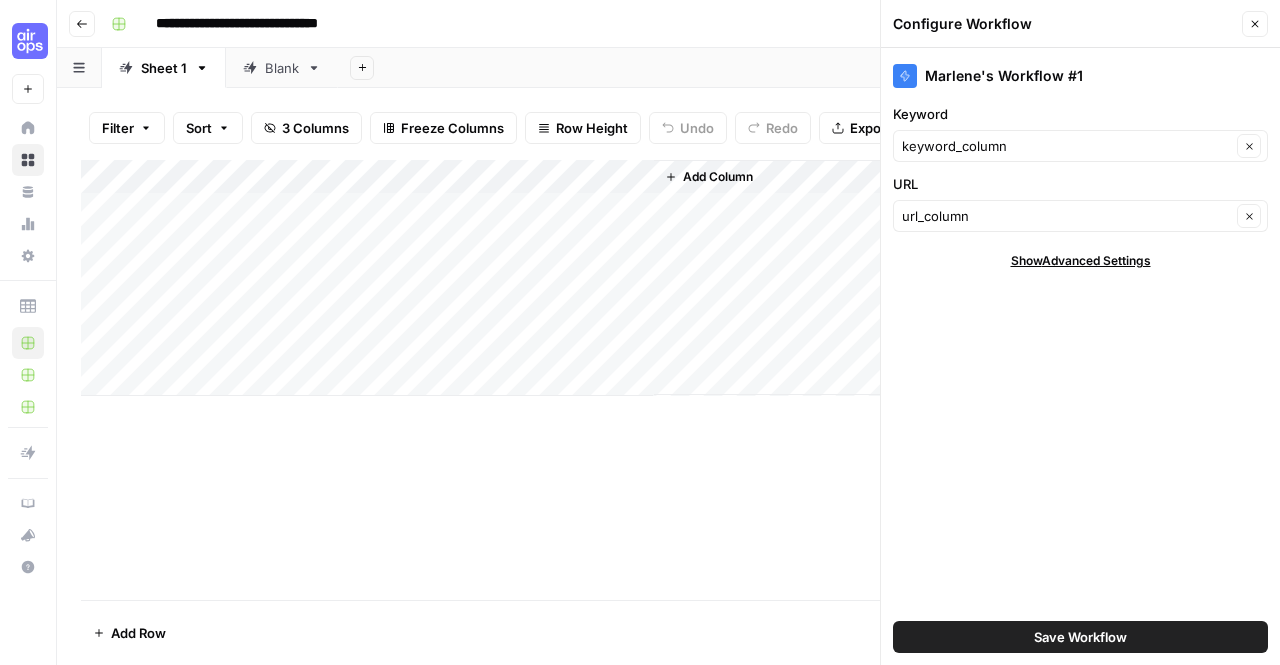 type on "**********" 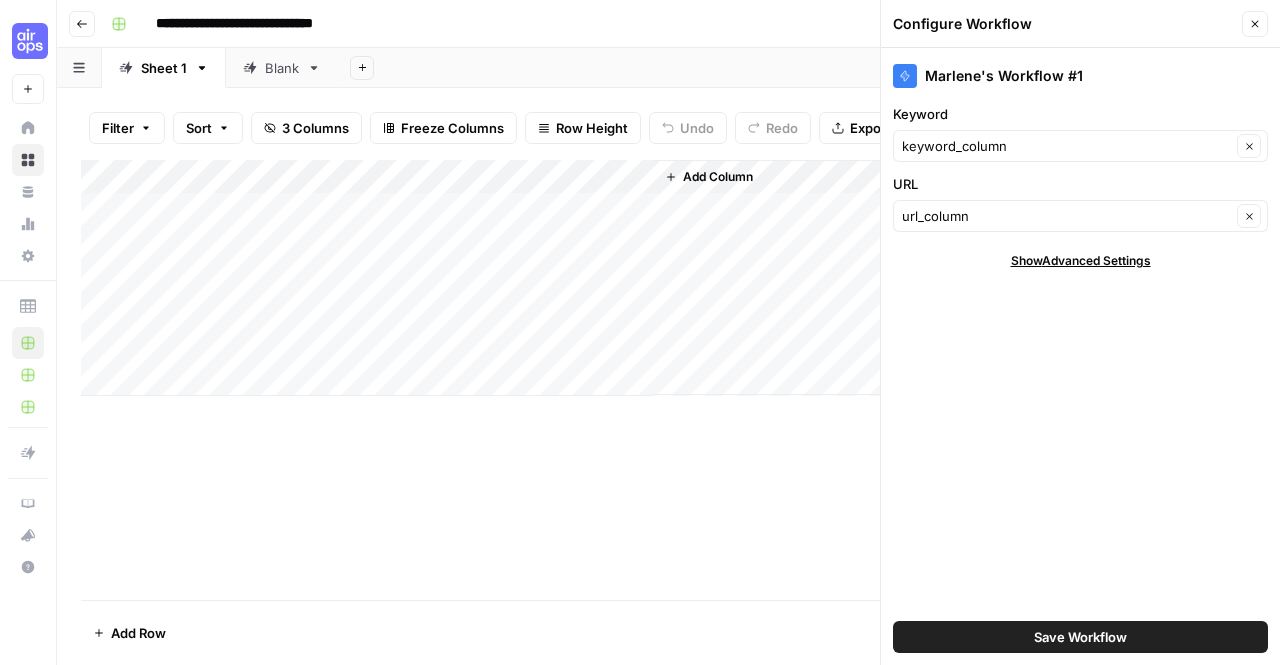 click on "**********" at bounding box center (681, 24) 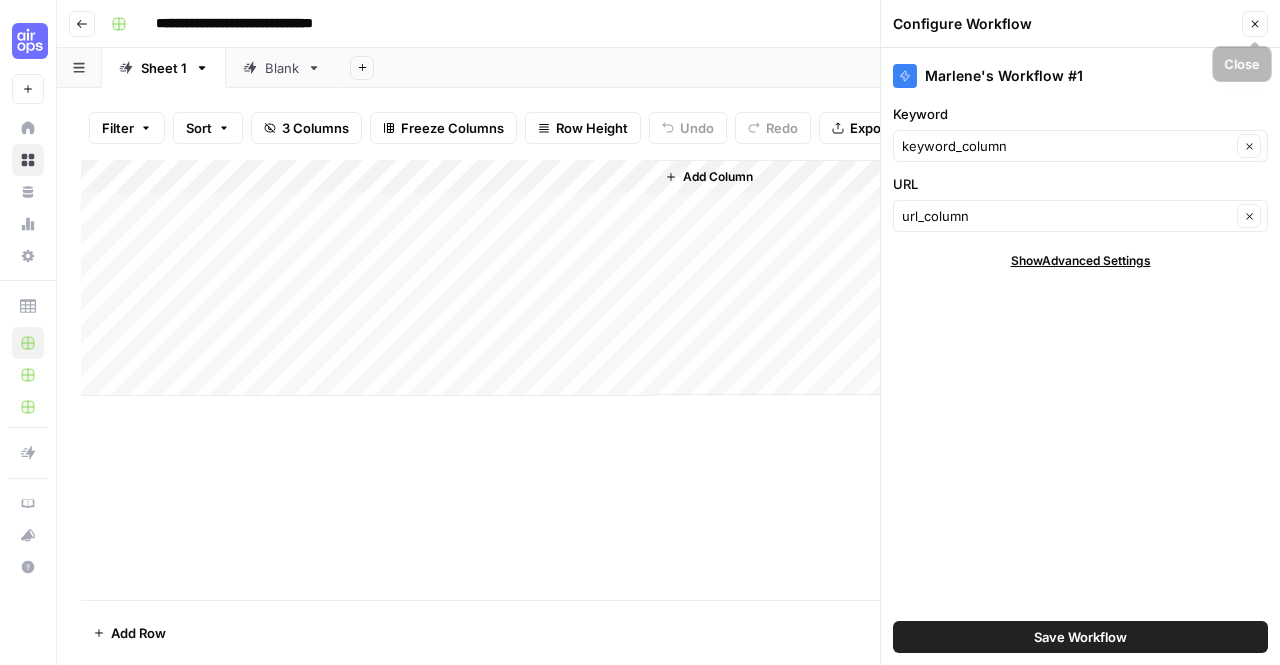 click on "Close" at bounding box center (1255, 24) 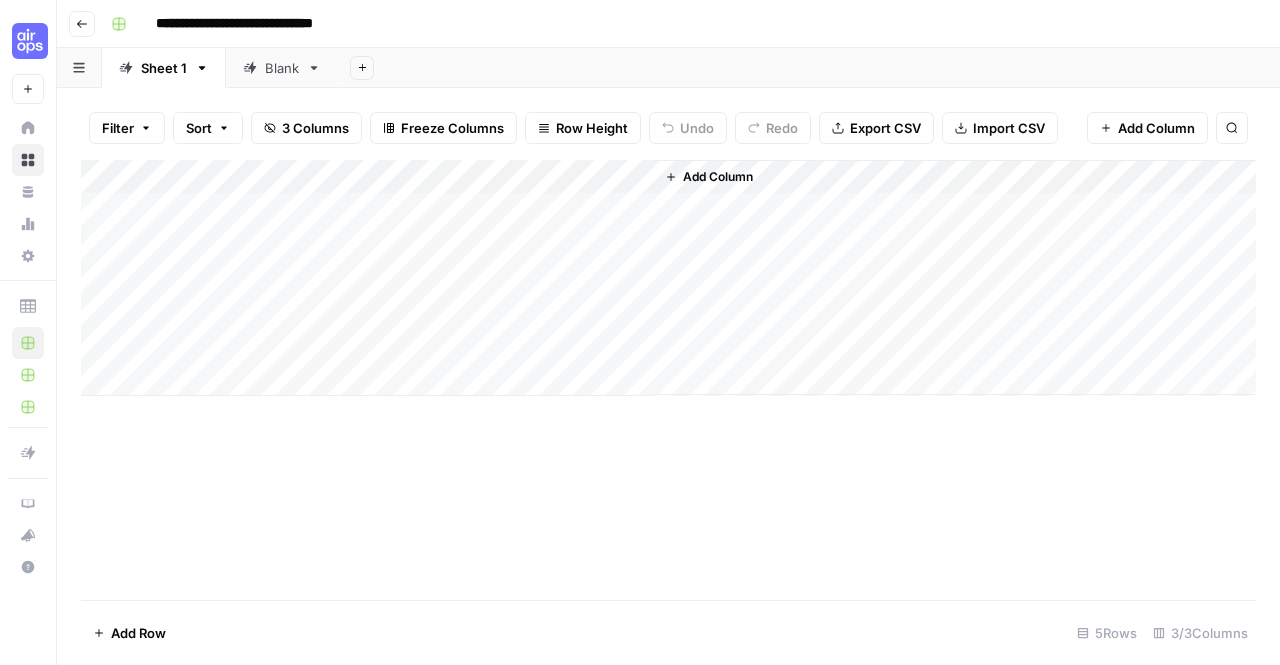 click on "Blank" at bounding box center [282, 68] 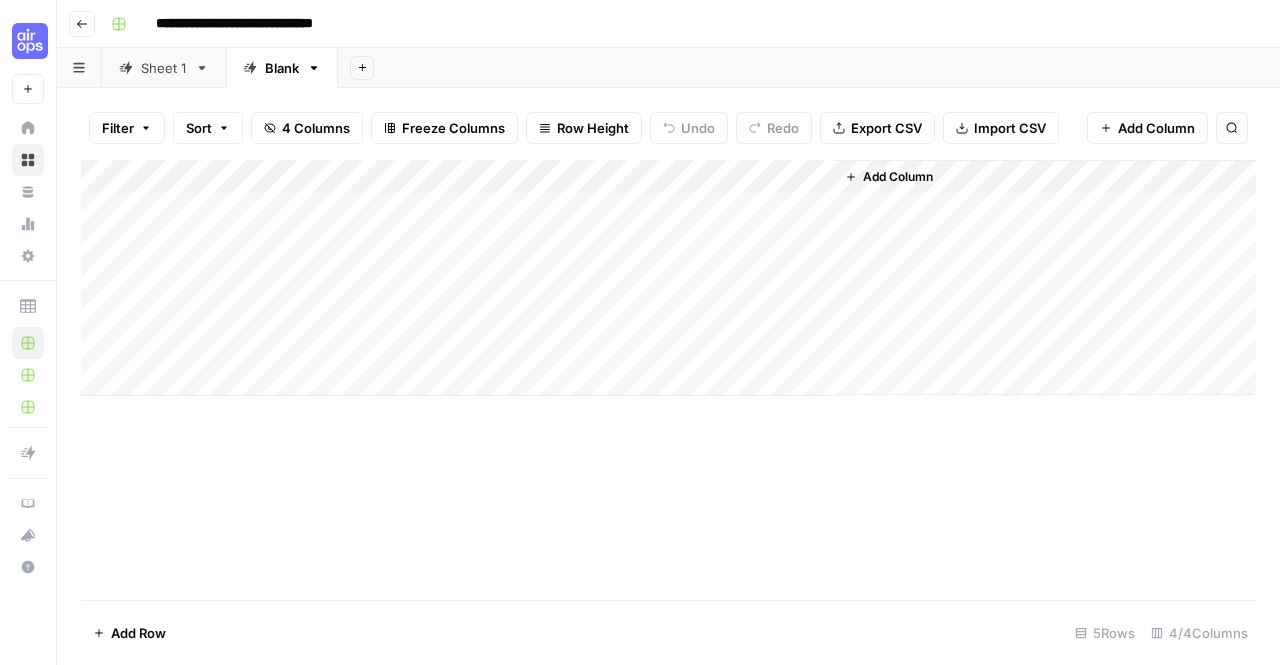 click on "Add Column" at bounding box center (668, 278) 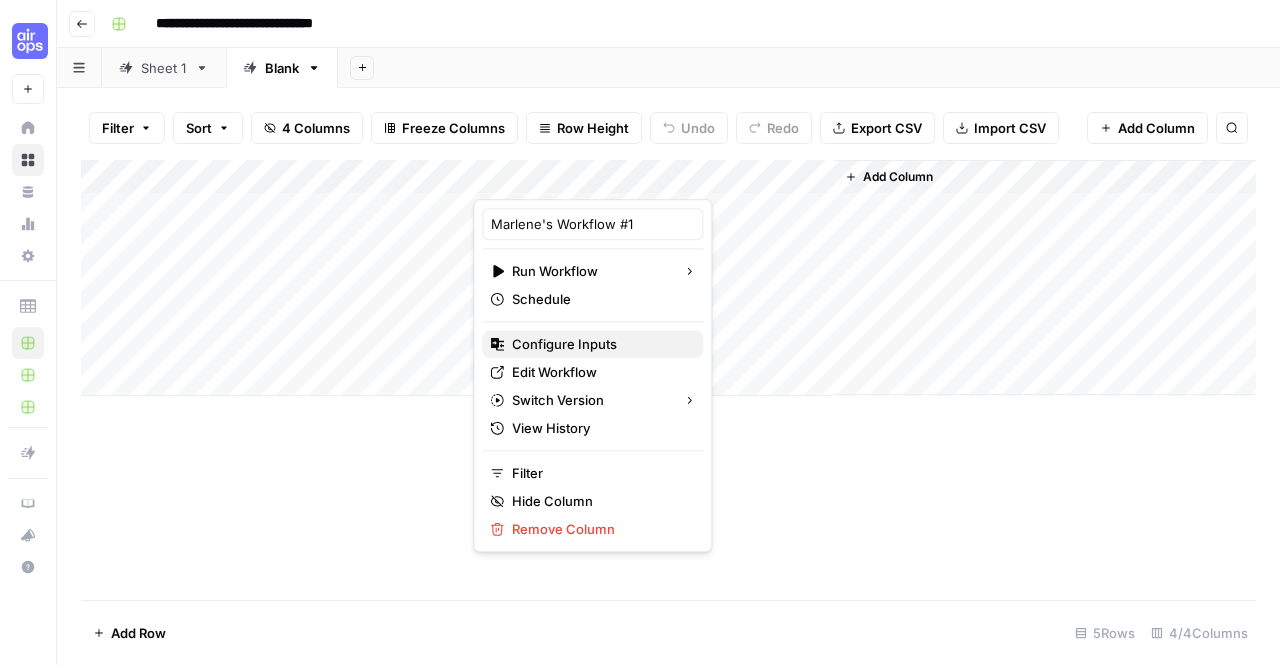 click on "Configure Inputs" at bounding box center (599, 344) 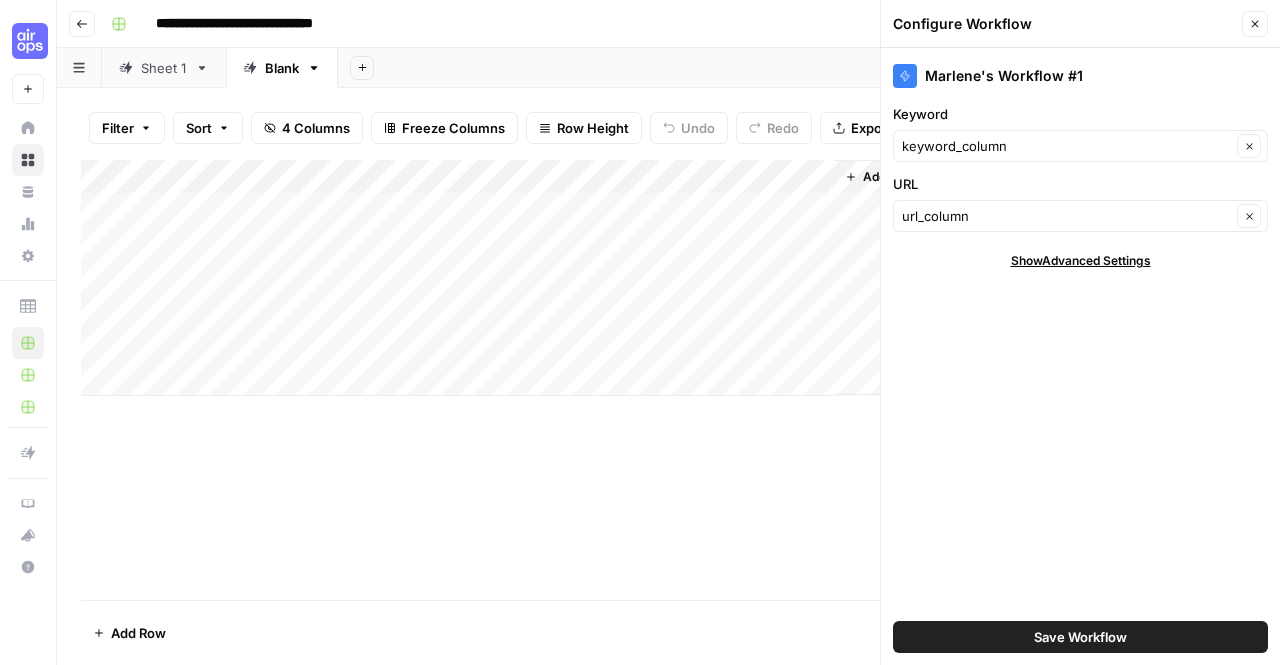 click on "Save Workflow" at bounding box center [1080, 637] 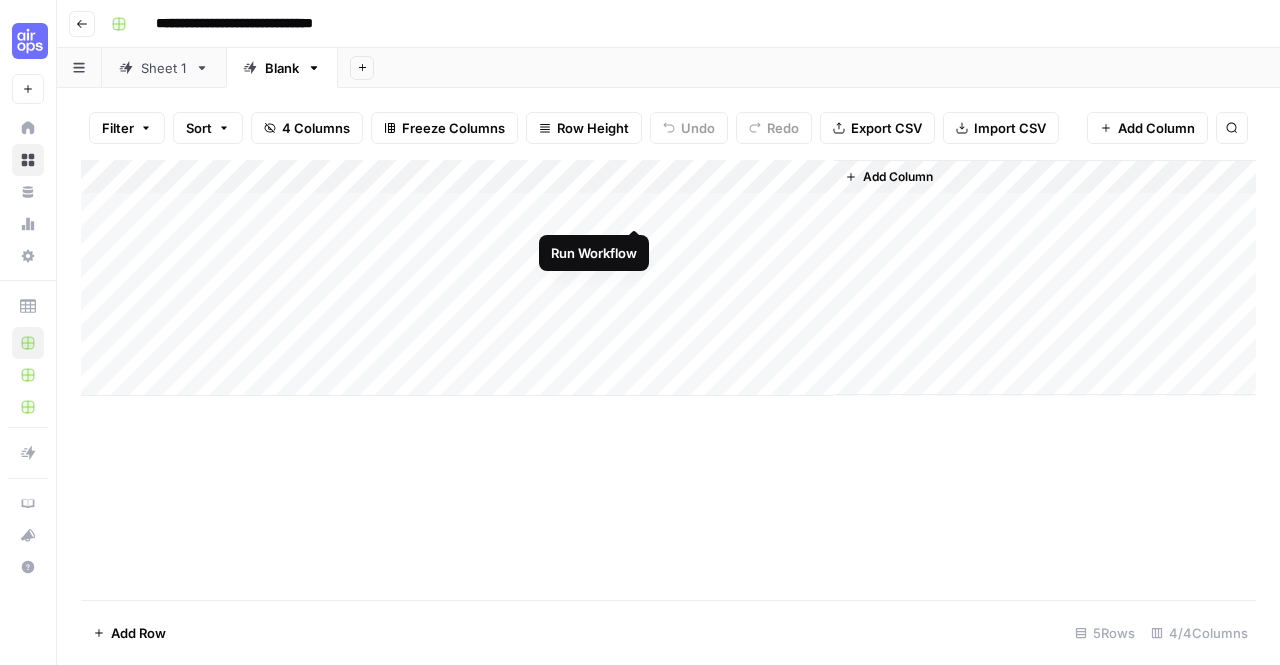 click on "Add Column" at bounding box center [668, 278] 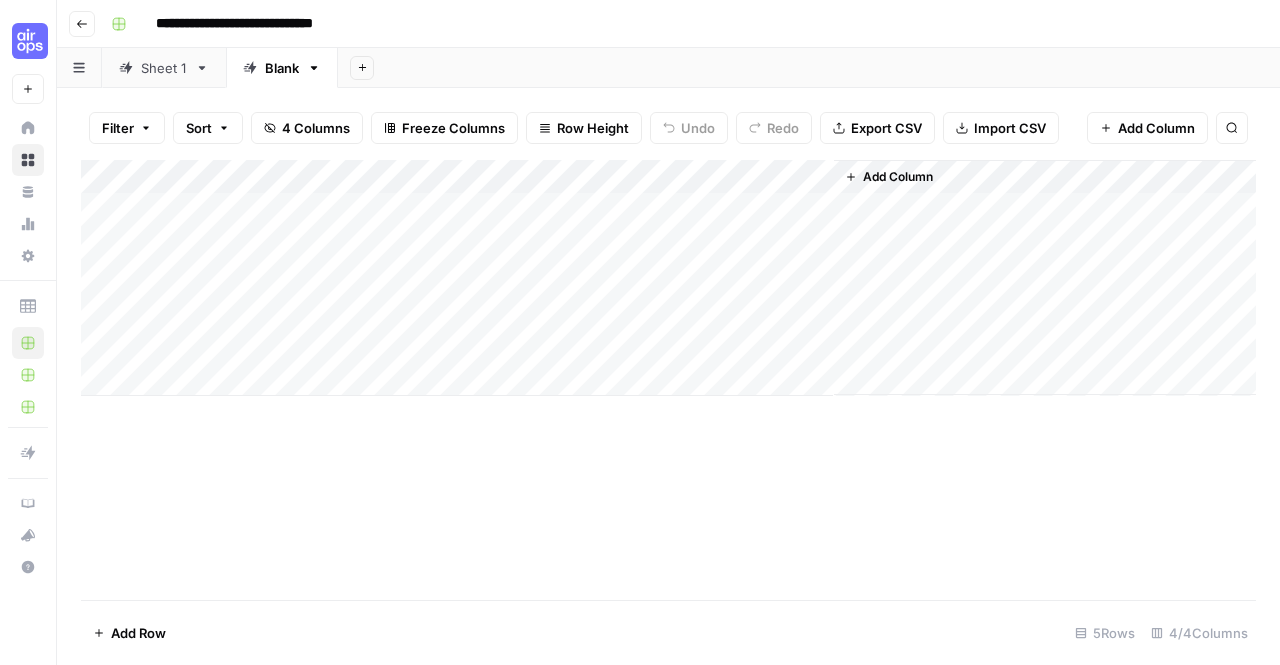 click on "Sheet 1" at bounding box center [164, 68] 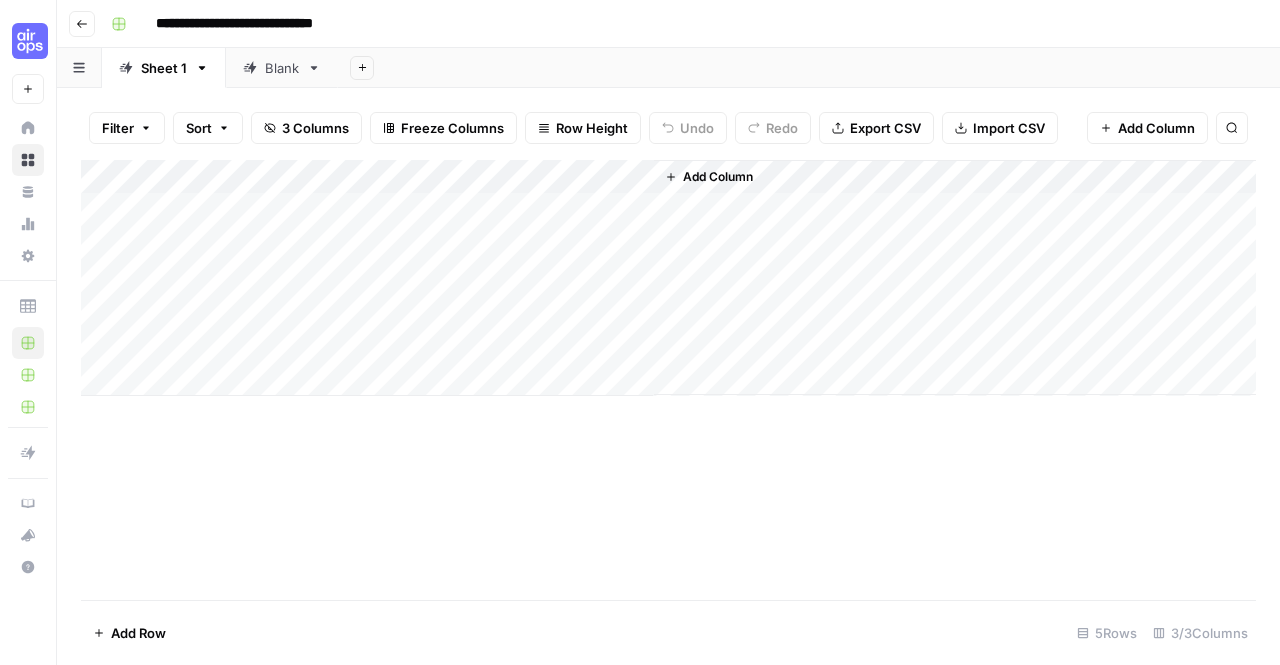 click on "Blank" at bounding box center [282, 68] 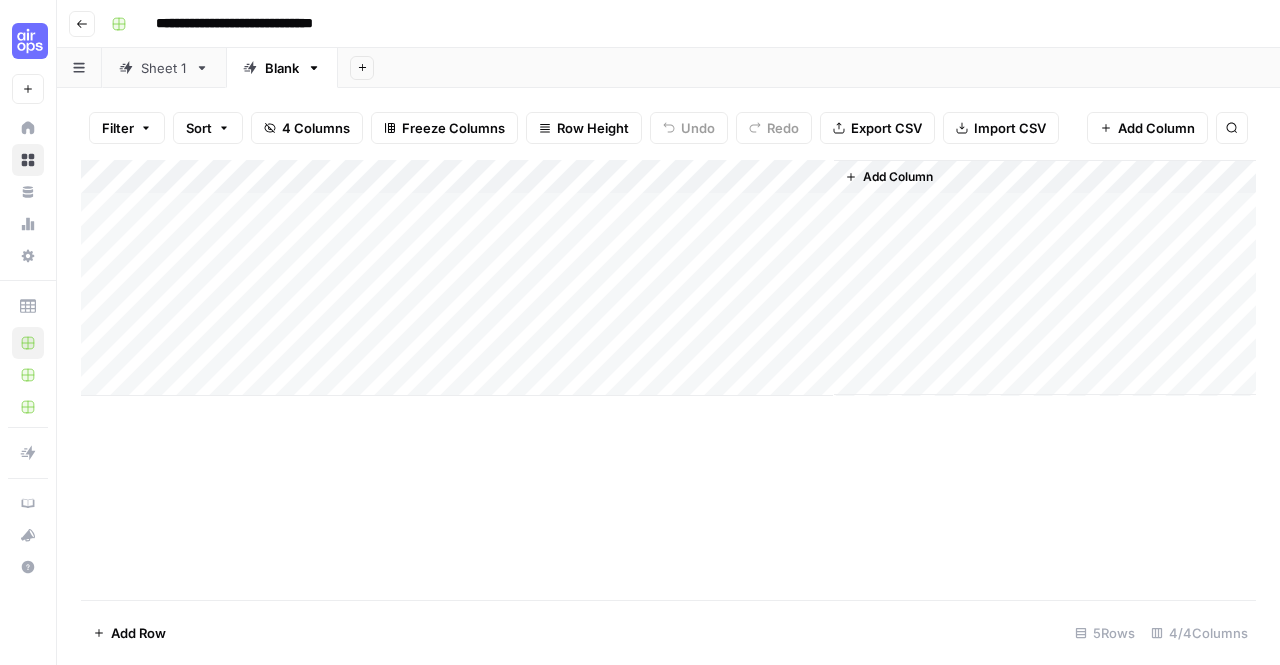 click 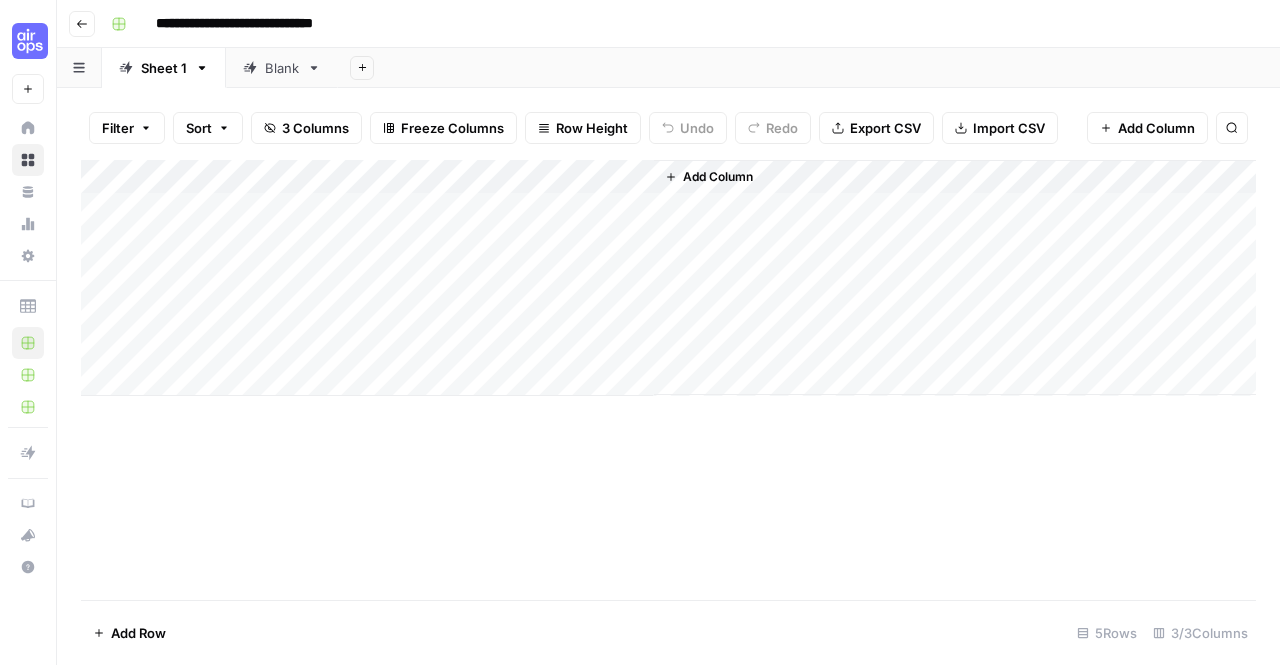 click 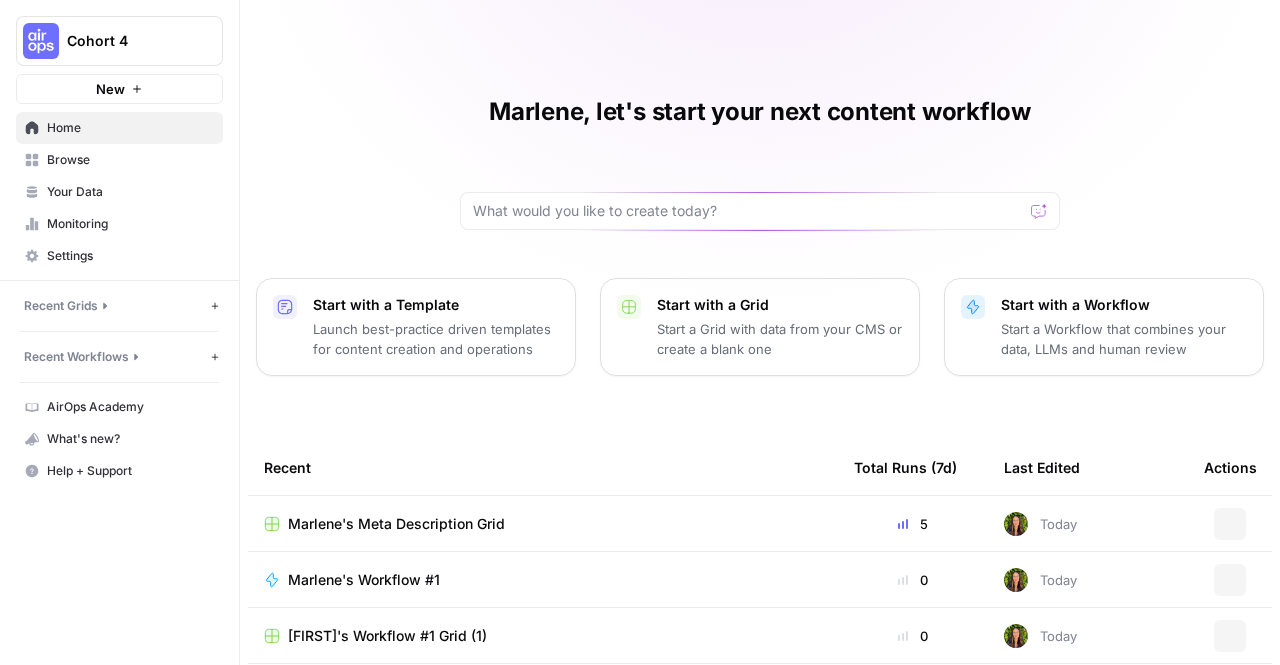 scroll, scrollTop: 0, scrollLeft: 0, axis: both 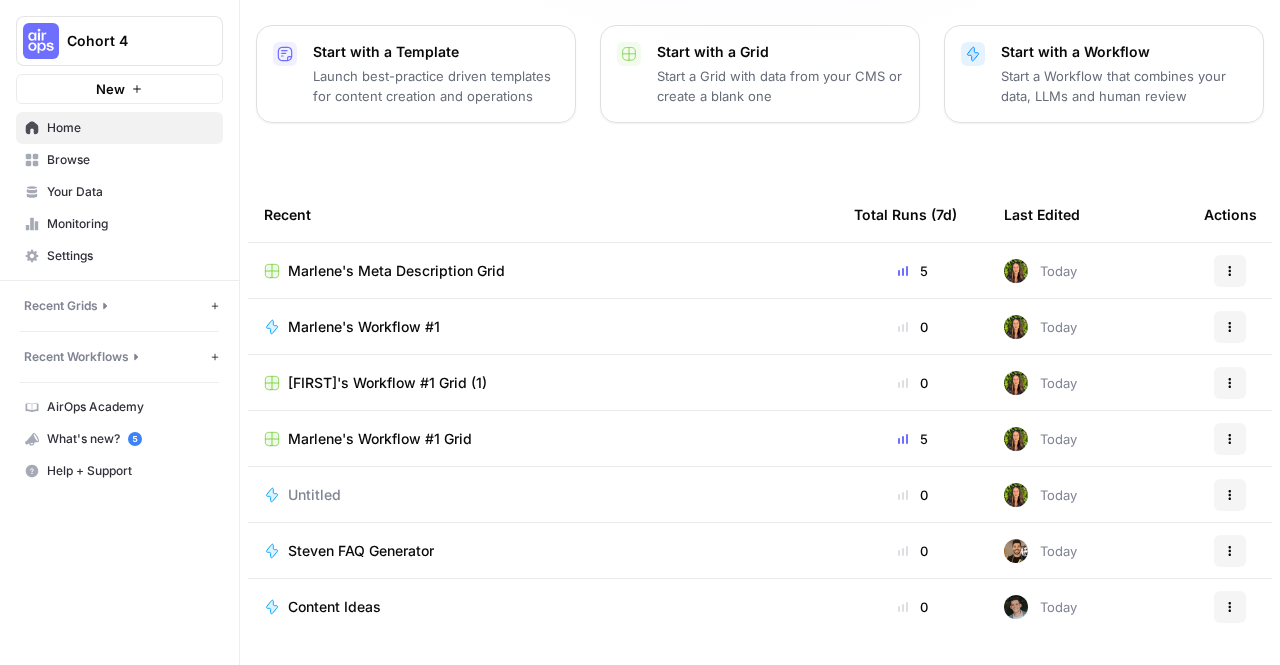 click on "Actions" at bounding box center [1230, 271] 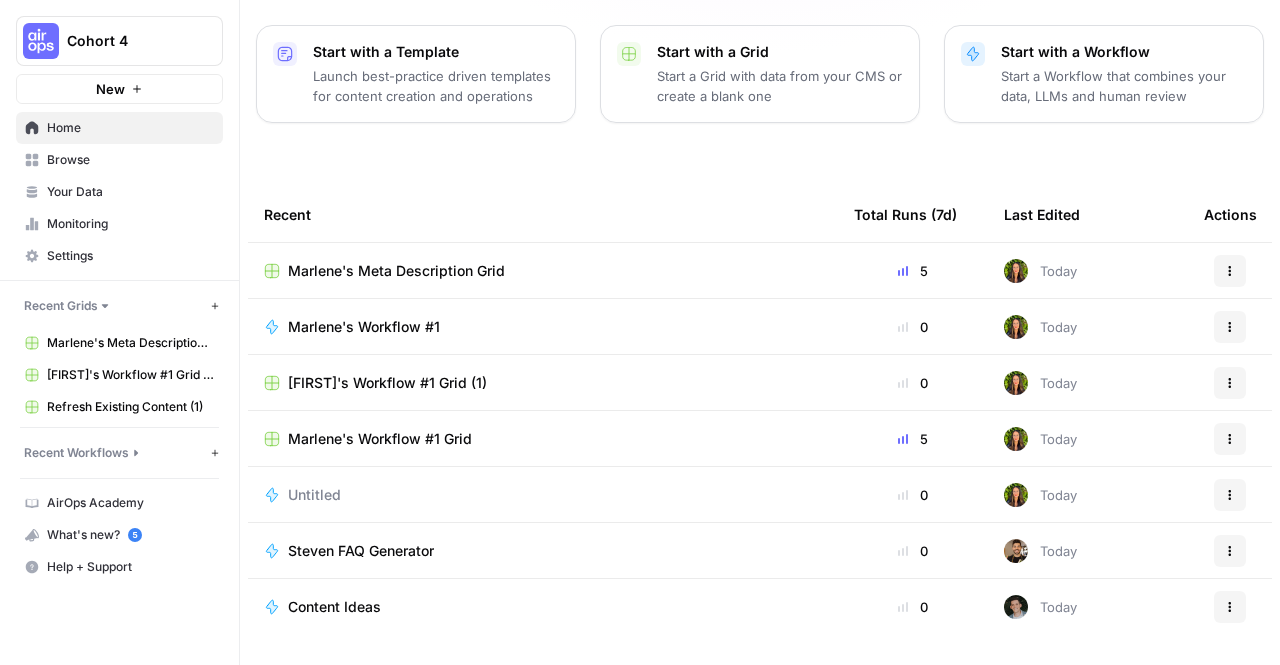click on "Recent Workflows" at bounding box center (76, 453) 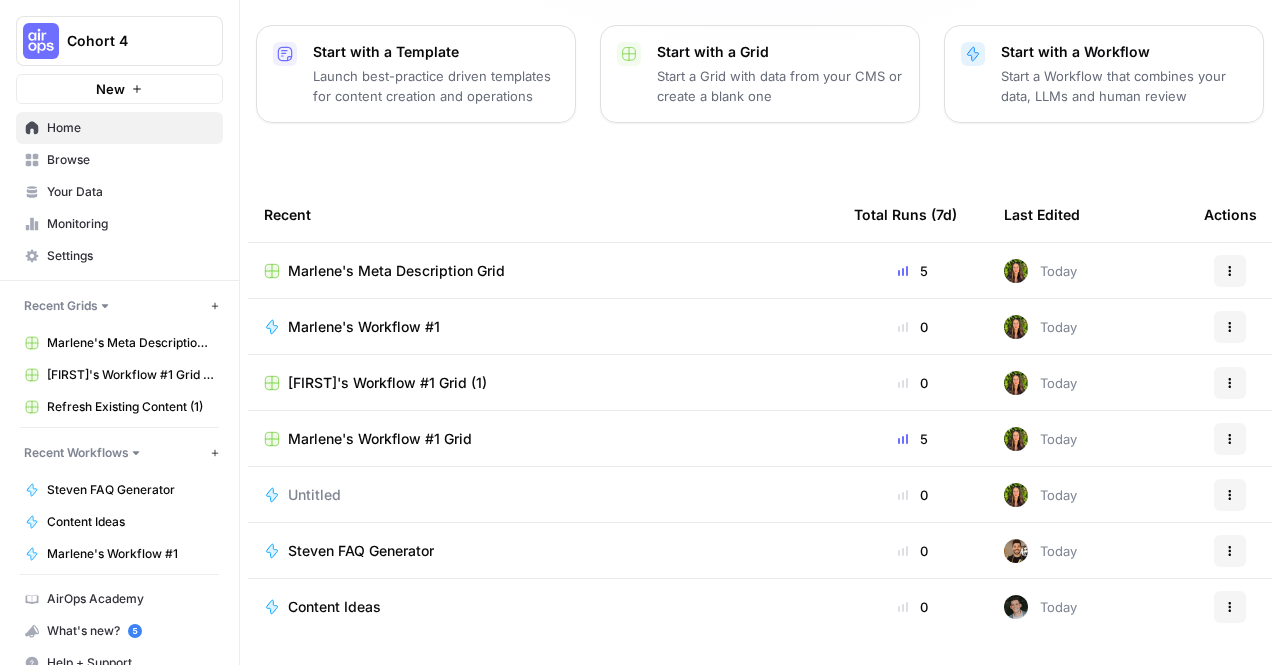 click on "Browse" at bounding box center (130, 160) 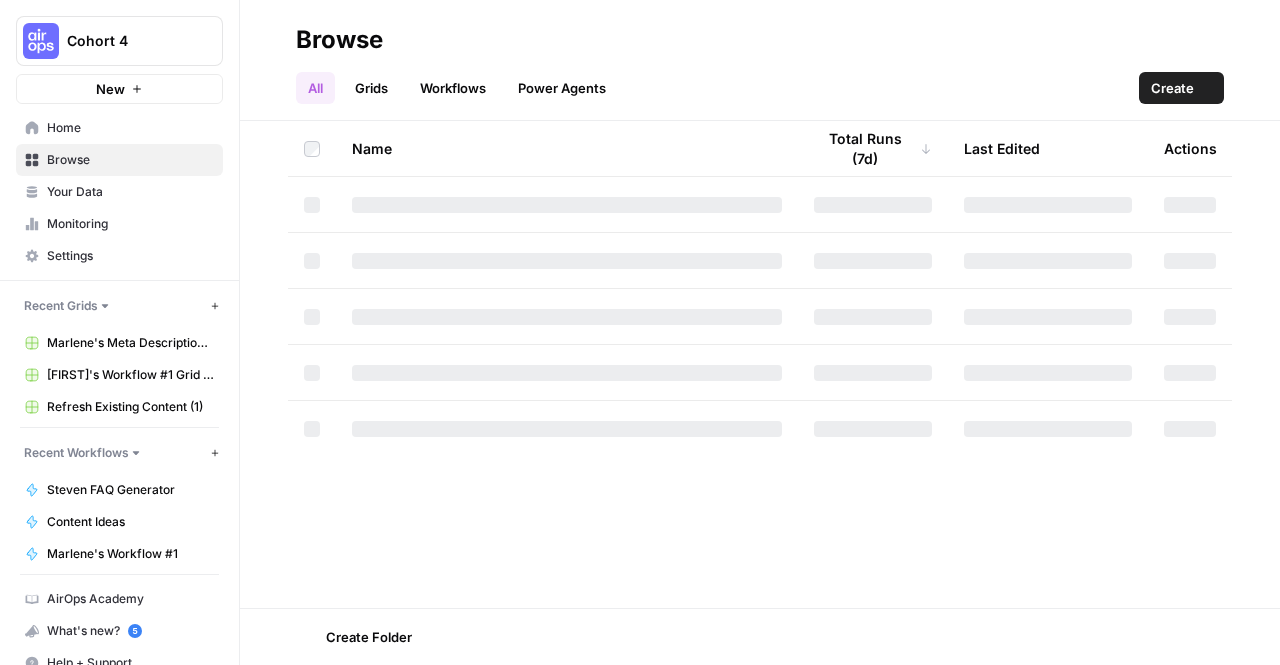 scroll, scrollTop: 0, scrollLeft: 0, axis: both 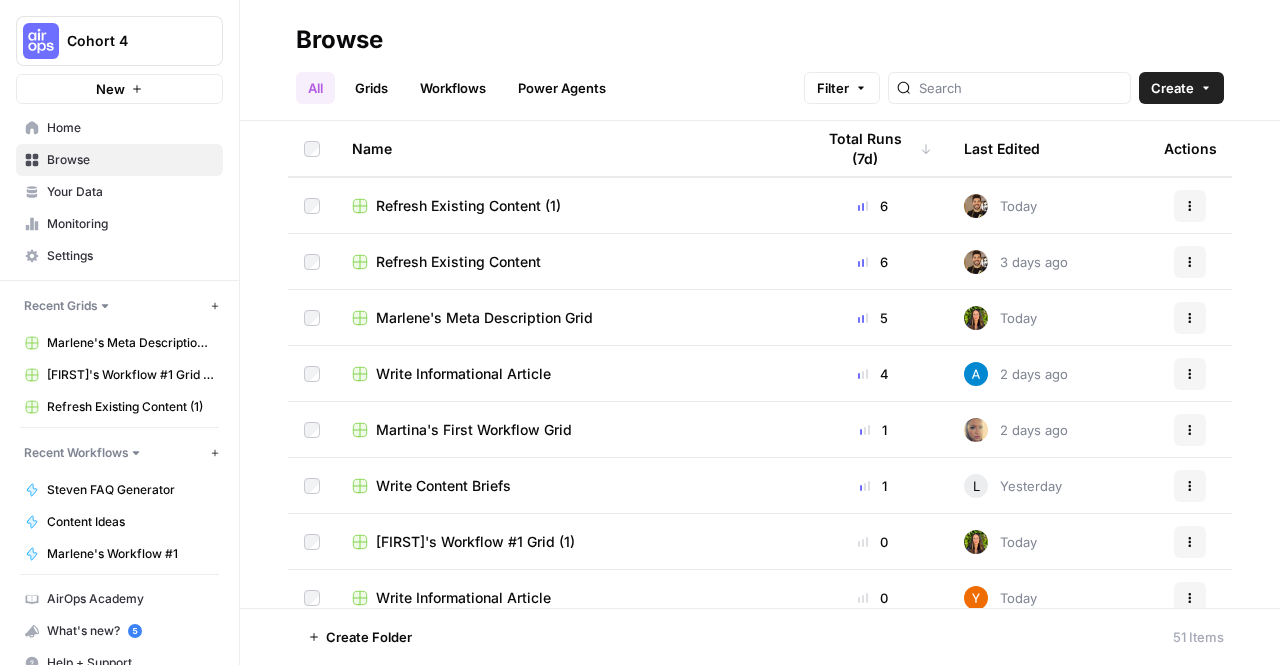 click 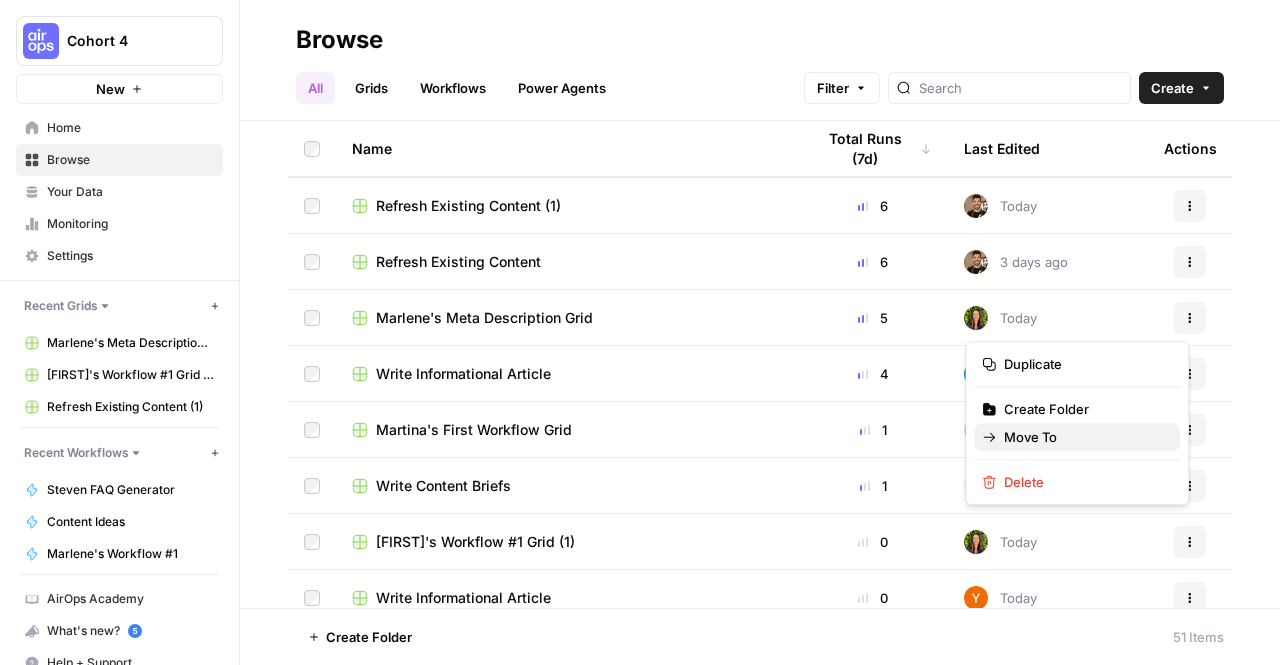 click on "Move To" at bounding box center (1084, 437) 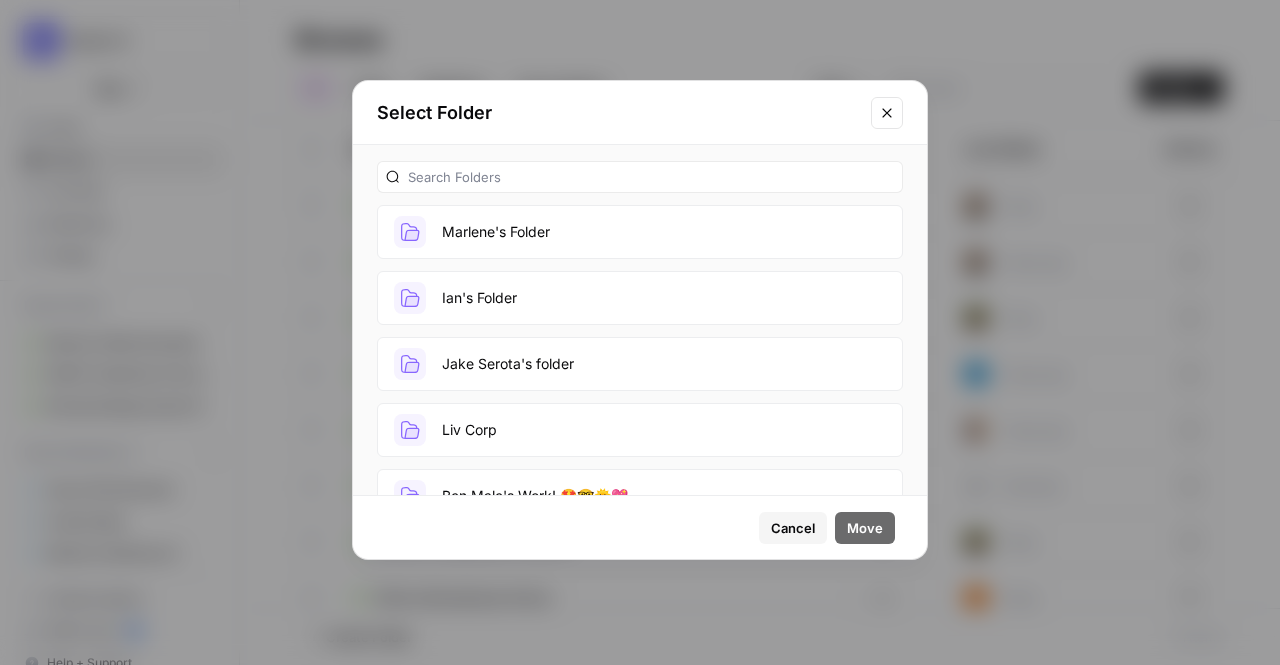 click on "Marlene's Folder" at bounding box center [640, 232] 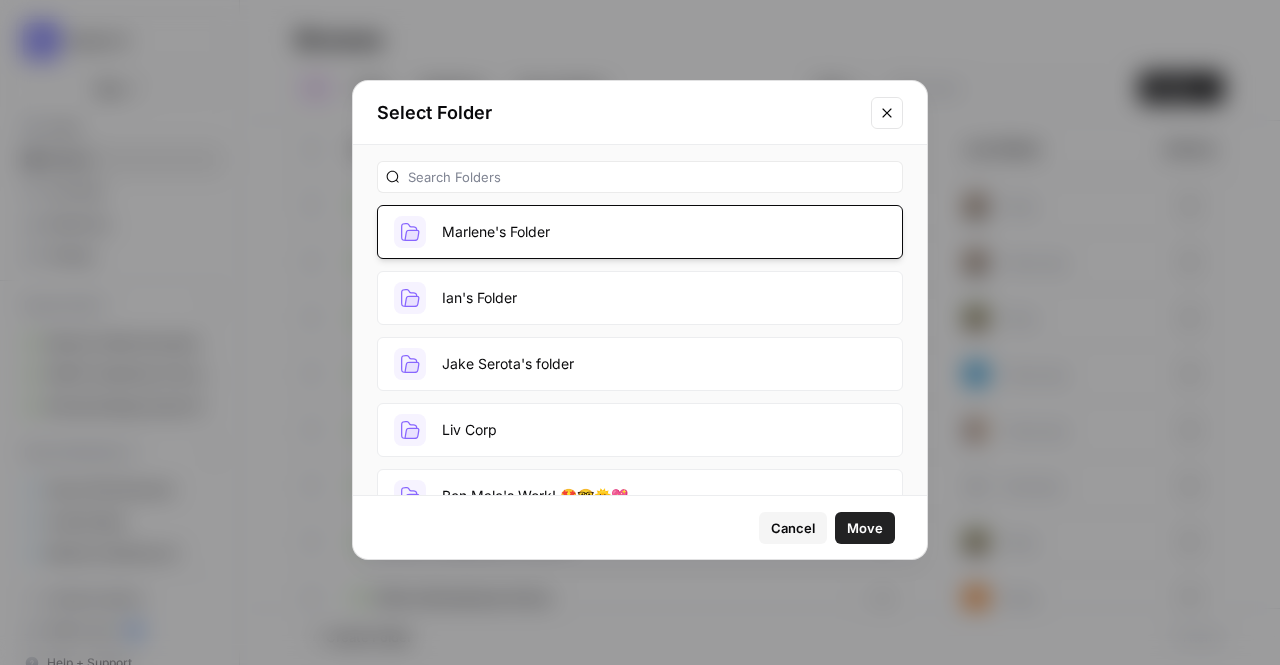 click on "Cancel Move" at bounding box center [640, 527] 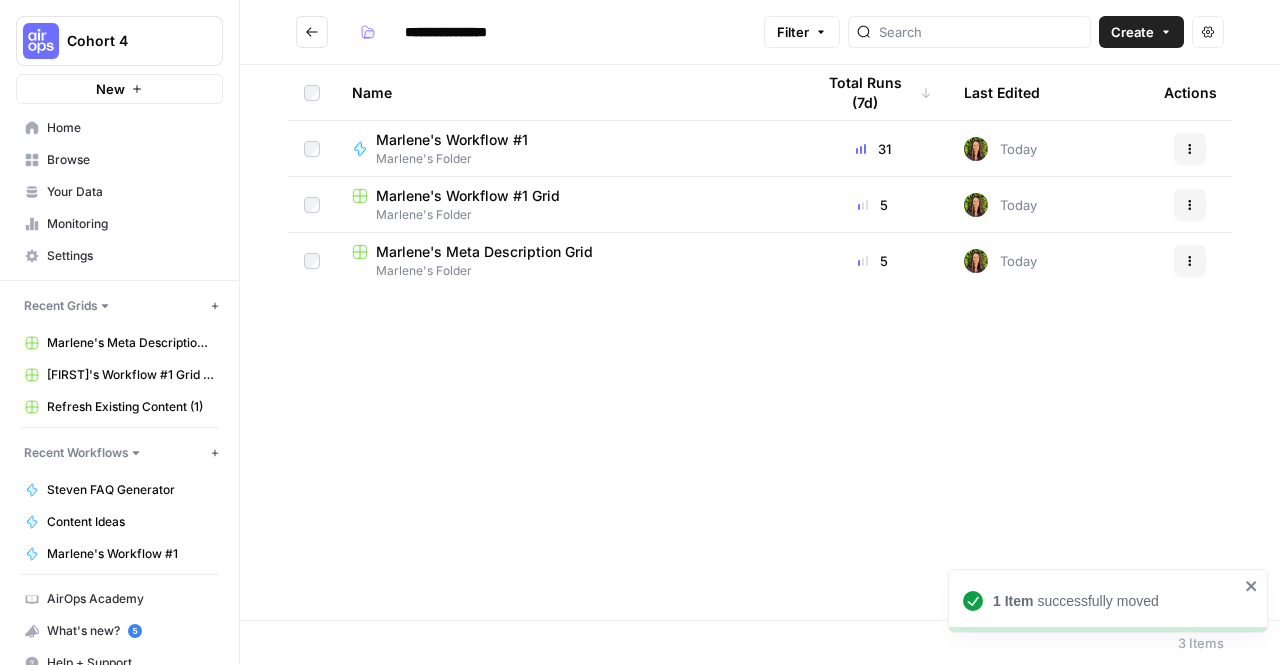 click 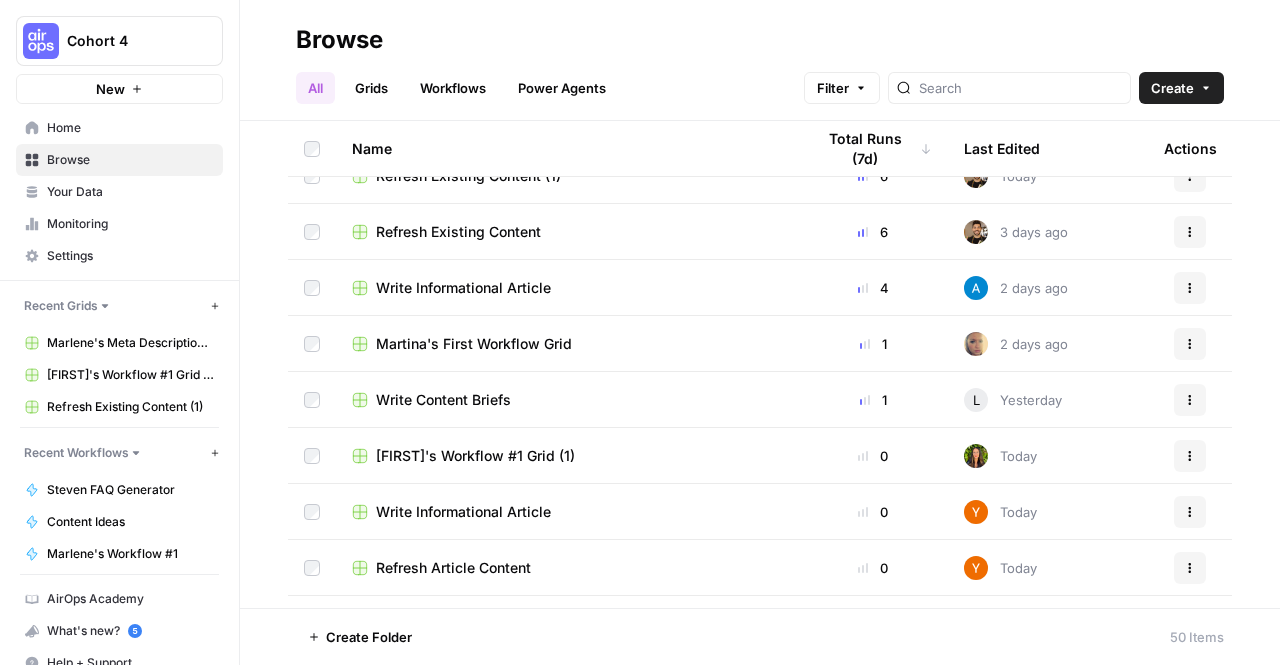 scroll, scrollTop: 1729, scrollLeft: 0, axis: vertical 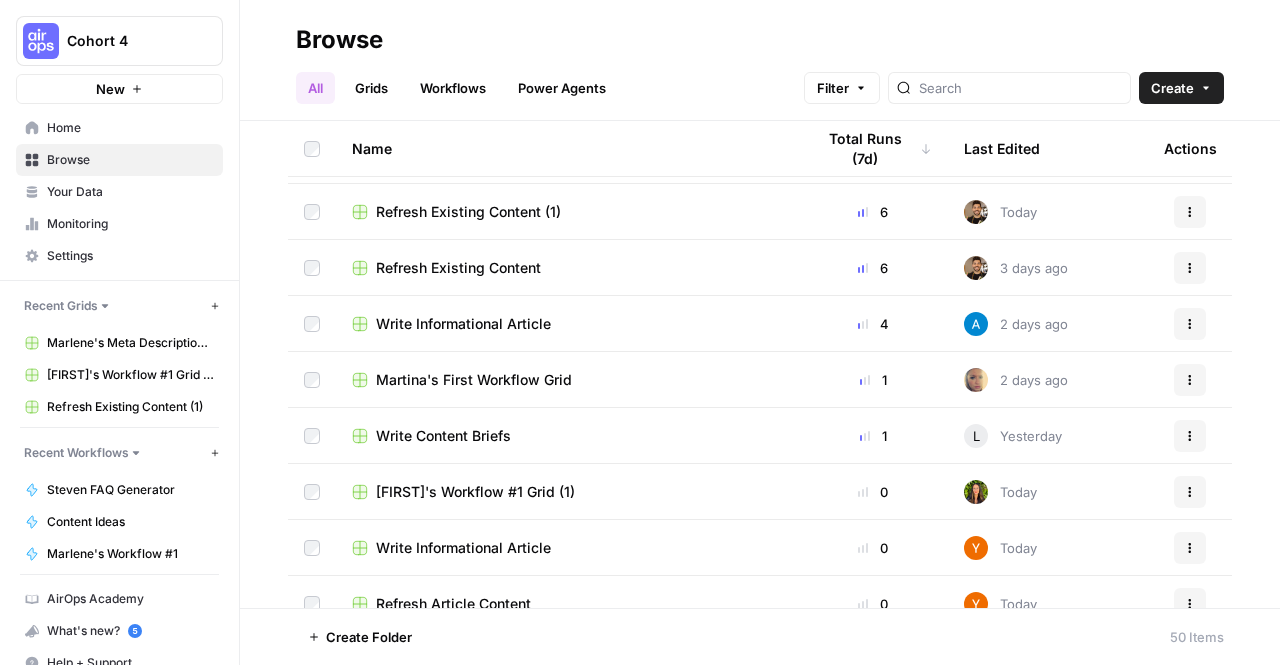 click 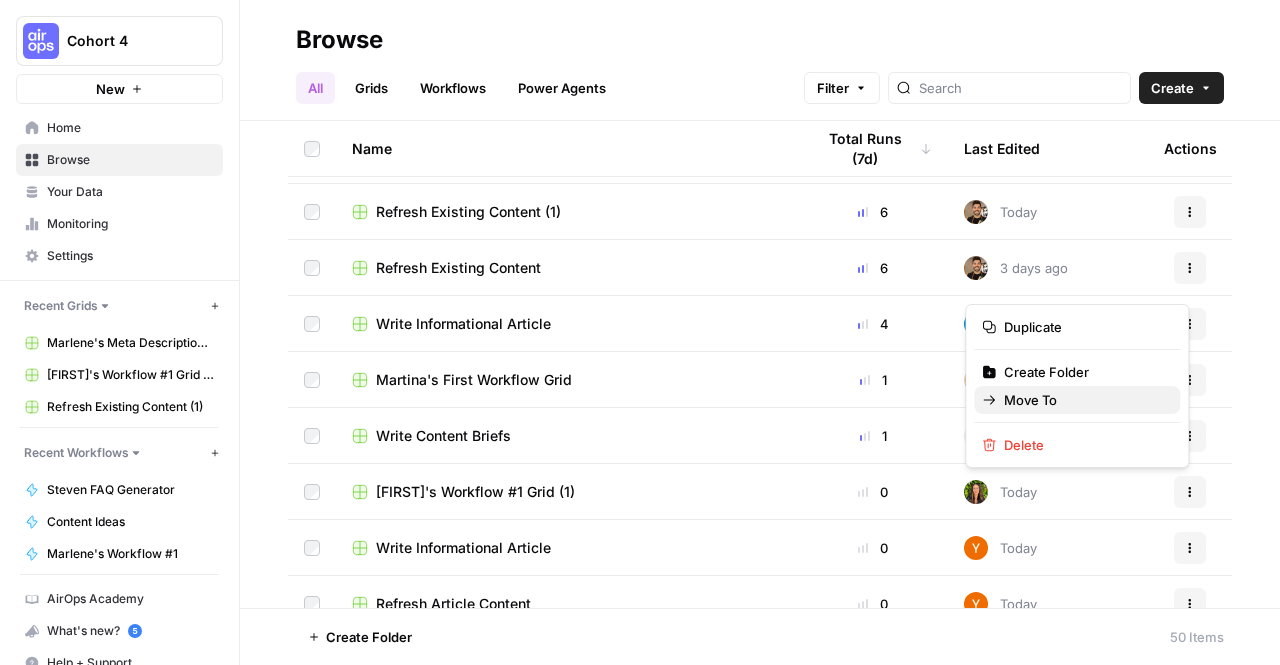click on "Move To" at bounding box center (1084, 400) 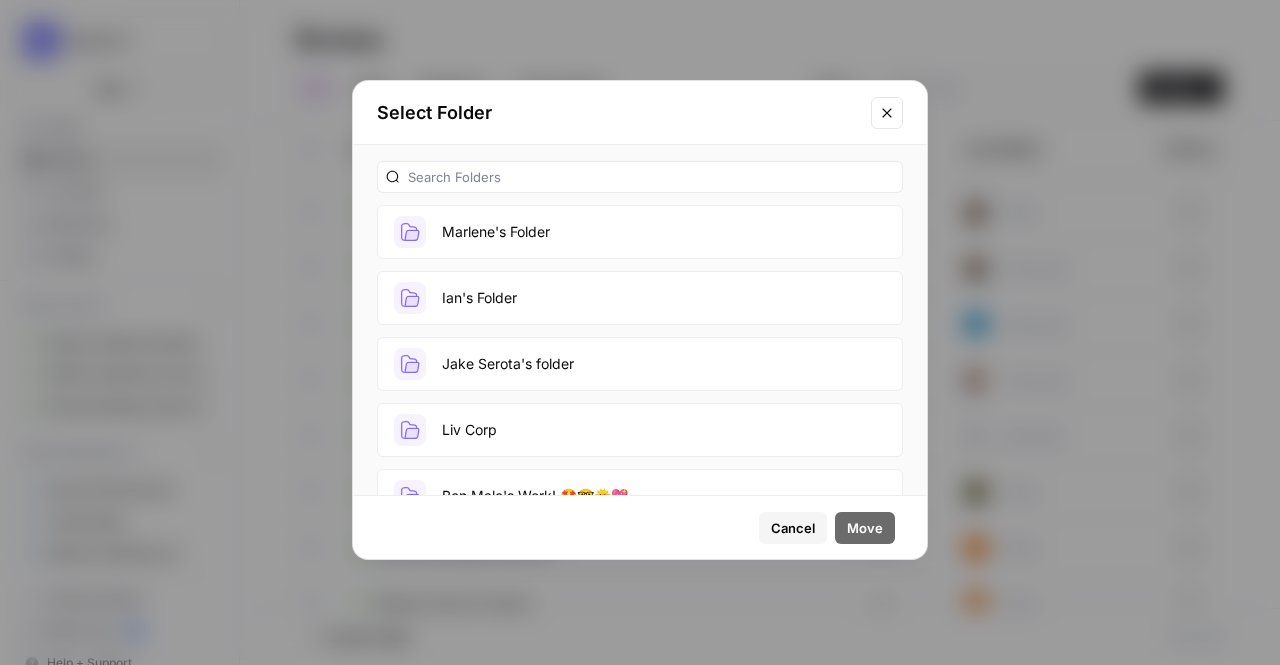 click on "Marlene's Folder" at bounding box center (640, 232) 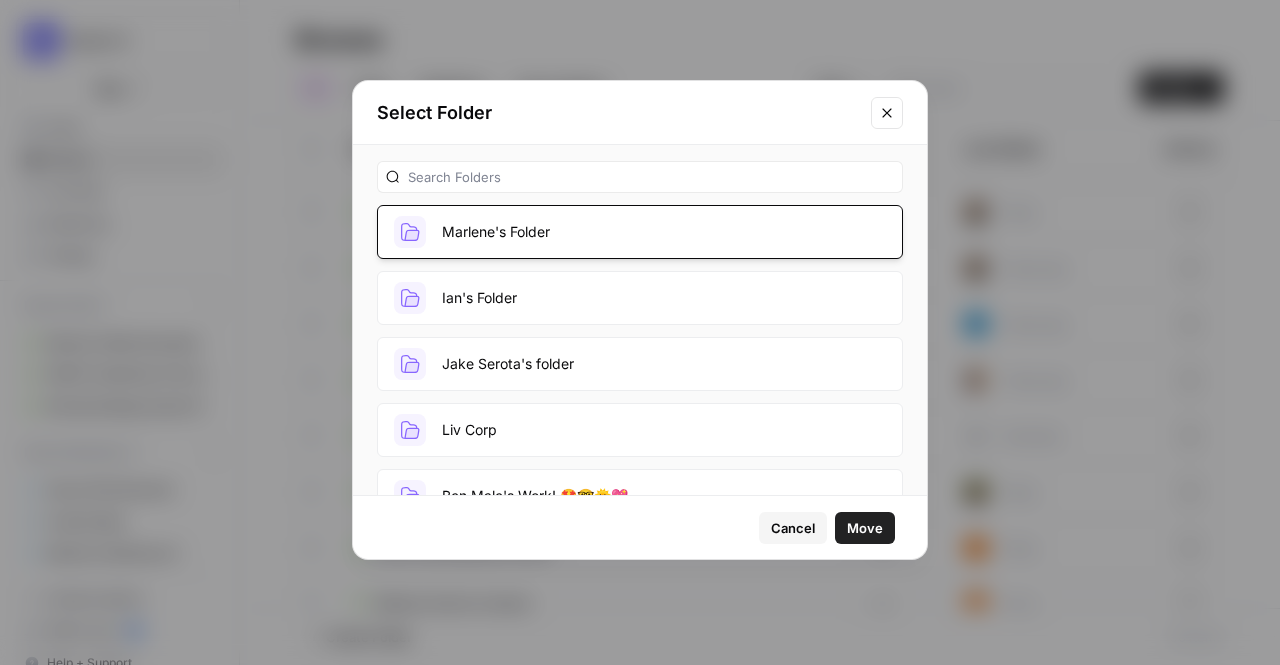 click on "Move" at bounding box center (865, 528) 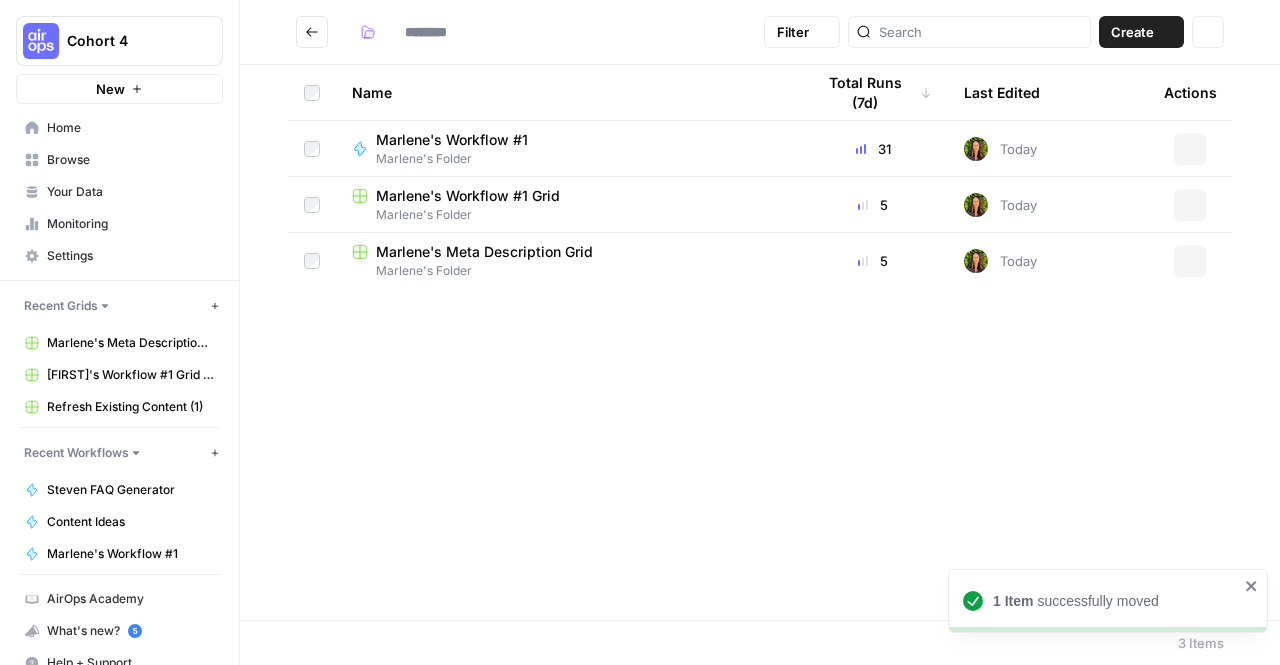 type on "**********" 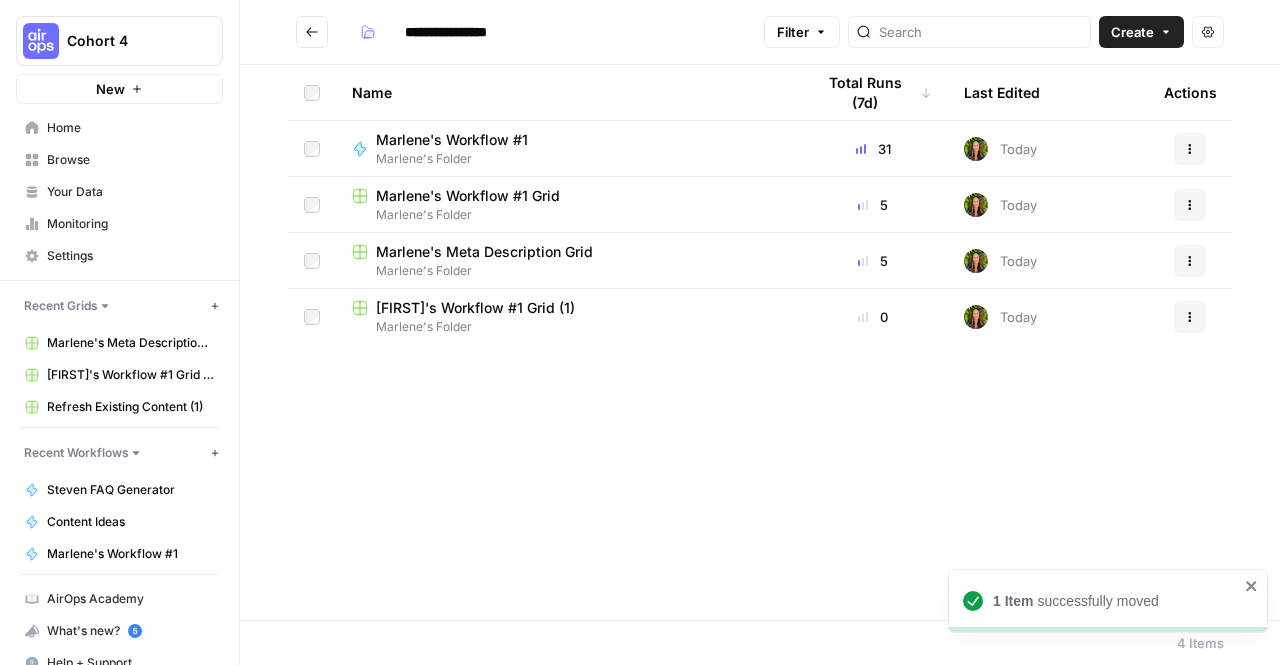 click 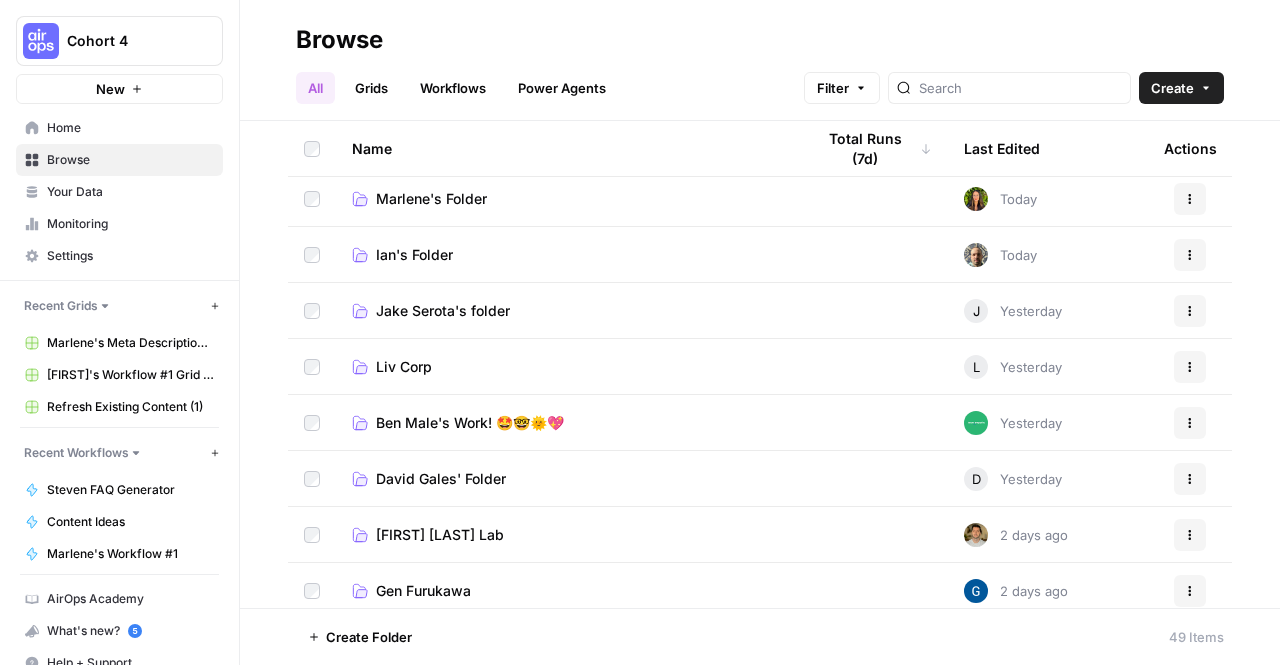 scroll, scrollTop: 0, scrollLeft: 0, axis: both 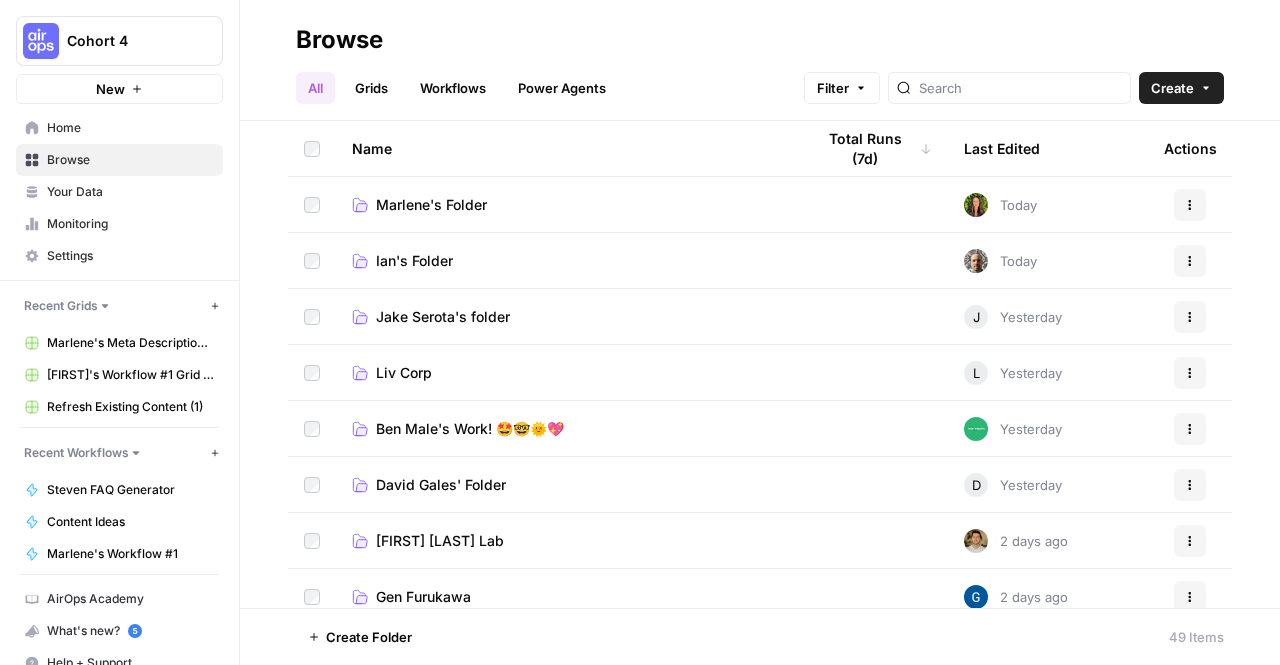 click on "Marlene's Folder" at bounding box center (431, 205) 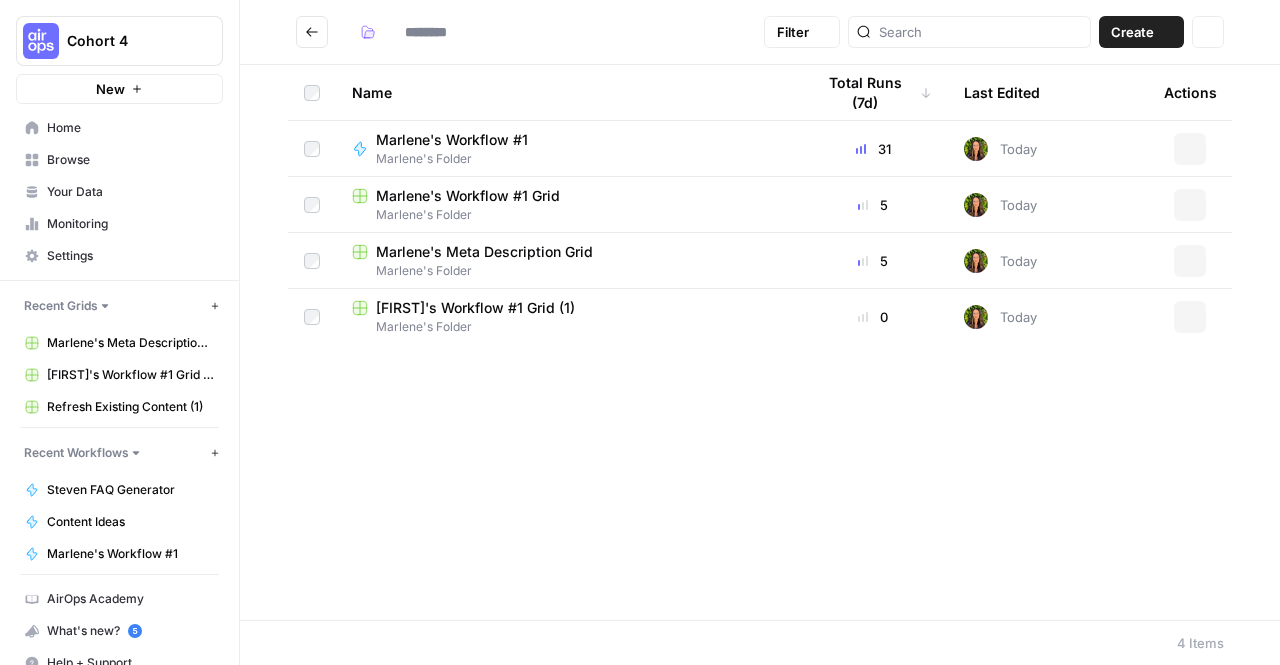 type on "**********" 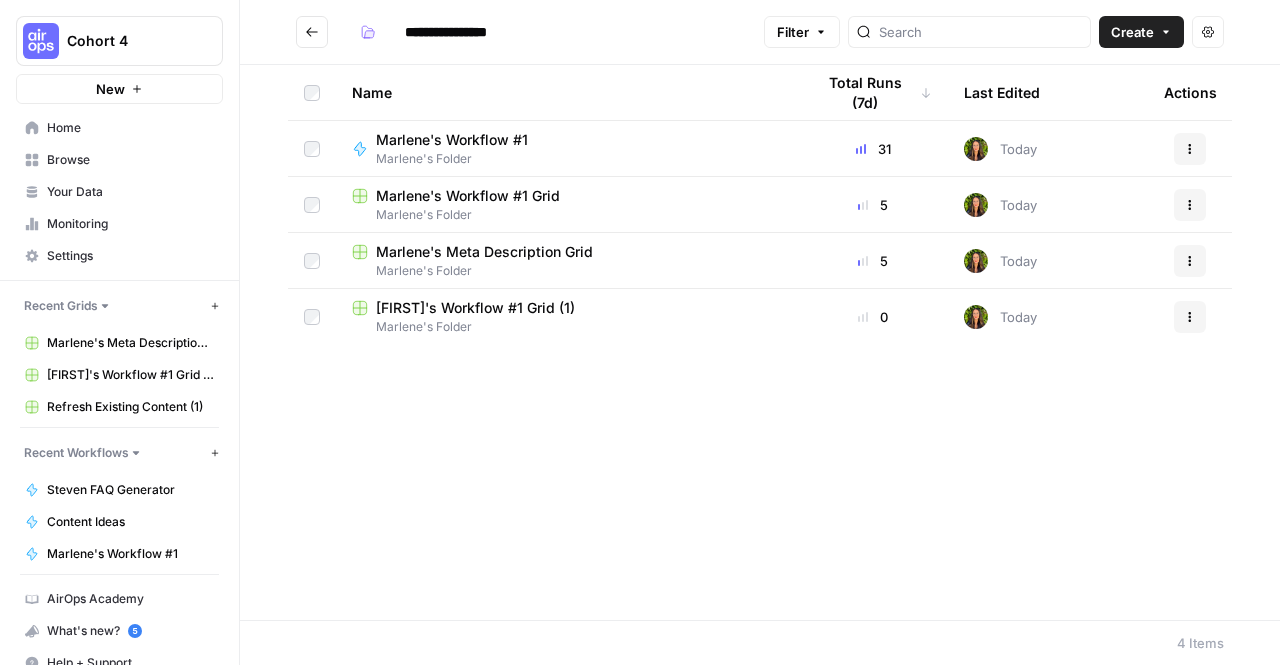 click on "[FIRST]'s Workflow #1  Grid (1)" at bounding box center (475, 308) 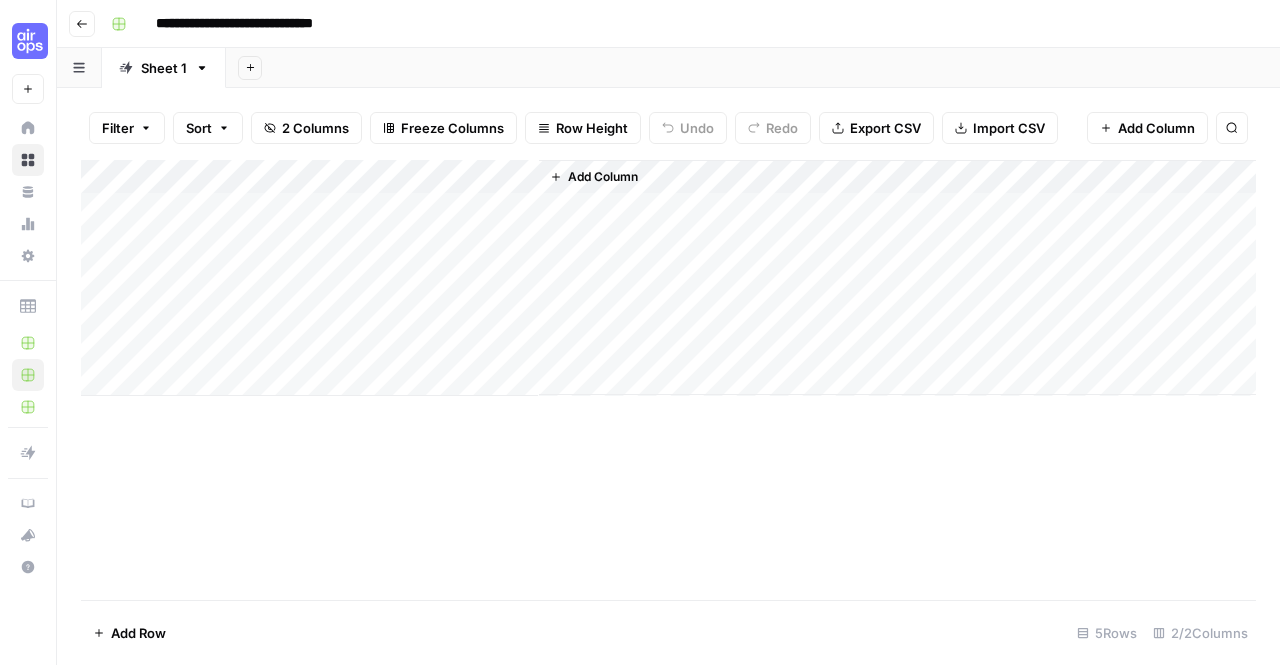 click 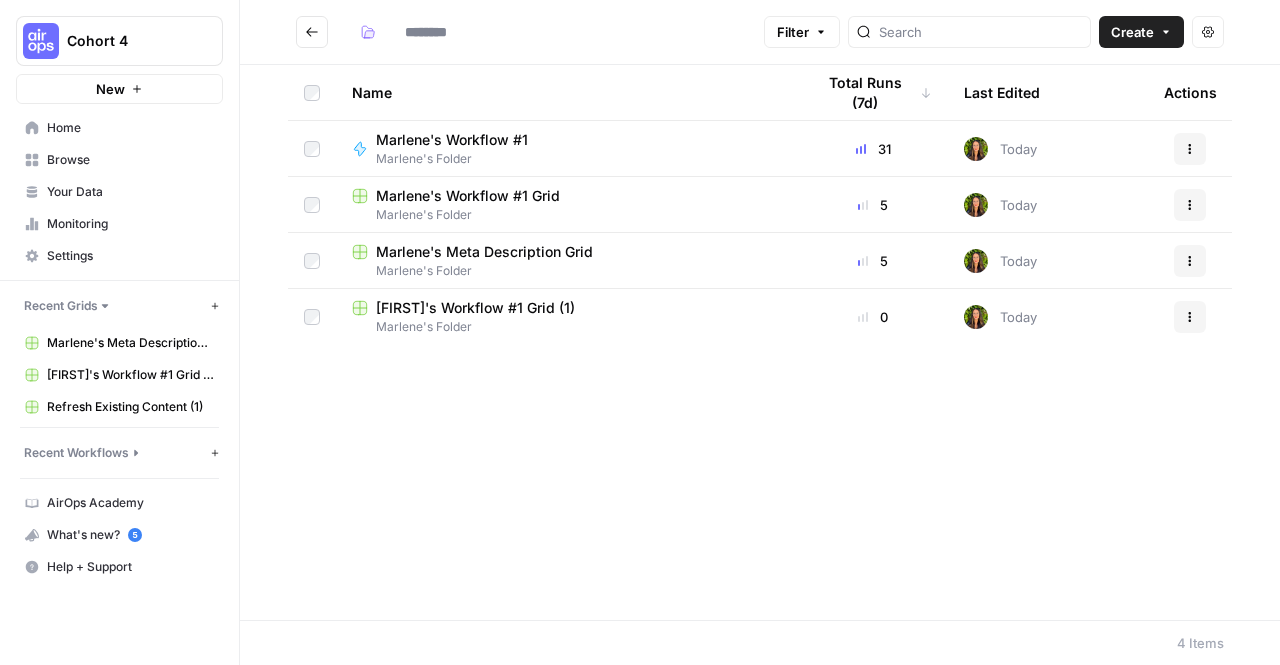 type on "**********" 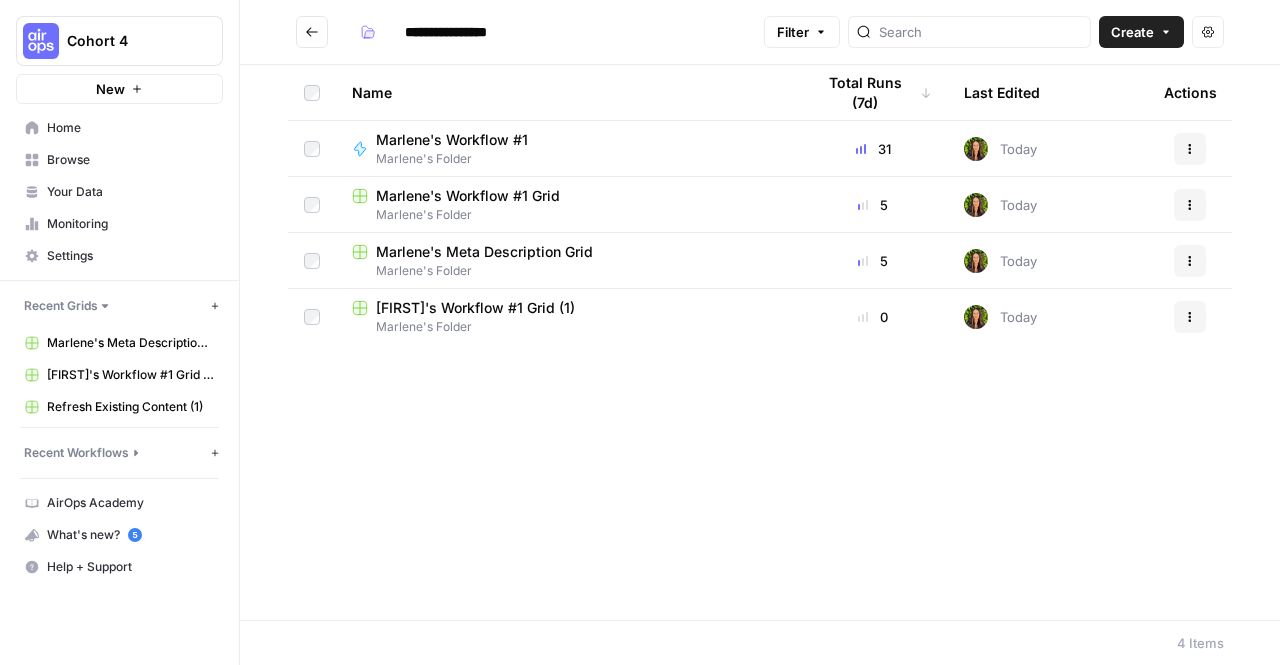 click 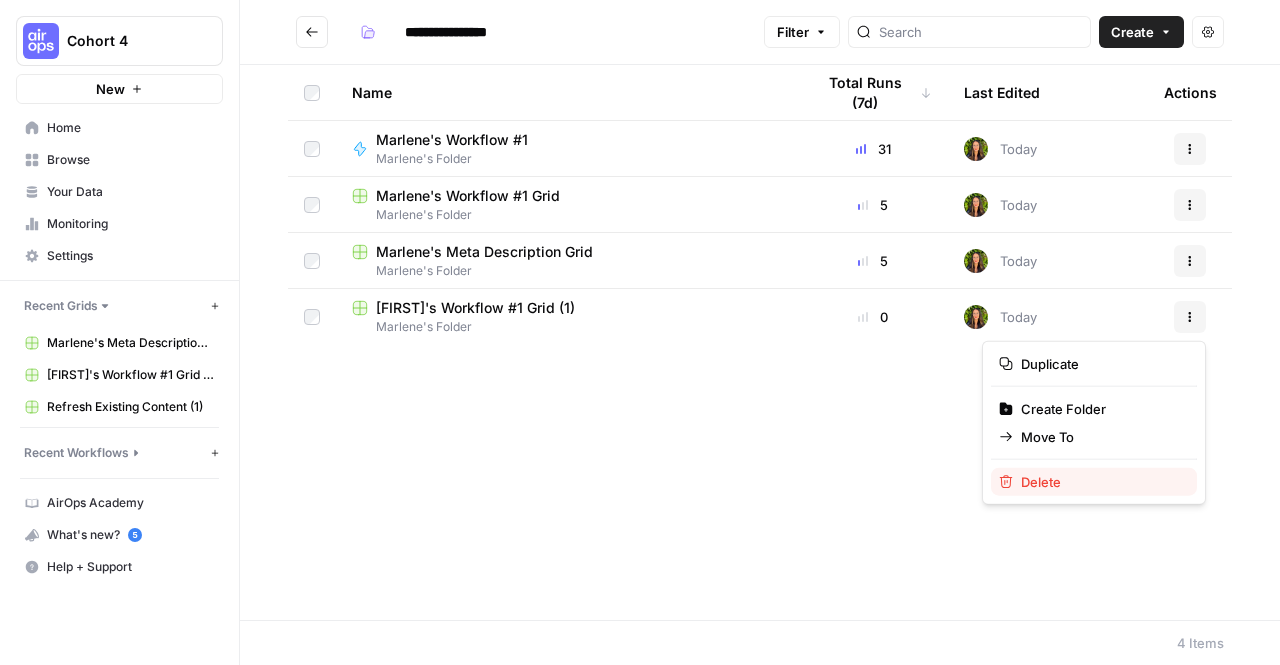 click on "Delete" at bounding box center [1094, 482] 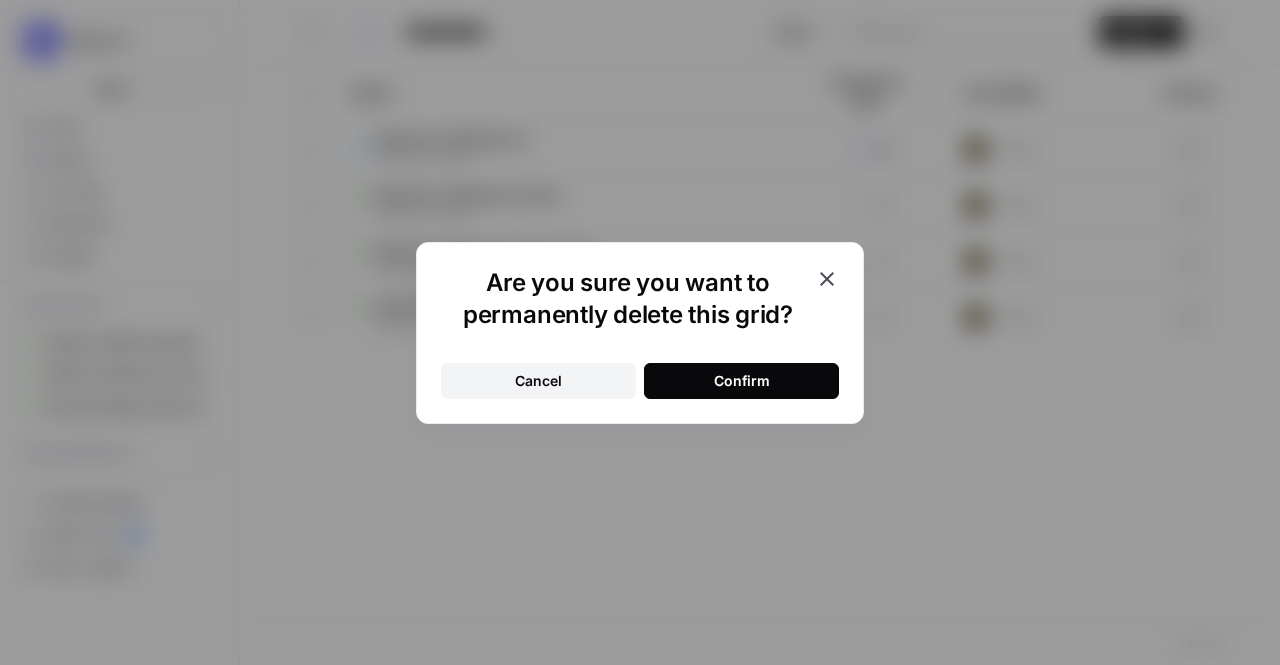 click on "Confirm" at bounding box center [741, 381] 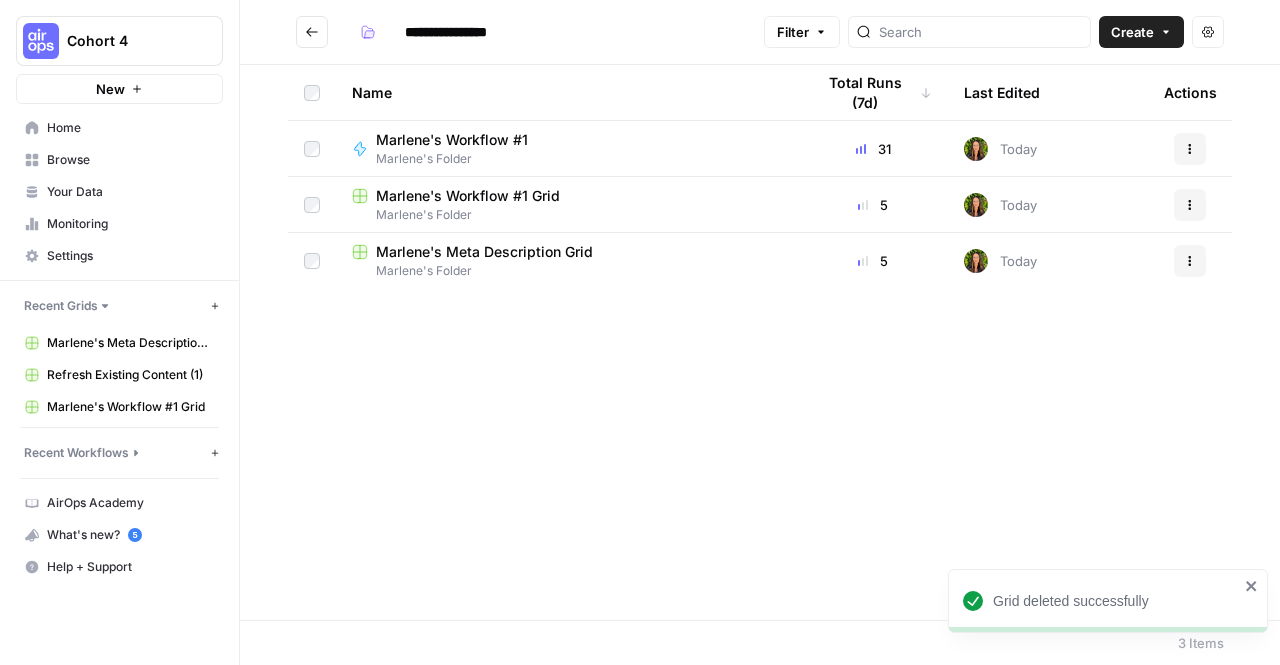 click on "Marlene's Workflow #1  Grid" at bounding box center (468, 196) 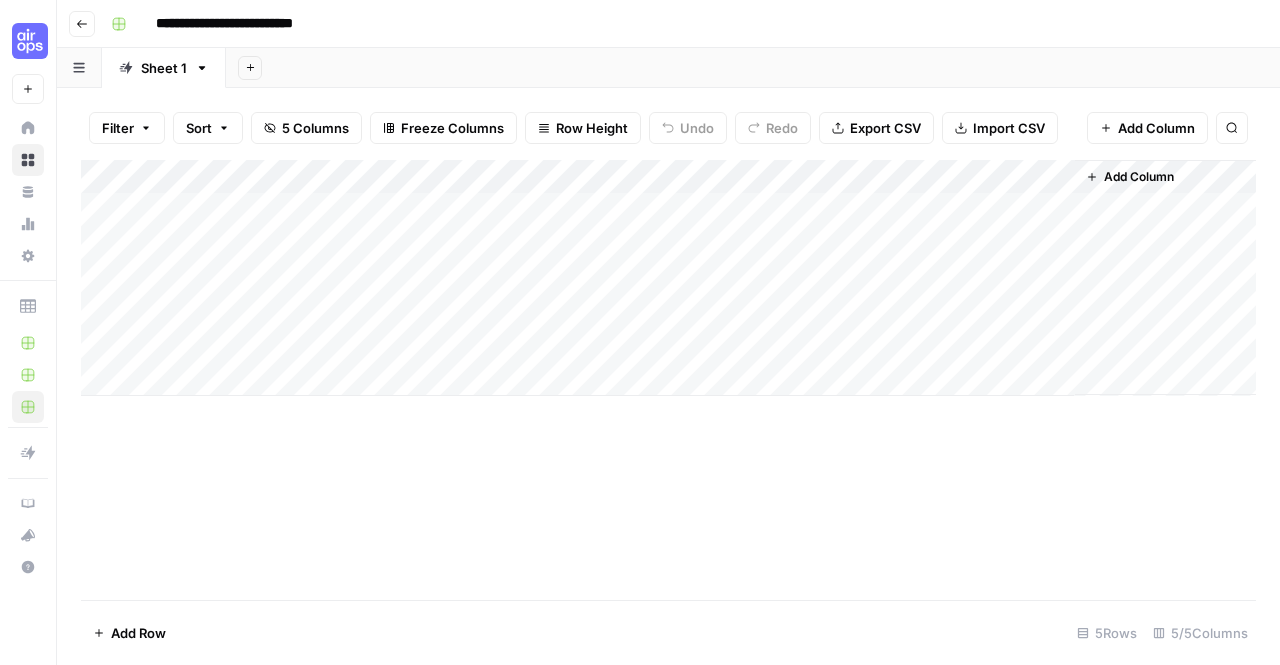 click on "Go back" at bounding box center (82, 24) 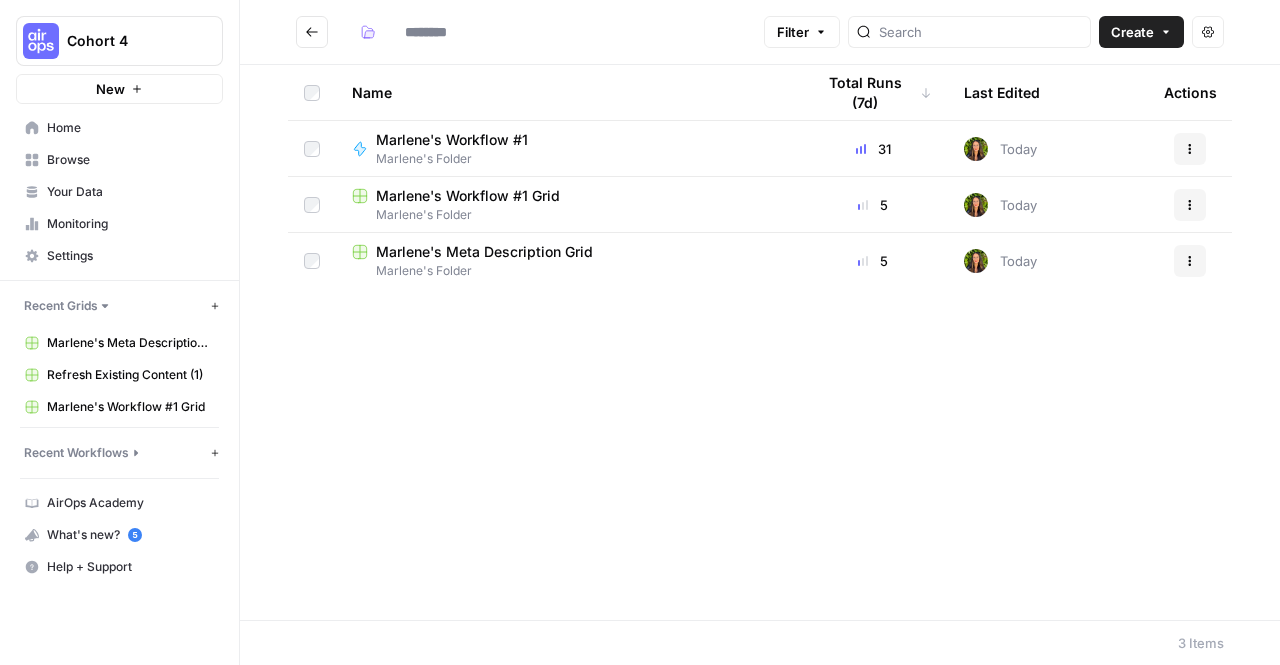 type on "**********" 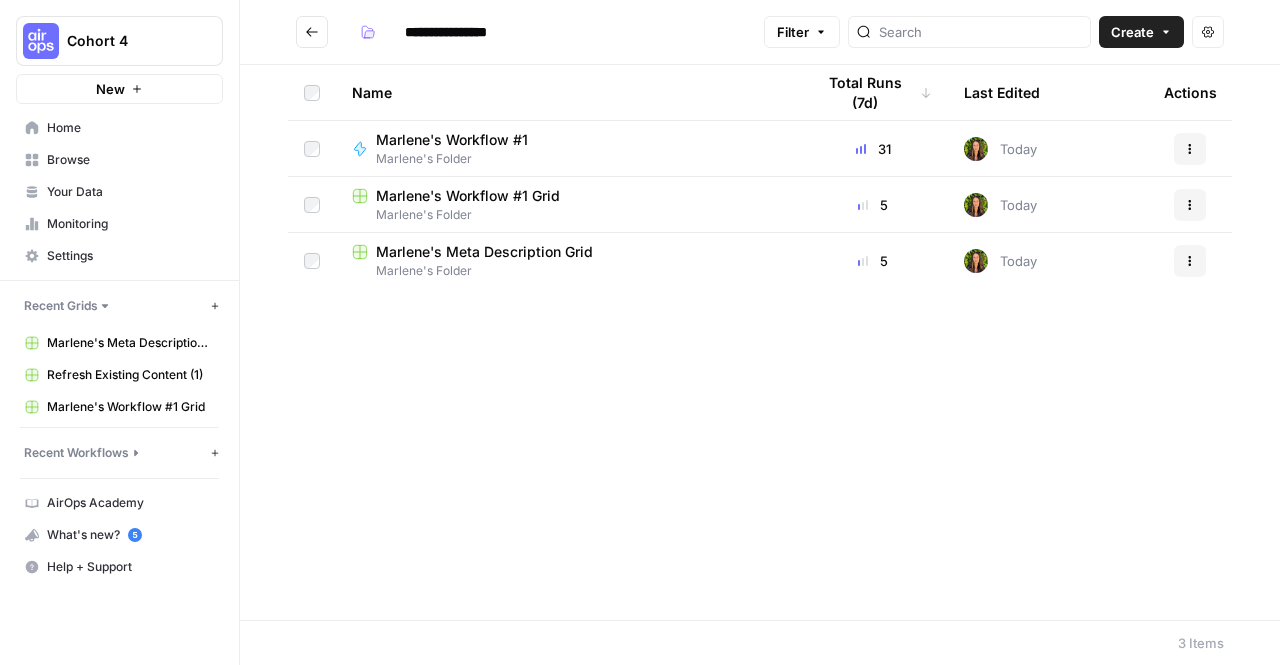 click on "Marlene's Meta Description Grid" at bounding box center [567, 252] 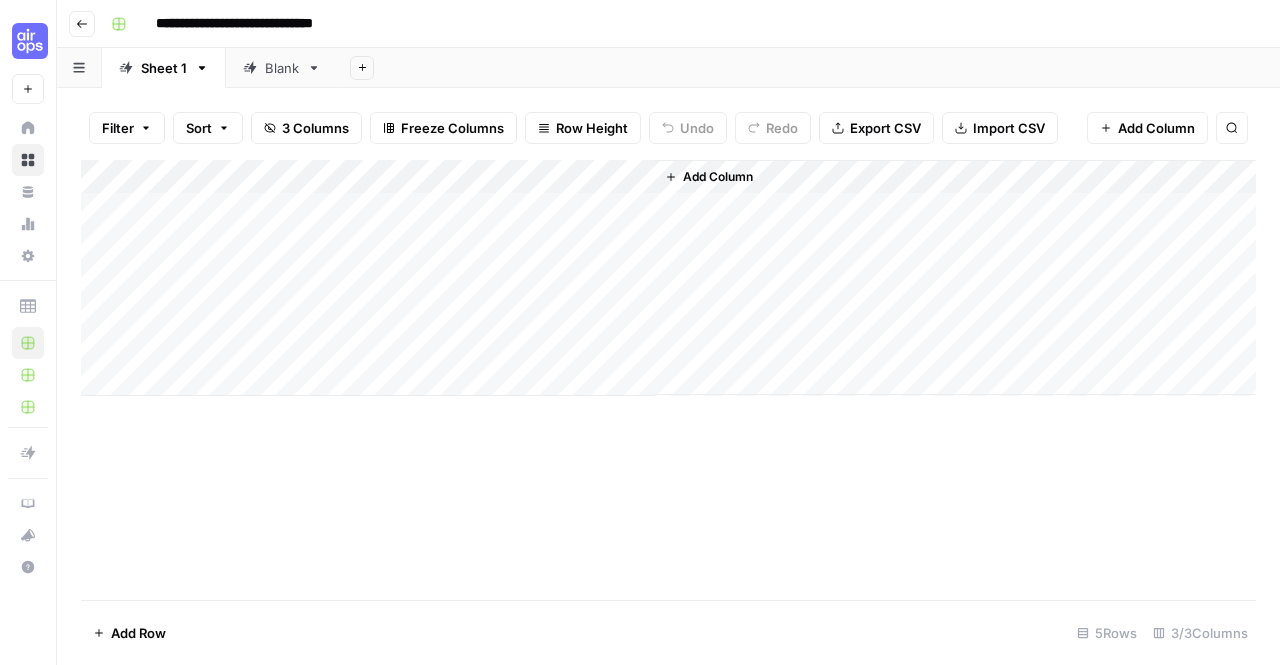 click on "Blank" at bounding box center [282, 68] 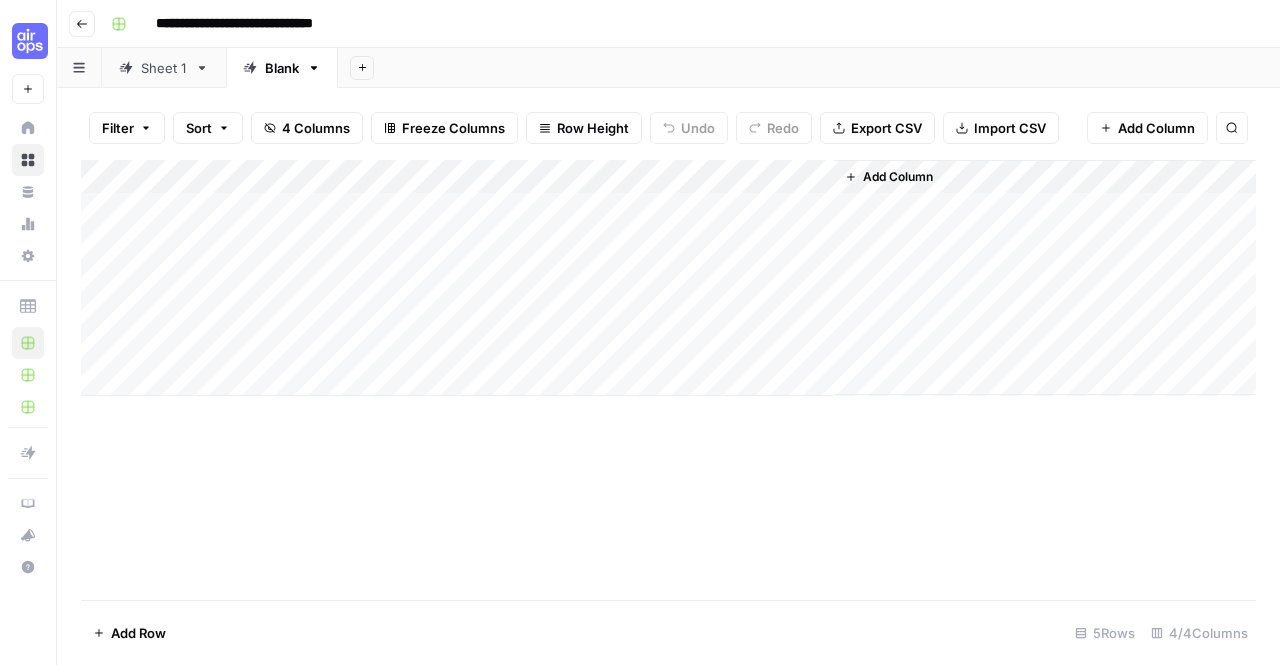 click on "Sheet 1" at bounding box center (164, 68) 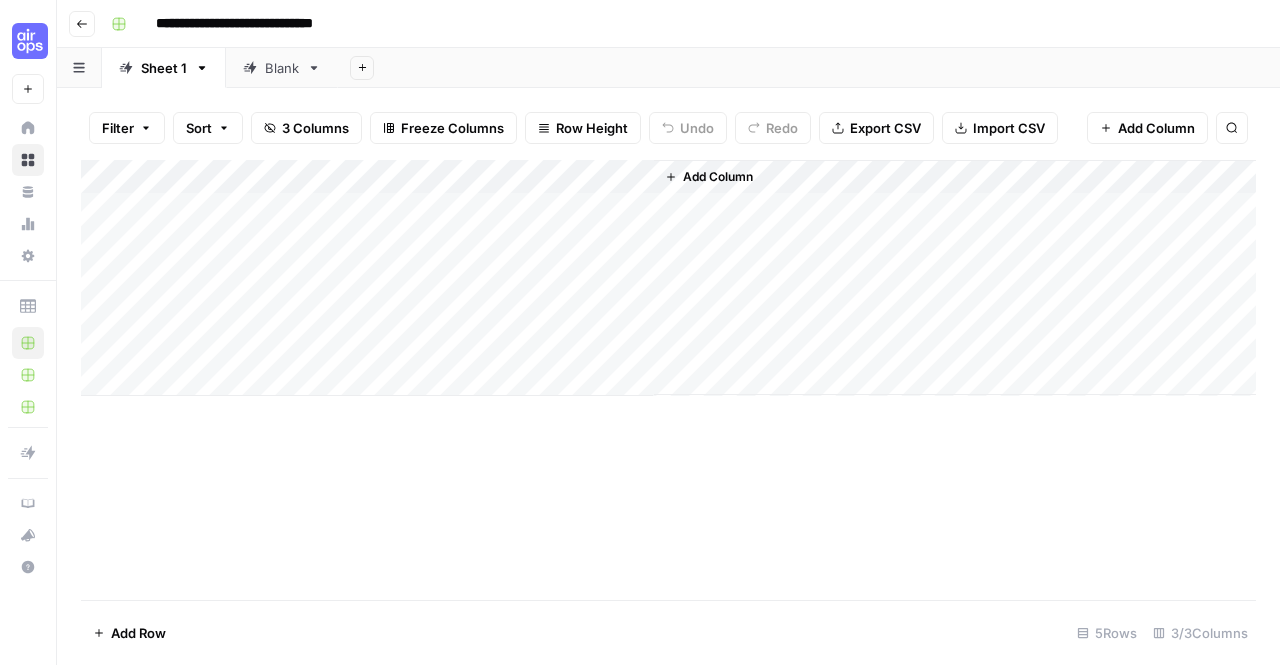 click 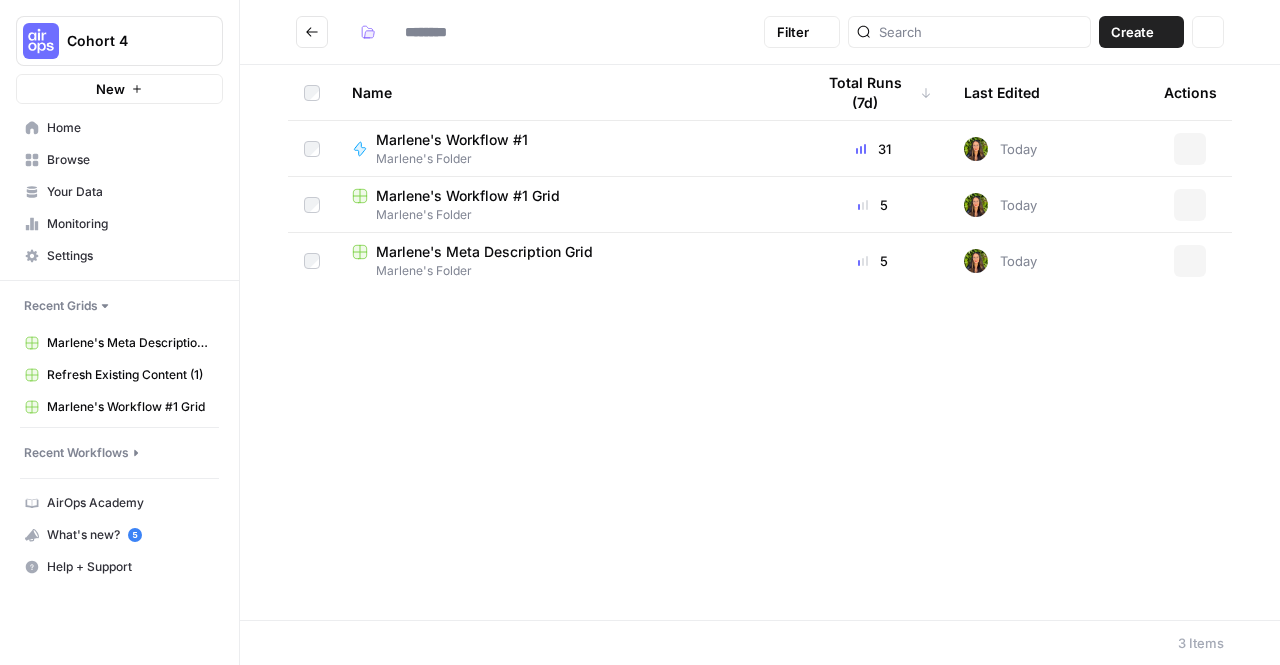 type on "**********" 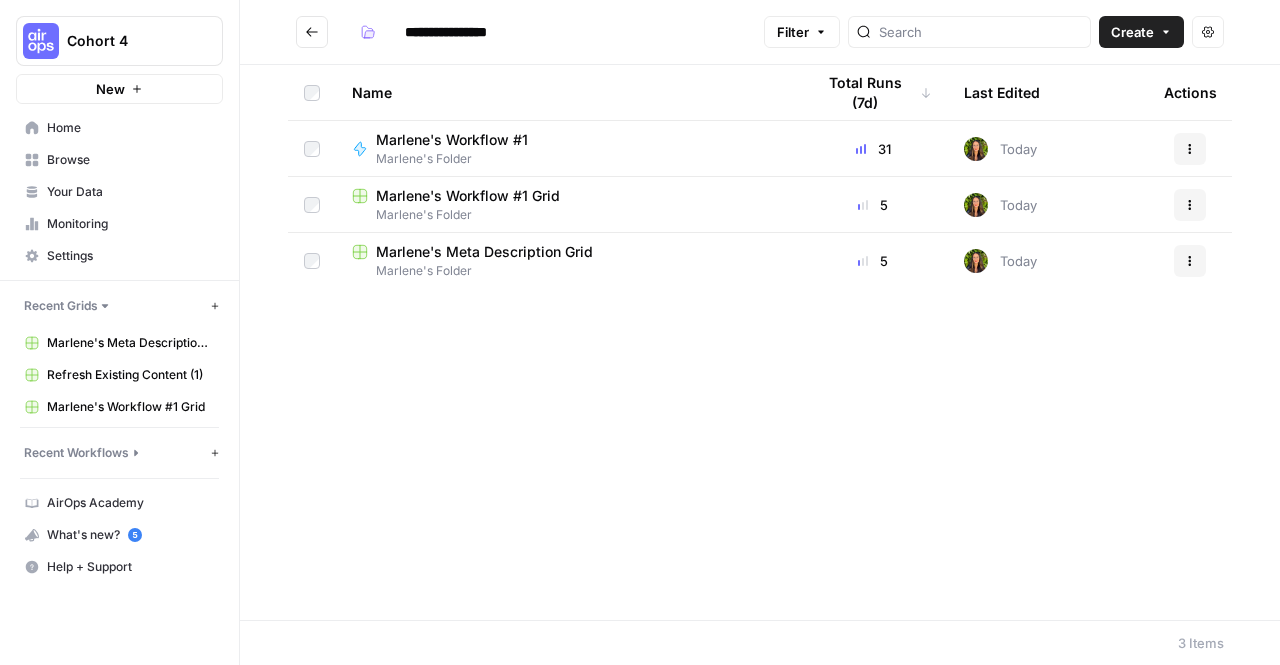 click on "Marlene's Workflow #1" at bounding box center (460, 140) 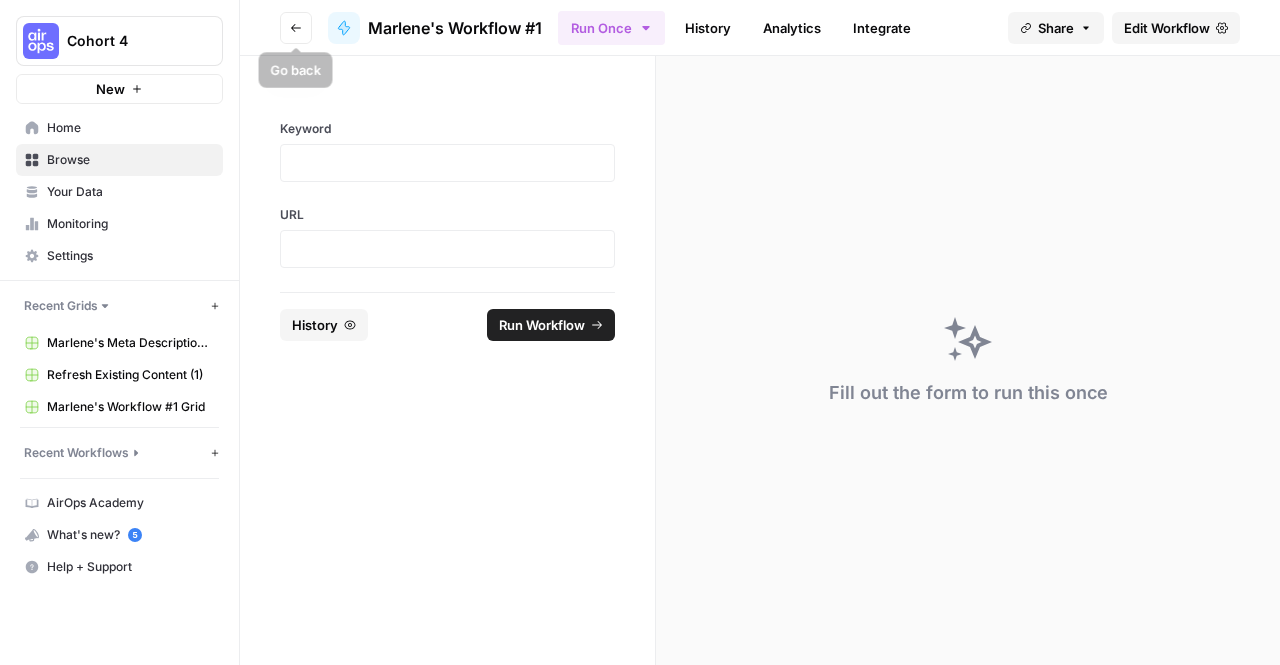 click on "Go back" at bounding box center (296, 28) 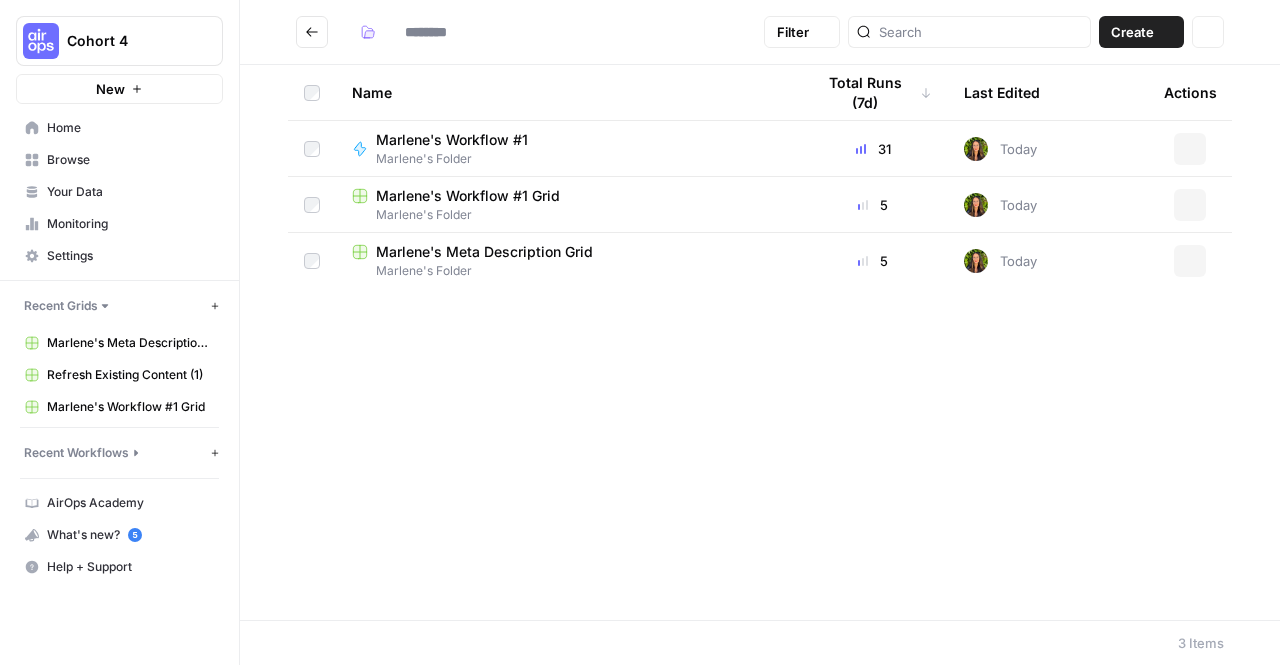 type on "**********" 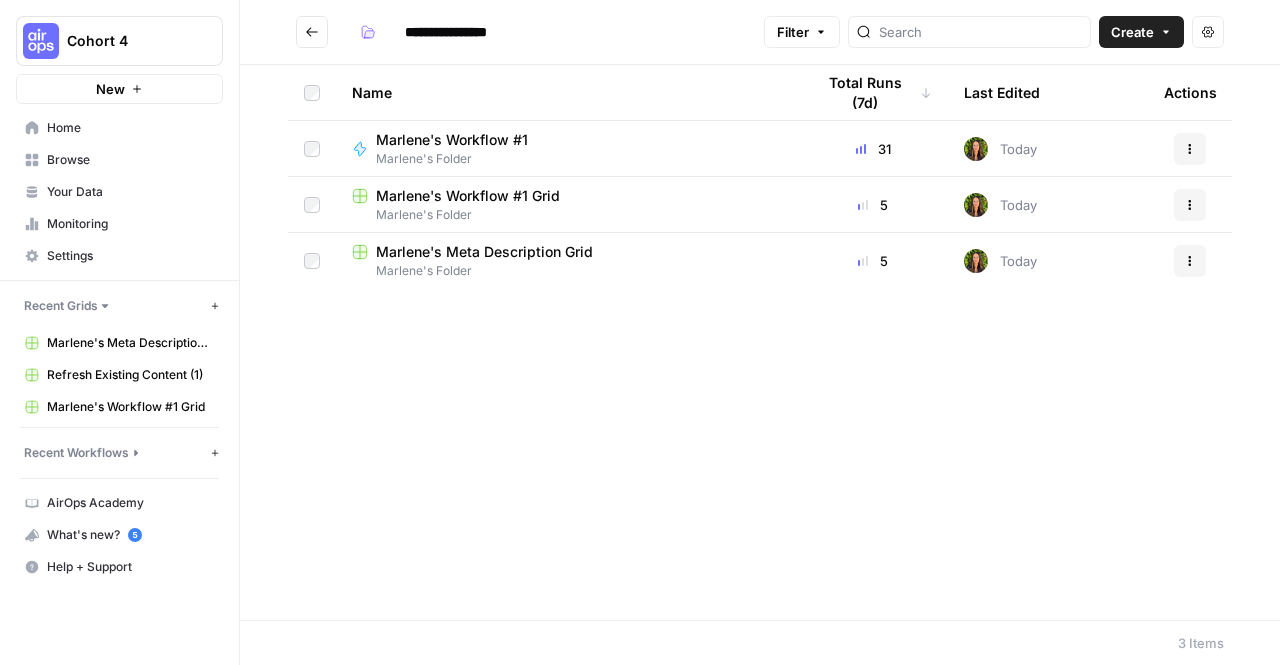 click 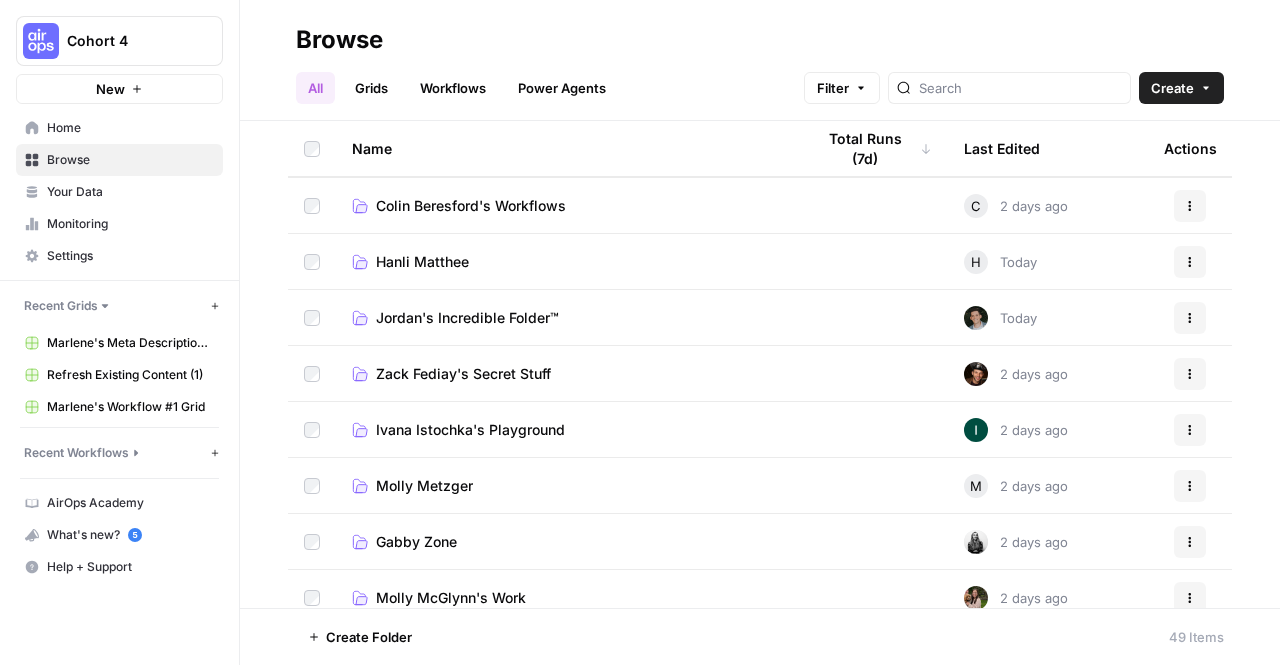 scroll, scrollTop: 448, scrollLeft: 0, axis: vertical 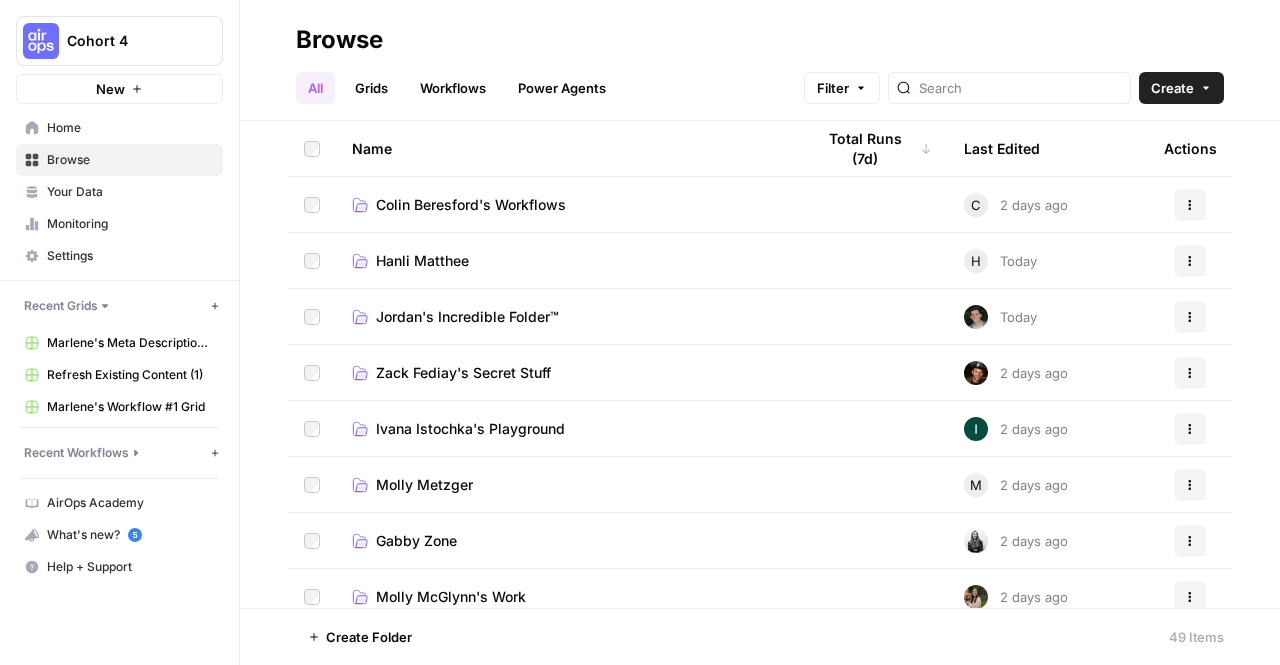 click on "Workflows" at bounding box center (453, 88) 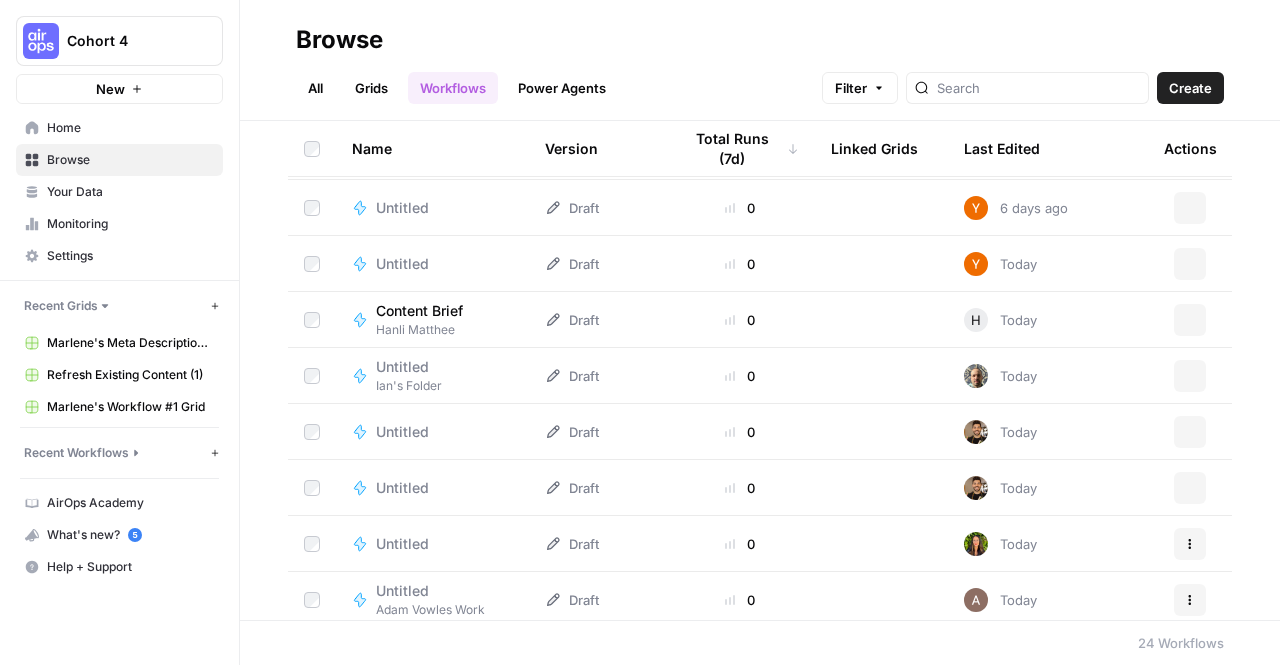 scroll, scrollTop: 0, scrollLeft: 0, axis: both 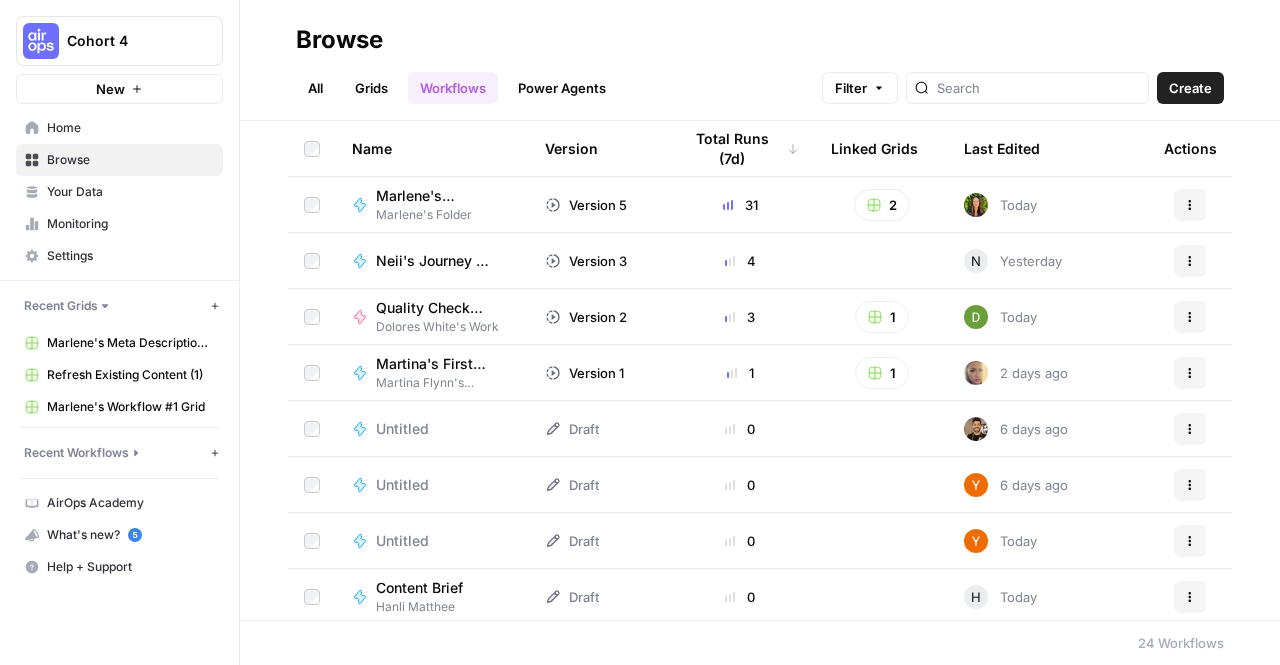 click on "Grids" at bounding box center [371, 88] 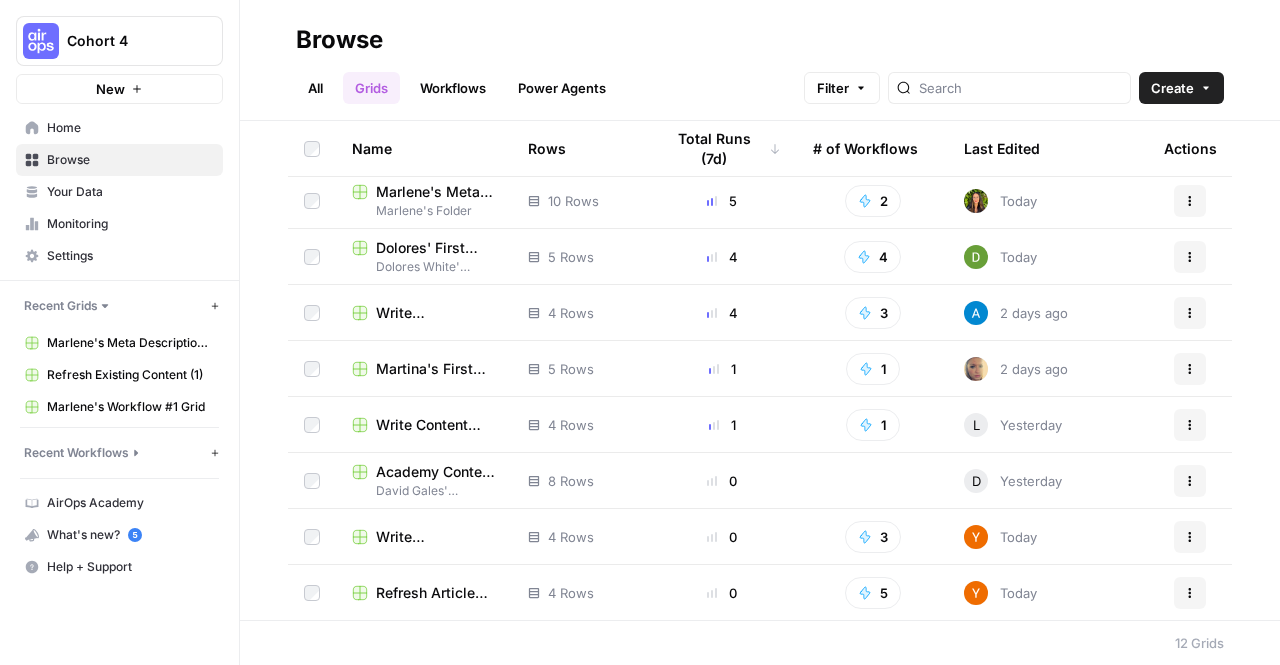 scroll, scrollTop: 0, scrollLeft: 0, axis: both 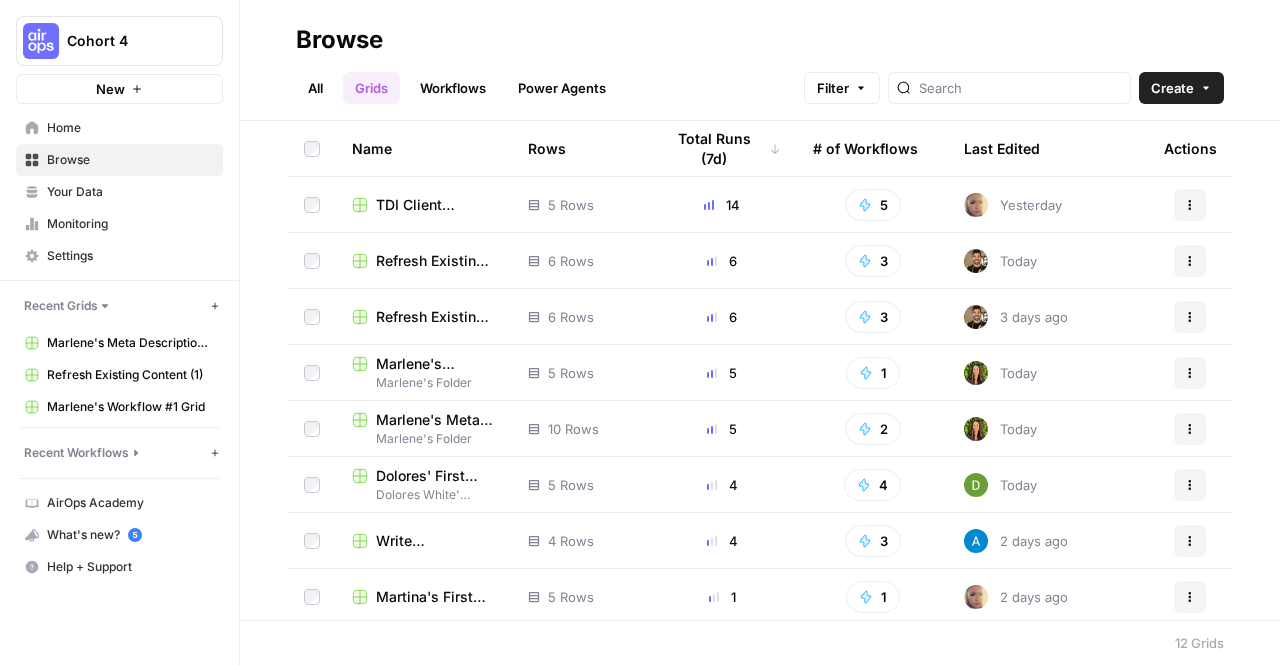 click on "All" at bounding box center [315, 88] 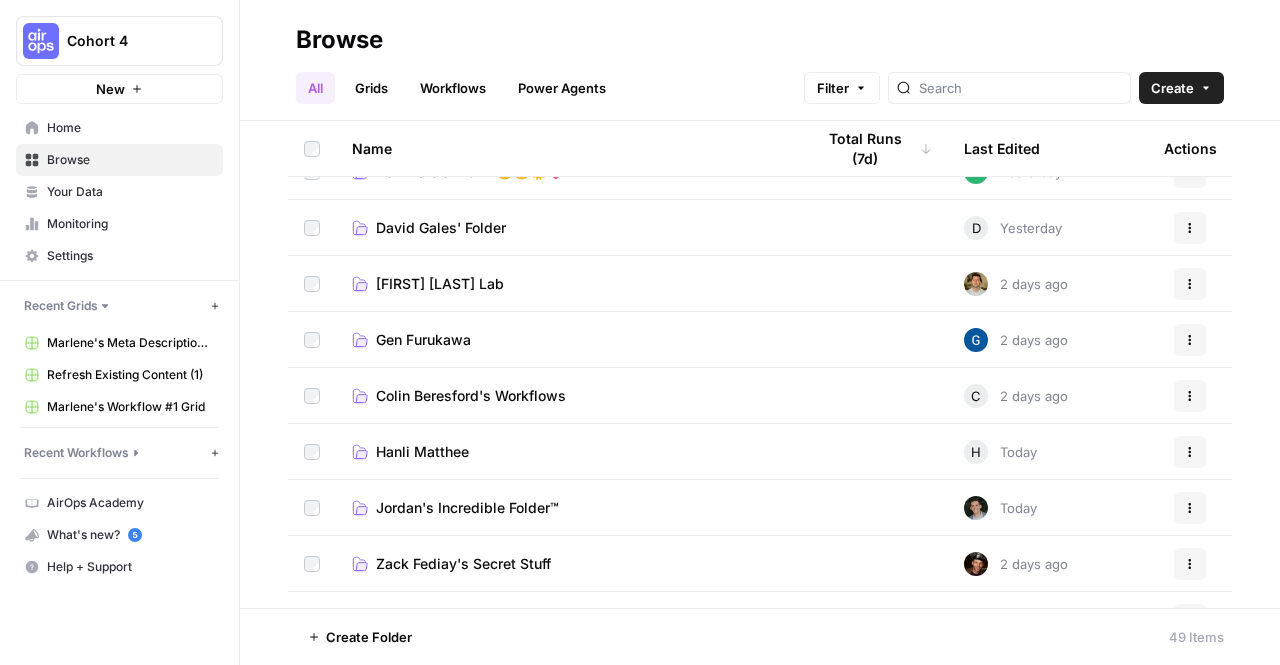 scroll, scrollTop: 0, scrollLeft: 0, axis: both 